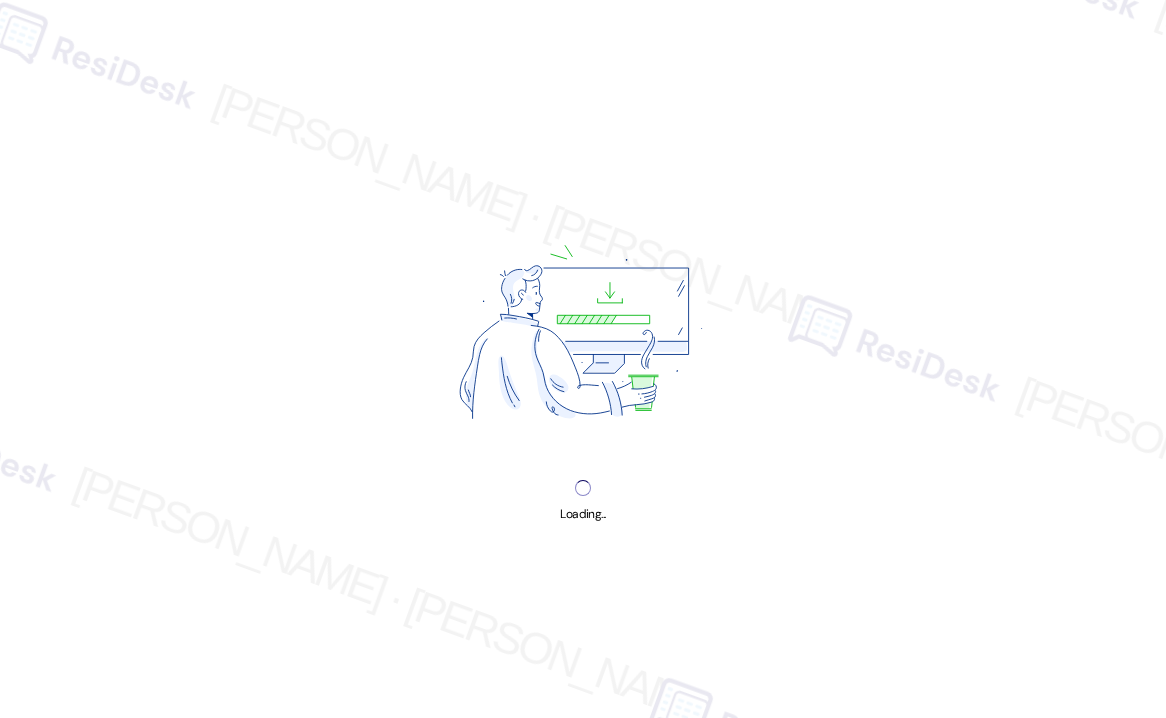 scroll, scrollTop: 0, scrollLeft: 0, axis: both 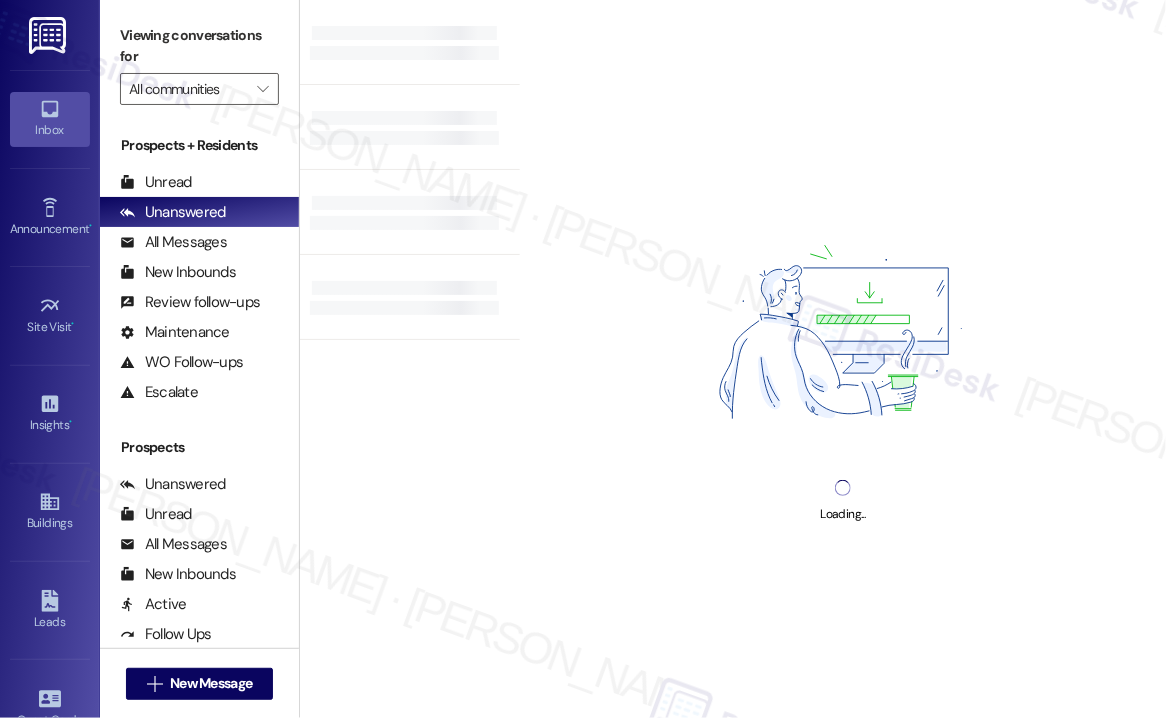 click on "Viewing conversations for" at bounding box center [199, 46] 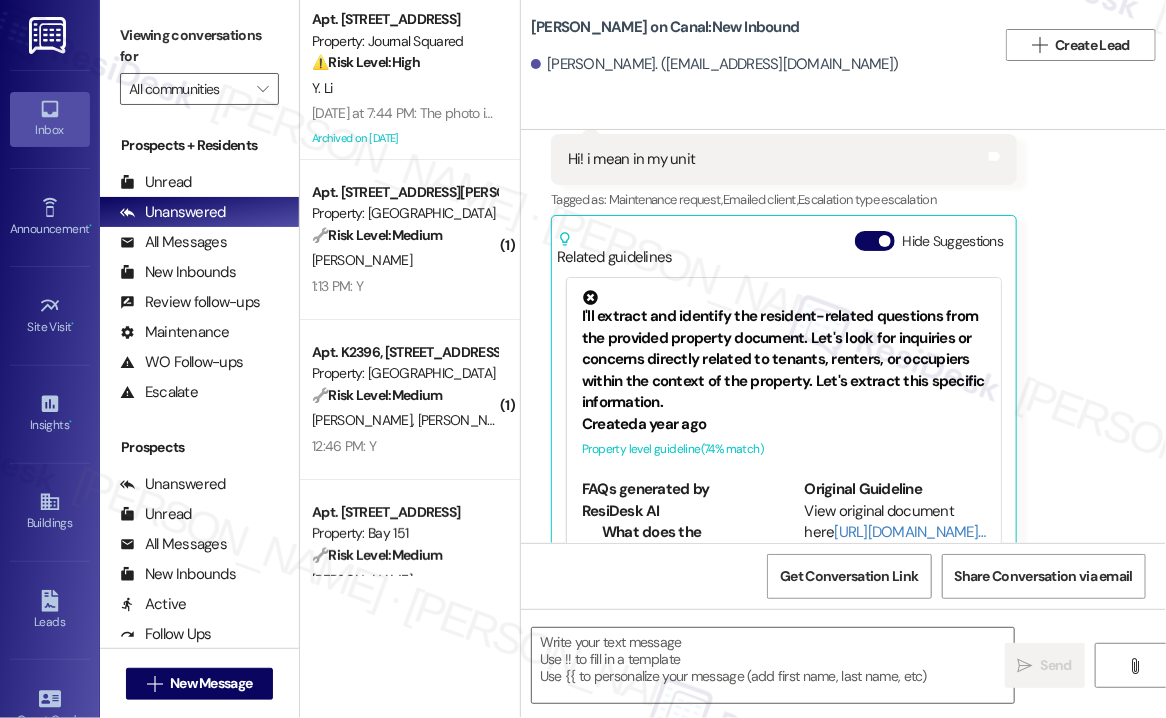 type on "Fetching suggested responses. Please feel free to read through the conversation in the meantime." 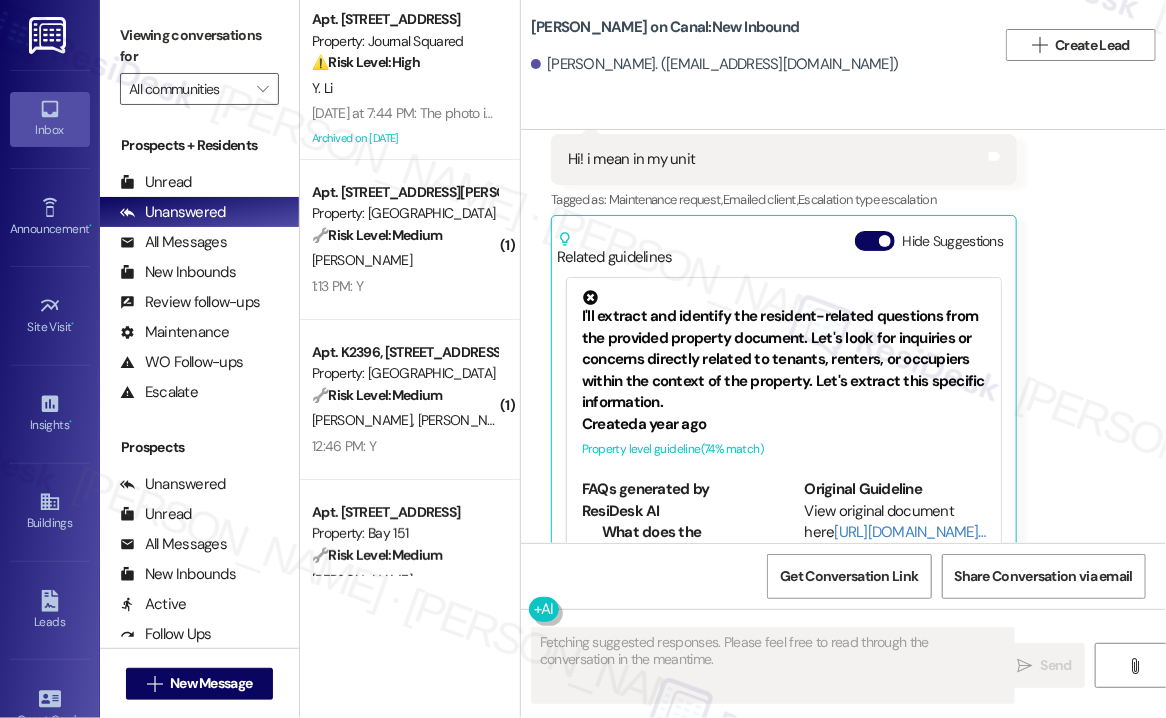 scroll, scrollTop: 519, scrollLeft: 0, axis: vertical 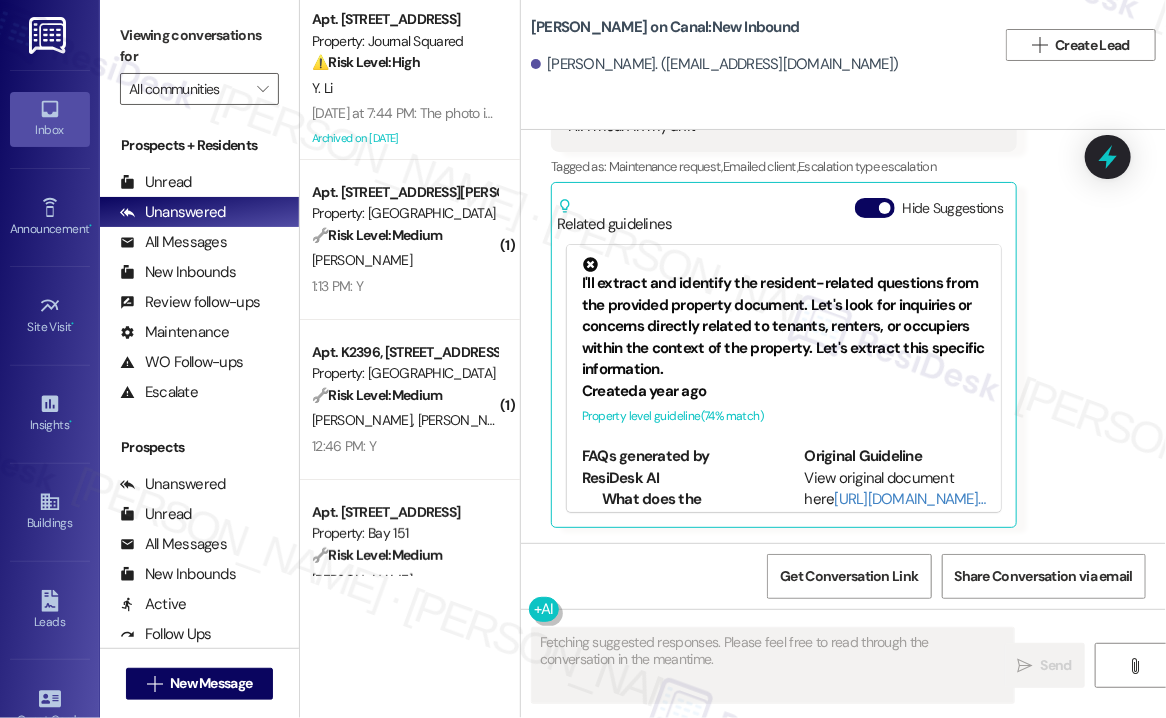 type 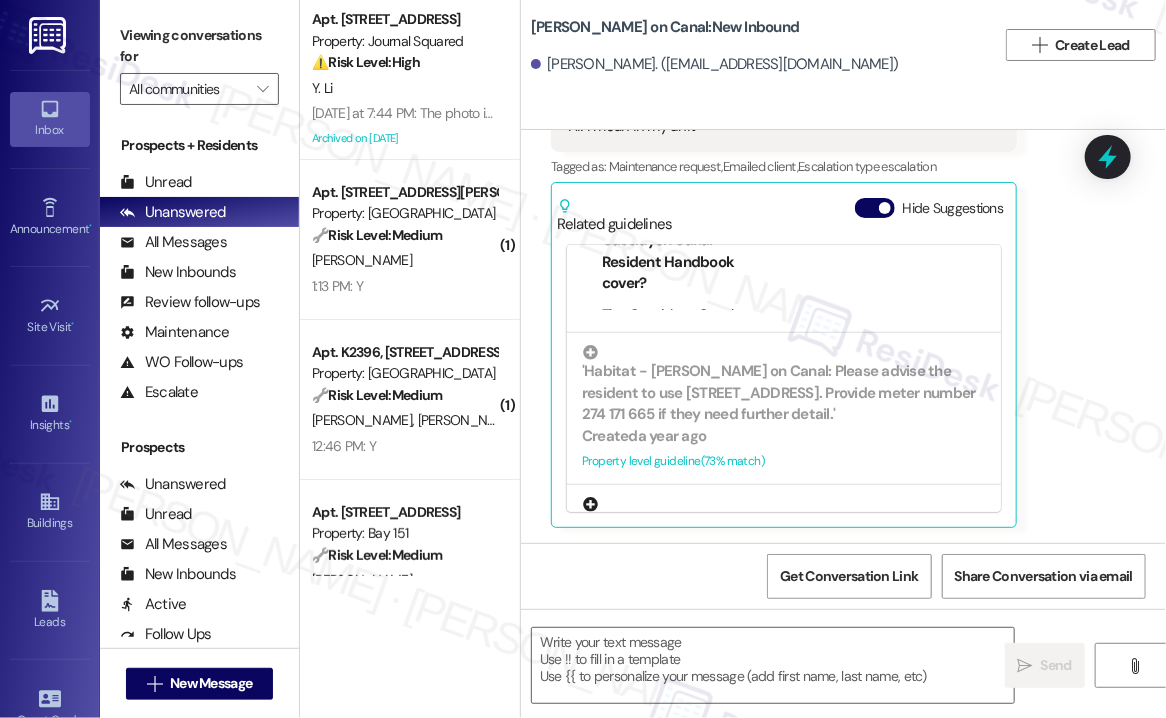 scroll, scrollTop: 424, scrollLeft: 0, axis: vertical 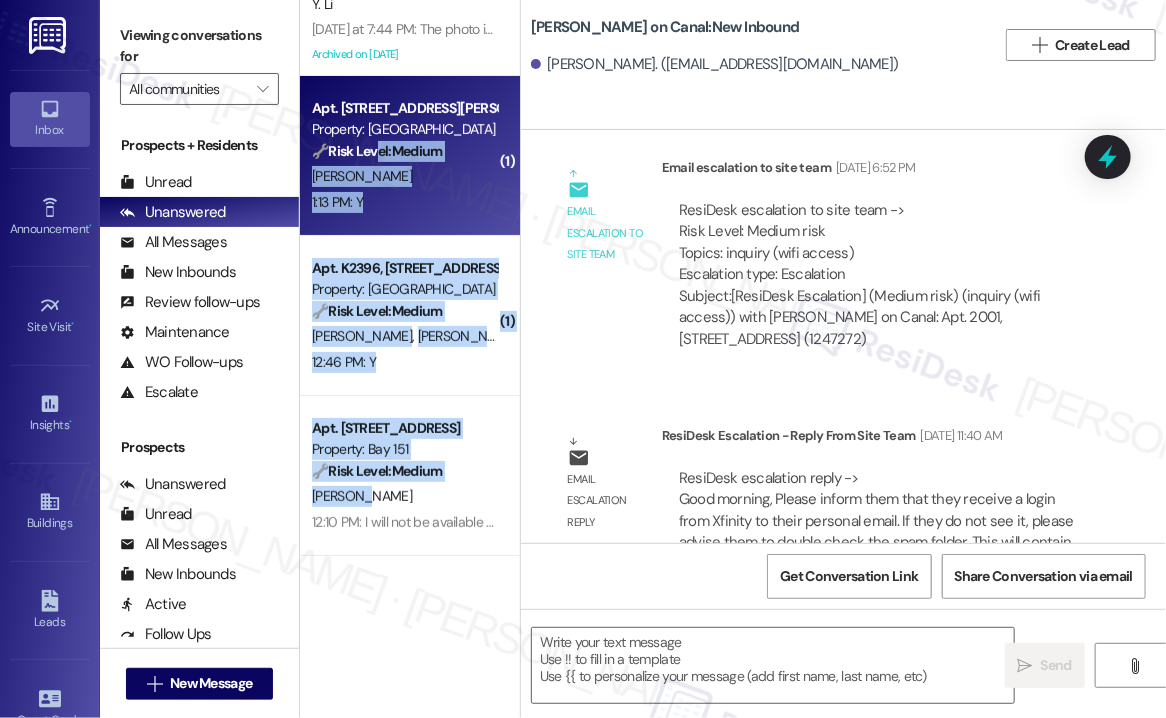 drag, startPoint x: 396, startPoint y: 505, endPoint x: 354, endPoint y: 109, distance: 398.22104 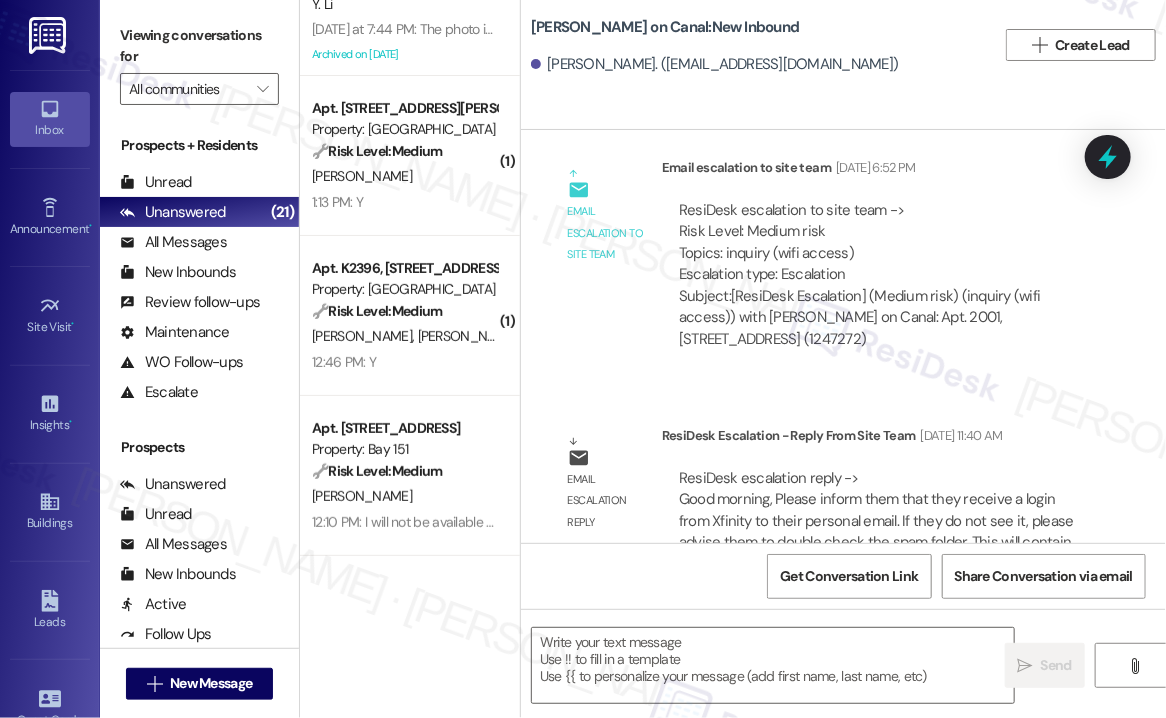 scroll, scrollTop: 1639, scrollLeft: 0, axis: vertical 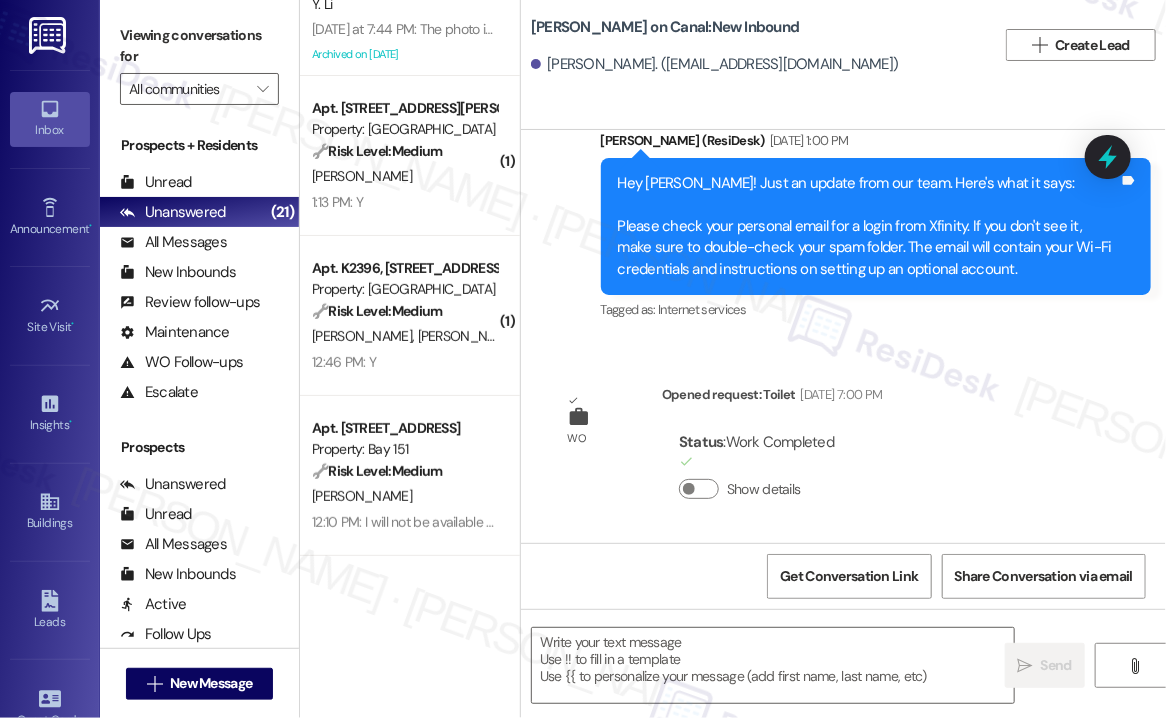 click on "Hey Similoluwa! Just an update from our team. Here's what it says:
Please check your personal email for a login from Xfinity. If you don't see it, make sure to double-check your spam folder. The email will contain your Wi-Fi credentials and instructions on setting up an optional account." at bounding box center [869, 226] 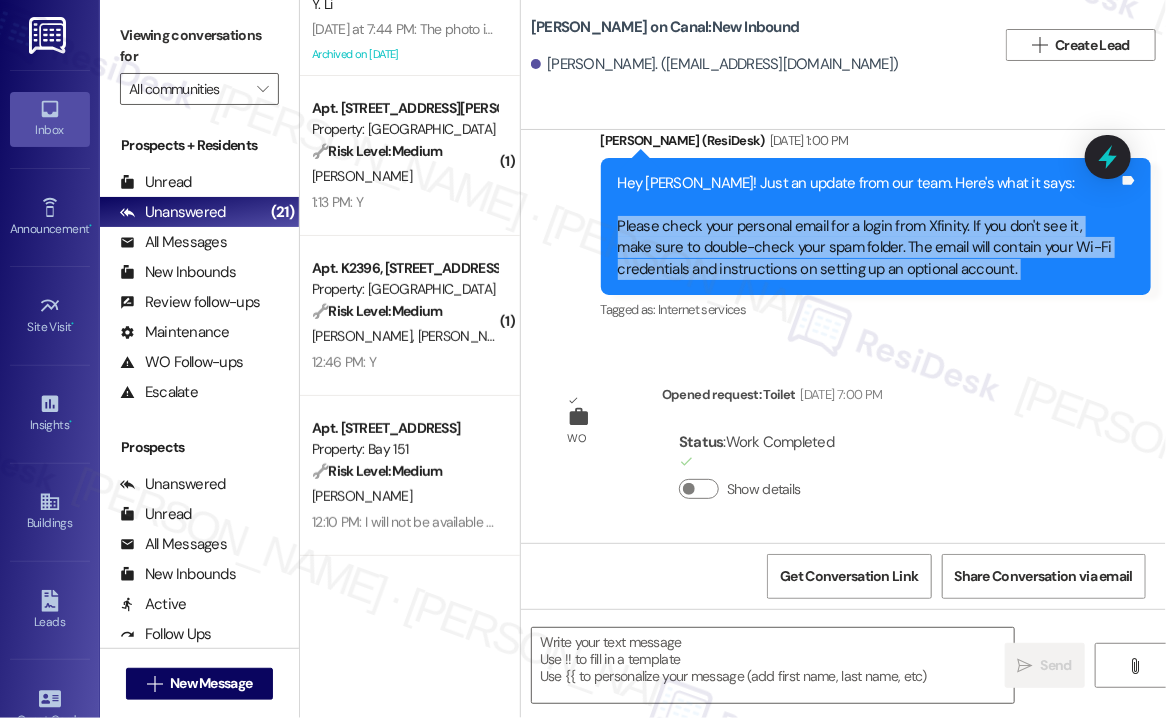 click on "Hey Similoluwa! Just an update from our team. Here's what it says:
Please check your personal email for a login from Xfinity. If you don't see it, make sure to double-check your spam folder. The email will contain your Wi-Fi credentials and instructions on setting up an optional account." at bounding box center (869, 226) 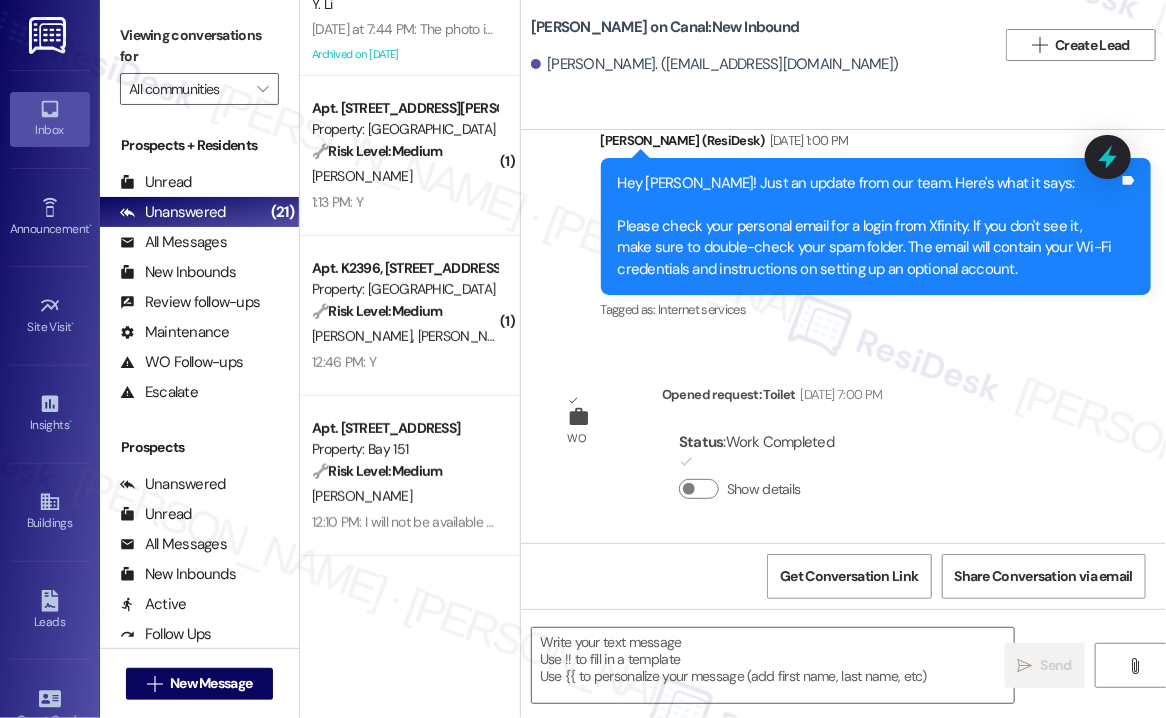 click on "Hey Similoluwa! Just an update from our team. Here's what it says:
Please check your personal email for a login from Xfinity. If you don't see it, make sure to double-check your spam folder. The email will contain your Wi-Fi credentials and instructions on setting up an optional account." at bounding box center (869, 226) 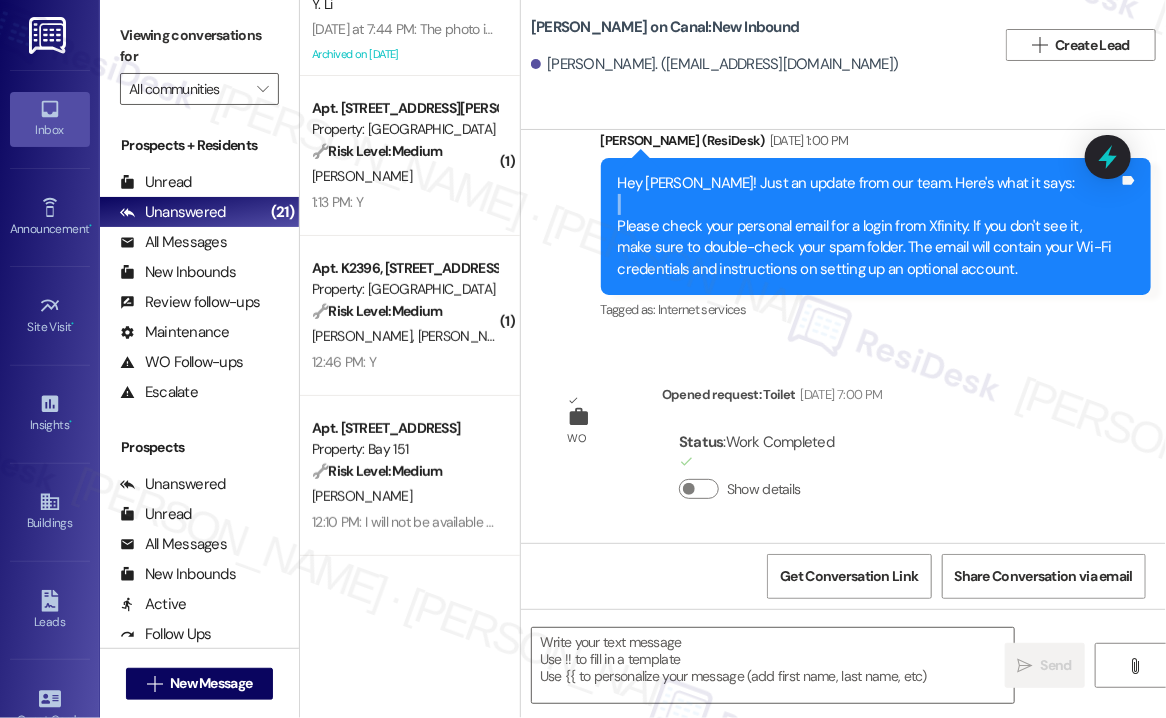 click on "Hey Similoluwa! Just an update from our team. Here's what it says:
Please check your personal email for a login from Xfinity. If you don't see it, make sure to double-check your spam folder. The email will contain your Wi-Fi credentials and instructions on setting up an optional account." at bounding box center [869, 226] 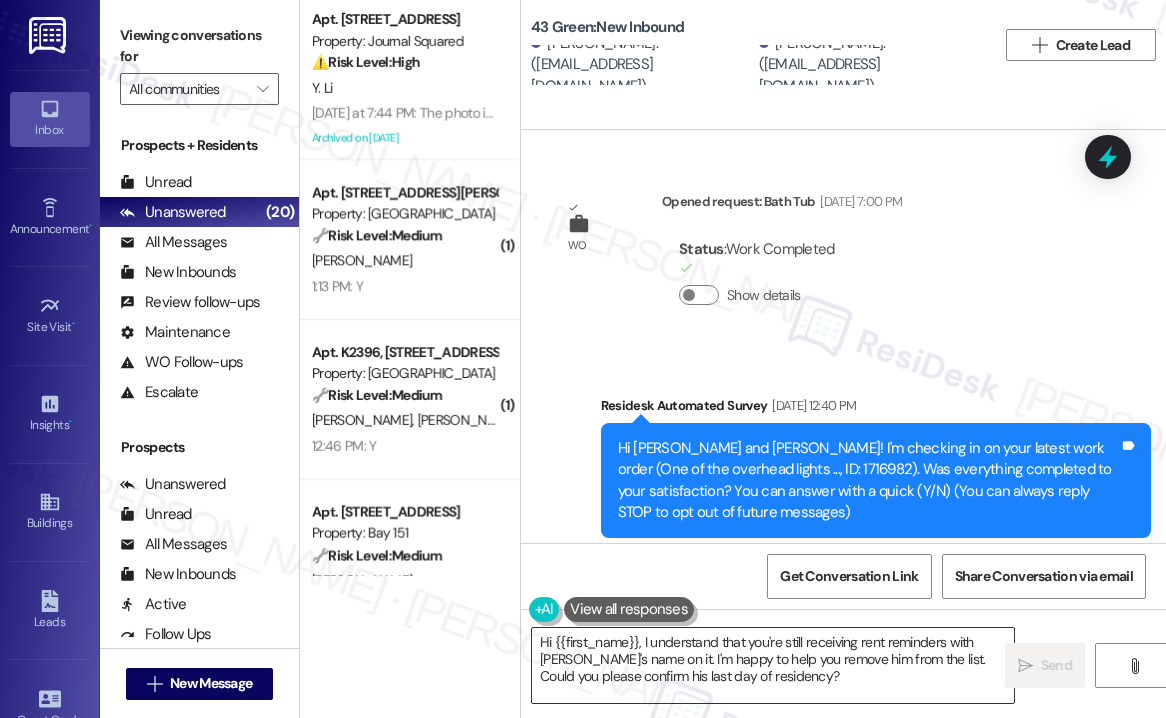 scroll, scrollTop: 0, scrollLeft: 0, axis: both 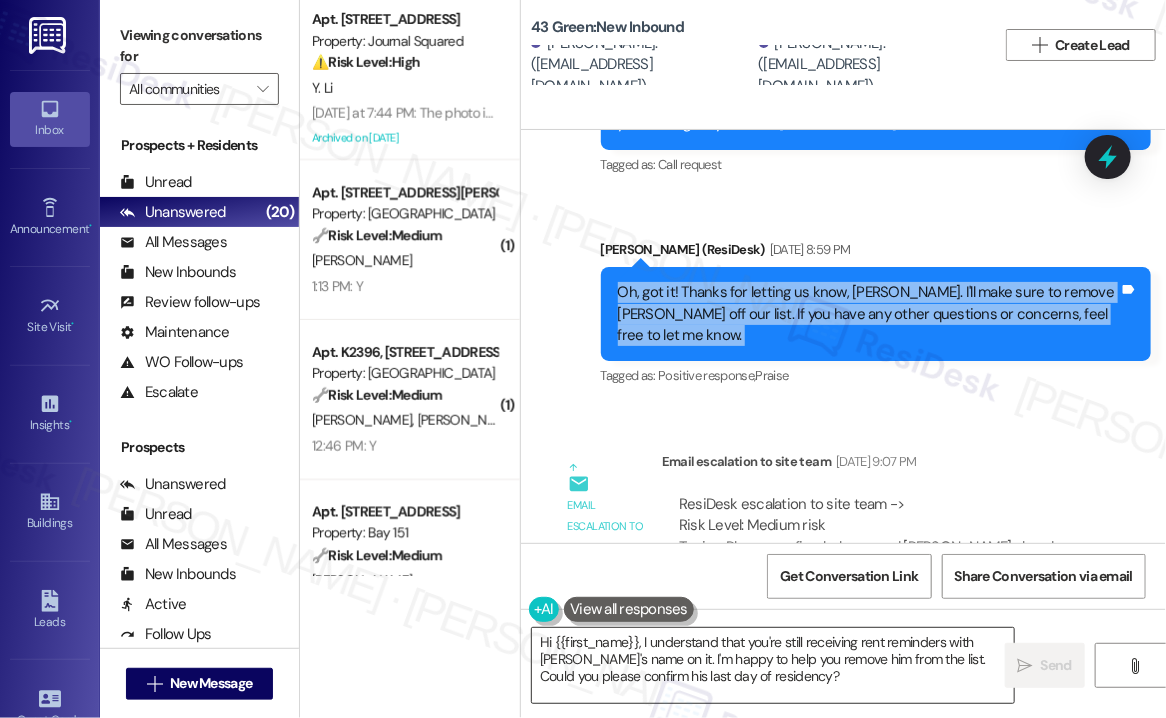 click on "Hi {{first_name}}, I understand that you're still receiving rent reminders with Nathaniel's name on it. I'm happy to help you remove him from the list. Could you please confirm his last day of residency?" at bounding box center [773, 665] 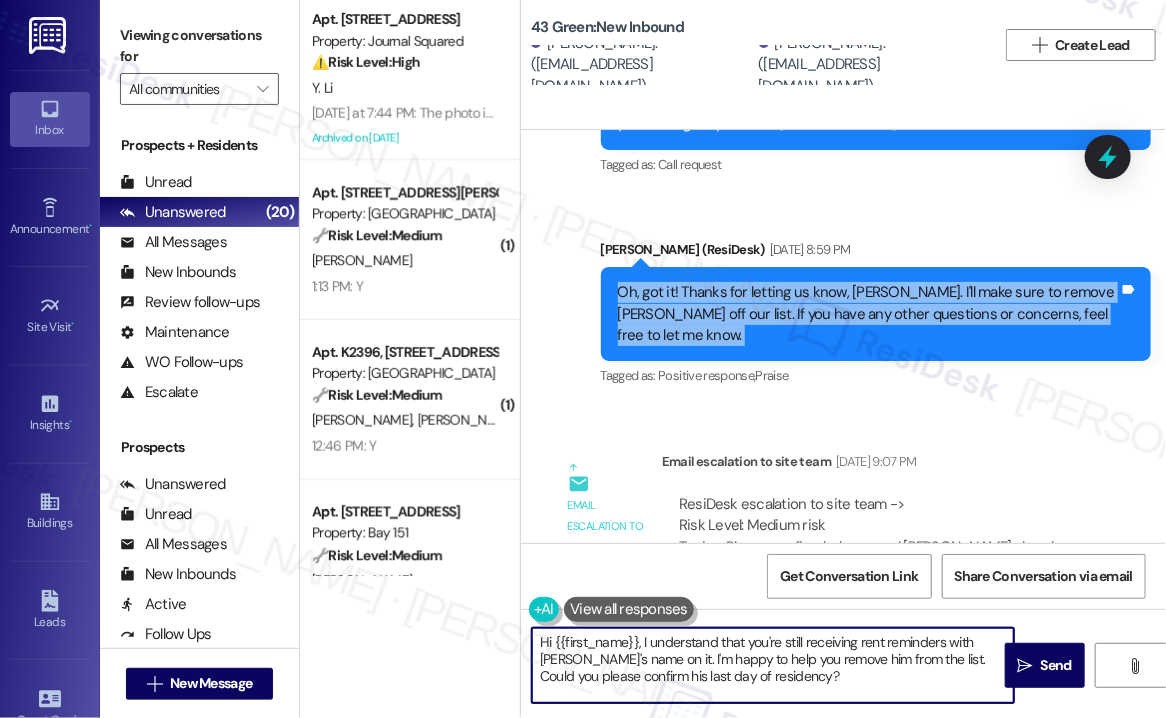 click on "Hi {{first_name}}, I understand that you're still receiving rent reminders with Nathaniel's name on it. I'm happy to help you remove him from the list. Could you please confirm his last day of residency?" at bounding box center (773, 665) 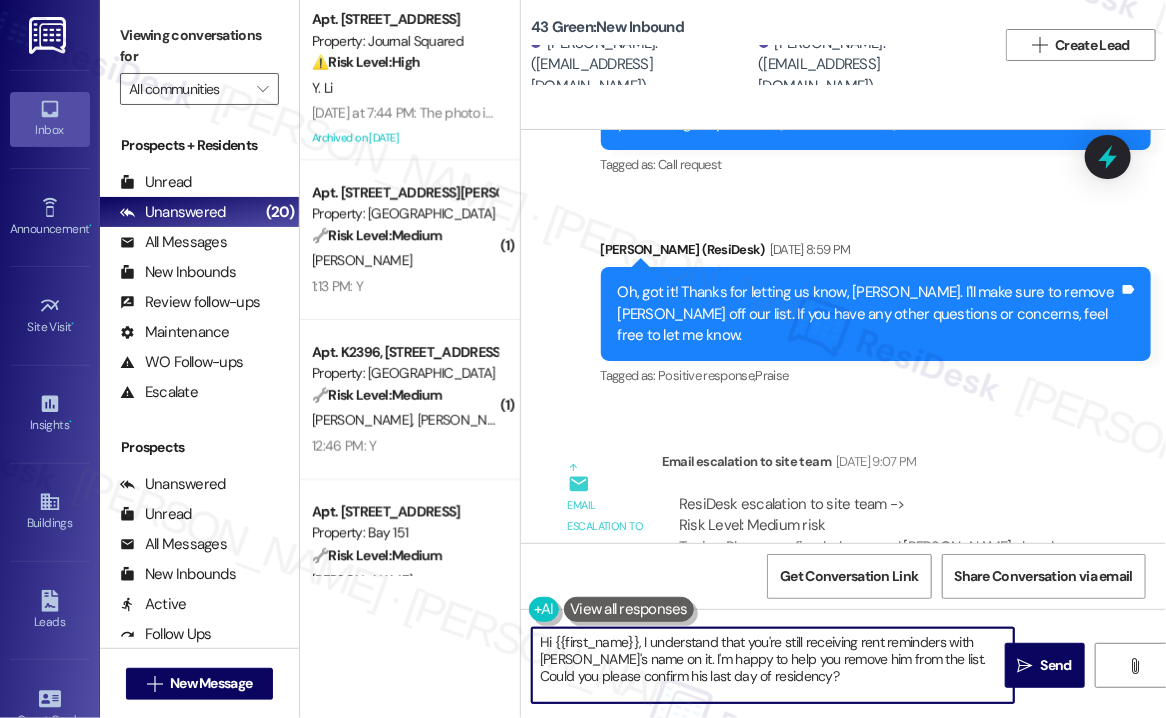 click on "Hi {{first_name}}, I understand that you're still receiving rent reminders with Nathaniel's name on it. I'm happy to help you remove him from the list. Could you please confirm his last day of residency?" at bounding box center (773, 665) 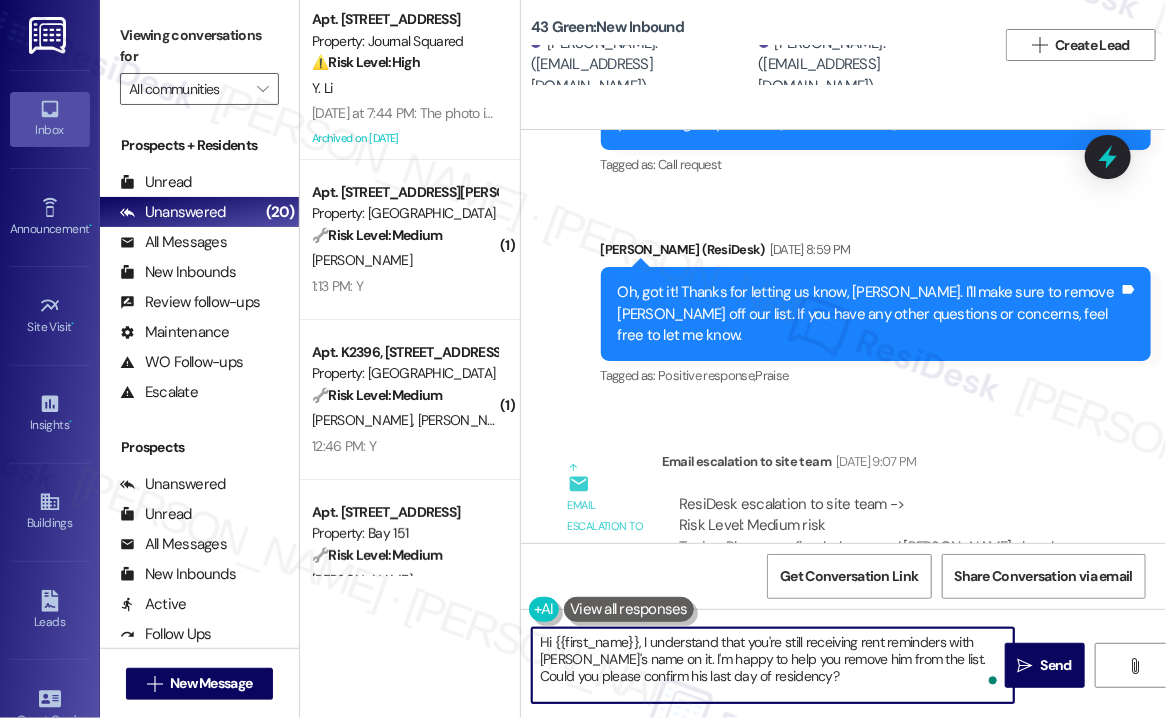 scroll, scrollTop: 6880, scrollLeft: 0, axis: vertical 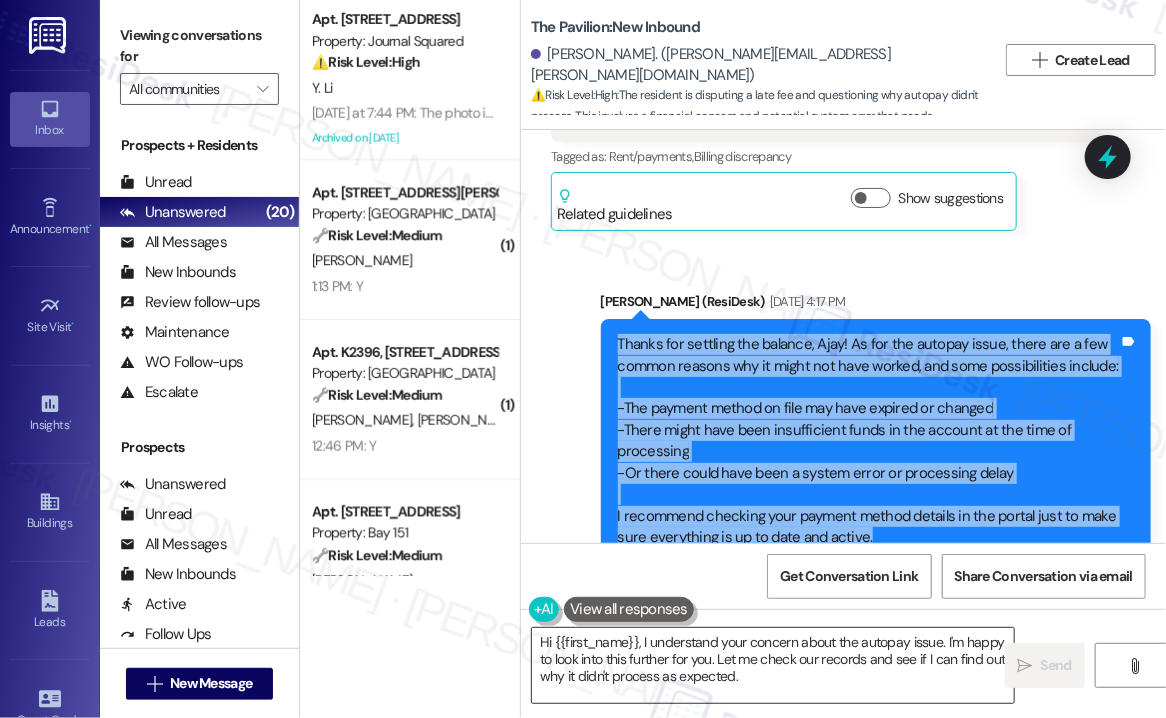 click on "Hi {{first_name}}, I understand your concern about the autopay issue. I'm happy to look into this further for you. Let me check our records and see if I can find out why it didn't process as expected." at bounding box center [773, 665] 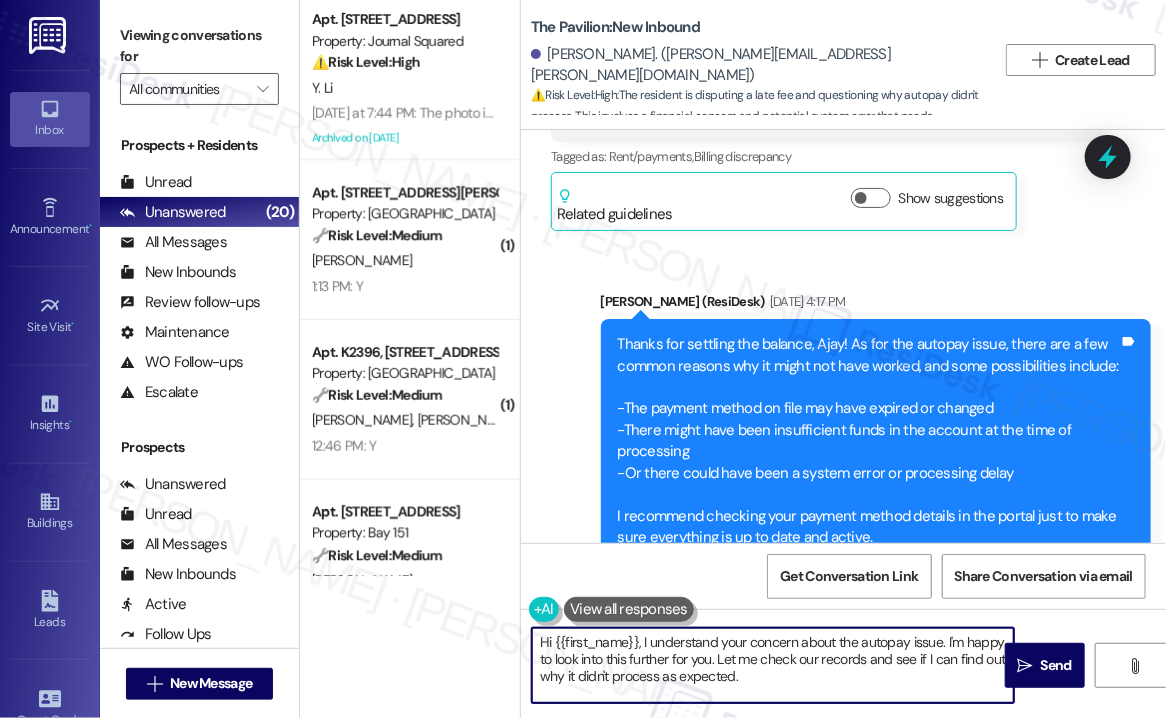 click on "Hi {{first_name}}, I understand your concern about the autopay issue. I'm happy to look into this further for you. Let me check our records and see if I can find out why it didn't process as expected." at bounding box center (773, 665) 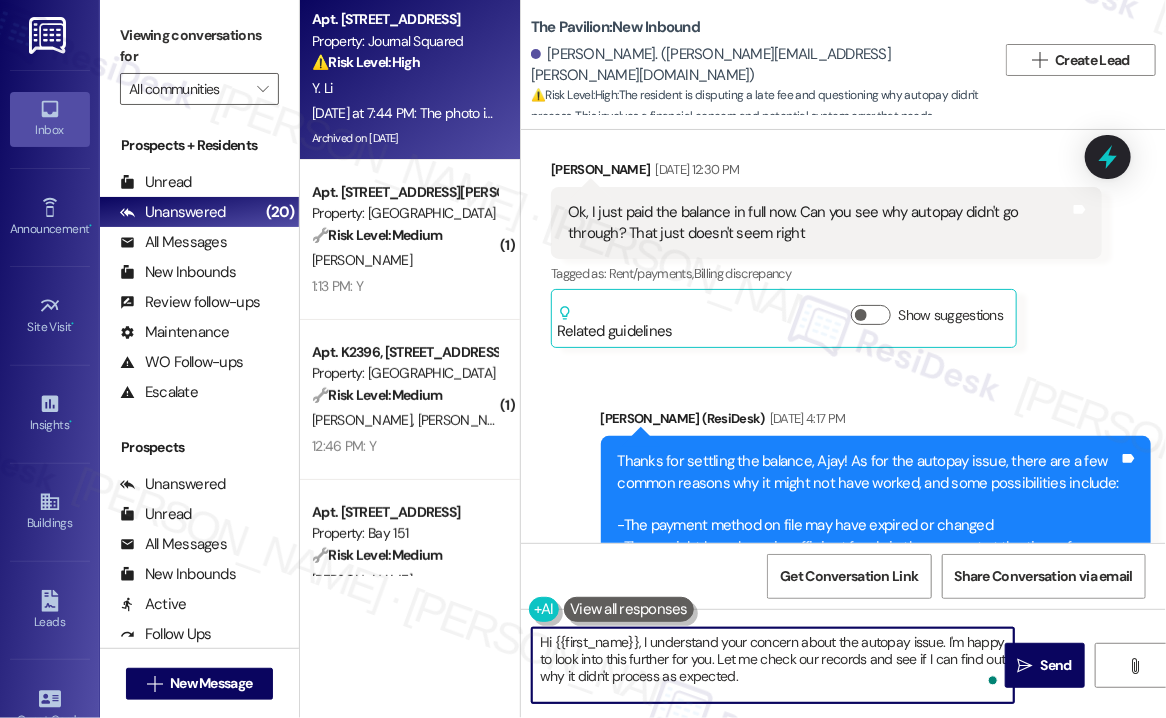 scroll, scrollTop: 10108, scrollLeft: 0, axis: vertical 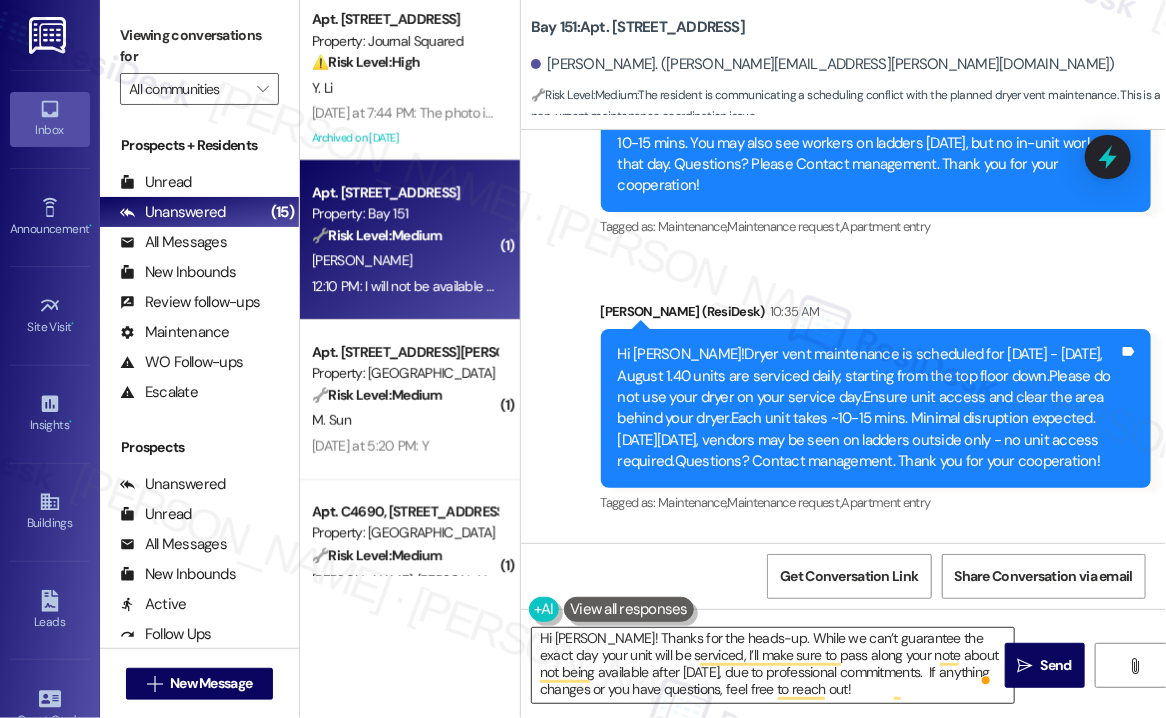 click on "Hi Margaret! Thanks for the heads-up. While we can’t guarantee the exact day your unit will be serviced, I’ll make sure to pass along your note about not being available after Wednesday, July 30, due to professional commitments.  If anything changes or you have questions, feel free to reach out!" at bounding box center (773, 665) 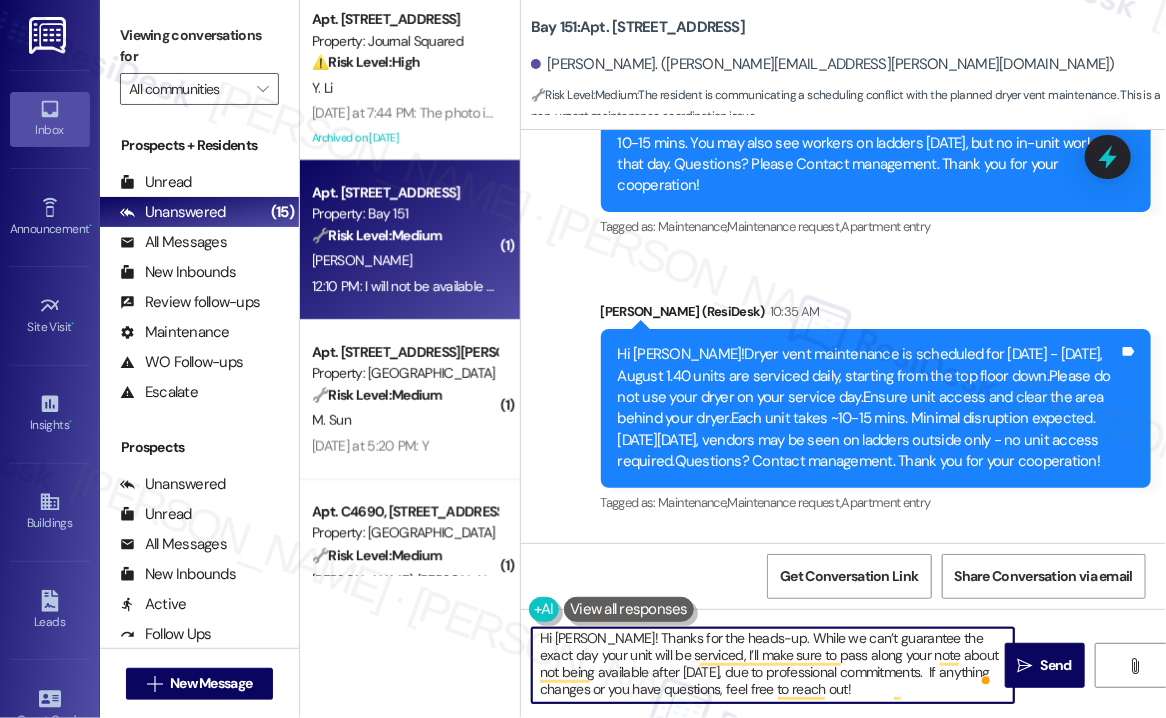 click on "Hi Margaret! Thanks for the heads-up. While we can’t guarantee the exact day your unit will be serviced, I’ll make sure to pass along your note about not being available after Wednesday, July 30, due to professional commitments.  If anything changes or you have questions, feel free to reach out!" at bounding box center [773, 665] 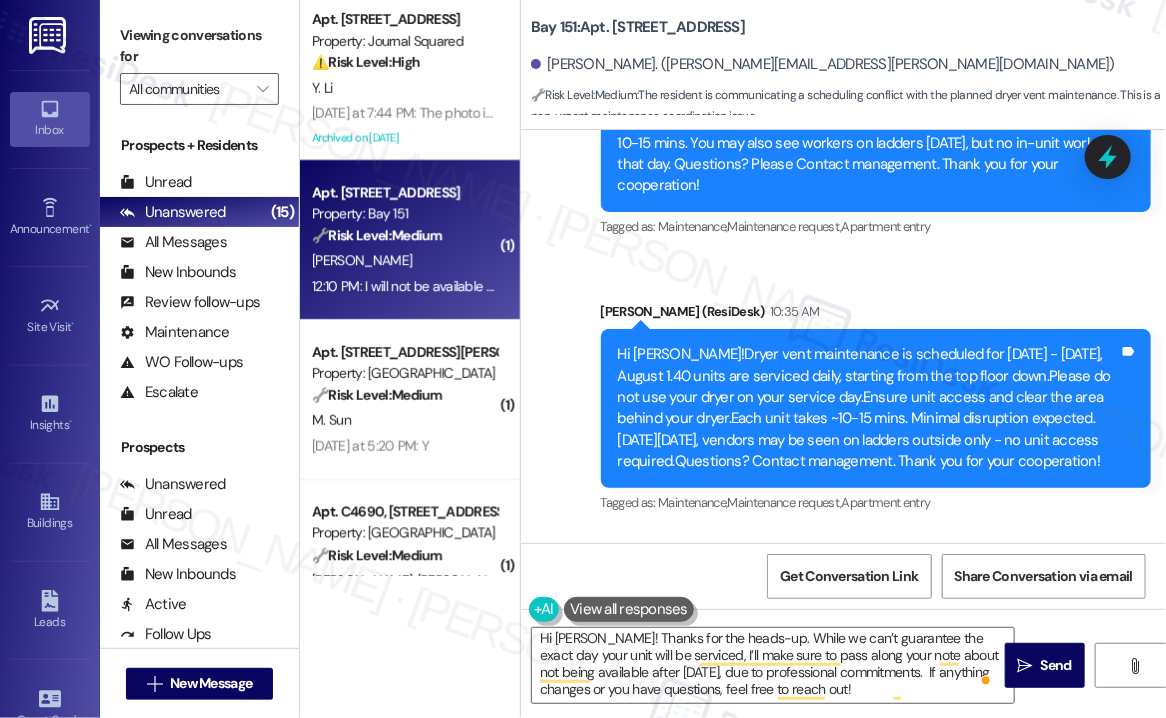 drag, startPoint x: 611, startPoint y: 393, endPoint x: 723, endPoint y: 417, distance: 114.54257 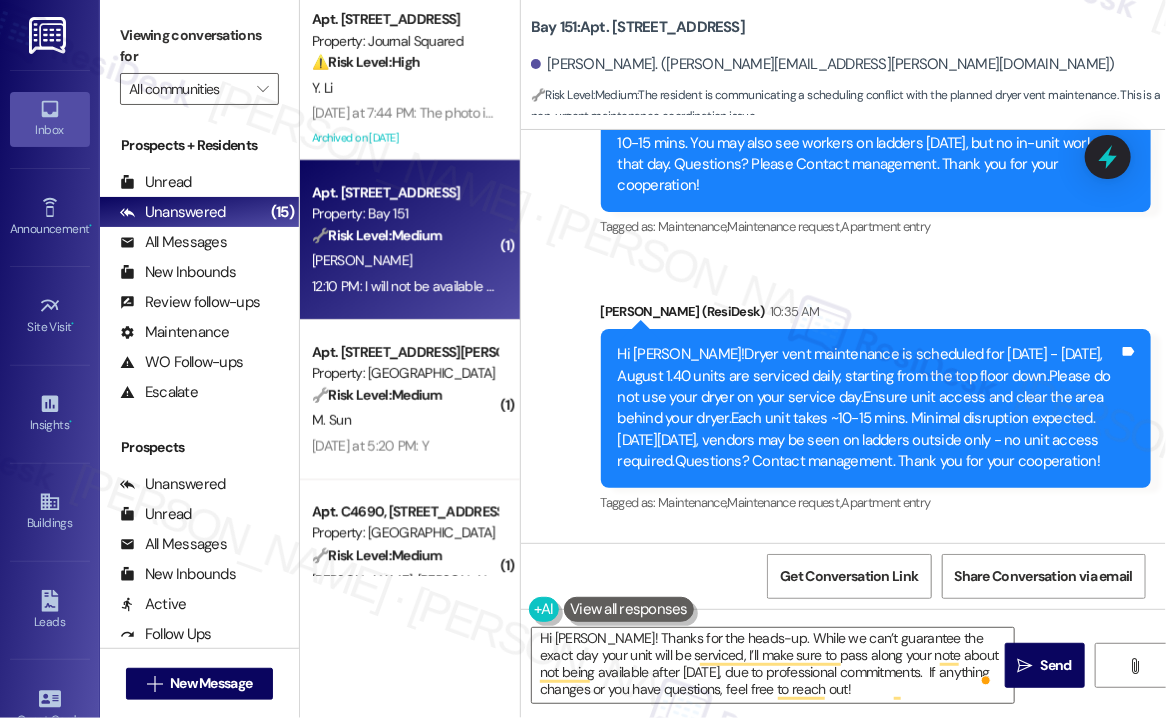 drag, startPoint x: 560, startPoint y: 358, endPoint x: 675, endPoint y: 413, distance: 127.47549 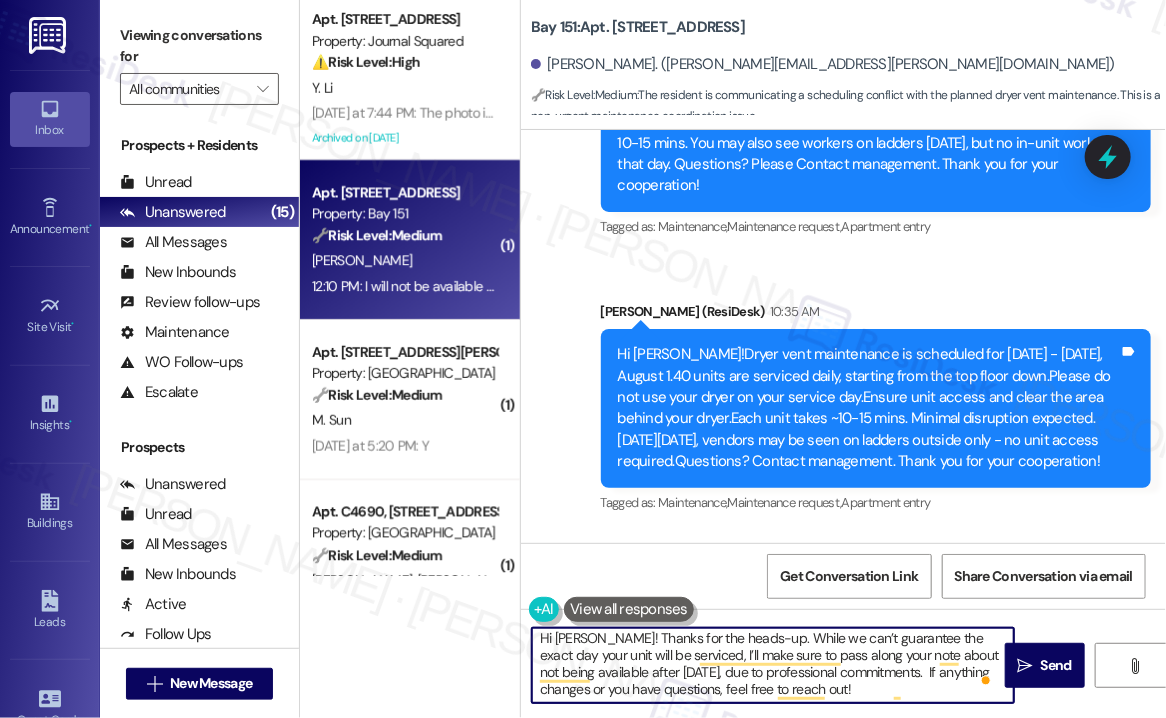 click on "Hi Margaret! Thanks for the heads-up. While we can’t guarantee the exact day your unit will be serviced, I’ll make sure to pass along your note about not being available after Wednesday, July 30, due to professional commitments.  If anything changes or you have questions, feel free to reach out!" at bounding box center (773, 665) 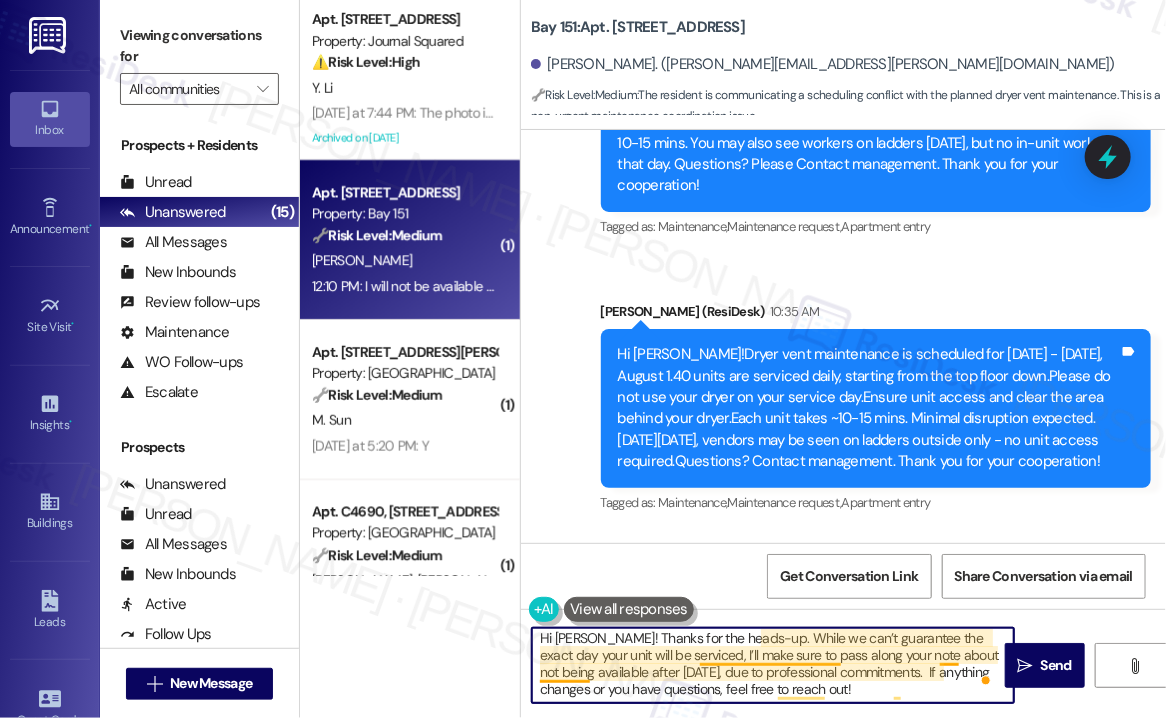 click on "Hi Margaret! Thanks for the heads-up. While we can’t guarantee the exact day your unit will be serviced, I’ll make sure to pass along your note about not being available after Wednesday, July 30, due to professional commitments.  If anything changes or you have questions, feel free to reach out!" at bounding box center [773, 665] 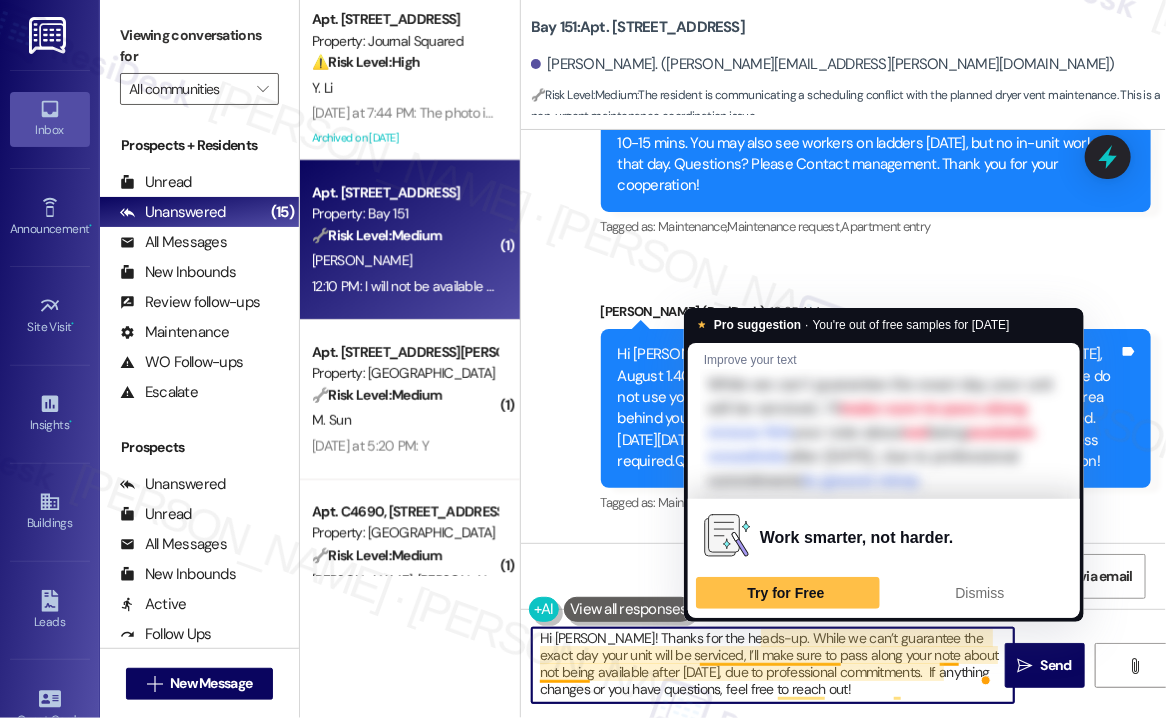 click on "Hi Margaret! Thanks for the heads-up. While we can’t guarantee the exact day your unit will be serviced, I’ll make sure to pass along your note about not being available after Wednesday, July 30, due to professional commitments.  If anything changes or you have questions, feel free to reach out!" at bounding box center (773, 665) 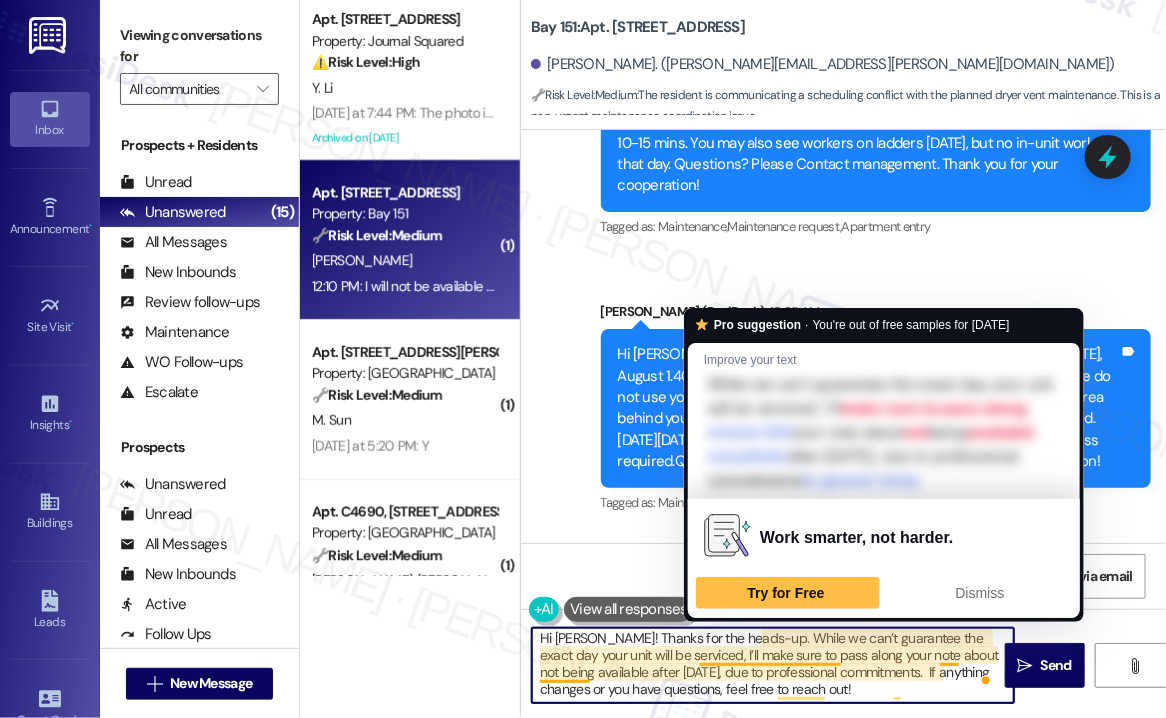 click on "Hi Margaret! Thanks for the heads-up. While we can’t guarantee the exact day your unit will be serviced, I’ll make sure to pass along your note about not being available after Wednesday, July 30, due to professional commitments.  If anything changes or you have questions, feel free to reach out!" at bounding box center (773, 665) 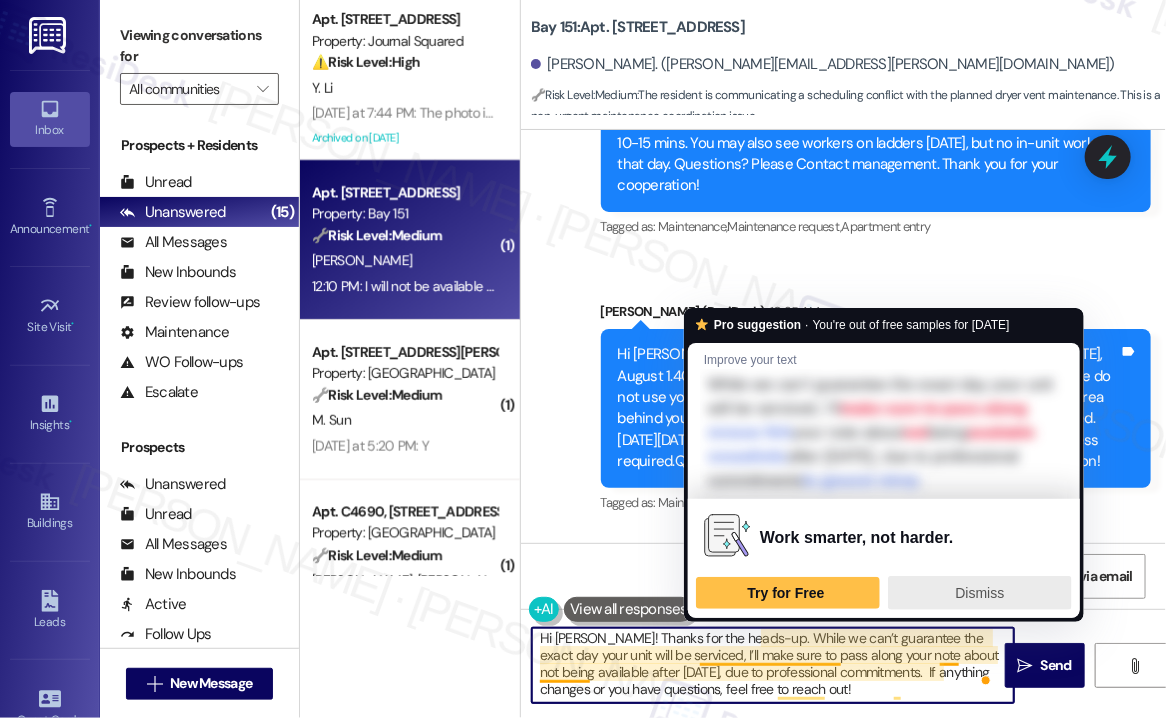 click on "Dismiss" at bounding box center [980, 593] 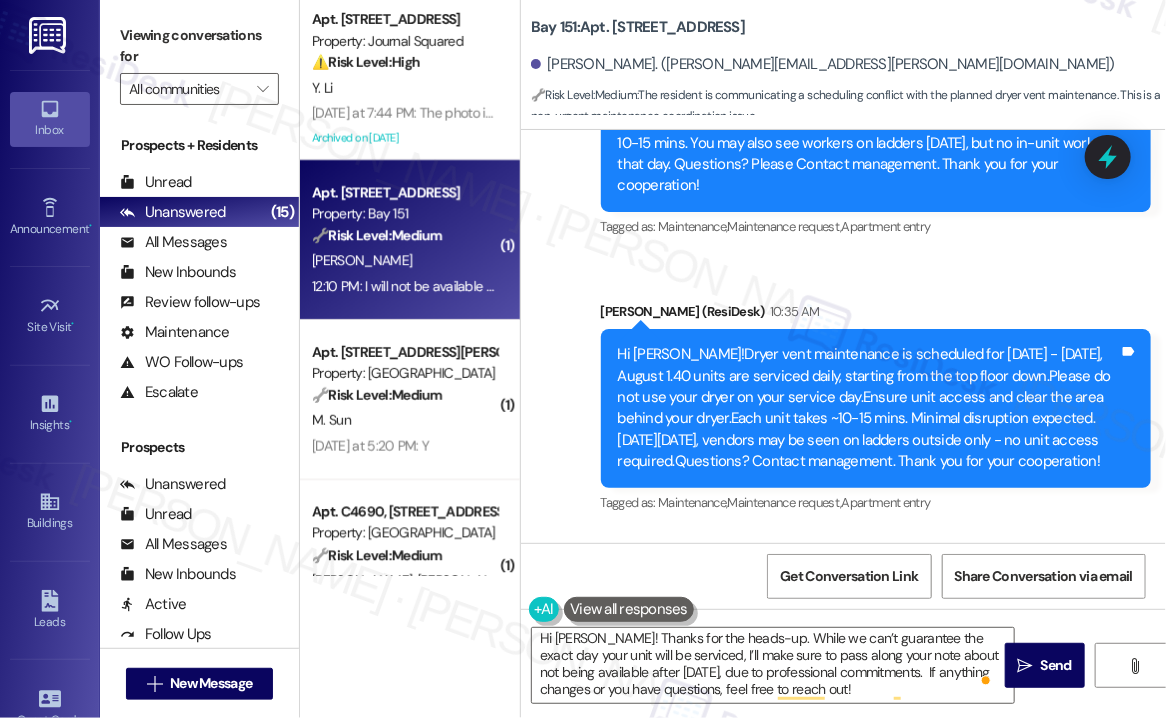 click on "I will not be available after
Wednesday, July 30th to provide access to my unit due to professional commitments." at bounding box center (792, 662) 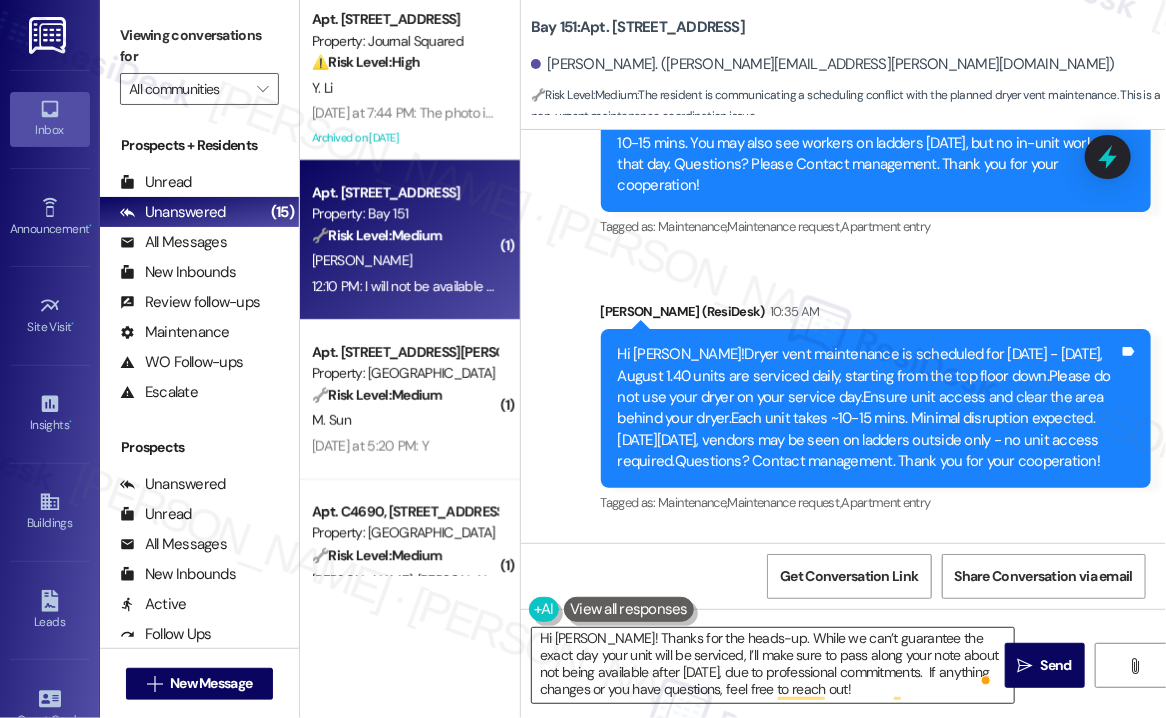 click on "Hi Margaret! Thanks for the heads-up. While we can’t guarantee the exact day your unit will be serviced, I’ll make sure to pass along your note about not being available after Wednesday, July 30, due to professional commitments.  If anything changes or you have questions, feel free to reach out!" at bounding box center [773, 665] 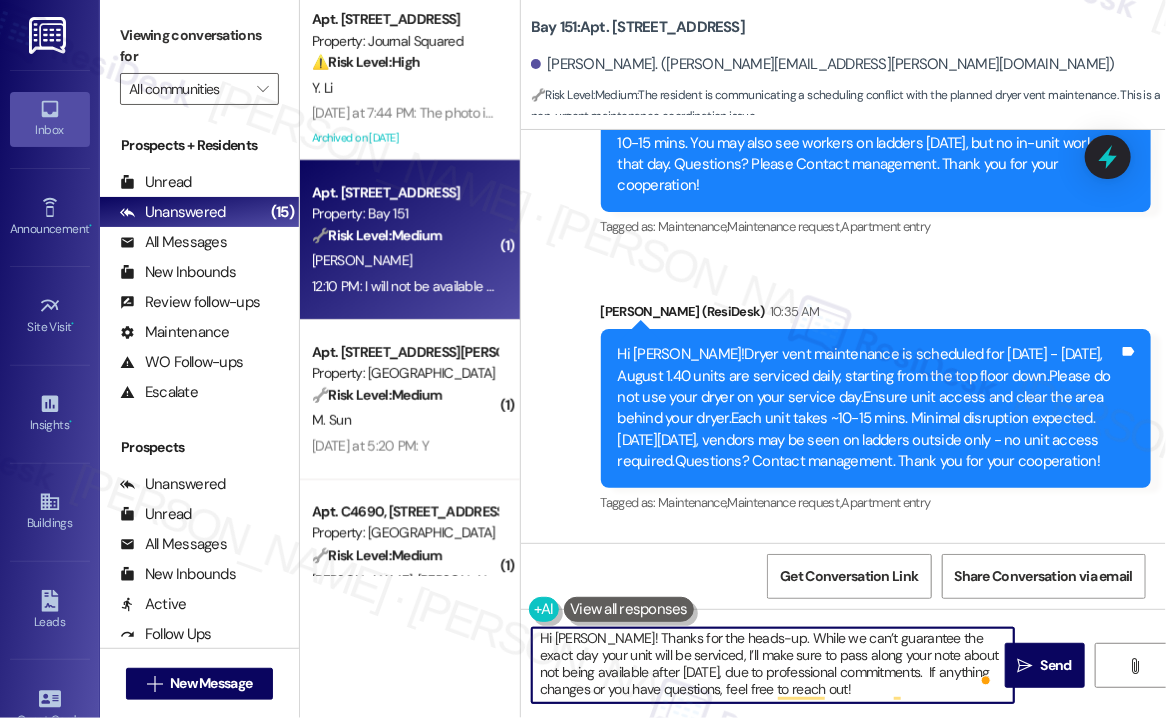 click on "Hi Margaret! Thanks for the heads-up. While we can’t guarantee the exact day your unit will be serviced, I’ll make sure to pass along your note about not being available after Wednesday, July 30, due to professional commitments.  If anything changes or you have questions, feel free to reach out!" at bounding box center [773, 665] 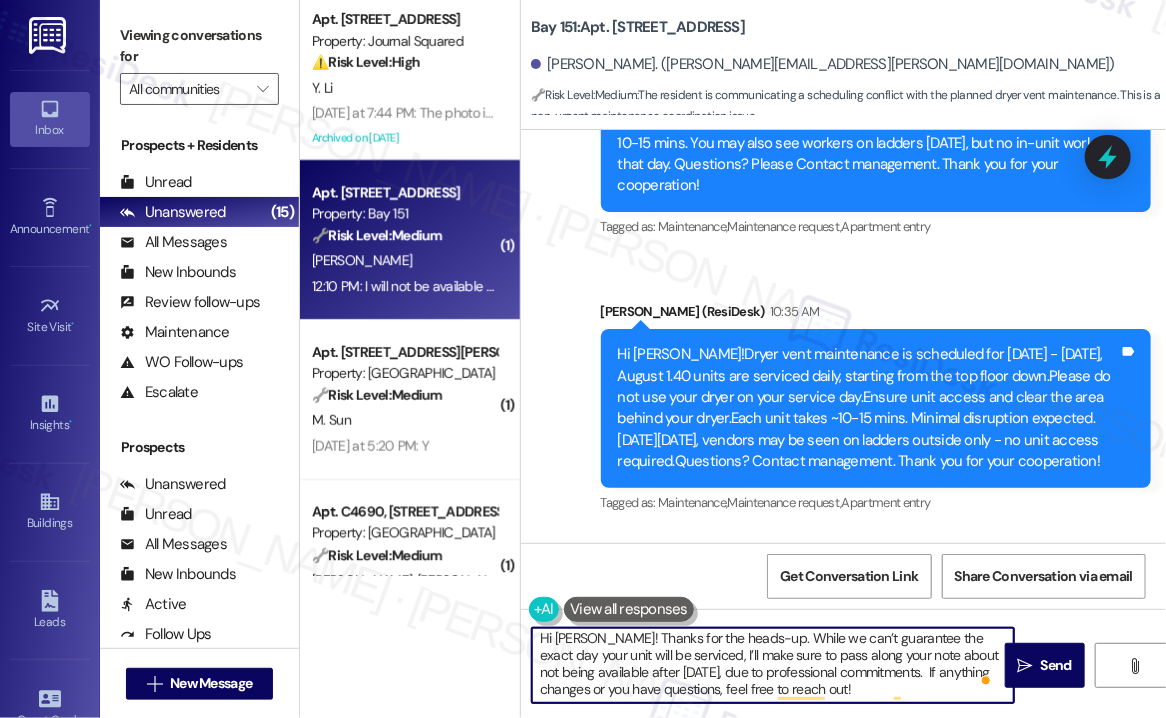 click on "Hi Margaret! Thanks for the heads-up. While we can’t guarantee the exact day your unit will be serviced, I’ll make sure to pass along your note about not being available after Wednesday, July 30, due to professional commitments.  If anything changes or you have questions, feel free to reach out!" at bounding box center [773, 665] 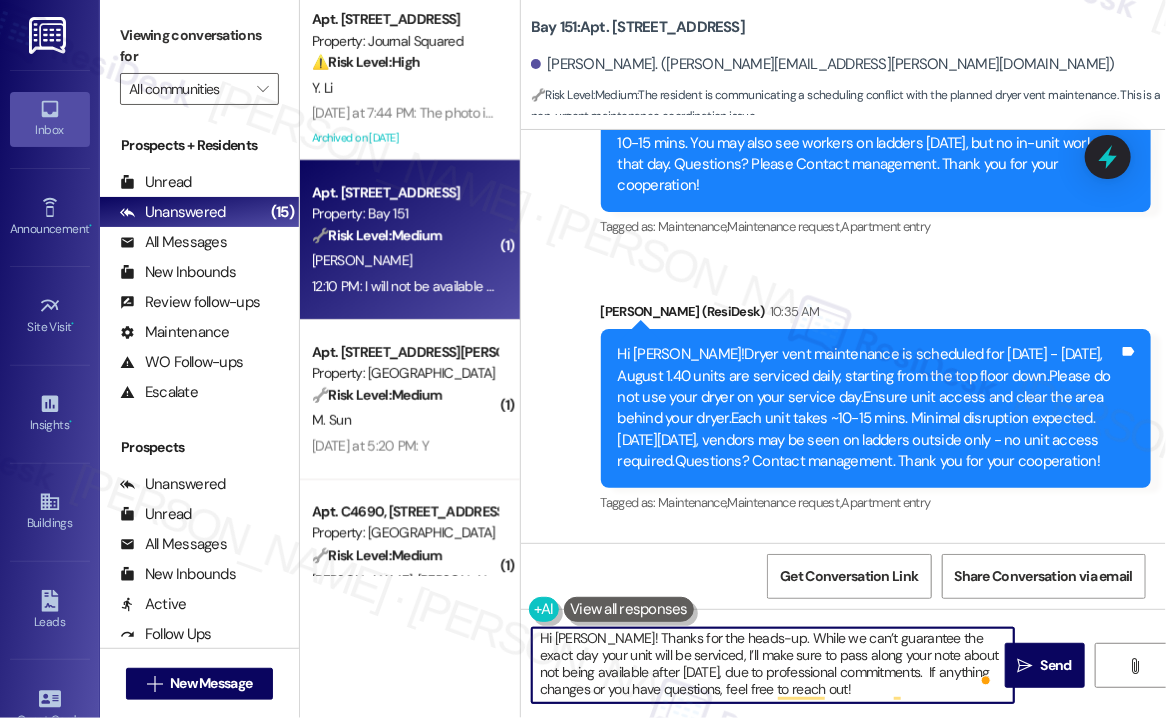 click on "I will not be available after
Wednesday, July 30th to provide access to my unit due to professional commitments." at bounding box center [792, 662] 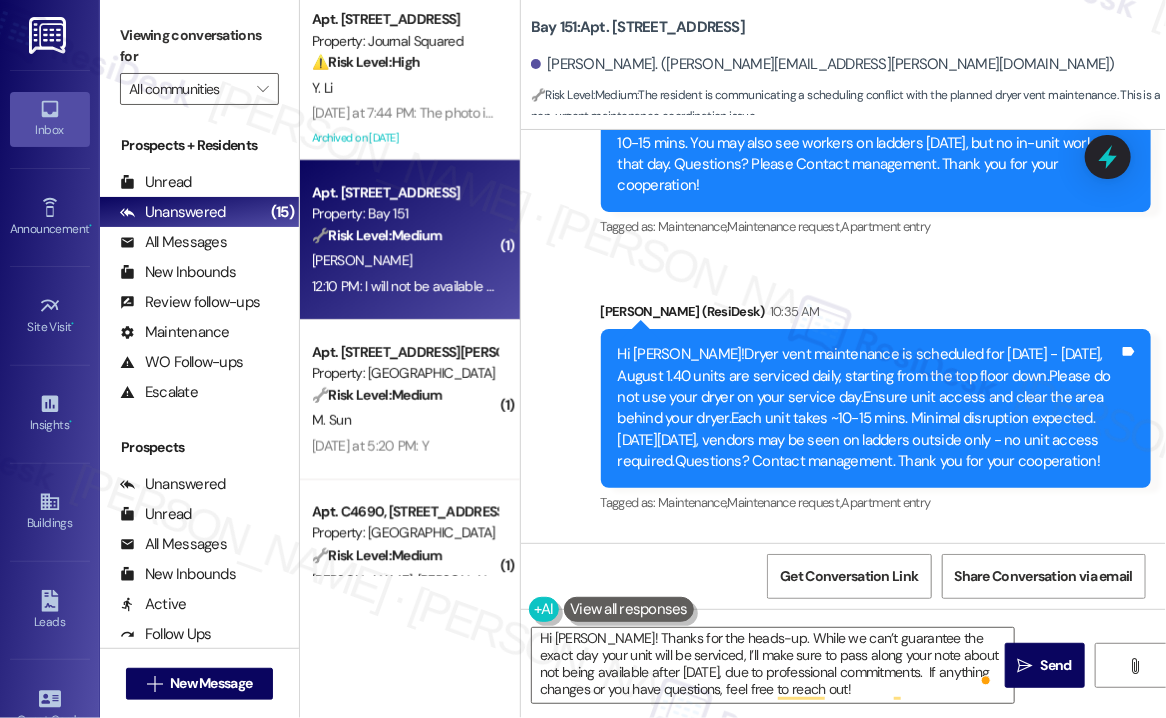 click on "I will not be available after
Wednesday, July 30th to provide access to my unit due to professional commitments." at bounding box center (792, 662) 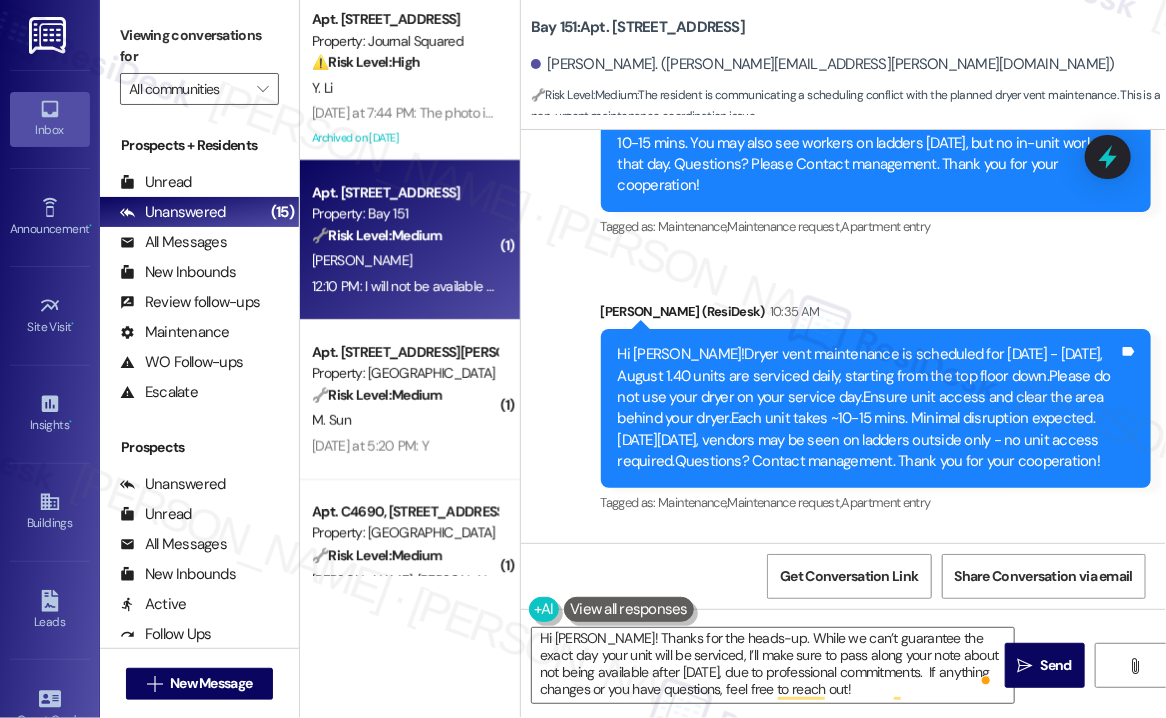 click on "Viewing conversations for" at bounding box center [199, 46] 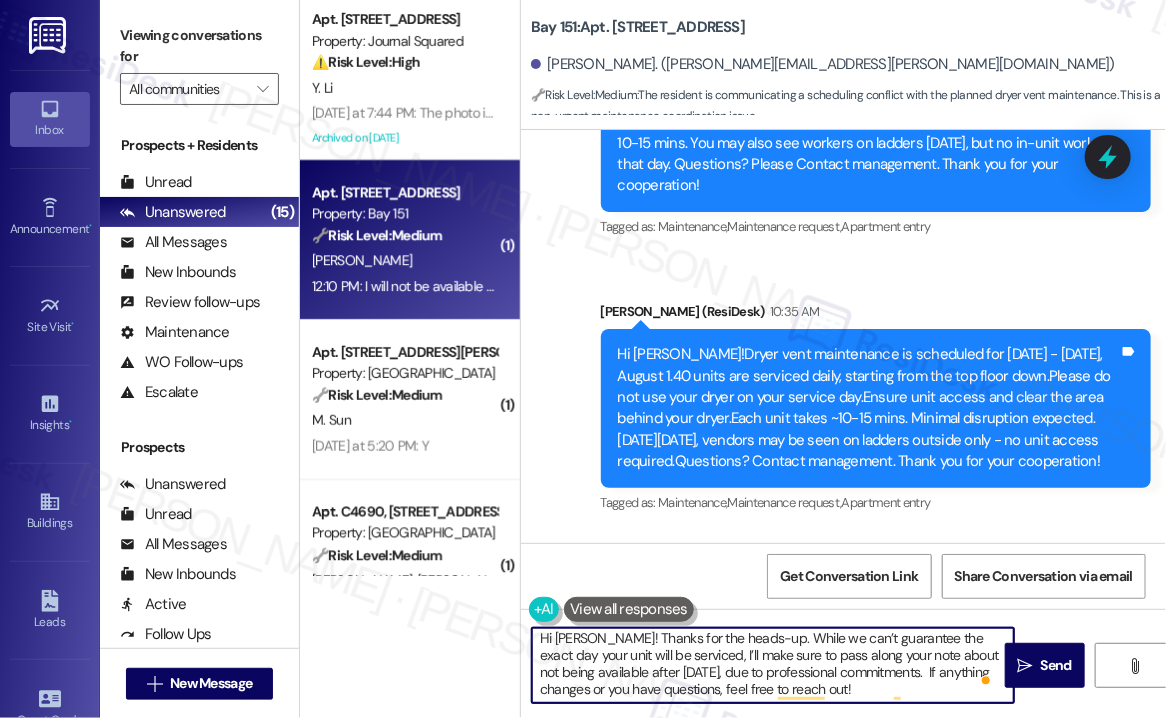 click on "Hi Margaret! Thanks for the heads-up. While we can’t guarantee the exact day your unit will be serviced, I’ll make sure to pass along your note about not being available after Wednesday, July 30, due to professional commitments.  If anything changes or you have questions, feel free to reach out!" at bounding box center (773, 665) 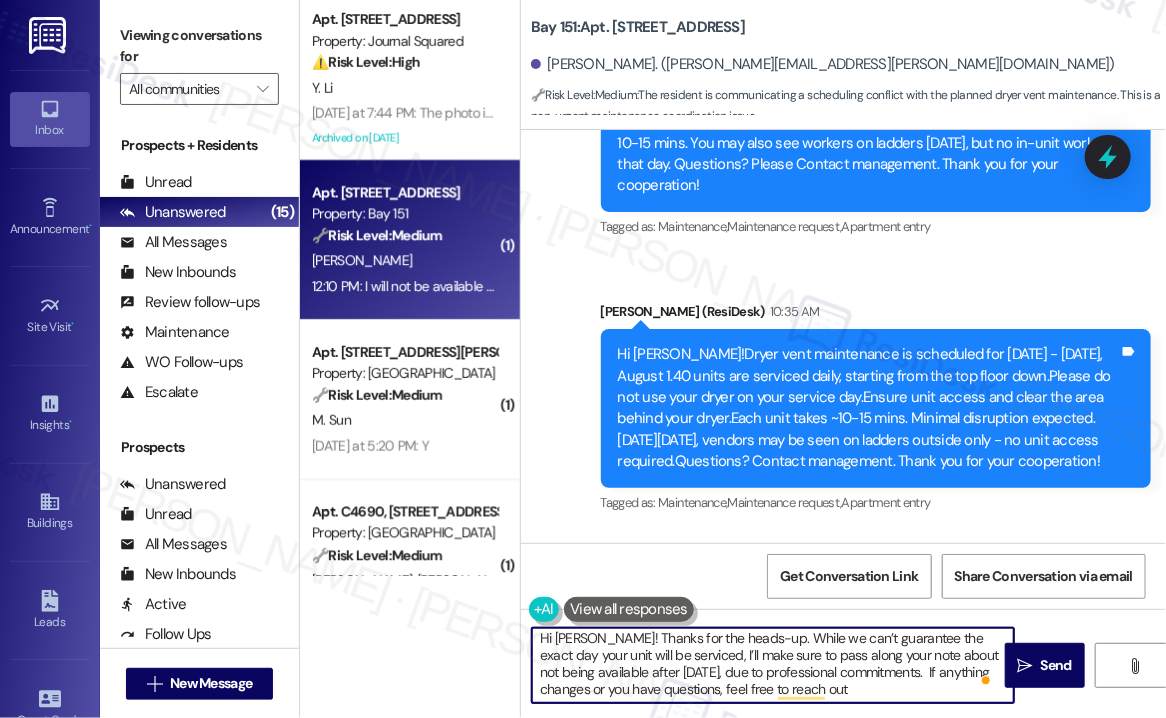 type on "Hi Margaret! Thanks for the heads-up. While we can’t guarantee the exact day your unit will be serviced, I’ll make sure to pass along your note about not being available after Wednesday, July 30, due to professional commitments.  If anything changes or you have questions, feel free to reach out." 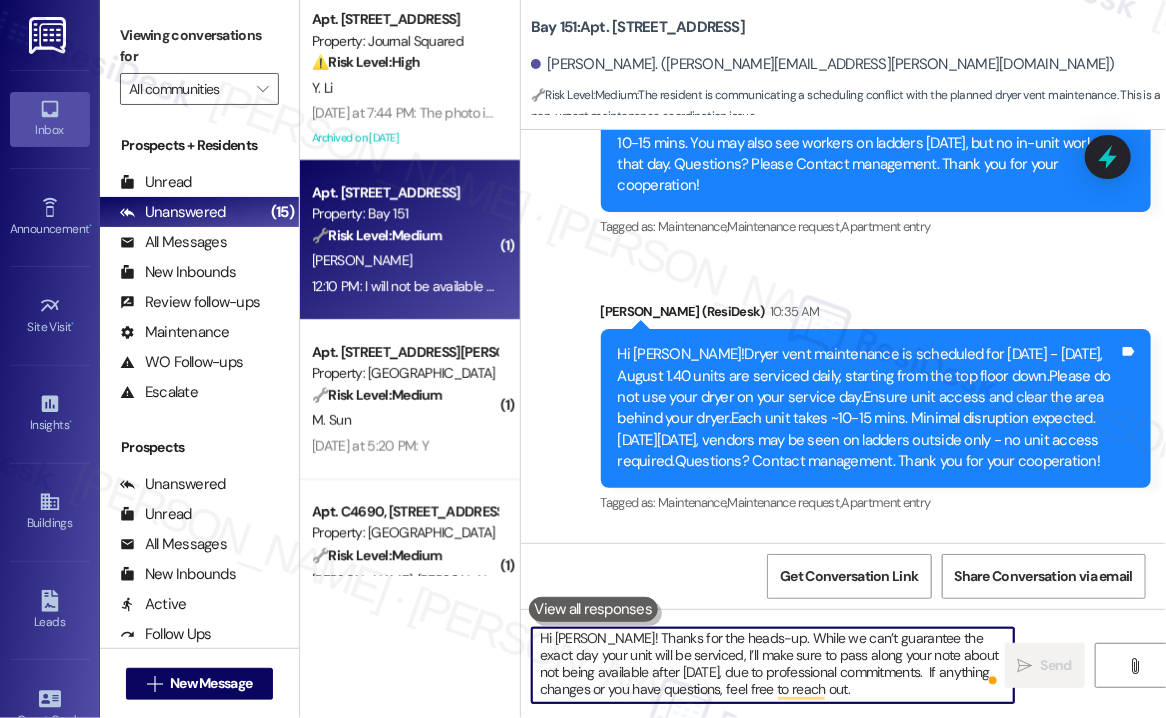 scroll, scrollTop: 0, scrollLeft: 0, axis: both 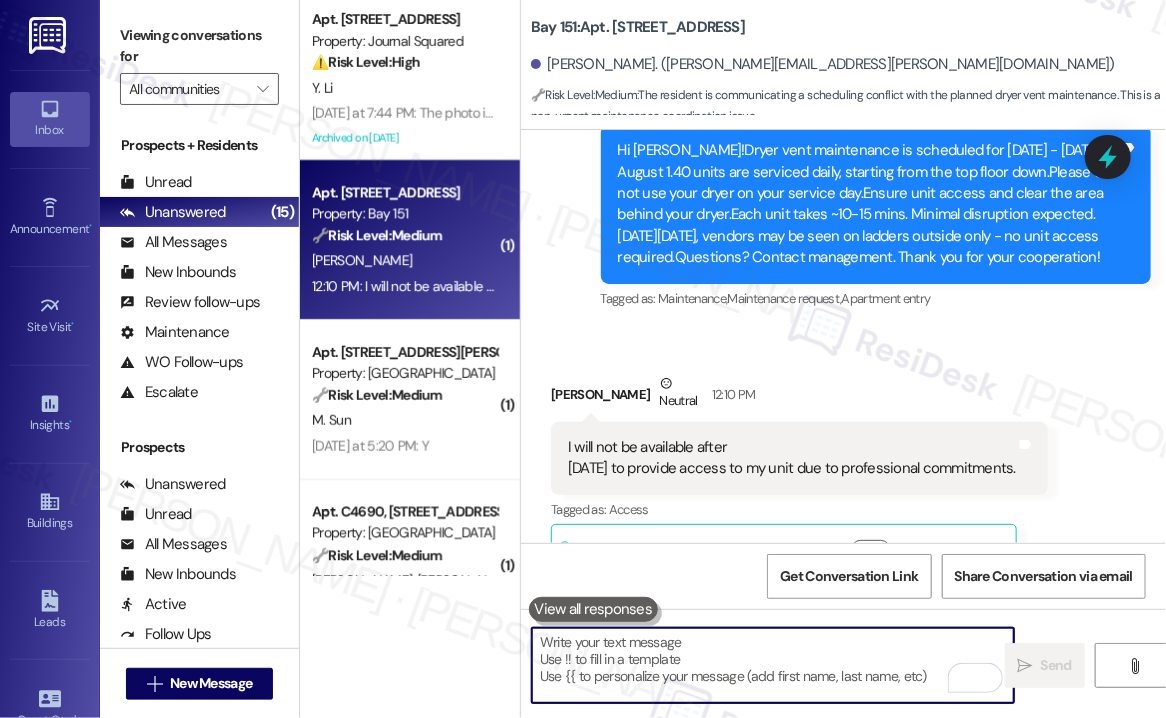 type 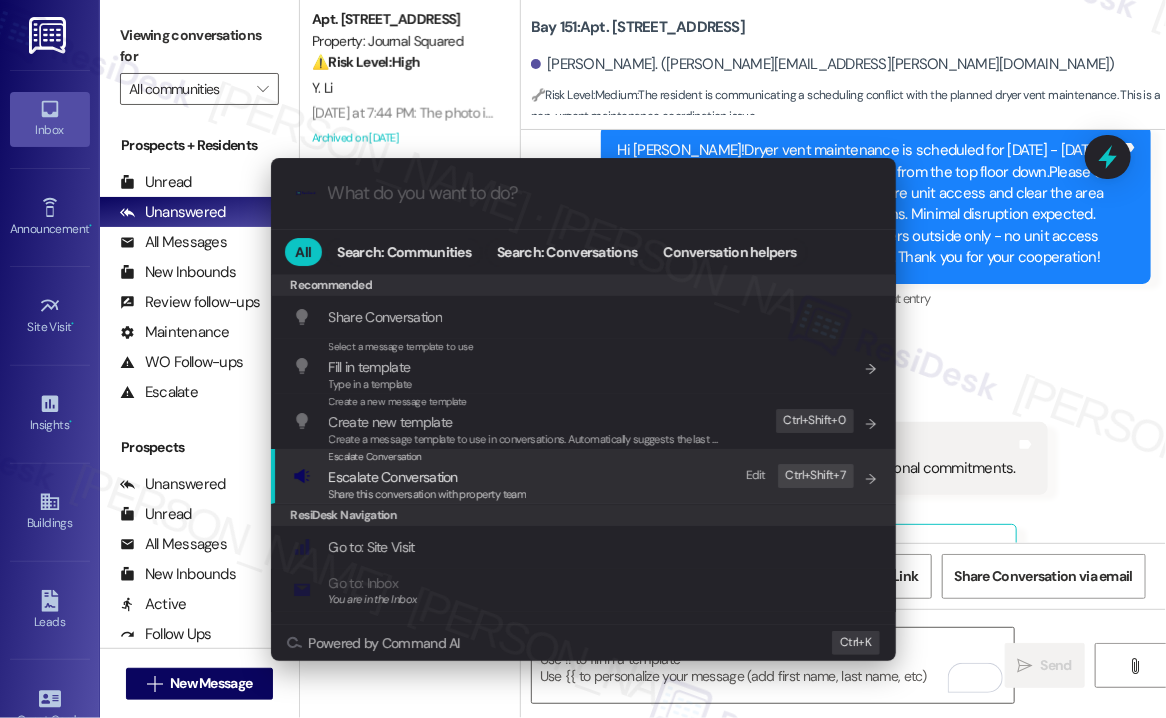 click on "Escalate Conversation" at bounding box center [428, 477] 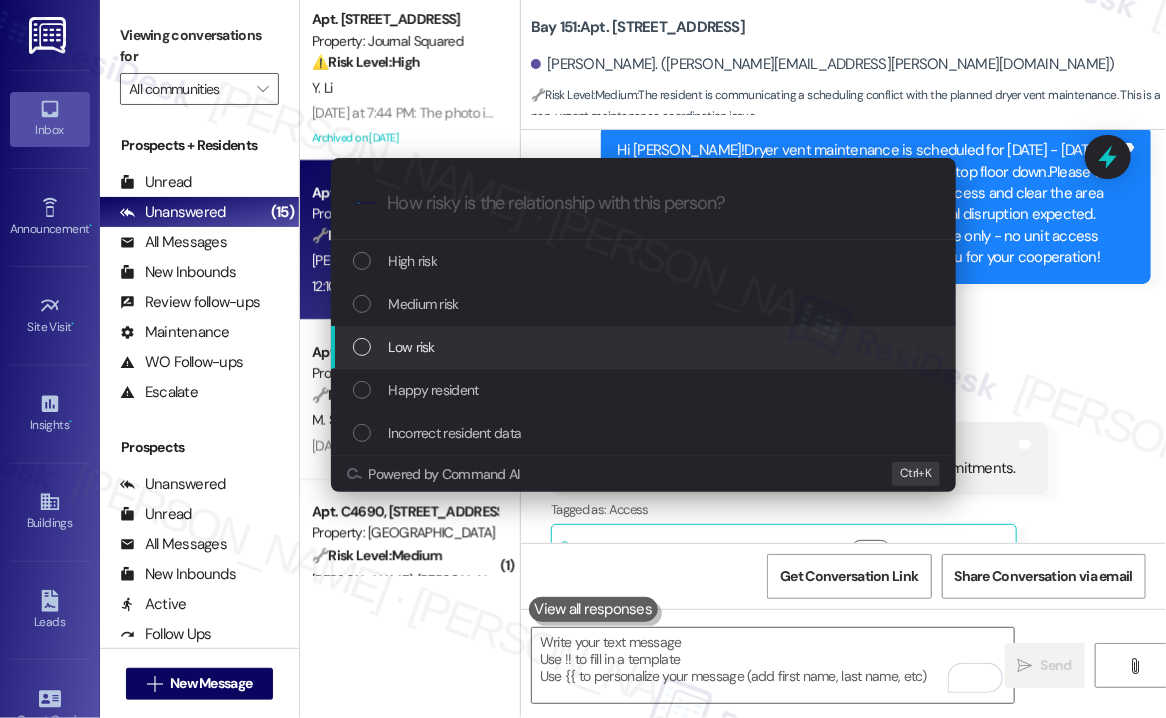 click on "Low risk" at bounding box center [645, 347] 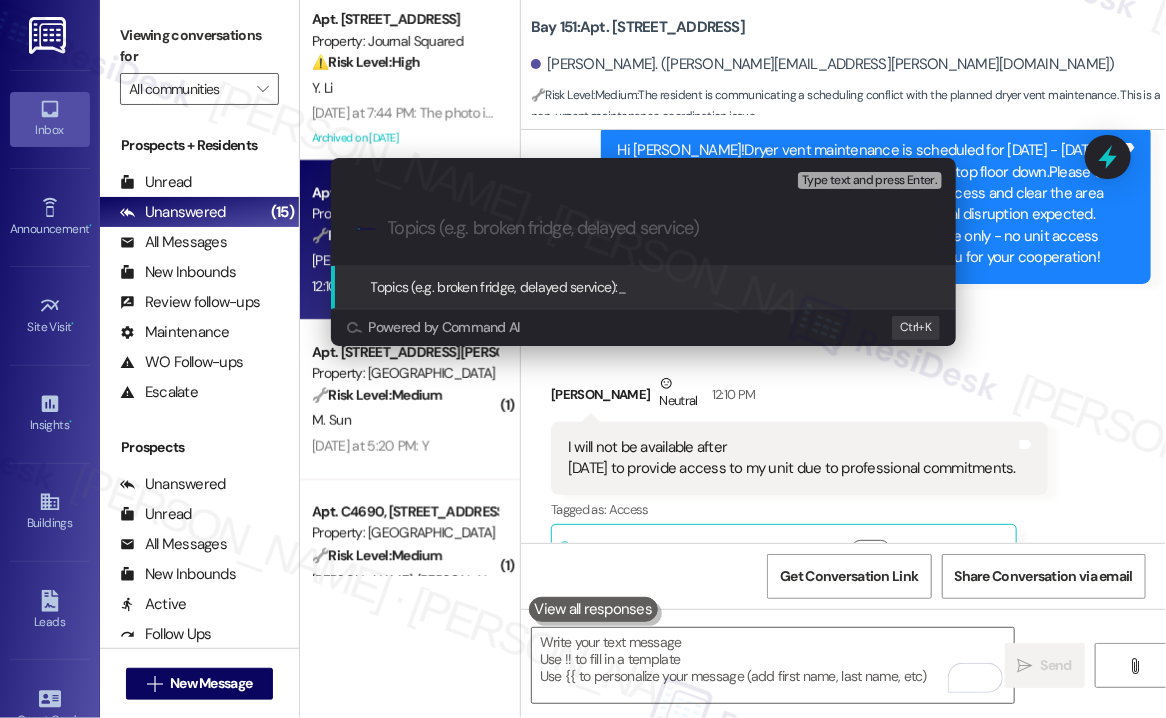 drag, startPoint x: 109, startPoint y: 15, endPoint x: 152, endPoint y: 17, distance: 43.046486 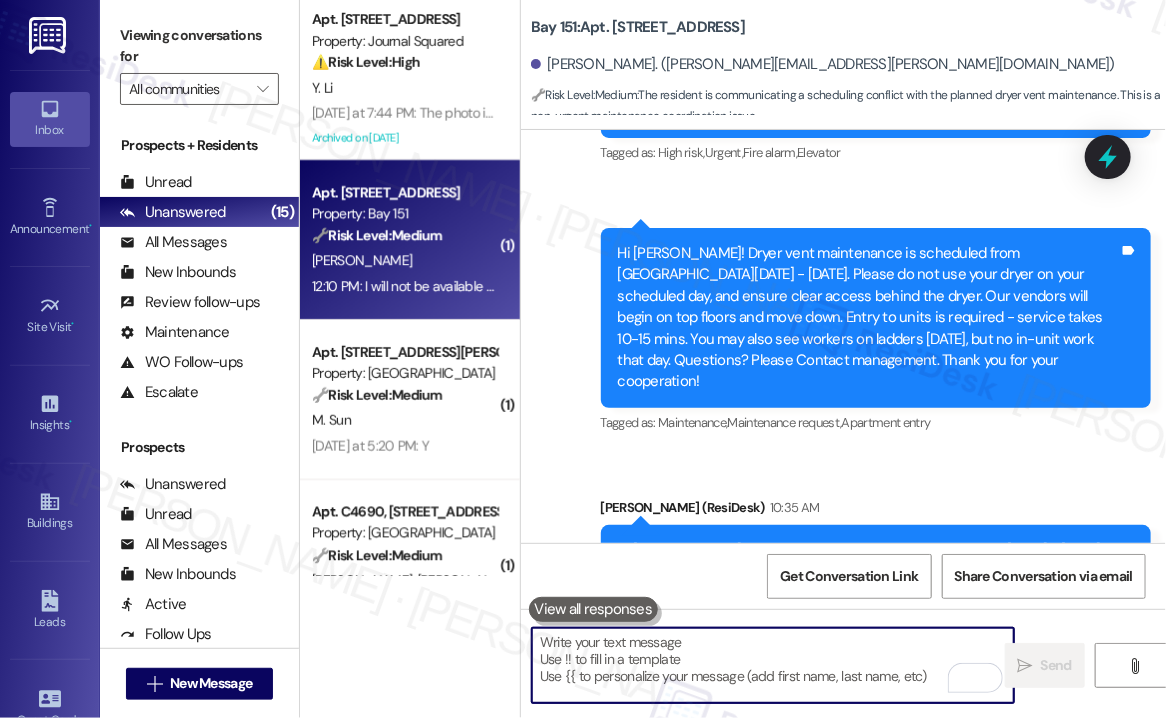 scroll, scrollTop: 30820, scrollLeft: 0, axis: vertical 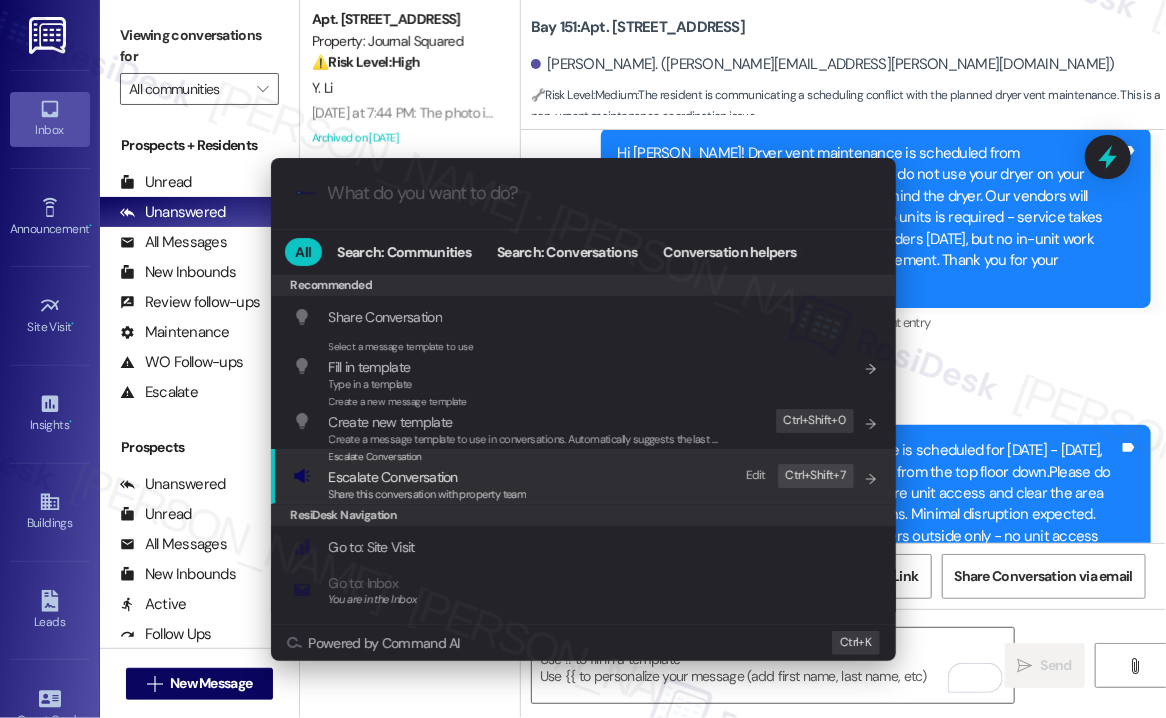 click on "Escalate Conversation Escalate Conversation Share this conversation with property team Edit Ctrl+ Shift+ 7" at bounding box center (585, 476) 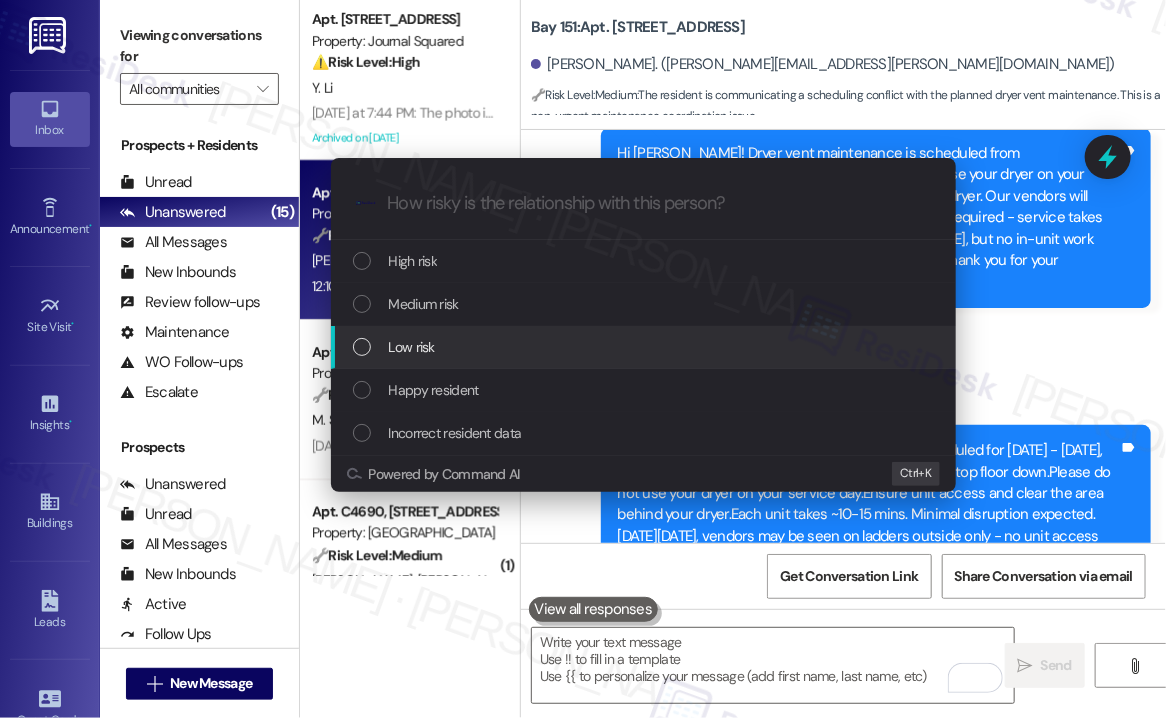 click on "Low risk" at bounding box center [645, 347] 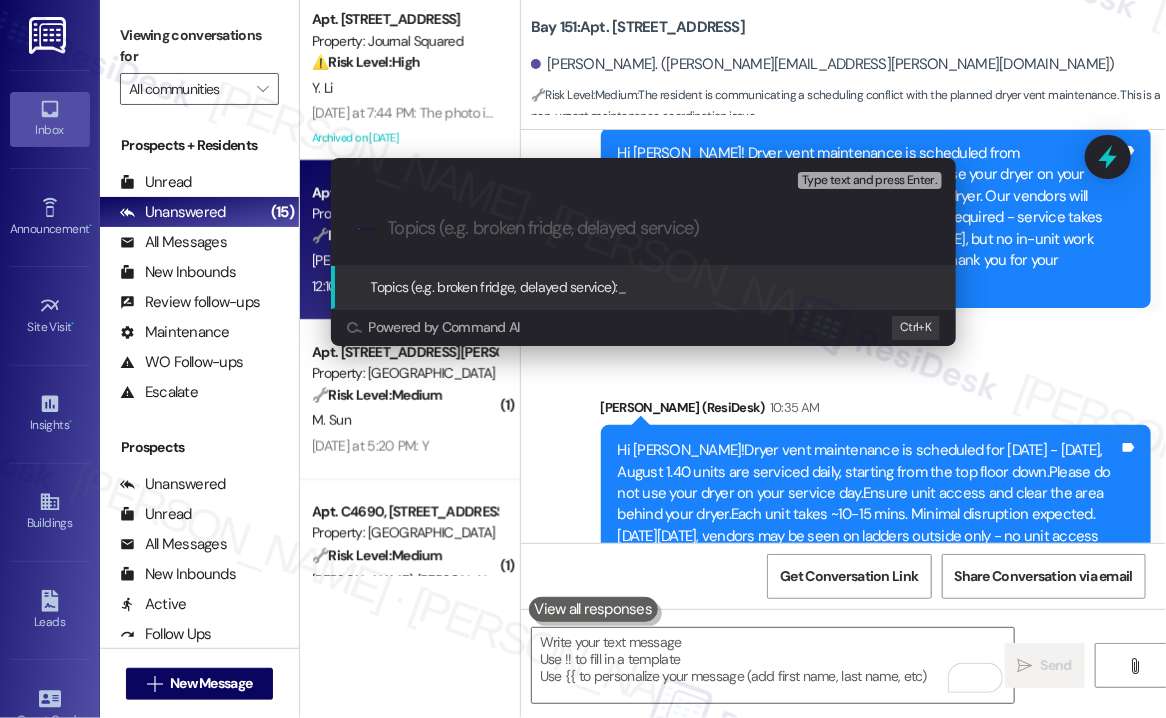 paste on "ot Available After July 30" 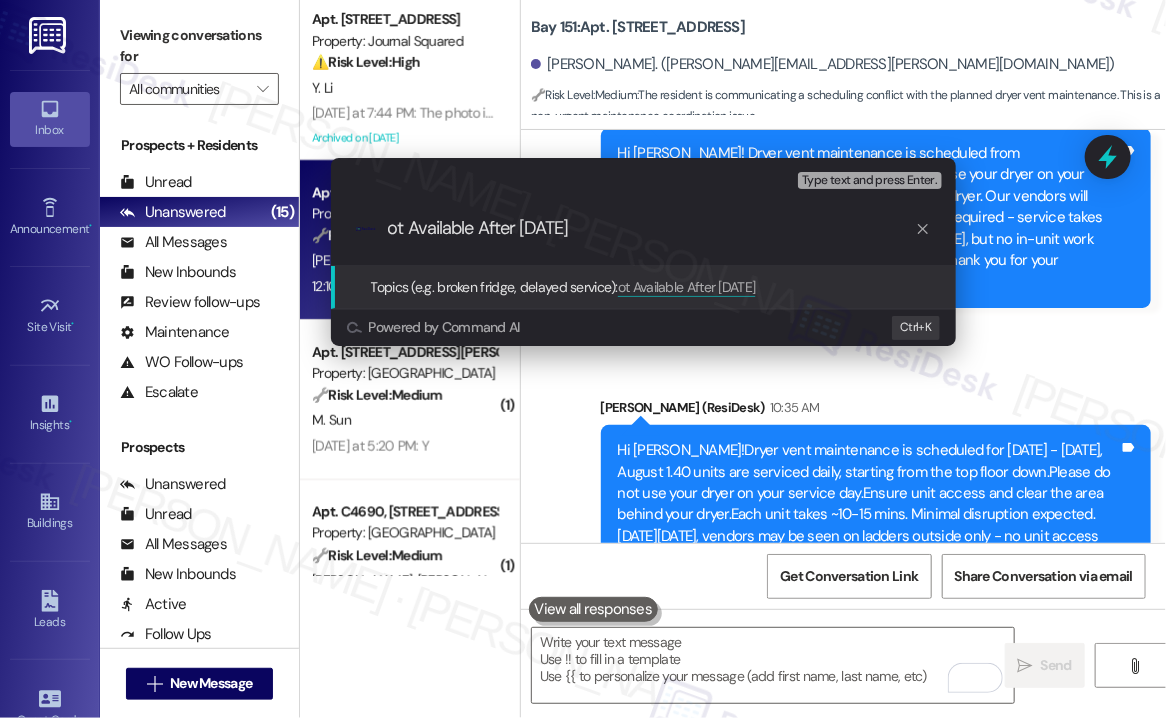 click on "ot Available After July 30" at bounding box center [651, 228] 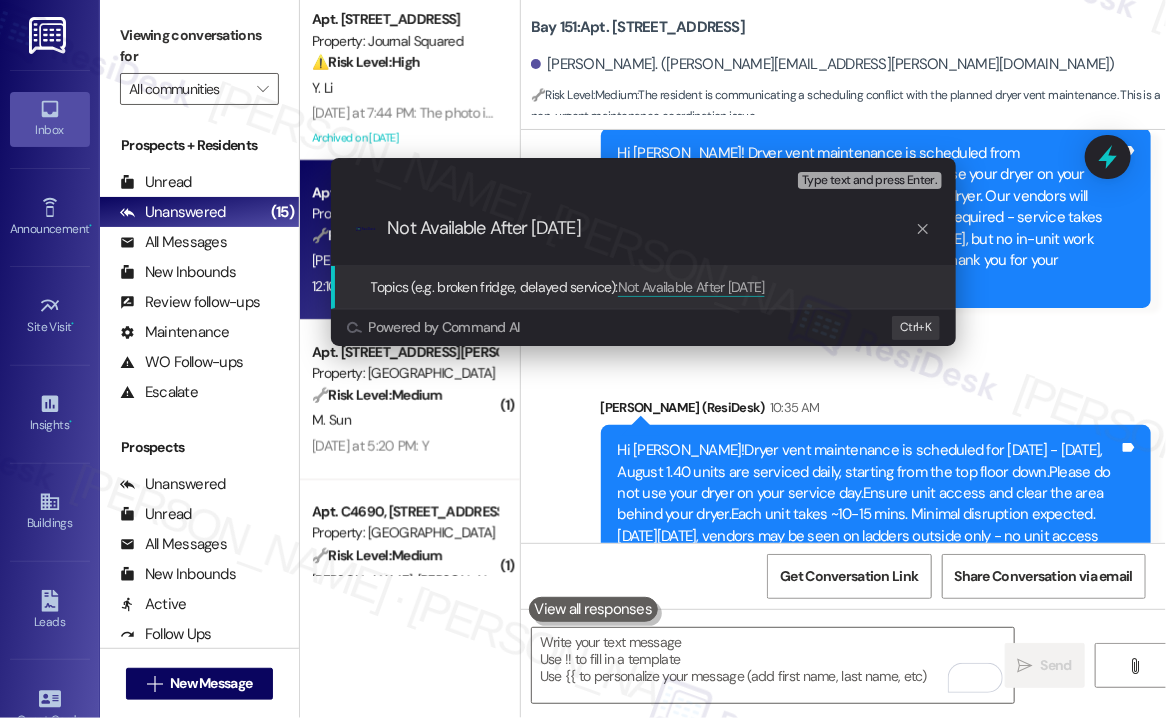 click on "Not Available After July 30" at bounding box center (651, 228) 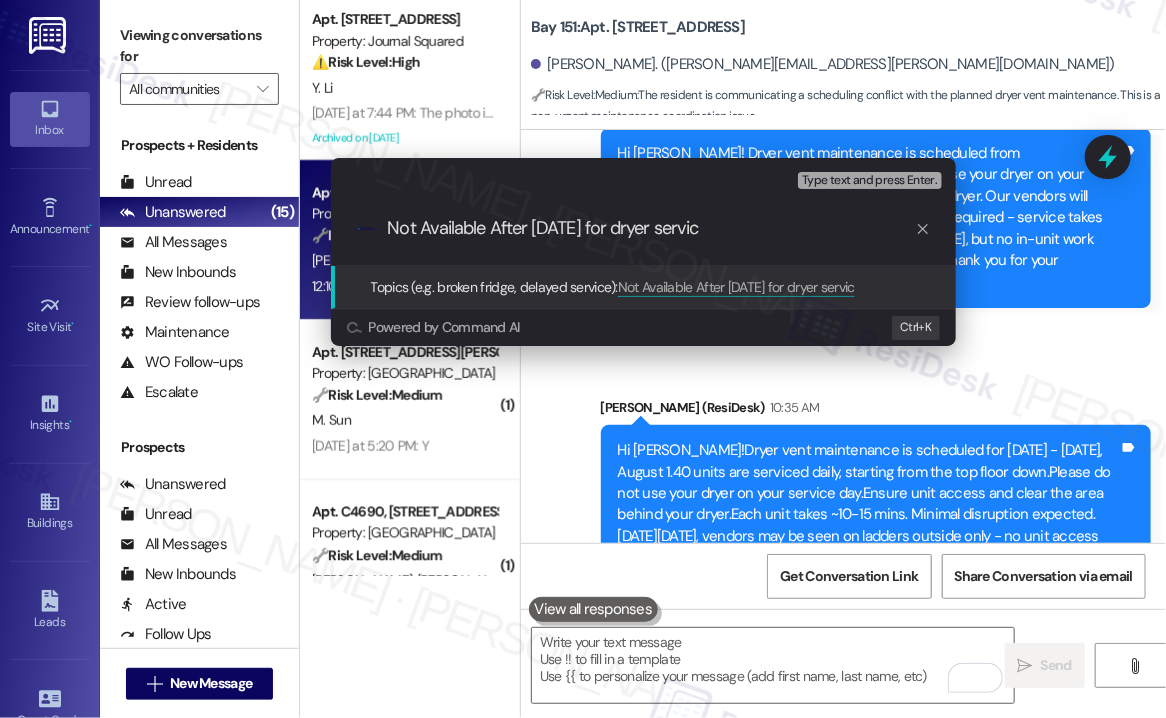 type on "Not Available After July 30 for dryer service" 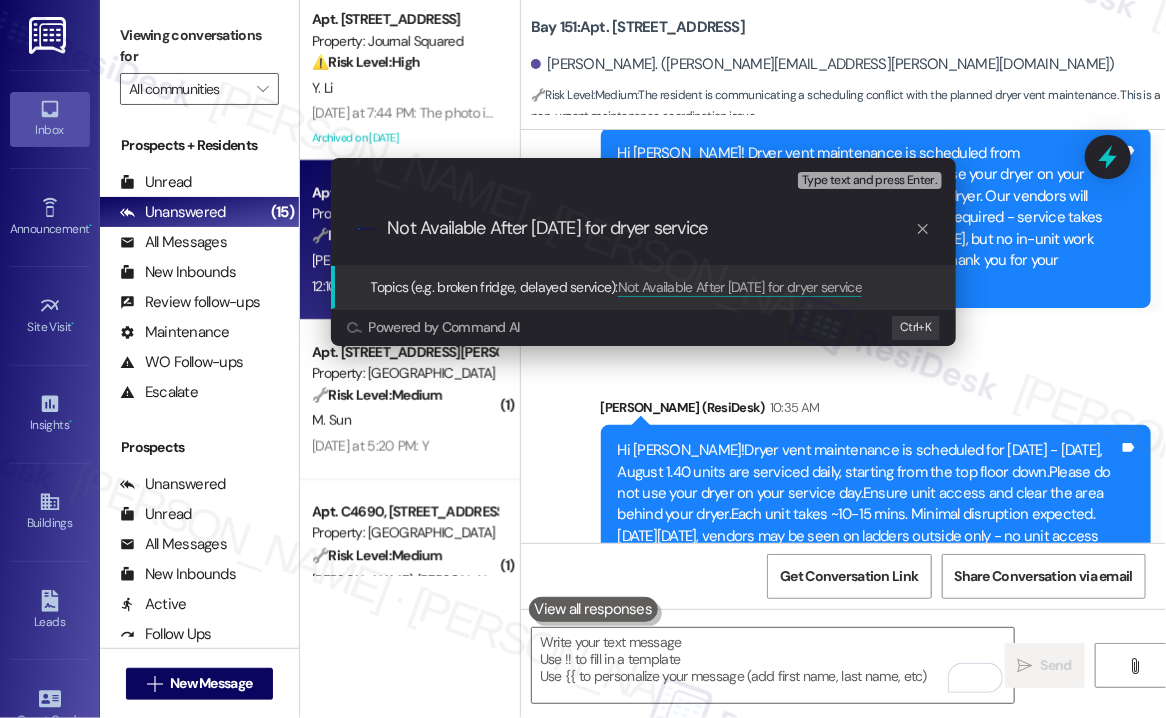 type 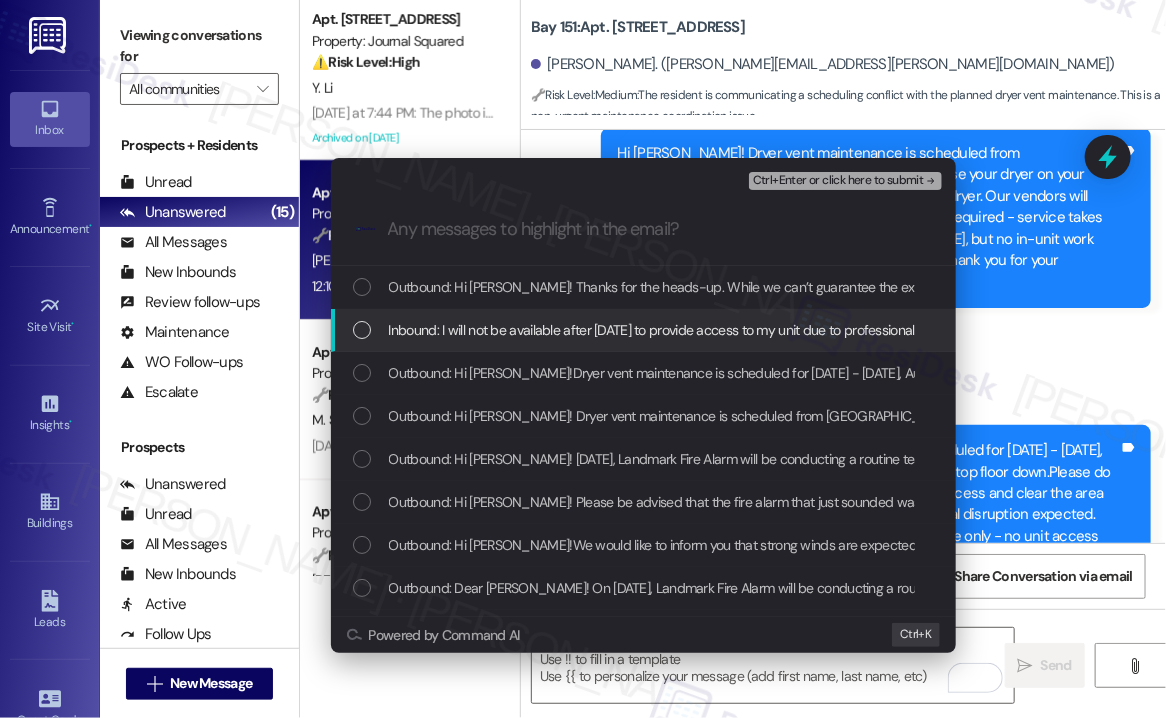 click on "Inbound: I will not be available after
Wednesday, July 30th to provide access to my unit due to professional commitments." at bounding box center [643, 330] 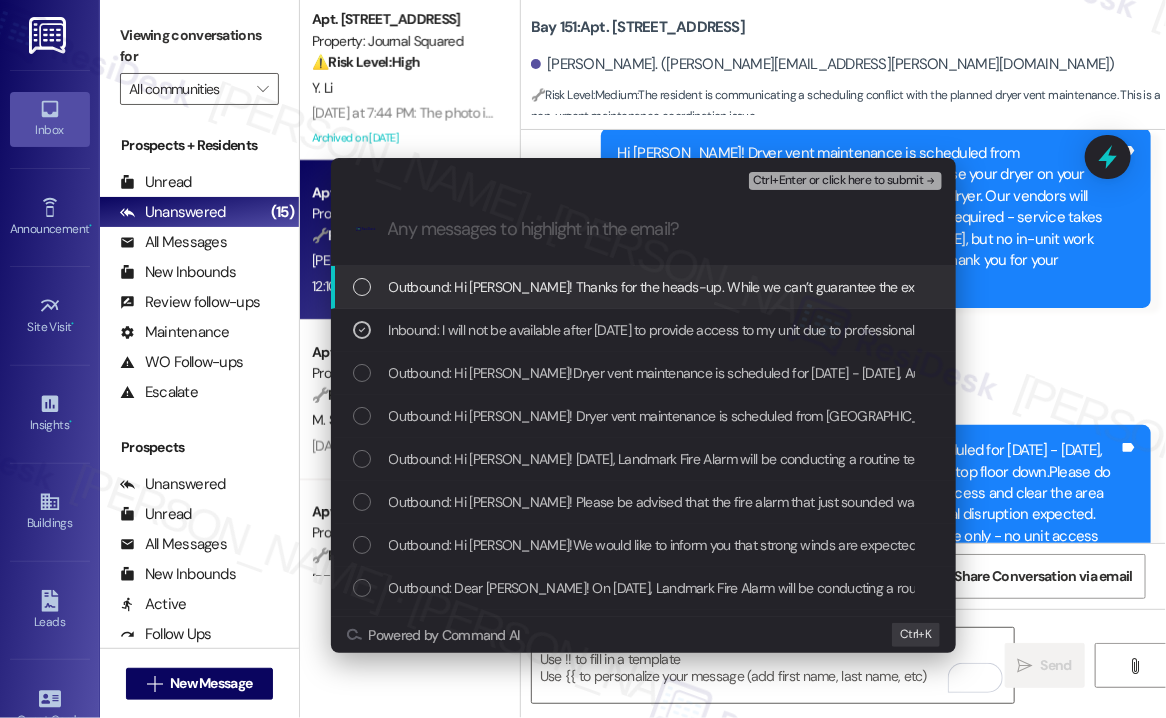 click on "Ctrl+Enter or click here to submit" at bounding box center [838, 181] 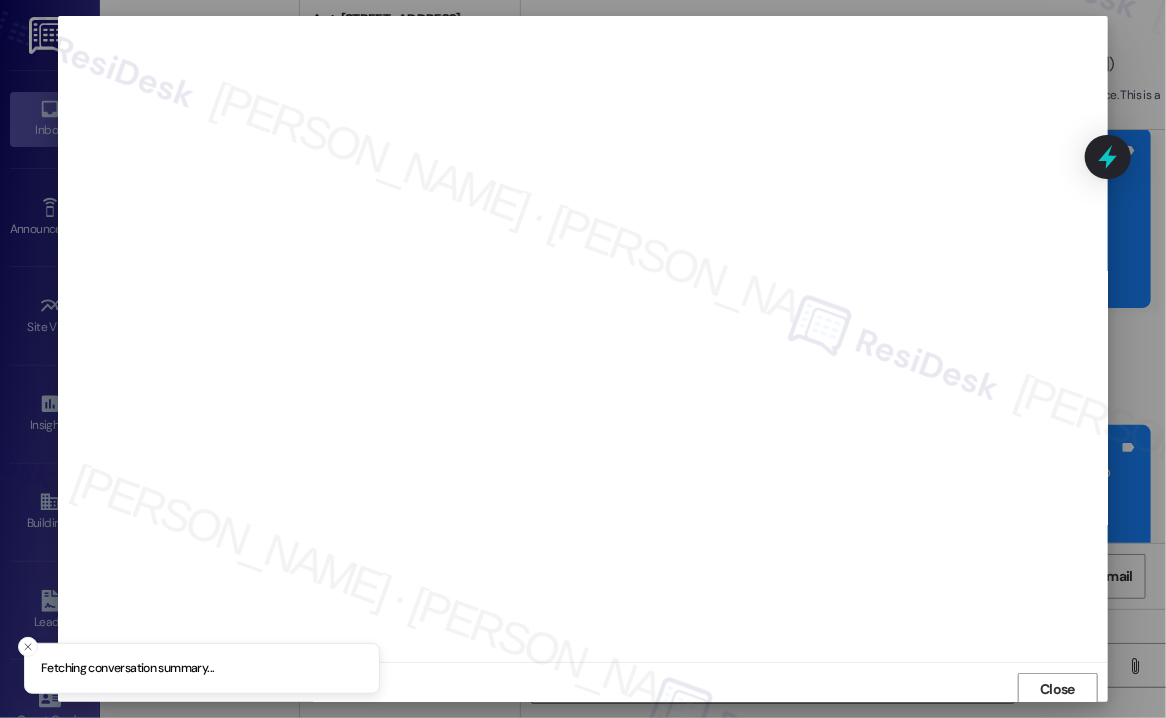 scroll, scrollTop: 3, scrollLeft: 0, axis: vertical 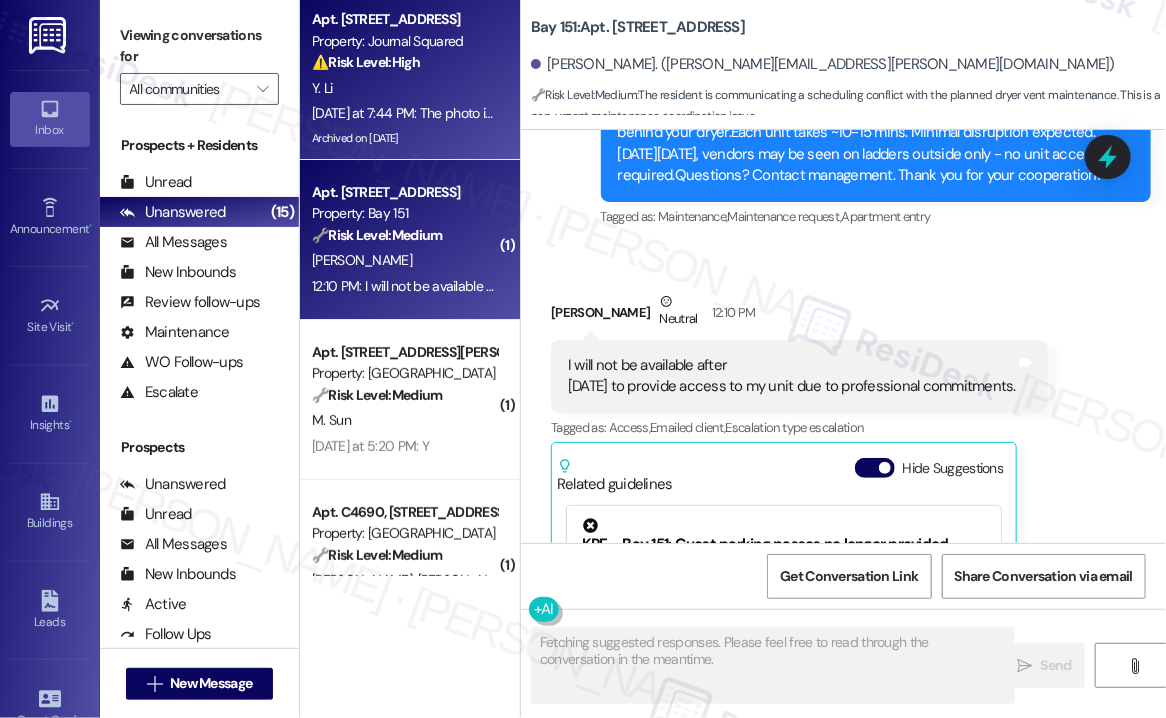 click on "Yesterday at 7:44 PM: The photo is my balance in my portal. Doesn't it mean I need to pay 3902.5 for August? Yesterday at 7:44 PM: The photo is my balance in my portal. Doesn't it mean I need to pay 3902.5 for August?" at bounding box center (619, 113) 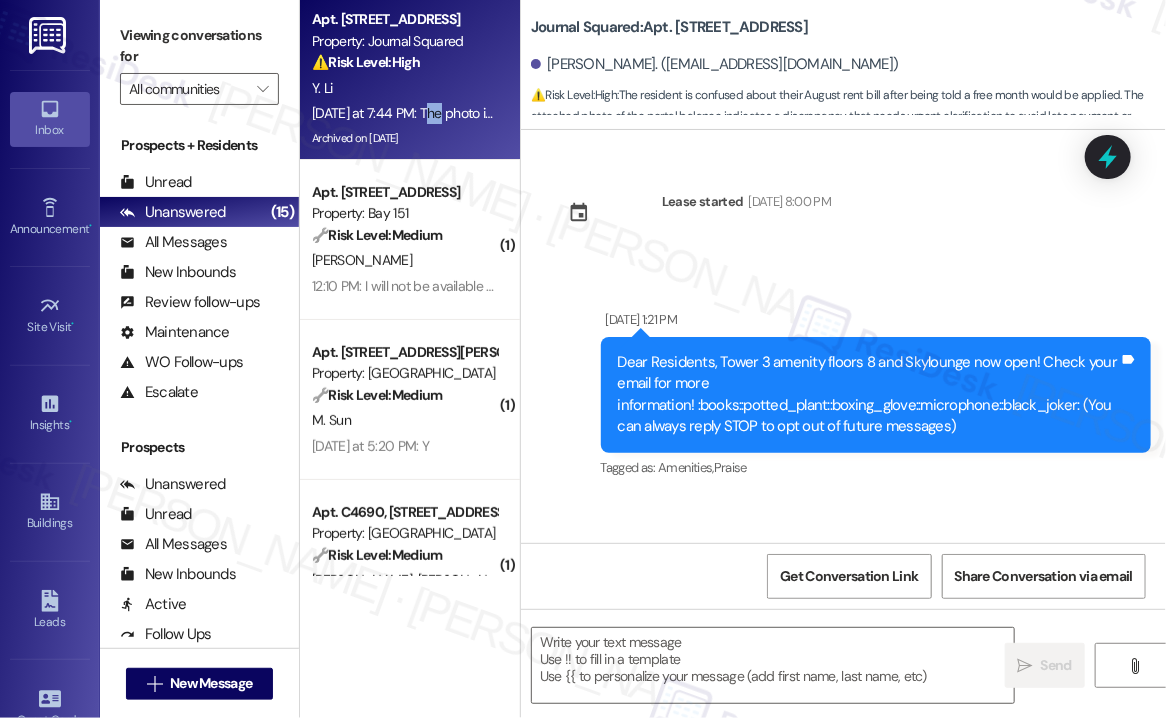 scroll, scrollTop: 19428, scrollLeft: 0, axis: vertical 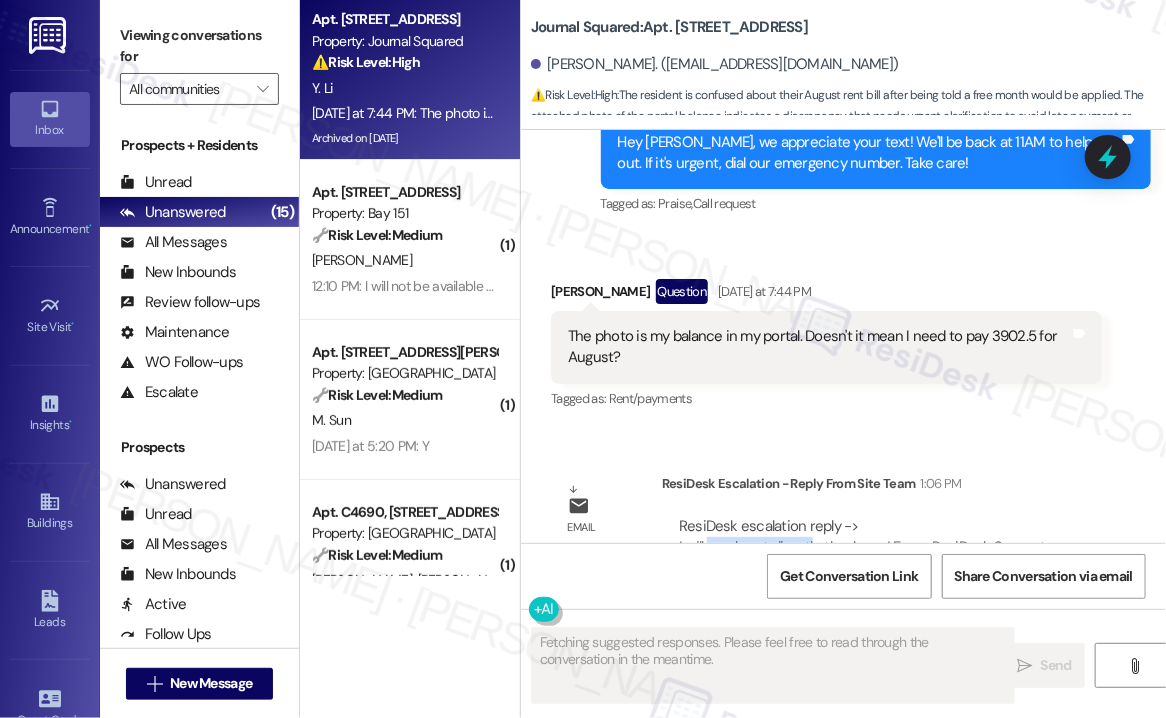 drag, startPoint x: 708, startPoint y: 431, endPoint x: 808, endPoint y: 429, distance: 100.02 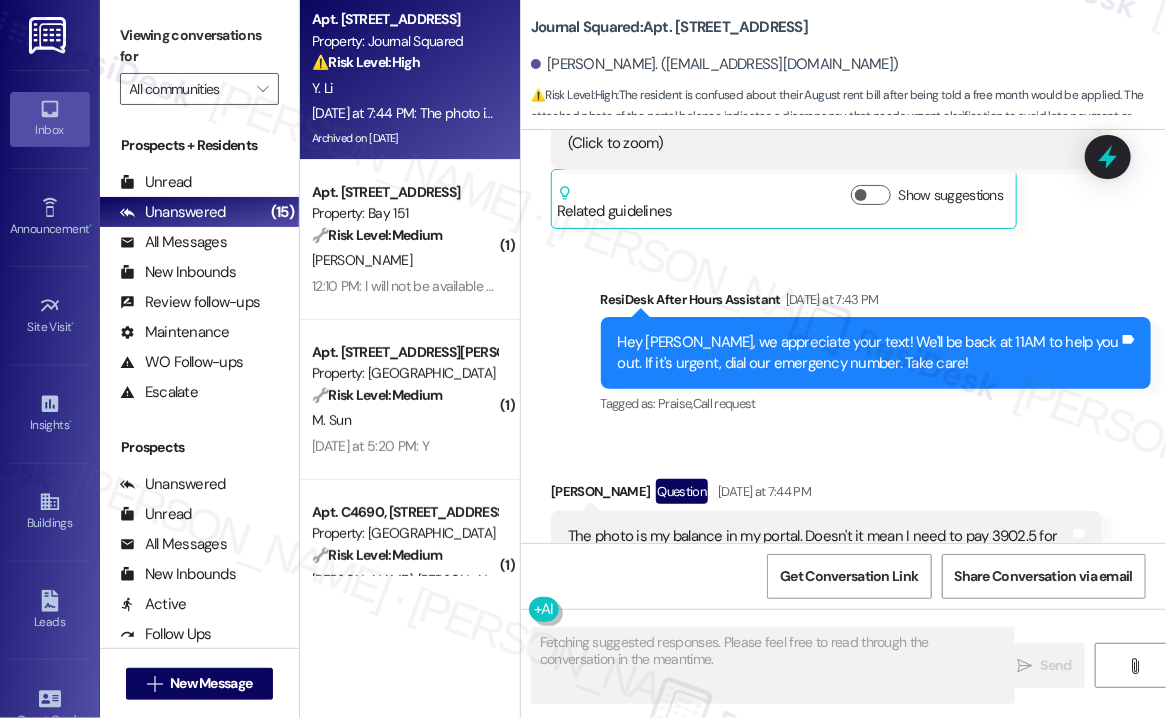 scroll, scrollTop: 19428, scrollLeft: 0, axis: vertical 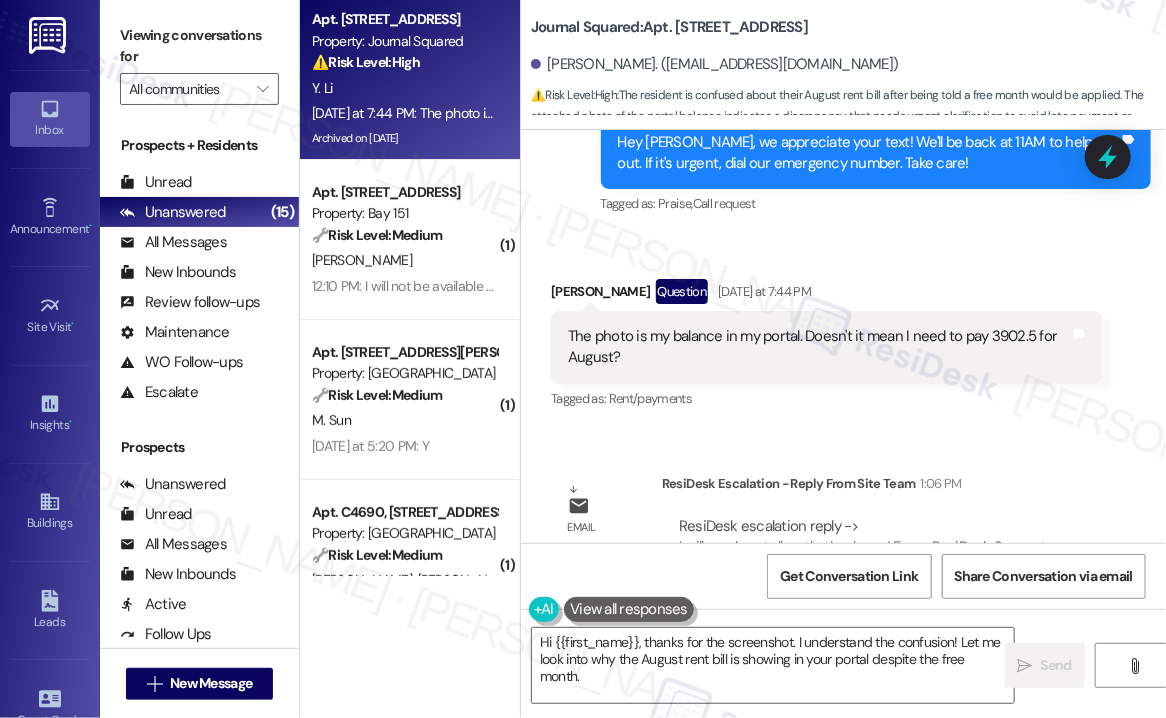 click on "ResiDesk escalation reply ->
I will reach out directly, thank you! From: ResiDesk Support <support@theresidesk.com> Sent: Friday, July 25, 2025 10:37 AM To: Jennifer Colon <jcolon@thekregroup.com>; Jesse Szteinbaum <jesse@thekreg ResiDesk escalation reply ->
I will reach out directly, thank you! From: ResiDesk Support <support@theresidesk.com> Sent: Friday, July 25, 2025 10:37 AM To: Jennifer Colon <jcolon@thekregroup.com>; Jesse Szteinbaum <jesse@thekreg" at bounding box center [878, 569] 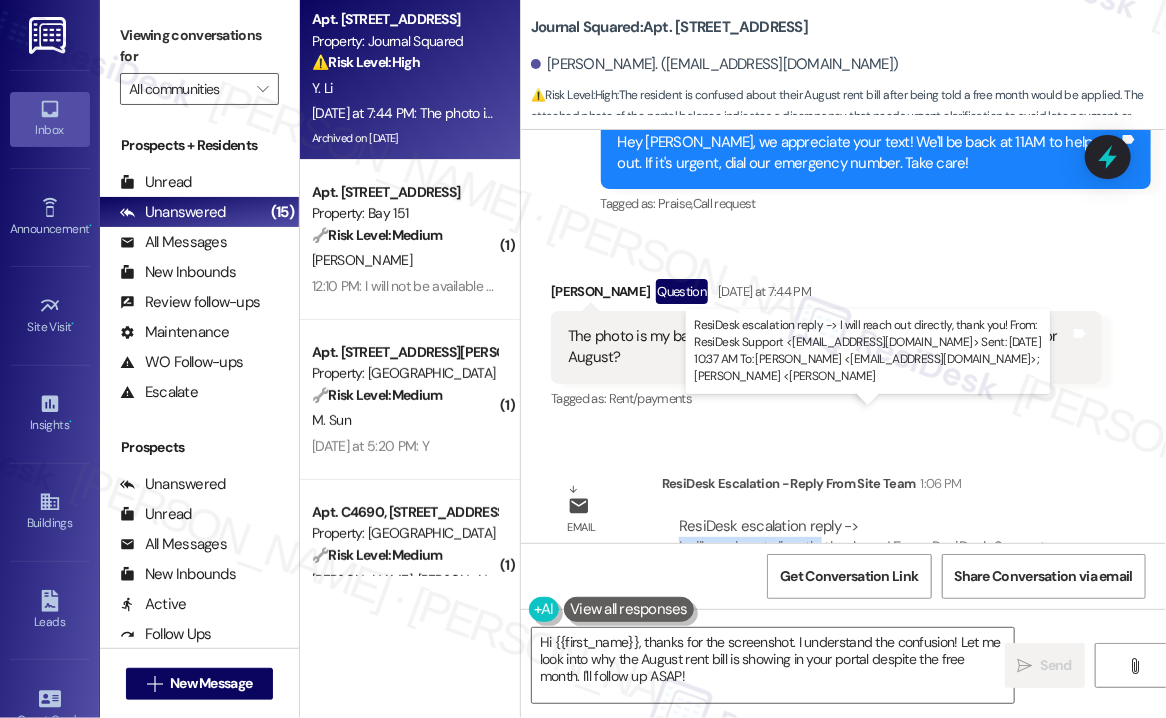 drag, startPoint x: 674, startPoint y: 438, endPoint x: 818, endPoint y: 437, distance: 144.00348 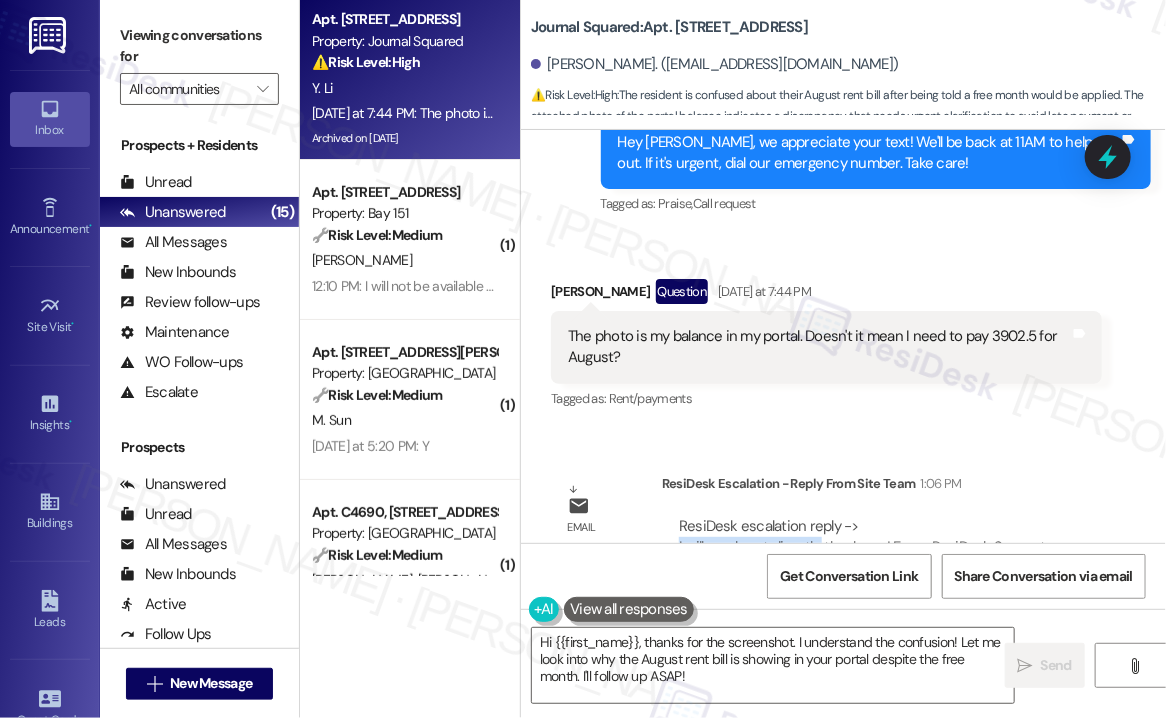copy on "I will reach out directly," 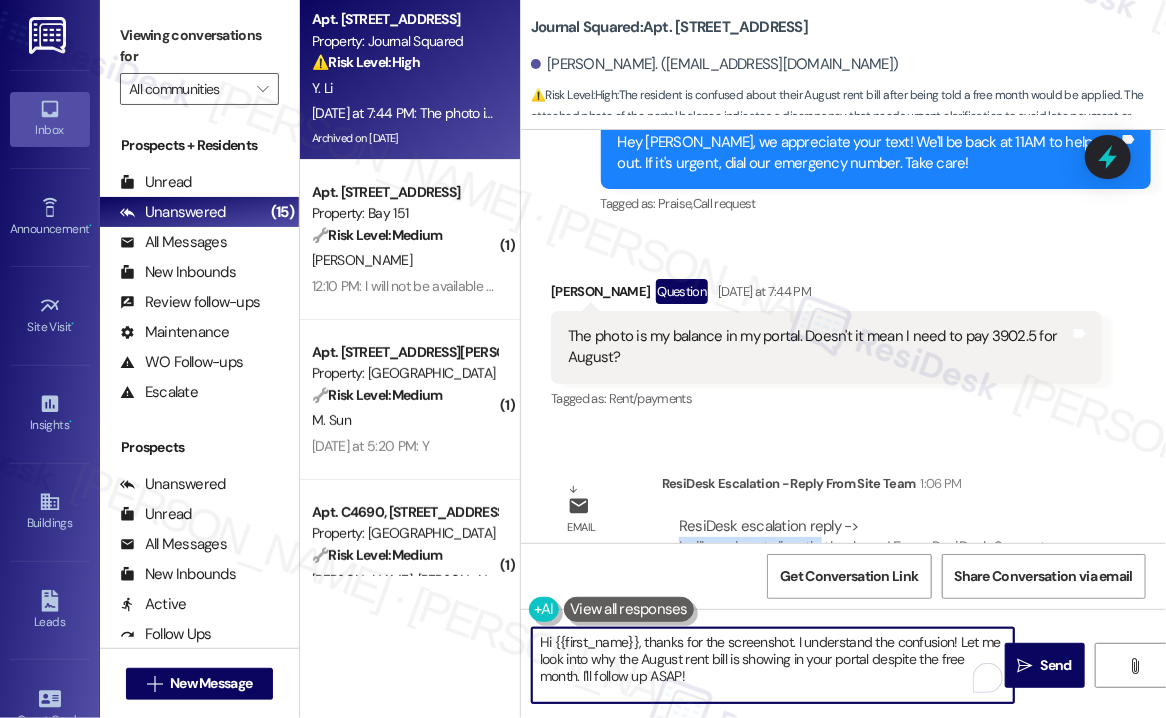 click on "Hi {{first_name}}, thanks for the screenshot. I understand the confusion! Let me look into why the August rent bill is showing in your portal despite the free month. I'll follow up ASAP!" at bounding box center [773, 665] 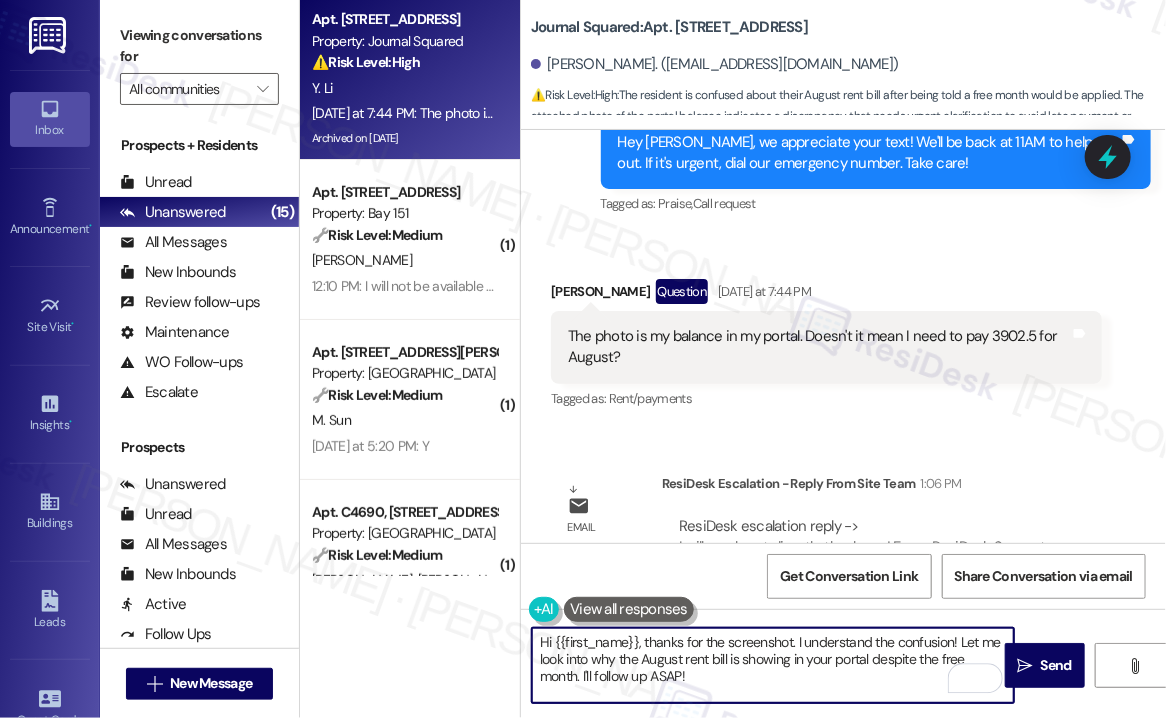 drag, startPoint x: 747, startPoint y: 687, endPoint x: 643, endPoint y: 633, distance: 117.18362 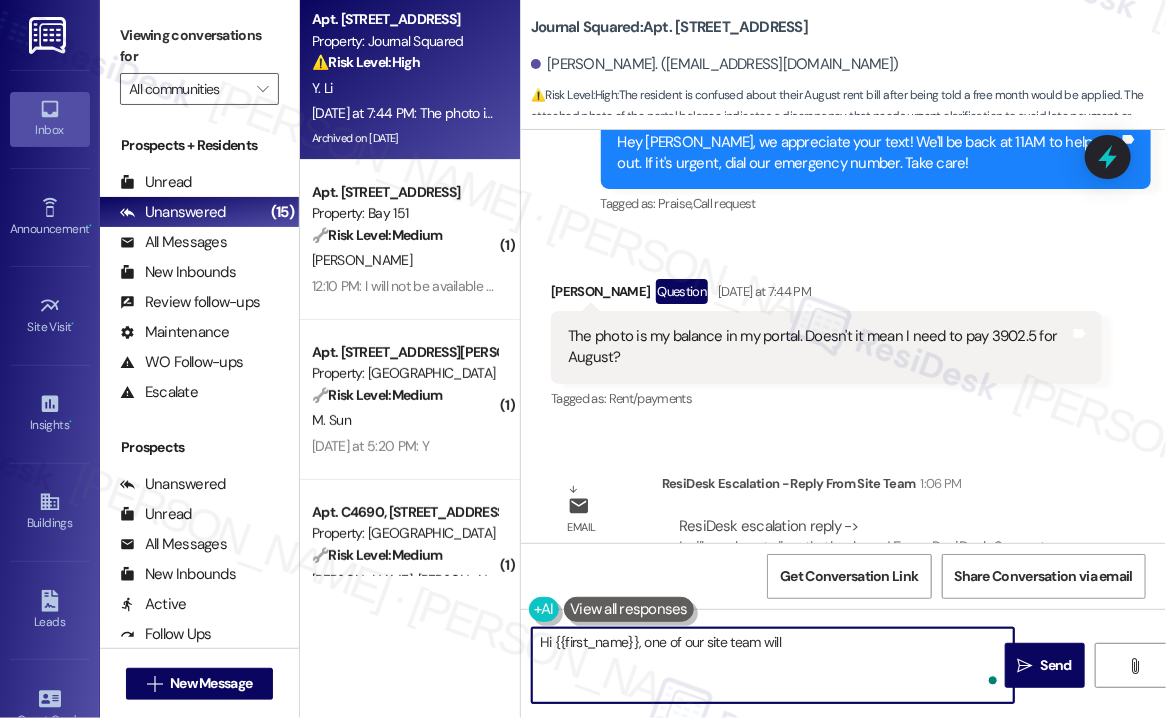 paste on "I will reach out directly," 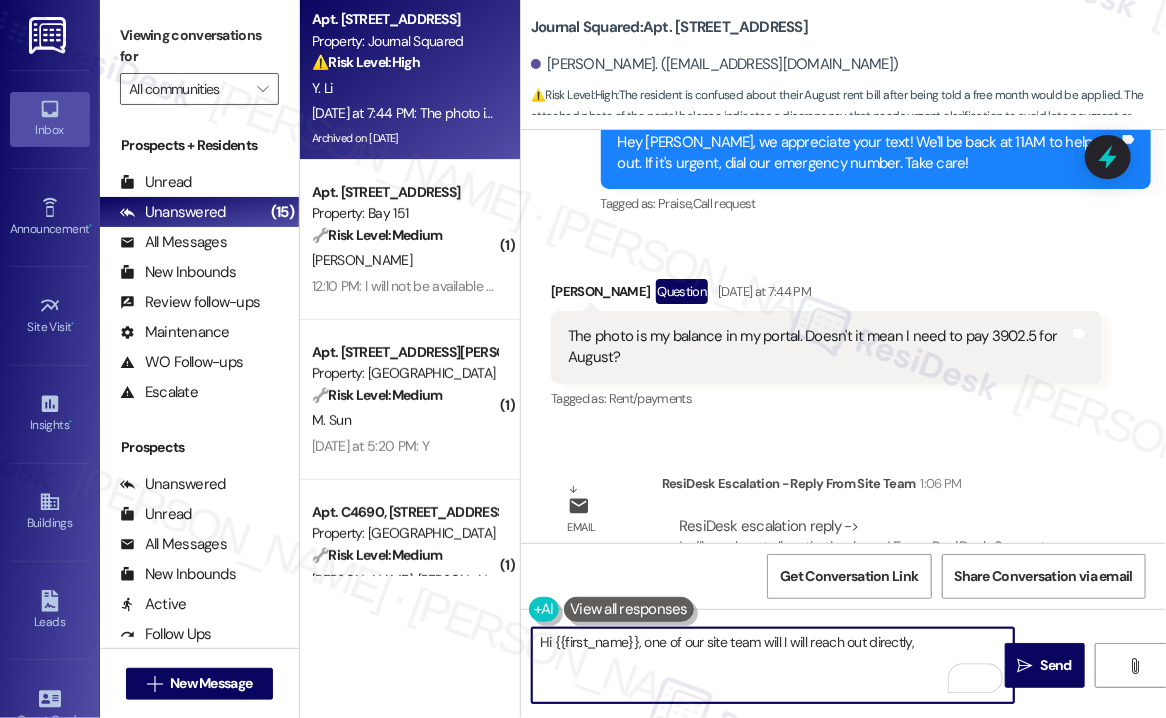 click on "Hi {{first_name}}, one of our site team will I will reach out directly," at bounding box center [773, 665] 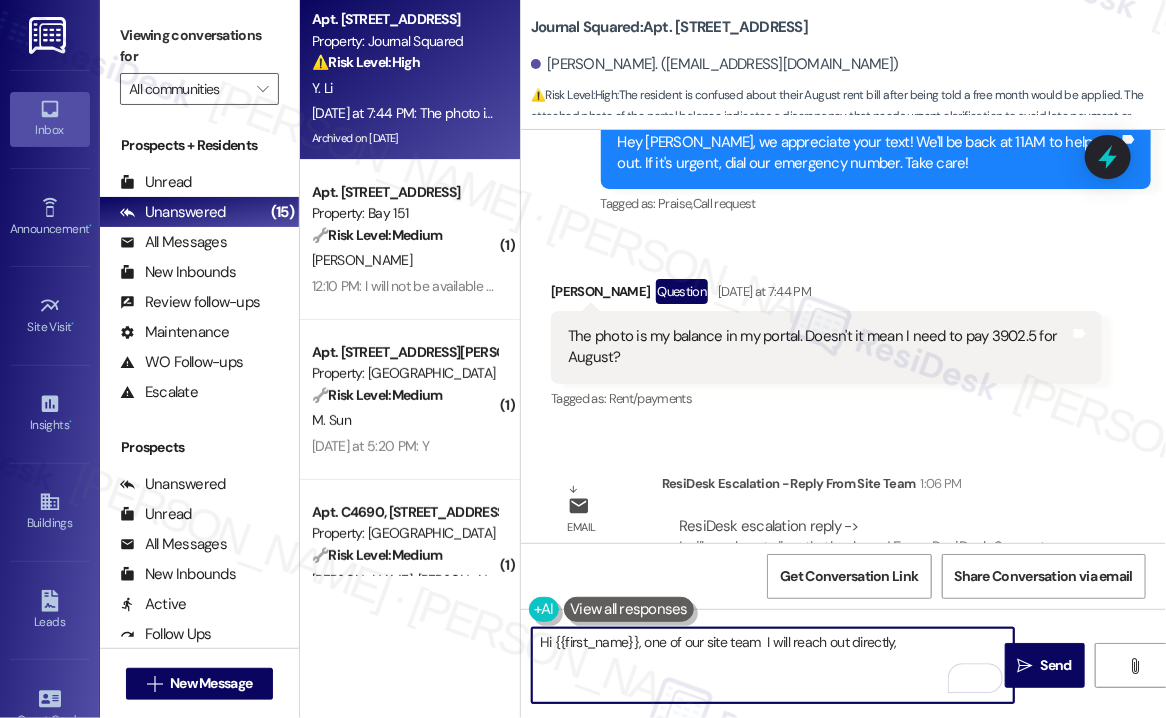 click on "Hi {{first_name}}, one of our site team  I will reach out directly," at bounding box center (773, 665) 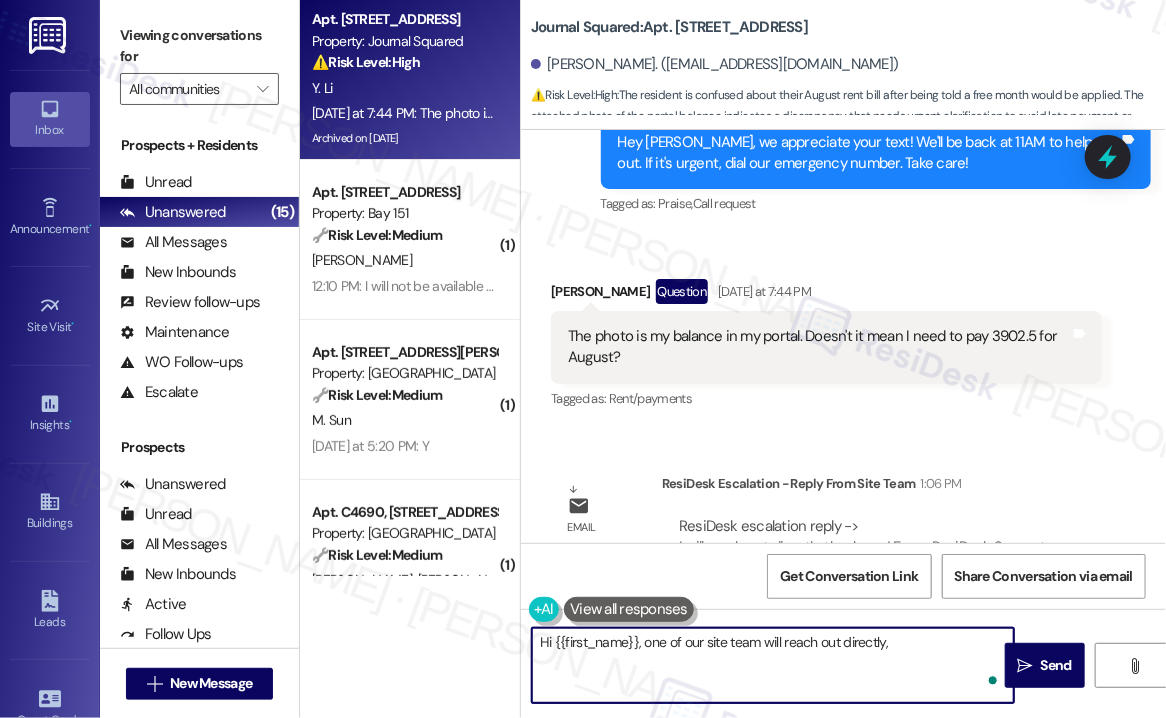 click on "Hi {{first_name}}, one of our site team will reach out directly," at bounding box center (773, 665) 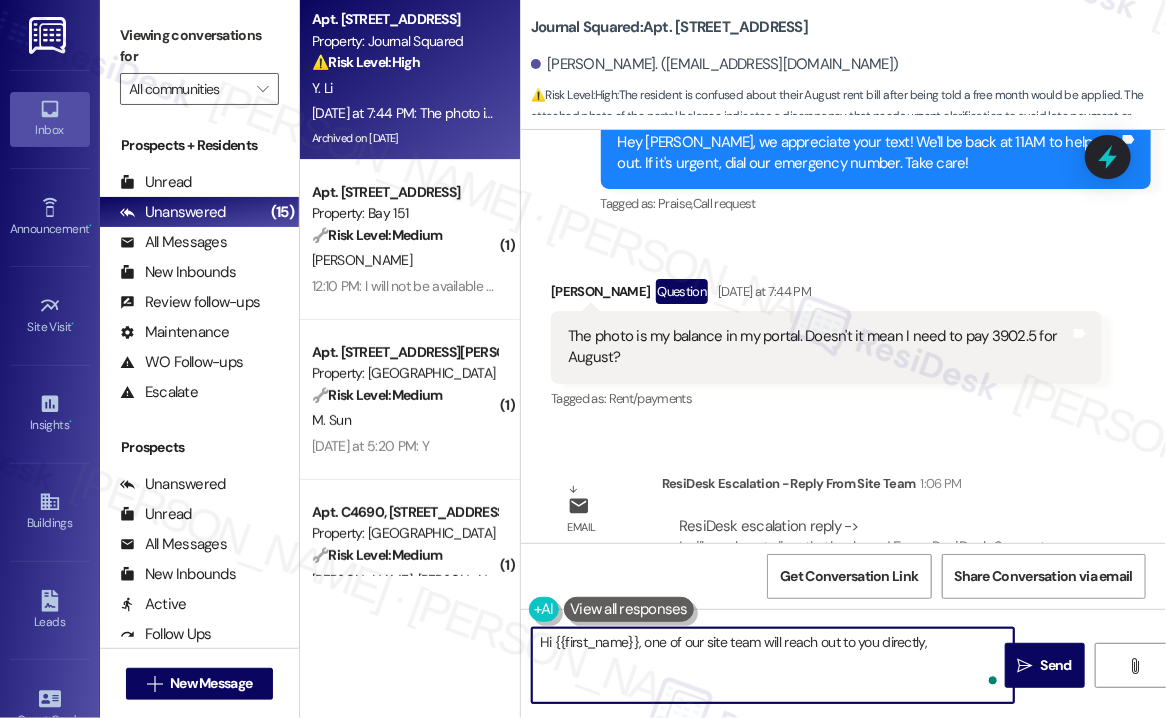 click on "Hi {{first_name}}, one of our site team will reach out to you directly," at bounding box center [773, 665] 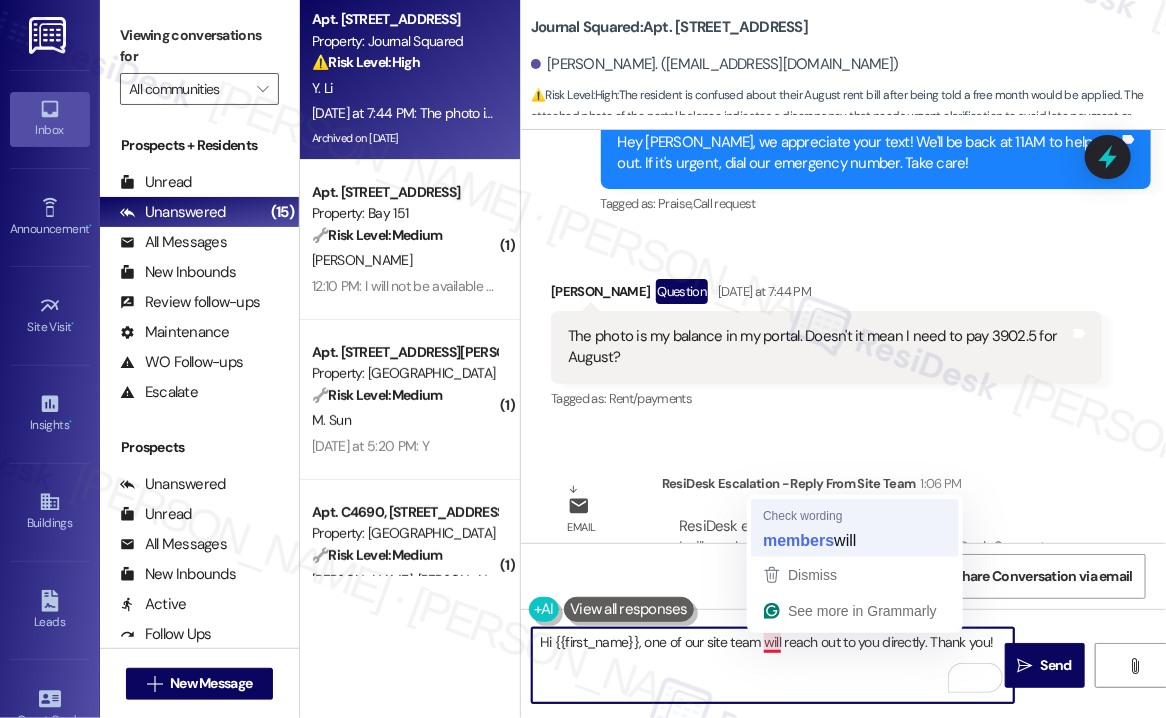 type on "Hi {{first_name}}, one of our site team members will reach out to you directly. Thank you!" 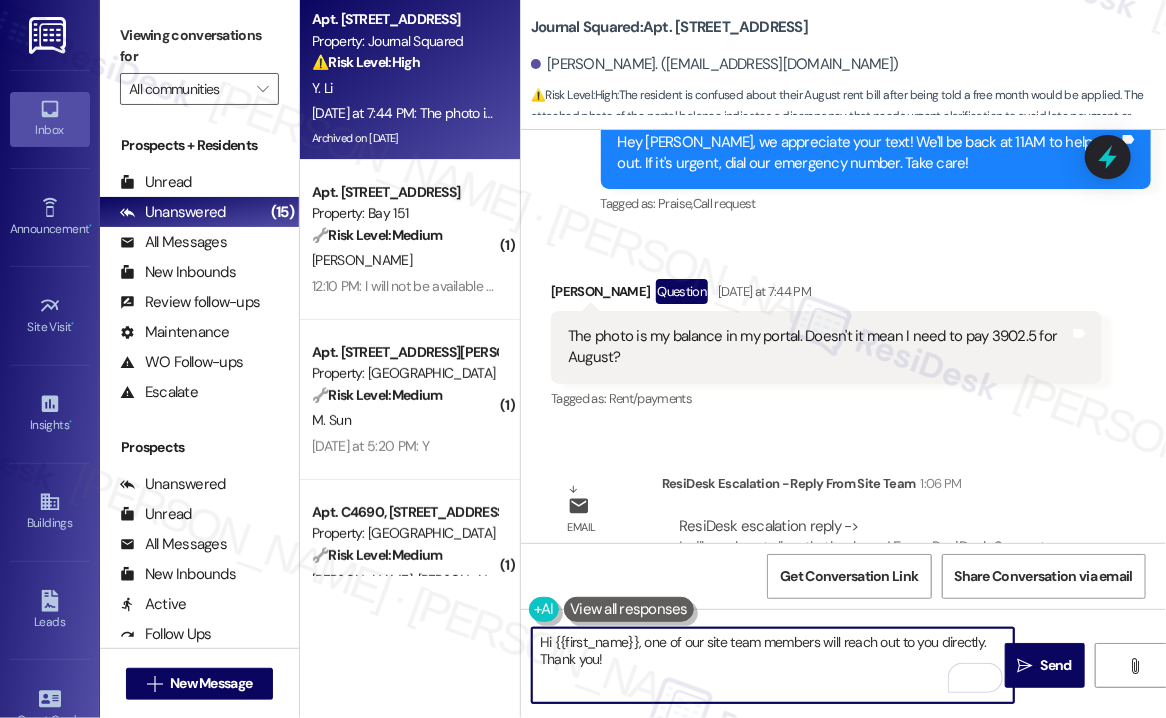 click on "Hi {{first_name}}, one of our site team members will reach out to you directly. Thank you!" at bounding box center [773, 665] 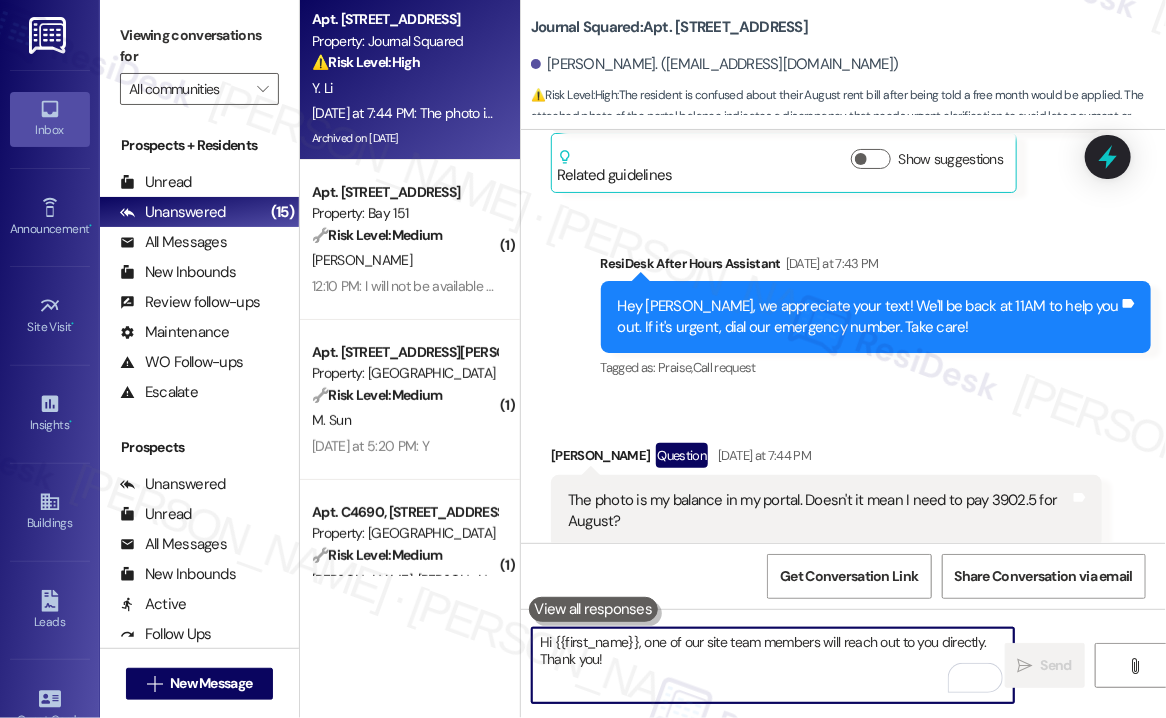 scroll, scrollTop: 19588, scrollLeft: 0, axis: vertical 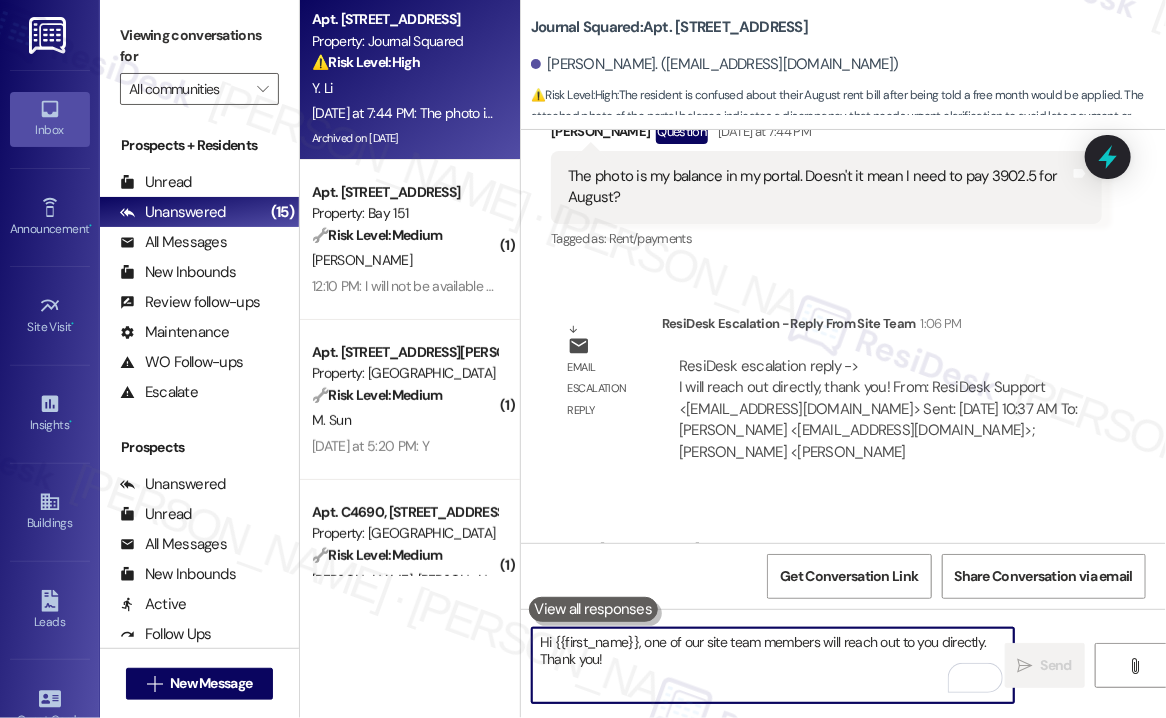 type 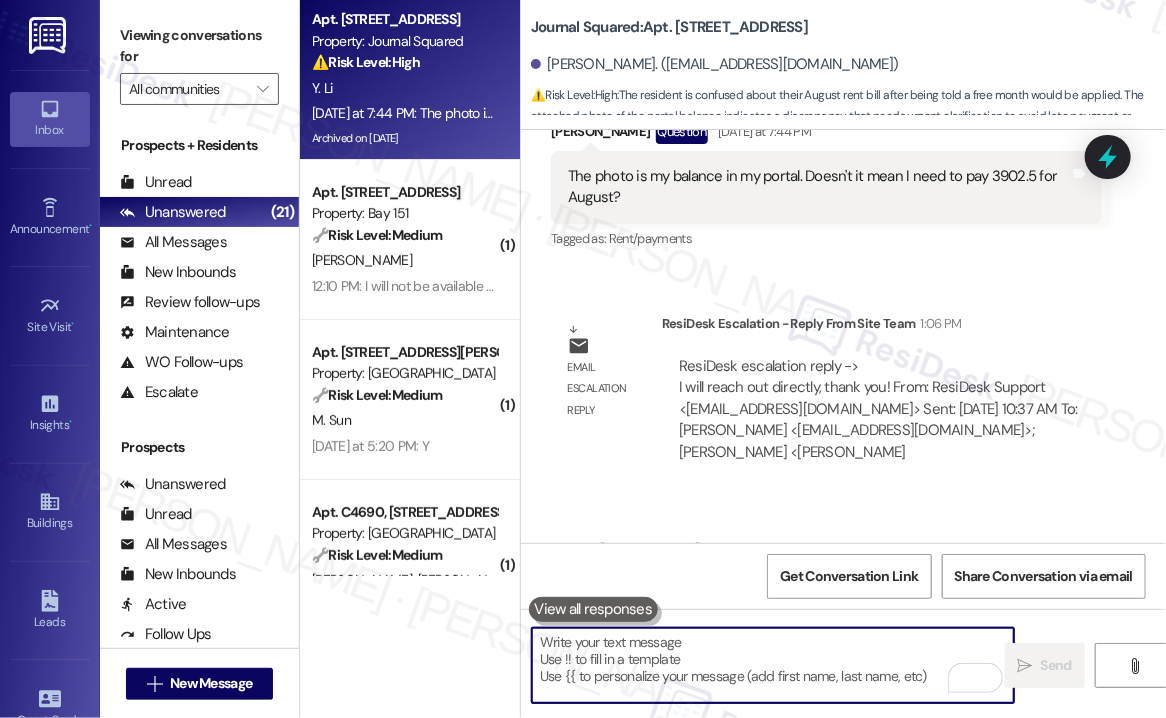 click on "Hi Yuheng, one of our site team members will reach out to you directly. Thank you!" at bounding box center [869, 602] 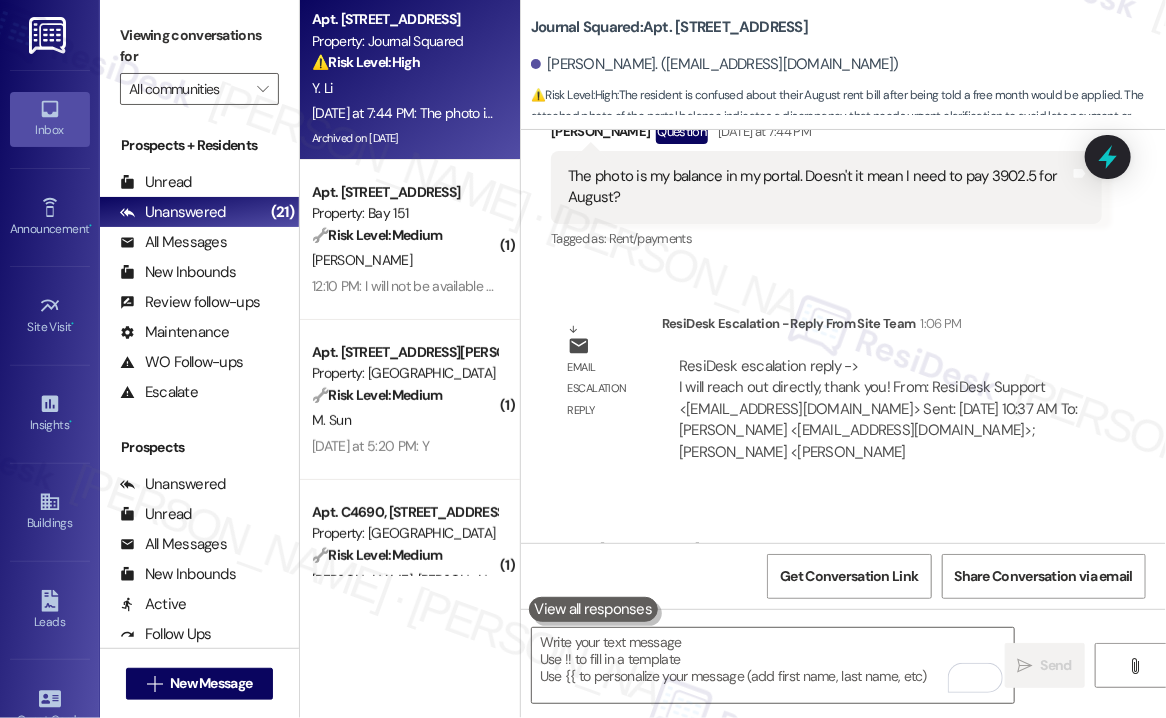 click on "Hi Yuheng, one of our site team members will reach out to you directly. Thank you!" at bounding box center (869, 602) 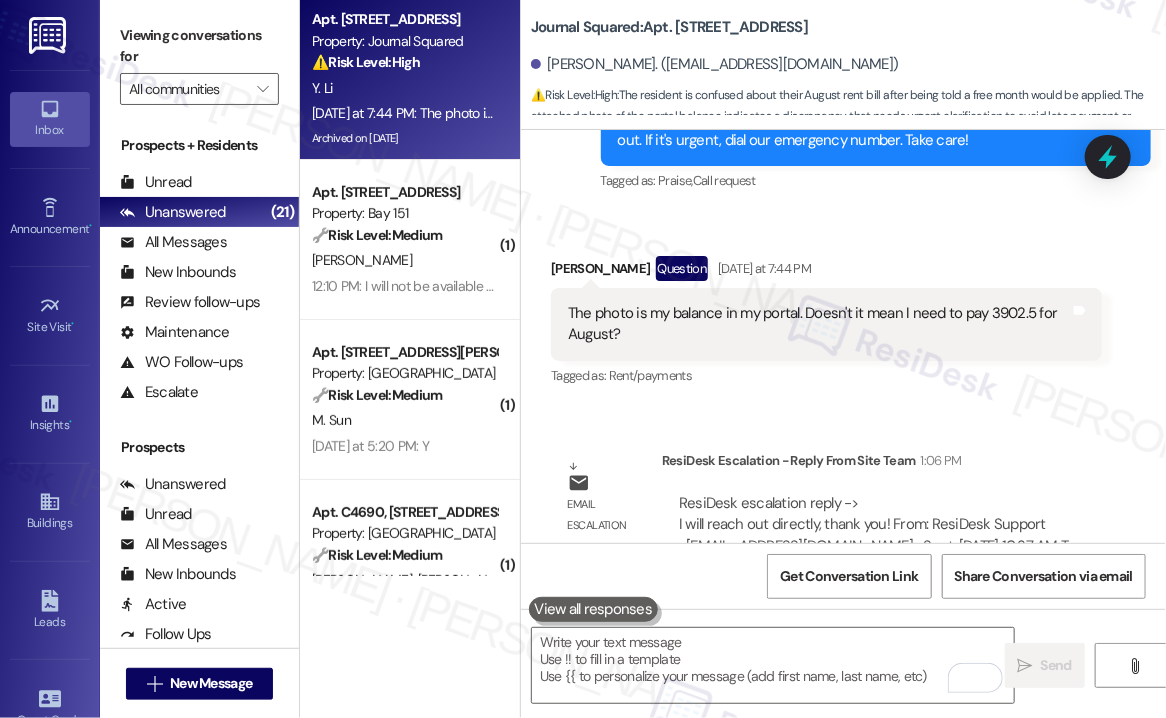 scroll, scrollTop: 19588, scrollLeft: 0, axis: vertical 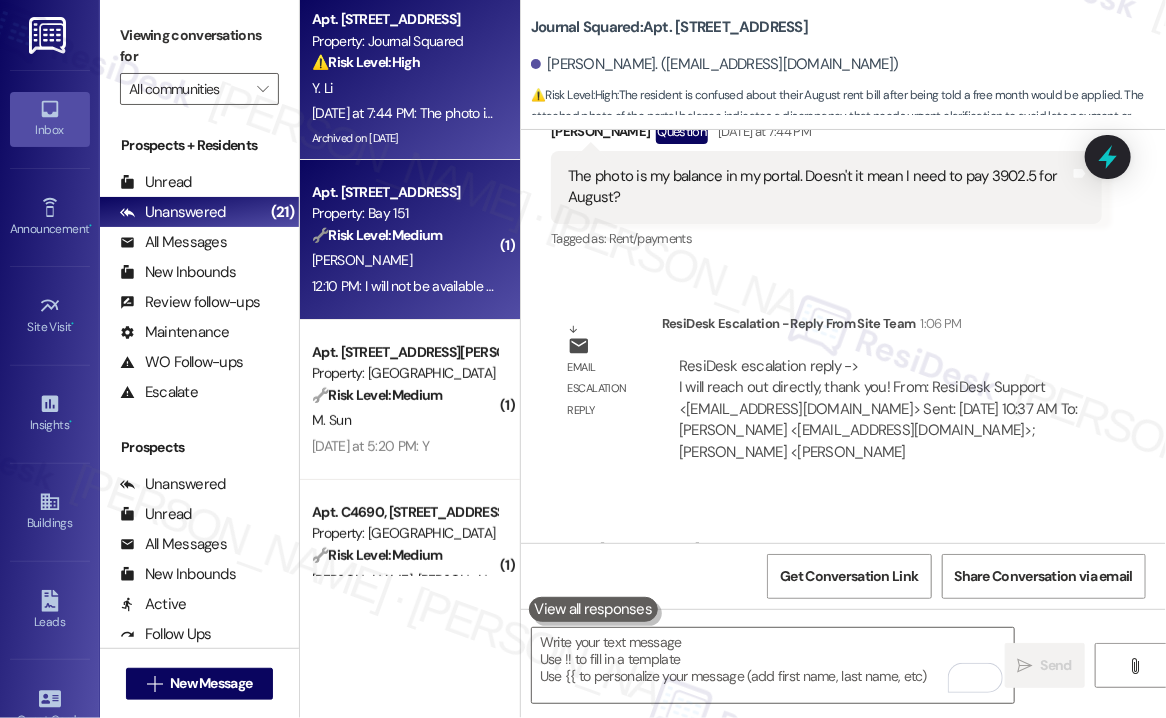 click on "12:10 PM: I will not be available after
Wednesday, July 30th to provide access to my unit due to professional commitments. 12:10 PM: I will not be available after
Wednesday, July 30th to provide access to my unit due to professional commitments." at bounding box center (617, 286) 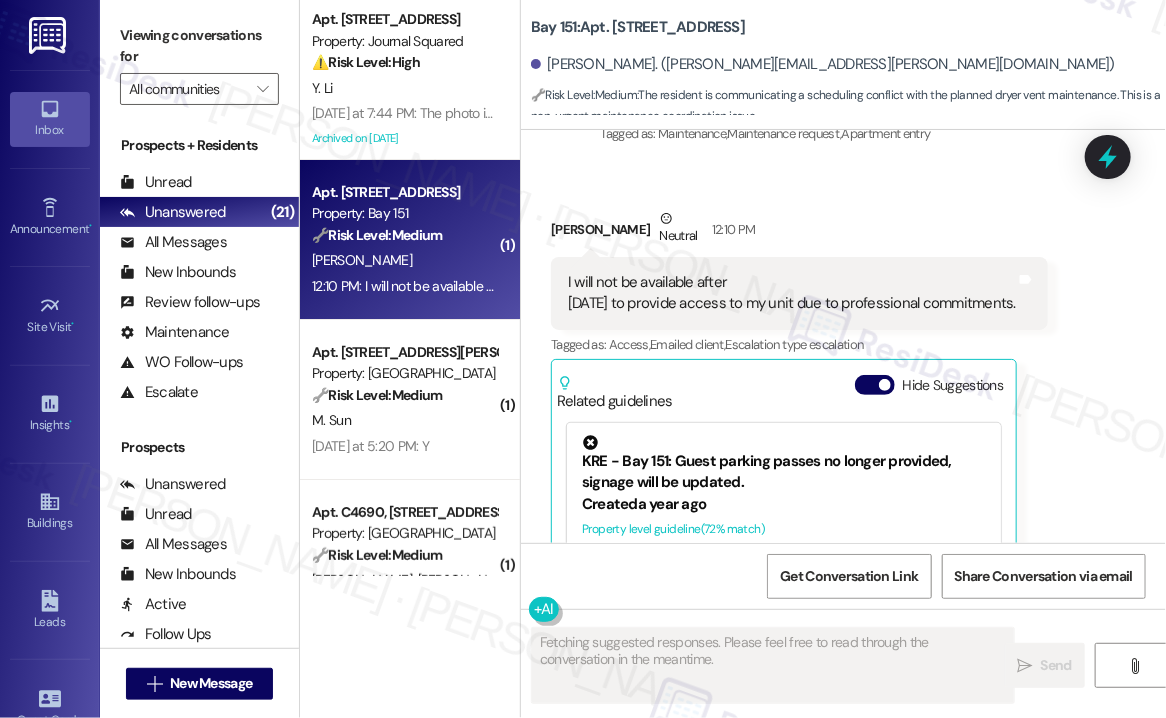 scroll, scrollTop: 31202, scrollLeft: 0, axis: vertical 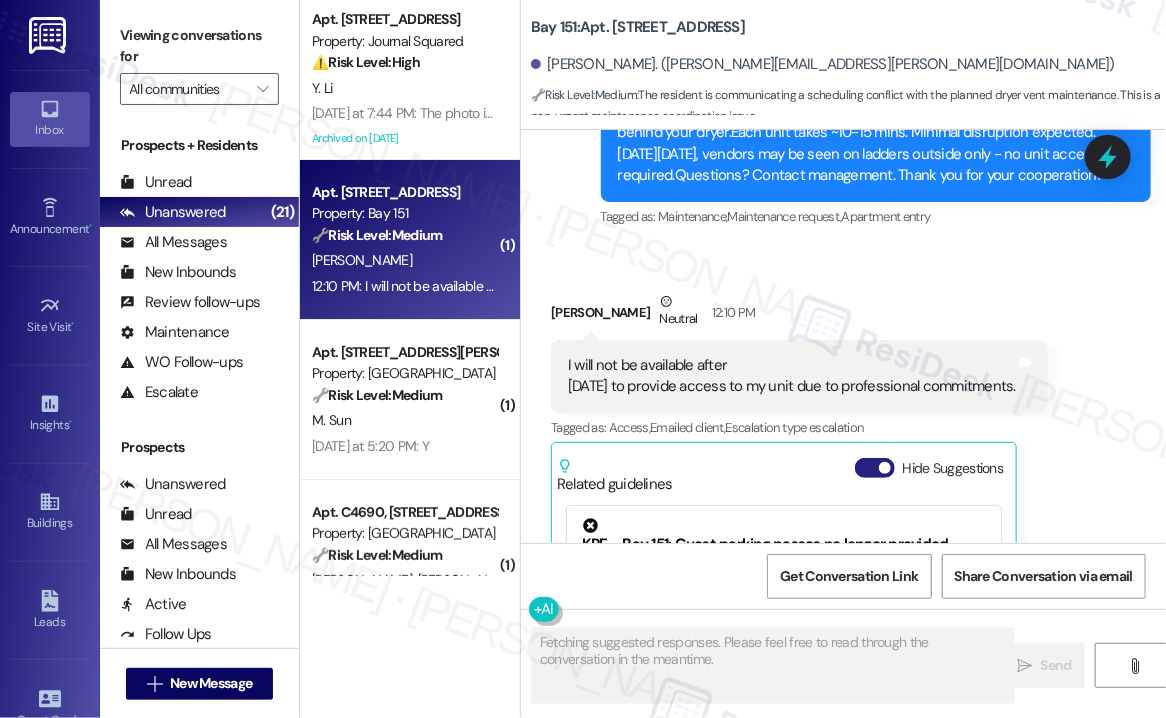 click on "Hide Suggestions" at bounding box center [875, 468] 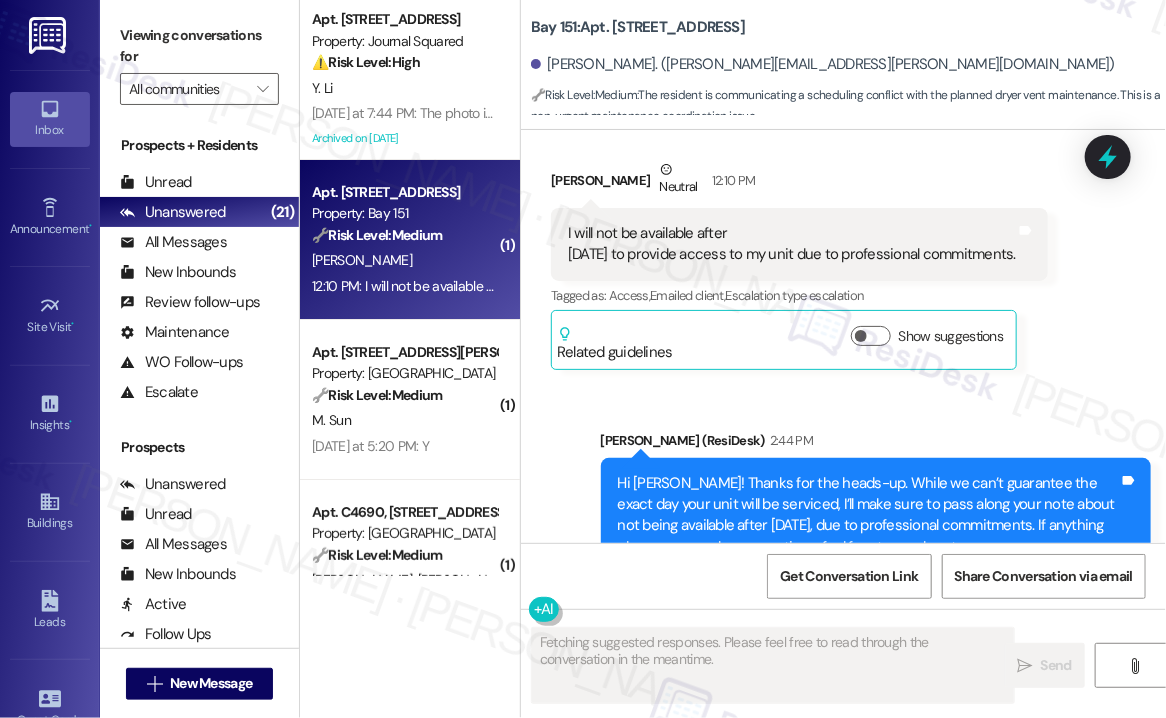 scroll, scrollTop: 31417, scrollLeft: 0, axis: vertical 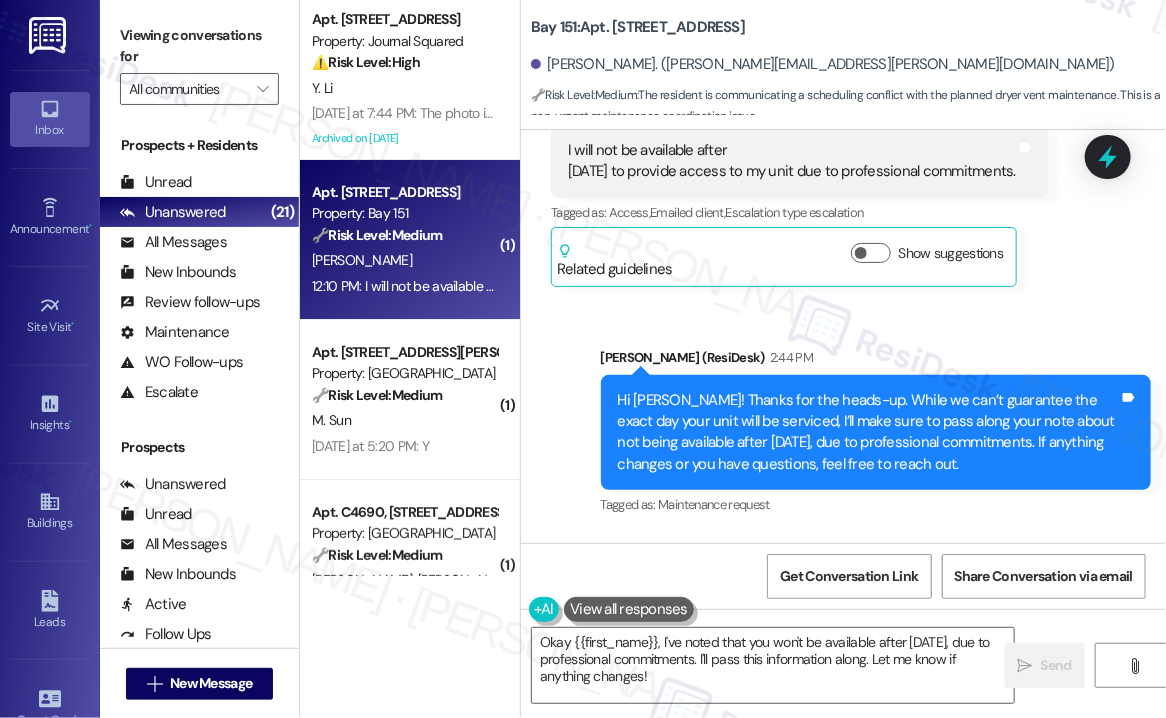 drag, startPoint x: 766, startPoint y: 420, endPoint x: 979, endPoint y: 424, distance: 213.03755 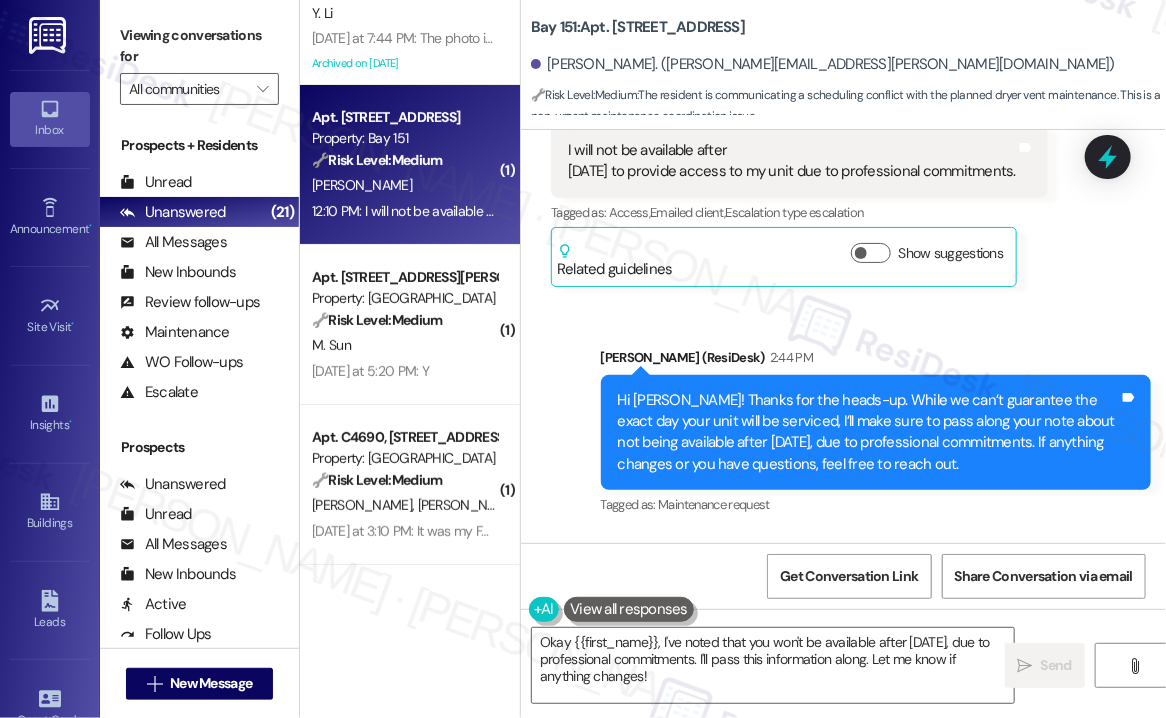 scroll, scrollTop: 300, scrollLeft: 0, axis: vertical 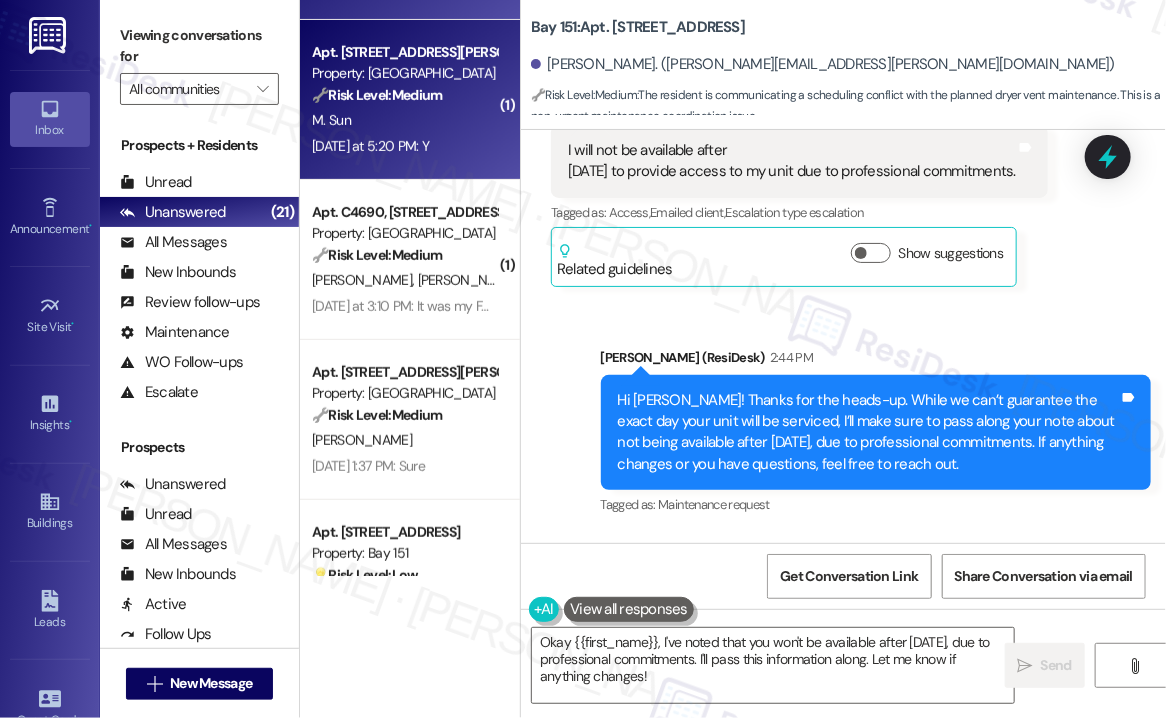 click on "Yesterday at 5:20 PM: Y Yesterday at 5:20 PM: Y" at bounding box center (370, 146) 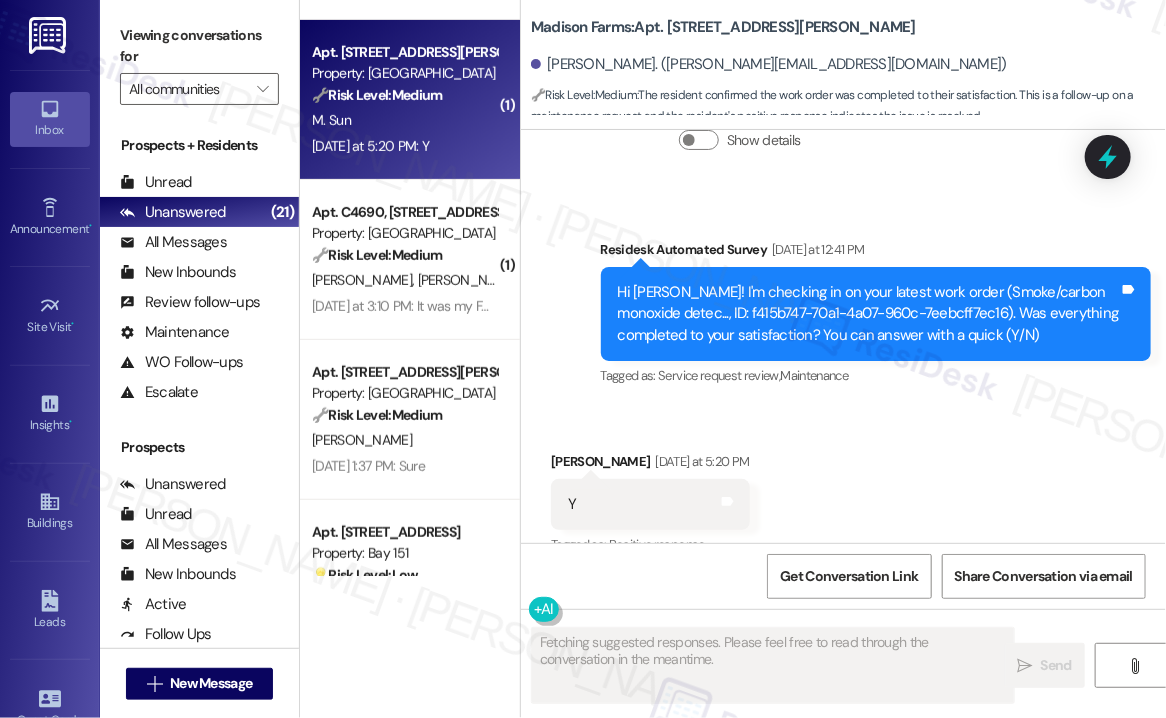 scroll, scrollTop: 523, scrollLeft: 0, axis: vertical 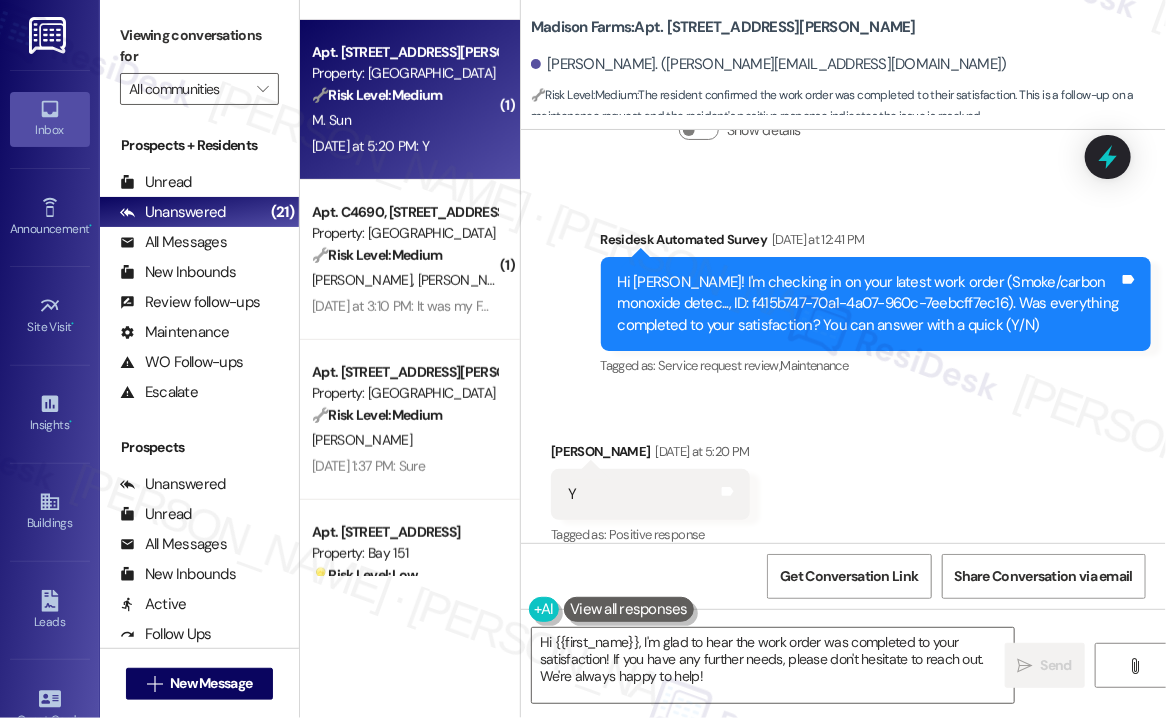 click on "Viewing conversations for" at bounding box center (199, 46) 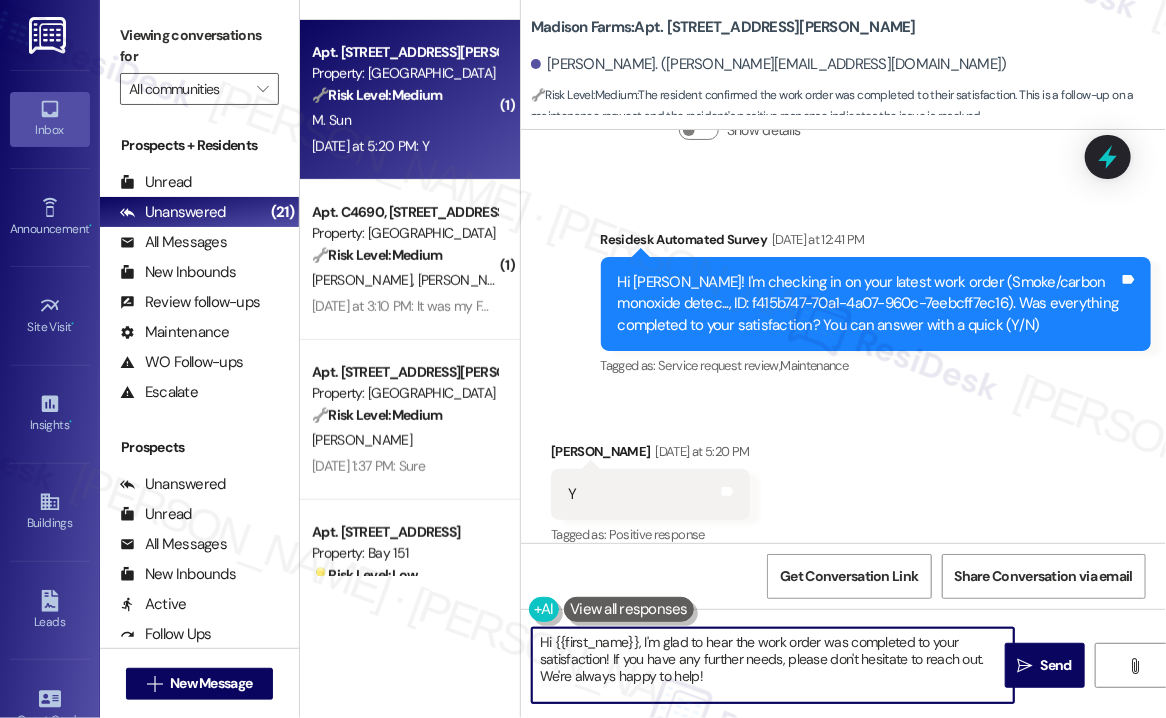 click on "Hi {{first_name}}, I'm glad to hear the work order was completed to your satisfaction! If you have any further needs, please don't hesitate to reach out. We're always happy to help!" at bounding box center (773, 665) 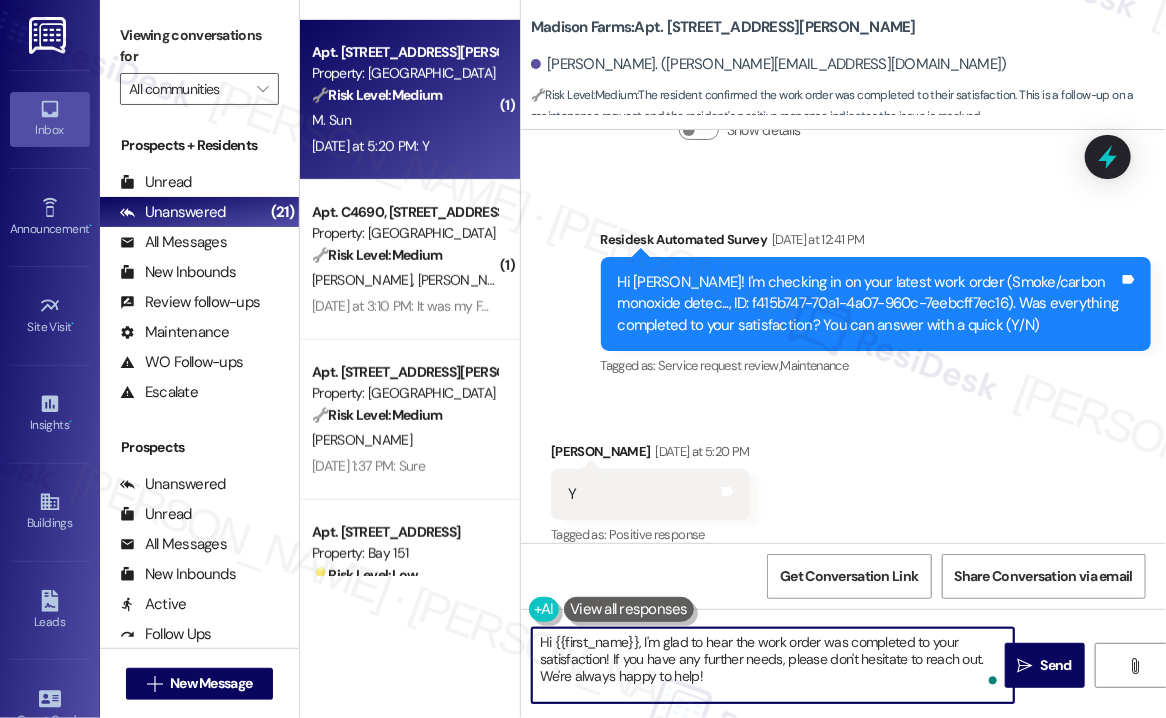 drag, startPoint x: 792, startPoint y: 673, endPoint x: 612, endPoint y: 657, distance: 180.70972 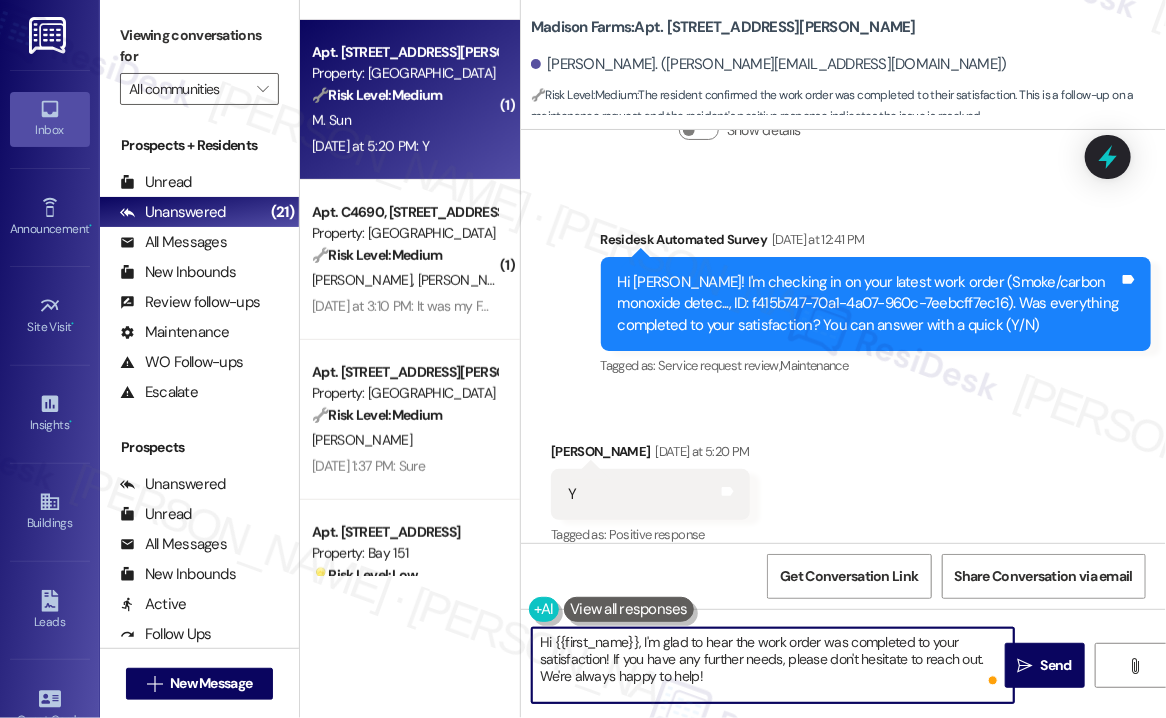 paste on "I may also ask....has {{property}} been living up to your expectations so far?" 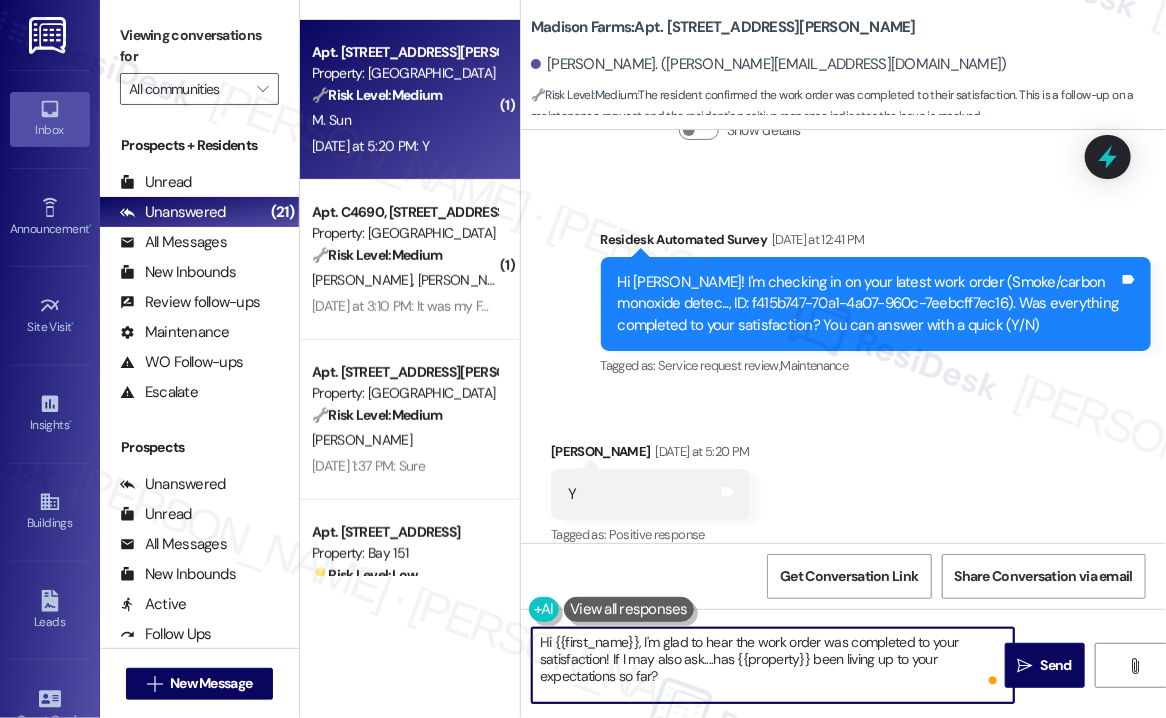 type on "Hi {{first_name}}, I'm glad to hear the work order was completed to your satisfaction! If I may also ask....has {{property}} been living up to your expectations so far?" 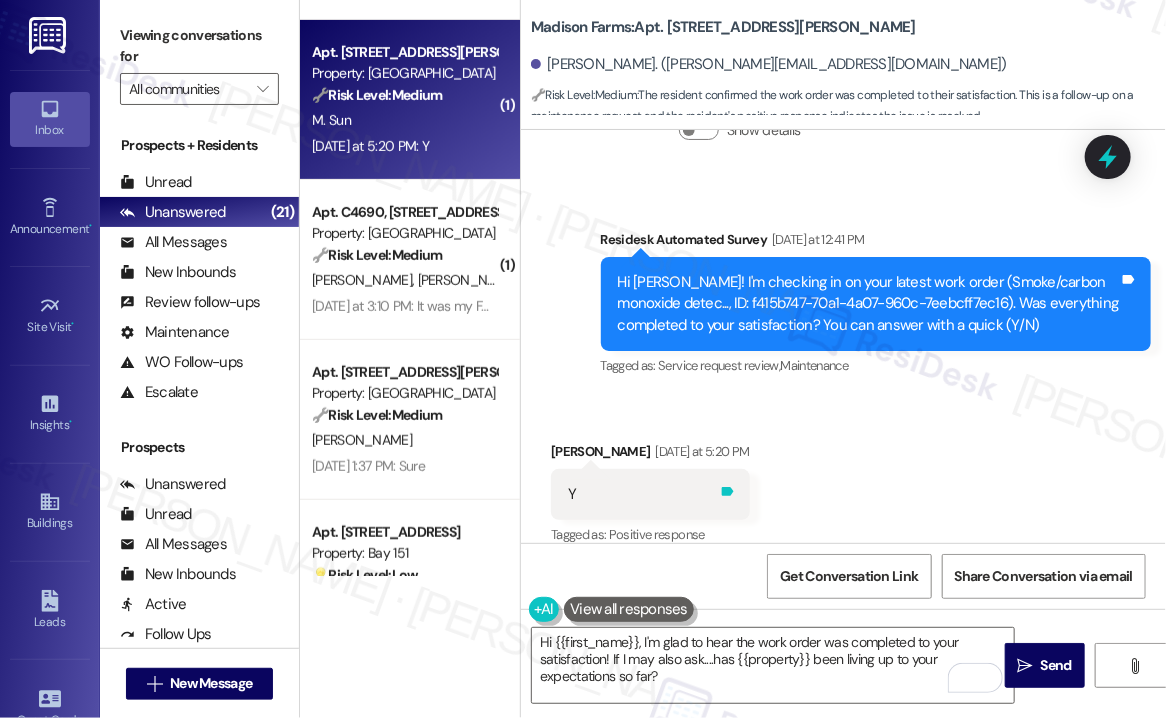 click 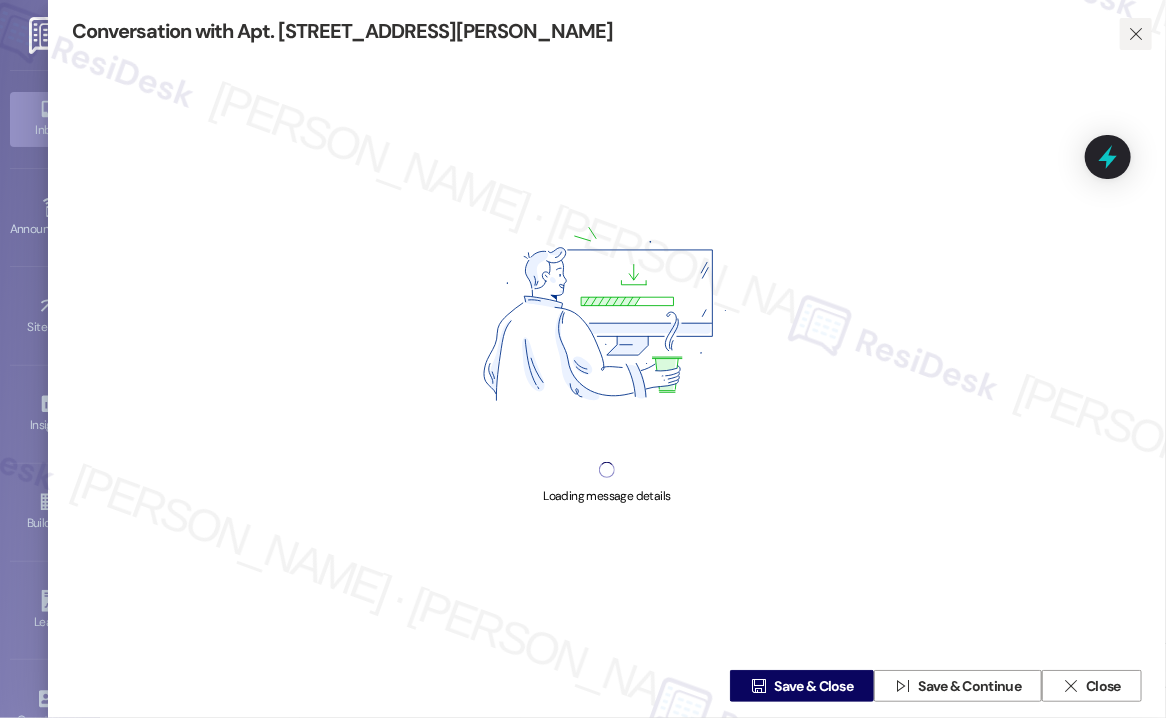 click on "" at bounding box center (1136, 34) 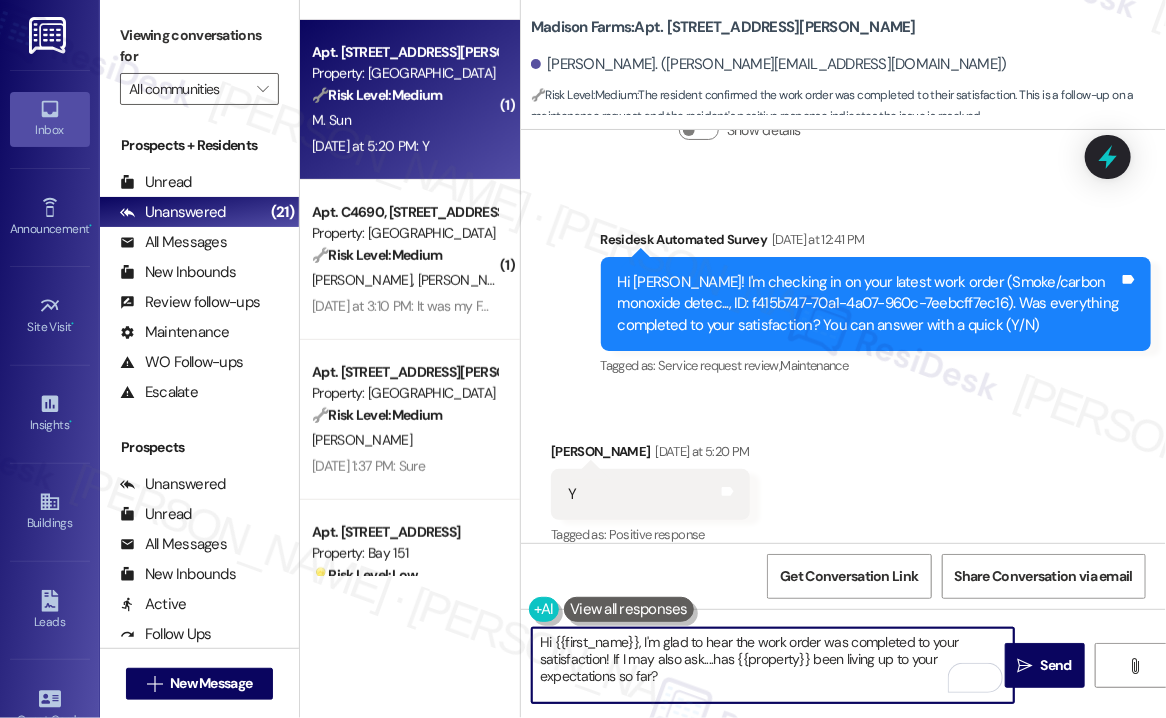 click on "Hi {{first_name}}, I'm glad to hear the work order was completed to your satisfaction! If I may also ask....has {{property}} been living up to your expectations so far?" at bounding box center (773, 665) 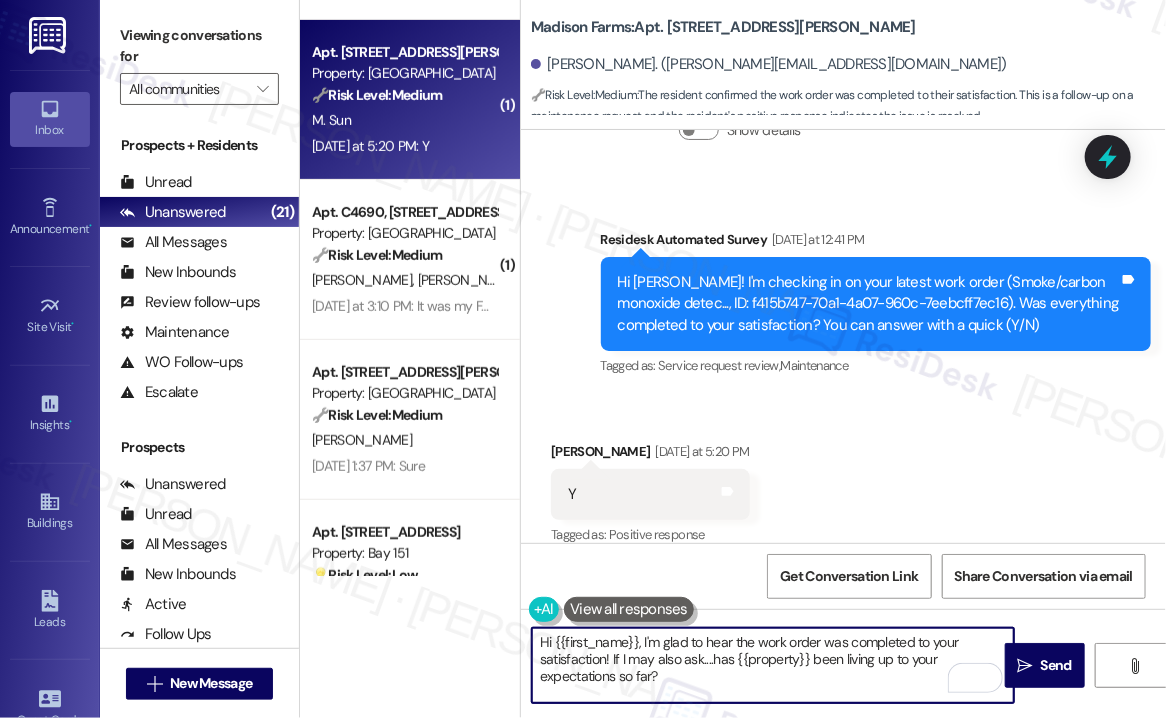 click on "Hi {{first_name}}, I'm glad to hear the work order was completed to your satisfaction! If I may also ask....has {{property}} been living up to your expectations so far?" at bounding box center (773, 665) 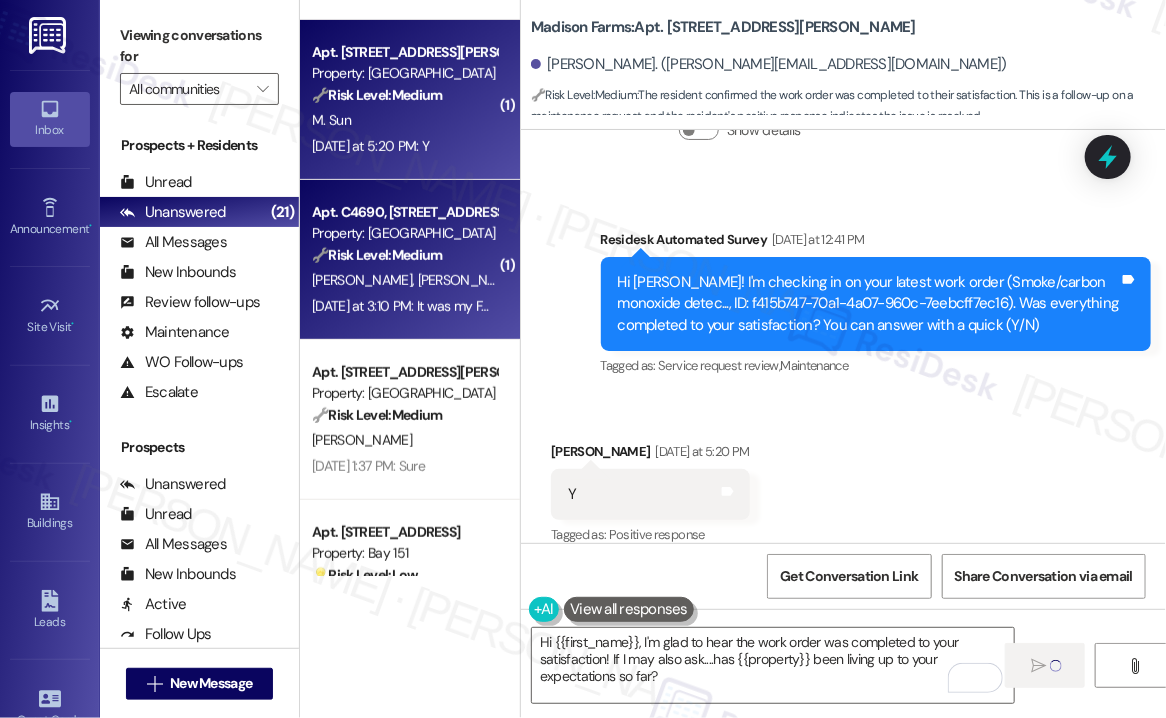 click on "Yesterday at 3:10 PM: It was my FAULT for telling Nelson the wrong bathroom all is fine now and i apologize to Nelson for MY mistake thank you for following up. Yesterday at 3:10 PM: It was my FAULT for telling Nelson the wrong bathroom all is fine now and i apologize to Nelson for MY mistake thank you for following up." at bounding box center (816, 306) 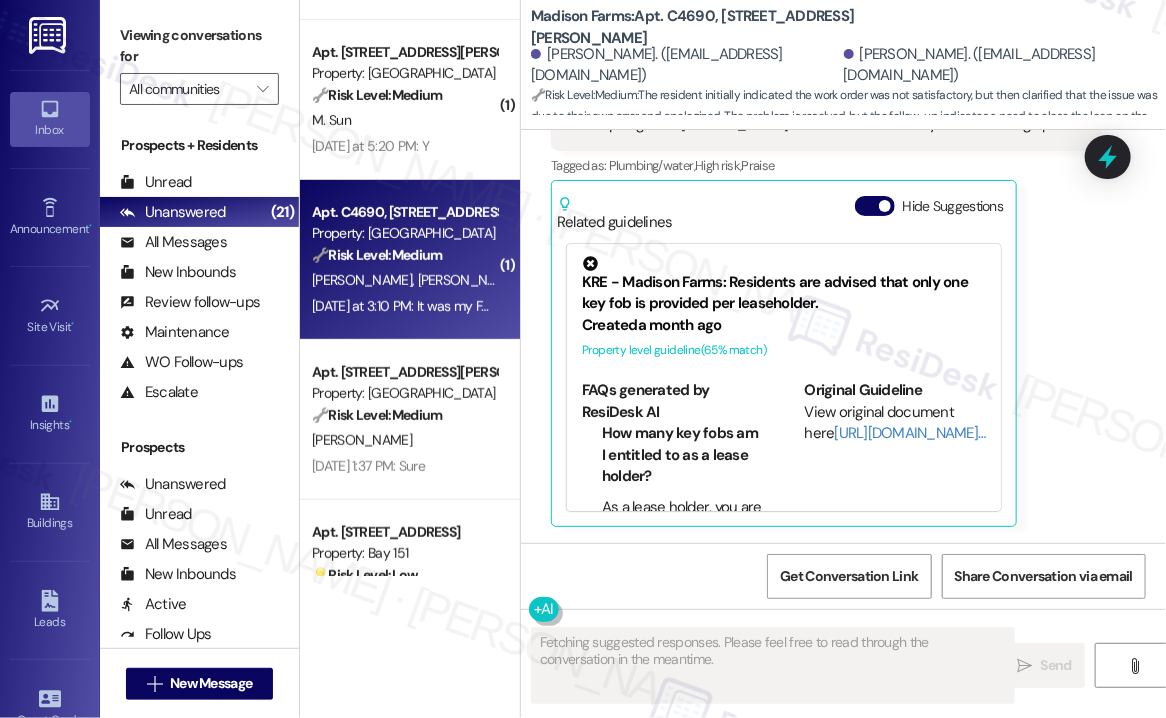 scroll, scrollTop: 2052, scrollLeft: 0, axis: vertical 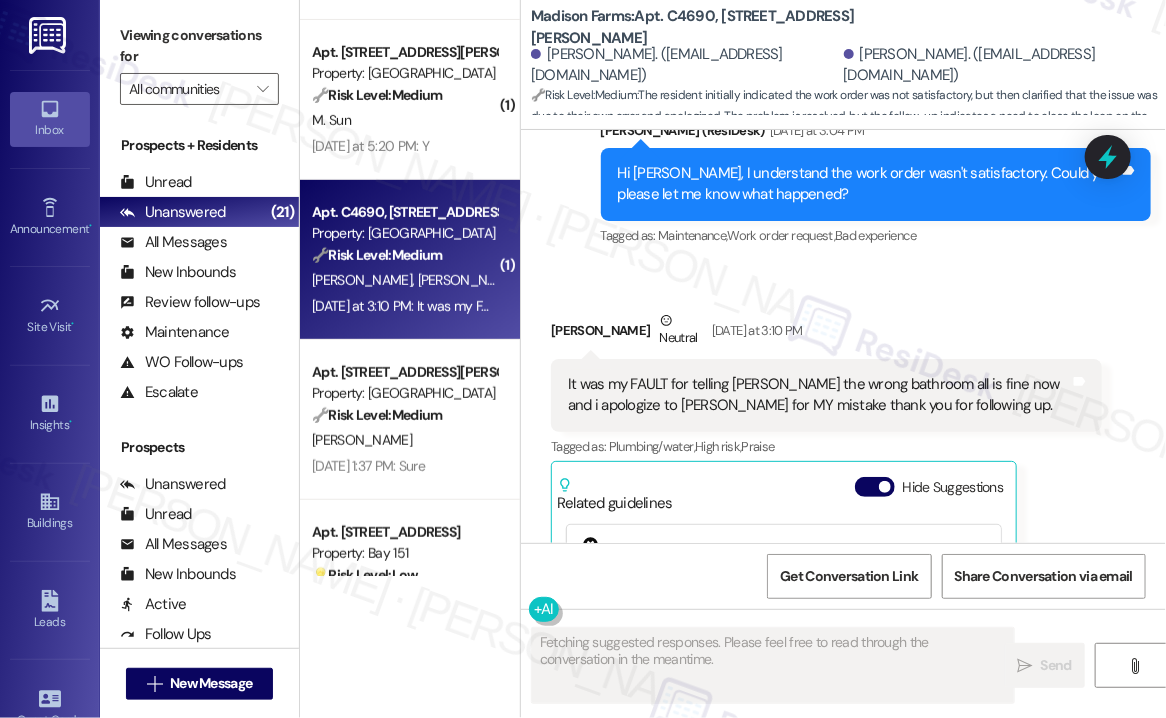 click on "It was my FAULT for telling Nelson the wrong bathroom all is fine now and i apologize to Nelson for MY mistake thank you for following up. Tags and notes" at bounding box center (826, 395) 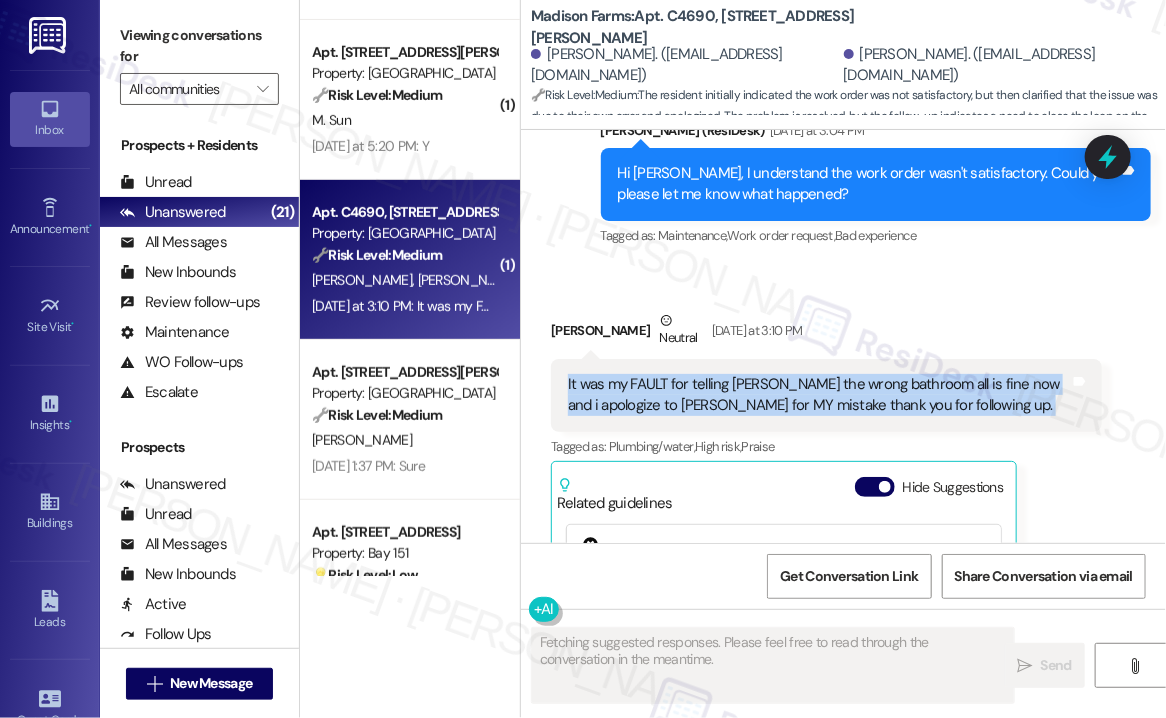 click on "It was my FAULT for telling Nelson the wrong bathroom all is fine now and i apologize to Nelson for MY mistake thank you for following up. Tags and notes" at bounding box center [826, 395] 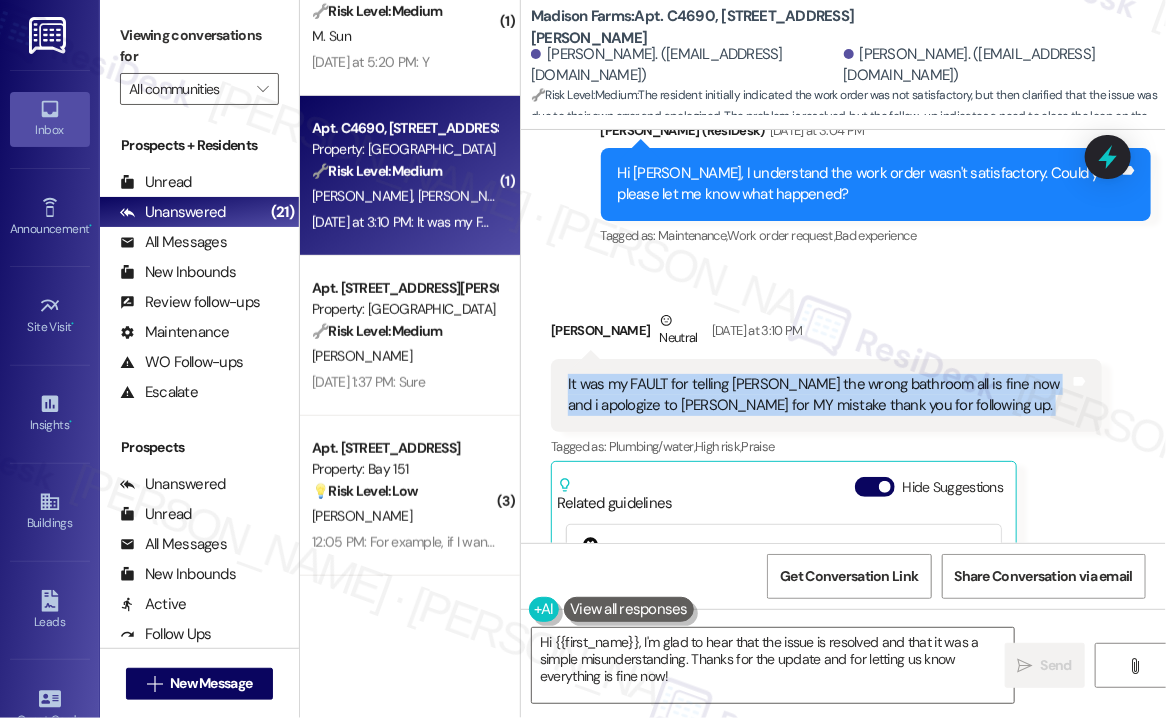 scroll, scrollTop: 500, scrollLeft: 0, axis: vertical 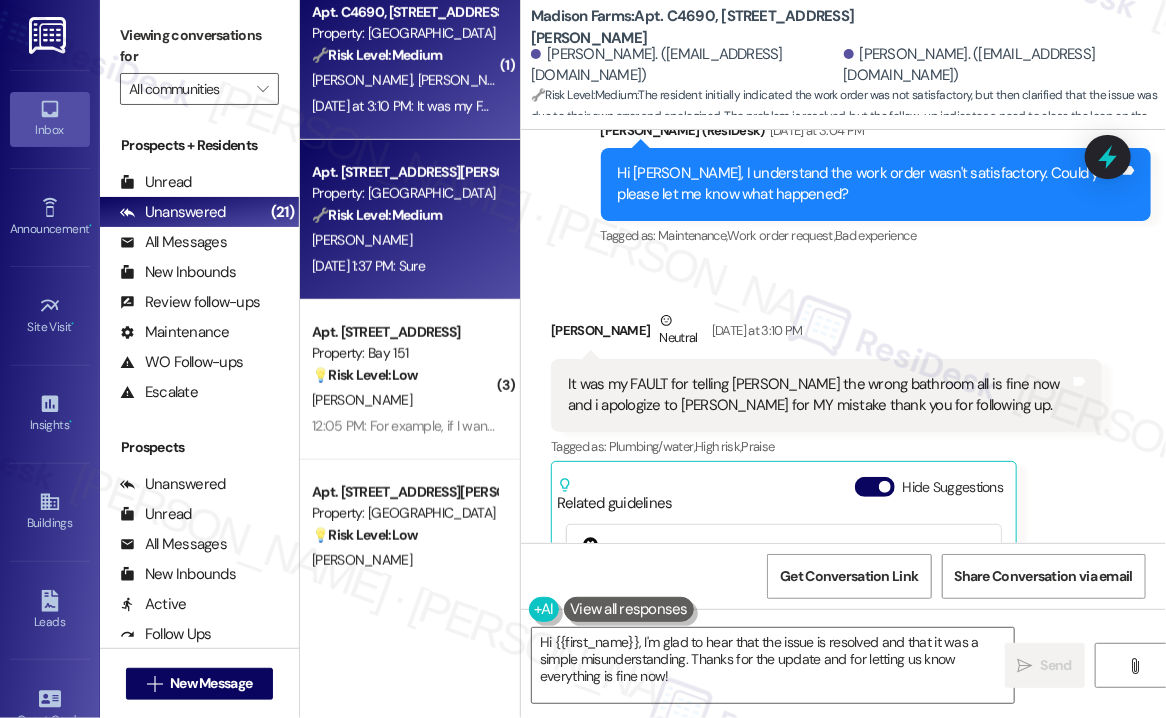 click on "🔧  Risk Level:  Medium" at bounding box center [377, 215] 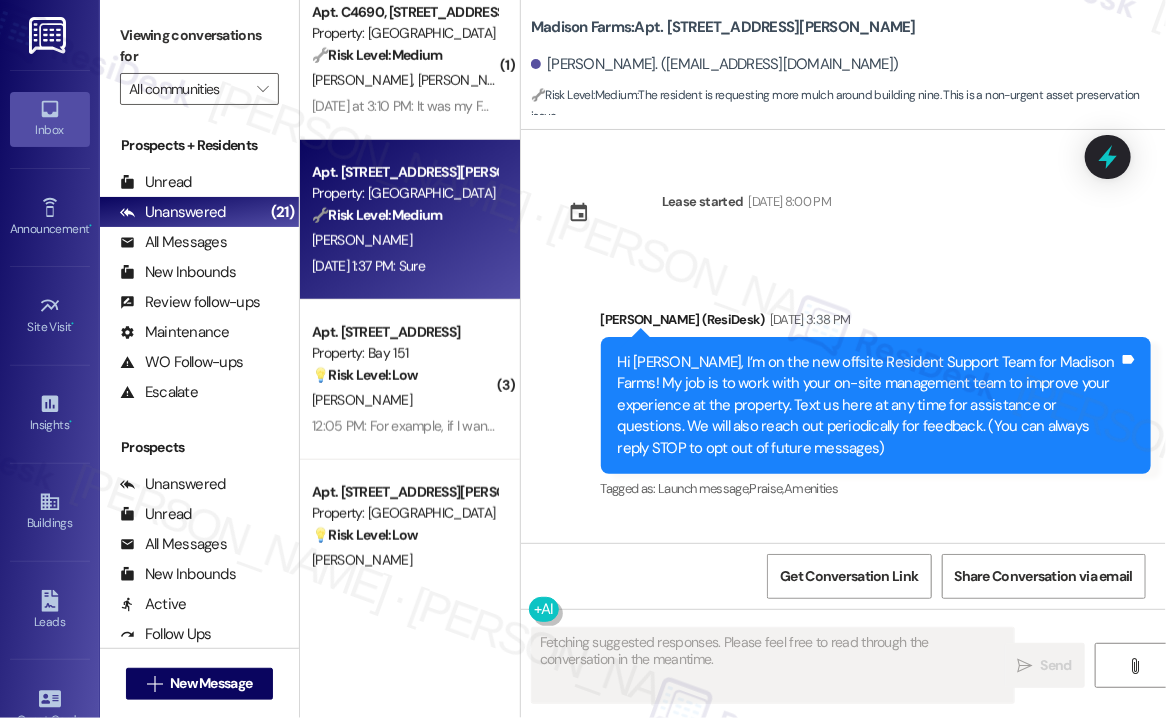 scroll, scrollTop: 22041, scrollLeft: 0, axis: vertical 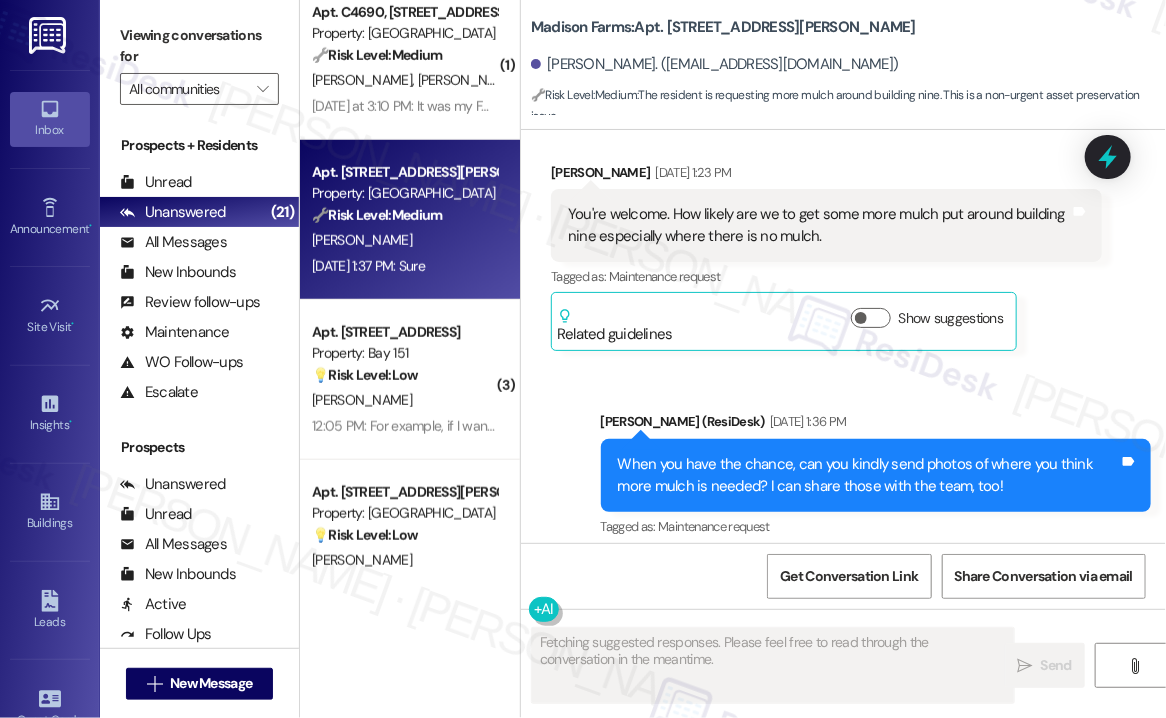 click on "When you have the chance, can you kindly send photos of where you think more mulch is needed? I can share those with the team, too!" at bounding box center (869, 475) 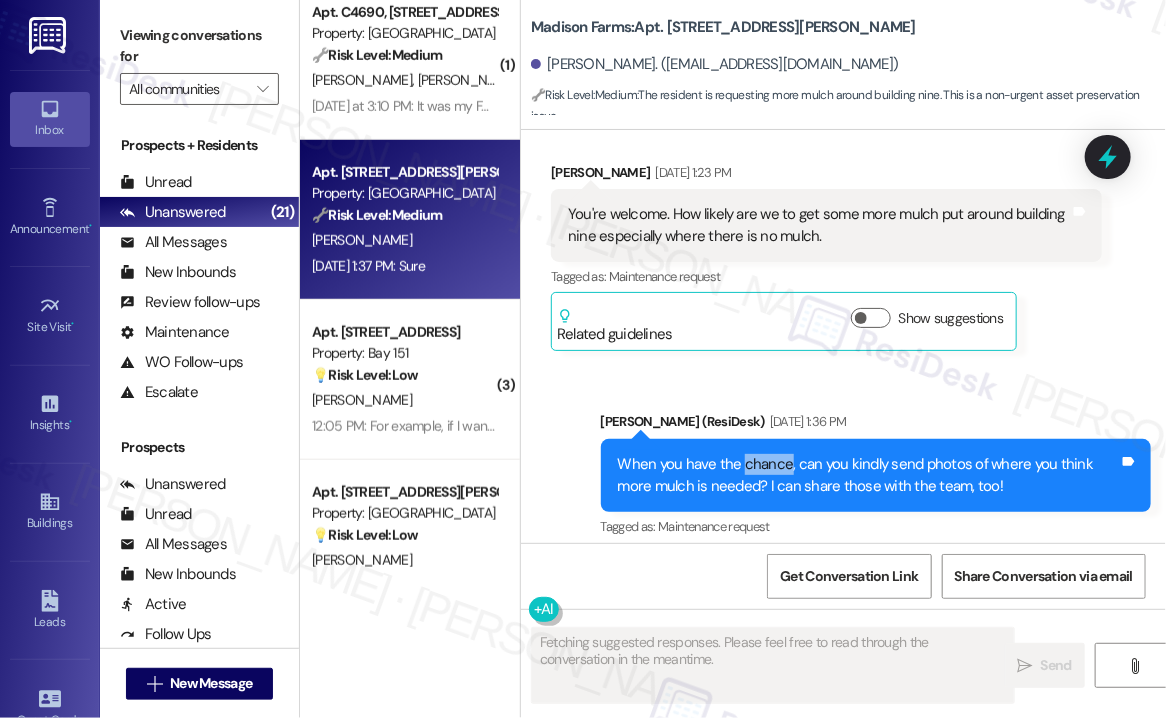 click on "When you have the chance, can you kindly send photos of where you think more mulch is needed? I can share those with the team, too!" at bounding box center (869, 475) 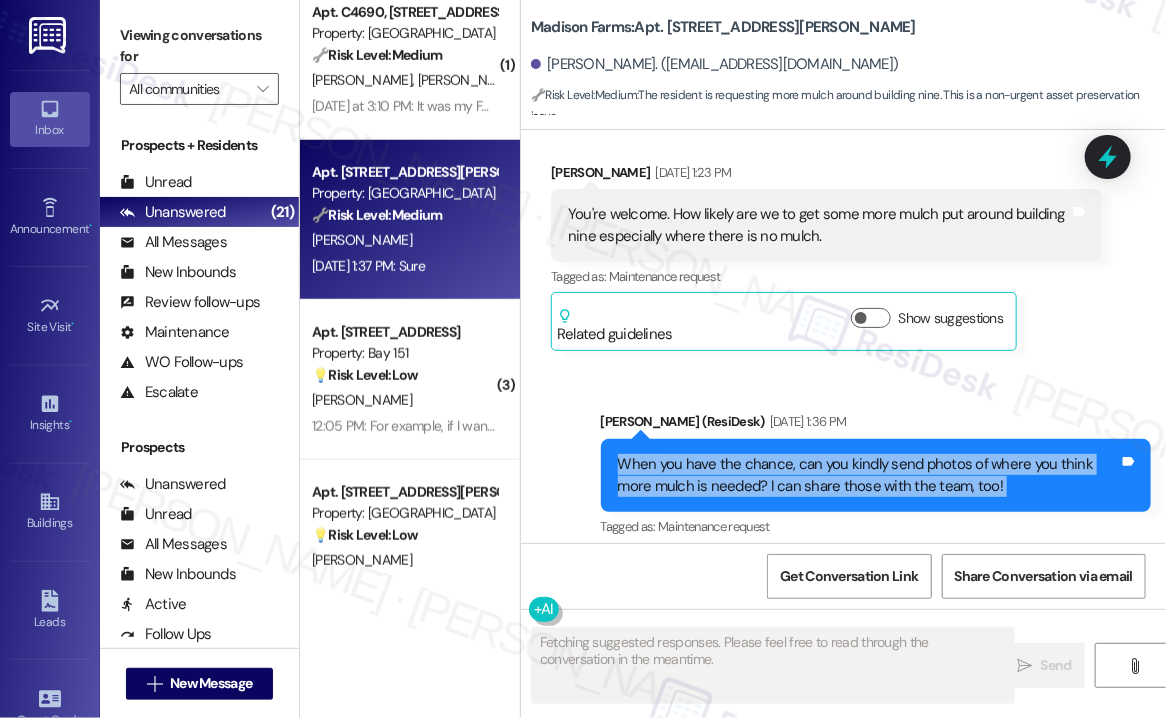 click on "When you have the chance, can you kindly send photos of where you think more mulch is needed? I can share those with the team, too!" at bounding box center [869, 475] 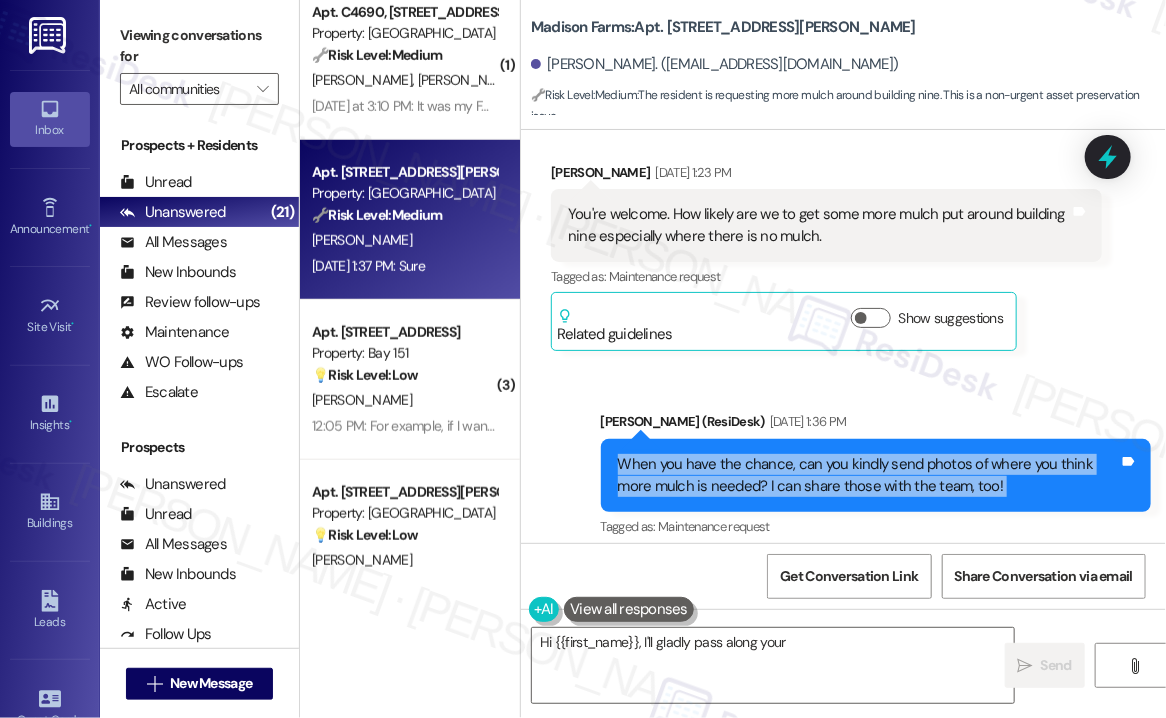 click on "When you have the chance, can you kindly send photos of where you think more mulch is needed? I can share those with the team, too!" at bounding box center (869, 475) 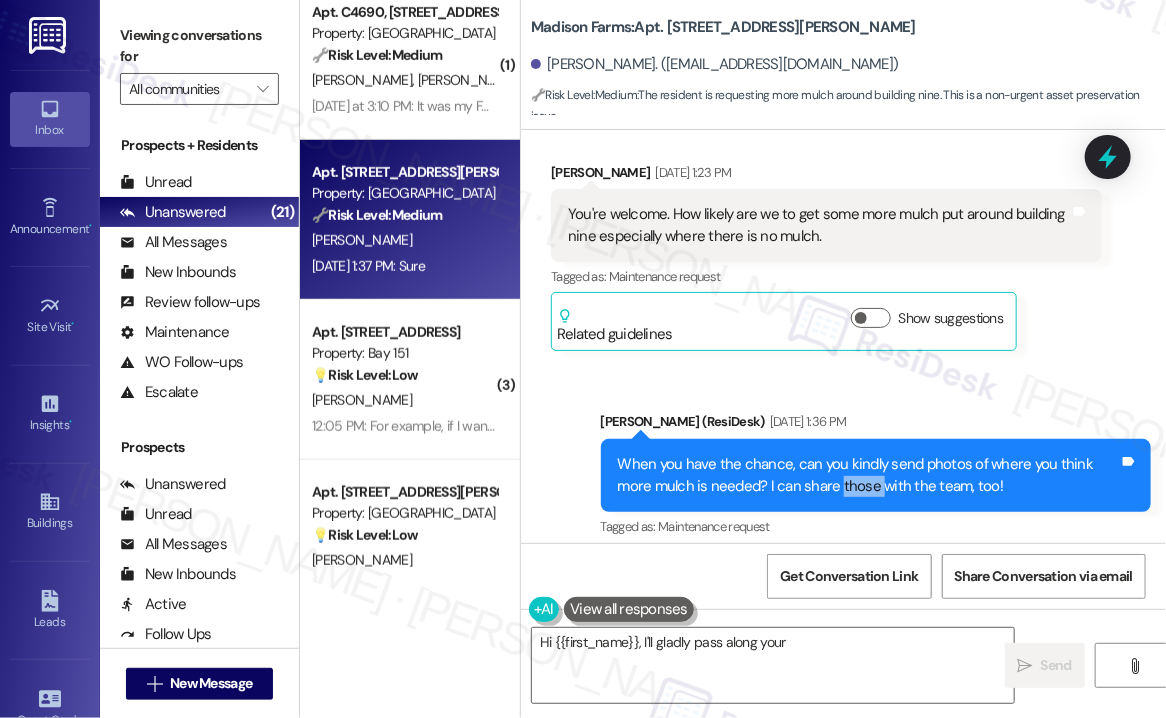 click on "When you have the chance, can you kindly send photos of where you think more mulch is needed? I can share those with the team, too!" at bounding box center (869, 475) 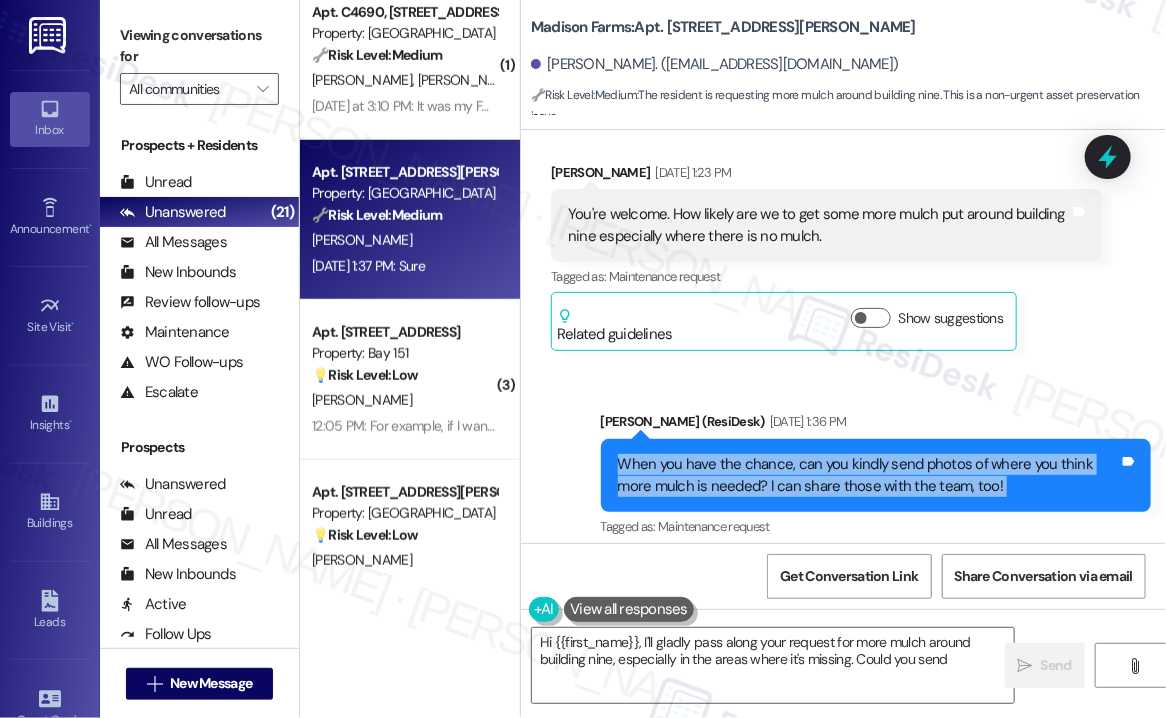click on "When you have the chance, can you kindly send photos of where you think more mulch is needed? I can share those with the team, too!" at bounding box center [869, 475] 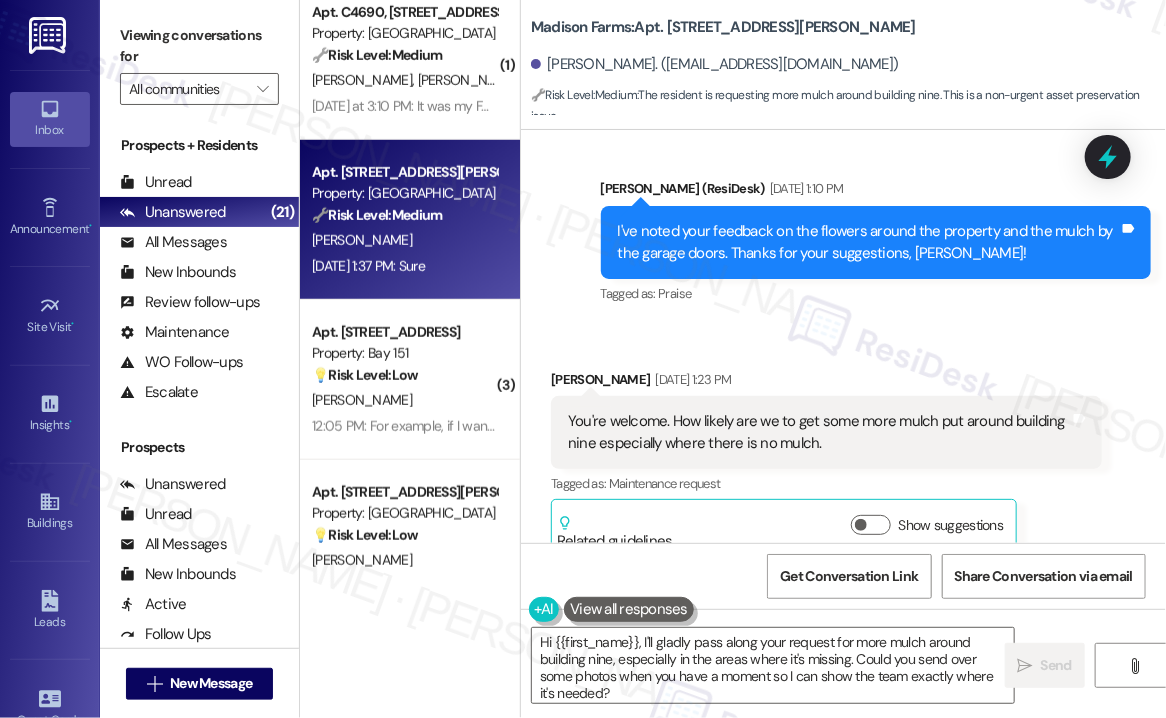 scroll, scrollTop: 21641, scrollLeft: 0, axis: vertical 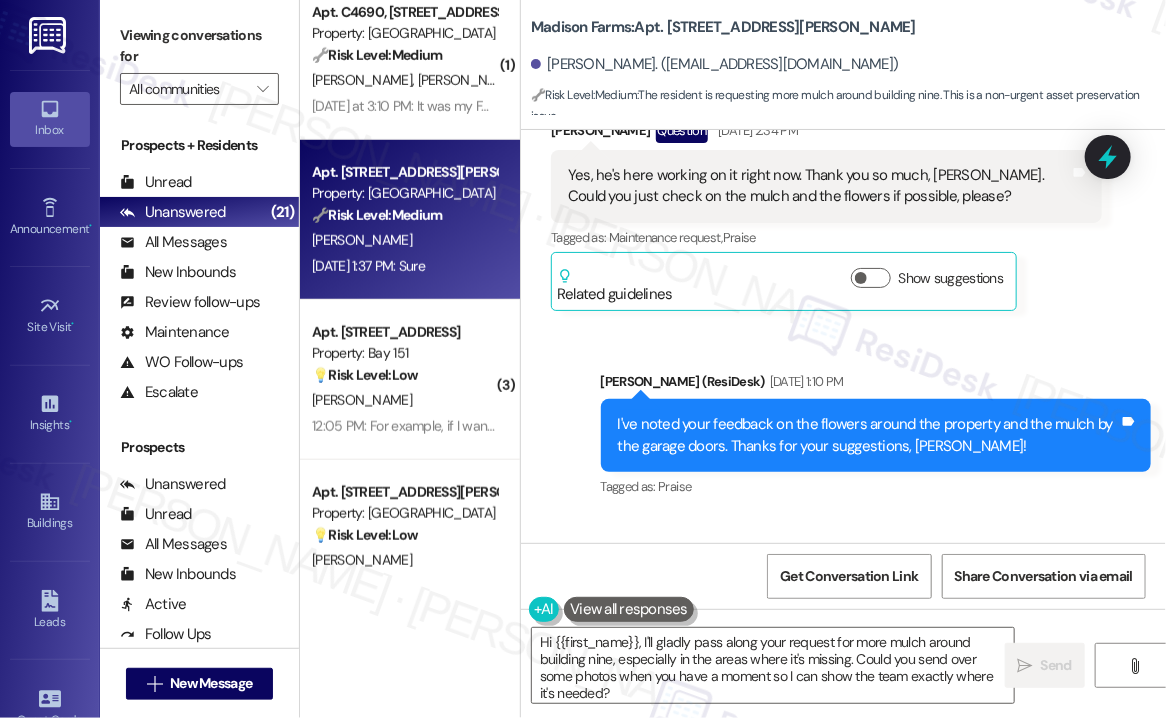 click on "You're welcome. How likely are we to get some more mulch put around building nine especially where there is no mulch." at bounding box center (819, 625) 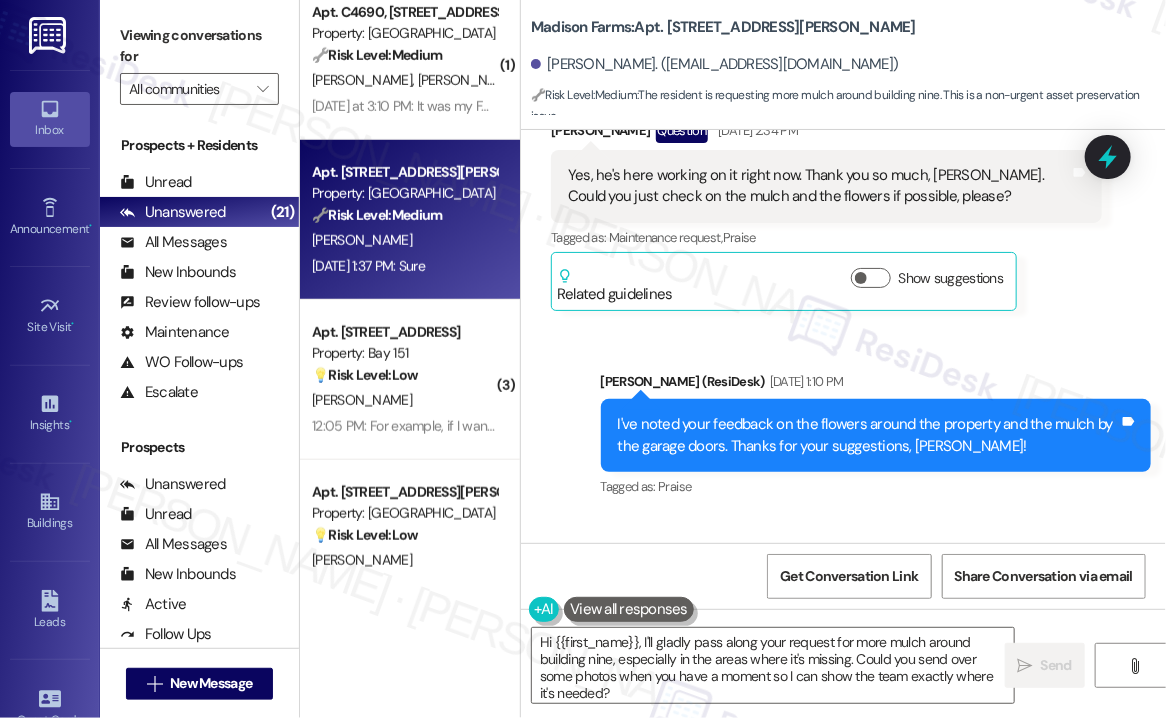 scroll, scrollTop: 700, scrollLeft: 0, axis: vertical 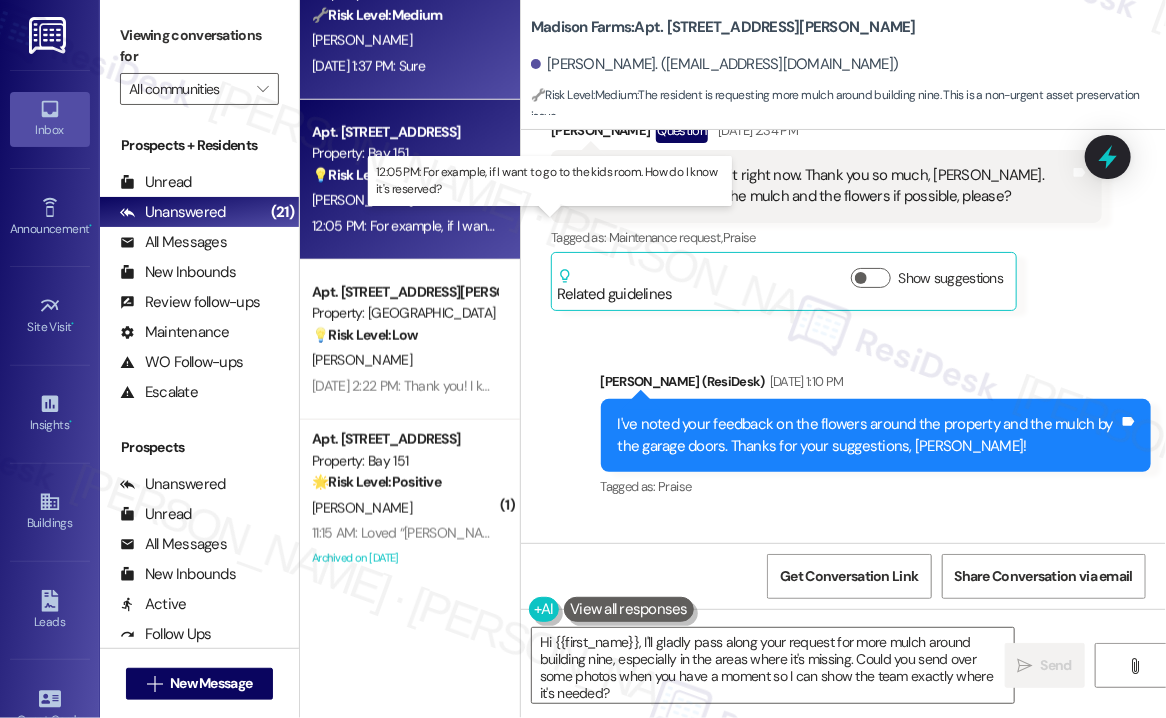 click on "12:05 PM: For example, if I want to go to the kids room. How do I know it's reserved? 12:05 PM: For example, if I want to go to the kids room. How do I know it's reserved?" at bounding box center [552, 226] 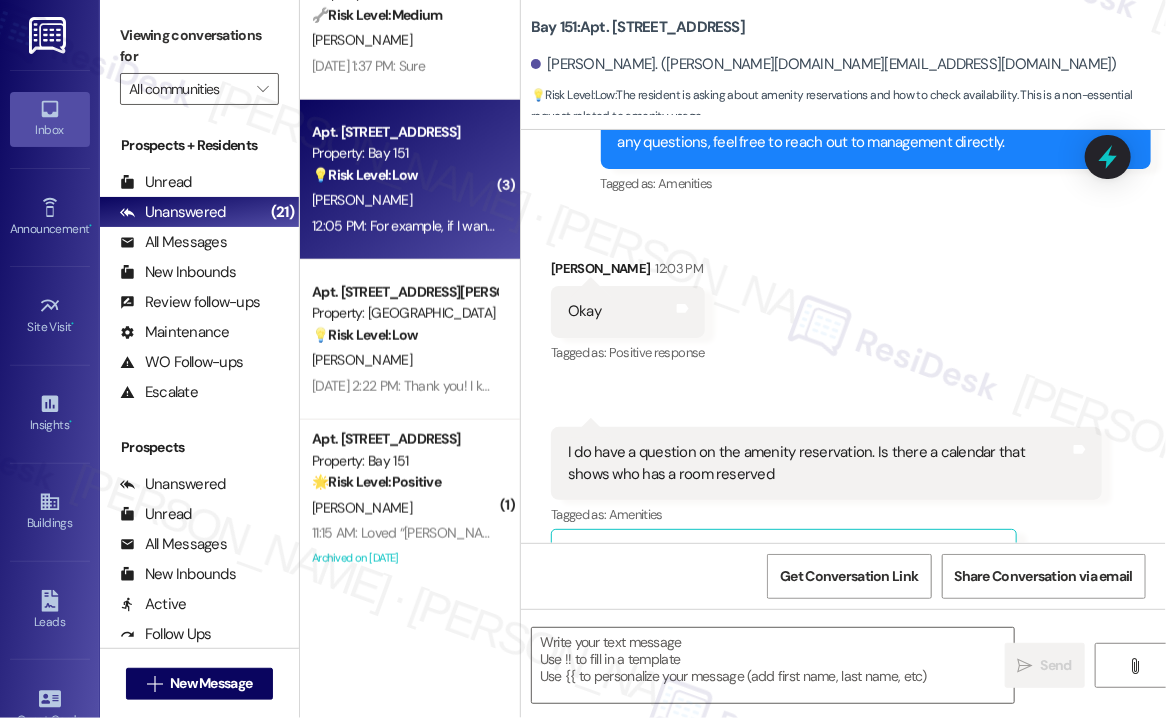 scroll, scrollTop: 13841, scrollLeft: 0, axis: vertical 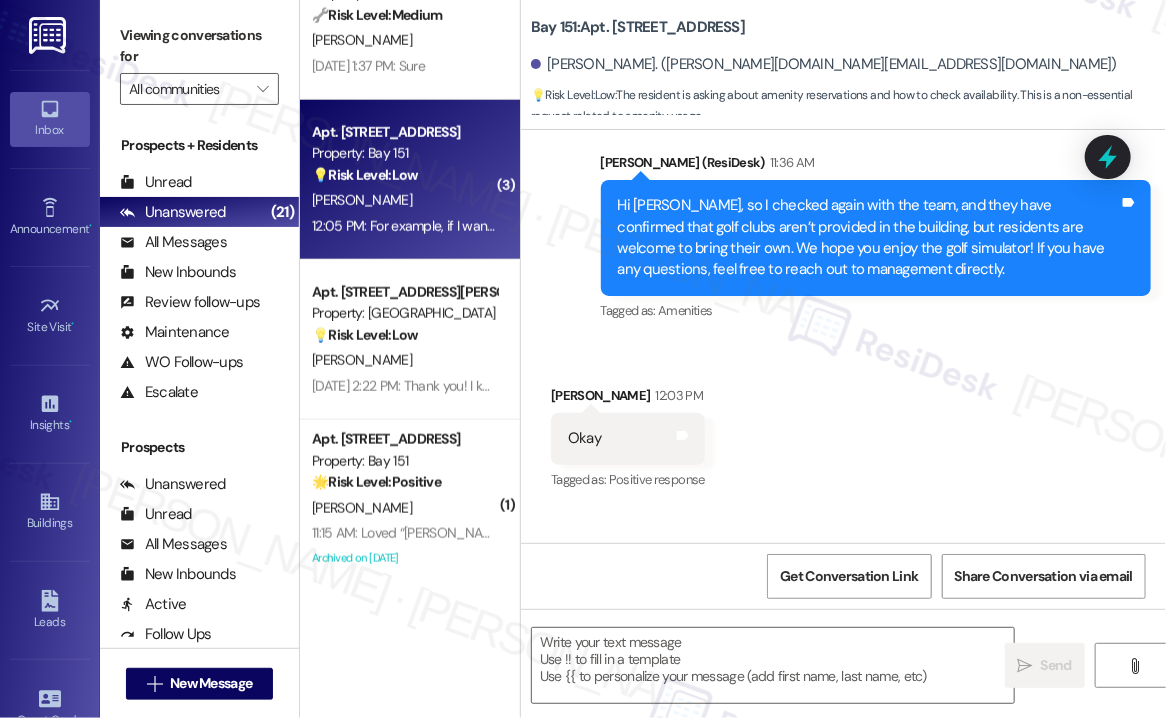 click on "Okay" at bounding box center (584, 438) 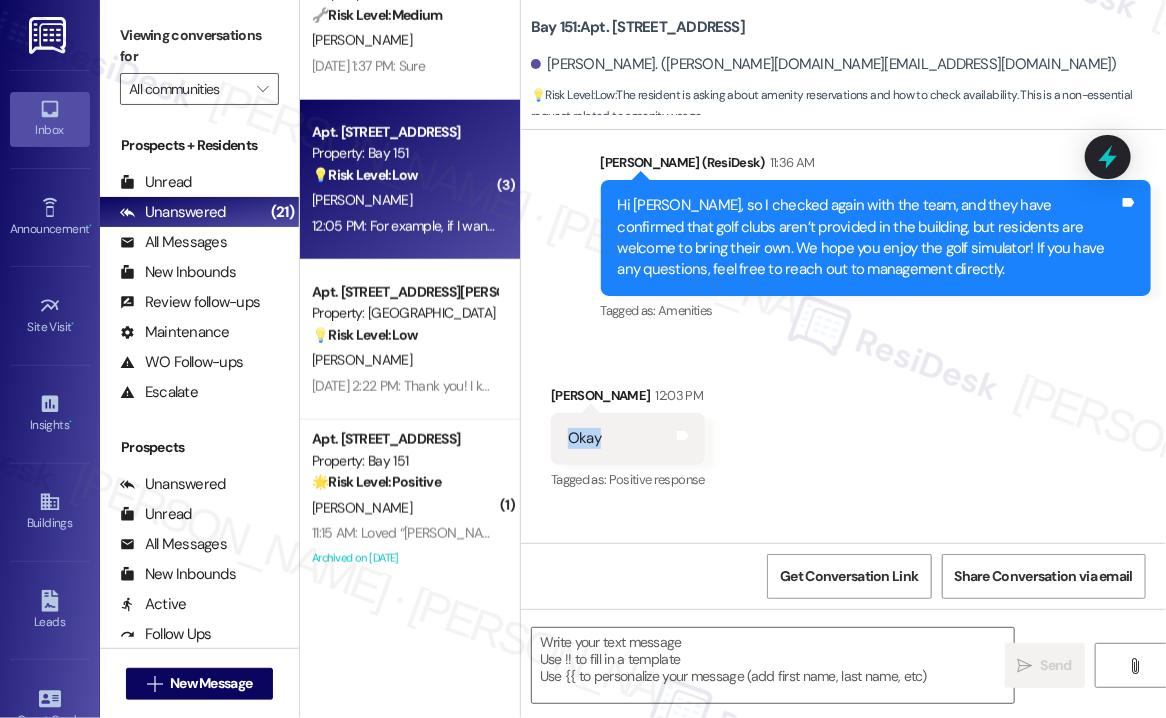 click on "Okay" at bounding box center (584, 438) 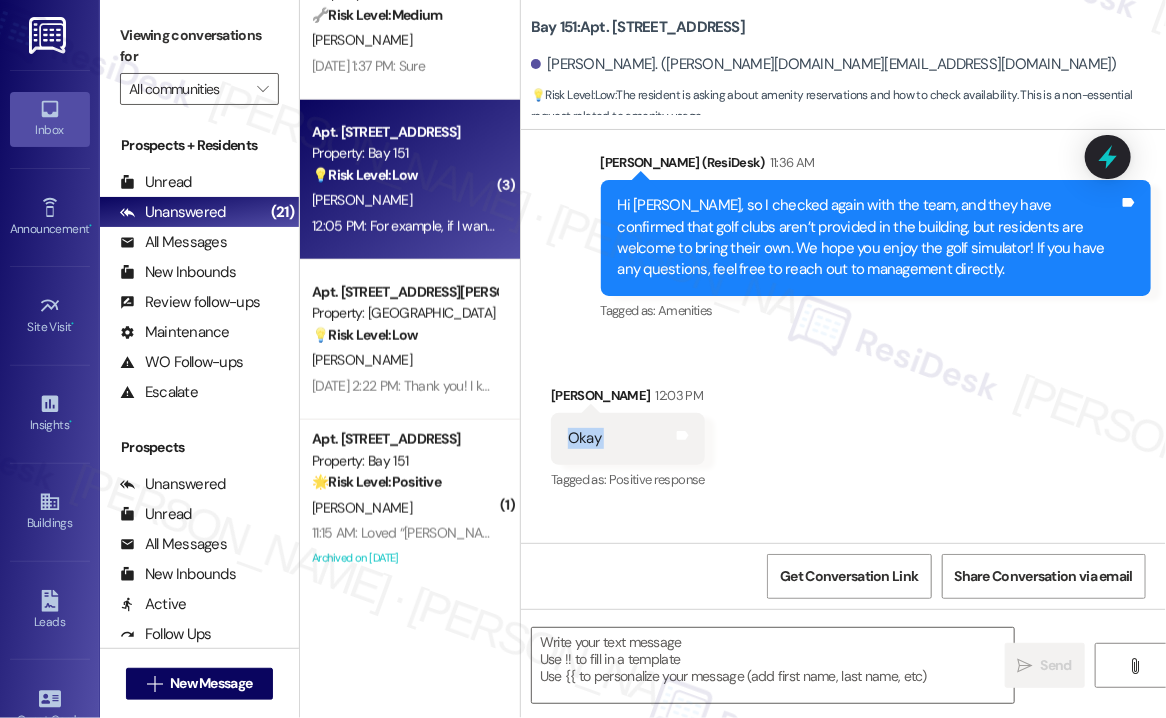 click on "Okay" at bounding box center (584, 438) 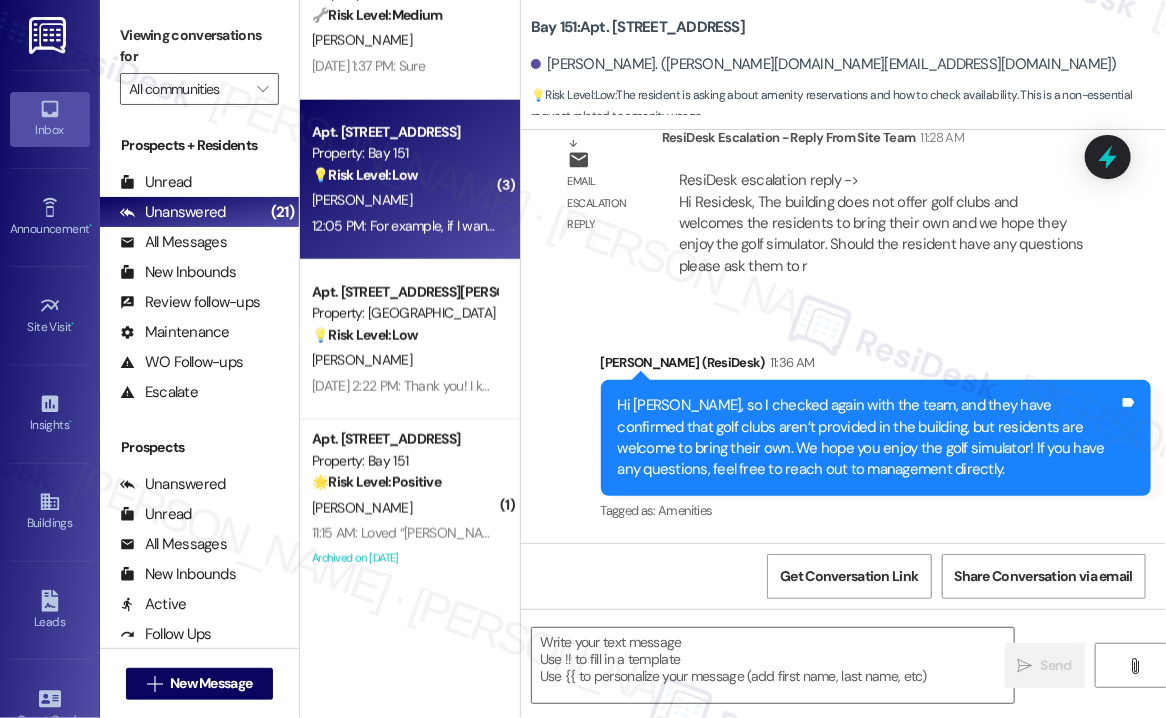 click on "Hi Xiomara, so I checked again with the team, and they have confirmed that golf clubs aren’t provided in the building, but residents are welcome to bring their own. We hope you enjoy the golf simulator! If you have any questions, feel free to reach out to management directly." at bounding box center [869, 438] 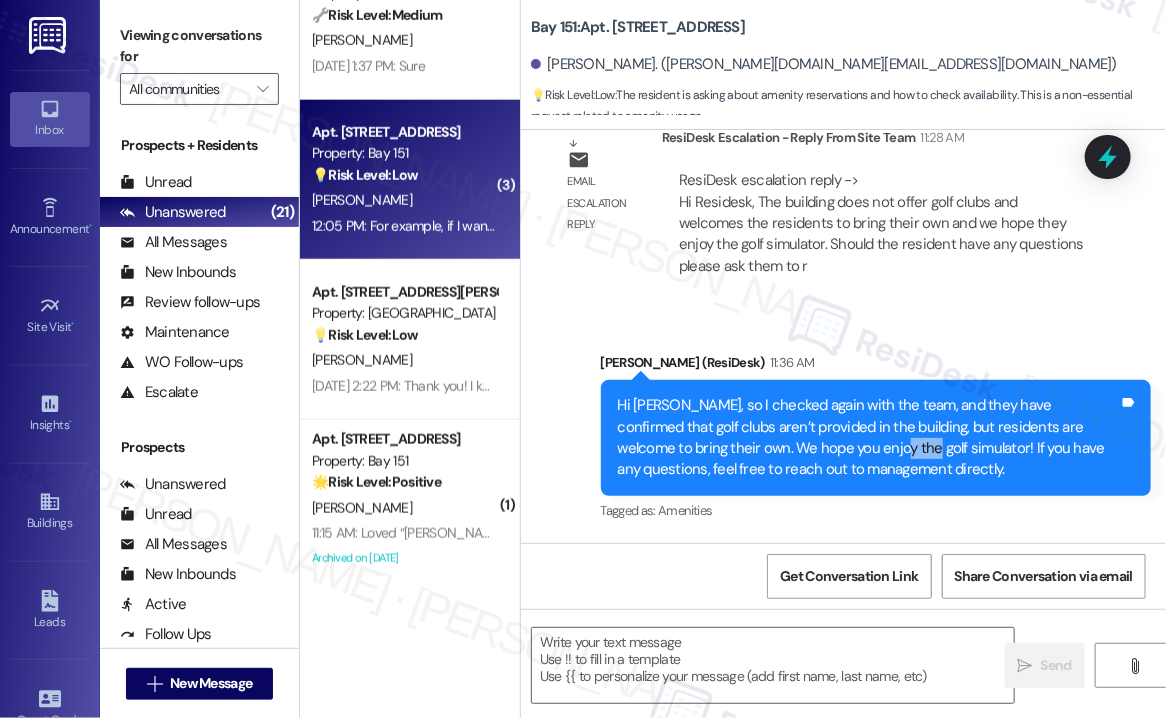 click on "Hi Xiomara, so I checked again with the team, and they have confirmed that golf clubs aren’t provided in the building, but residents are welcome to bring their own. We hope you enjoy the golf simulator! If you have any questions, feel free to reach out to management directly." at bounding box center (869, 438) 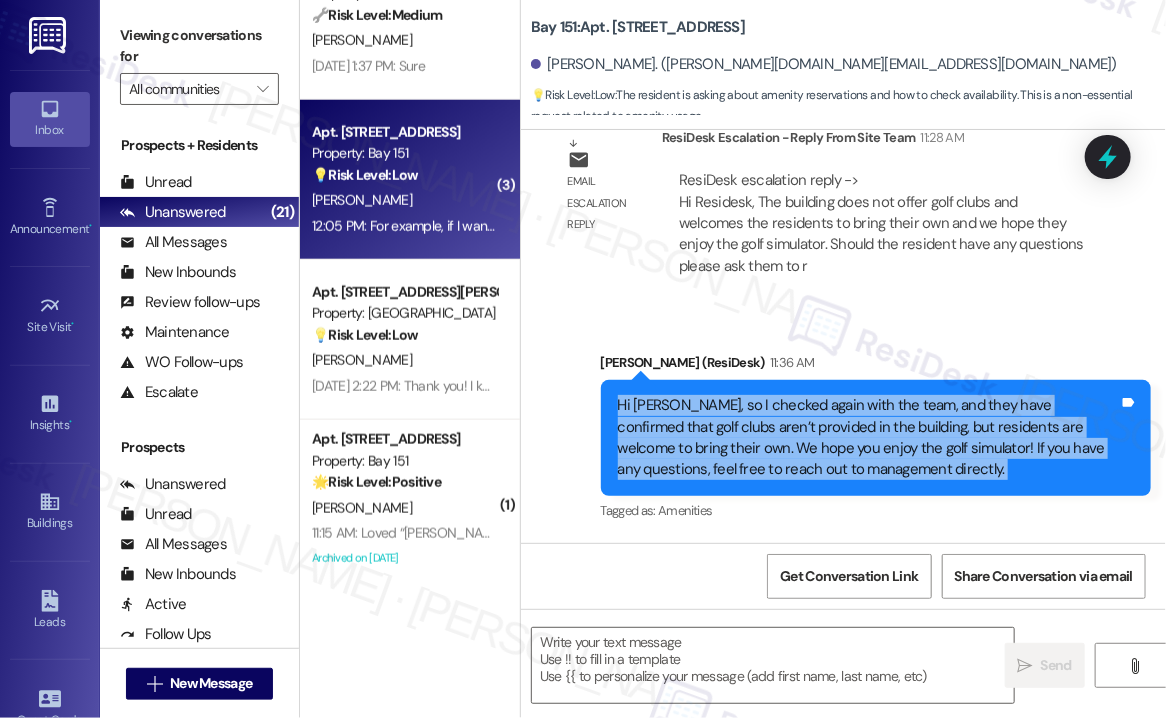 click on "Hi Xiomara, so I checked again with the team, and they have confirmed that golf clubs aren’t provided in the building, but residents are welcome to bring their own. We hope you enjoy the golf simulator! If you have any questions, feel free to reach out to management directly." at bounding box center [869, 438] 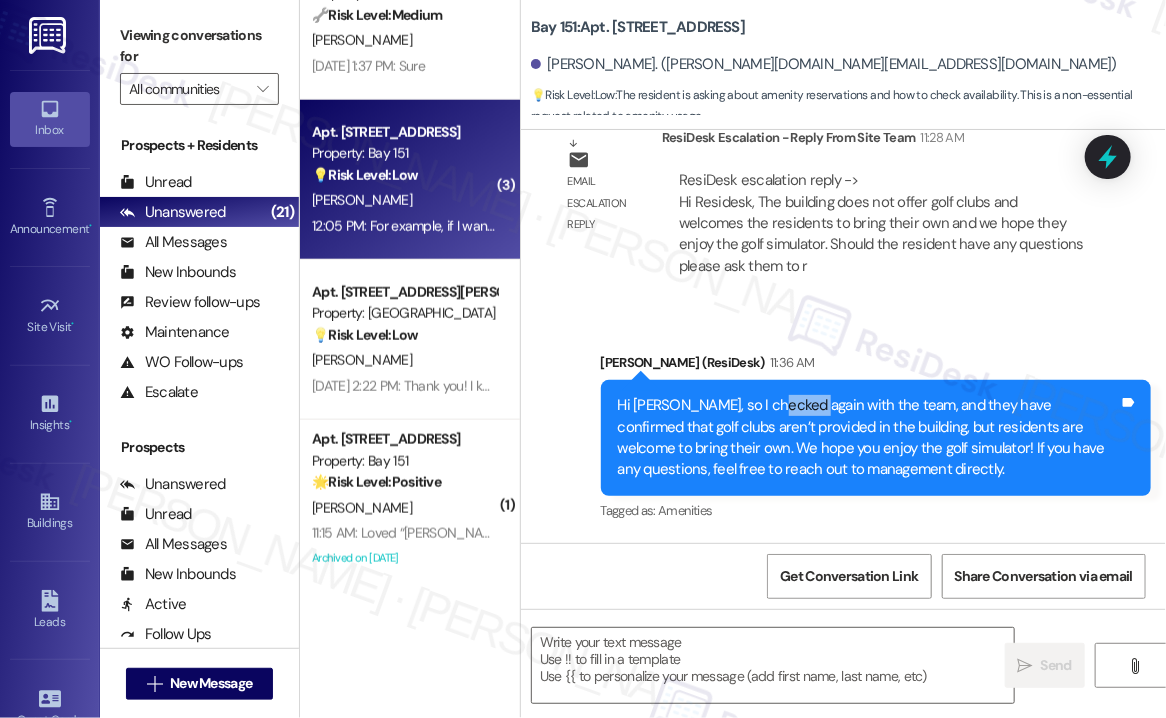 click on "Hi Xiomara, so I checked again with the team, and they have confirmed that golf clubs aren’t provided in the building, but residents are welcome to bring their own. We hope you enjoy the golf simulator! If you have any questions, feel free to reach out to management directly." at bounding box center (869, 438) 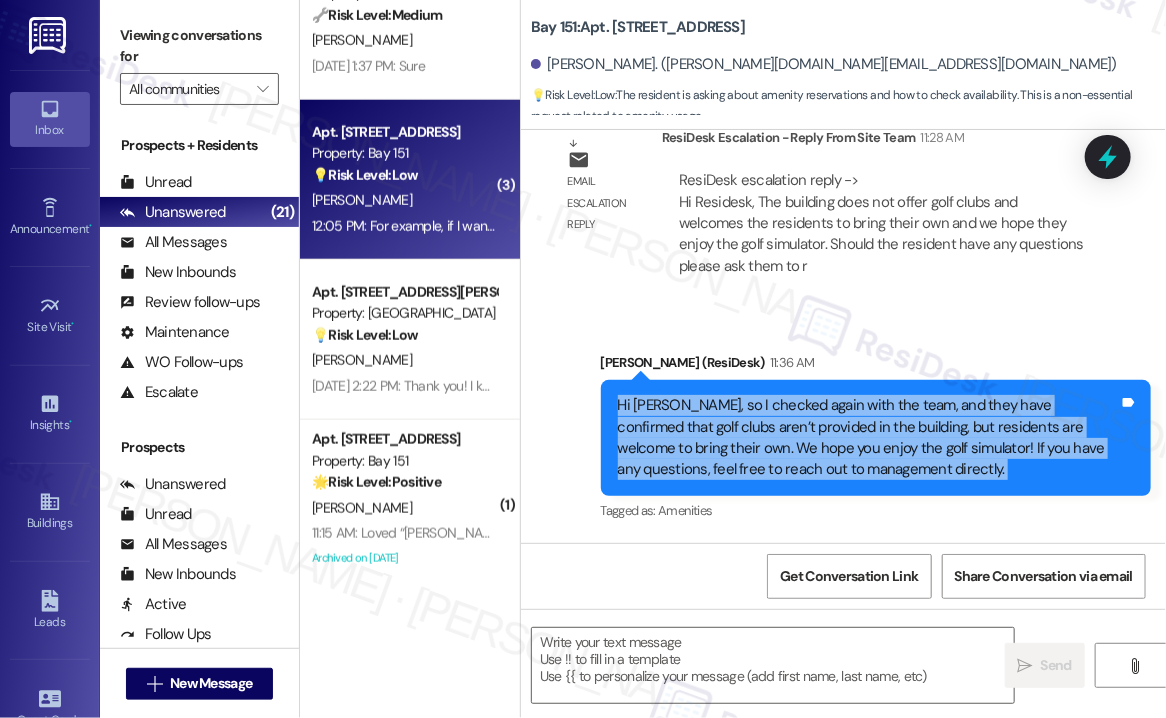 click on "Hi Xiomara, so I checked again with the team, and they have confirmed that golf clubs aren’t provided in the building, but residents are welcome to bring their own. We hope you enjoy the golf simulator! If you have any questions, feel free to reach out to management directly." at bounding box center (869, 438) 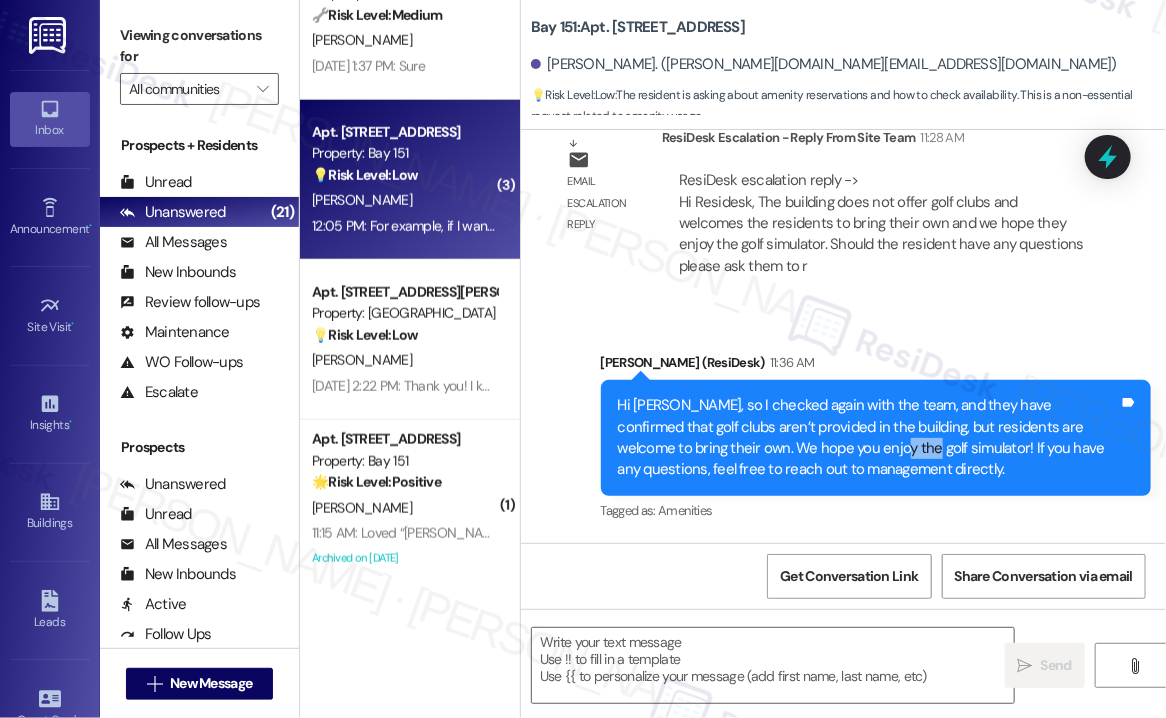 click on "Hi Xiomara, so I checked again with the team, and they have confirmed that golf clubs aren’t provided in the building, but residents are welcome to bring their own. We hope you enjoy the golf simulator! If you have any questions, feel free to reach out to management directly." at bounding box center (869, 438) 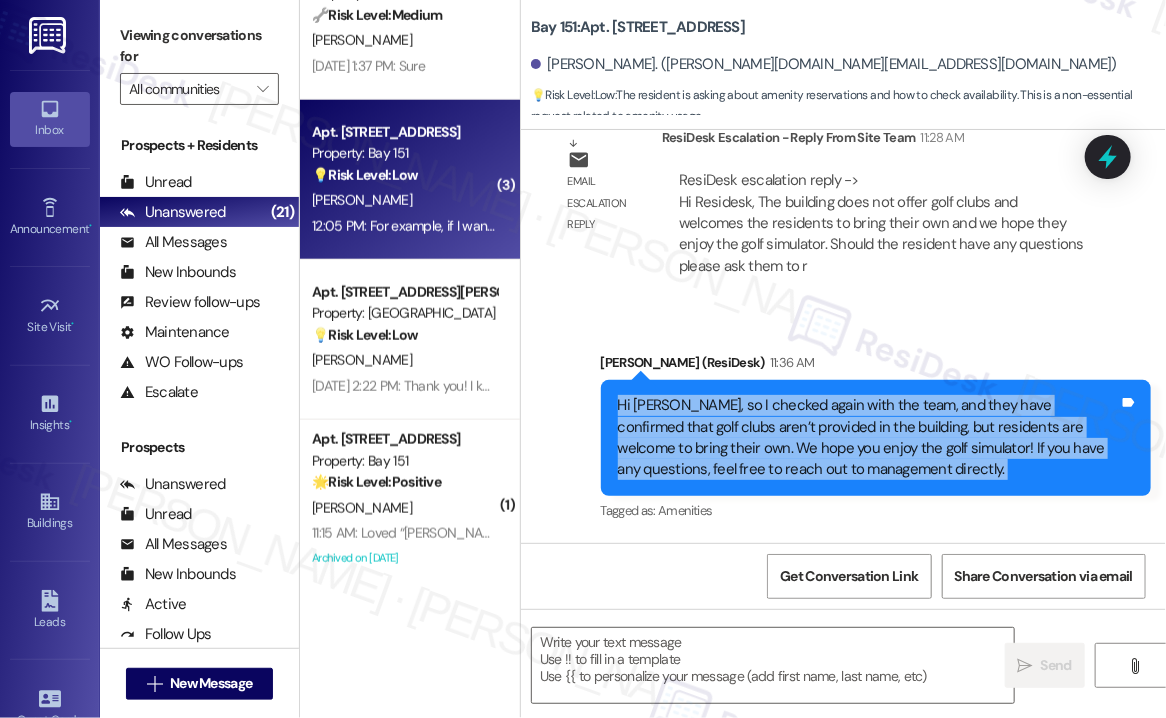 click on "Hi Xiomara, so I checked again with the team, and they have confirmed that golf clubs aren’t provided in the building, but residents are welcome to bring their own. We hope you enjoy the golf simulator! If you have any questions, feel free to reach out to management directly." at bounding box center [869, 438] 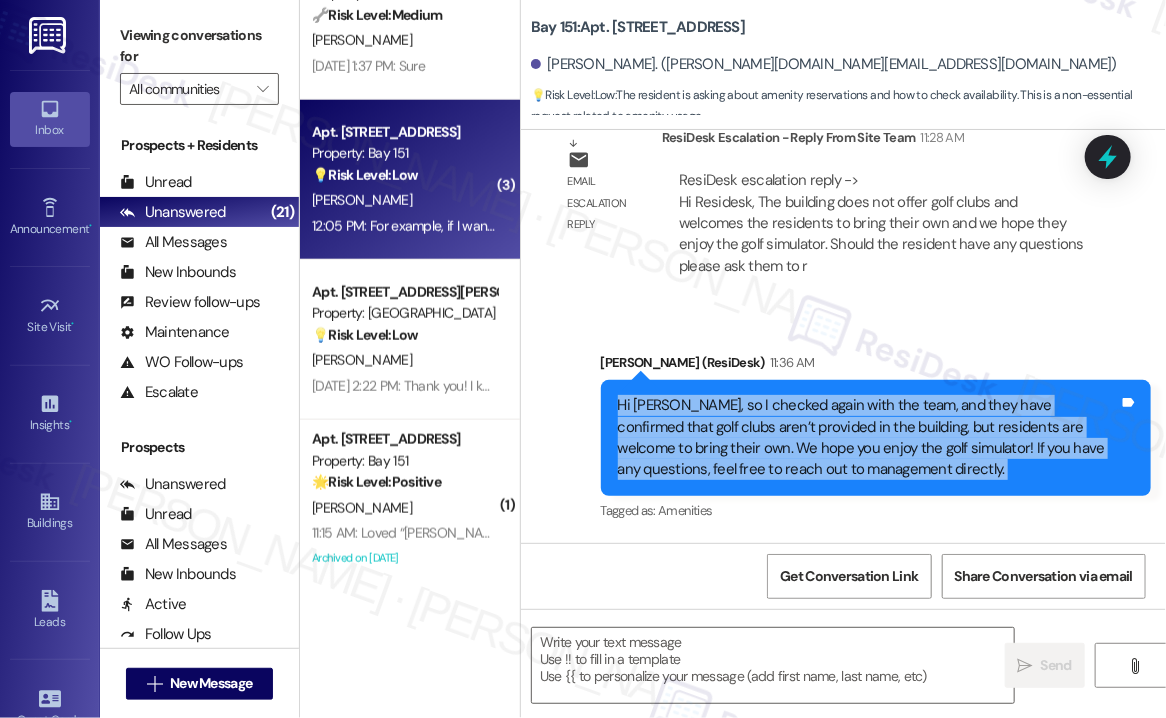 click on "Hi Xiomara, so I checked again with the team, and they have confirmed that golf clubs aren’t provided in the building, but residents are welcome to bring their own. We hope you enjoy the golf simulator! If you have any questions, feel free to reach out to management directly." at bounding box center [869, 438] 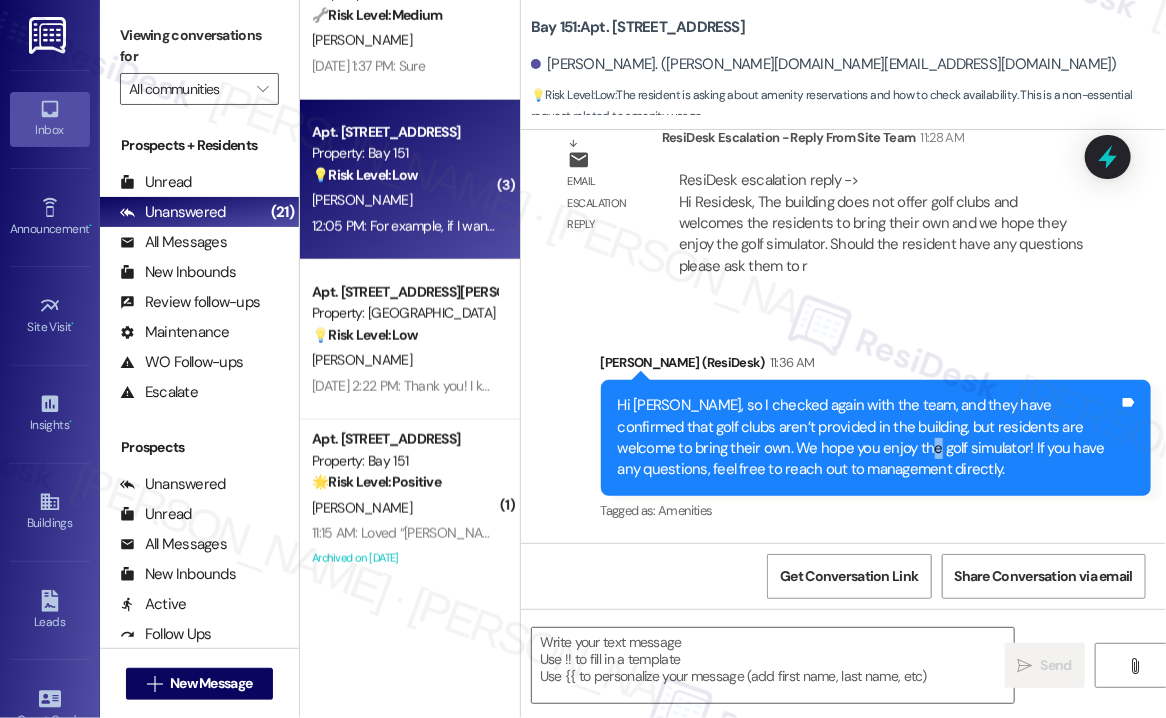click on "Hi Xiomara, so I checked again with the team, and they have confirmed that golf clubs aren’t provided in the building, but residents are welcome to bring their own. We hope you enjoy the golf simulator! If you have any questions, feel free to reach out to management directly." at bounding box center (869, 438) 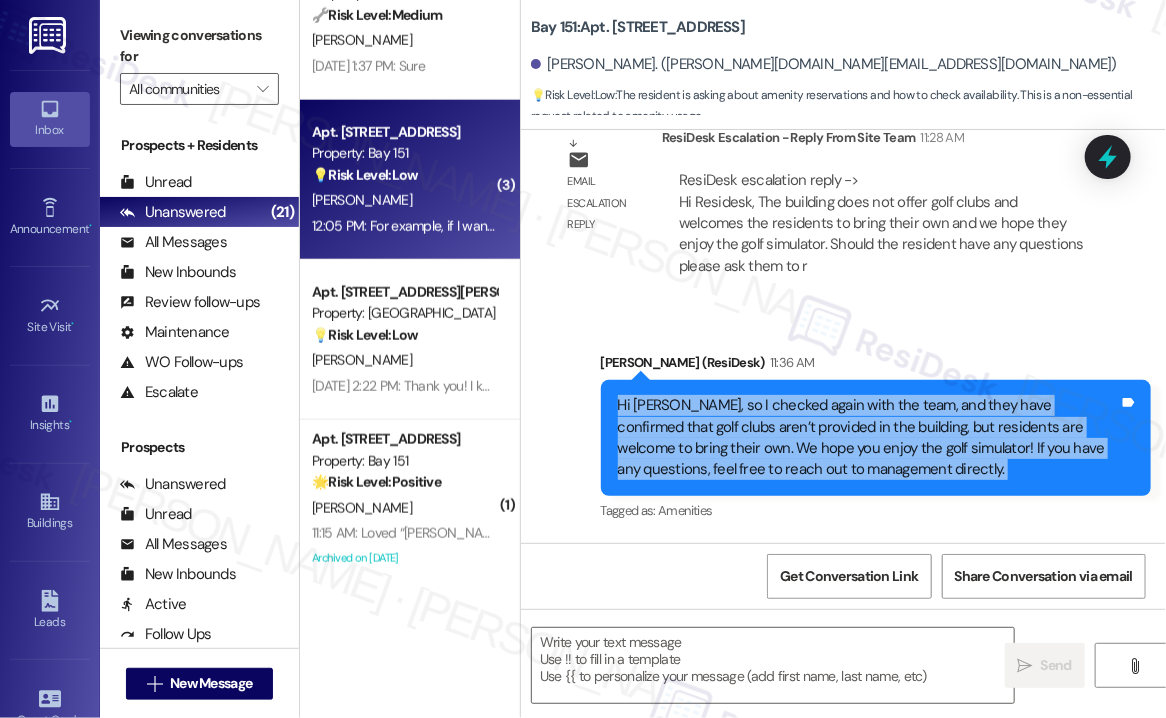 click on "Hi Xiomara, so I checked again with the team, and they have confirmed that golf clubs aren’t provided in the building, but residents are welcome to bring their own. We hope you enjoy the golf simulator! If you have any questions, feel free to reach out to management directly." at bounding box center (869, 438) 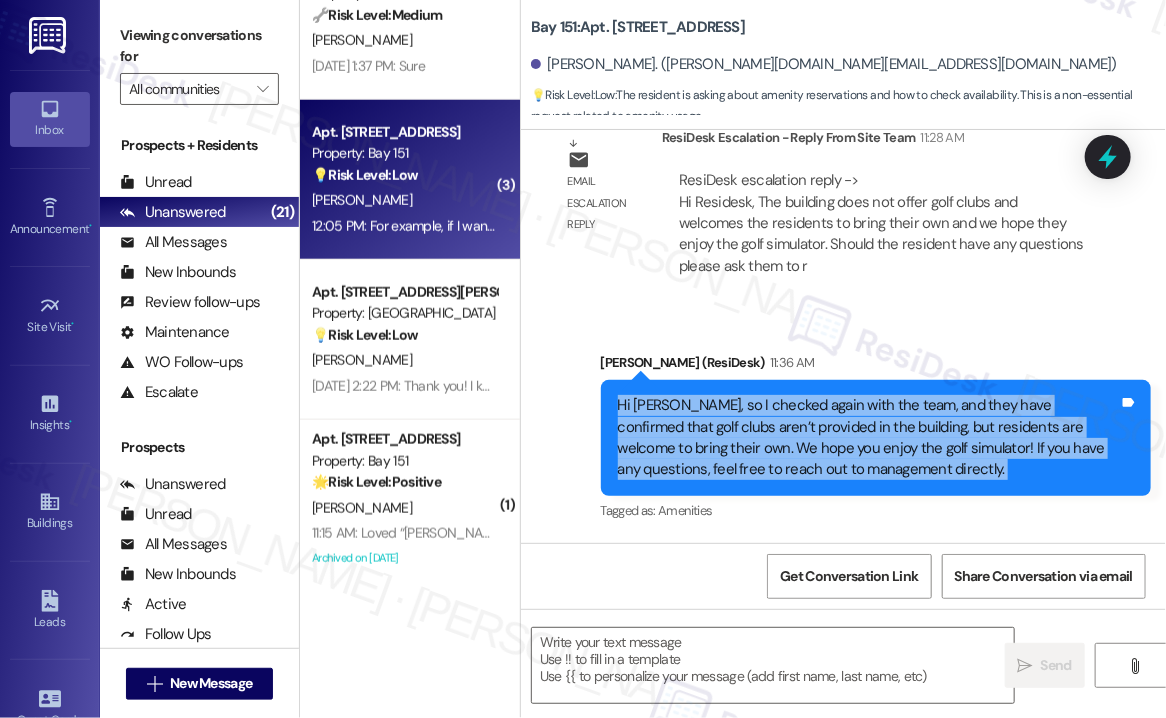 click on "Hi Xiomara, so I checked again with the team, and they have confirmed that golf clubs aren’t provided in the building, but residents are welcome to bring their own. We hope you enjoy the golf simulator! If you have any questions, feel free to reach out to management directly." at bounding box center (869, 438) 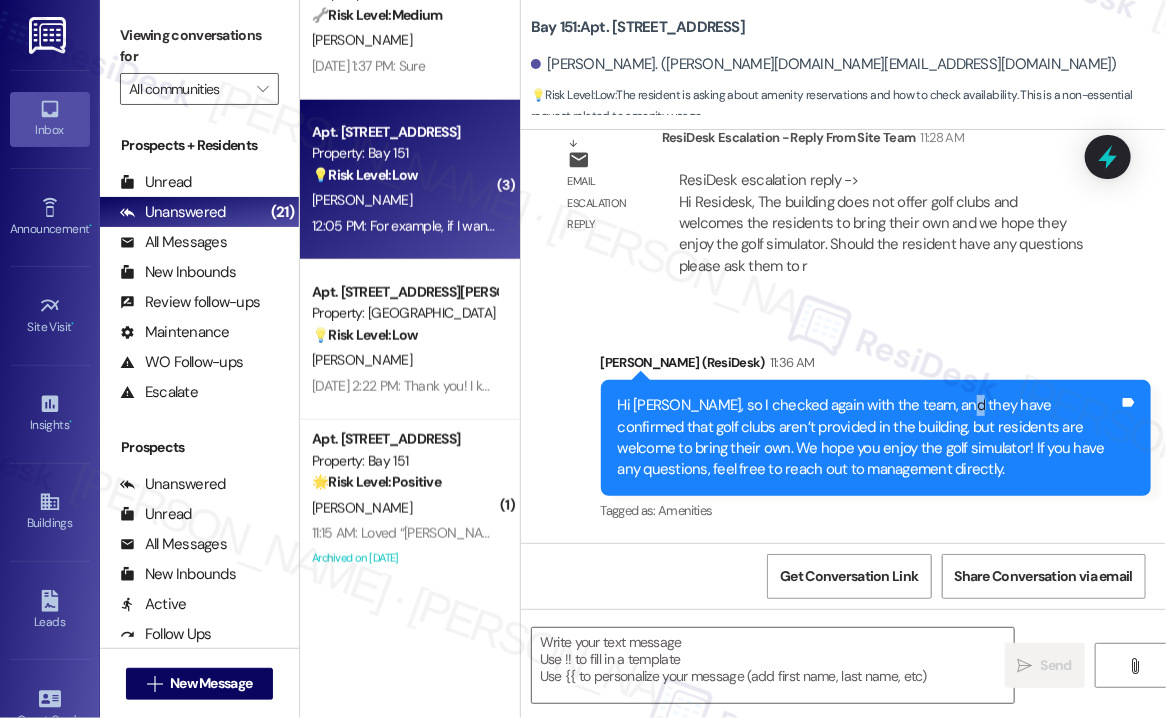 click on "Hi Xiomara, so I checked again with the team, and they have confirmed that golf clubs aren’t provided in the building, but residents are welcome to bring their own. We hope you enjoy the golf simulator! If you have any questions, feel free to reach out to management directly." at bounding box center [869, 438] 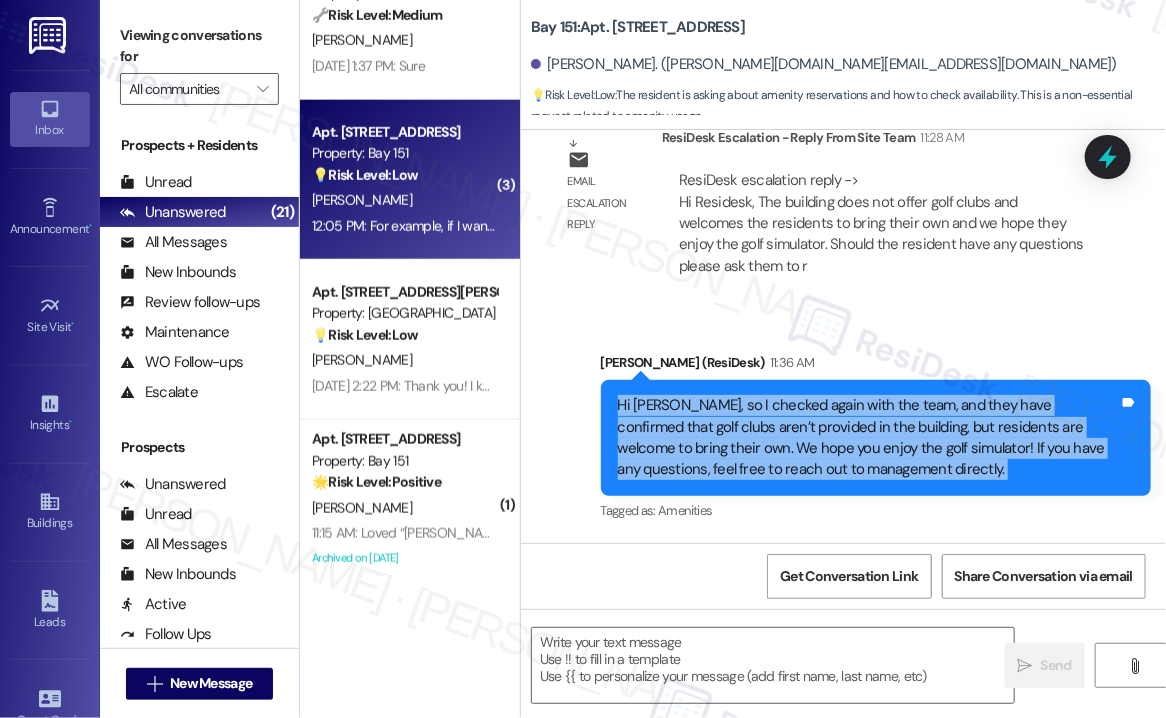 click on "Hi Xiomara, so I checked again with the team, and they have confirmed that golf clubs aren’t provided in the building, but residents are welcome to bring their own. We hope you enjoy the golf simulator! If you have any questions, feel free to reach out to management directly." at bounding box center (869, 438) 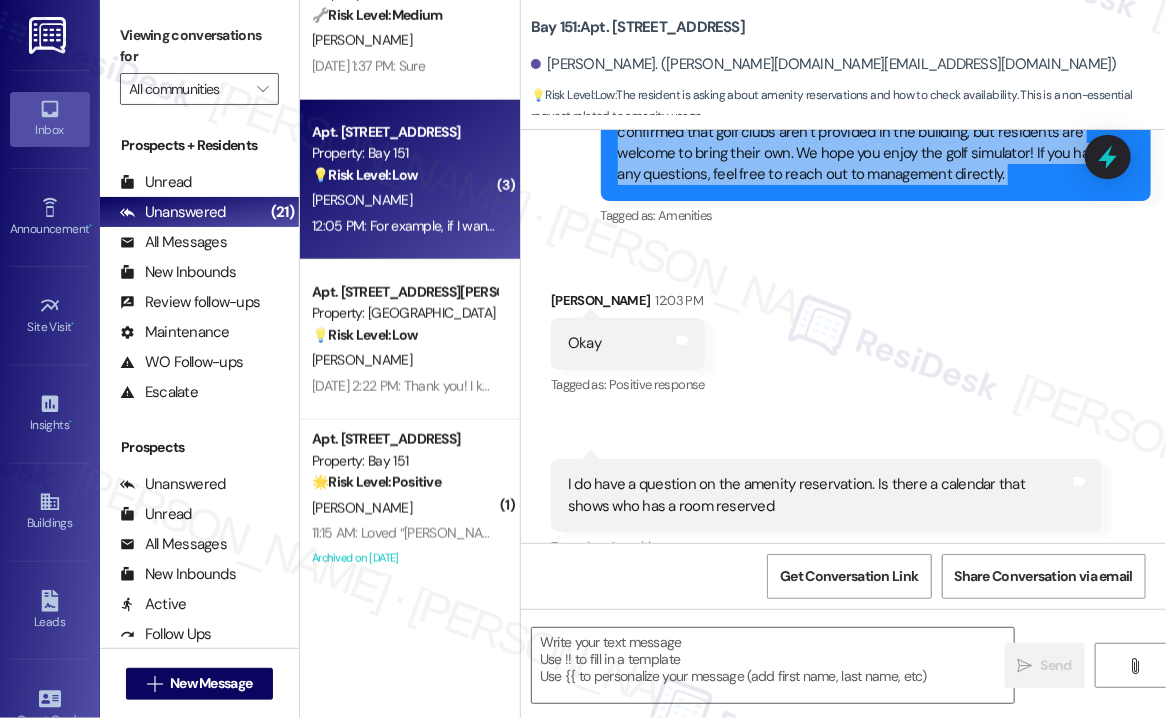 scroll, scrollTop: 13941, scrollLeft: 0, axis: vertical 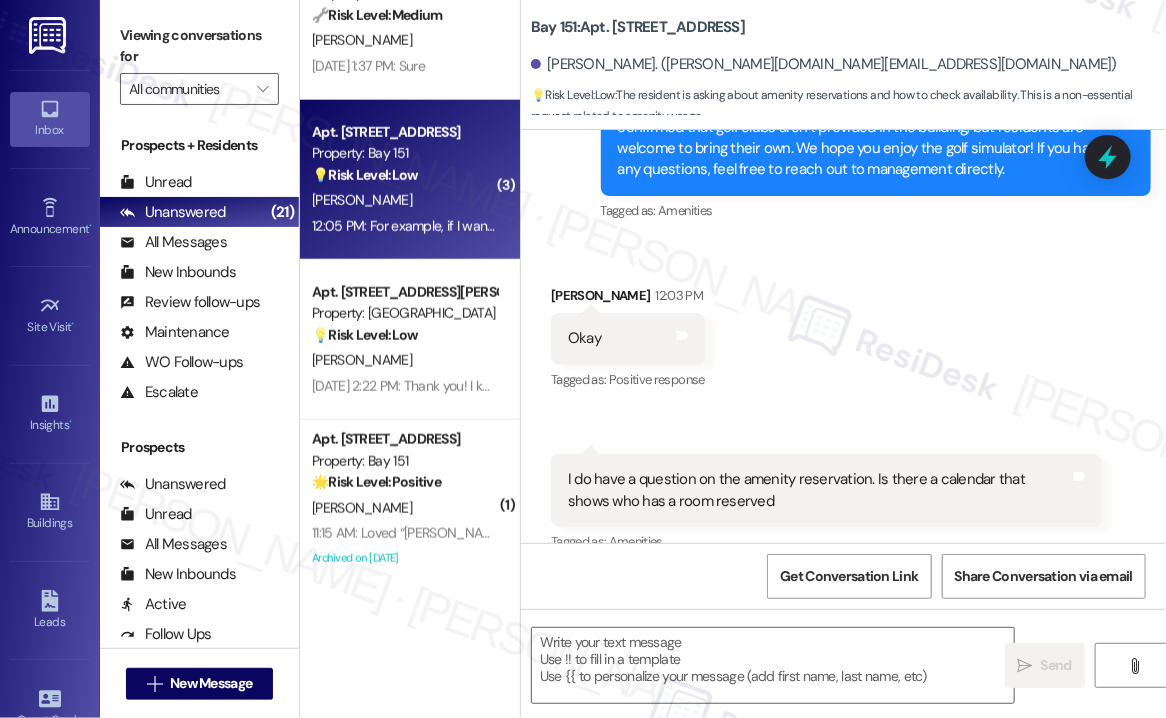 click on "I do have a question on the amenity reservation. Is there a calendar that shows who has a room reserved Tags and notes" at bounding box center [826, 490] 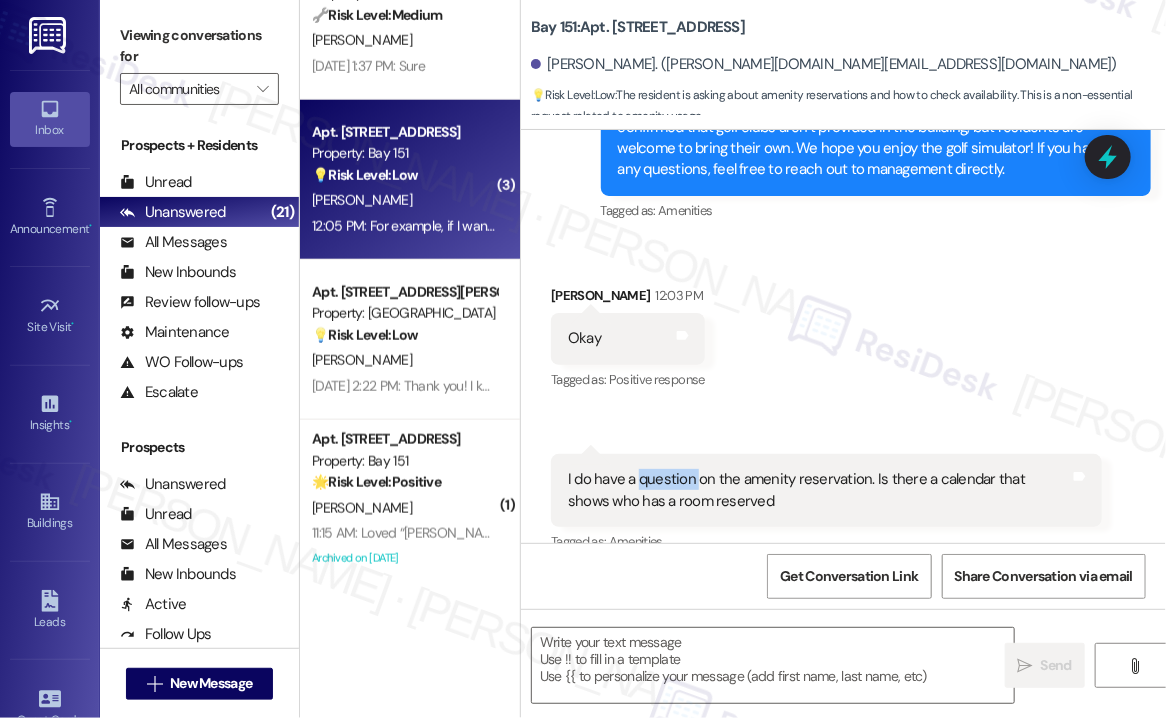 click on "I do have a question on the amenity reservation. Is there a calendar that shows who has a room reserved Tags and notes" at bounding box center [826, 490] 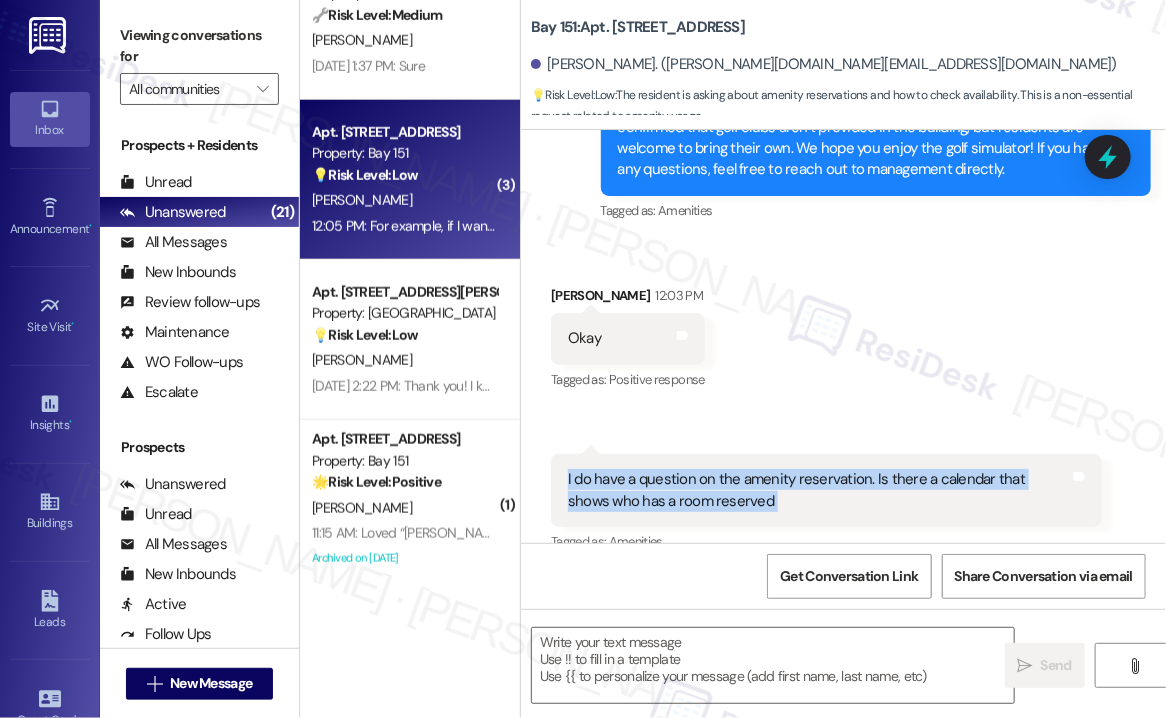 click on "I do have a question on the amenity reservation. Is there a calendar that shows who has a room reserved Tags and notes" at bounding box center (826, 490) 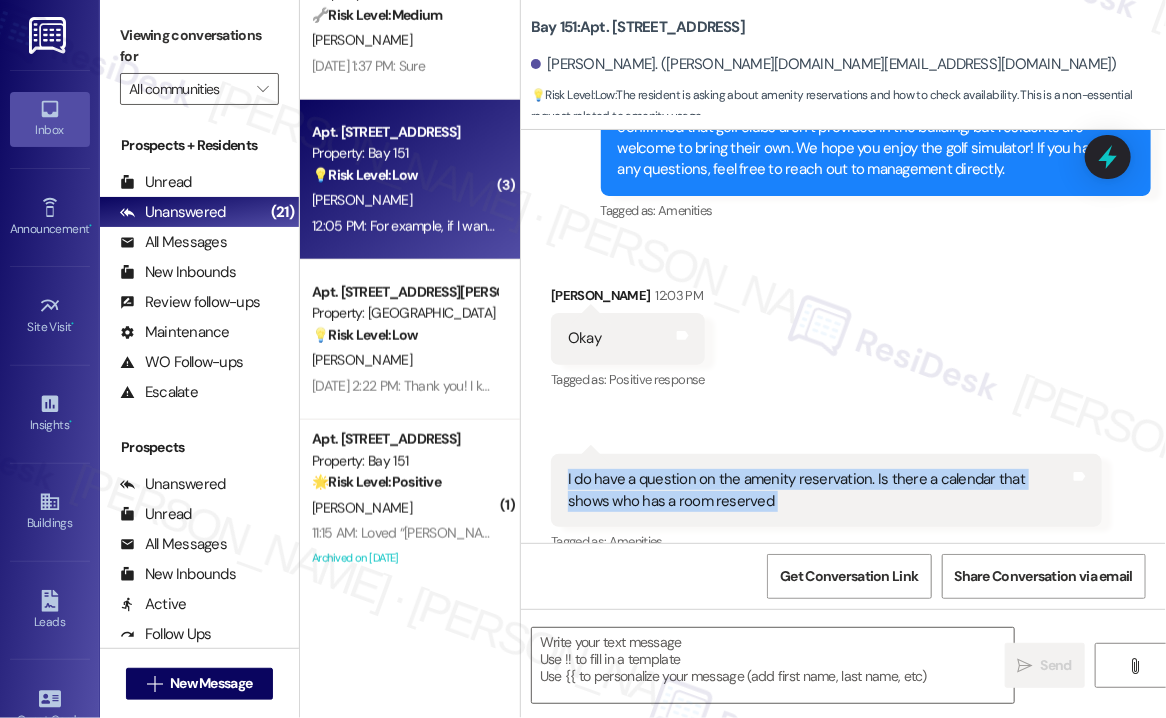 click on "I do have a question on the amenity reservation. Is there a calendar that shows who has a room reserved" at bounding box center (819, 490) 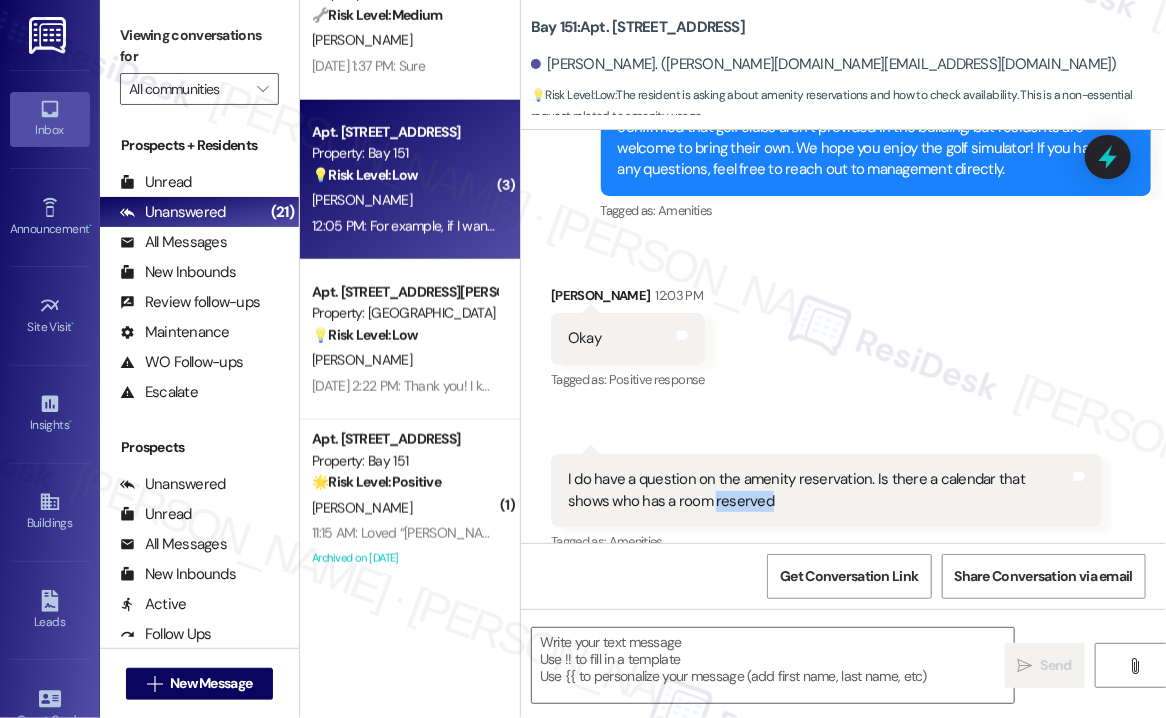 click on "I do have a question on the amenity reservation. Is there a calendar that shows who has a room reserved" at bounding box center (819, 490) 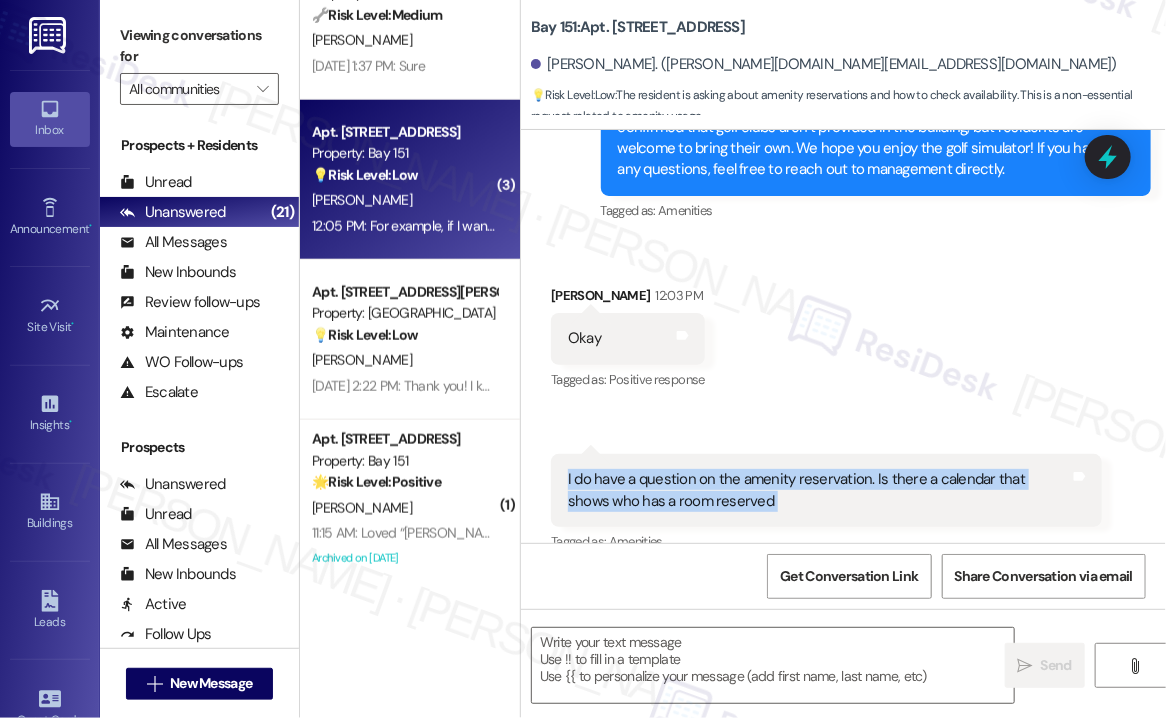 click on "I do have a question on the amenity reservation. Is there a calendar that shows who has a room reserved" at bounding box center (819, 490) 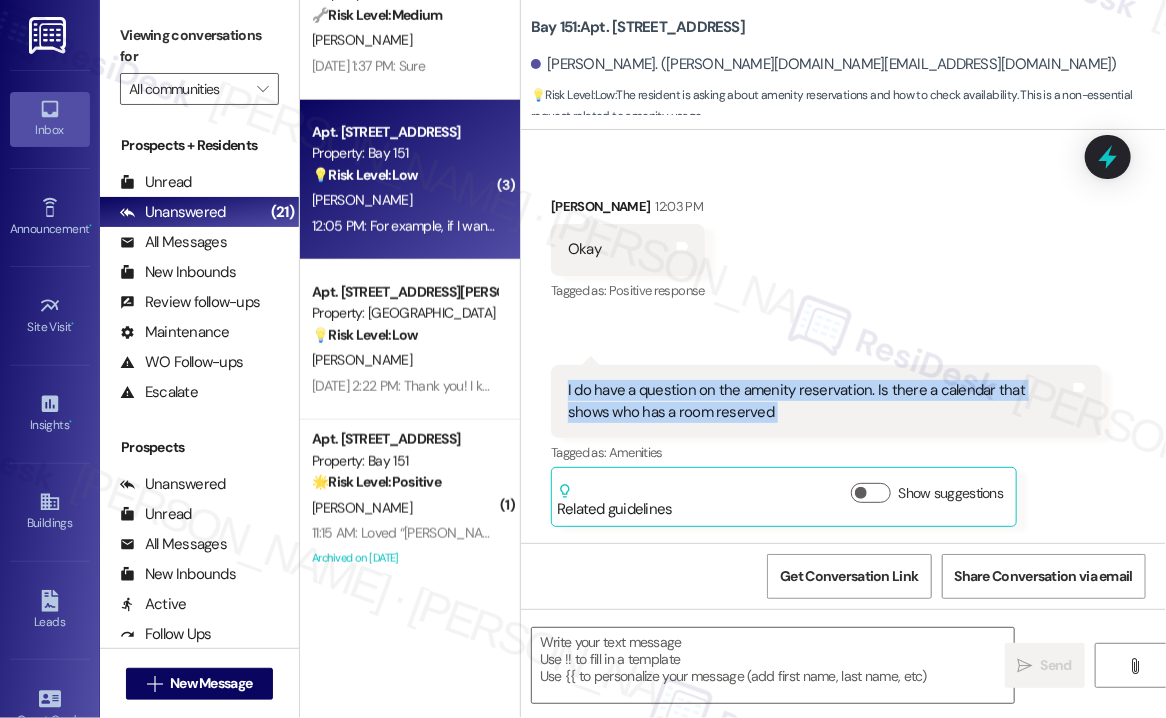 scroll, scrollTop: 14142, scrollLeft: 0, axis: vertical 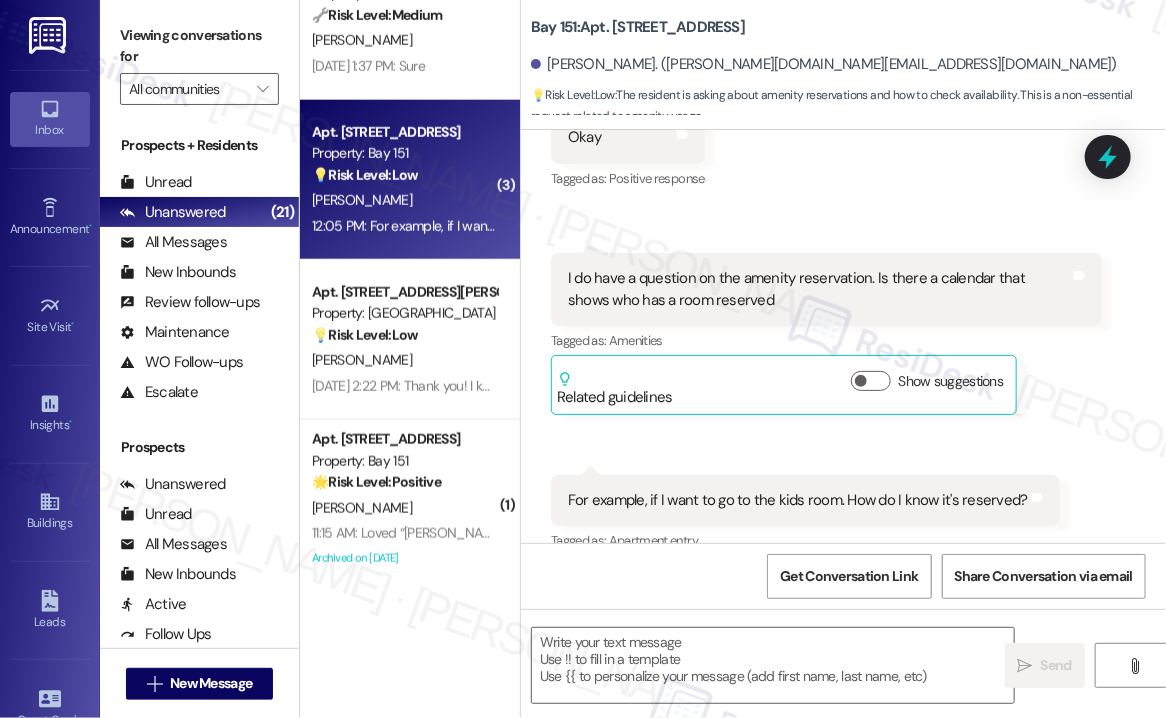 click on "For example, if I want to go to the kids room. How do I know it's reserved?" at bounding box center [798, 500] 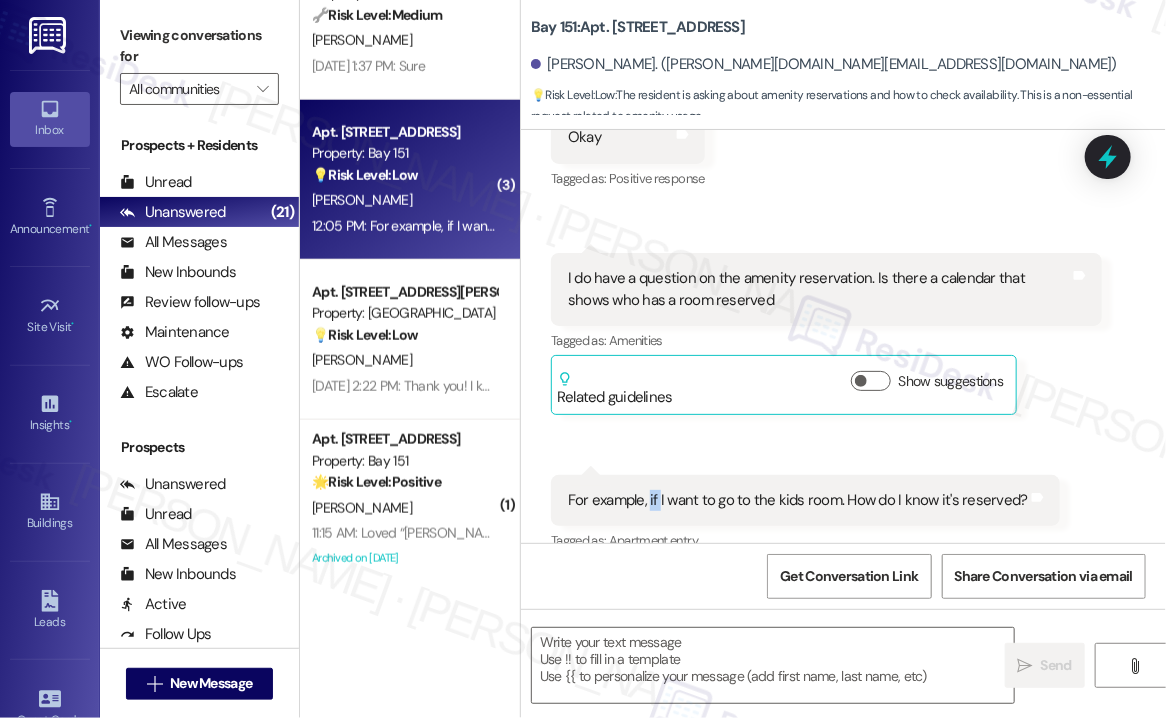click on "For example, if I want to go to the kids room. How do I know it's reserved?" at bounding box center (798, 500) 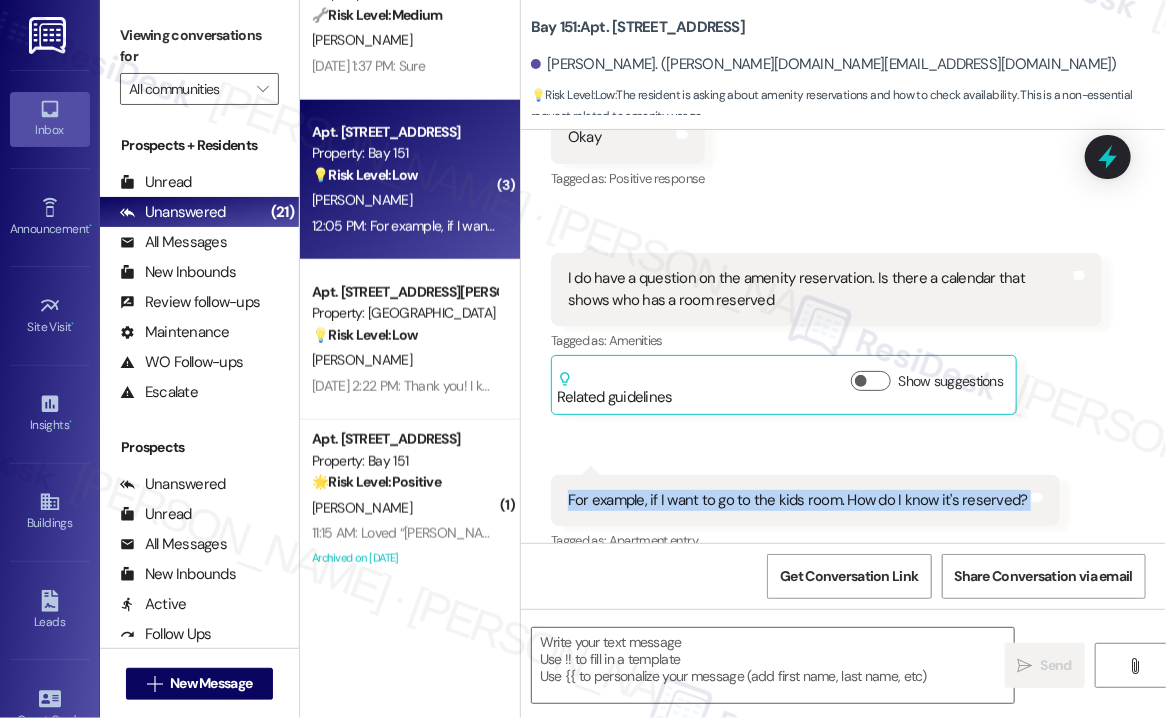 click on "For example, if I want to go to the kids room. How do I know it's reserved?" at bounding box center [798, 500] 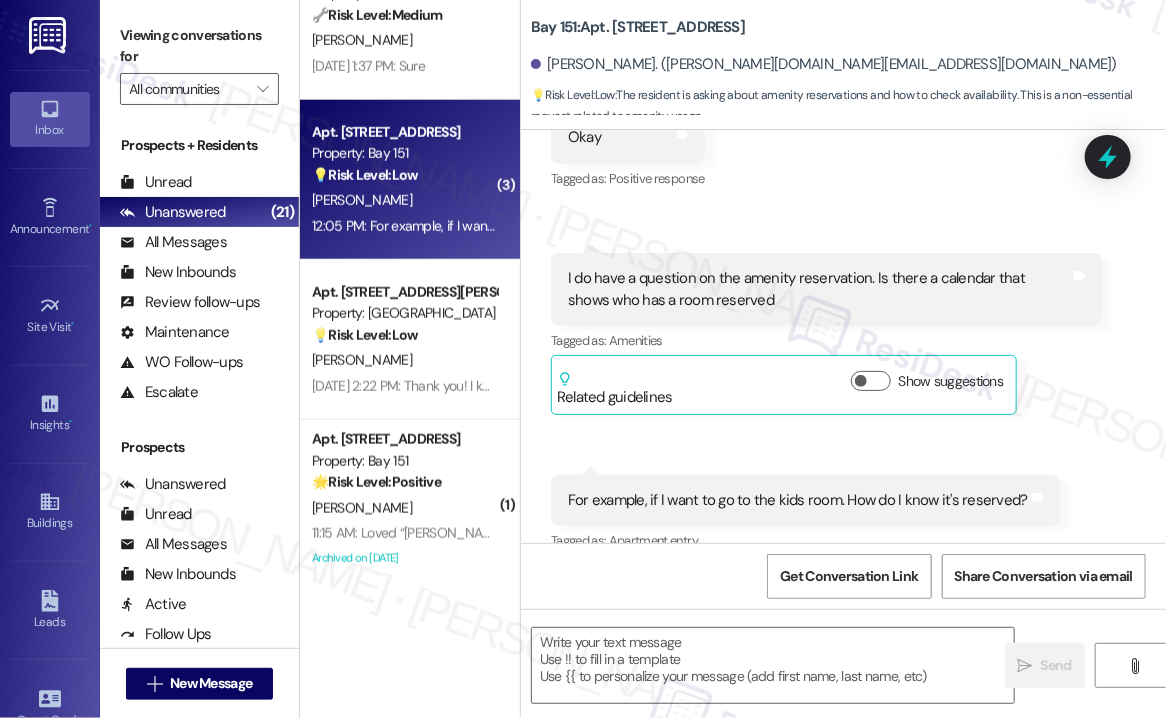 click on "I do have a question on the amenity reservation. Is there a calendar that shows who has a room reserved" at bounding box center [819, 289] 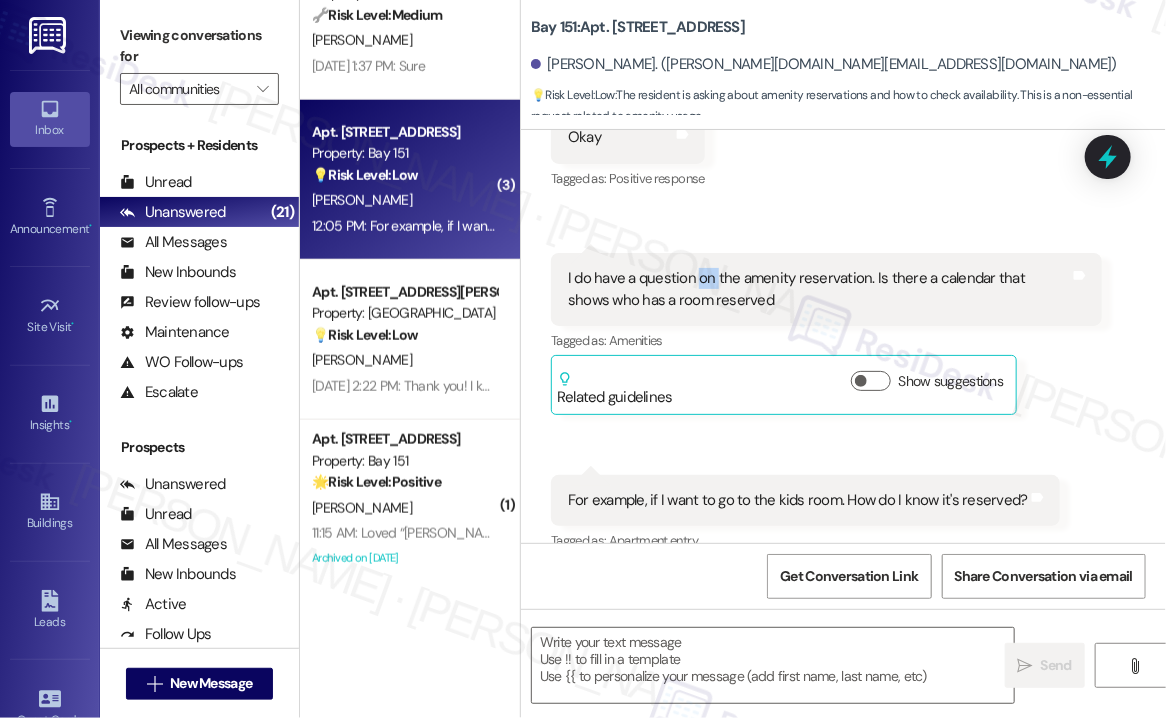 click on "I do have a question on the amenity reservation. Is there a calendar that shows who has a room reserved" at bounding box center (819, 289) 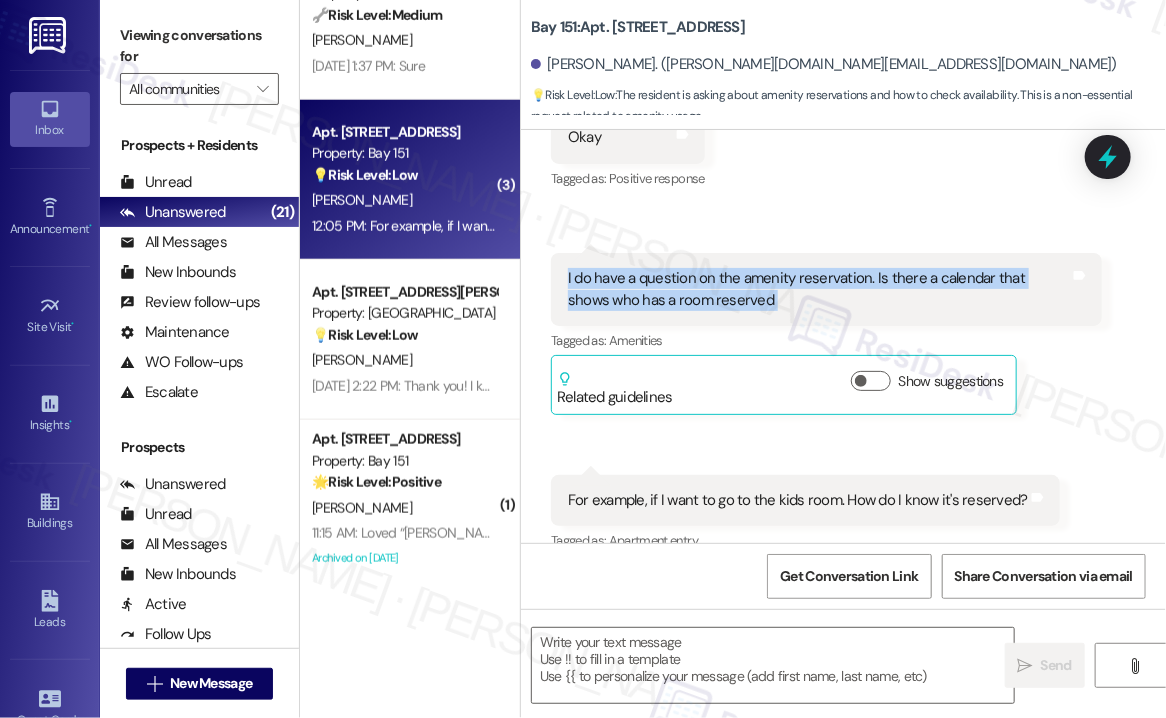 click on "I do have a question on the amenity reservation. Is there a calendar that shows who has a room reserved" at bounding box center (819, 289) 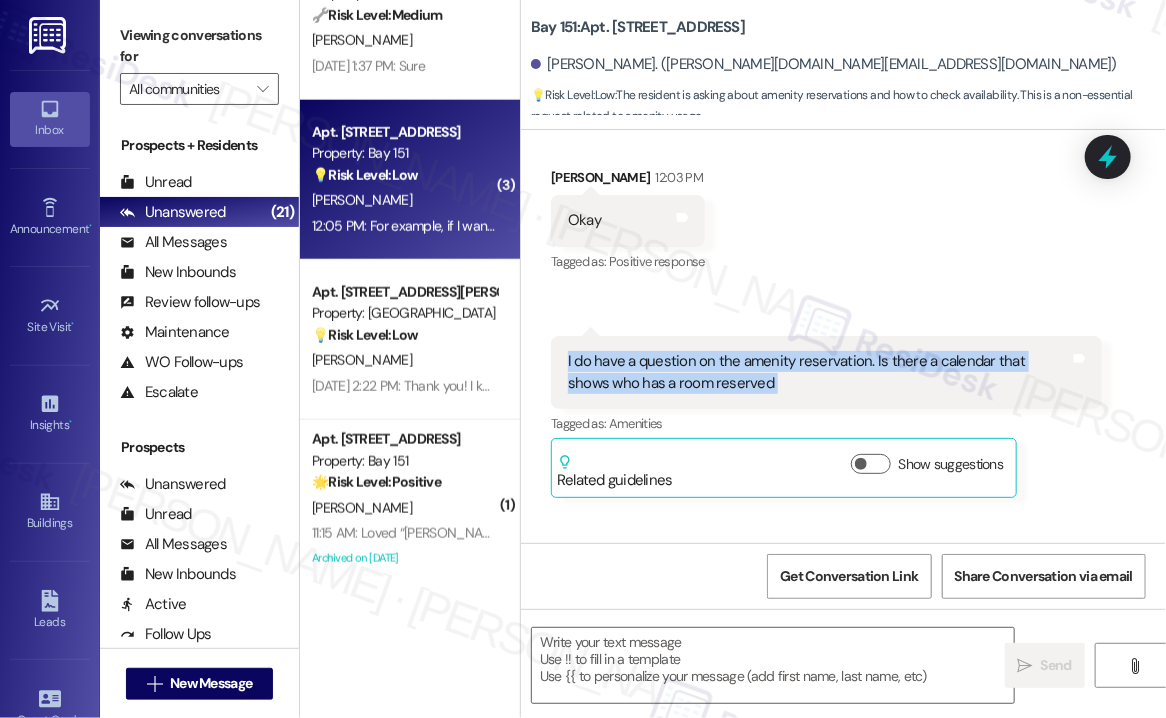 scroll, scrollTop: 13942, scrollLeft: 0, axis: vertical 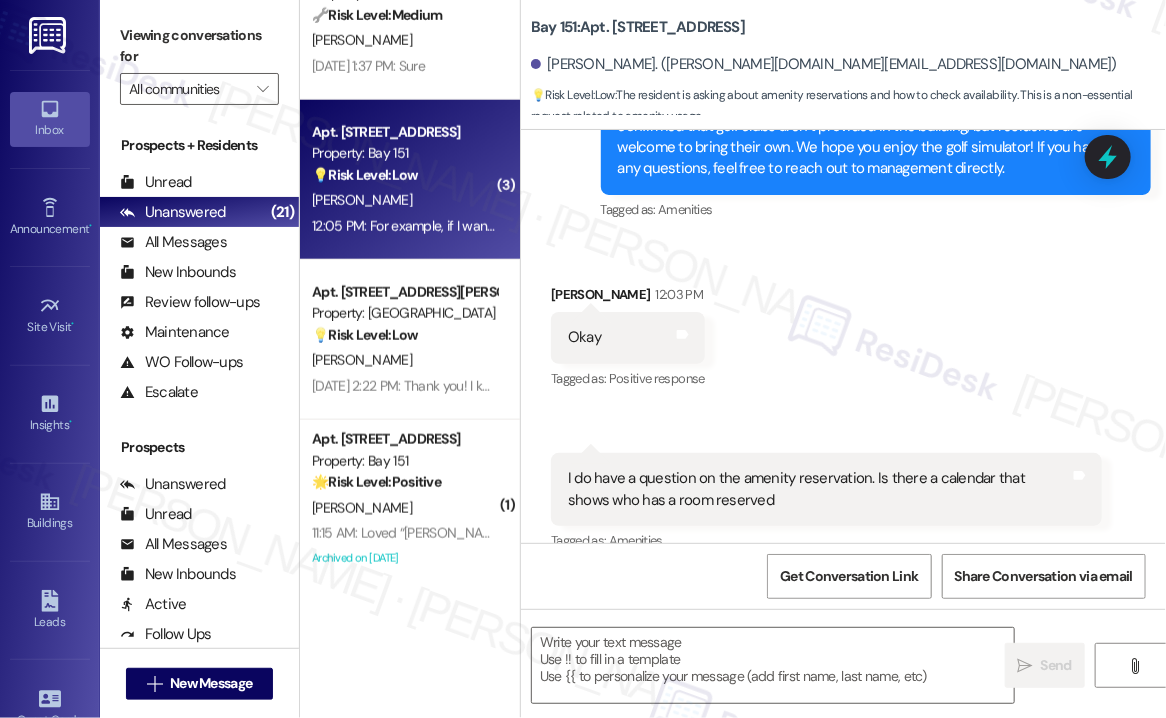 click on "Okay" at bounding box center [584, 337] 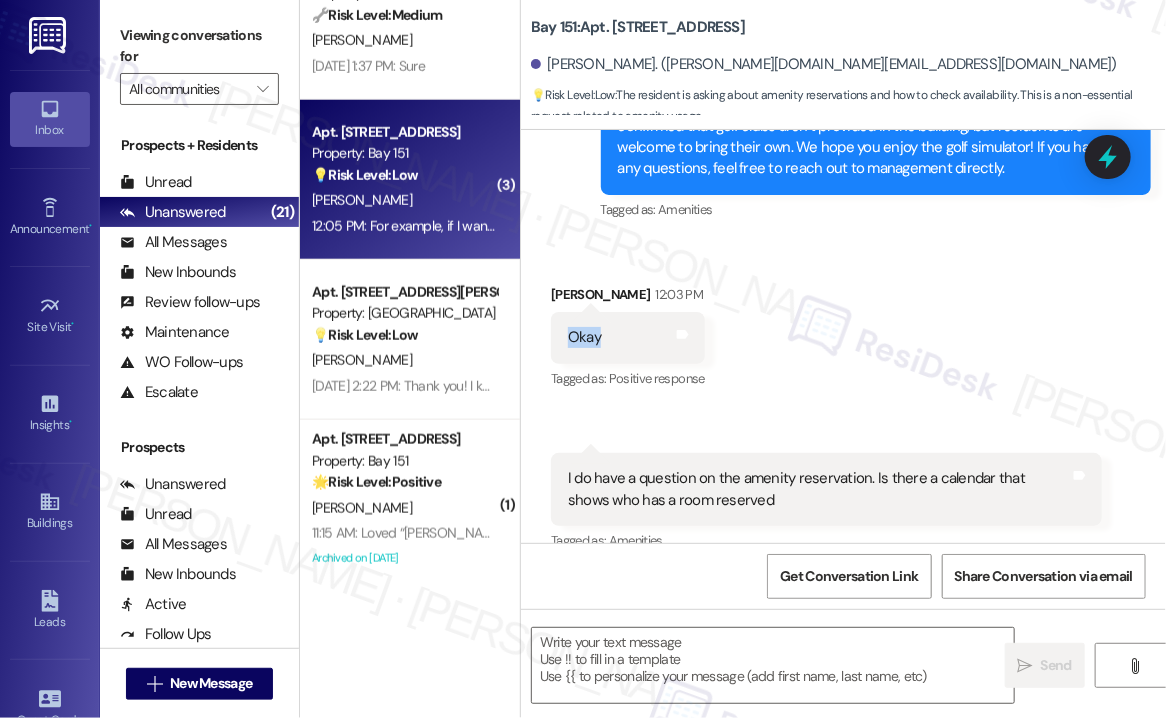 click on "Okay" at bounding box center [584, 337] 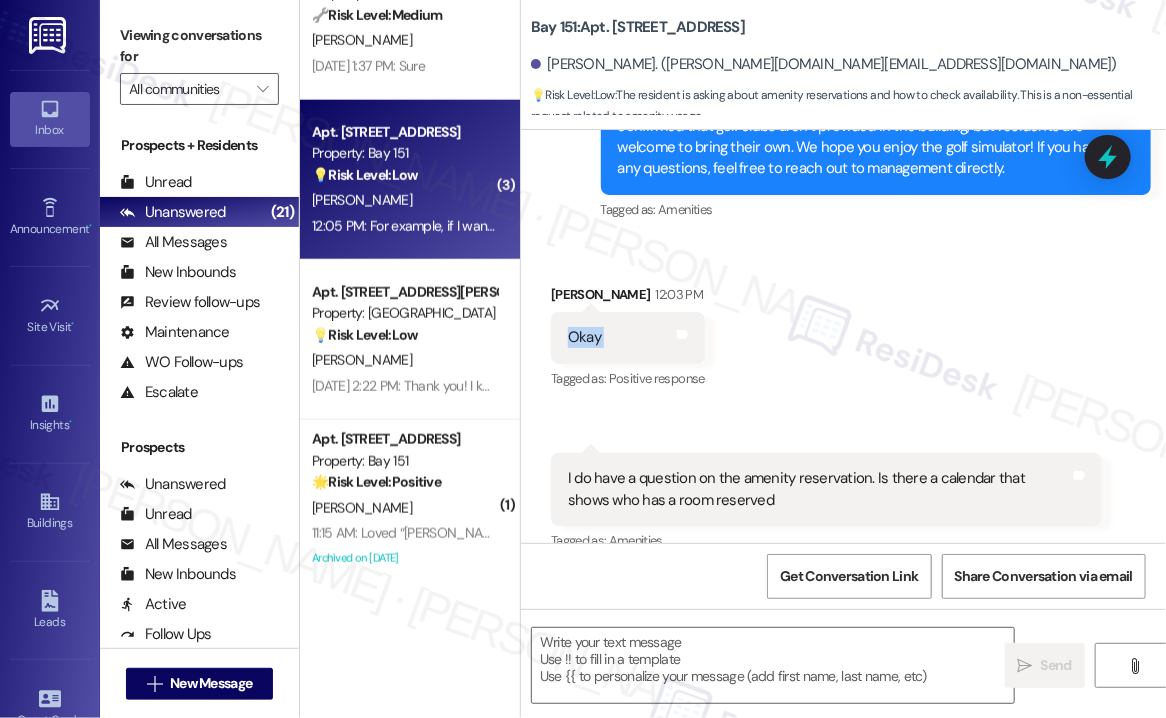 click on "Okay" at bounding box center [584, 337] 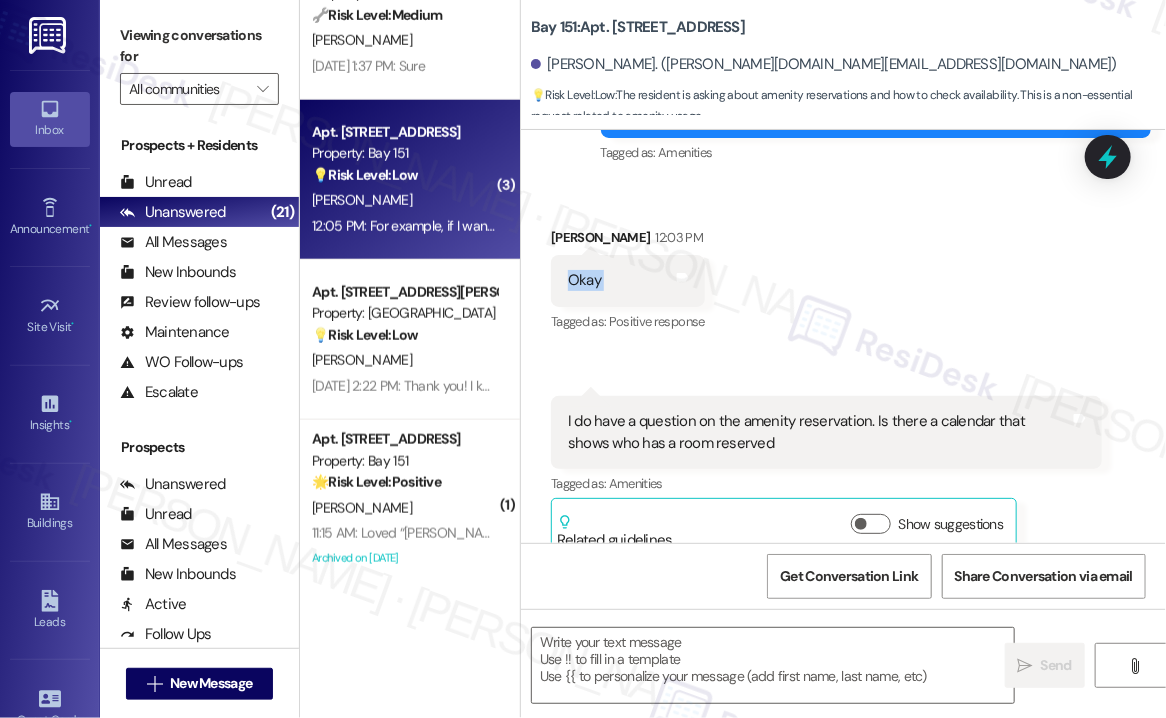 scroll, scrollTop: 14042, scrollLeft: 0, axis: vertical 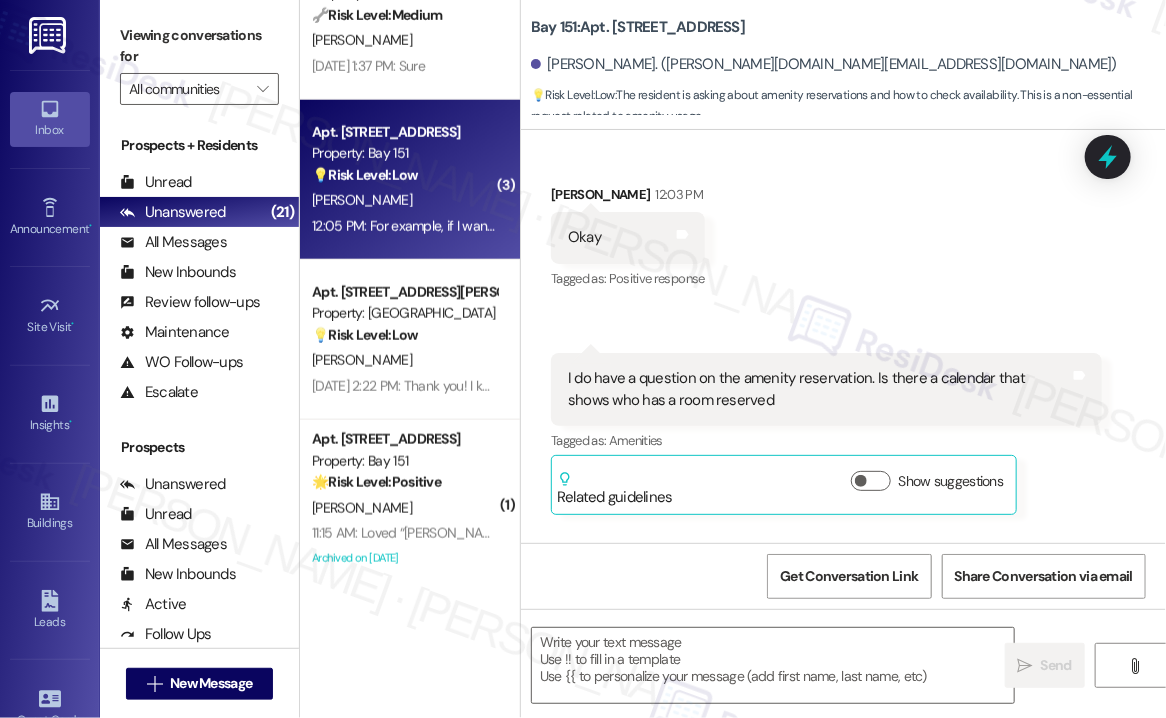 click on "I do have a question on the amenity reservation. Is there a calendar that shows who has a room reserved" at bounding box center [819, 389] 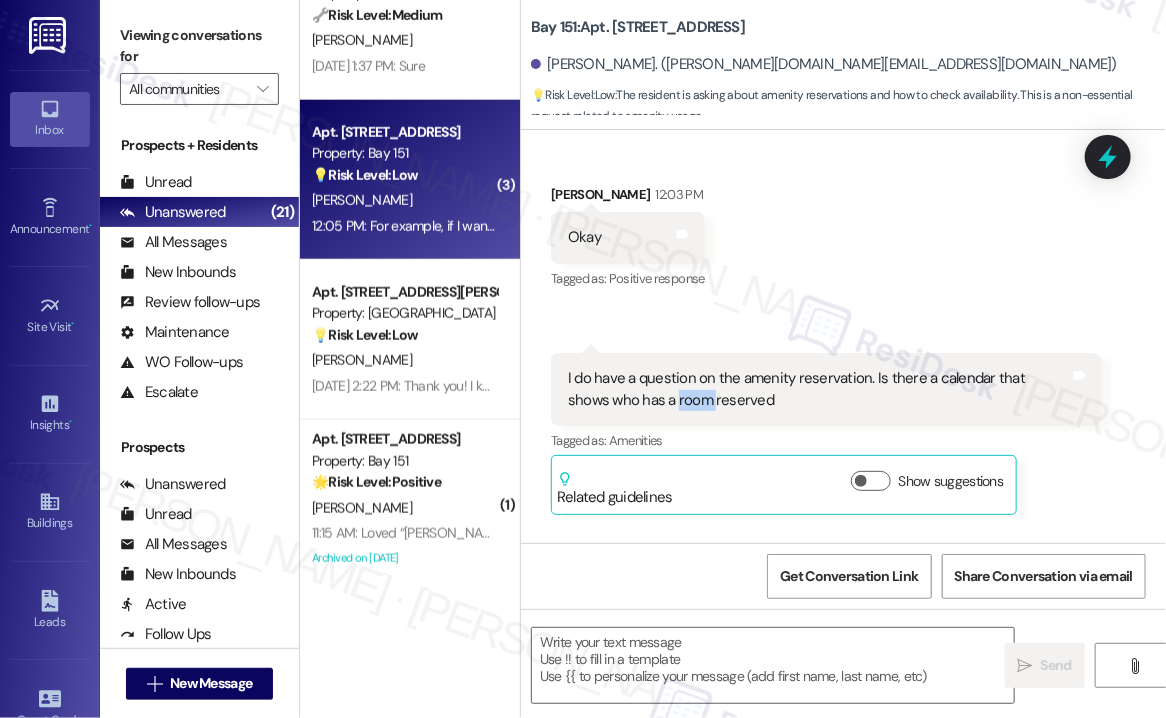 click on "I do have a question on the amenity reservation. Is there a calendar that shows who has a room reserved" at bounding box center [819, 389] 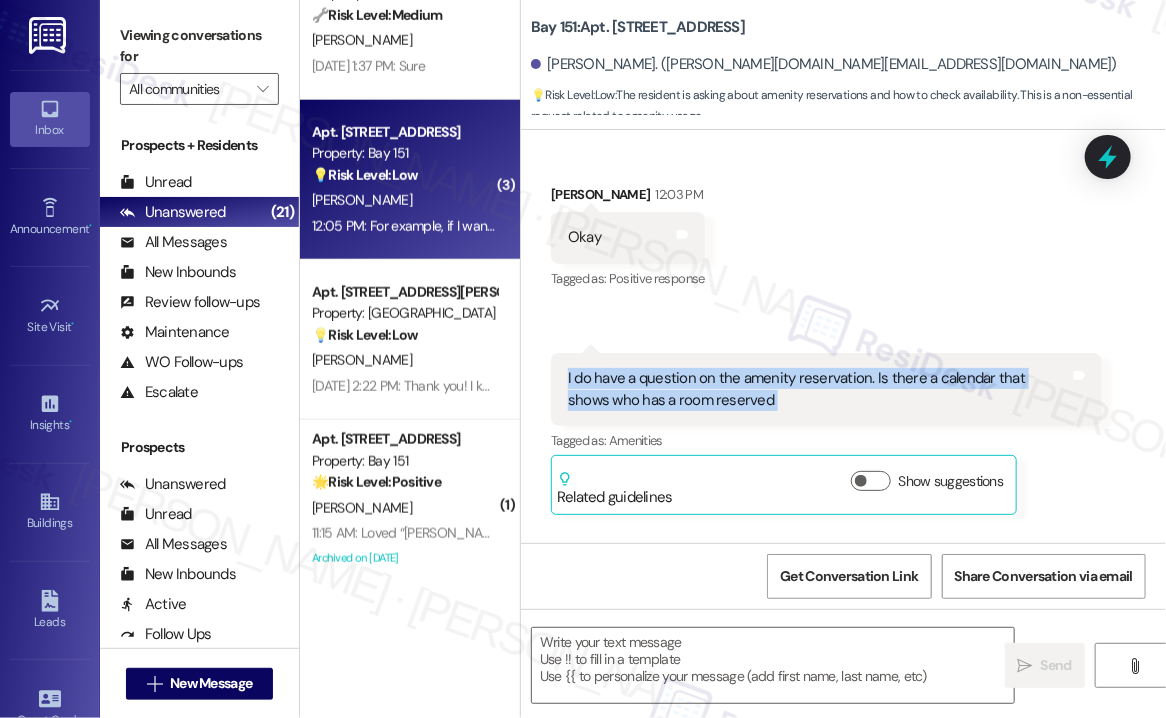 click on "I do have a question on the amenity reservation. Is there a calendar that shows who has a room reserved" at bounding box center (819, 389) 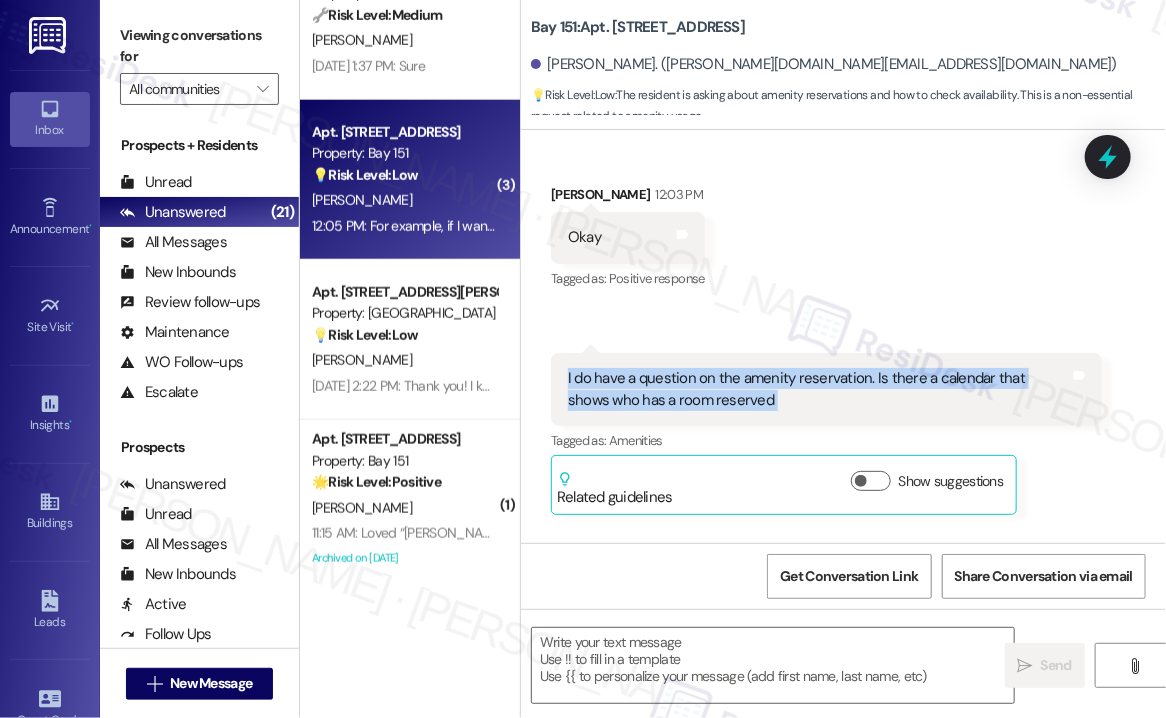 copy on "I do have a question on the amenity reservation. Is there a calendar that shows who has a room reserved Tags and notes" 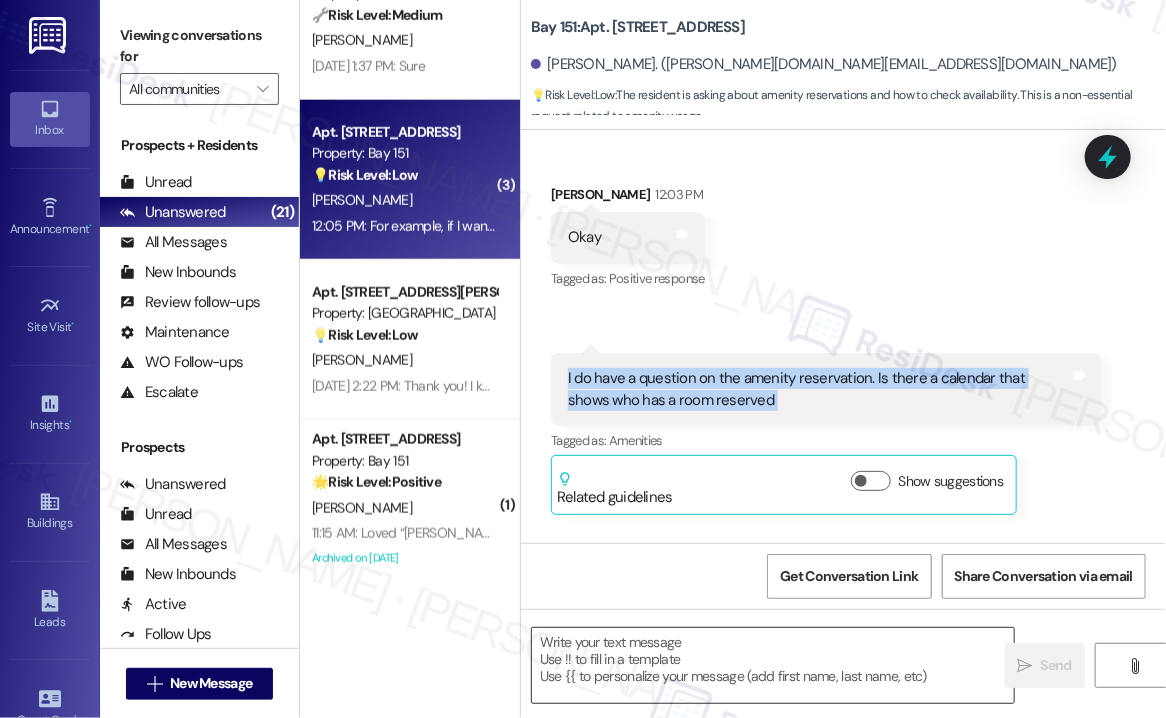 click at bounding box center (773, 665) 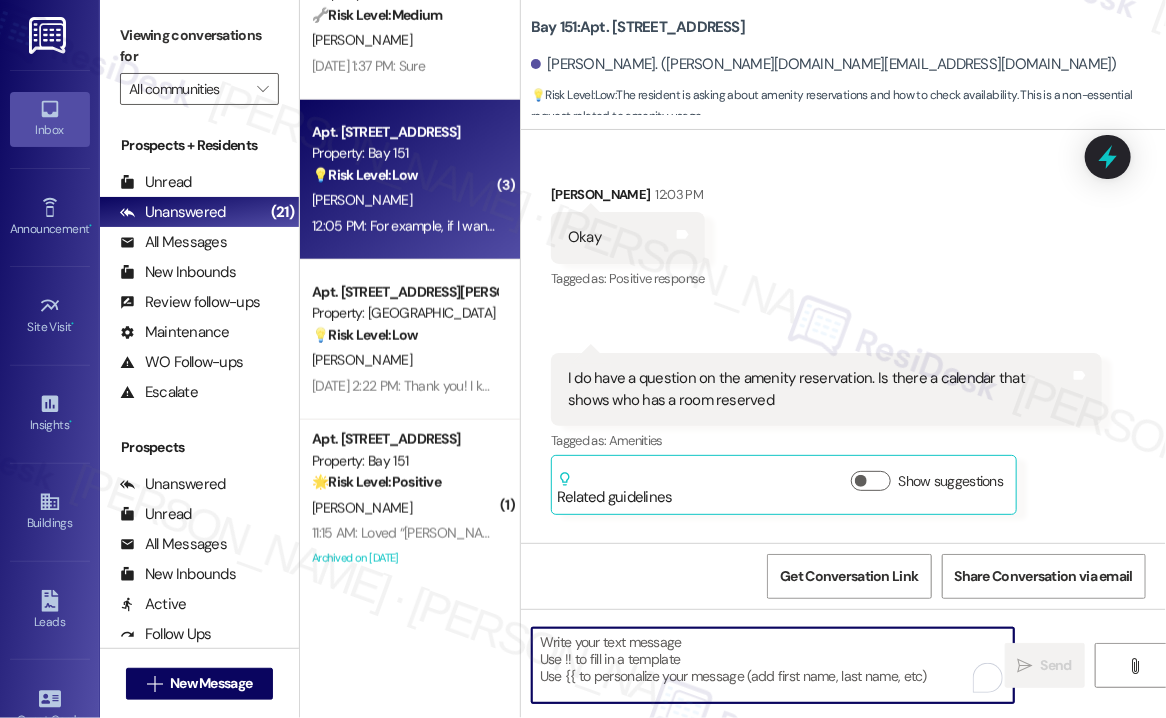 click on "I do have a question on the amenity reservation. Is there a calendar that shows who has a room reserved" at bounding box center [819, 389] 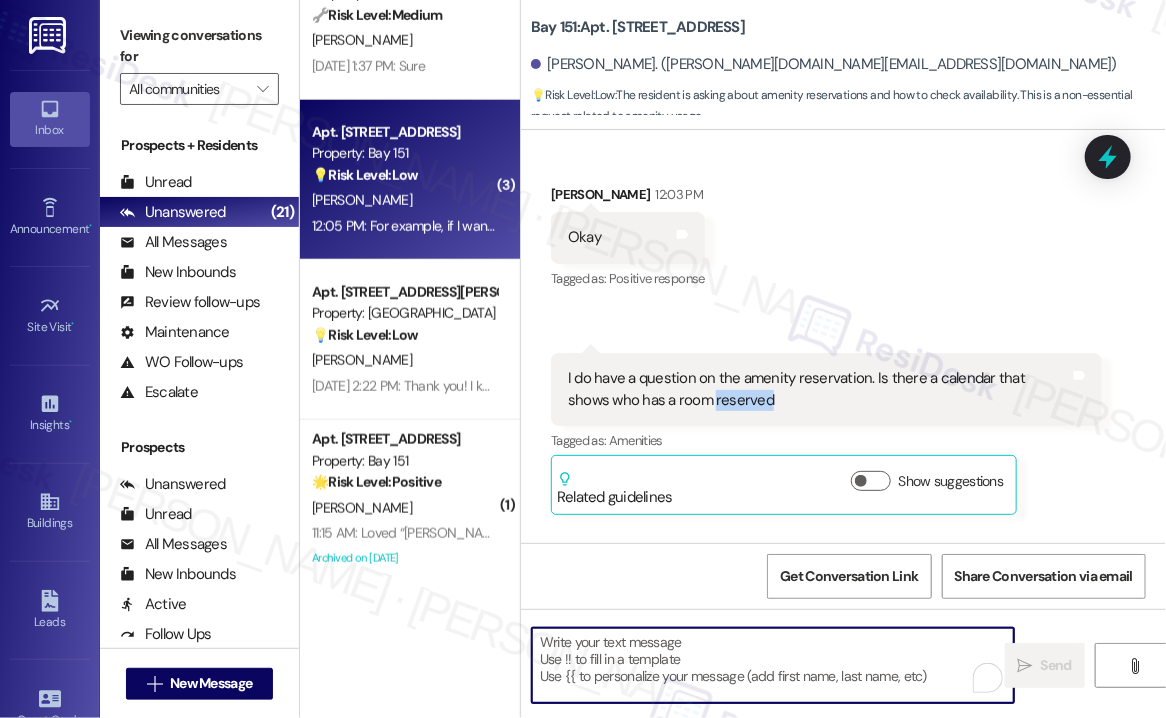 click on "I do have a question on the amenity reservation. Is there a calendar that shows who has a room reserved" at bounding box center (819, 389) 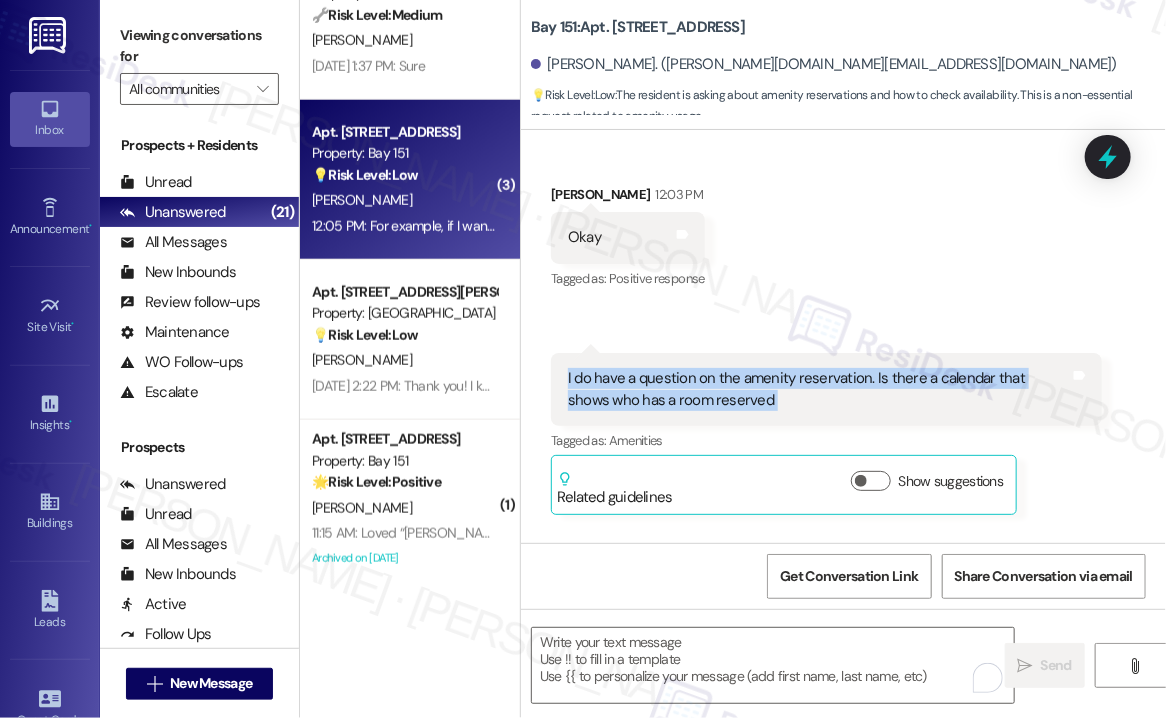 click on "I do have a question on the amenity reservation. Is there a calendar that shows who has a room reserved" at bounding box center [819, 389] 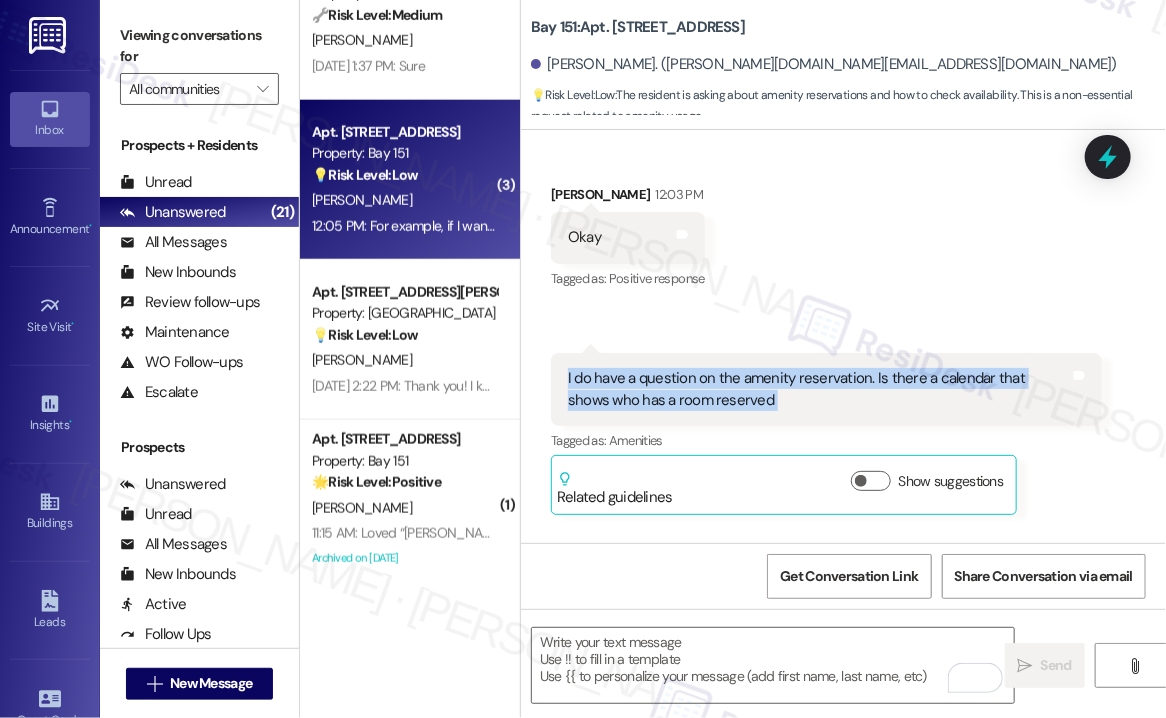 copy on "I do have a question on the amenity reservation. Is there a calendar that shows who has a room reserved Tags and notes" 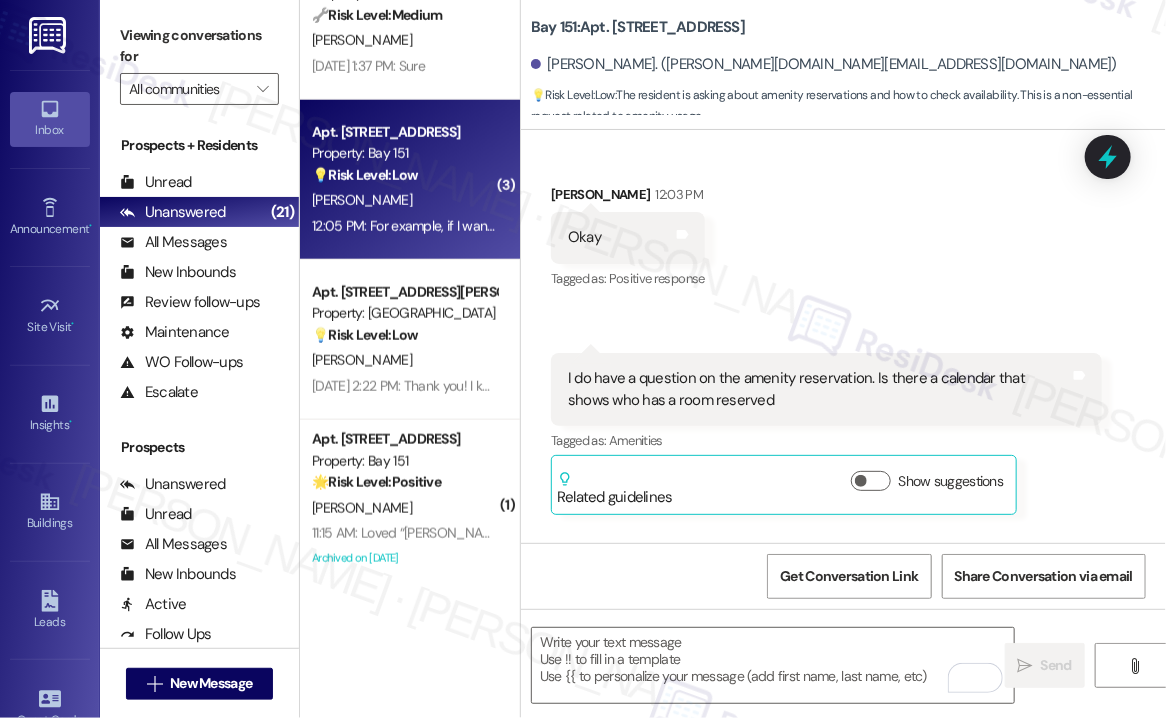 click on "Viewing conversations for" at bounding box center [199, 46] 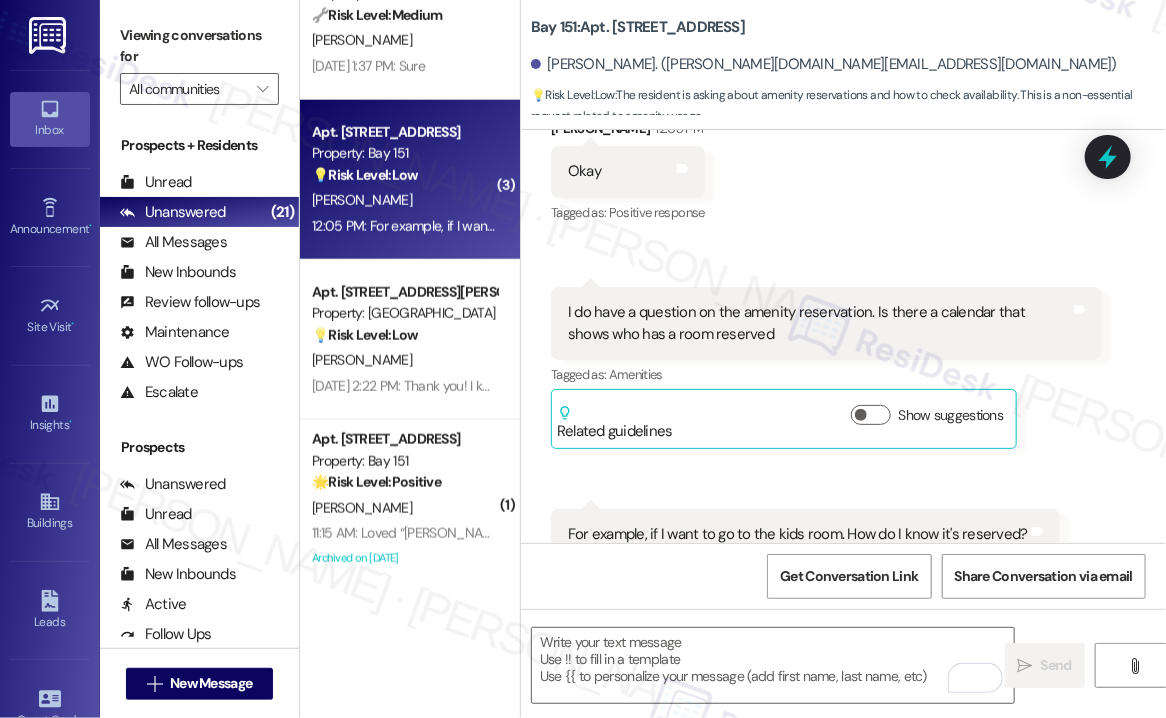 scroll, scrollTop: 14142, scrollLeft: 0, axis: vertical 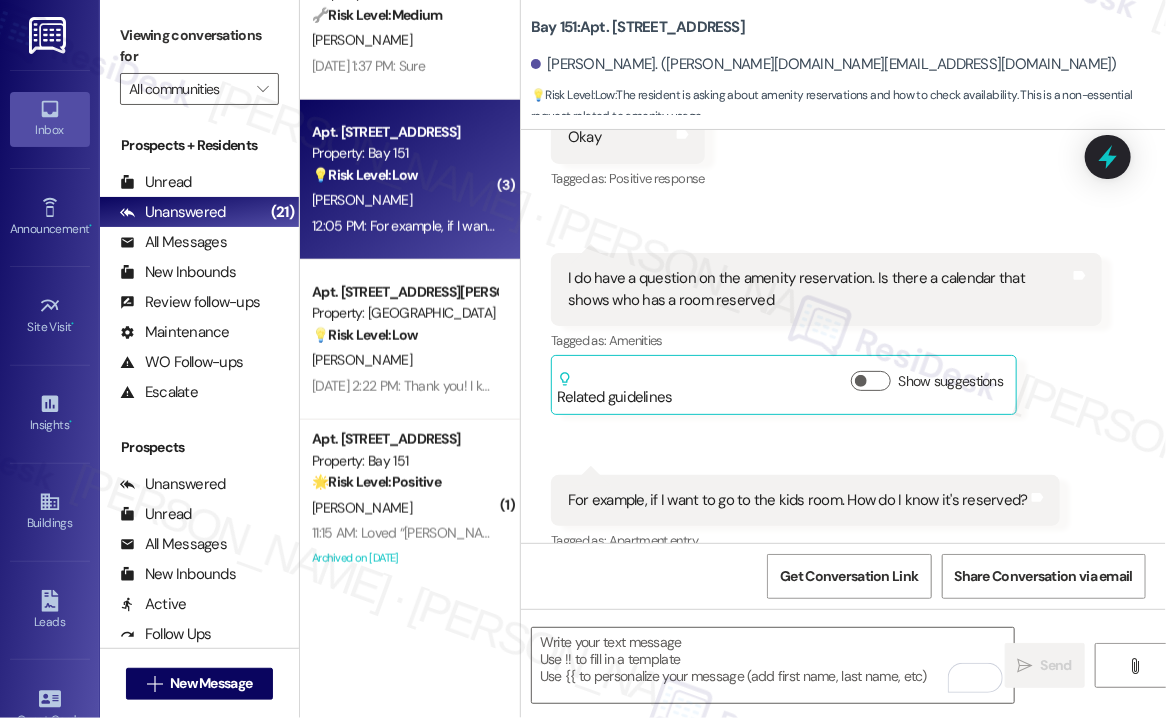 click on "For example, if I want to go to the kids room. How do I know it's reserved?" at bounding box center (798, 500) 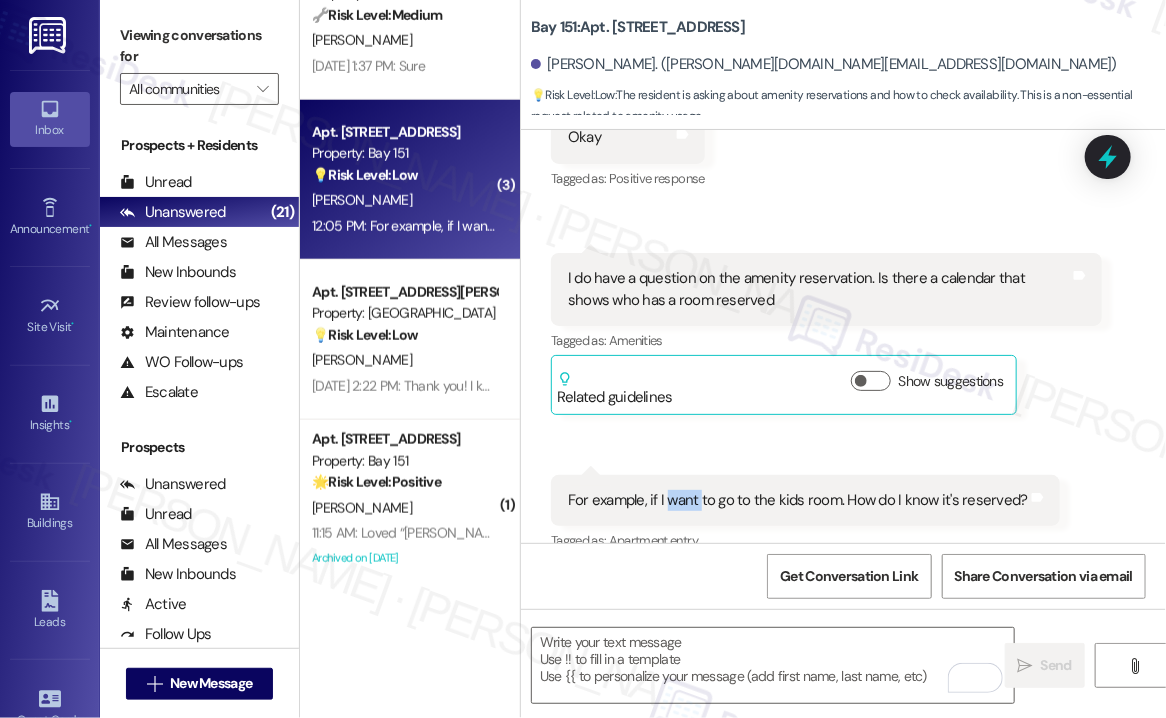click on "For example, if I want to go to the kids room. How do I know it's reserved?" at bounding box center [798, 500] 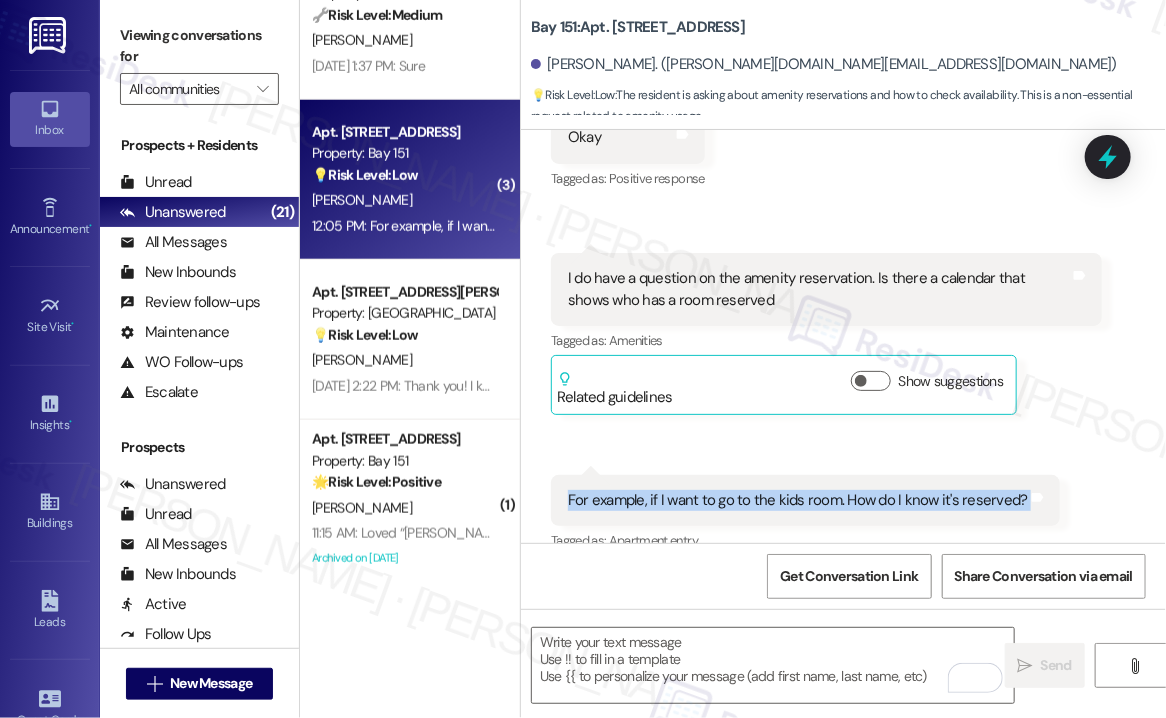 click on "For example, if I want to go to the kids room. How do I know it's reserved?" at bounding box center [798, 500] 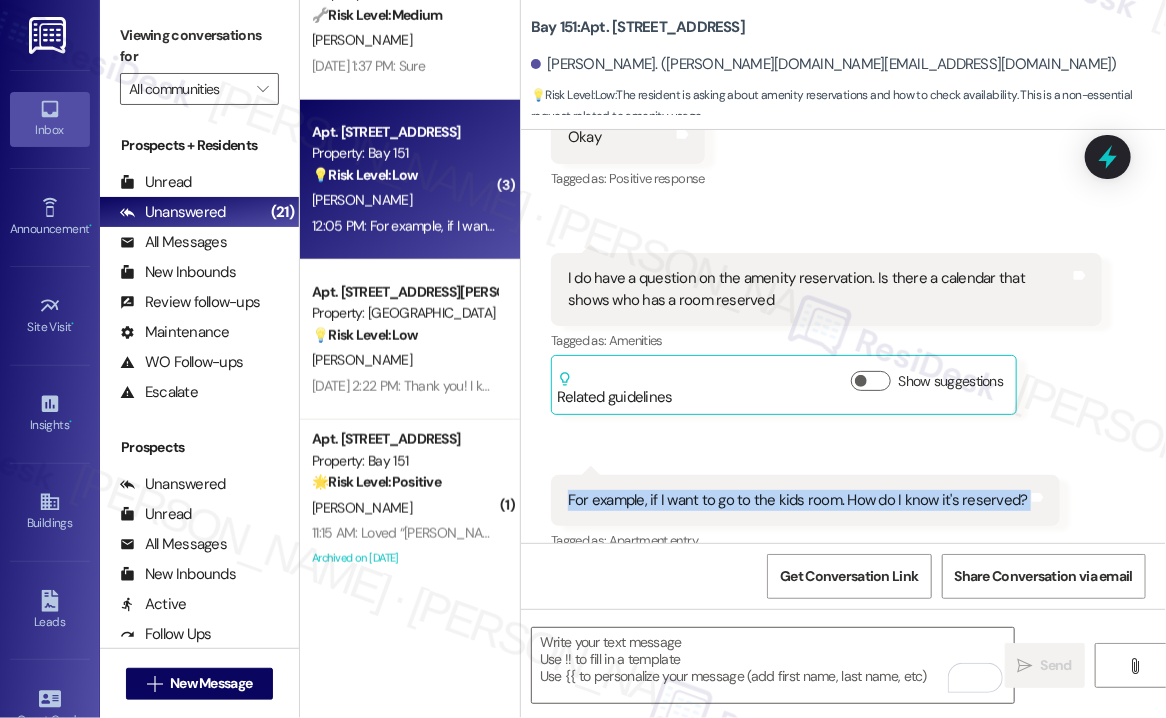 copy on "For example, if I want to go to the kids room. How do I know it's reserved? Tags and notes" 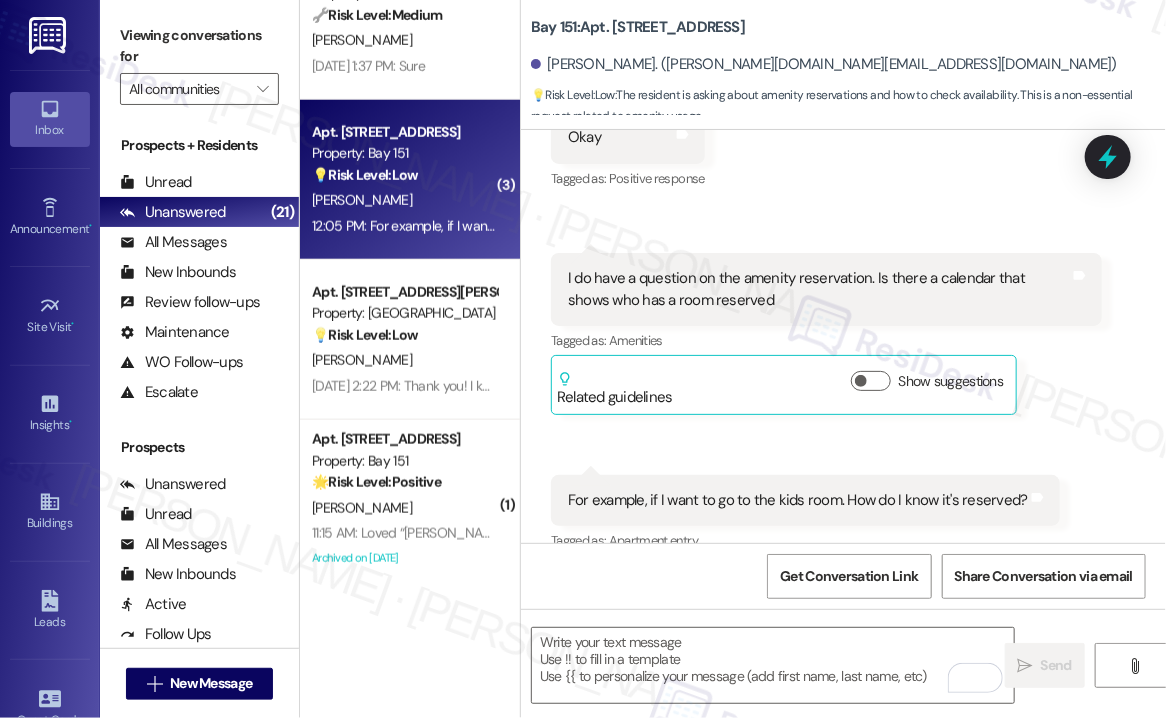drag, startPoint x: 124, startPoint y: 19, endPoint x: 127, endPoint y: 1, distance: 18.248287 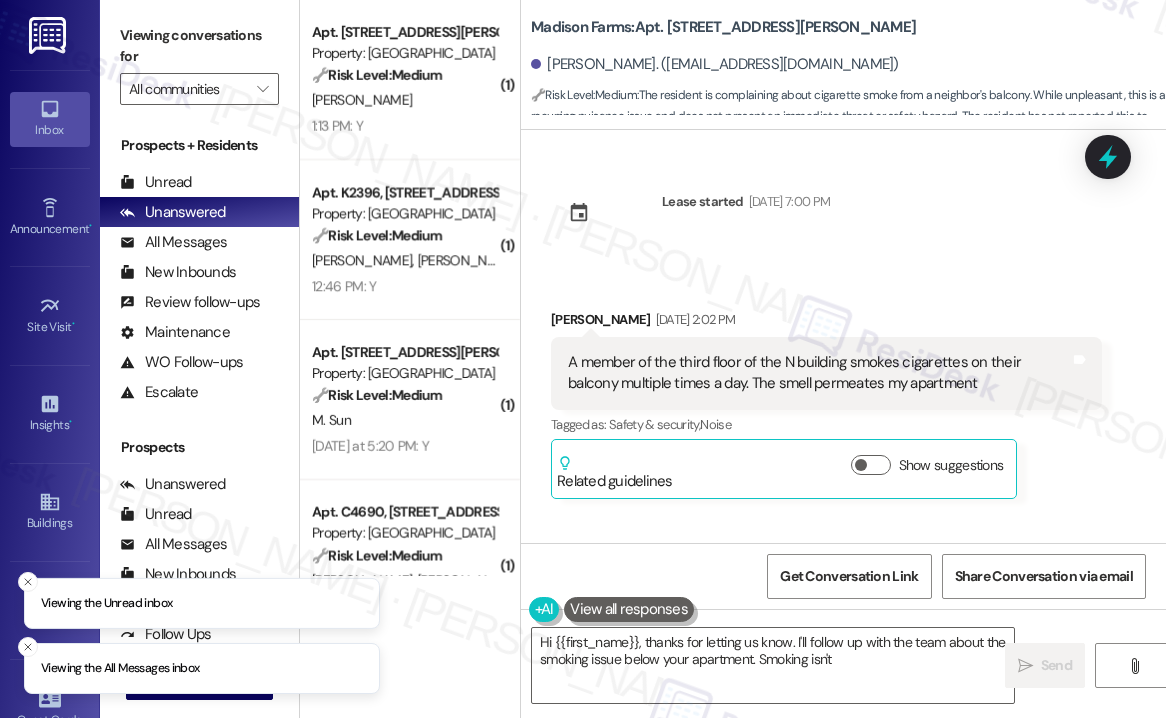scroll, scrollTop: 0, scrollLeft: 0, axis: both 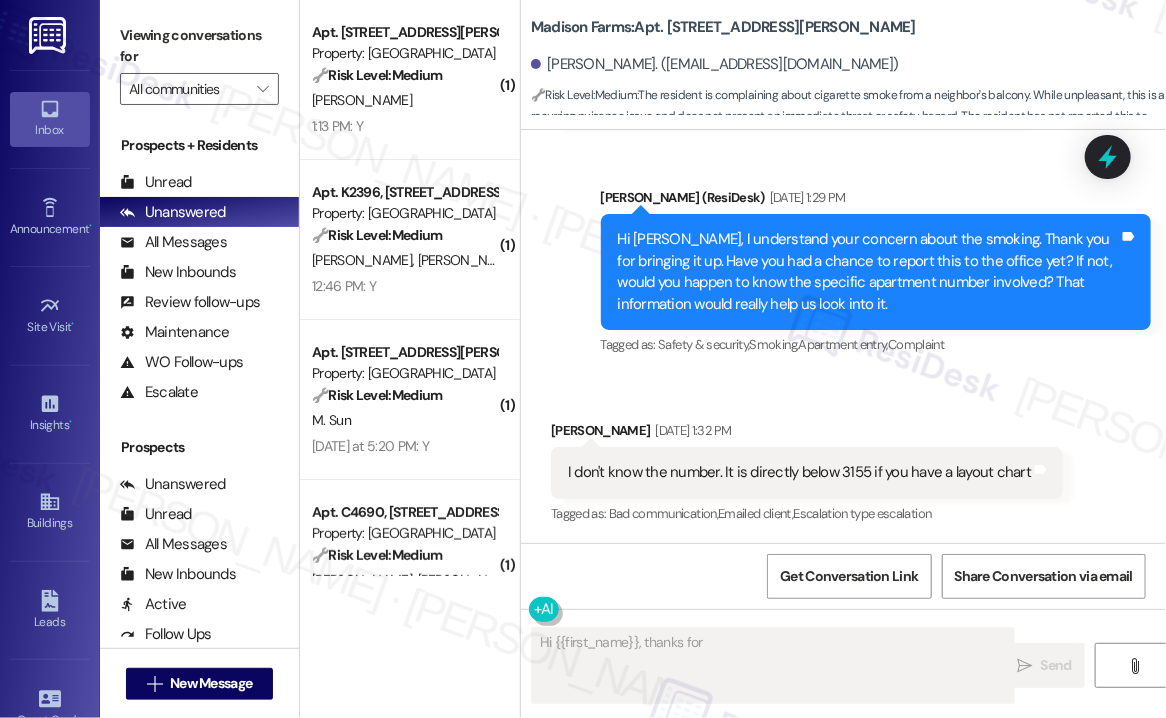 click on "Hi Sarah, I understand your concern about the smoking. Thank you for bringing it up. Have you had a chance to report this to the office yet? If not, would you happen to know the specific apartment number involved? That information would really help us look into it." at bounding box center [869, 272] 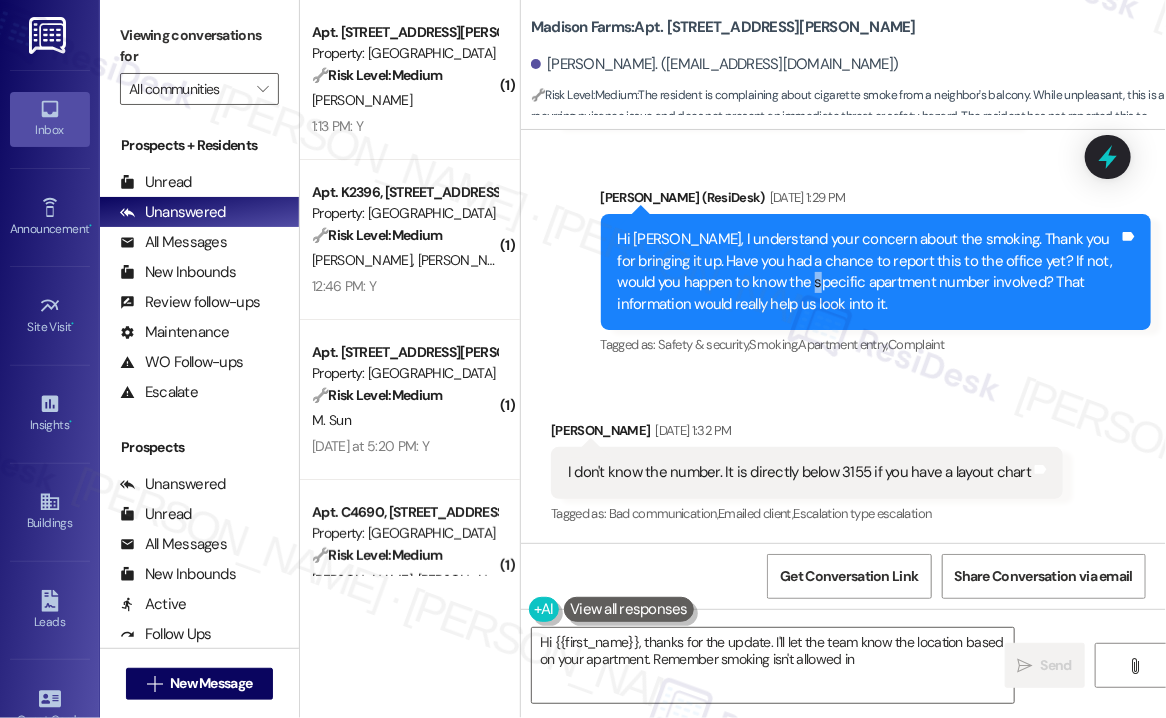 click on "Hi Sarah, I understand your concern about the smoking. Thank you for bringing it up. Have you had a chance to report this to the office yet? If not, would you happen to know the specific apartment number involved? That information would really help us look into it." at bounding box center (869, 272) 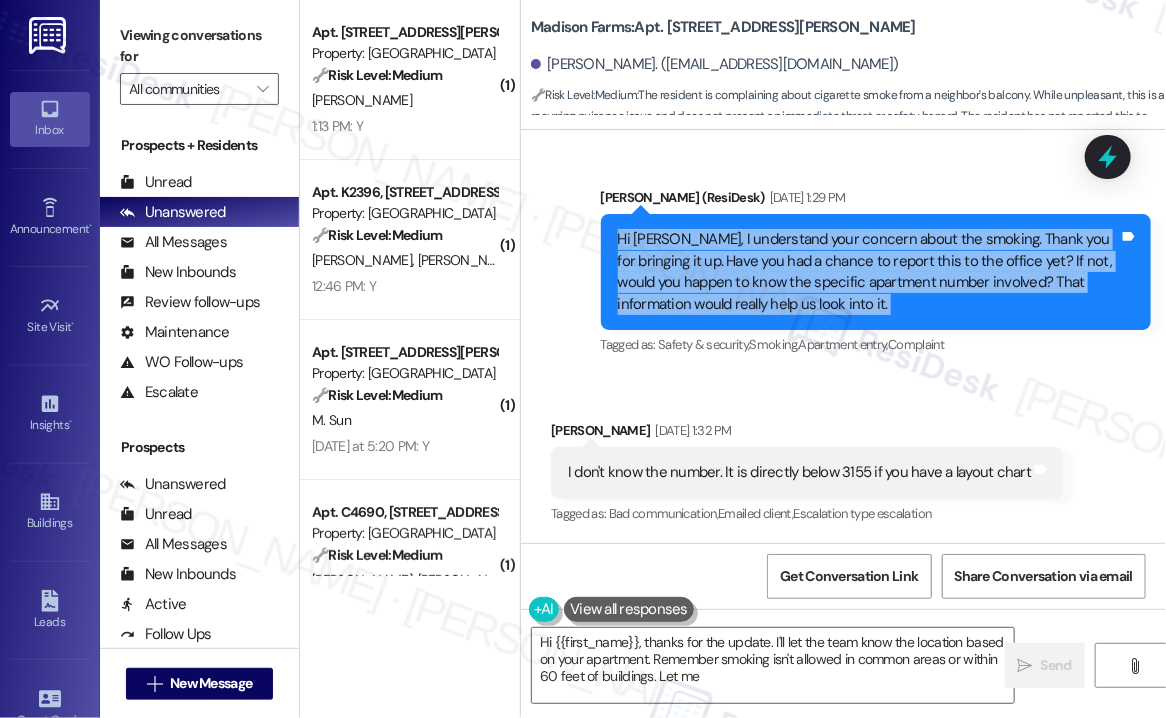 click on "Hi Sarah, I understand your concern about the smoking. Thank you for bringing it up. Have you had a chance to report this to the office yet? If not, would you happen to know the specific apartment number involved? That information would really help us look into it." at bounding box center (869, 272) 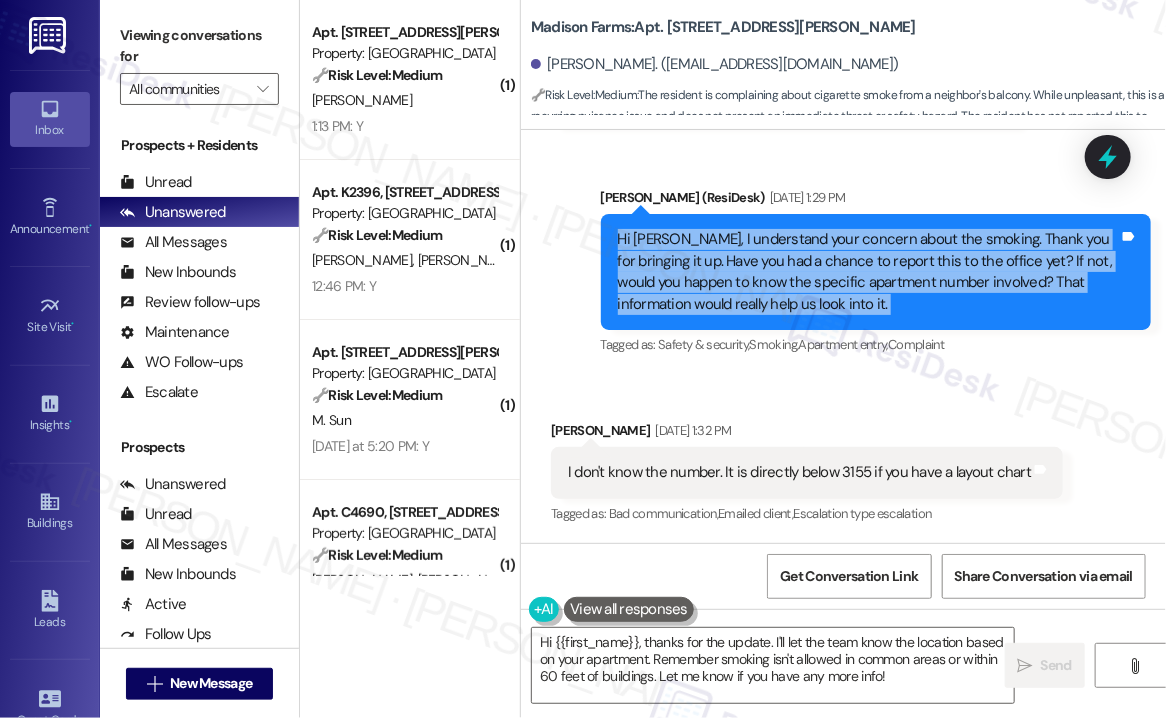 click on "Hi Sarah, I understand your concern about the smoking. Thank you for bringing it up. Have you had a chance to report this to the office yet? If not, would you happen to know the specific apartment number involved? That information would really help us look into it." at bounding box center [869, 272] 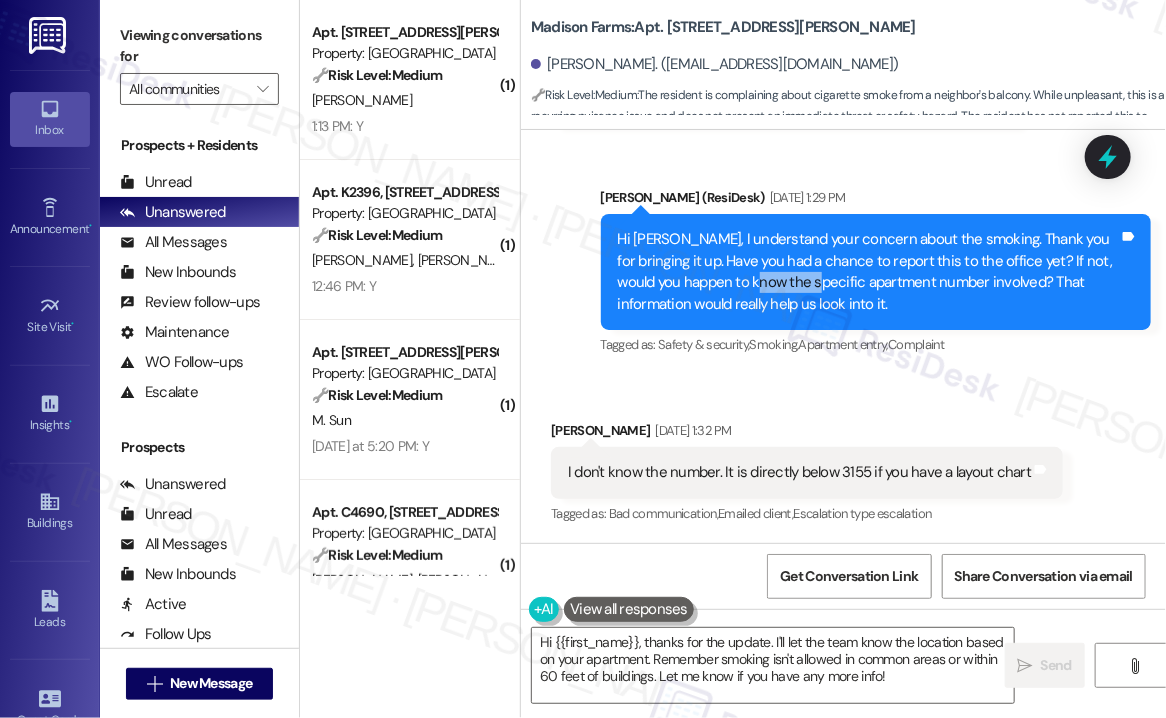 click on "Hi Sarah, I understand your concern about the smoking. Thank you for bringing it up. Have you had a chance to report this to the office yet? If not, would you happen to know the specific apartment number involved? That information would really help us look into it." at bounding box center (869, 272) 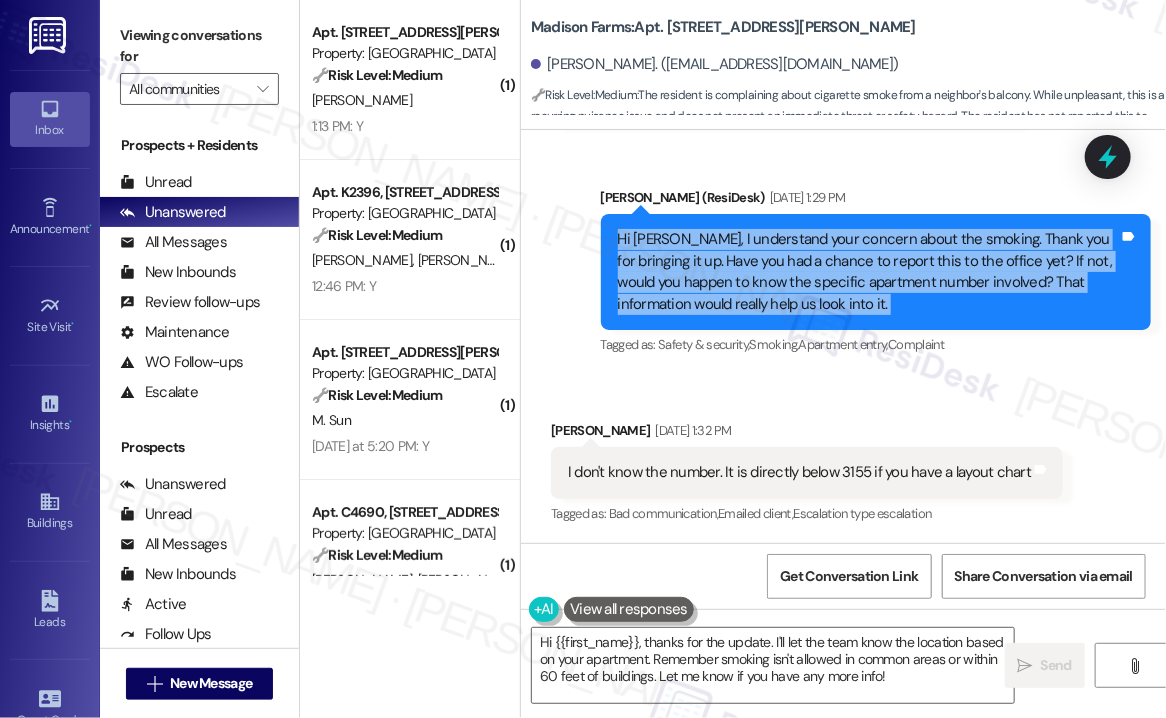 click on "Hi Sarah, I understand your concern about the smoking. Thank you for bringing it up. Have you had a chance to report this to the office yet? If not, would you happen to know the specific apartment number involved? That information would really help us look into it." at bounding box center (869, 272) 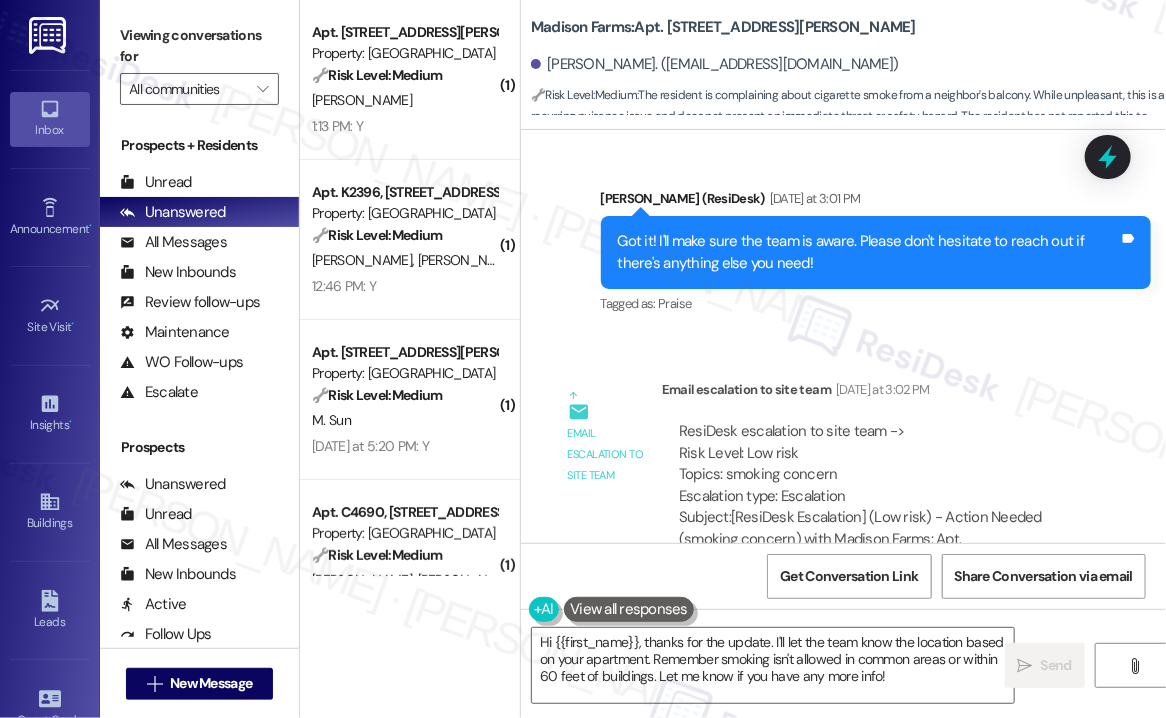 scroll, scrollTop: 1056, scrollLeft: 0, axis: vertical 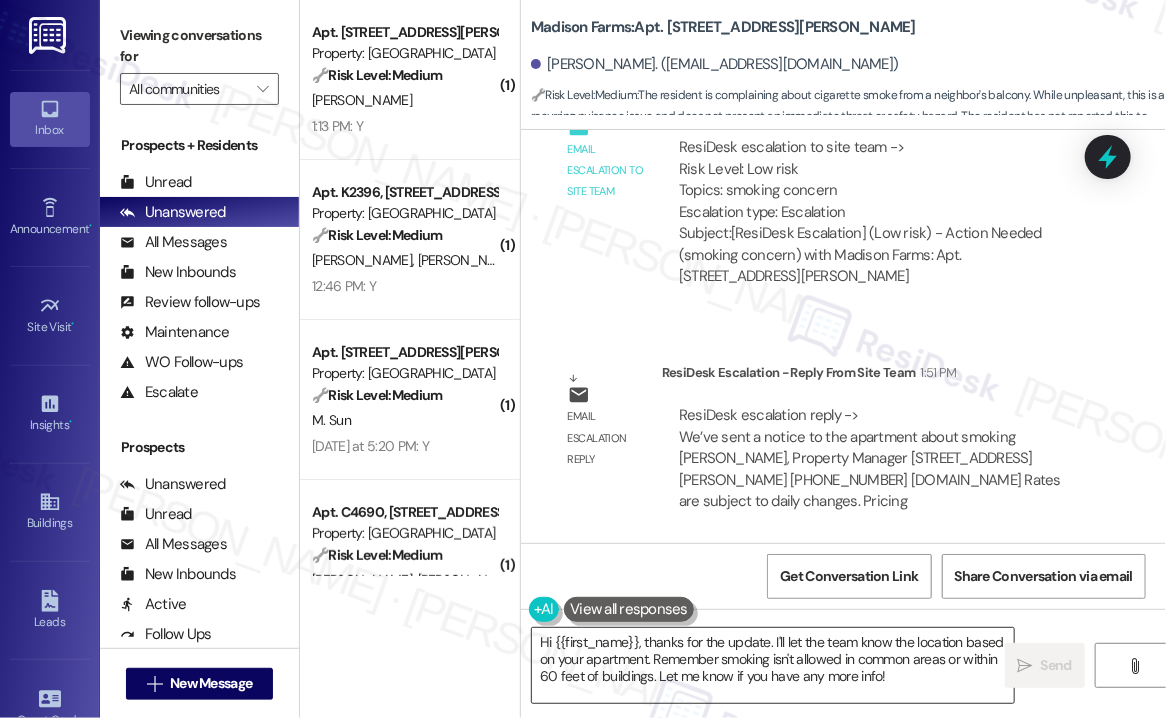 click on "Hi {{first_name}}, thanks for the update. I'll let the team know the location based on your apartment. Remember smoking isn't allowed in common areas or within 60 feet of buildings. Let me know if you have any more info!" at bounding box center [773, 665] 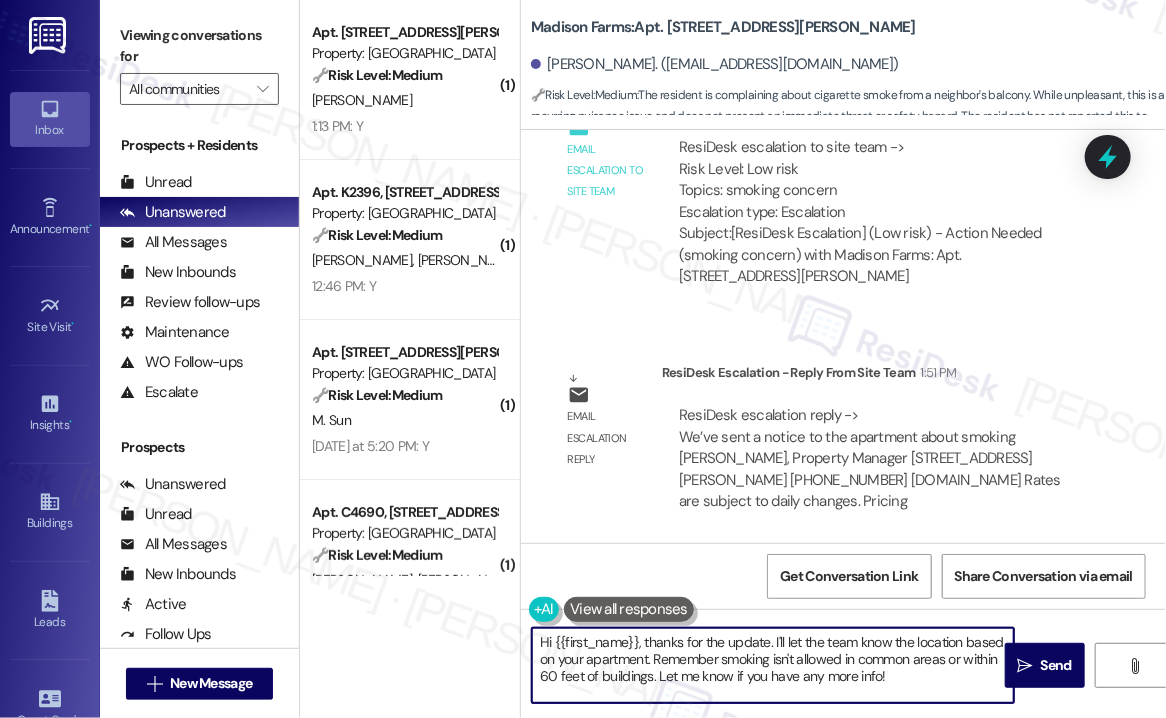 click on "Hi {{first_name}}, thanks for the update. I'll let the team know the location based on your apartment. Remember smoking isn't allowed in common areas or within 60 feet of buildings. Let me know if you have any more info!" at bounding box center (773, 665) 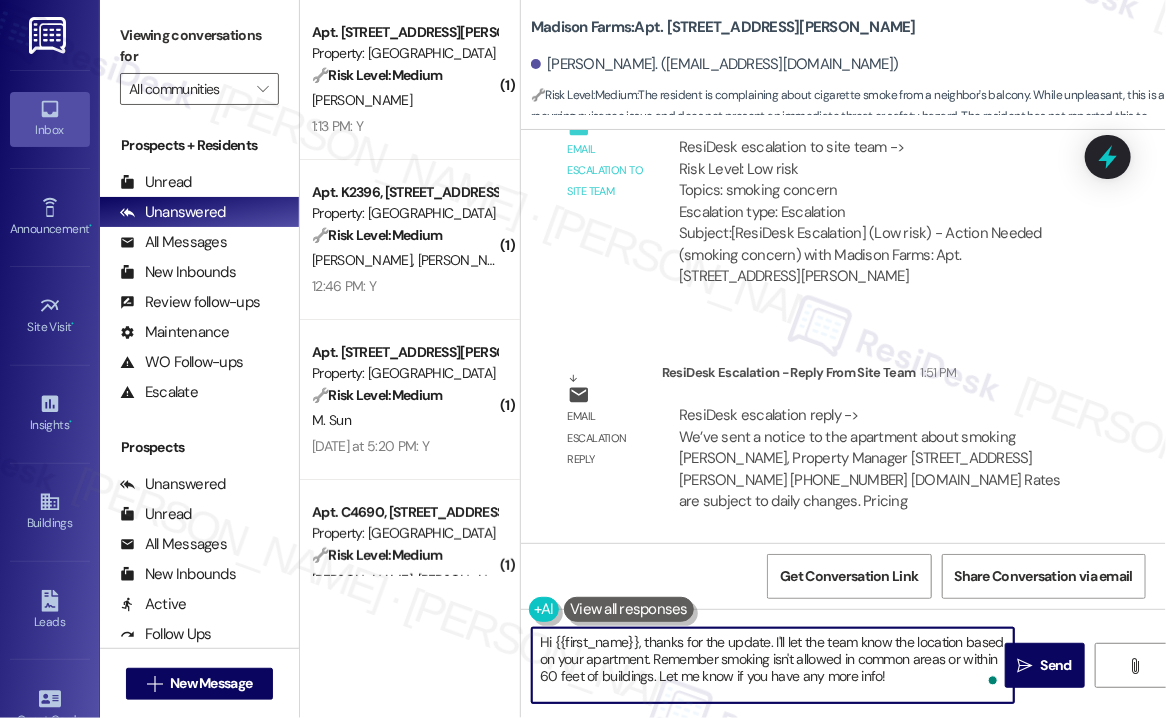 click on "Hi {{first_name}}, thanks for the update. I'll let the team know the location based on your apartment. Remember smoking isn't allowed in common areas or within 60 feet of buildings. Let me know if you have any more info!" at bounding box center (773, 665) 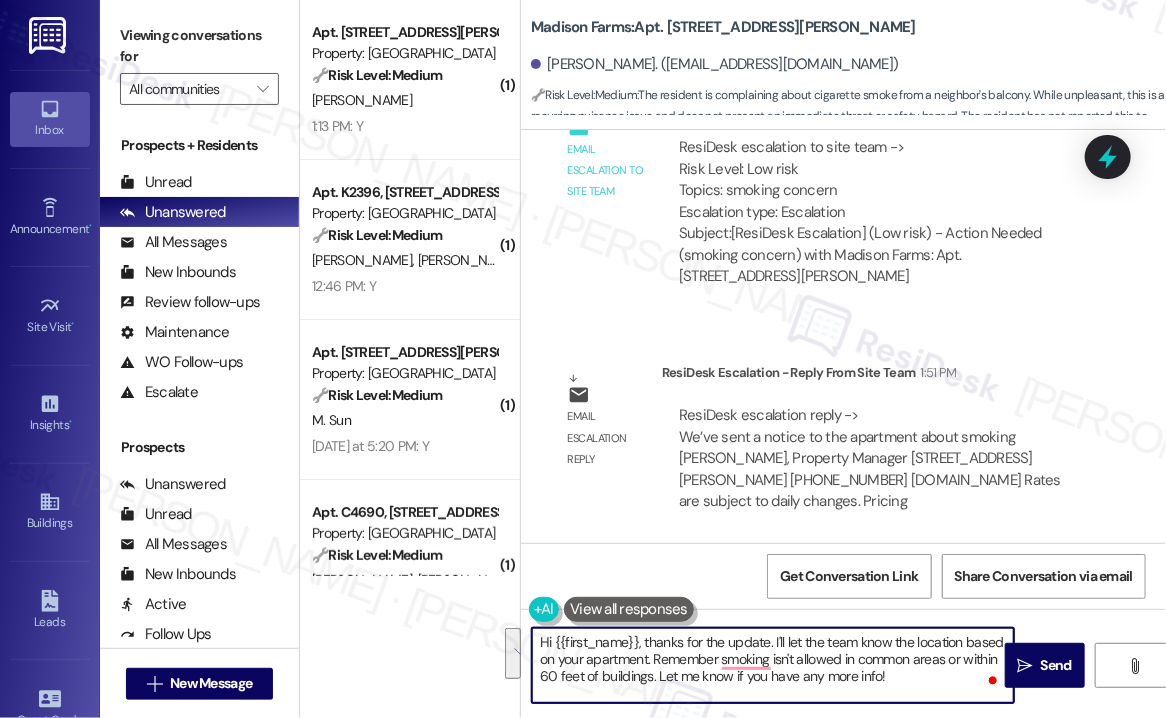 drag, startPoint x: 760, startPoint y: 666, endPoint x: 644, endPoint y: 637, distance: 119.57006 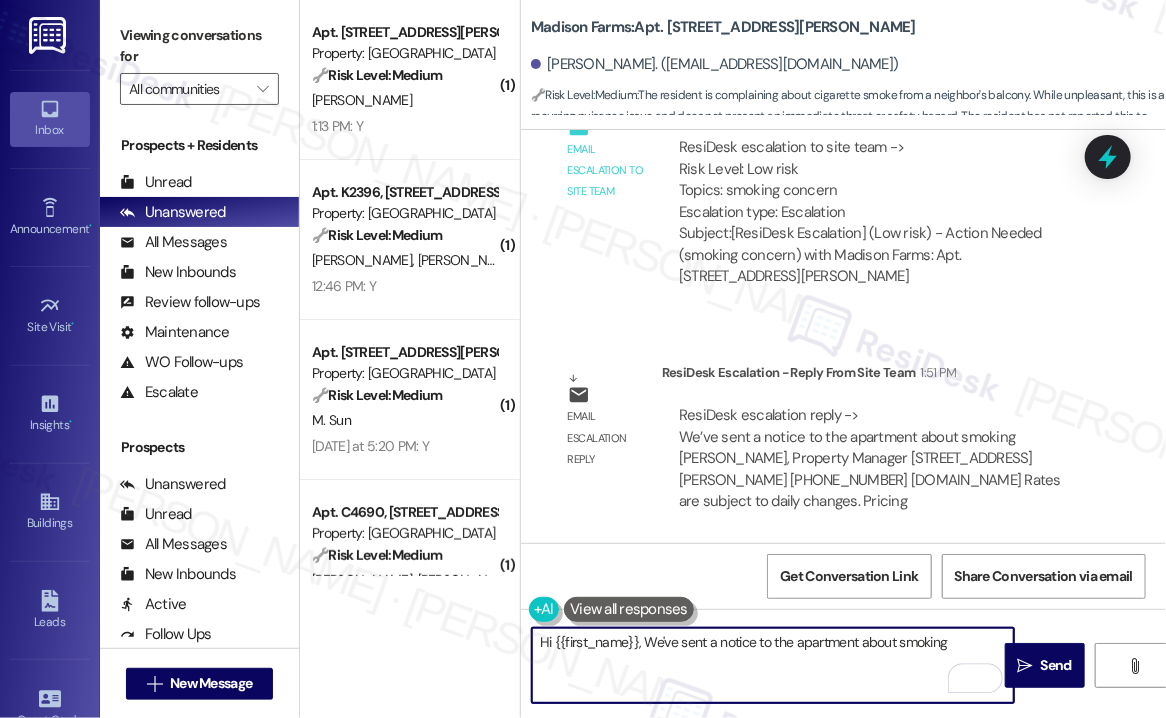 click on "Hi {{first_name}}, We've sent a notice to the apartment about smoking" at bounding box center (773, 665) 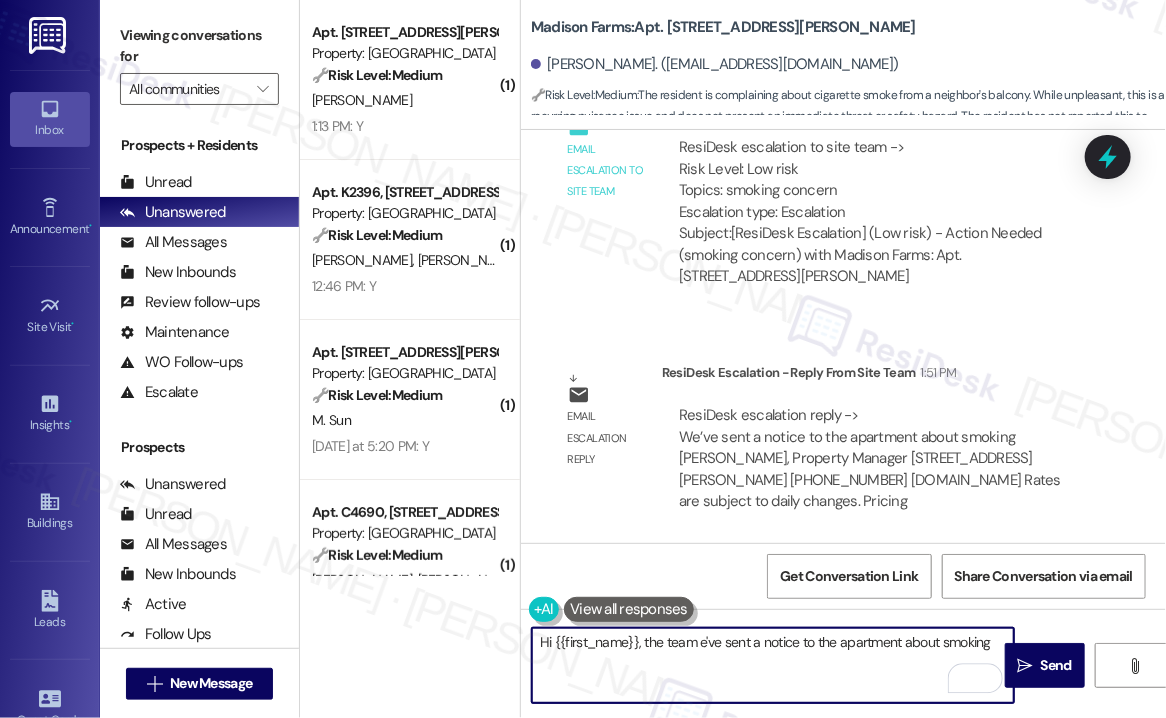 drag, startPoint x: 717, startPoint y: 642, endPoint x: 700, endPoint y: 645, distance: 17.262676 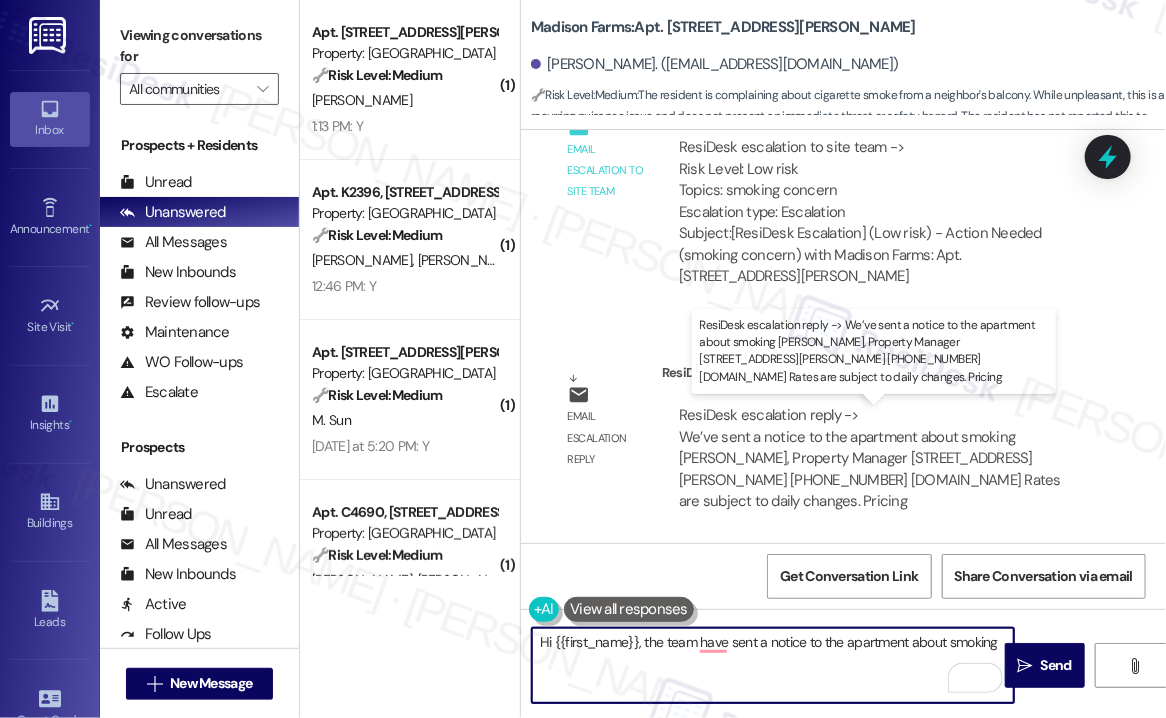 click on "ResiDesk escalation reply ->
We’ve sent a notice to the apartment about smoking Amanda Kovacs, Property Manager 4883 Riley Road, Easton, PA 18045 +1 610.438.9500 madisonfarmsrentals.com Rates are subject to daily changes. Pricing ResiDesk escalation reply ->
We’ve sent a notice to the apartment about smoking Amanda Kovacs, Property Manager 4883 Riley Road, Easton, PA 18045 +1 610.438.9500 madisonfarmsrentals.com Rates are subject to daily changes. Pricing" at bounding box center (870, 458) 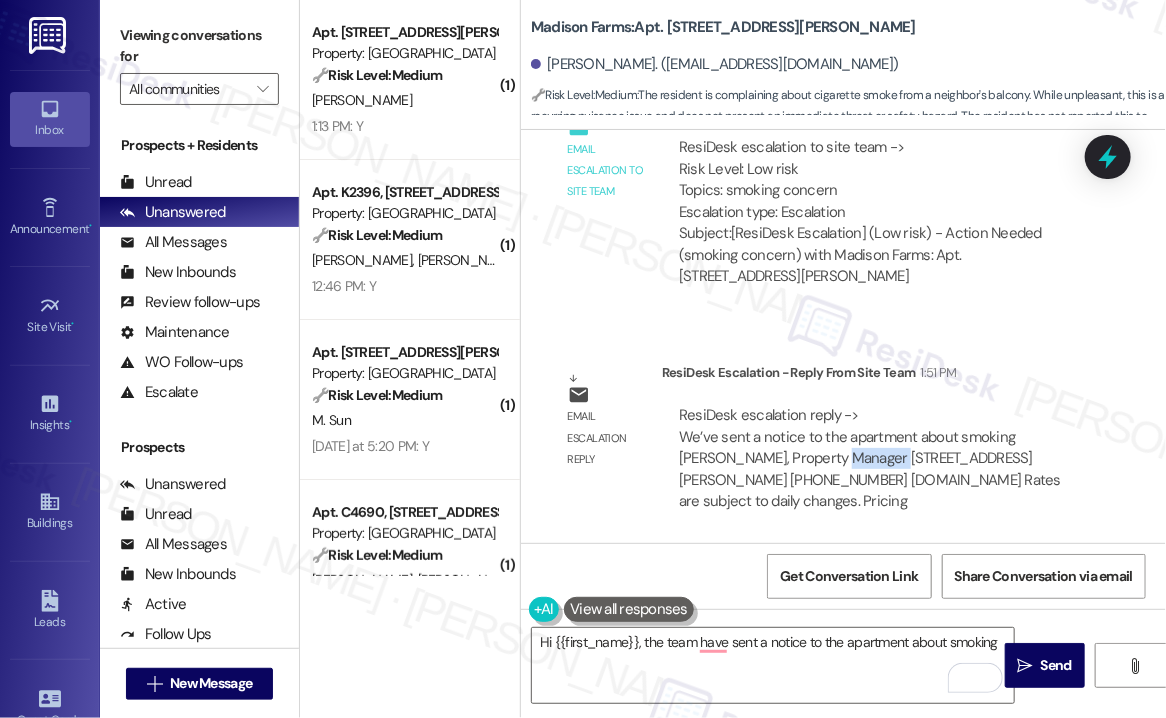 click on "ResiDesk escalation reply ->
We’ve sent a notice to the apartment about smoking Amanda Kovacs, Property Manager 4883 Riley Road, Easton, PA 18045 +1 610.438.9500 madisonfarmsrentals.com Rates are subject to daily changes. Pricing ResiDesk escalation reply ->
We’ve sent a notice to the apartment about smoking Amanda Kovacs, Property Manager 4883 Riley Road, Easton, PA 18045 +1 610.438.9500 madisonfarmsrentals.com Rates are subject to daily changes. Pricing" at bounding box center [870, 458] 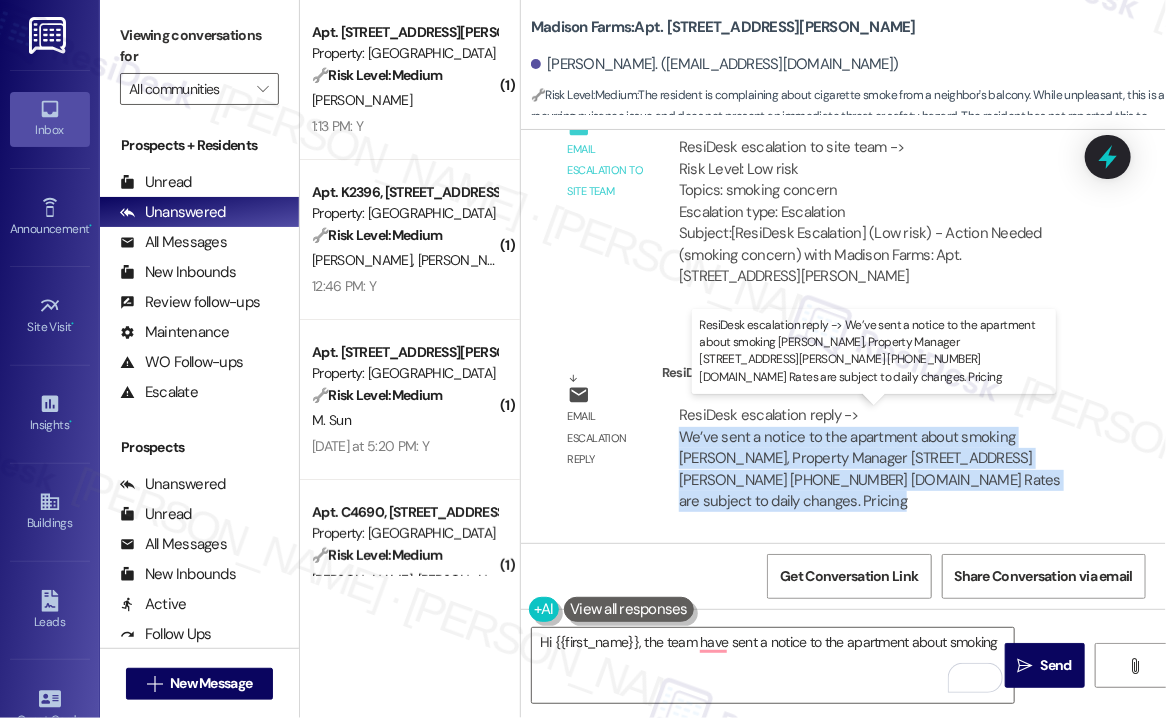 click on "ResiDesk escalation reply ->
We’ve sent a notice to the apartment about smoking Amanda Kovacs, Property Manager 4883 Riley Road, Easton, PA 18045 +1 610.438.9500 madisonfarmsrentals.com Rates are subject to daily changes. Pricing ResiDesk escalation reply ->
We’ve sent a notice to the apartment about smoking Amanda Kovacs, Property Manager 4883 Riley Road, Easton, PA 18045 +1 610.438.9500 madisonfarmsrentals.com Rates are subject to daily changes. Pricing" at bounding box center (870, 458) 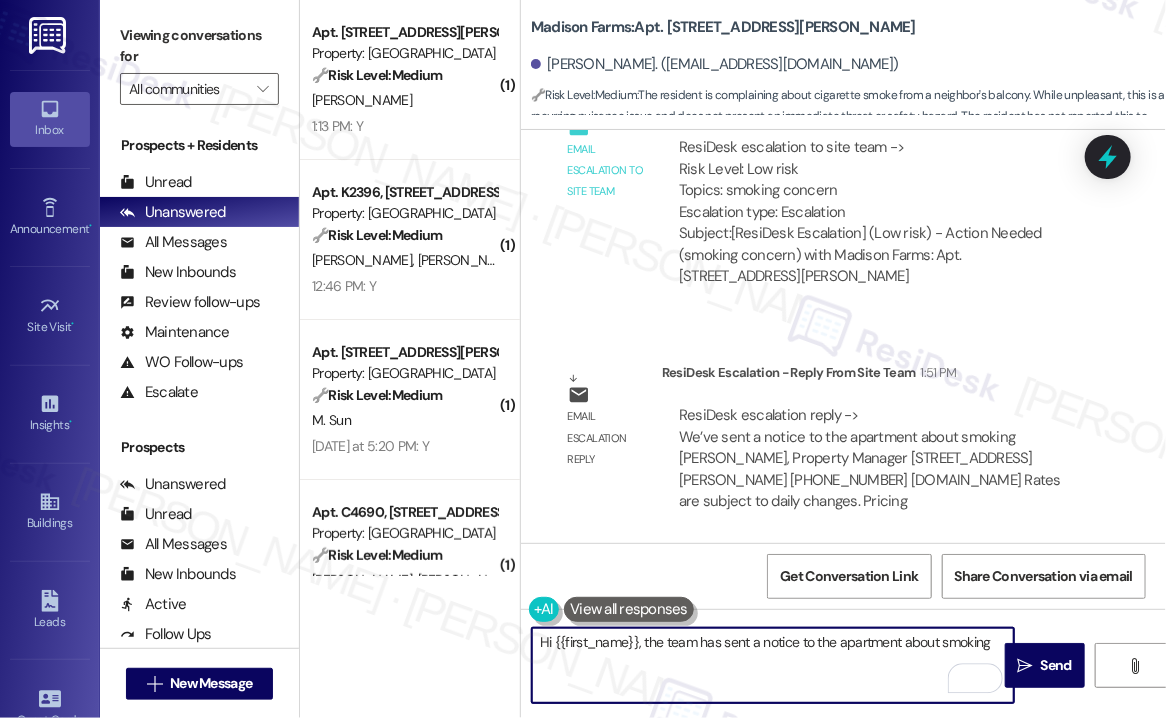 click on "Hi {{first_name}}, the team has sent a notice to the apartment about smoking" at bounding box center (773, 665) 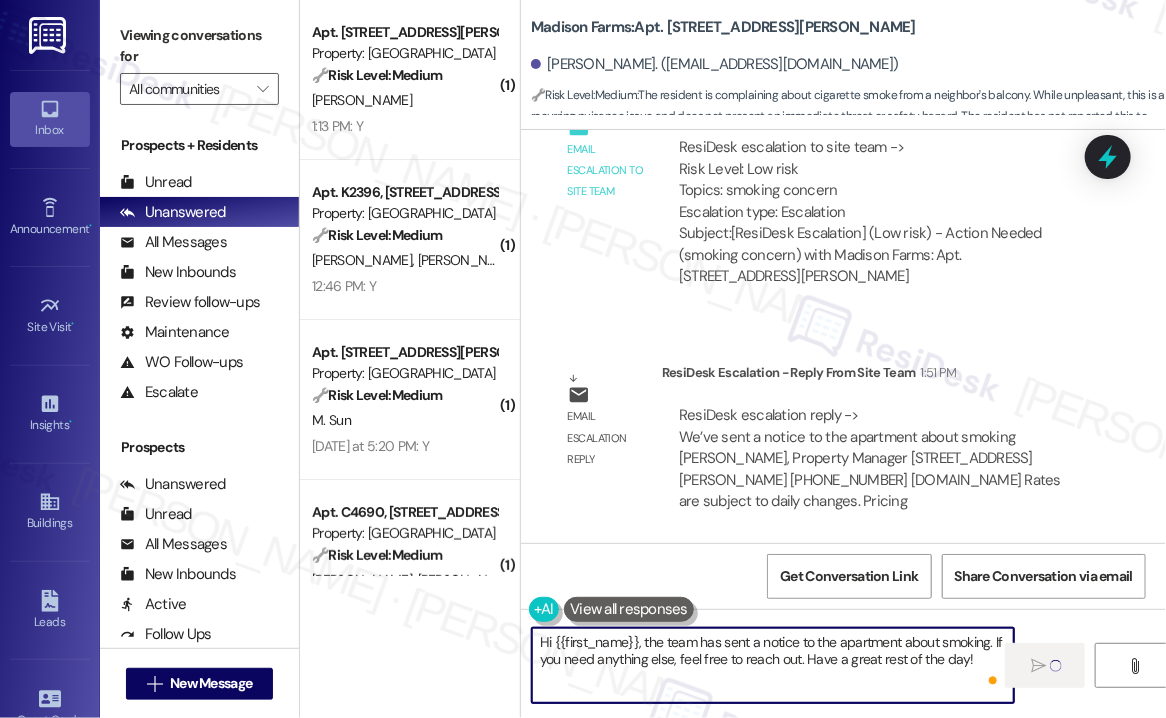 type on "Hi {{first_name}}, the team has sent a notice to the apartment about smoking. If you need anything else, feel free to reach out. Have a great rest of the day!" 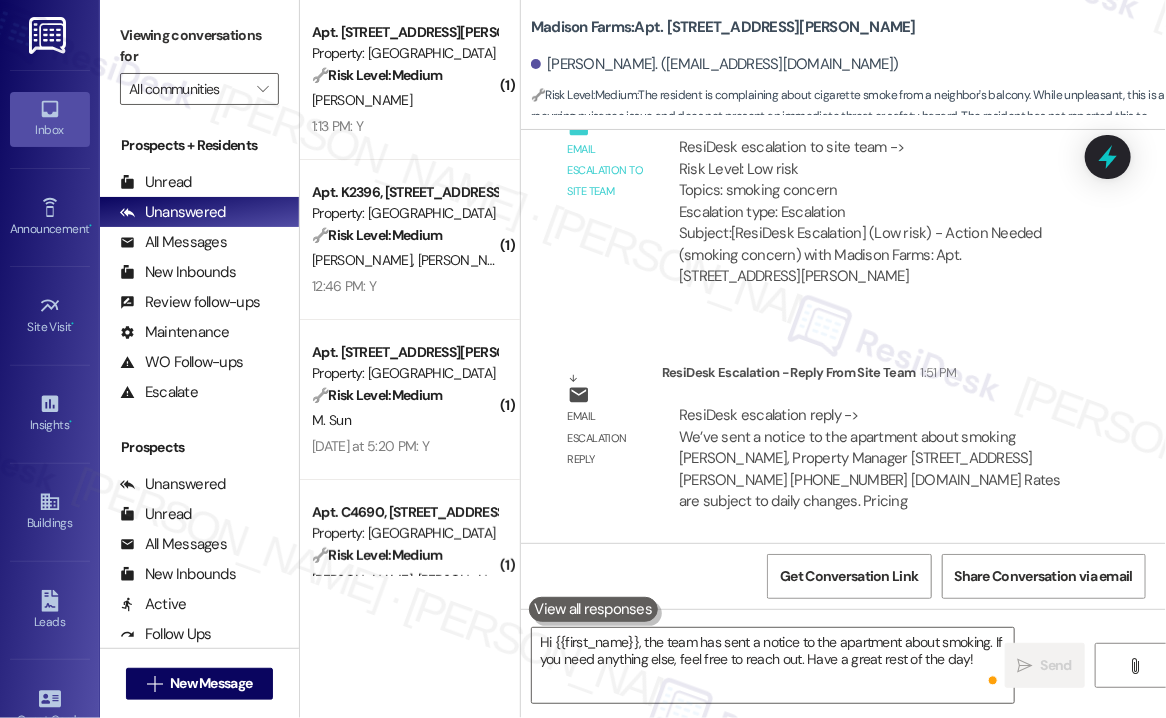 type 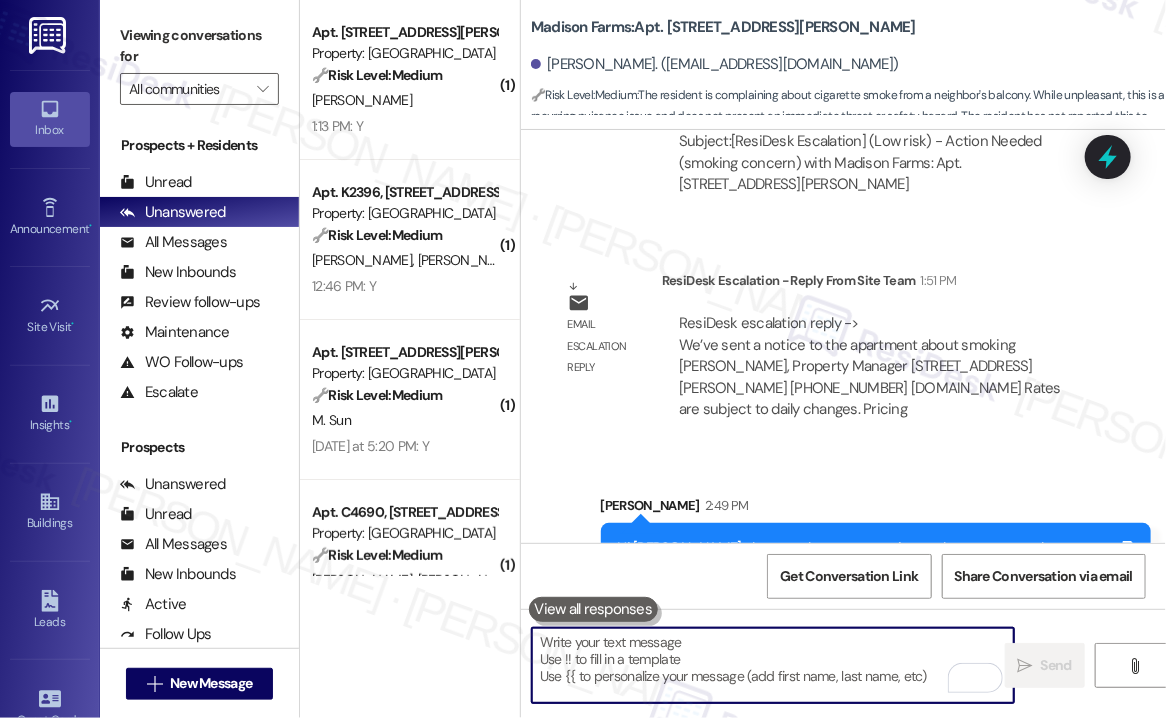 scroll, scrollTop: 1216, scrollLeft: 0, axis: vertical 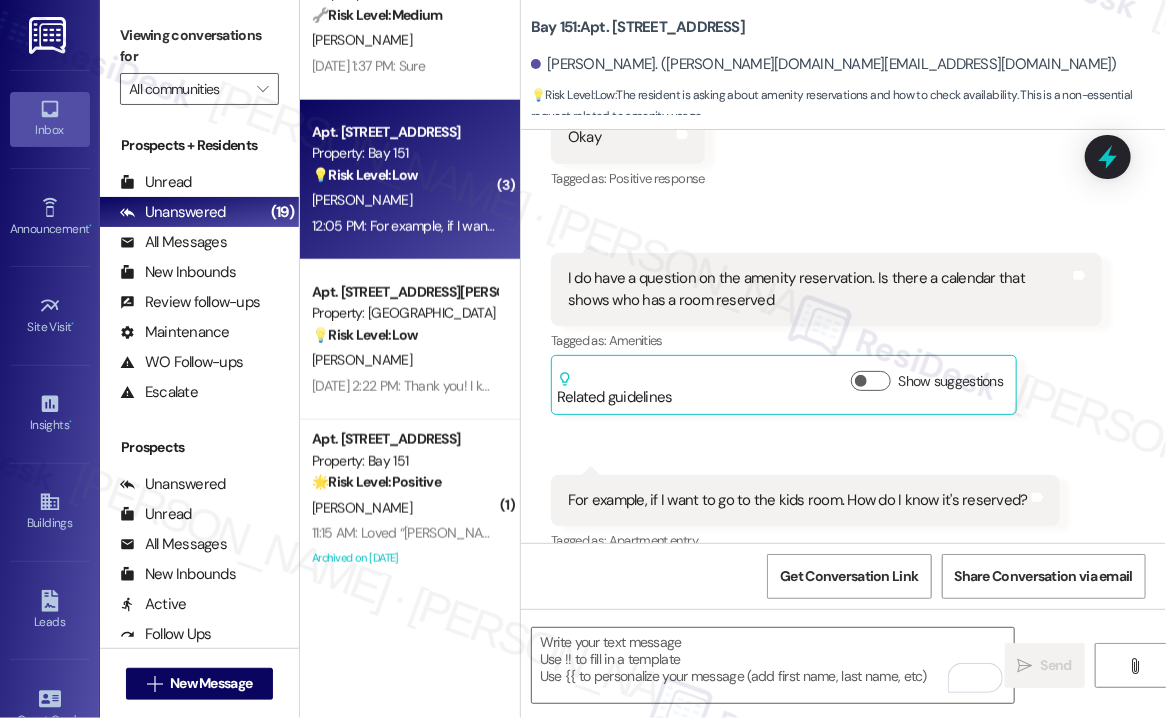 click on "Viewing conversations for All communities " at bounding box center (199, 62) 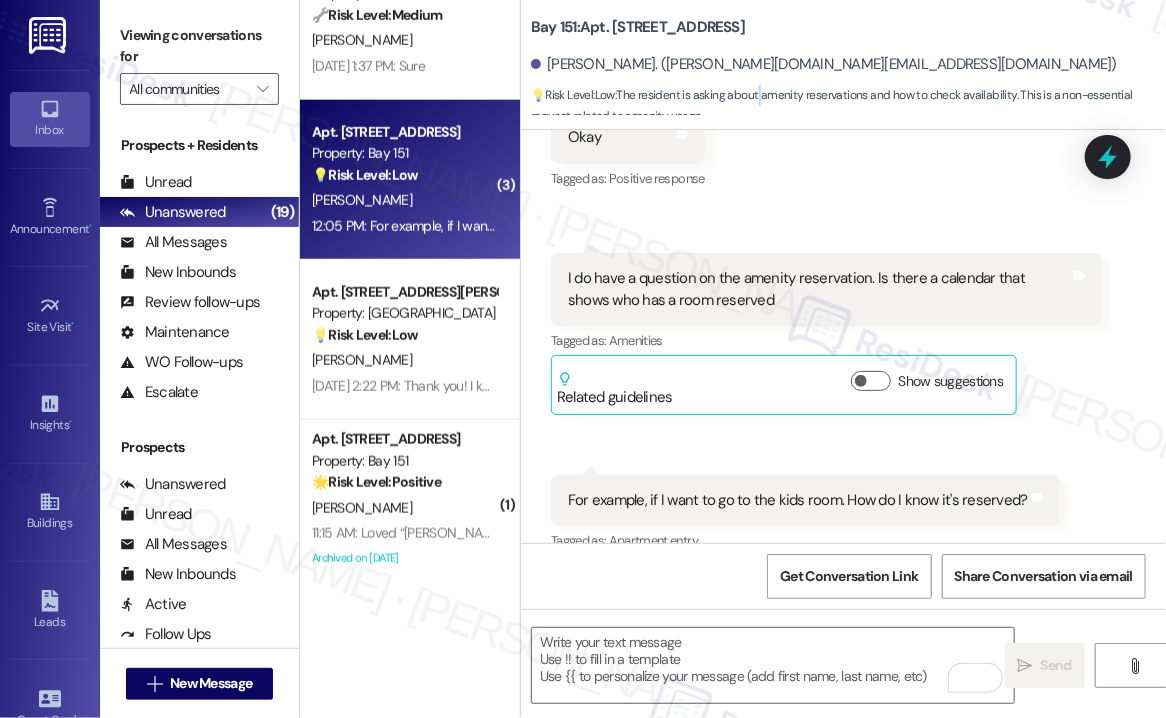 click on "💡  Risk Level:  Low :  The resident is asking about amenity reservations and how to check availability. This is a non-essential request related to amenity usage." at bounding box center [848, 106] 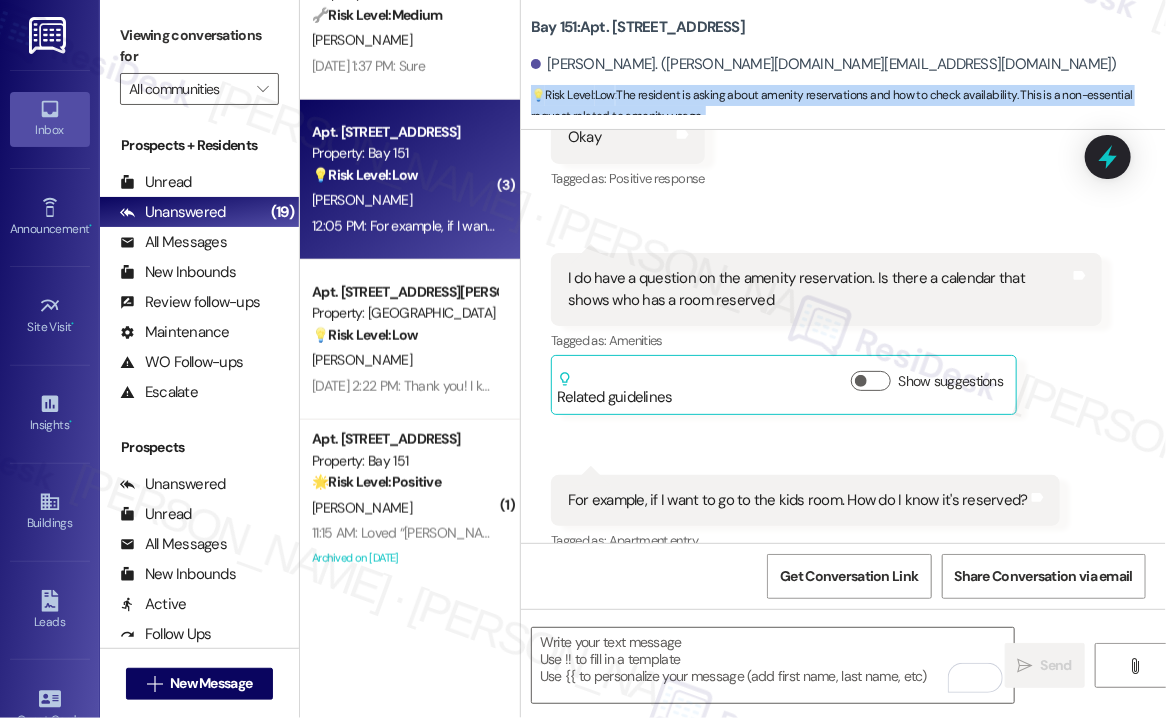 click on "💡  Risk Level:  Low :  The resident is asking about amenity reservations and how to check availability. This is a non-essential request related to amenity usage." at bounding box center [848, 106] 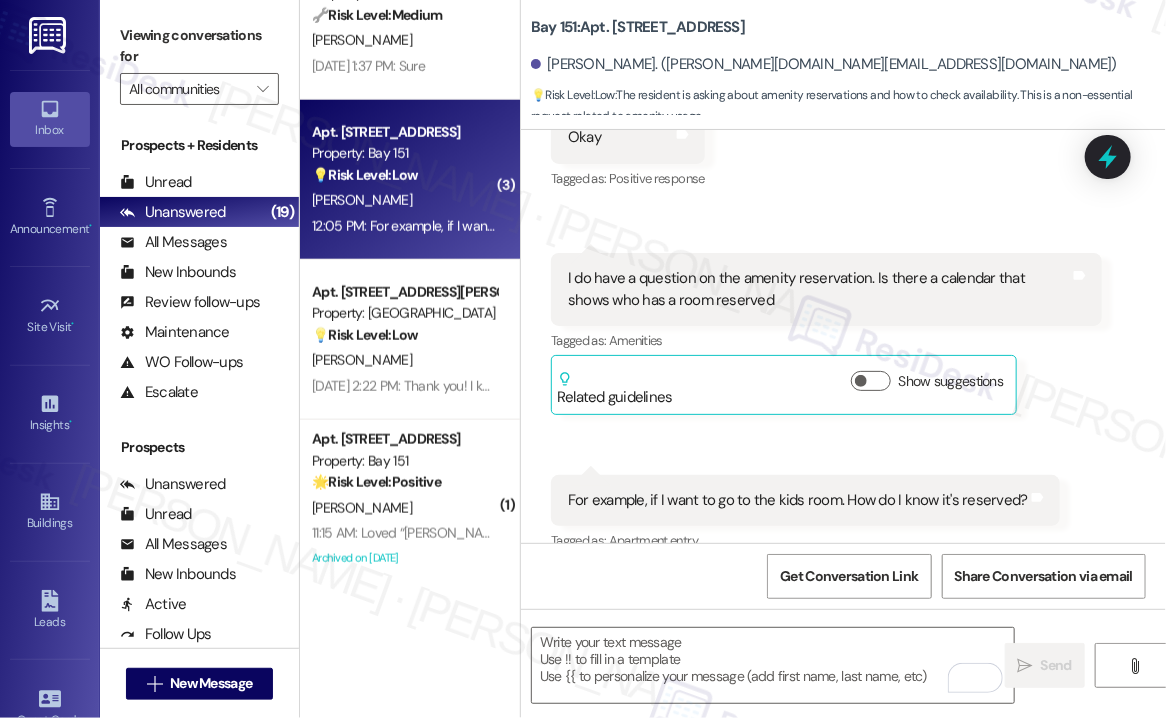 click on "For example, if I want to go to the kids room. How do I know it's reserved?" at bounding box center (798, 500) 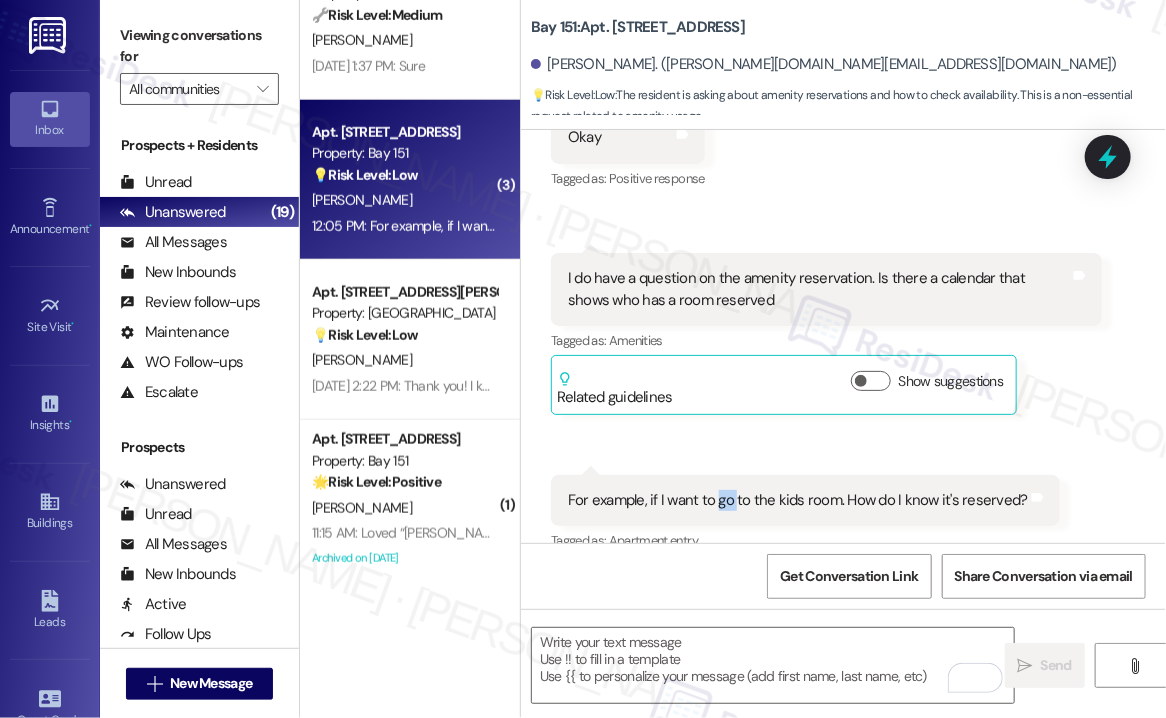click on "For example, if I want to go to the kids room. How do I know it's reserved?" at bounding box center [798, 500] 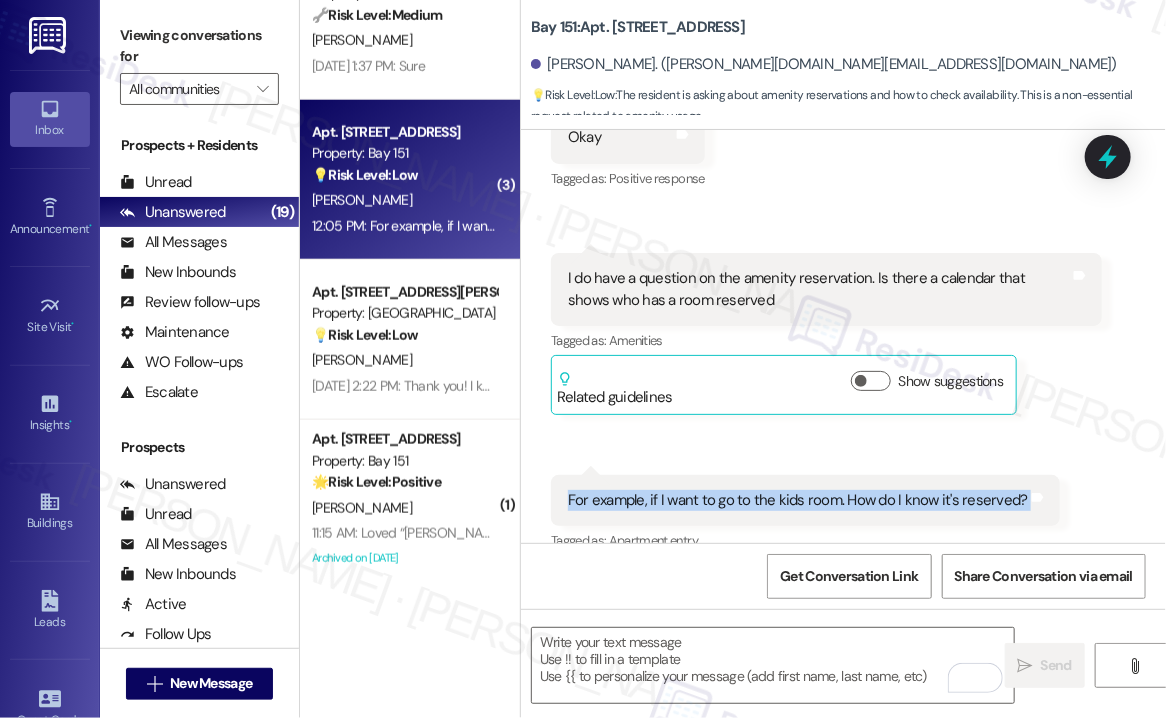 click on "For example, if I want to go to the kids room. How do I know it's reserved?" at bounding box center (798, 500) 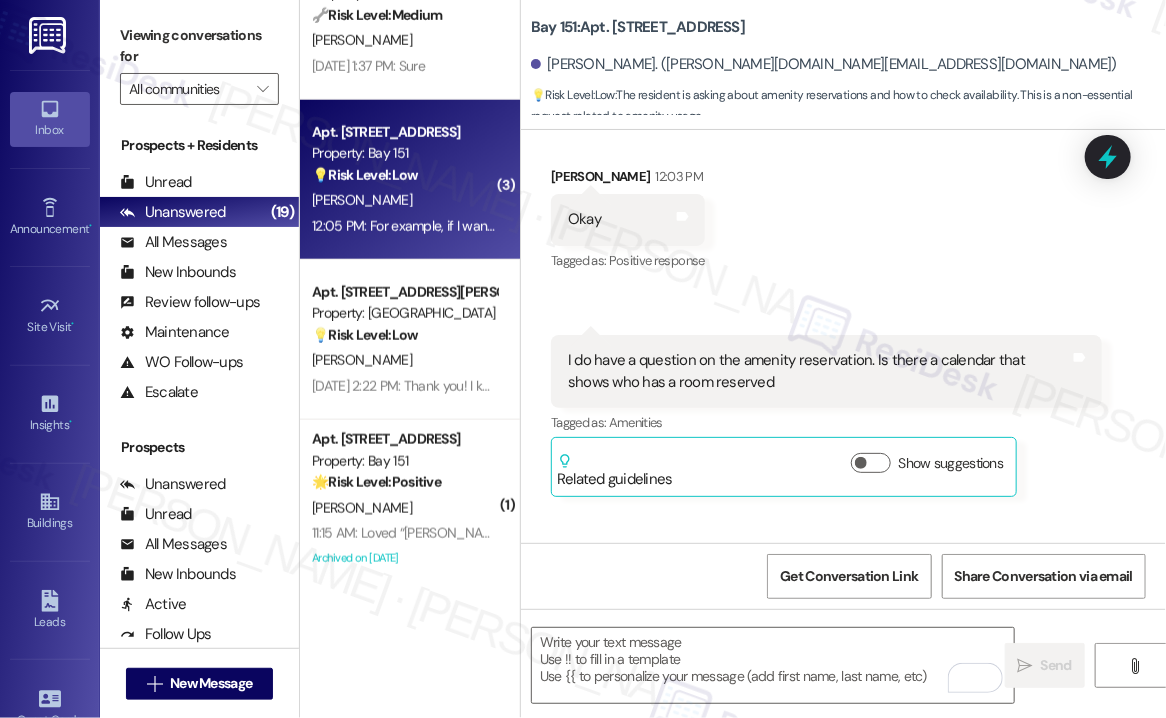 scroll, scrollTop: 13942, scrollLeft: 0, axis: vertical 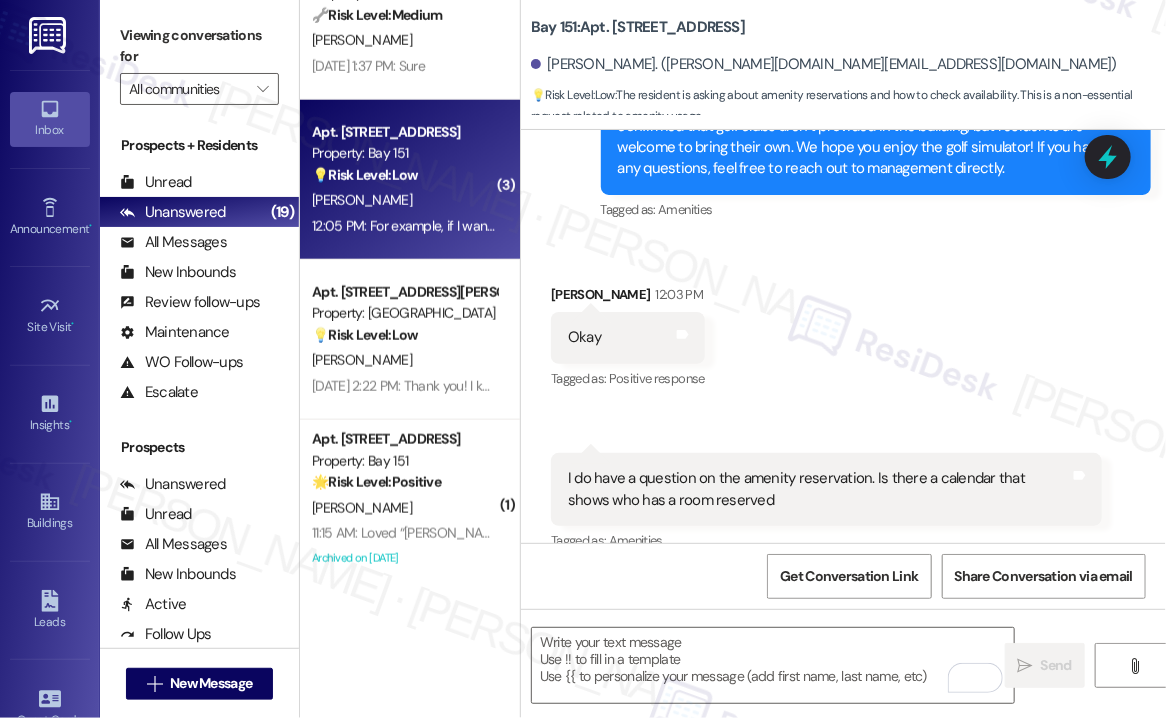 click on "I do have a question on the amenity reservation. Is there a calendar that shows who has a room reserved" at bounding box center [819, 489] 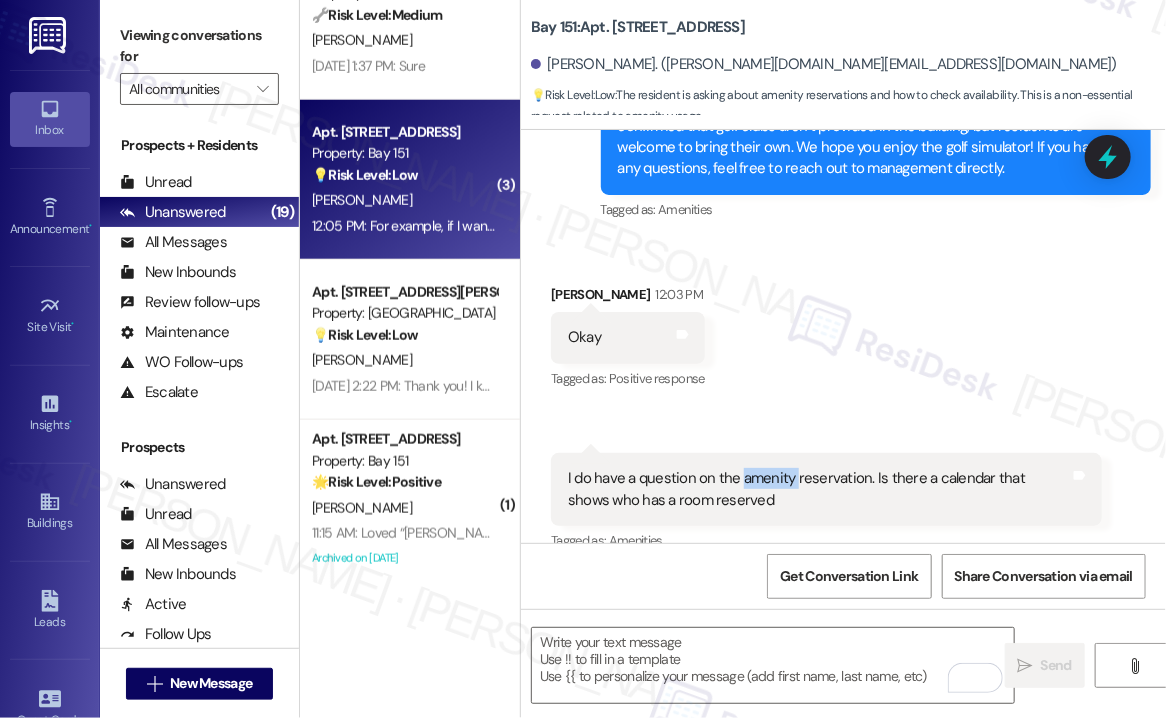 click on "I do have a question on the amenity reservation. Is there a calendar that shows who has a room reserved" at bounding box center (819, 489) 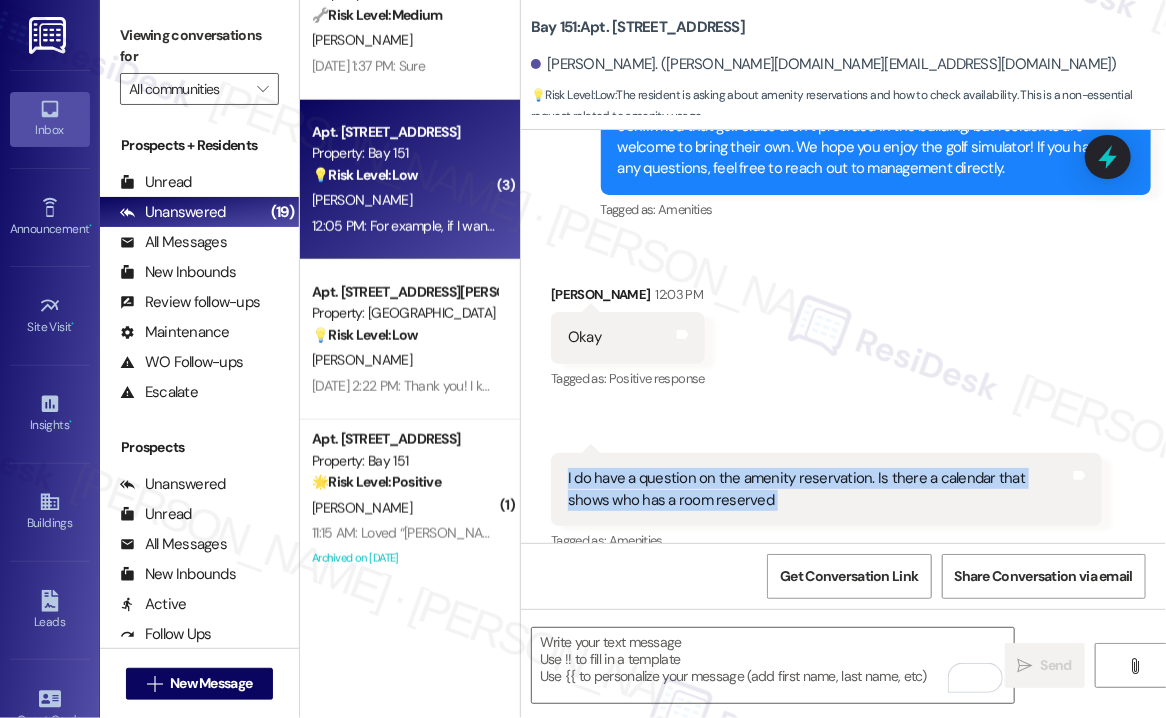 click on "I do have a question on the amenity reservation. Is there a calendar that shows who has a room reserved" at bounding box center [819, 489] 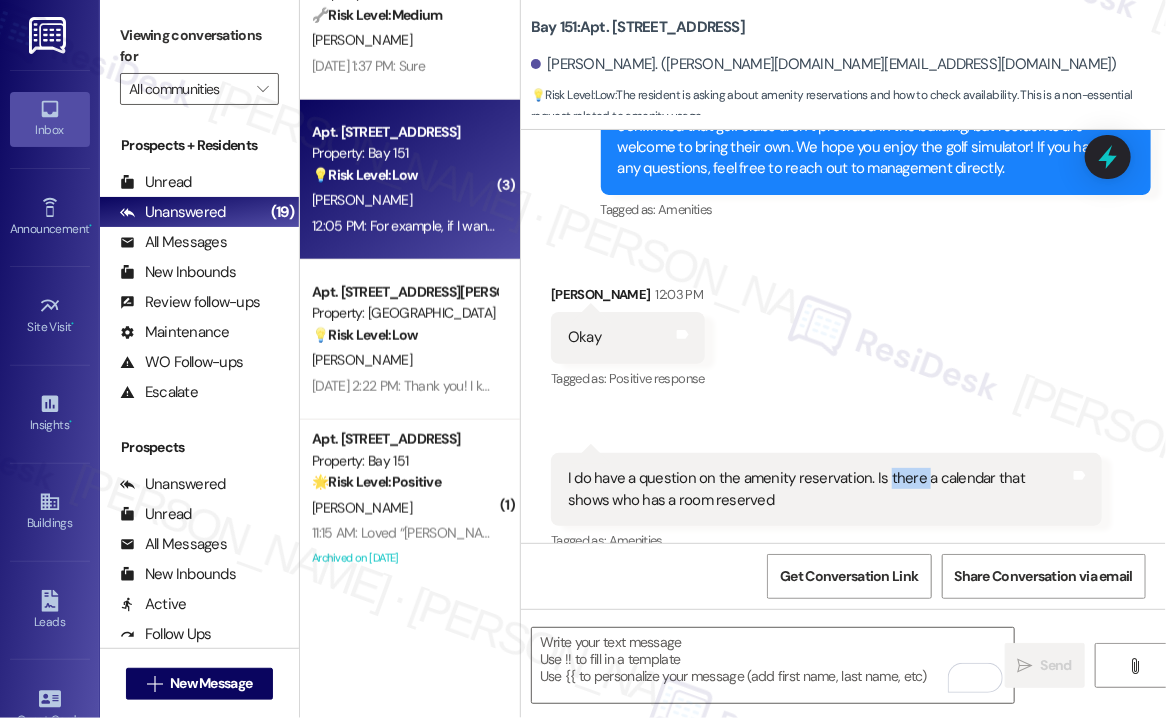 click on "I do have a question on the amenity reservation. Is there a calendar that shows who has a room reserved" at bounding box center (819, 489) 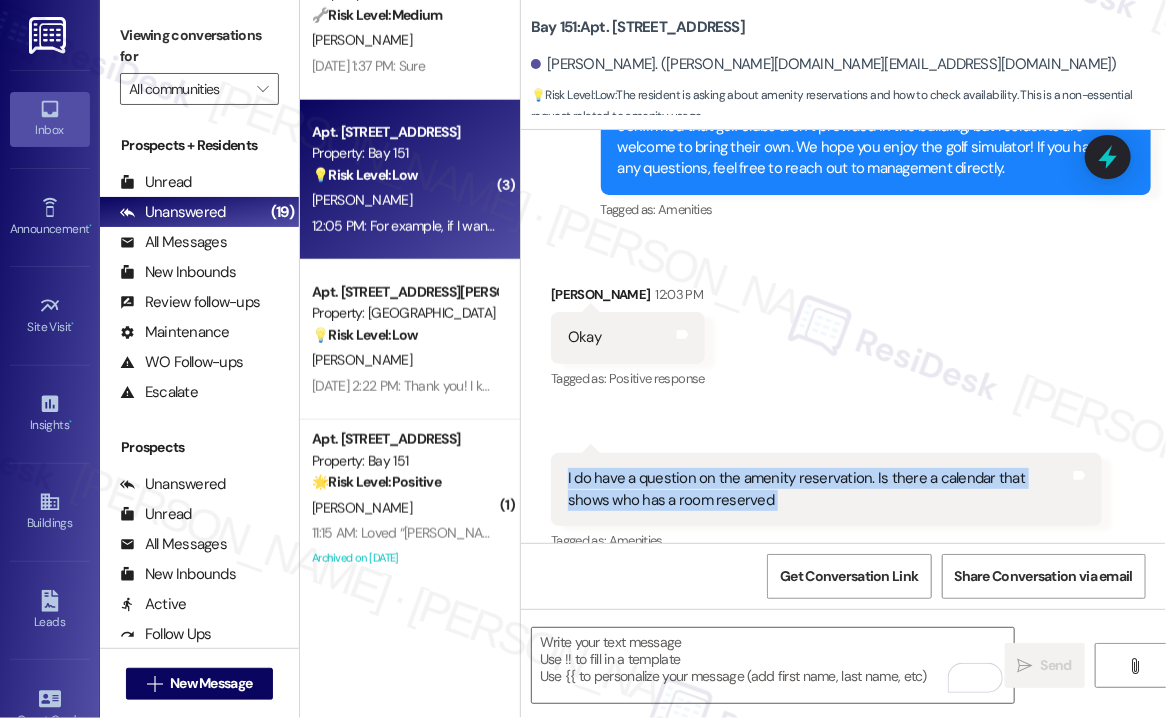 click on "I do have a question on the amenity reservation. Is there a calendar that shows who has a room reserved" at bounding box center (819, 489) 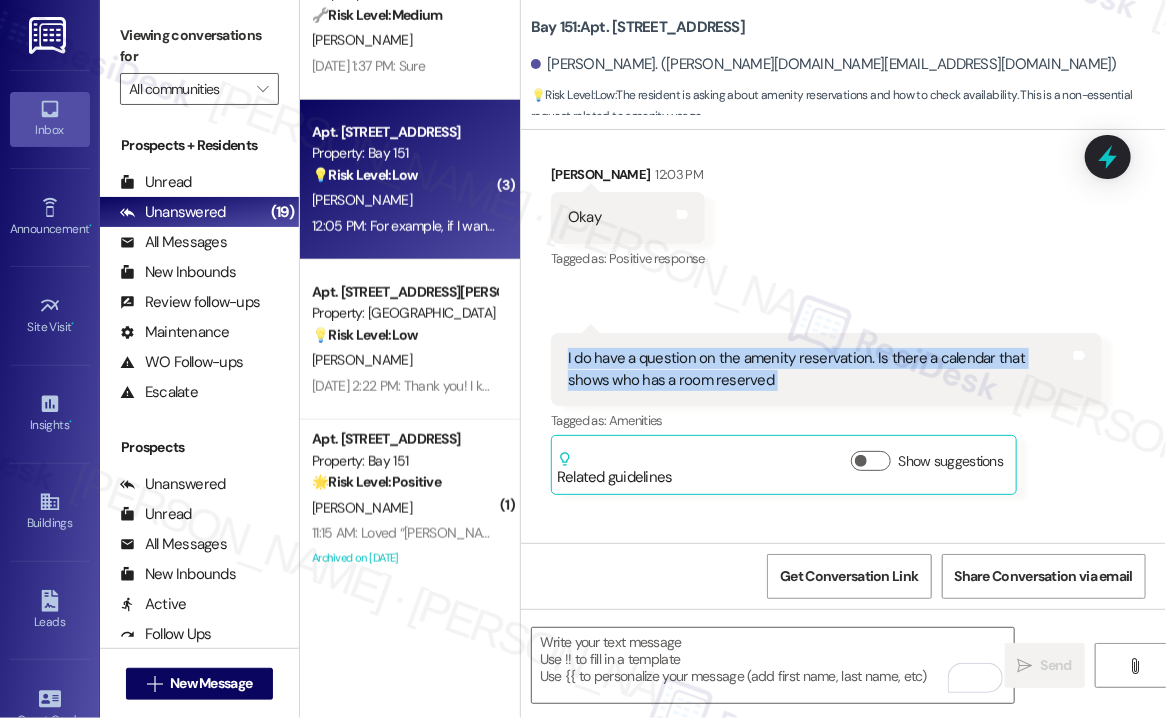 scroll, scrollTop: 14142, scrollLeft: 0, axis: vertical 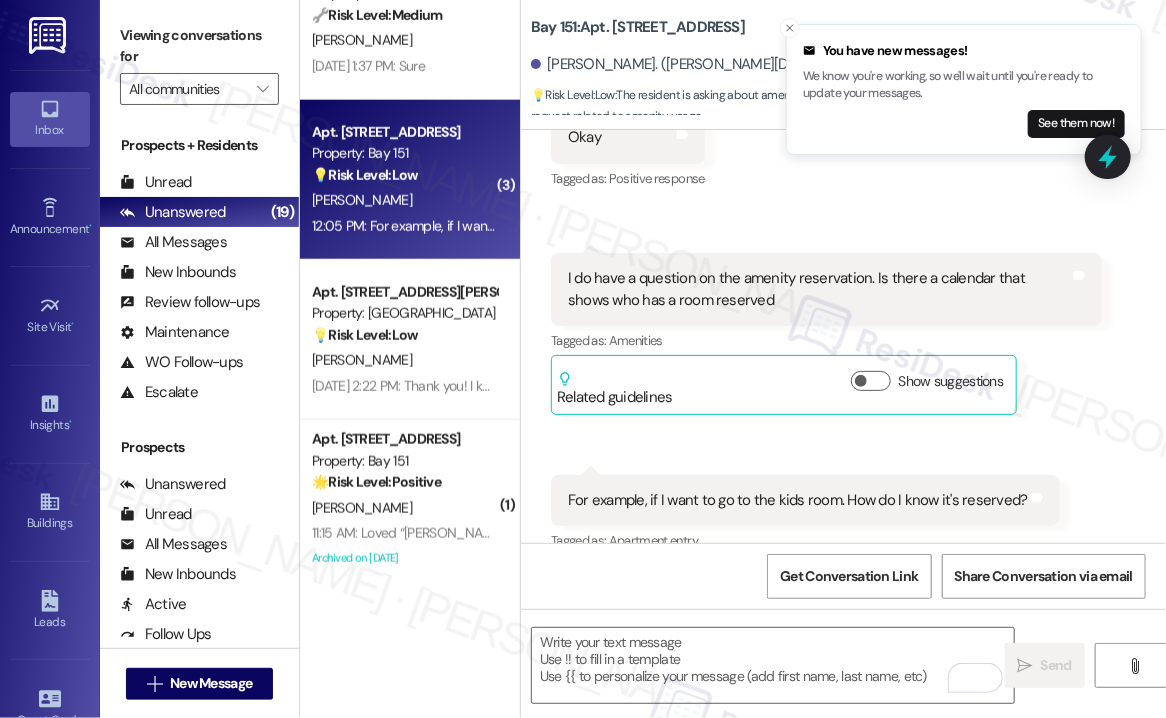 click on "For example, if I want to go to the kids room. How do I know it's reserved? Tags and notes" at bounding box center [805, 500] 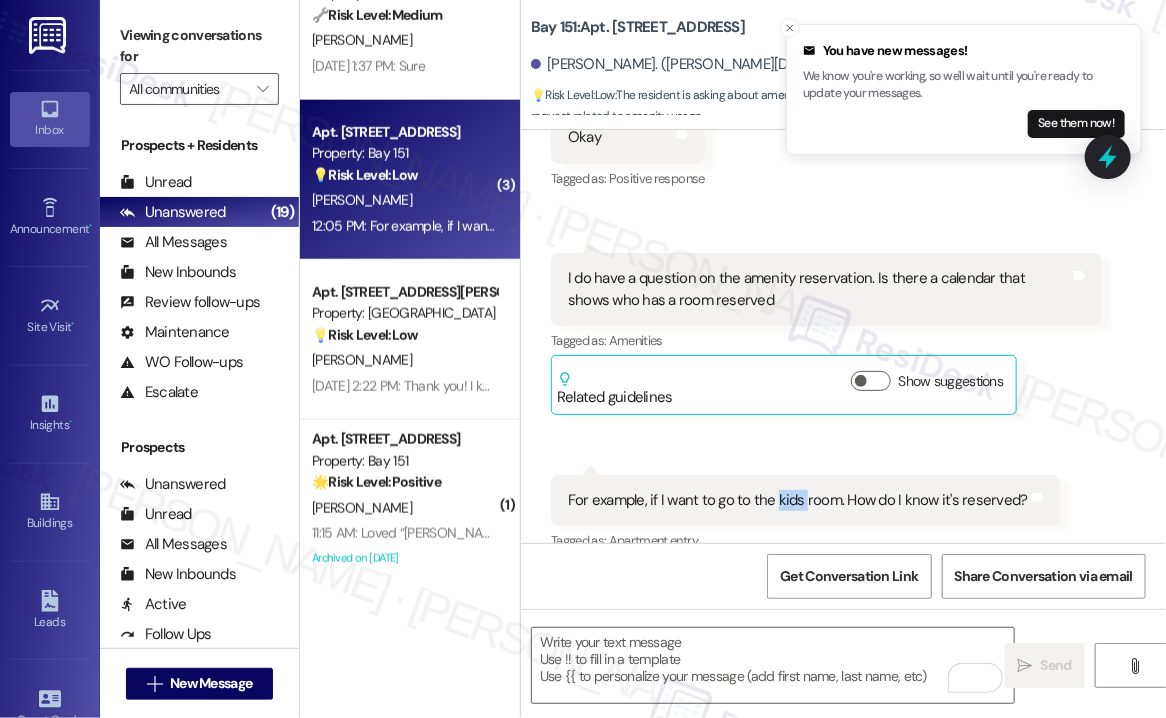 click on "For example, if I want to go to the kids room. How do I know it's reserved? Tags and notes" at bounding box center [805, 500] 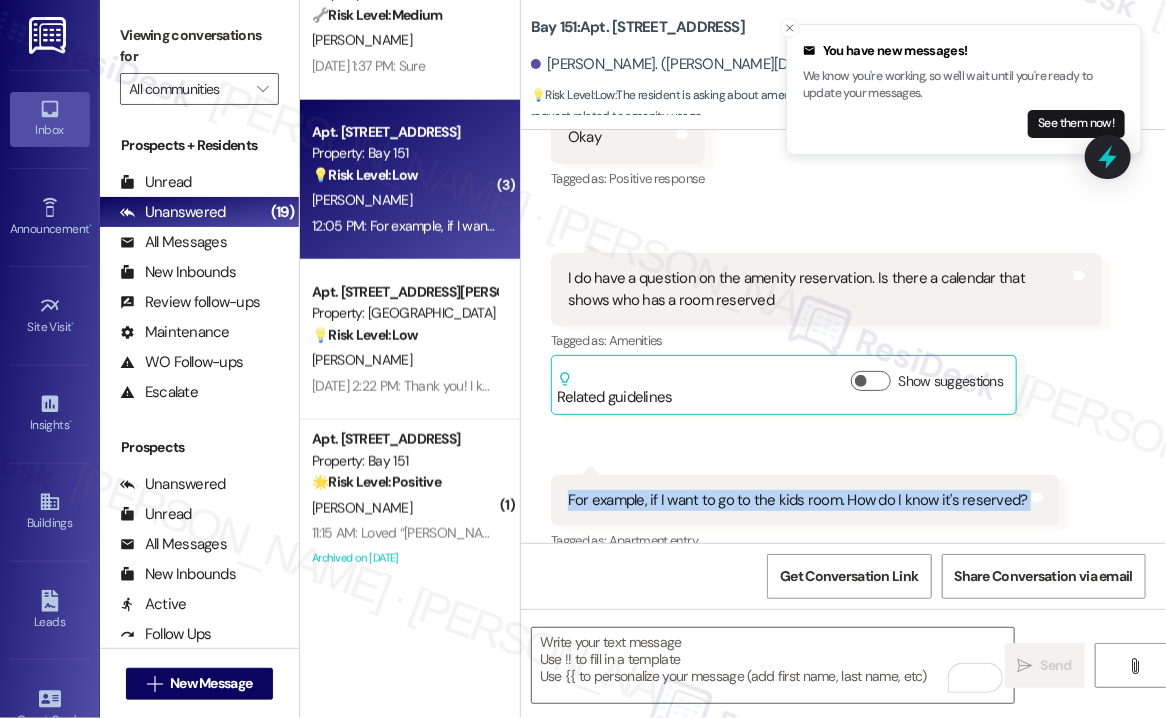 click on "For example, if I want to go to the kids room. How do I know it's reserved? Tags and notes" at bounding box center (805, 500) 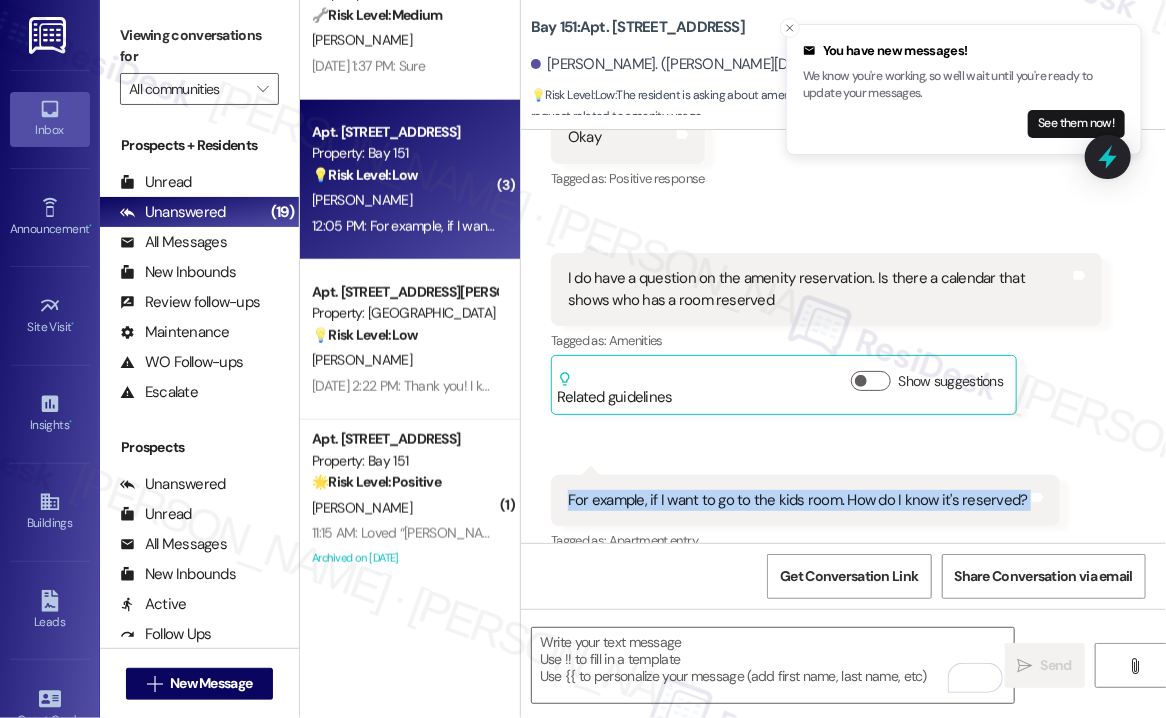click on "Show suggestions" at bounding box center (871, 582) 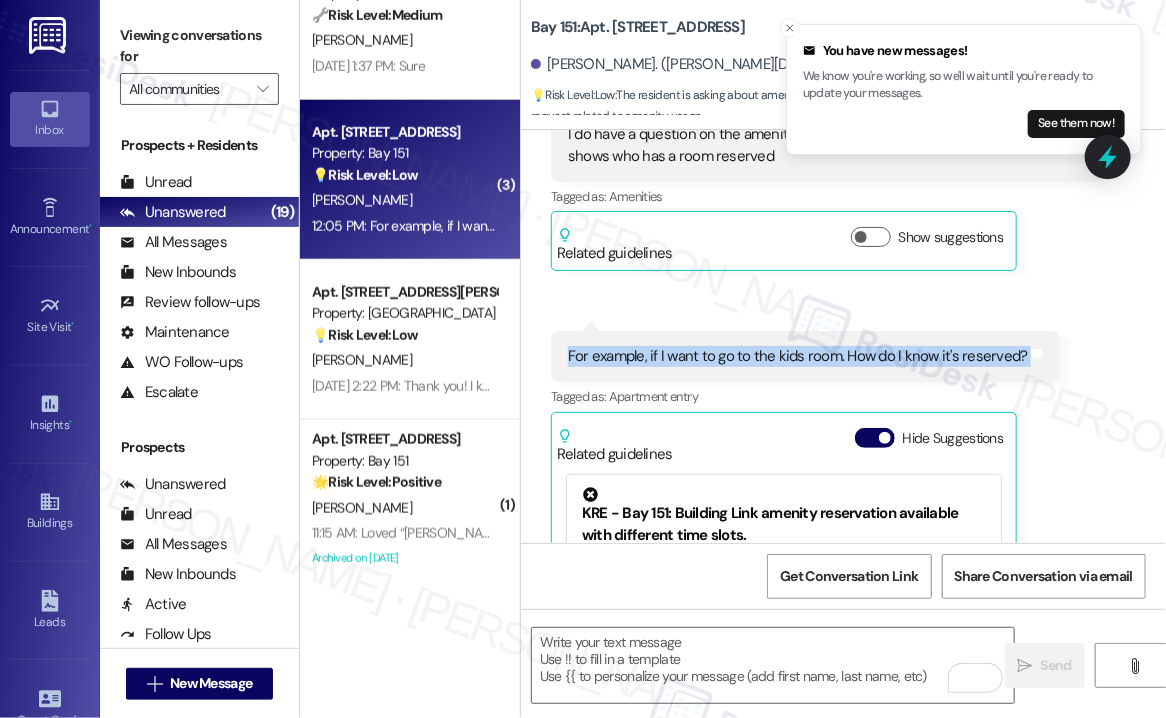 scroll, scrollTop: 14429, scrollLeft: 0, axis: vertical 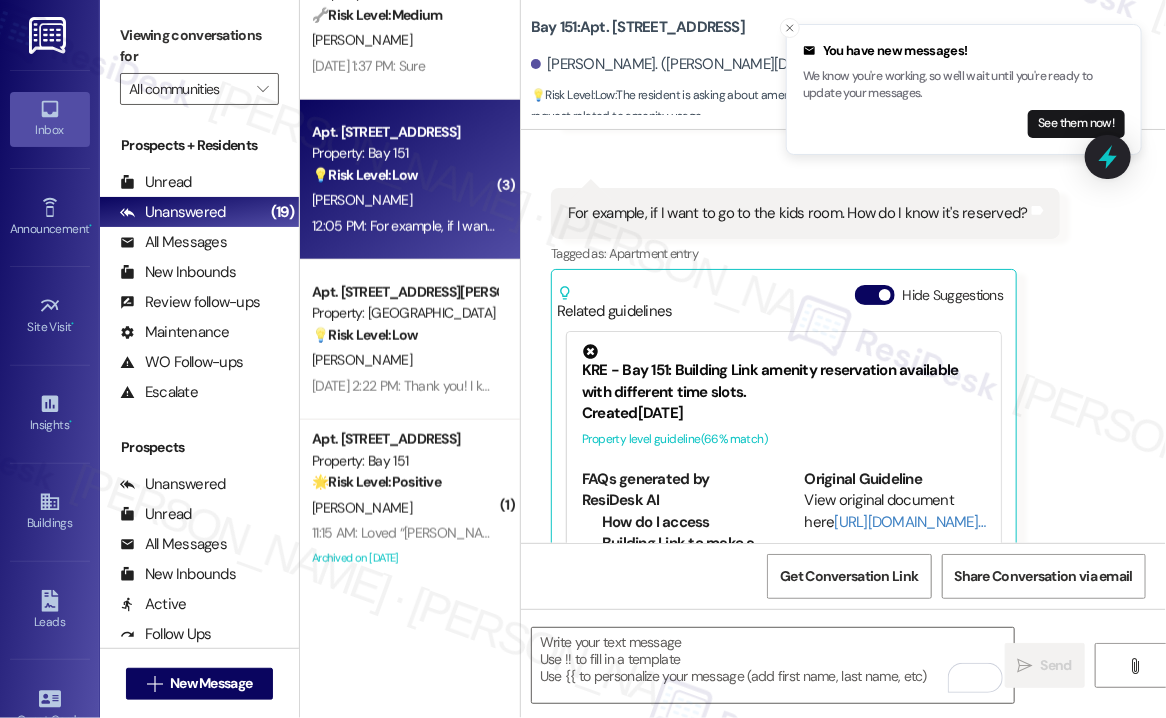 click on "KRE - Bay 151: Building Link amenity reservation available with different time slots." at bounding box center (784, 373) 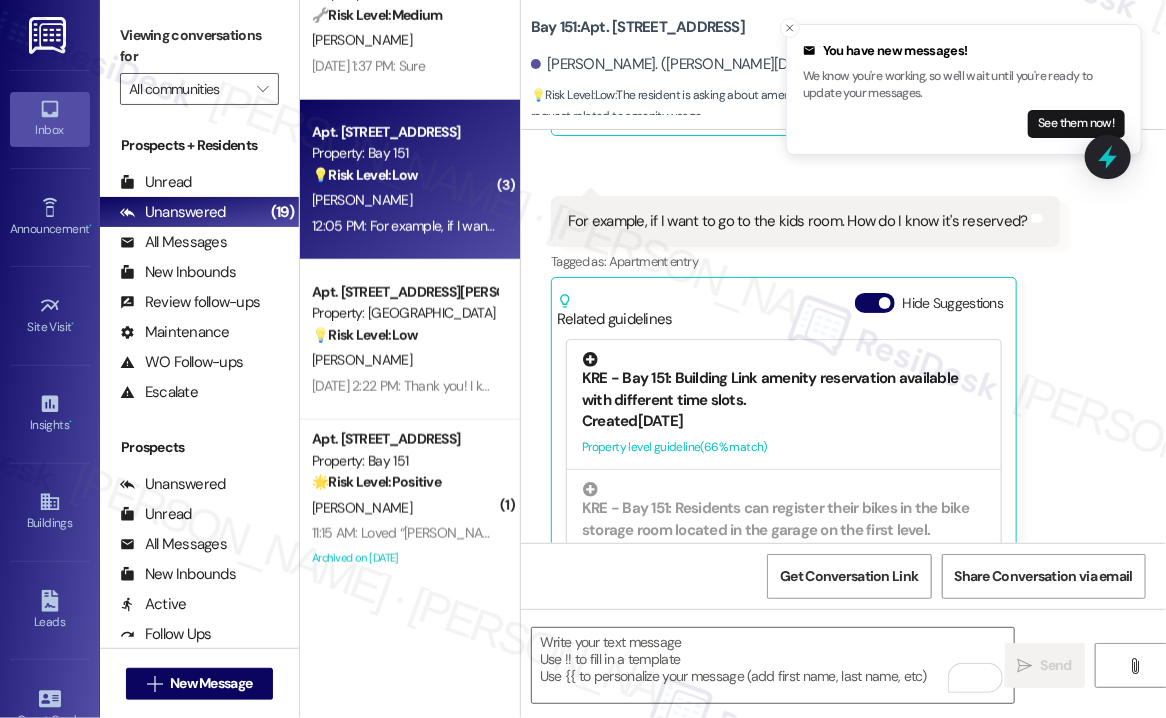 click on "KRE - Bay 151: Building Link amenity reservation available with different time slots." at bounding box center (784, 381) 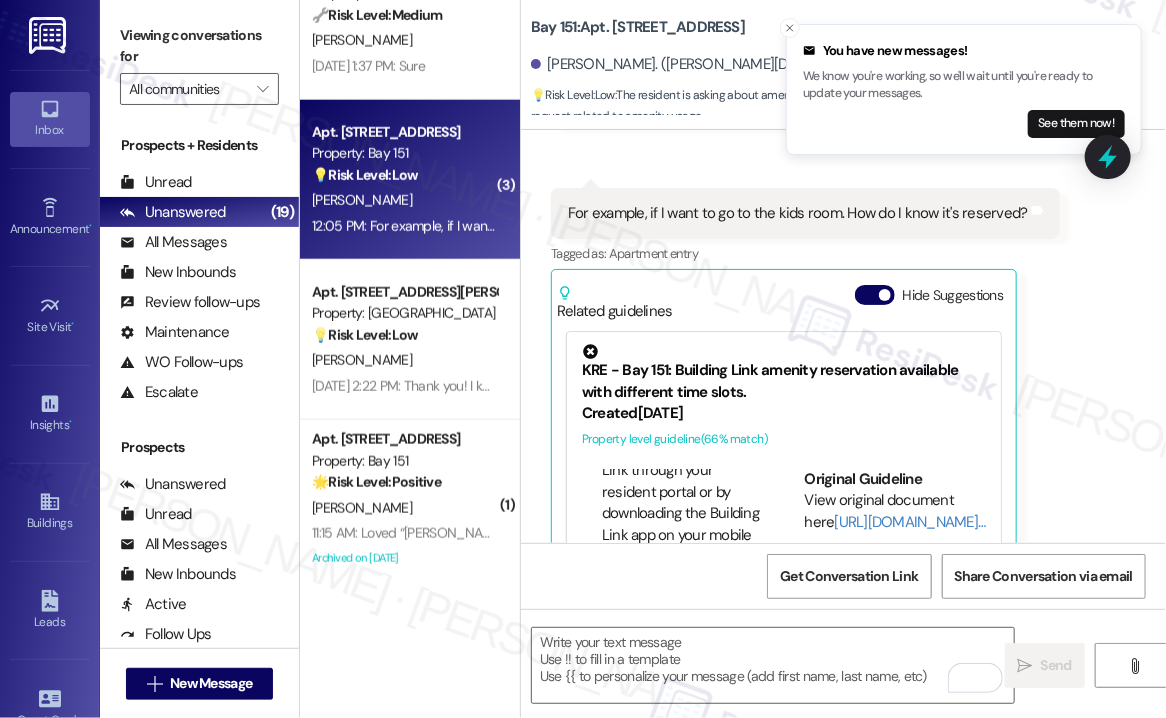 scroll, scrollTop: 100, scrollLeft: 0, axis: vertical 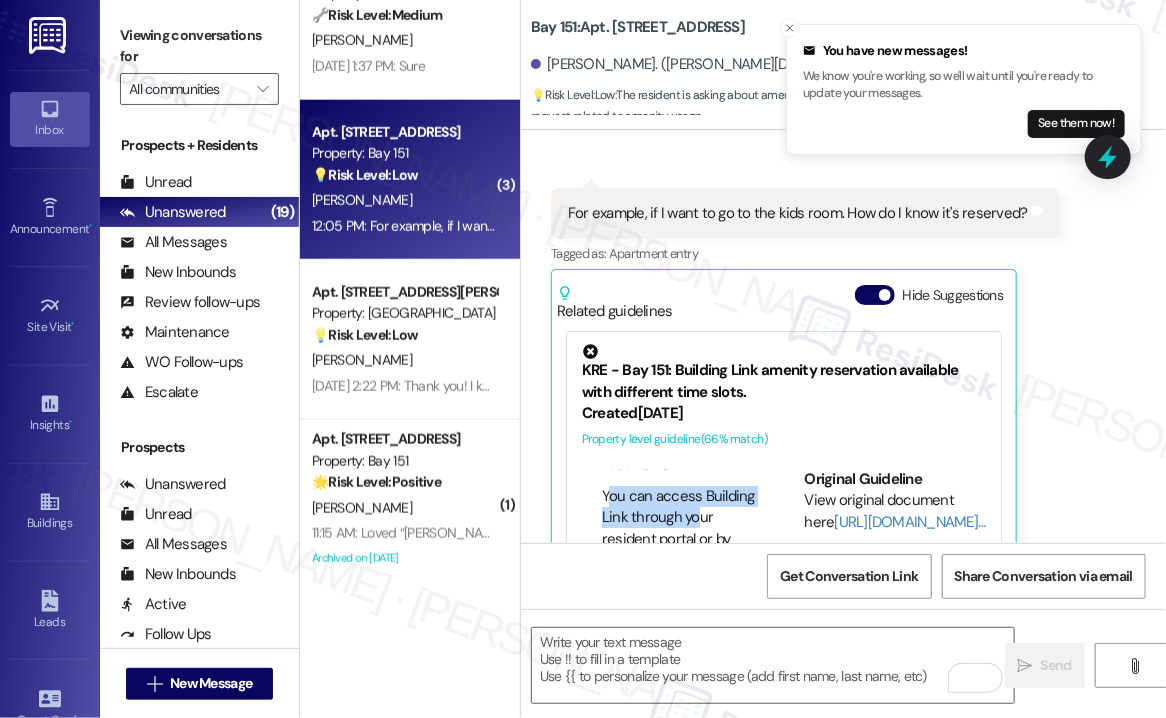 drag, startPoint x: 605, startPoint y: 409, endPoint x: 696, endPoint y: 428, distance: 92.96236 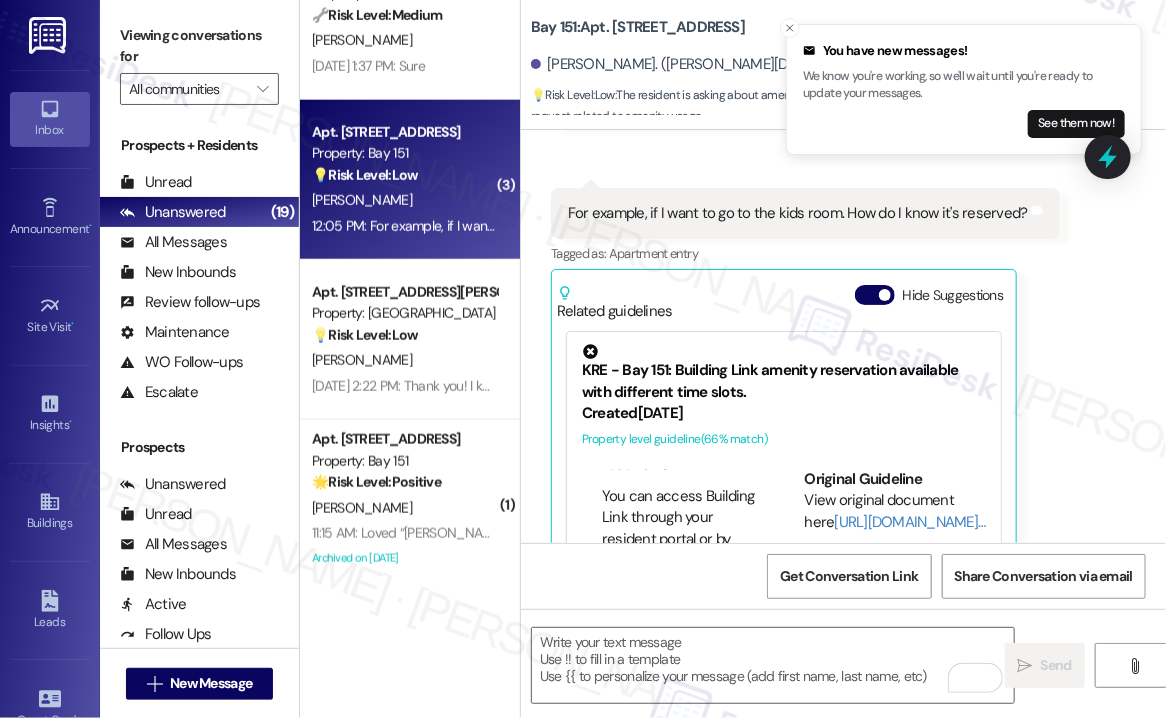 click on "You can access Building Link through your resident portal or by downloading the Building Link app on your mobile device." at bounding box center (683, 550) 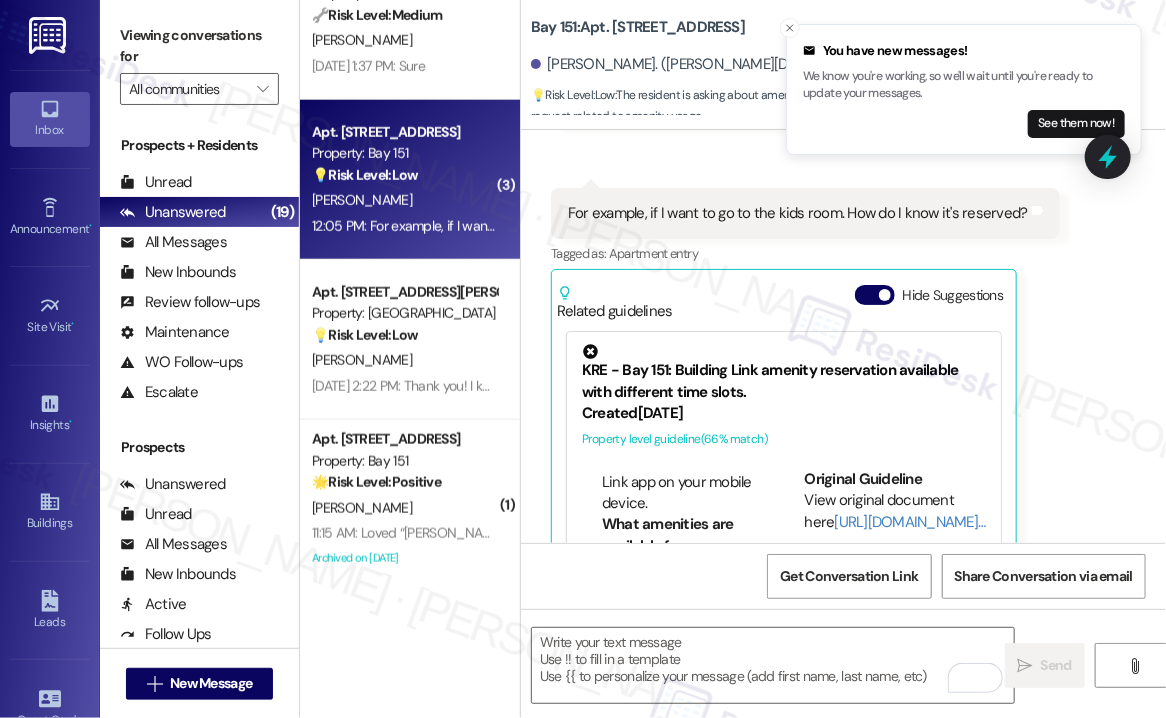 scroll, scrollTop: 300, scrollLeft: 0, axis: vertical 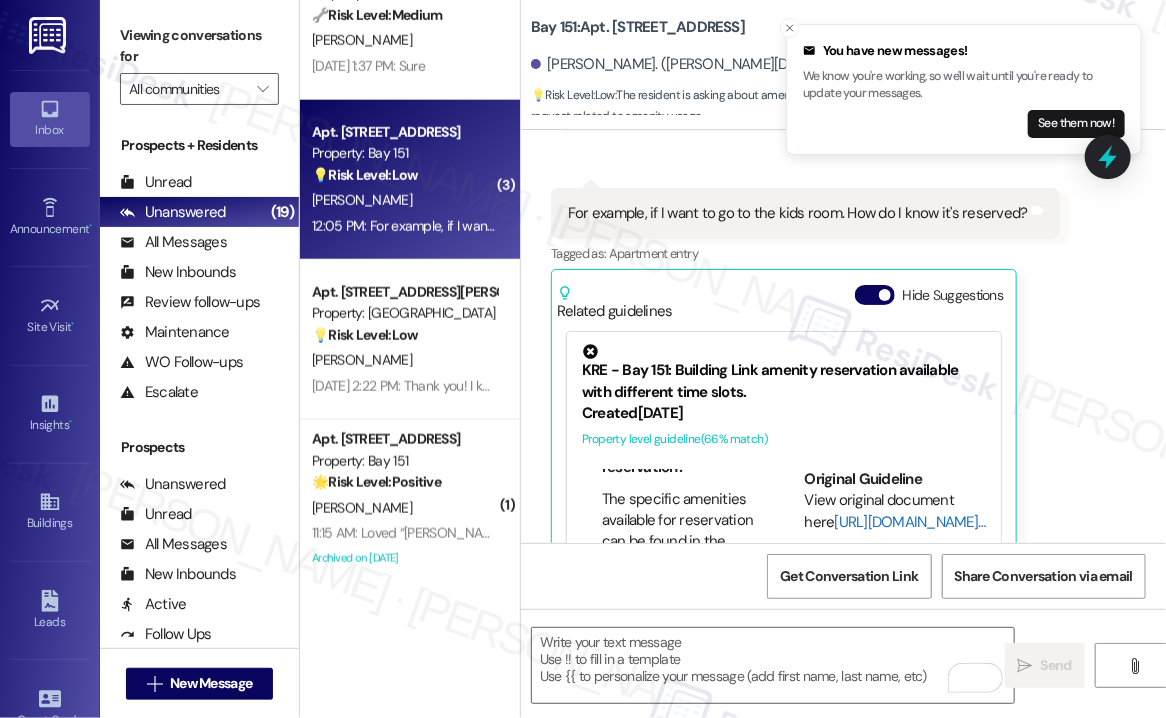 click on "[URL][DOMAIN_NAME]…" at bounding box center (909, 522) 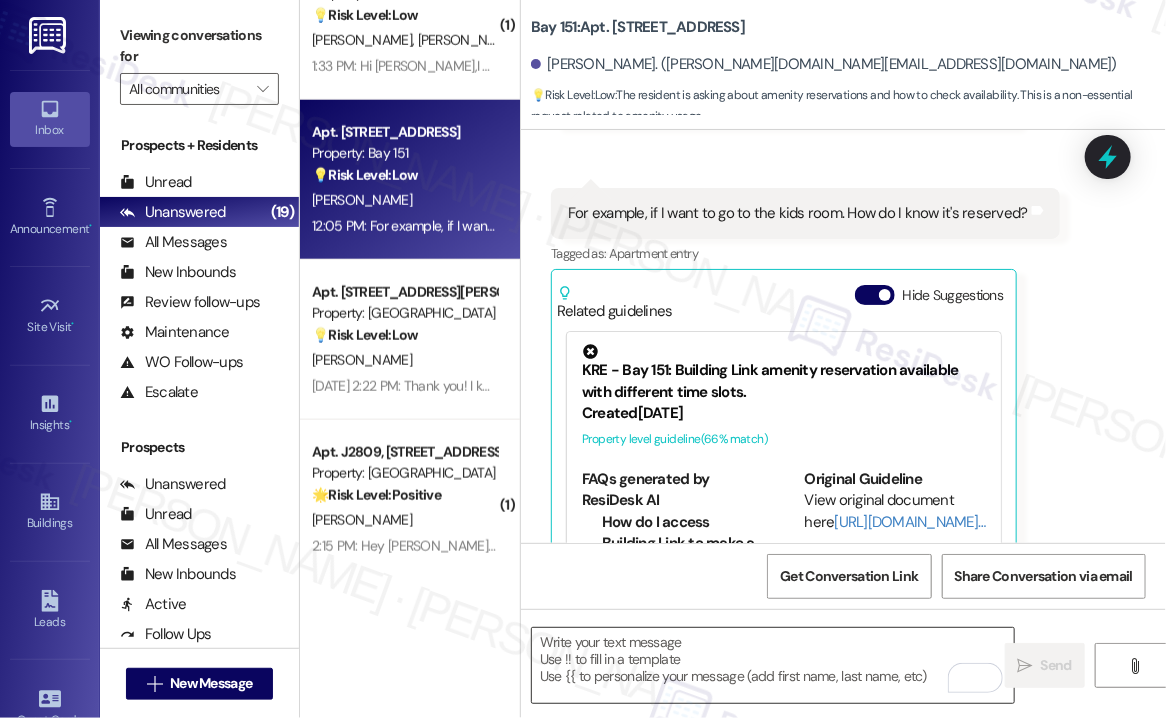 click at bounding box center [773, 665] 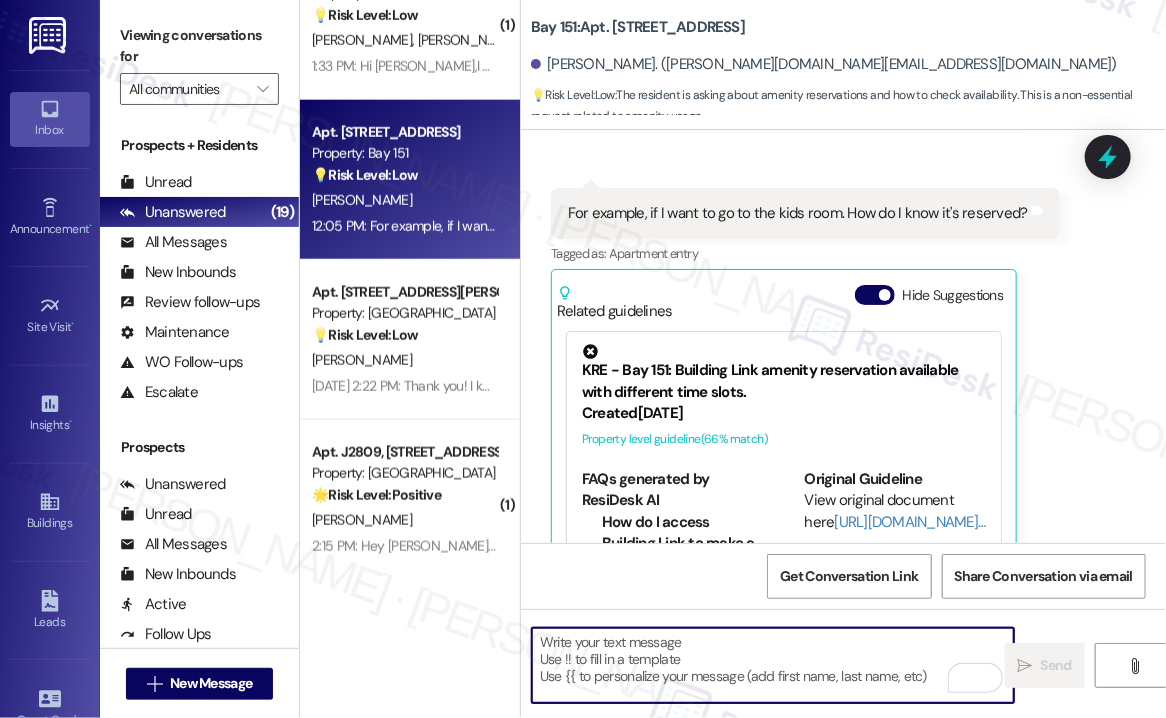 paste on "There is an option on BuildingLink to choose from the different amenities and
make a reservation. Additionally, there are different time slots for the amenity." 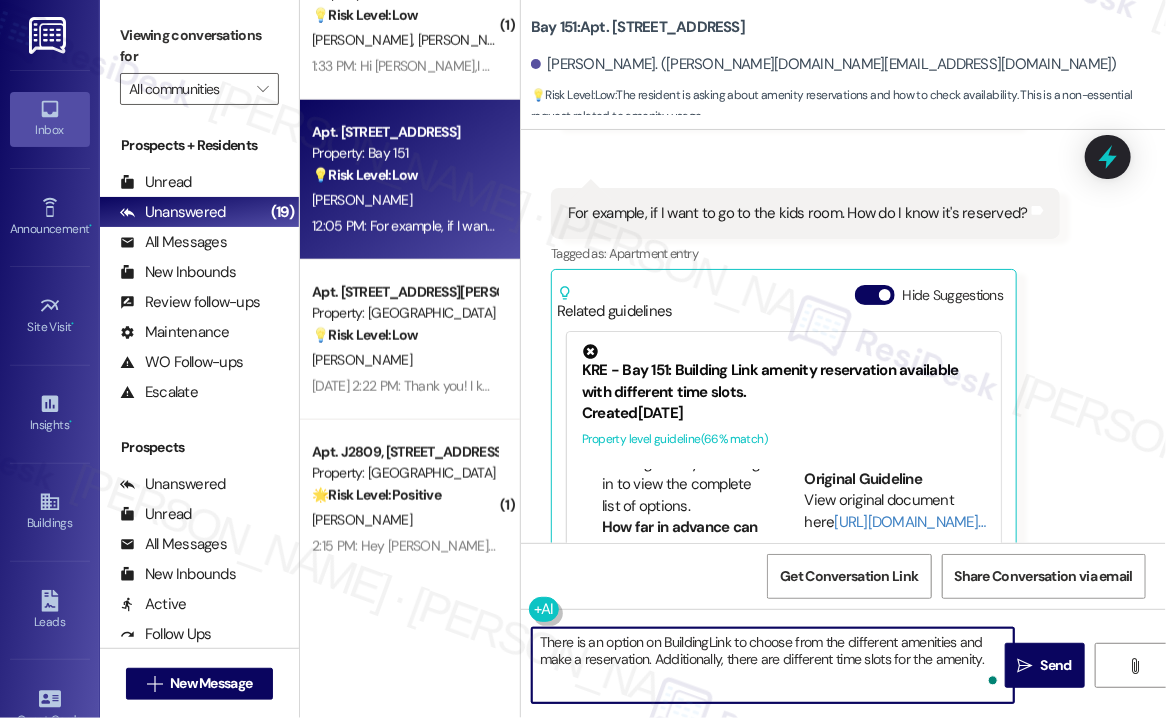 scroll, scrollTop: 300, scrollLeft: 0, axis: vertical 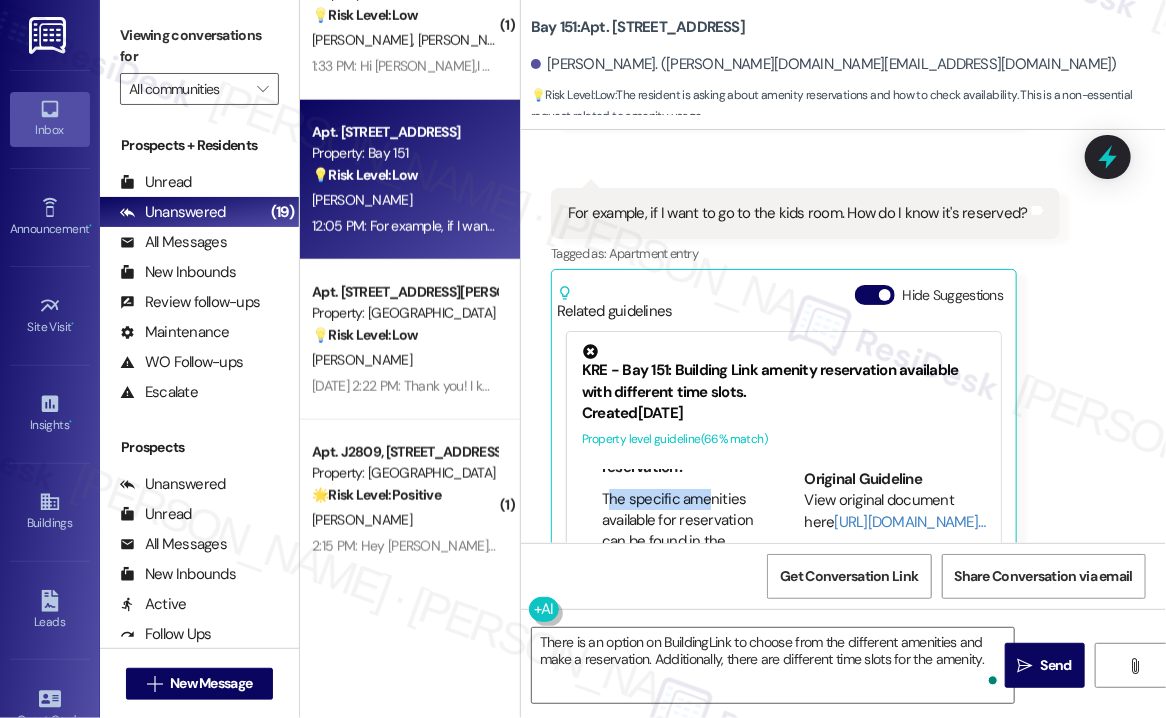 drag, startPoint x: 605, startPoint y: 412, endPoint x: 712, endPoint y: 416, distance: 107.07474 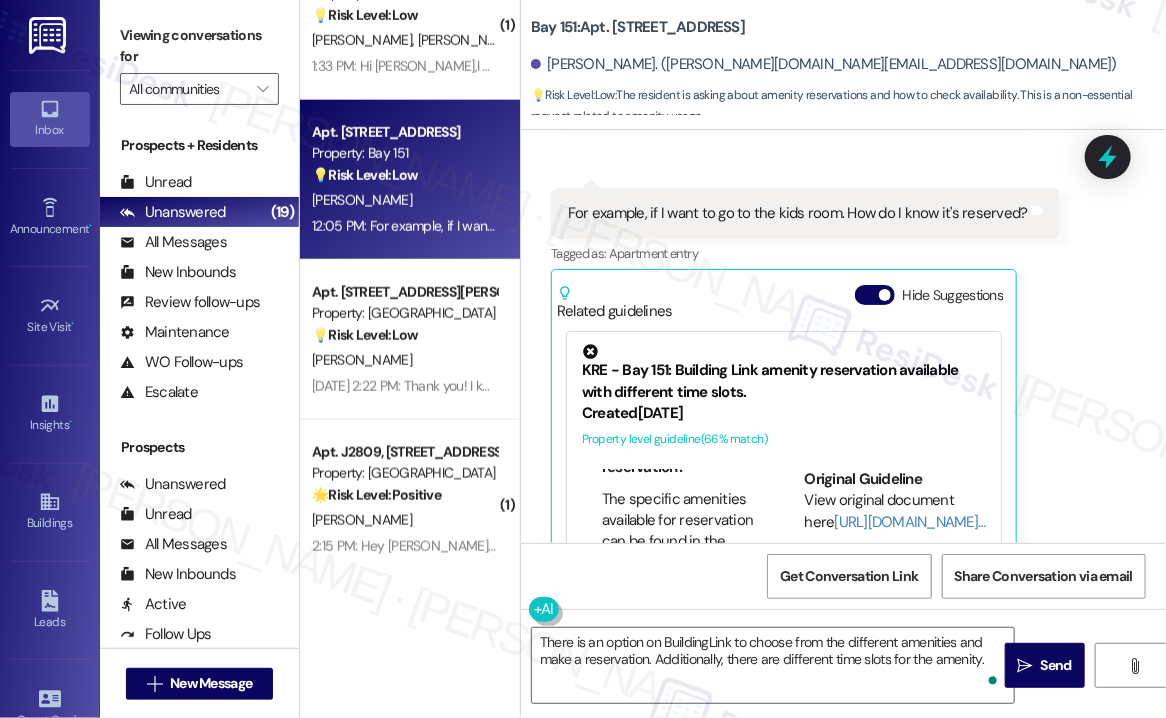click on "The specific amenities available for reservation can be found in the Building Link system. Log in to view the complete list of options." at bounding box center (683, 553) 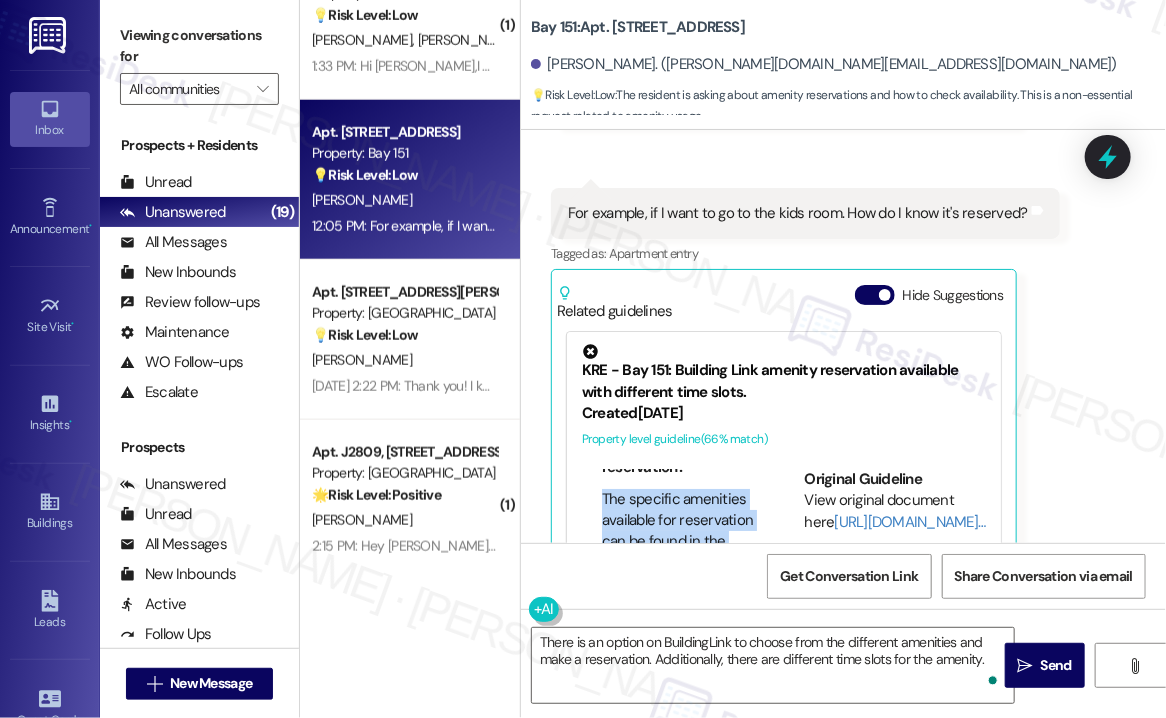 drag, startPoint x: 600, startPoint y: 410, endPoint x: 728, endPoint y: 473, distance: 142.66394 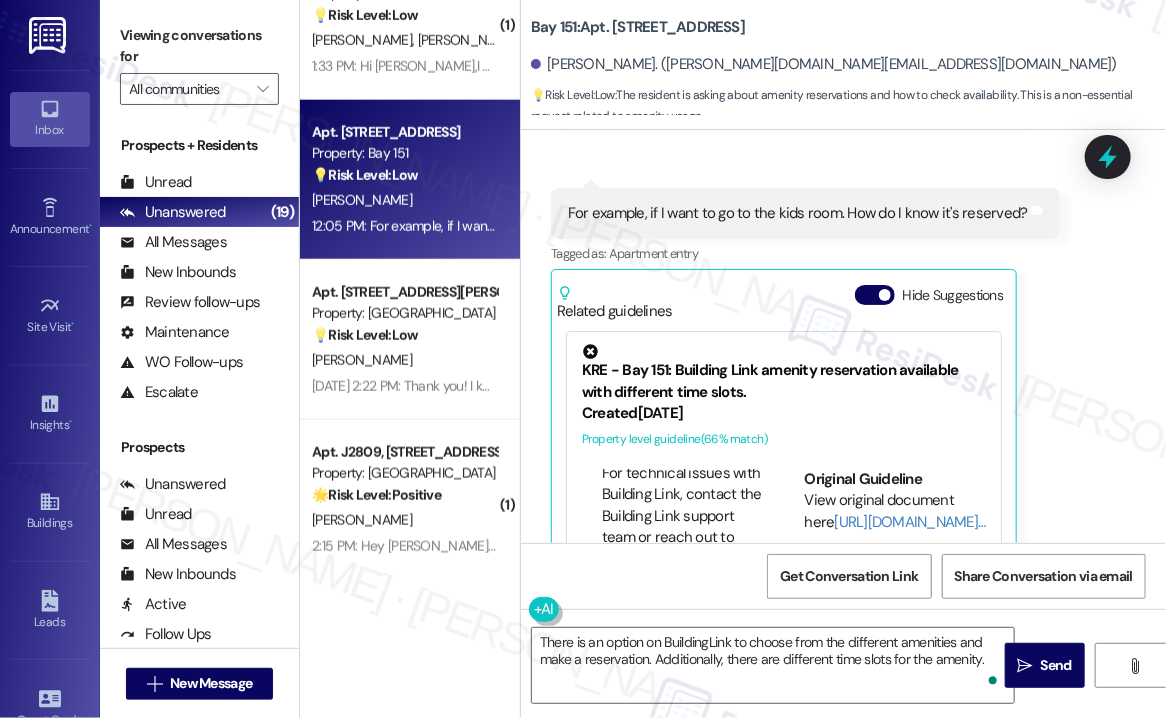 scroll, scrollTop: 2108, scrollLeft: 0, axis: vertical 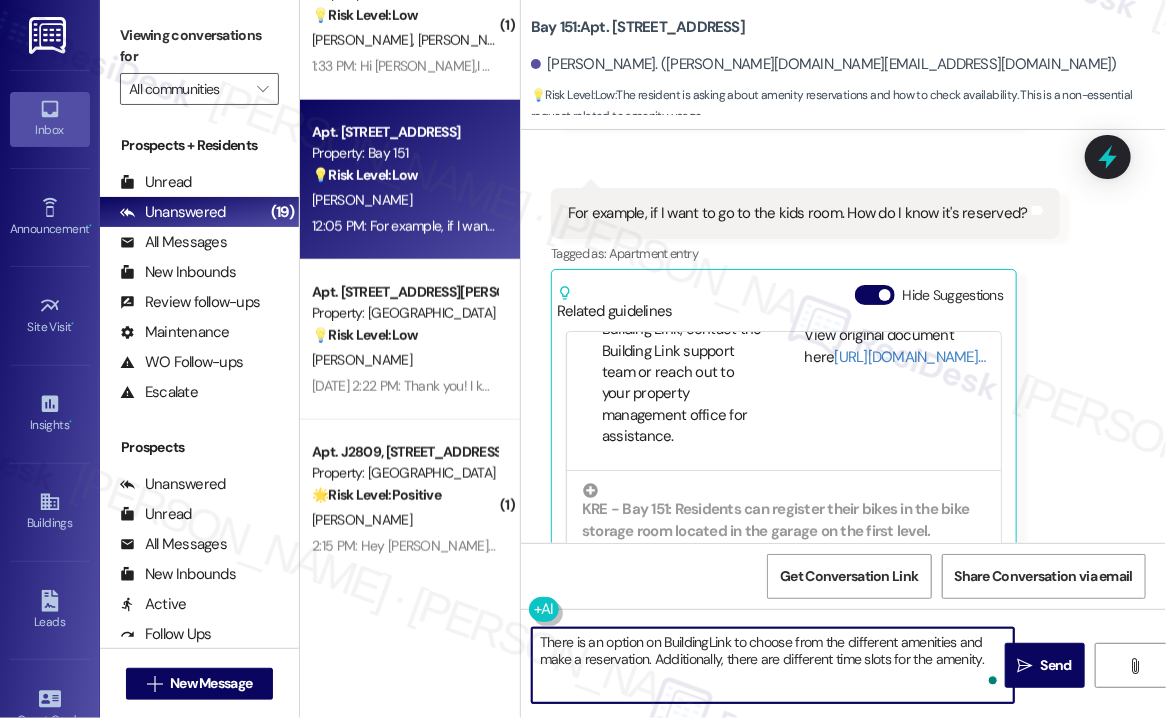 click on "There is an option on BuildingLink to choose from the different amenities and
make a reservation. Additionally, there are different time slots for the amenity." at bounding box center (773, 665) 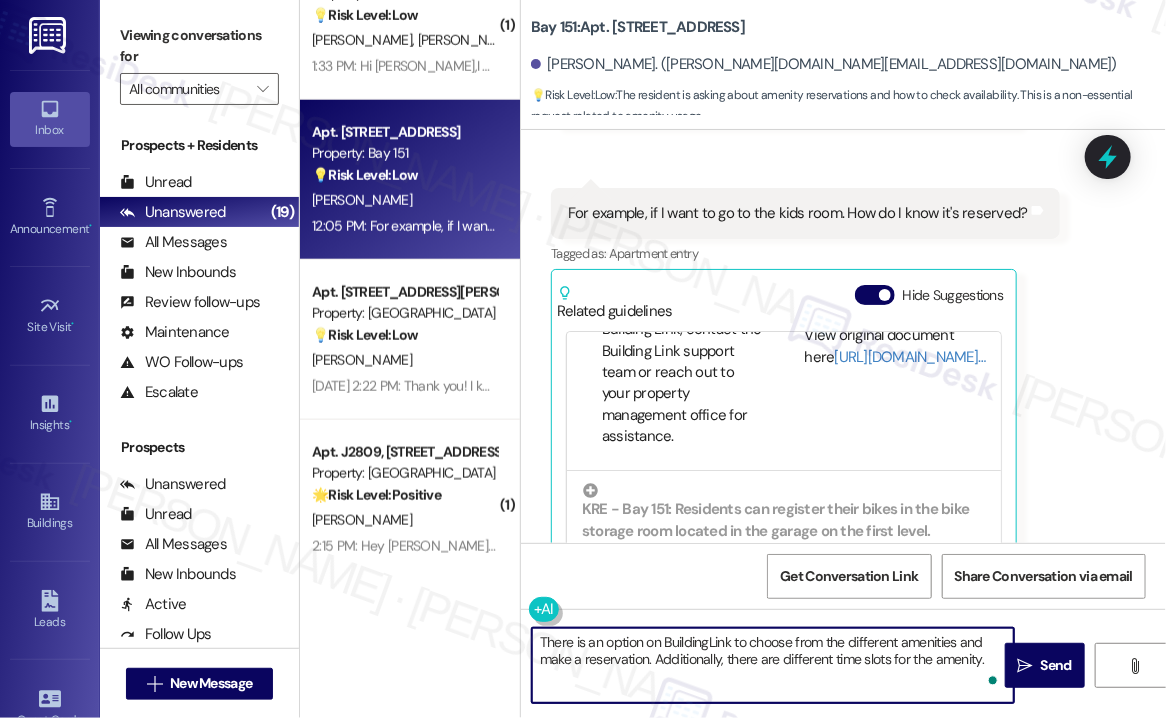 scroll, scrollTop: 0, scrollLeft: 0, axis: both 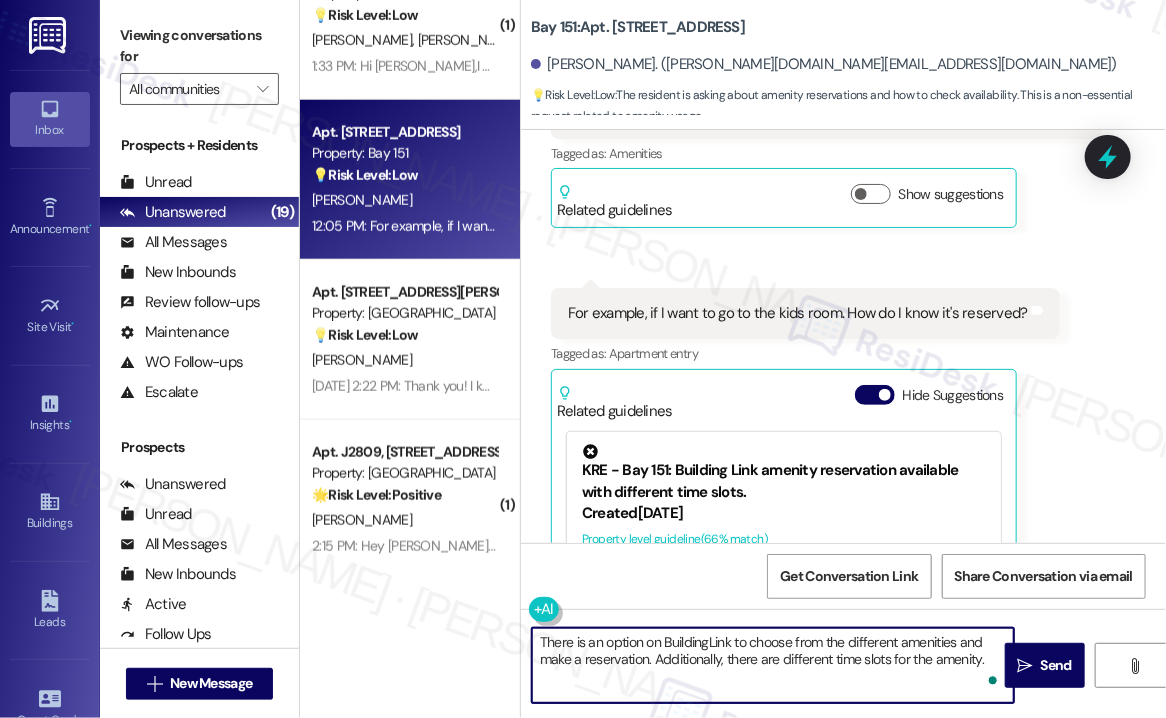 click on "There is an option on BuildingLink to choose from the different amenities and
make a reservation. Additionally, there are different time slots for the amenity." at bounding box center (773, 665) 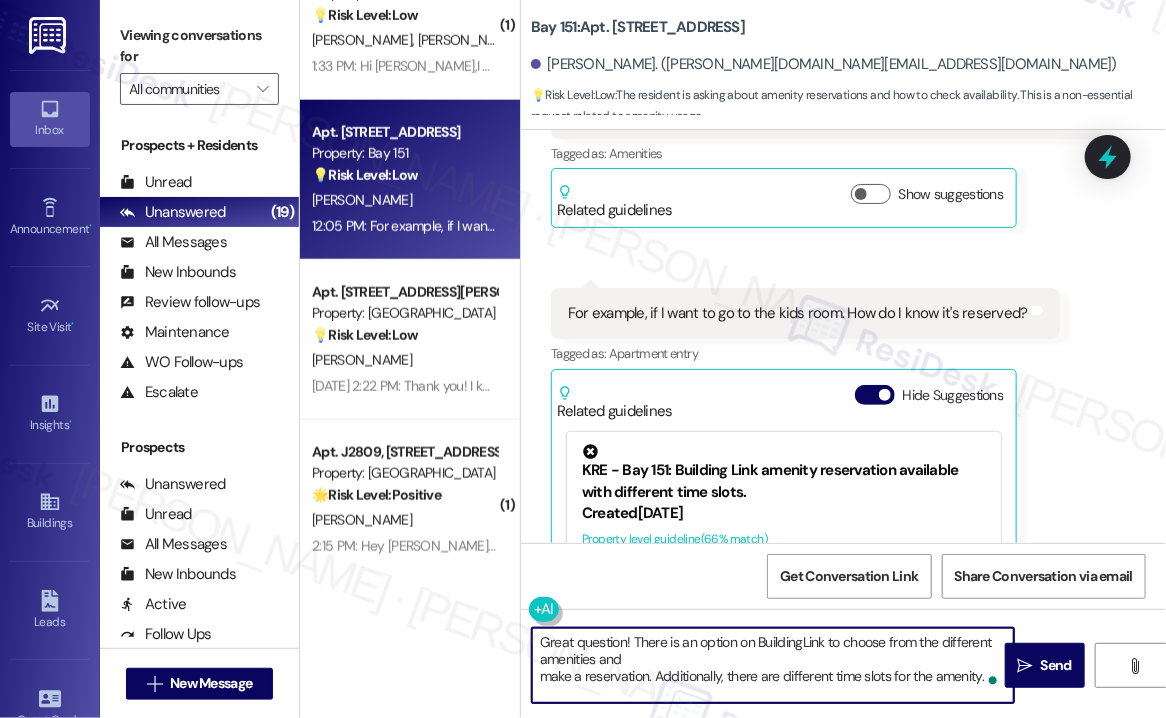 click on "Great question! There is an option on BuildingLink to choose from the different amenities and
make a reservation. Additionally, there are different time slots for the amenity." at bounding box center [773, 665] 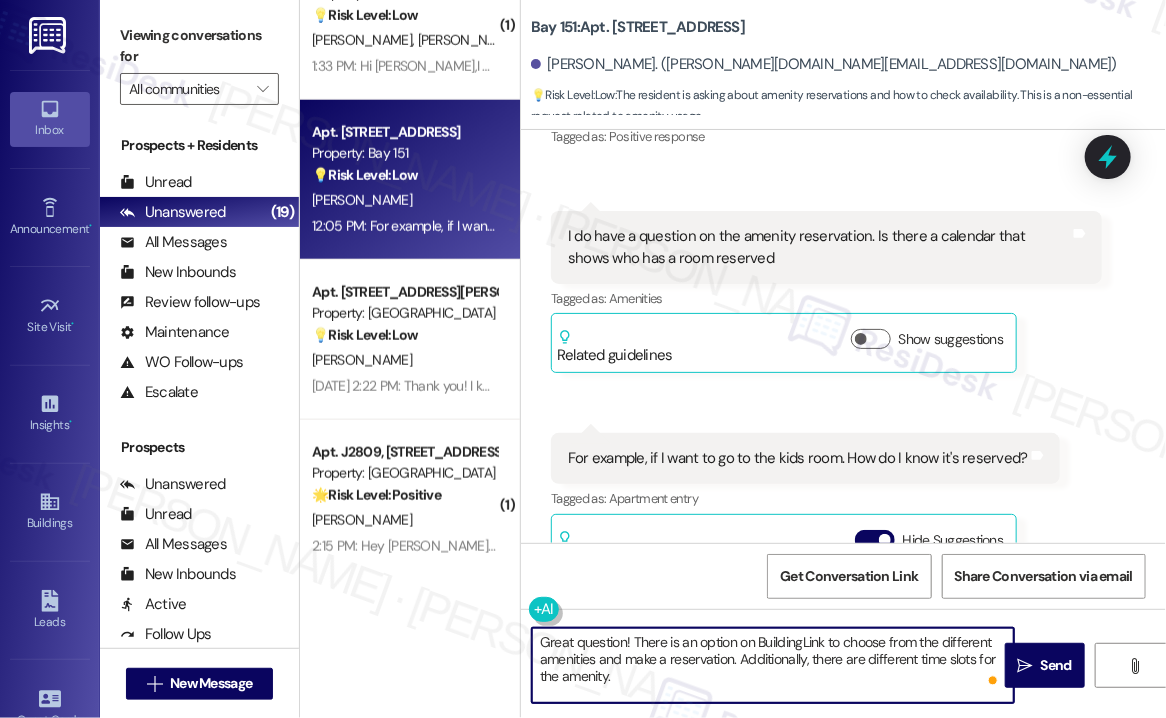 scroll, scrollTop: 14029, scrollLeft: 0, axis: vertical 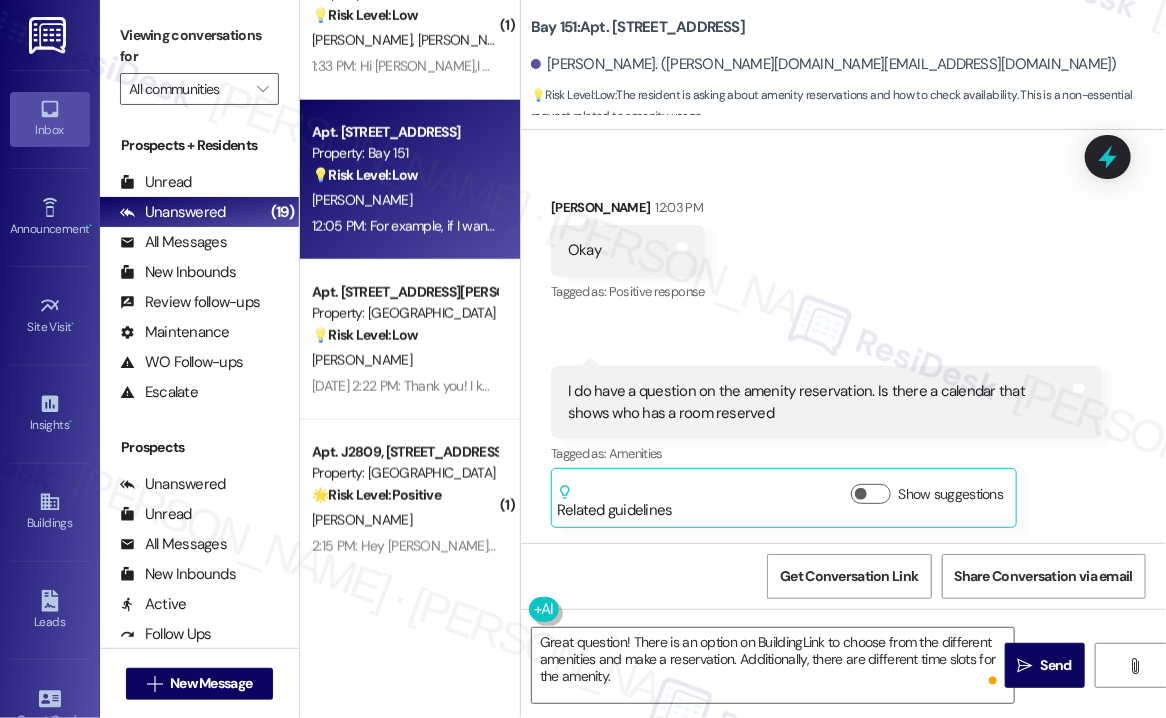 click on "Viewing conversations for All communities " at bounding box center [199, 62] 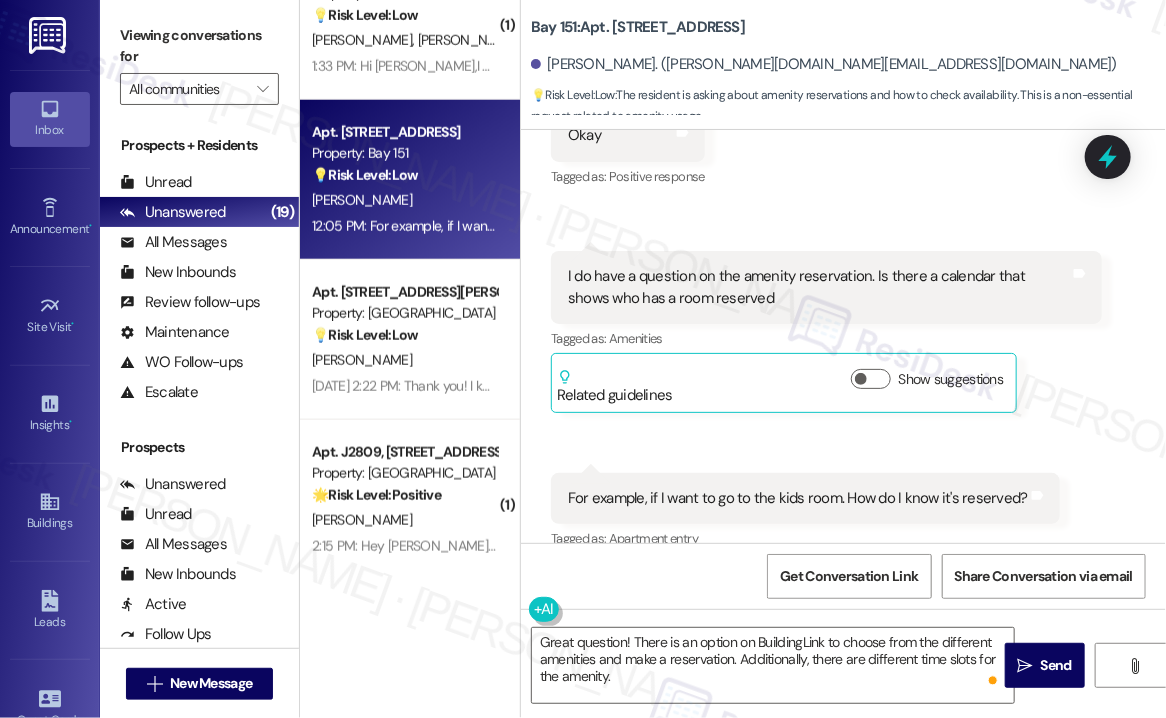 scroll, scrollTop: 14229, scrollLeft: 0, axis: vertical 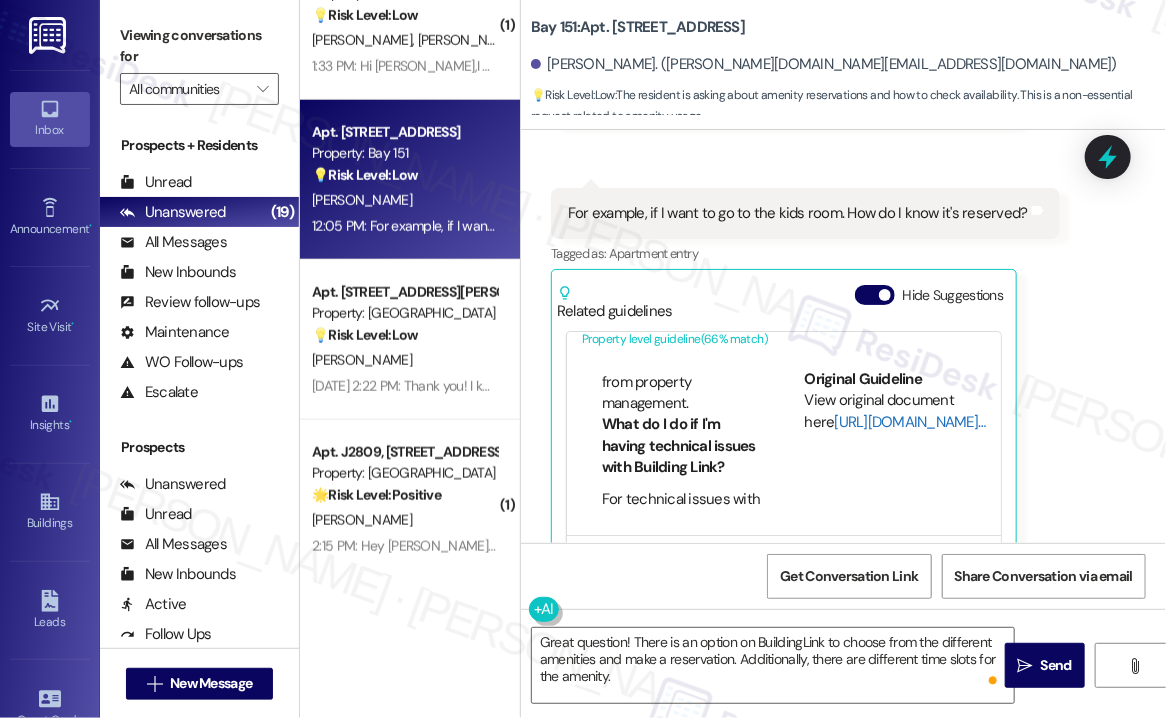 click on "[URL][DOMAIN_NAME]…" at bounding box center (909, 422) 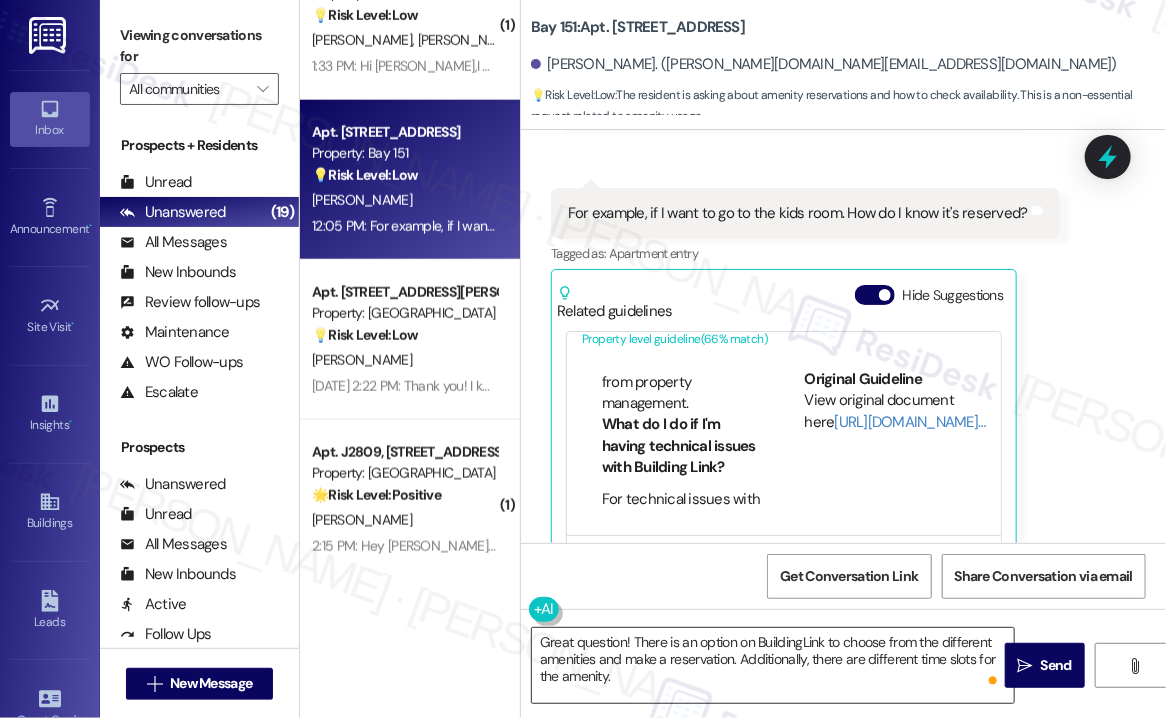 click on "Great question! There is an option on BuildingLink to choose from the different amenities and make a reservation. Additionally, there are different time slots for the amenity." at bounding box center (773, 665) 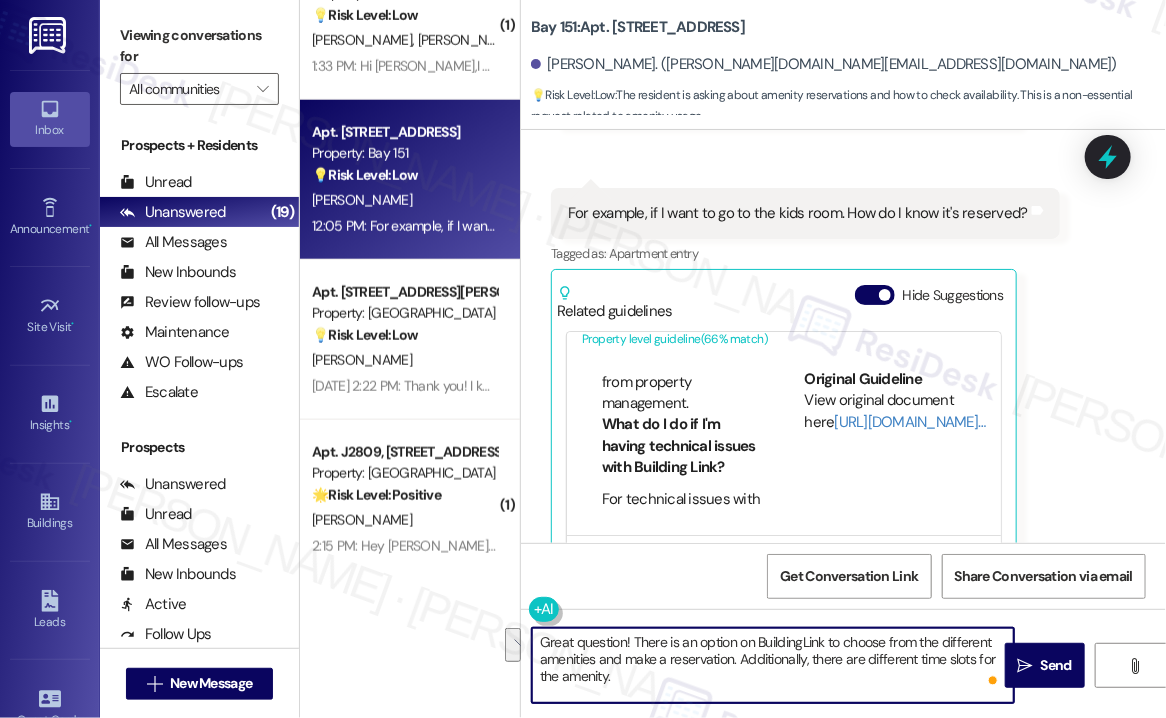 drag, startPoint x: 737, startPoint y: 660, endPoint x: 826, endPoint y: 677, distance: 90.60905 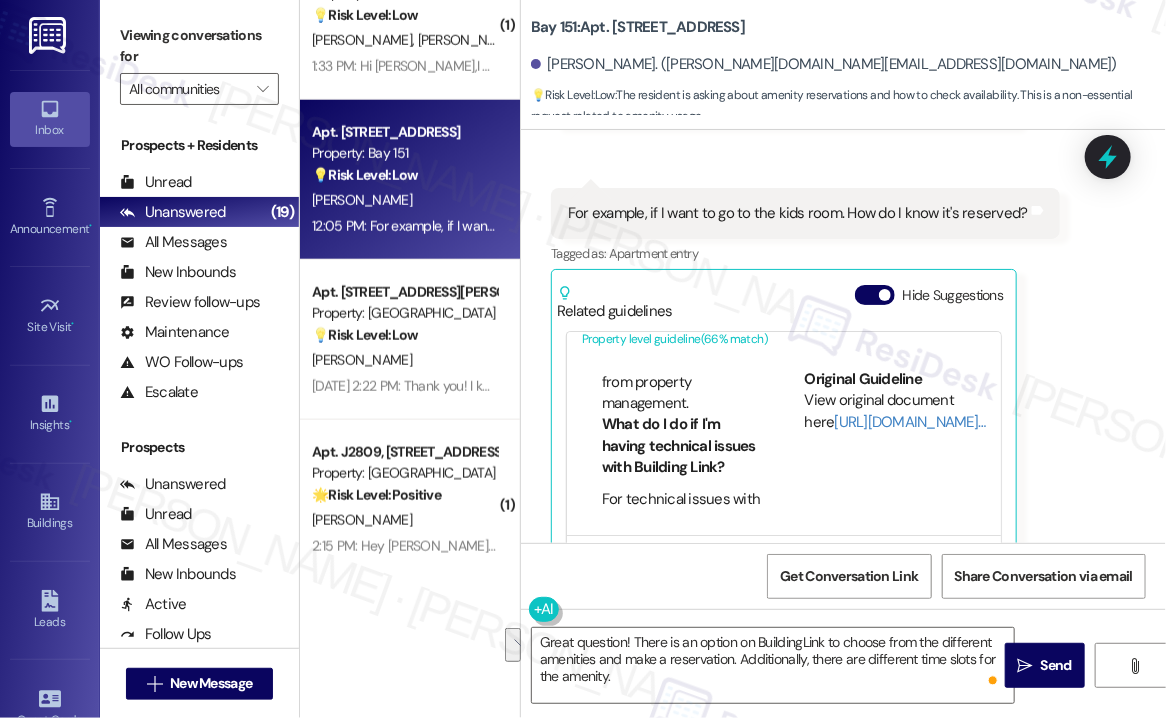 click on "Viewing conversations for All communities " at bounding box center (199, 62) 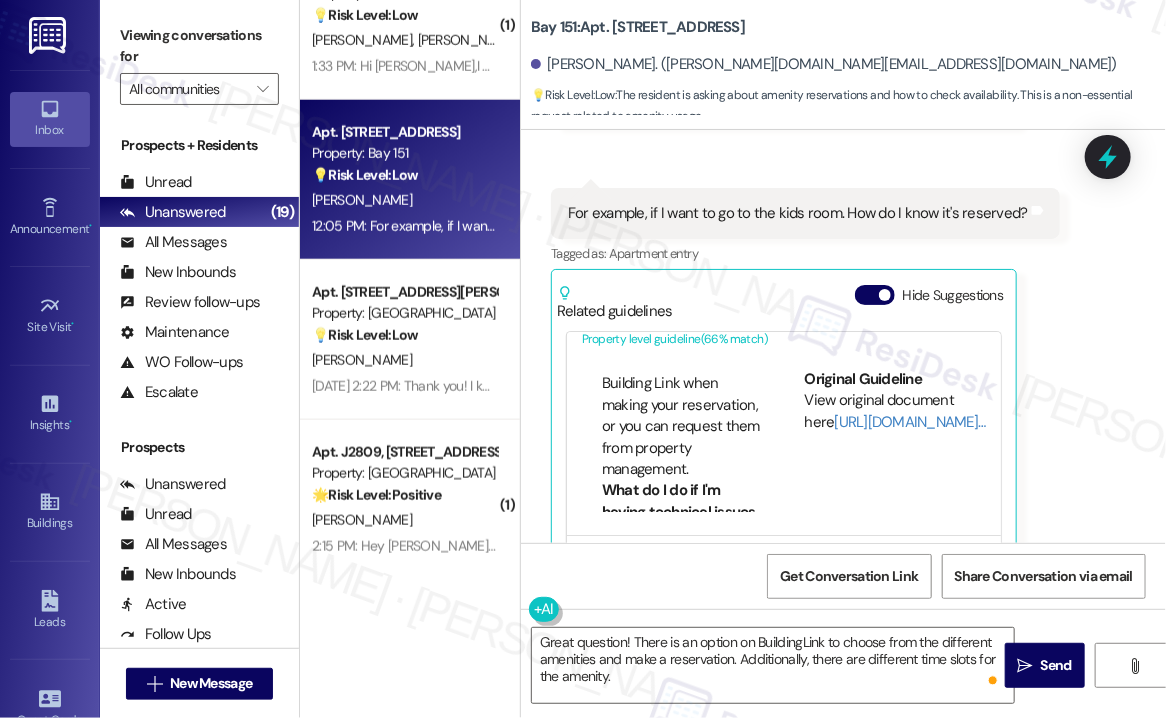 scroll, scrollTop: 1808, scrollLeft: 0, axis: vertical 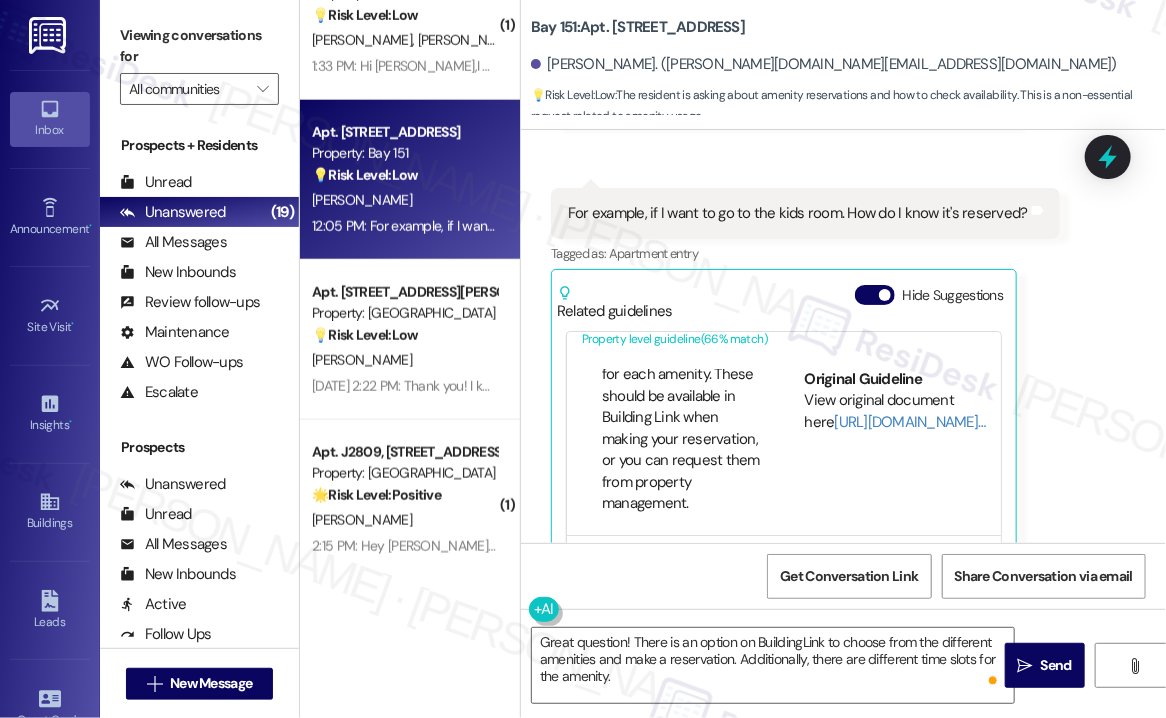 drag, startPoint x: 604, startPoint y: 310, endPoint x: 680, endPoint y: 312, distance: 76.02631 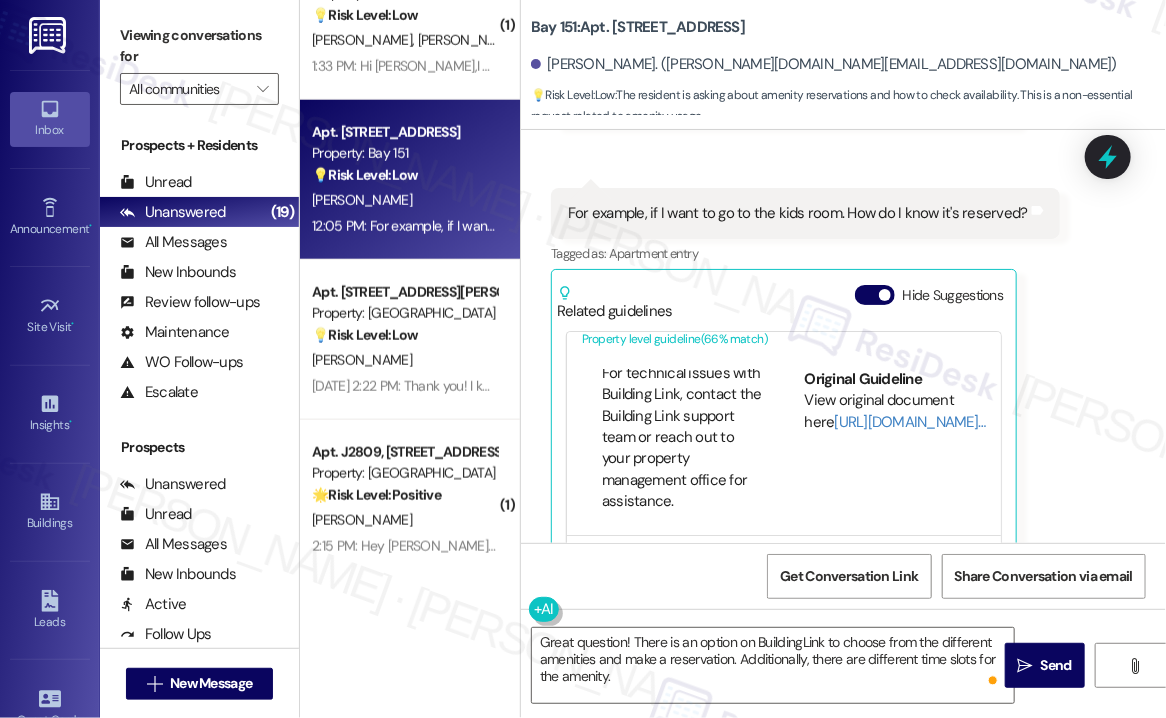 scroll, scrollTop: 2108, scrollLeft: 0, axis: vertical 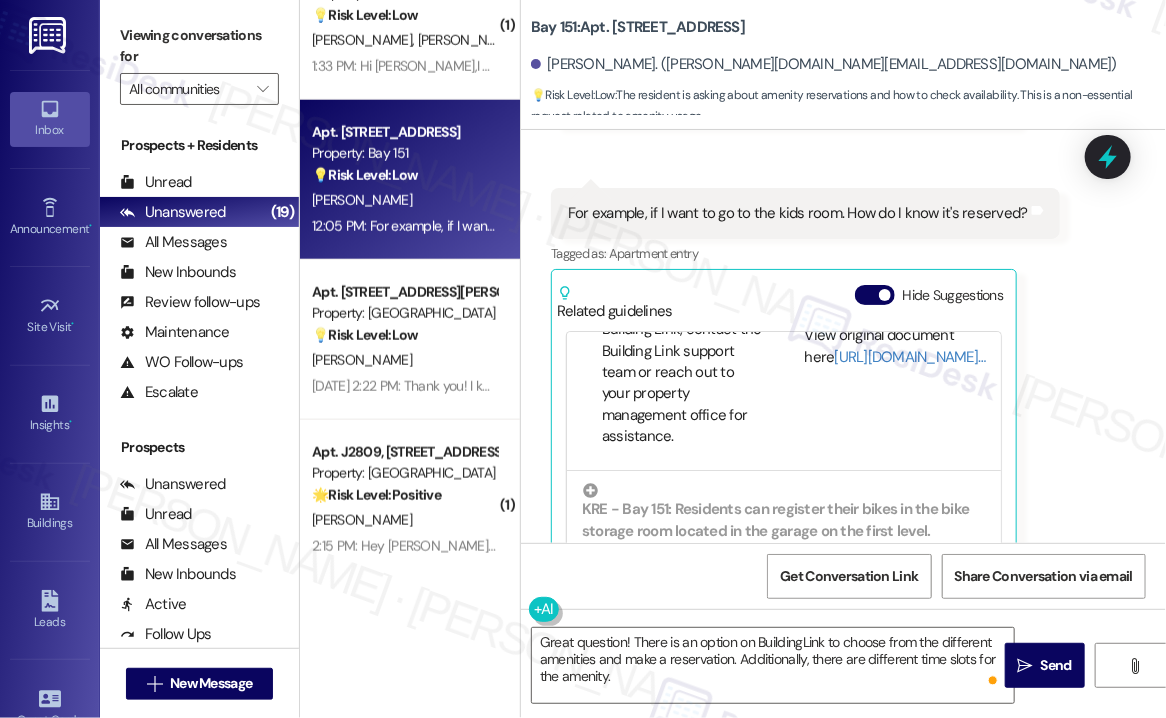 click on "Viewing conversations for All communities " at bounding box center [199, 62] 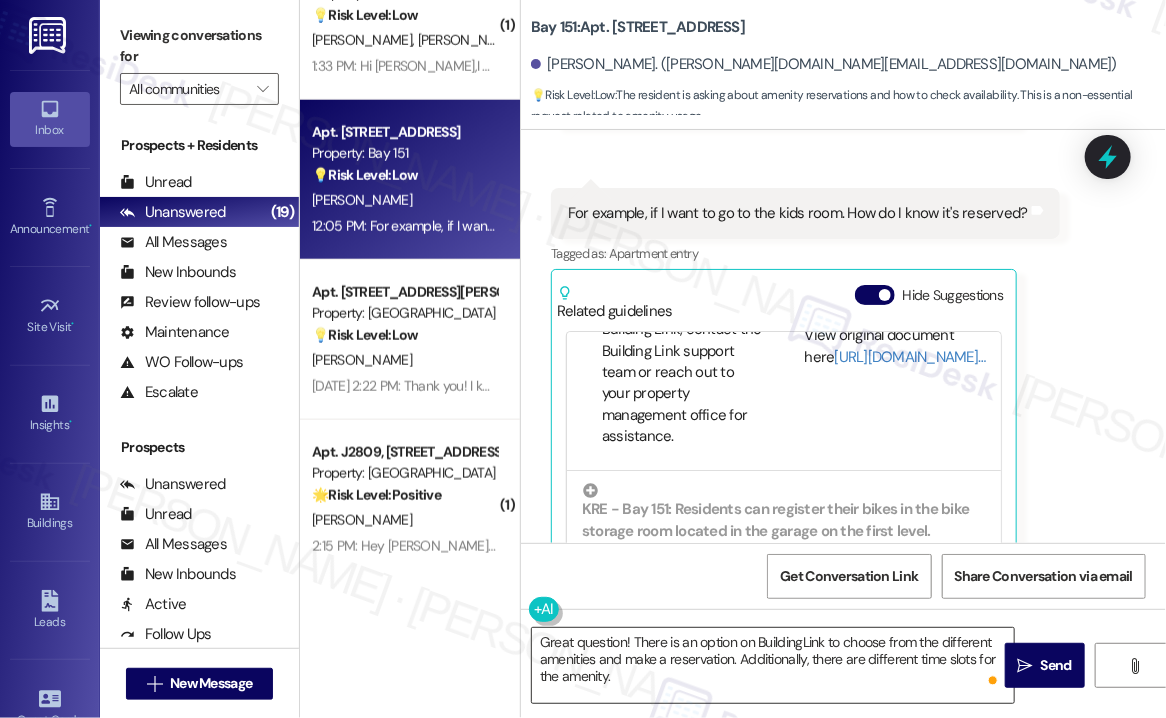 click on "Great question! There is an option on BuildingLink to choose from the different amenities and make a reservation. Additionally, there are different time slots for the amenity." at bounding box center (773, 665) 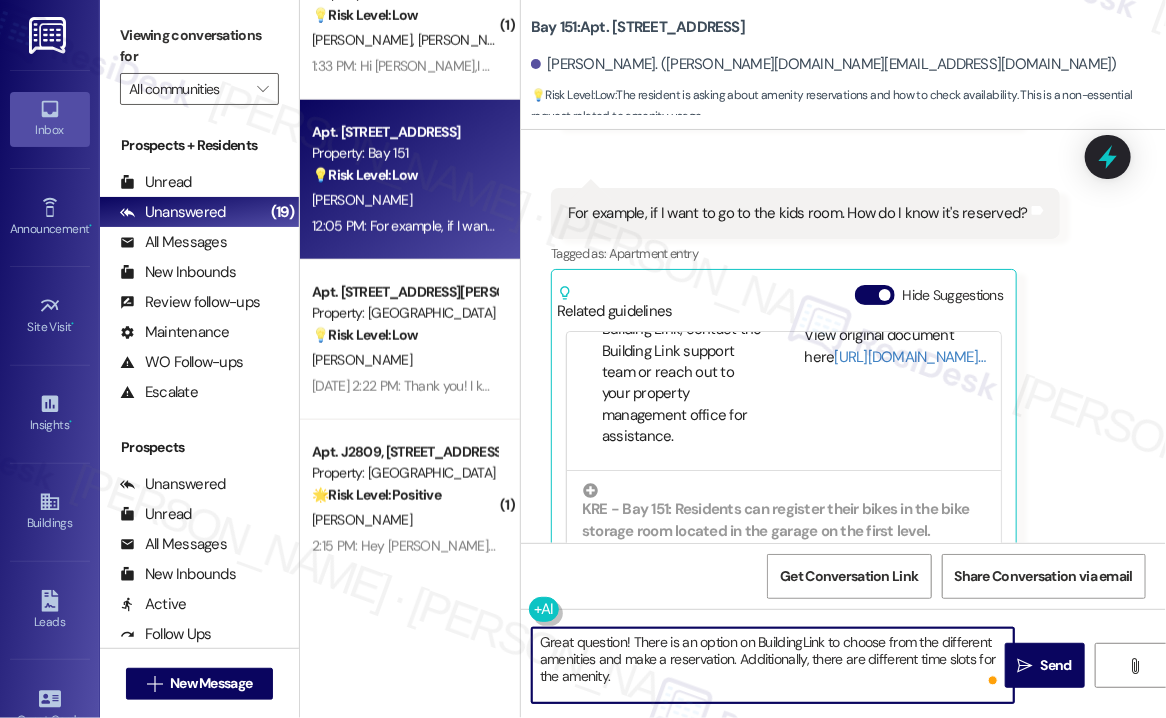 click on "Great question! There is an option on BuildingLink to choose from the different amenities and make a reservation. Additionally, there are different time slots for the amenity." at bounding box center (773, 665) 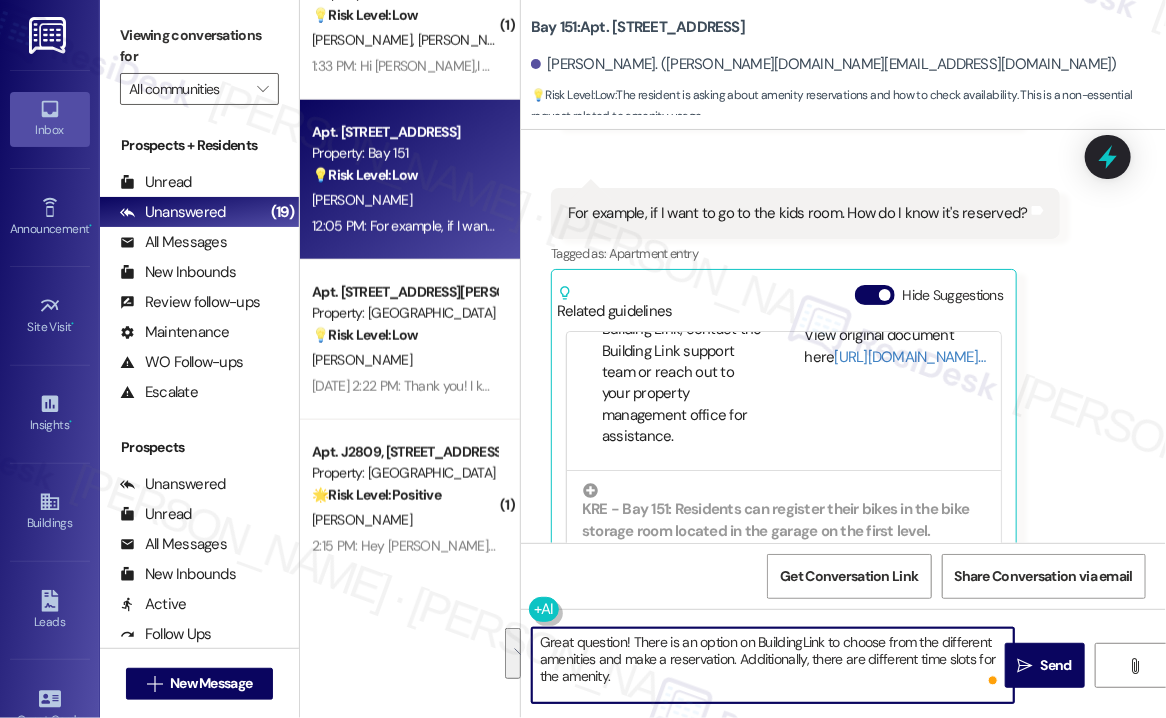 paste on "Hi there! Great question—yes, you can view and reserve amenities through BuildingLink. Just log in, select the amenity you're interested in (like the kids’ room), and you’ll see the available time slots. If a time isn’t showing, it likely means it’s already reserved" 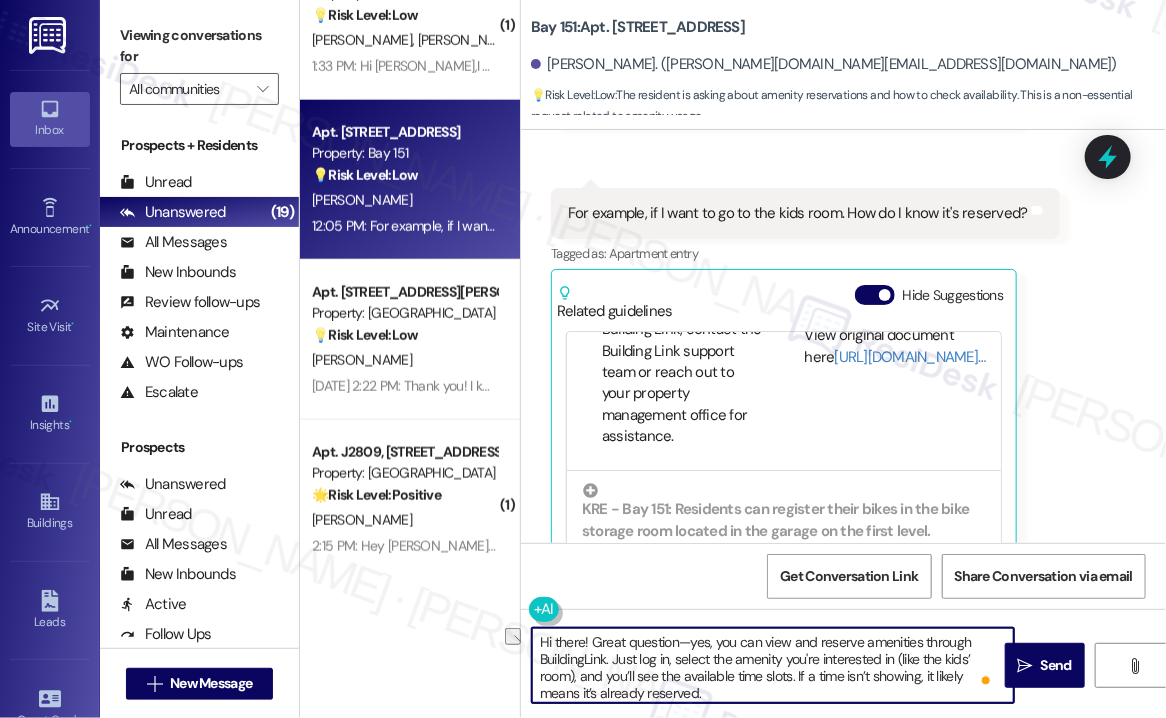 drag, startPoint x: 592, startPoint y: 643, endPoint x: 540, endPoint y: 643, distance: 52 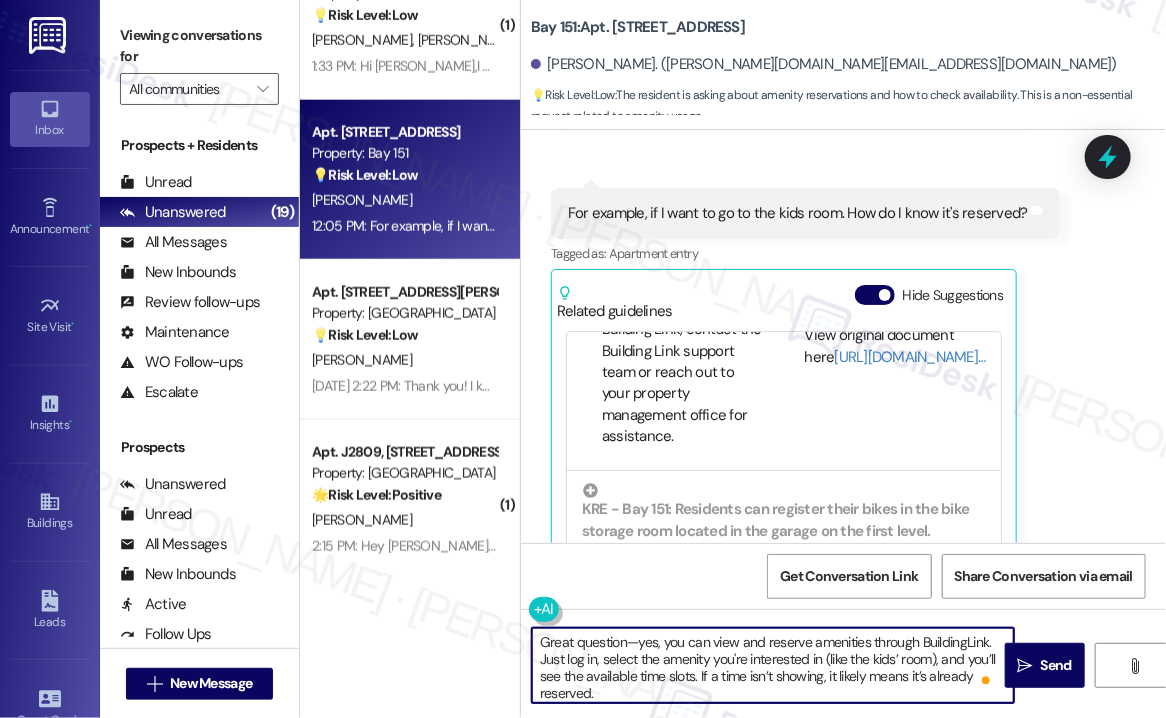 click on "Great question—yes, you can view and reserve amenities through BuildingLink. Just log in, select the amenity you're interested in (like the kids’ room), and you’ll see the available time slots. If a time isn’t showing, it likely means it’s already reserved." at bounding box center (773, 665) 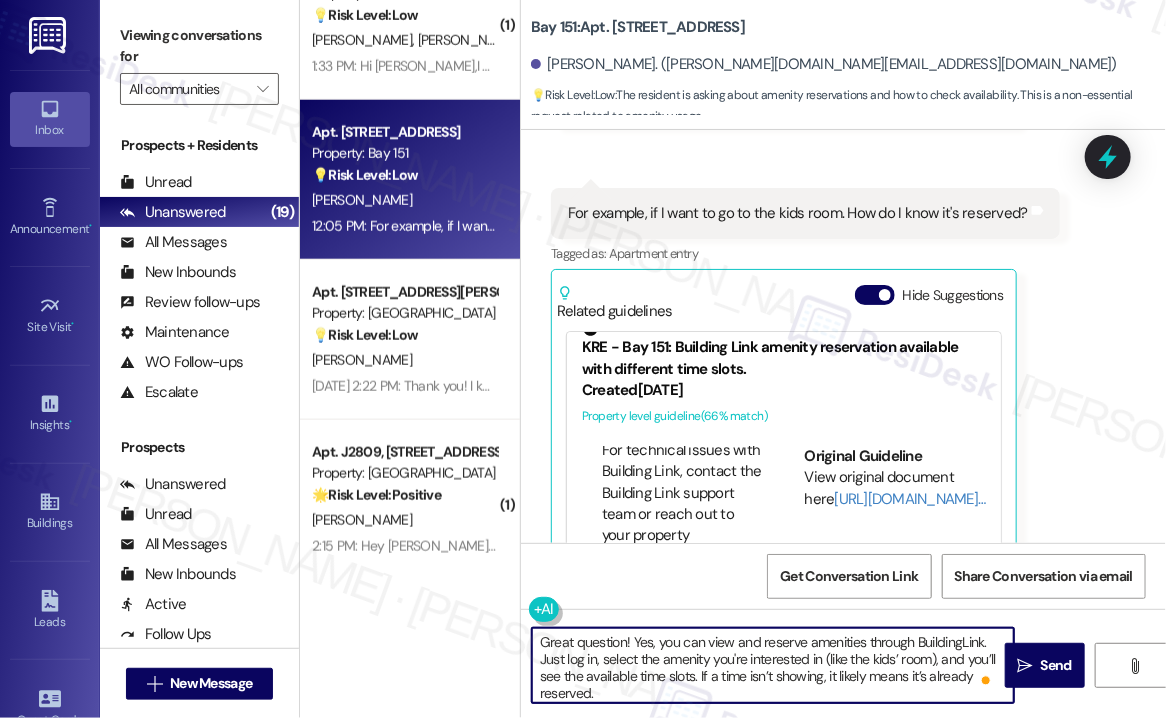 scroll, scrollTop: 0, scrollLeft: 0, axis: both 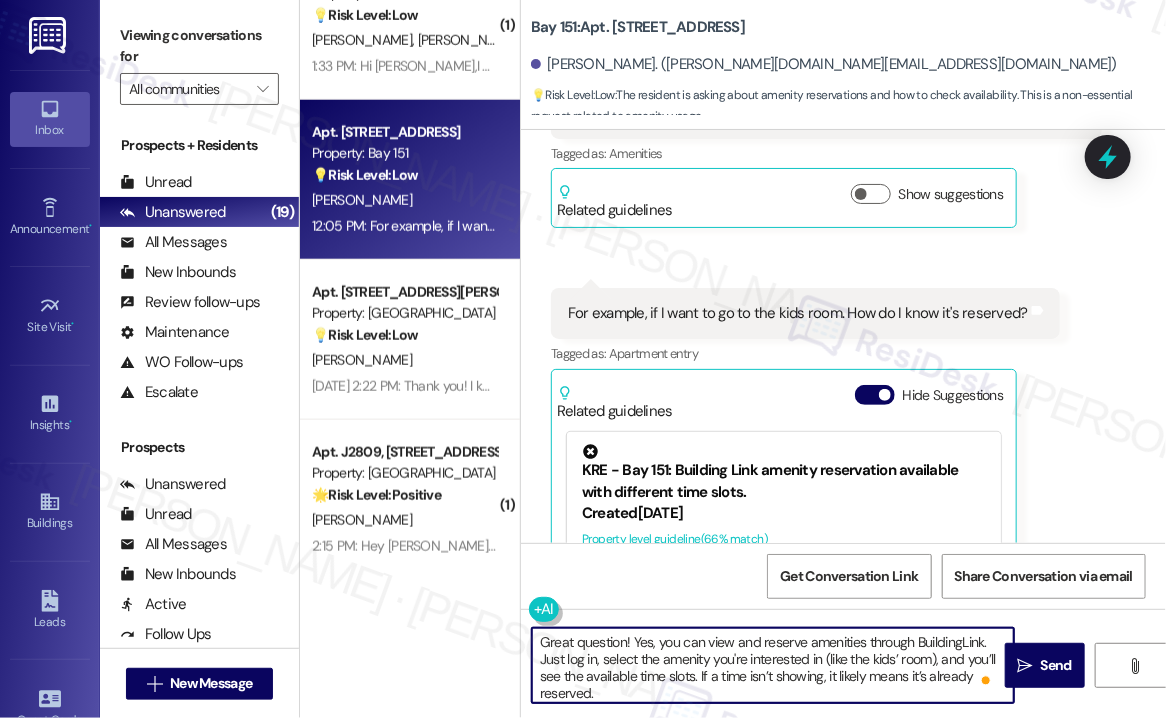 click on "Great question! Yes, you can view and reserve amenities through BuildingLink. Just log in, select the amenity you're interested in (like the kids’ room), and you’ll see the available time slots. If a time isn’t showing, it likely means it’s already reserved." at bounding box center (773, 665) 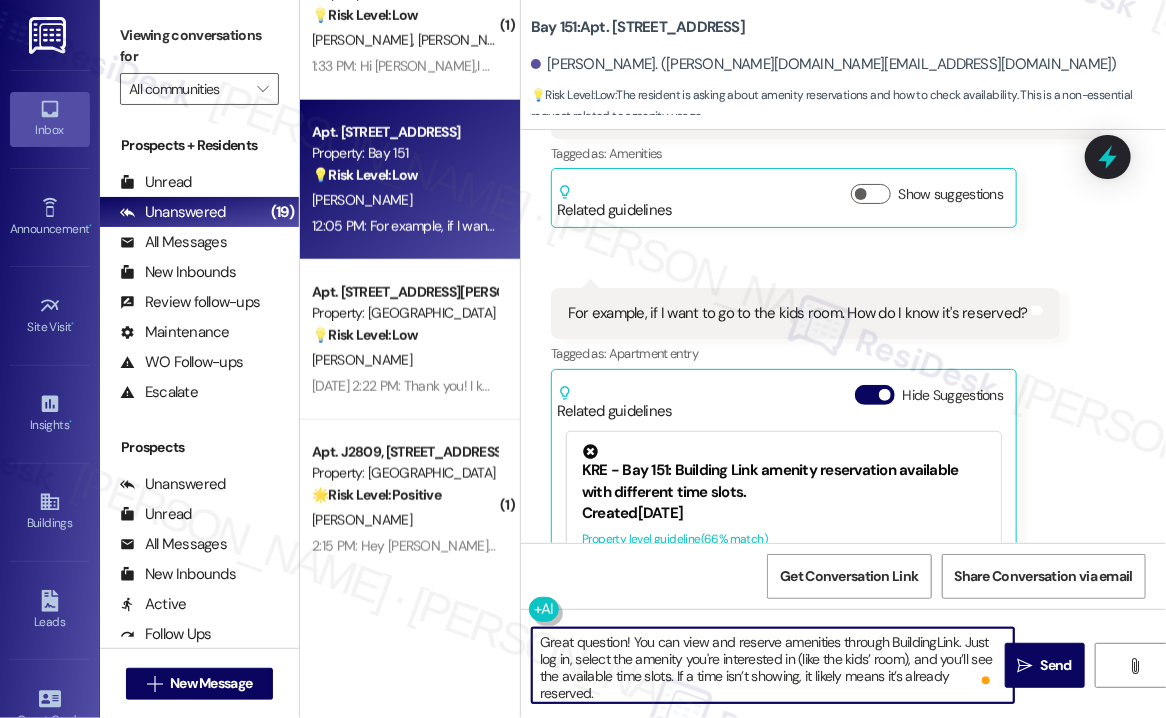 click on "Great question! You can view and reserve amenities through BuildingLink. Just log in, select the amenity you're interested in (like the kids’ room), and you’ll see the available time slots. If a time isn’t showing, it likely means it’s already reserved." at bounding box center [773, 665] 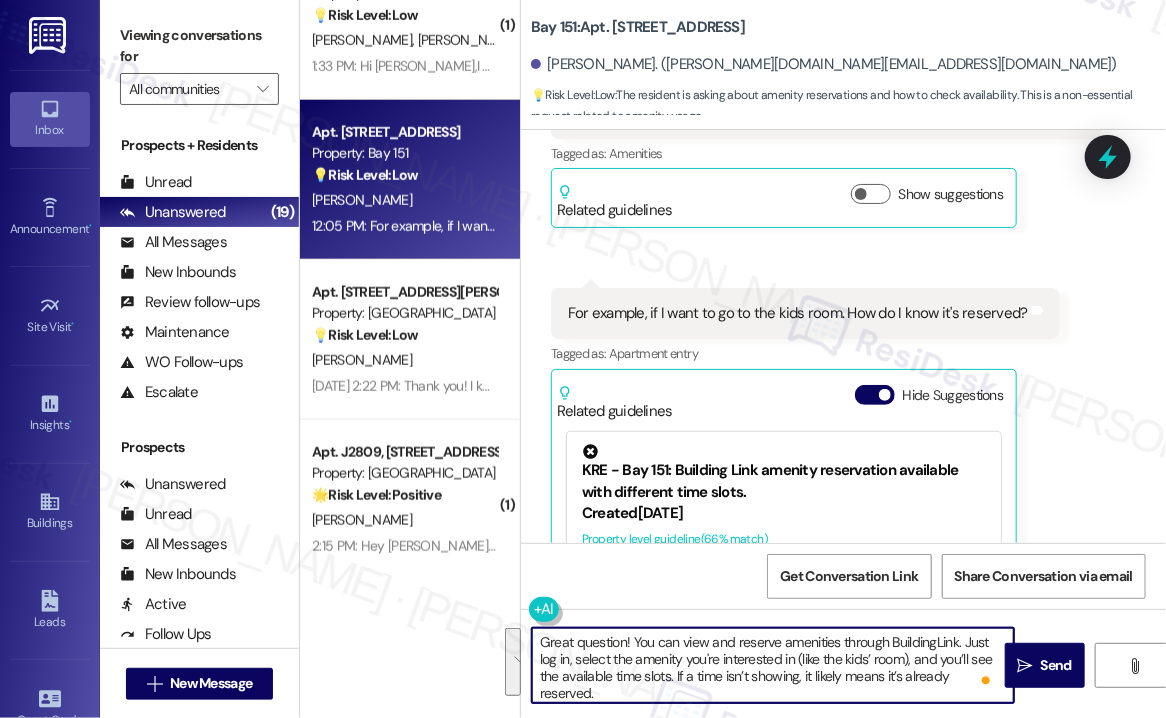 click on "Great question! You can view and reserve amenities through BuildingLink. Just log in, select the amenity you're interested in (like the kids’ room), and you’ll see the available time slots. If a time isn’t showing, it likely means it’s already reserved." at bounding box center (773, 665) 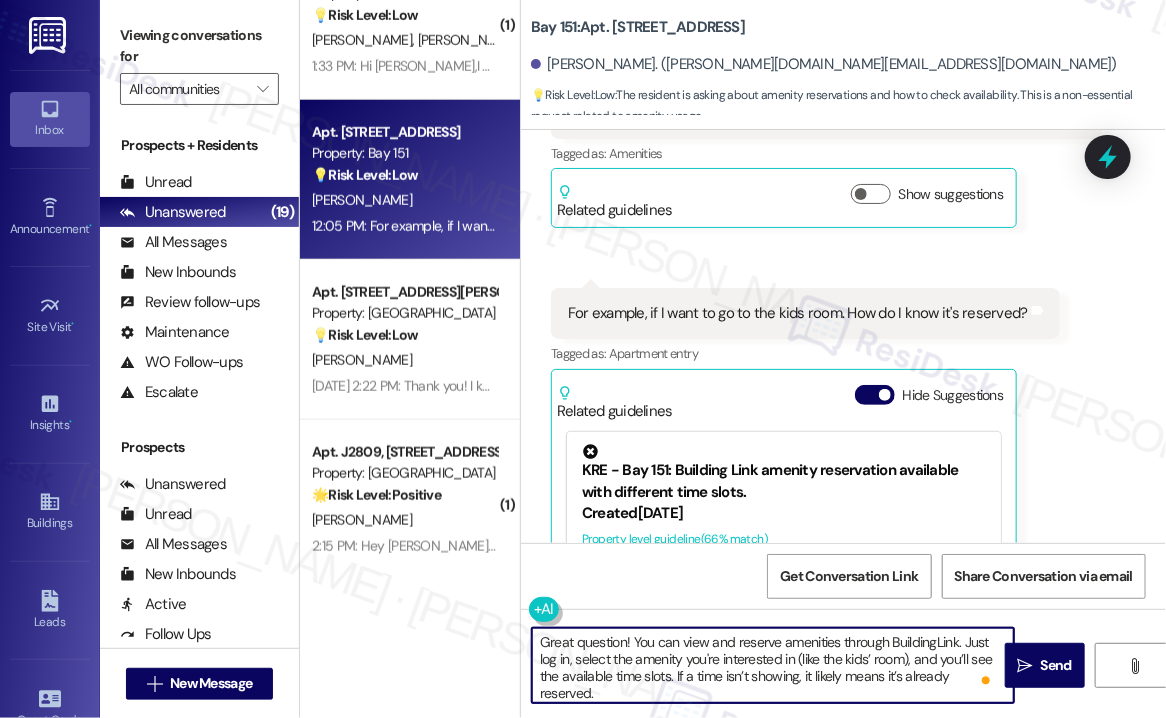 click on "For example, if I want to go to the kids room. How do I know it's reserved?" at bounding box center (798, 313) 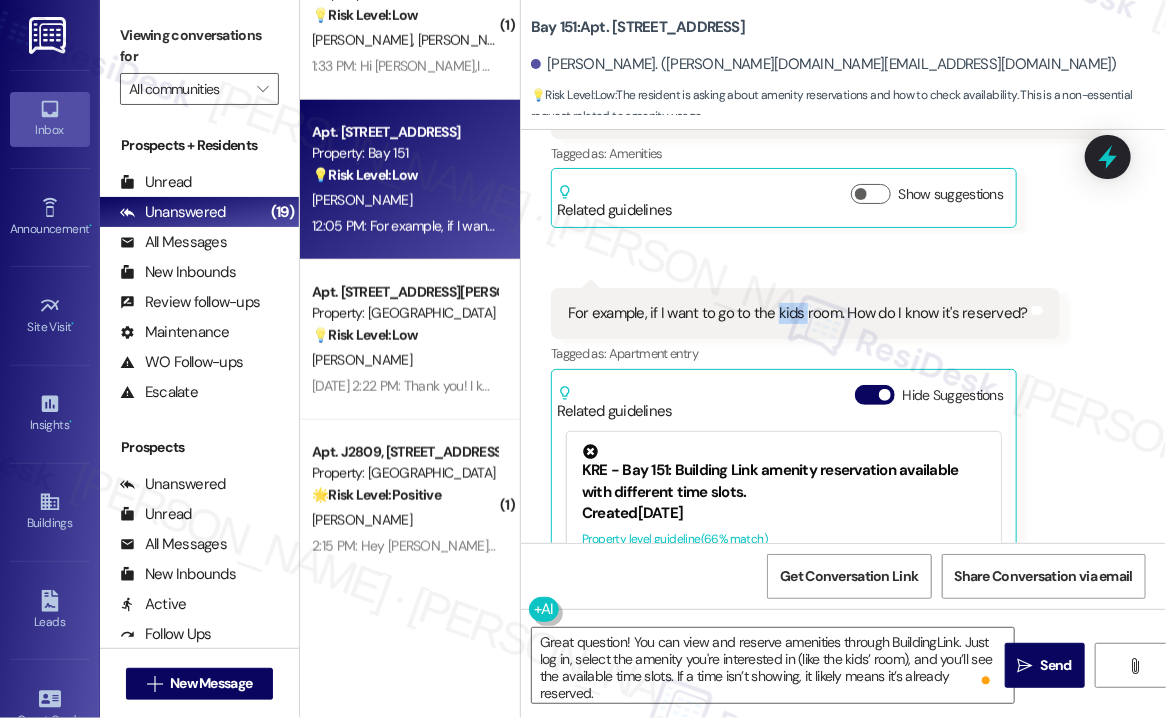 click on "For example, if I want to go to the kids room. How do I know it's reserved?" at bounding box center (798, 313) 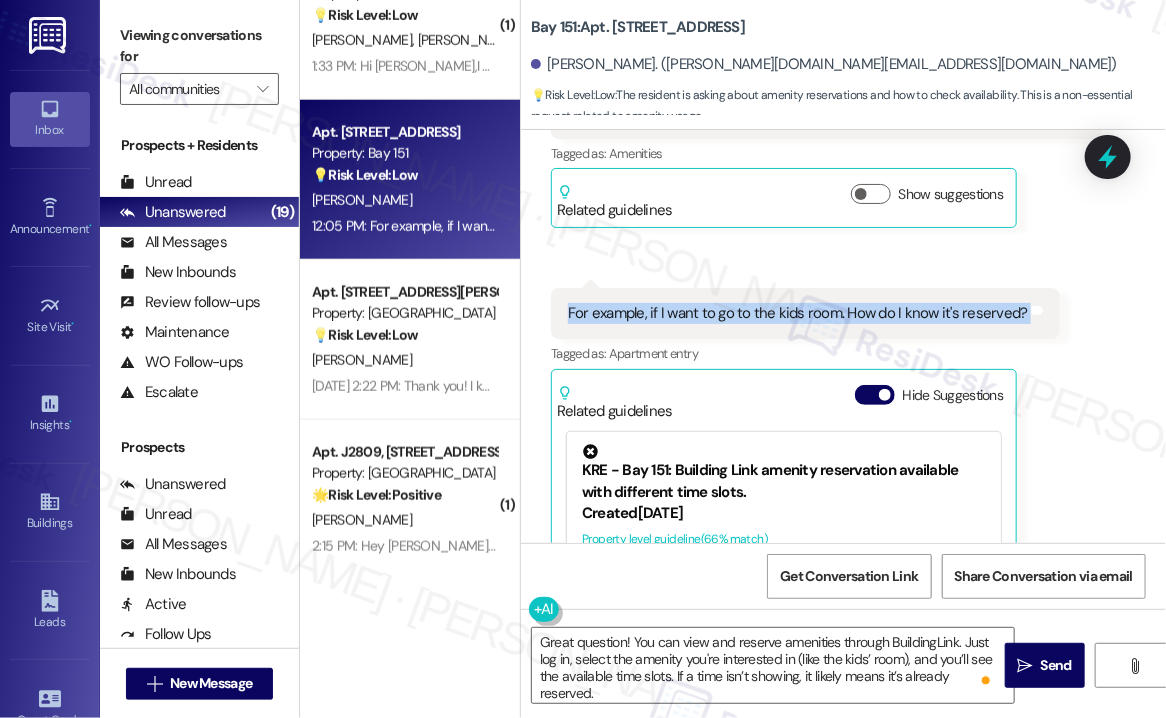 click on "For example, if I want to go to the kids room. How do I know it's reserved?" at bounding box center (798, 313) 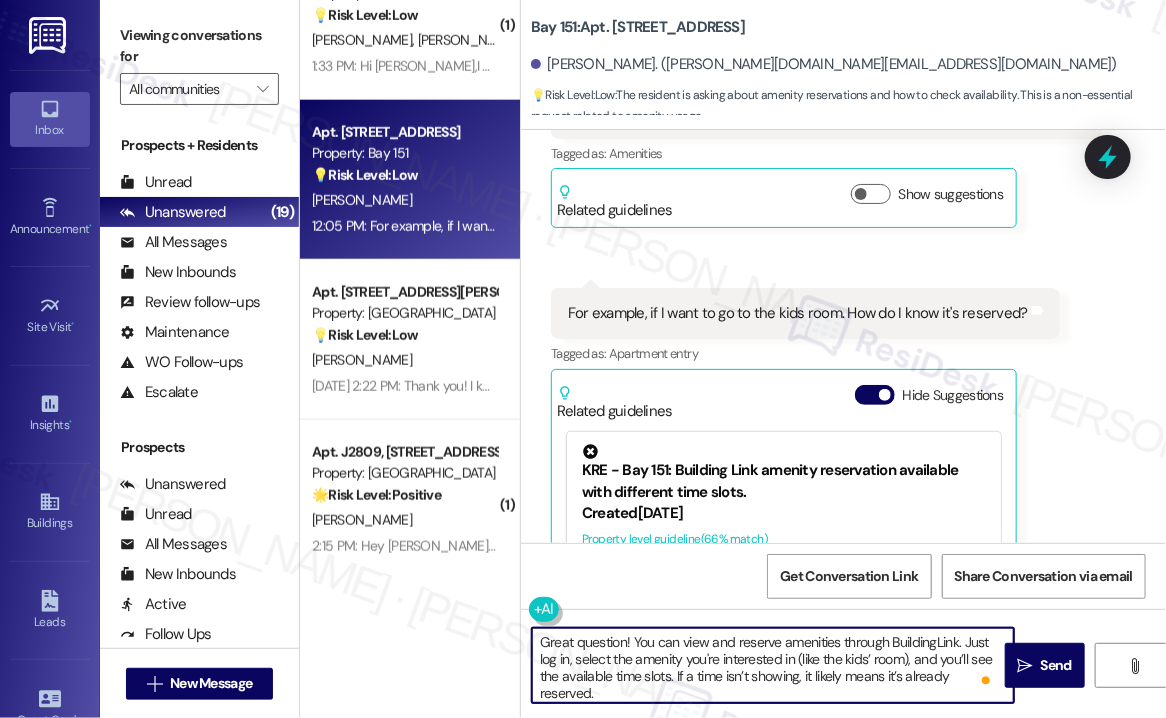 click on "Great question! You can view and reserve amenities through BuildingLink. Just log in, select the amenity you're interested in (like the kids’ room), and you’ll see the available time slots. If a time isn’t showing, it likely means it’s already reserved." at bounding box center [773, 665] 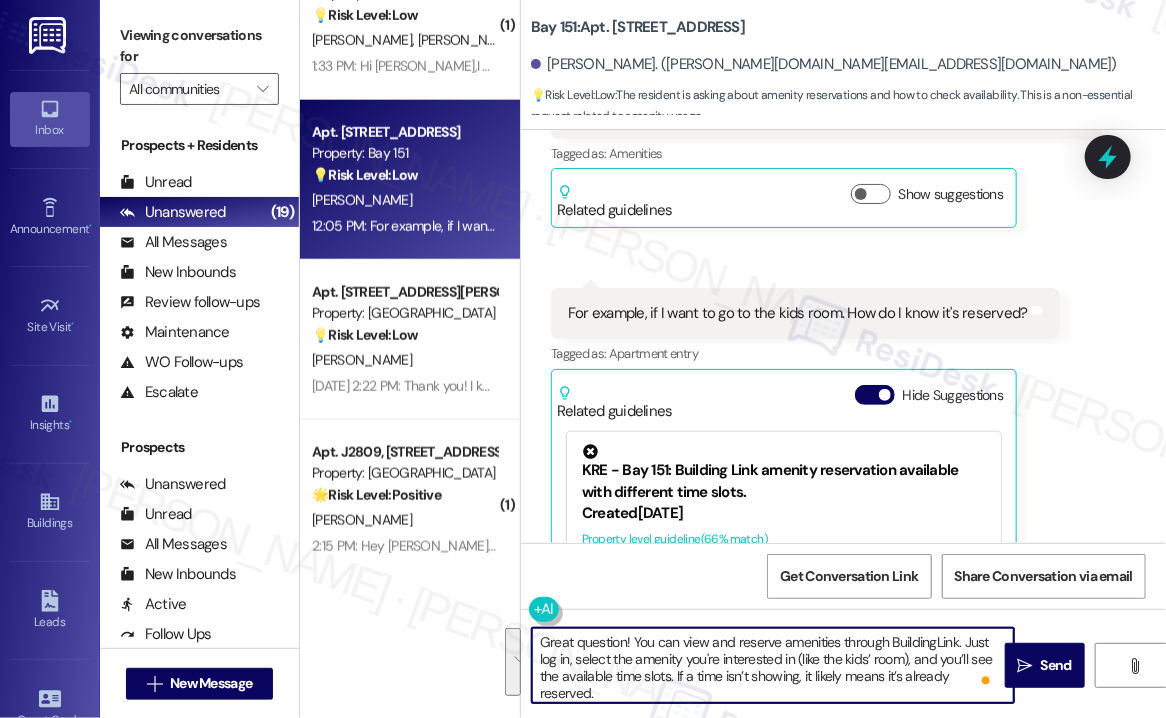 click on "Great question! You can view and reserve amenities through BuildingLink. Just log in, select the amenity you're interested in (like the kids’ room), and you’ll see the available time slots. If a time isn’t showing, it likely means it’s already reserved." at bounding box center (773, 665) 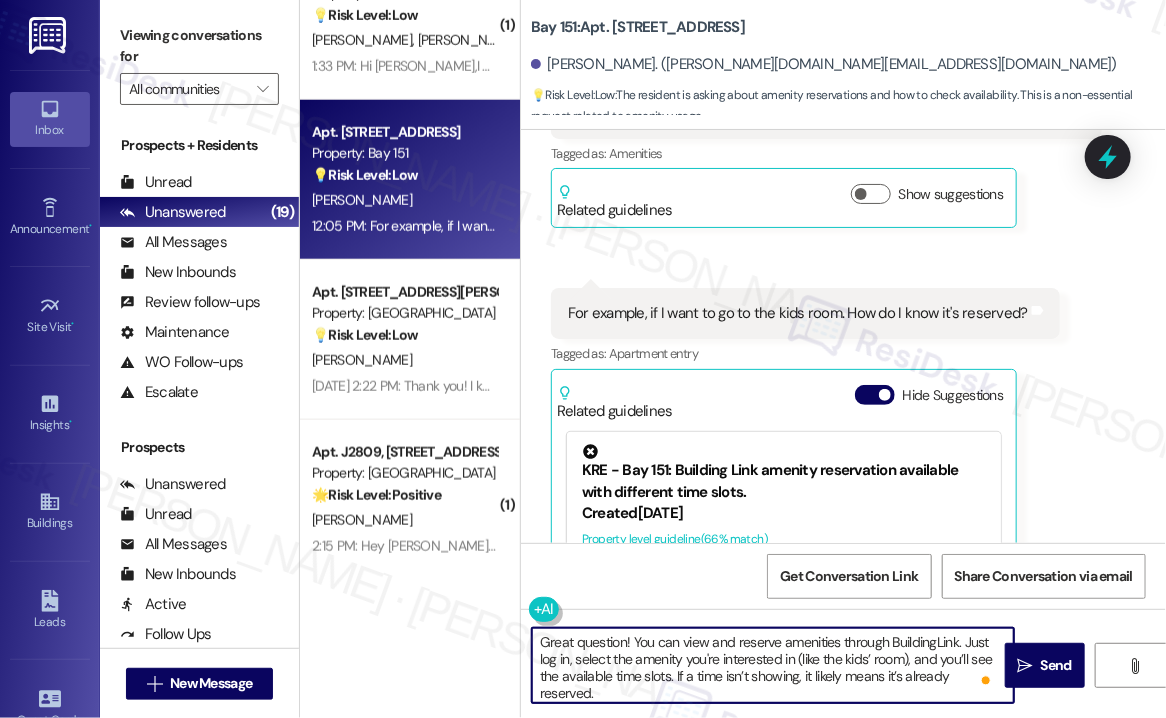 click on "Great question! You can view and reserve amenities through BuildingLink. Just log in, select the amenity you're interested in (like the kids’ room), and you’ll see the available time slots. If a time isn’t showing, it likely means it’s already reserved." at bounding box center [773, 665] 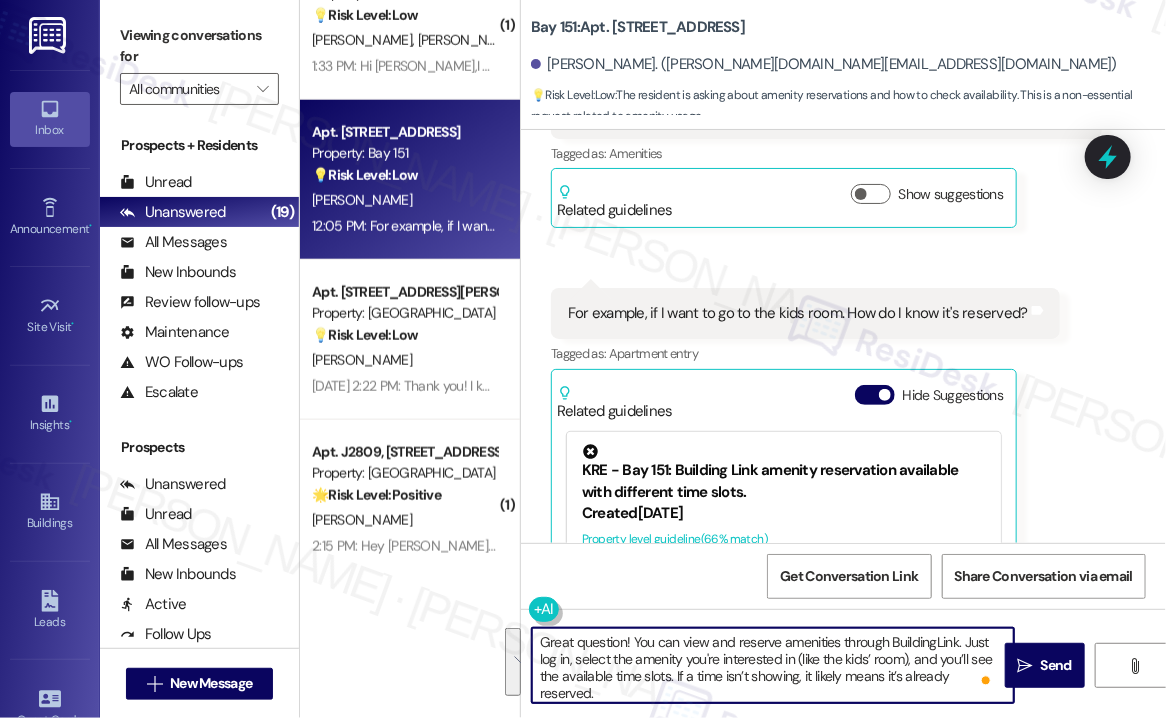 click on "Great question! You can view and reserve amenities through BuildingLink. Just log in, select the amenity you're interested in (like the kids’ room), and you’ll see the available time slots. If a time isn’t showing, it likely means it’s already reserved." at bounding box center (773, 665) 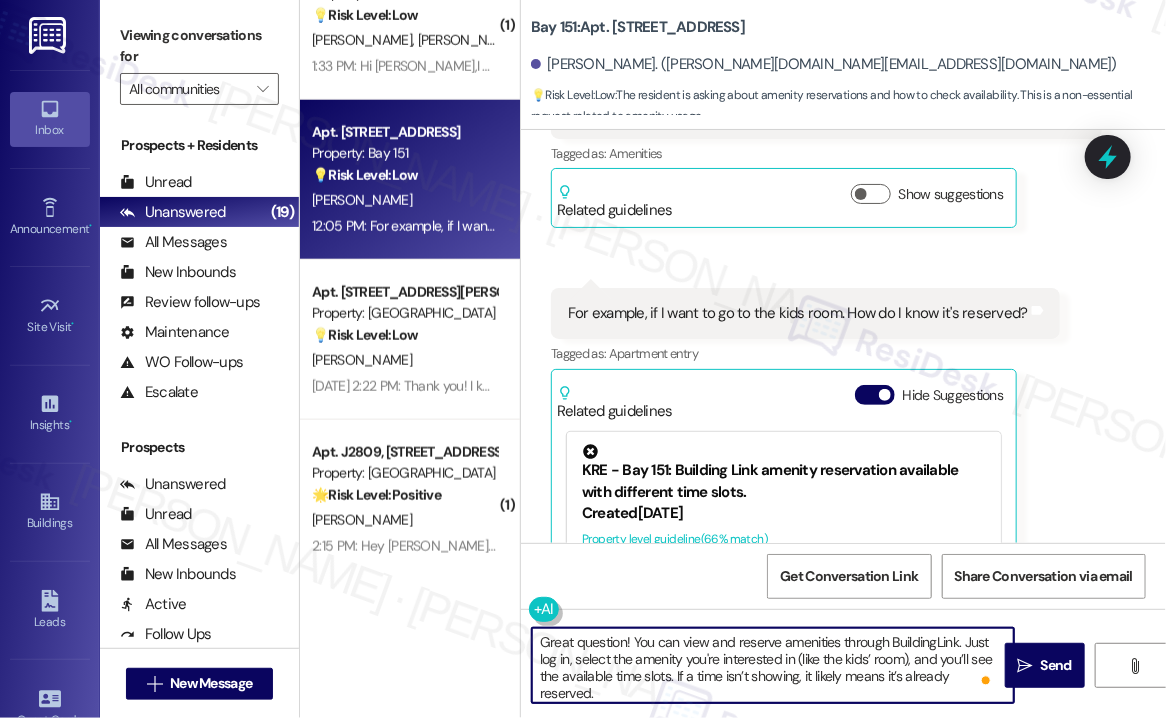 click on "Great question! You can view and reserve amenities through BuildingLink. Just log in, select the amenity you're interested in (like the kids’ room), and you’ll see the available time slots. If a time isn’t showing, it likely means it’s already reserved." at bounding box center (773, 665) 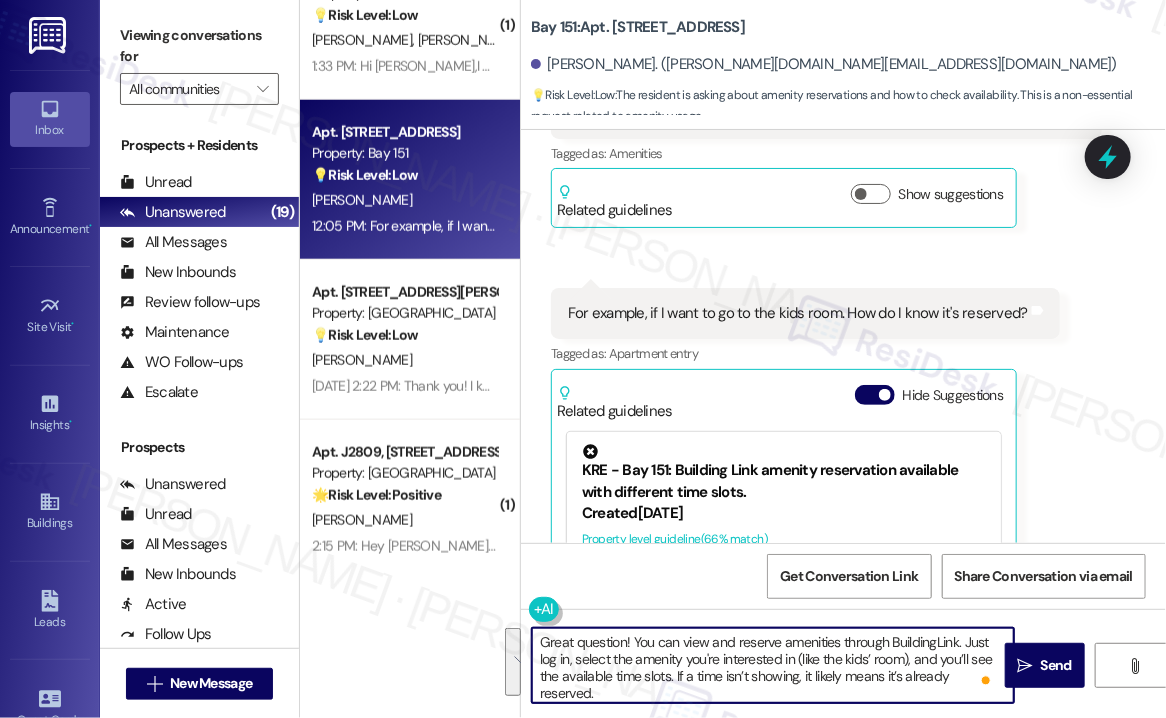 scroll, scrollTop: 4, scrollLeft: 0, axis: vertical 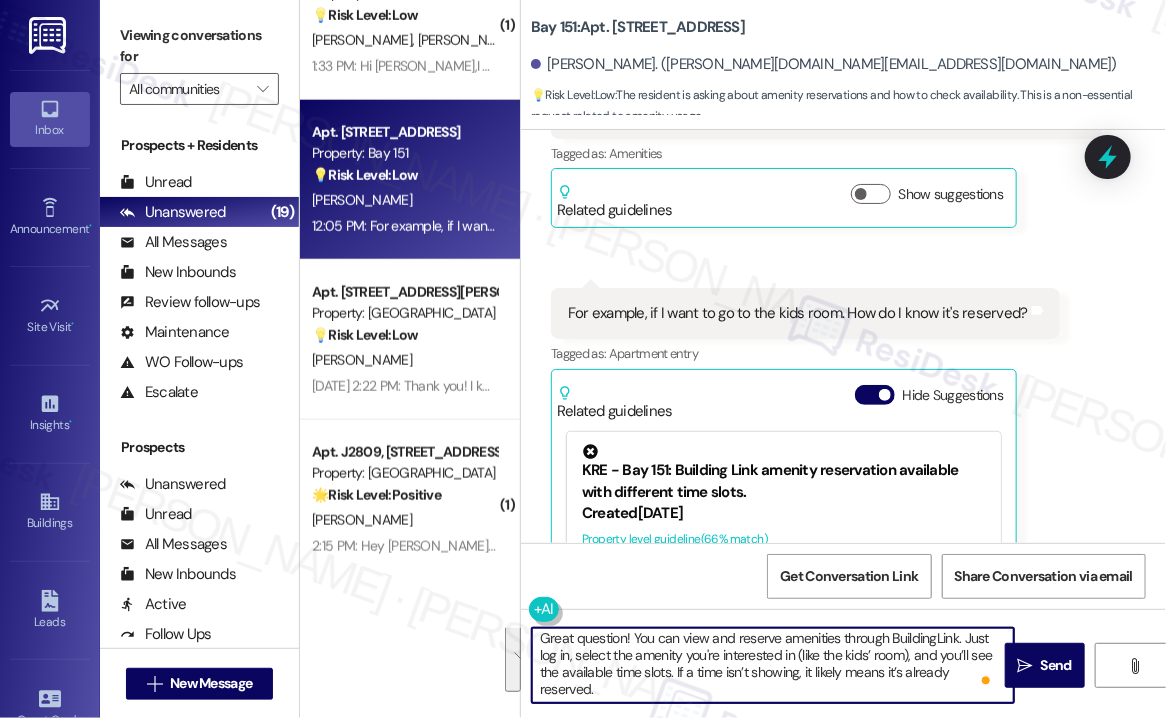 click on "Great question! You can view and reserve amenities through BuildingLink. Just log in, select the amenity you're interested in (like the kids’ room), and you’ll see the available time slots. If a time isn’t showing, it likely means it’s already reserved." at bounding box center (773, 665) 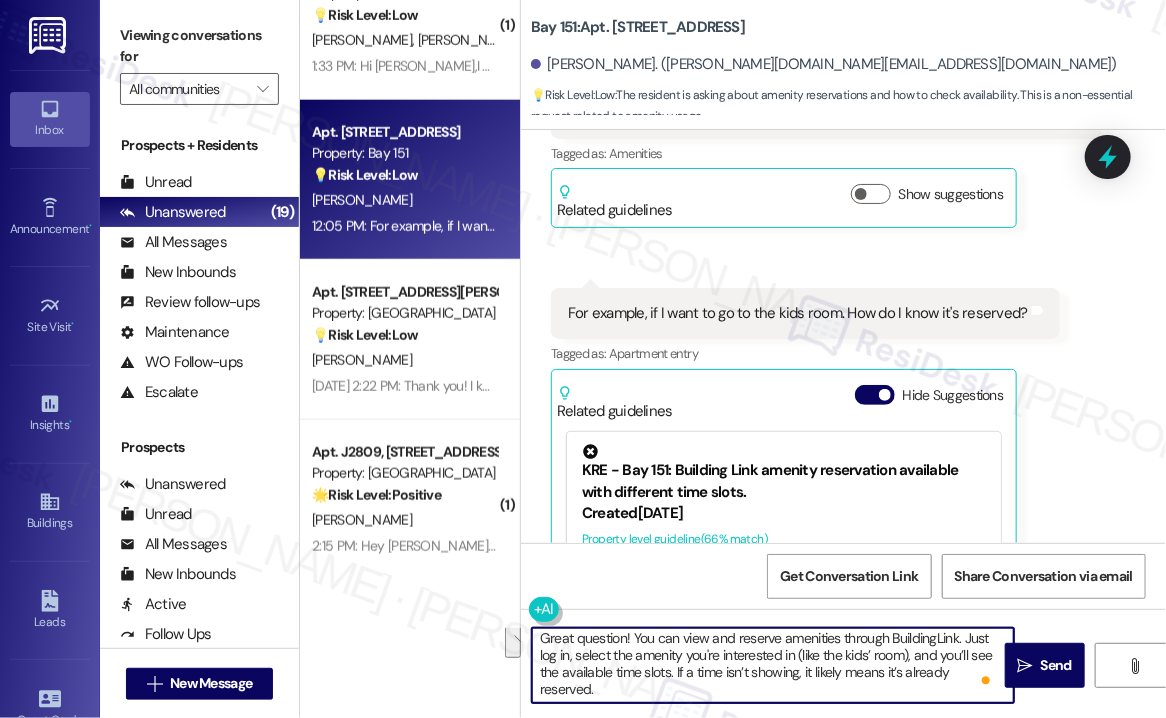 drag, startPoint x: 672, startPoint y: 669, endPoint x: 727, endPoint y: 690, distance: 58.872746 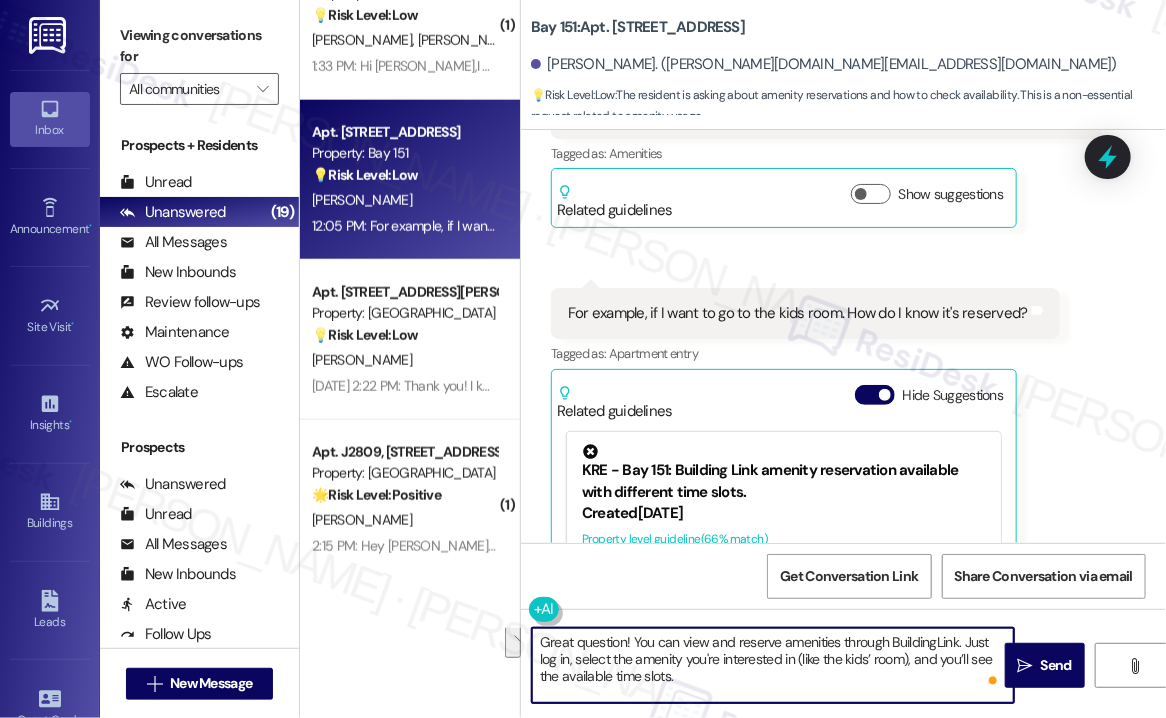 scroll, scrollTop: 0, scrollLeft: 0, axis: both 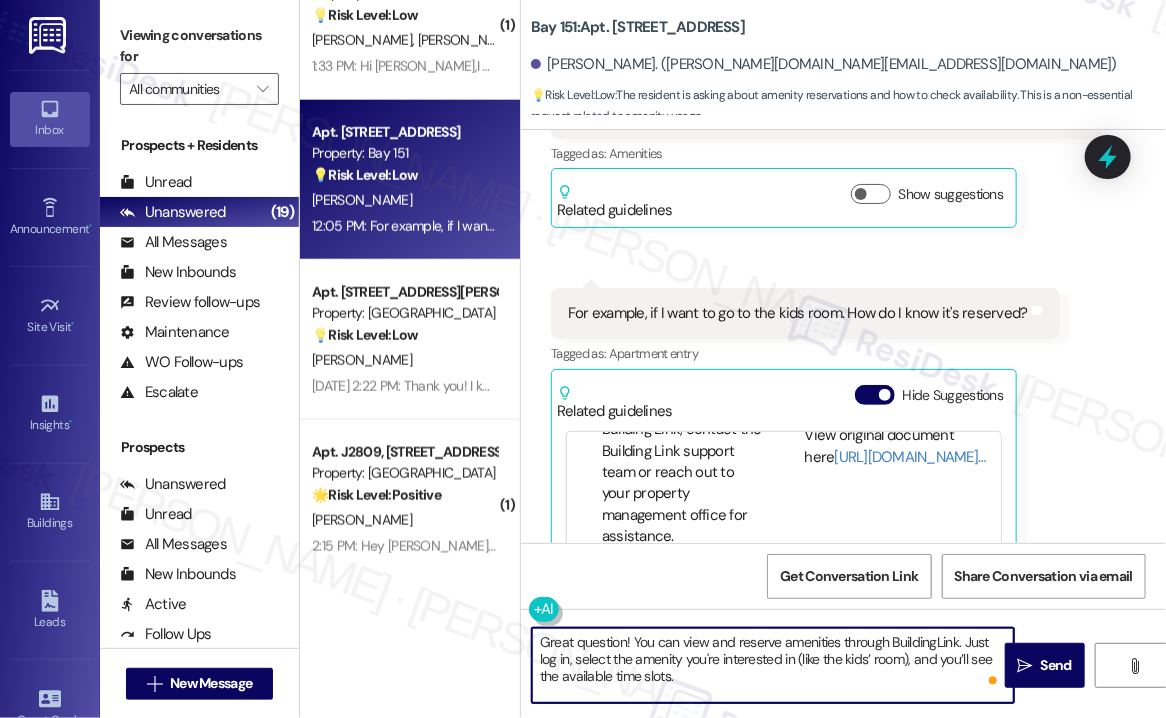type on "Great question! You can view and reserve amenities through BuildingLink. Just log in, select the amenity you're interested in (like the kids’ room), and you’ll see the available time slots." 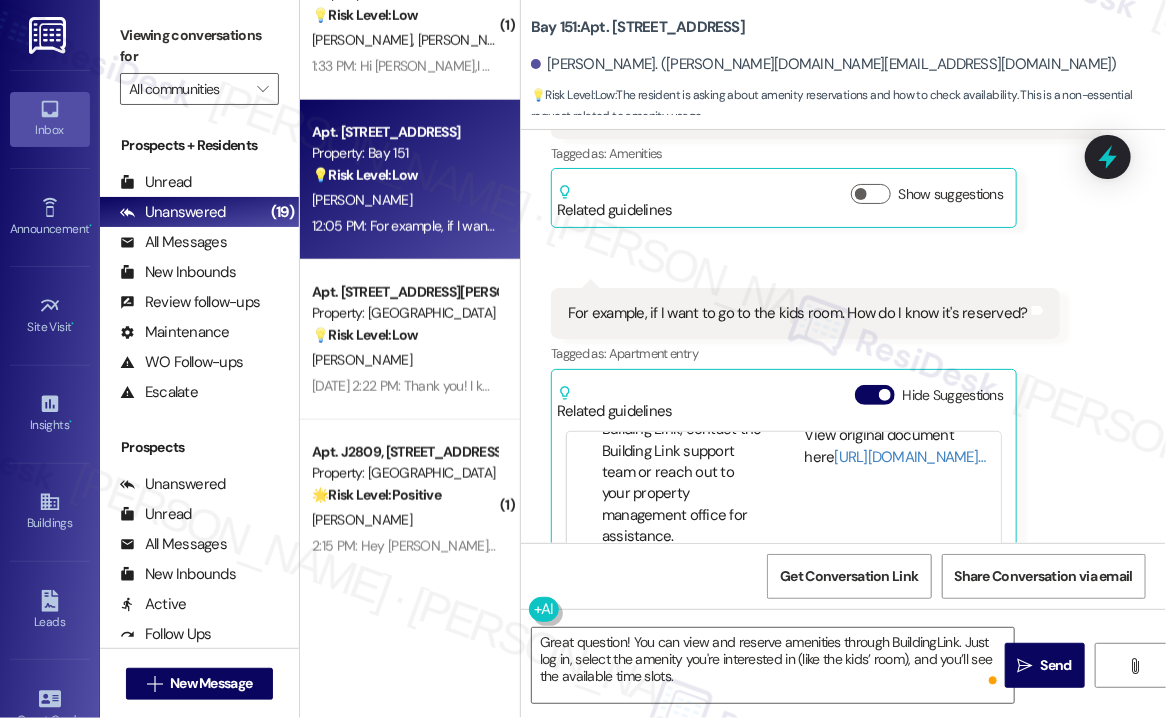 click on "Viewing conversations for" at bounding box center [199, 46] 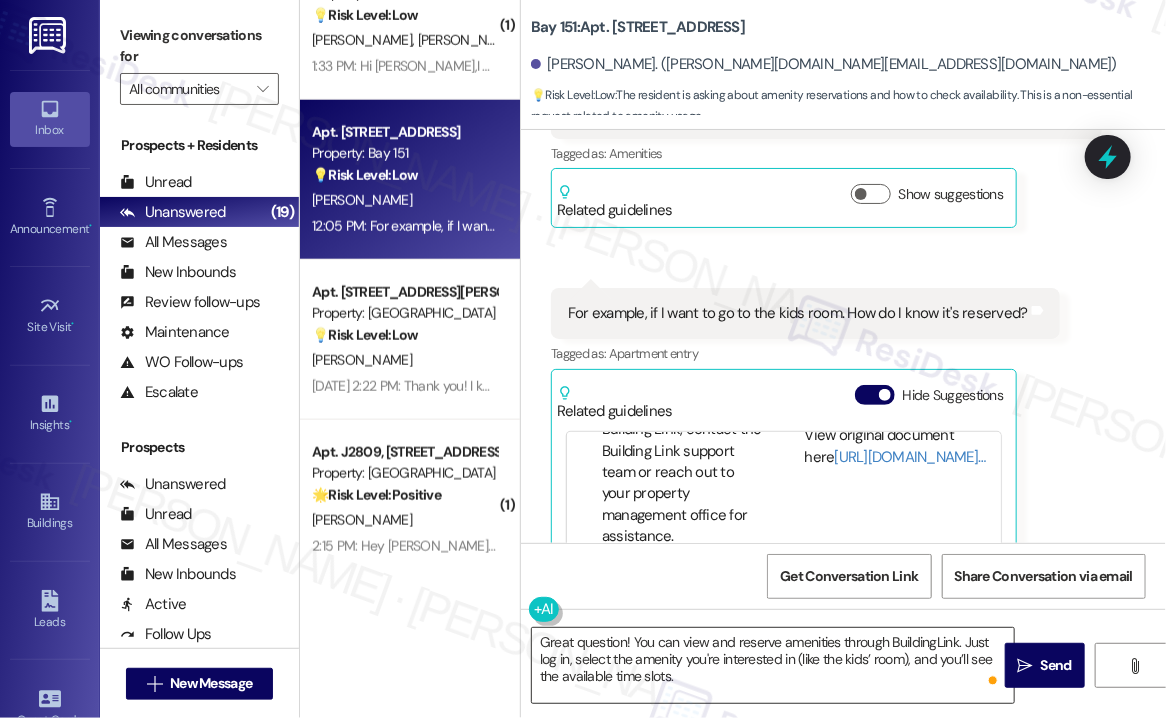click on "Great question! You can view and reserve amenities through BuildingLink. Just log in, select the amenity you're interested in (like the kids’ room), and you’ll see the available time slots." at bounding box center (773, 665) 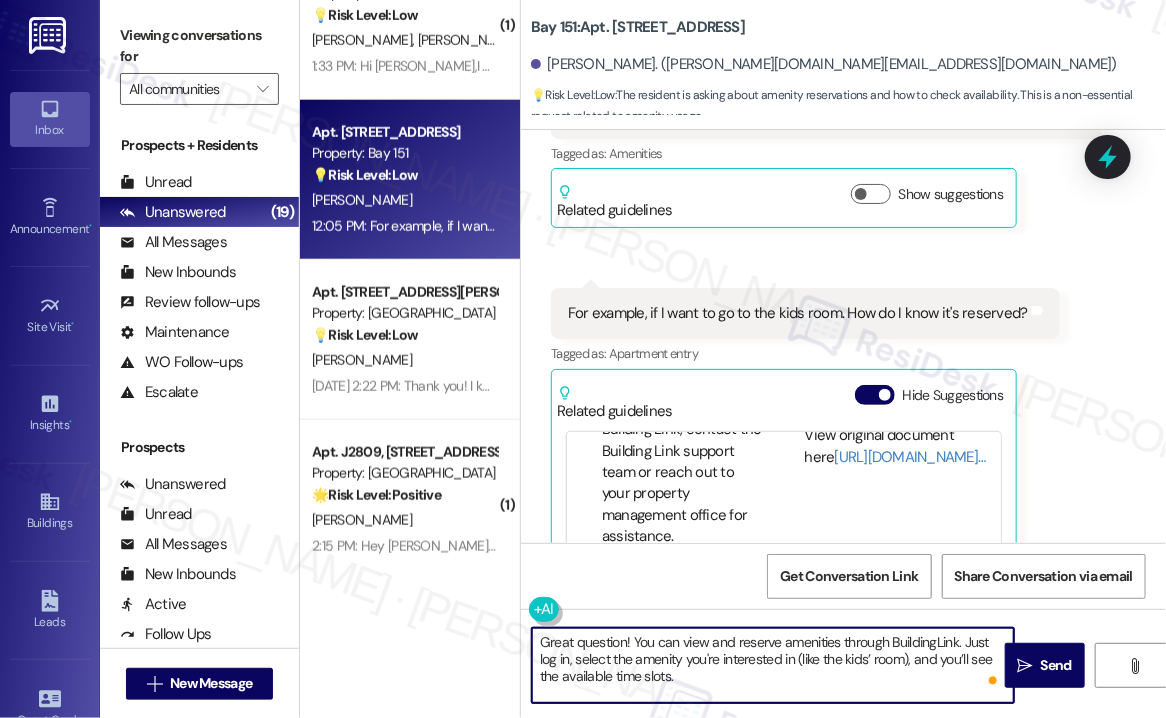 click on "Great question! You can view and reserve amenities through BuildingLink. Just log in, select the amenity you're interested in (like the kids’ room), and you’ll see the available time slots." at bounding box center (773, 665) 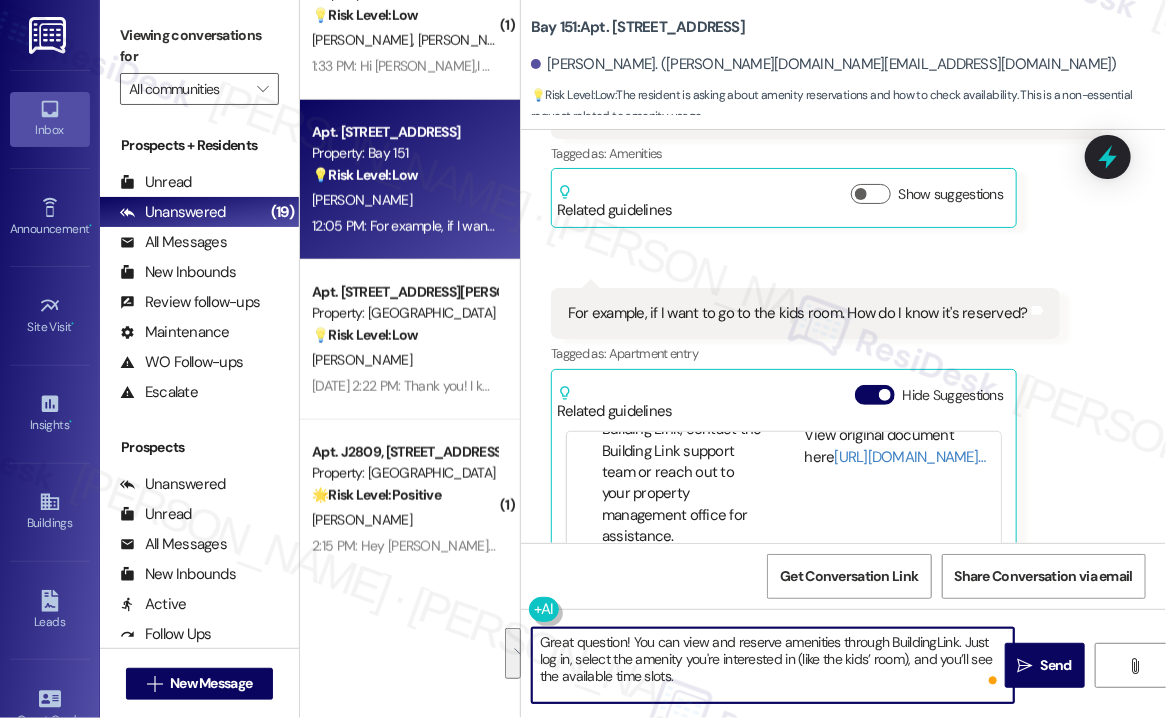 click on "Great question! You can view and reserve amenities through BuildingLink. Just log in, select the amenity you're interested in (like the kids’ room), and you’ll see the available time slots." at bounding box center (773, 665) 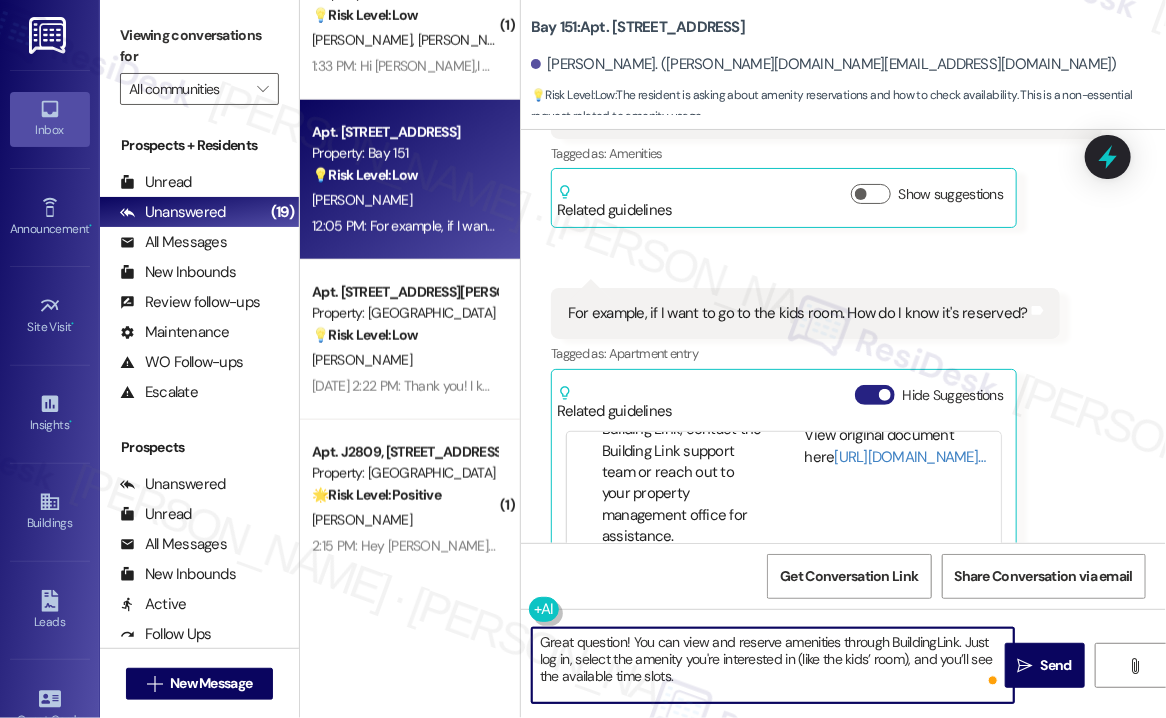 click at bounding box center (885, 395) 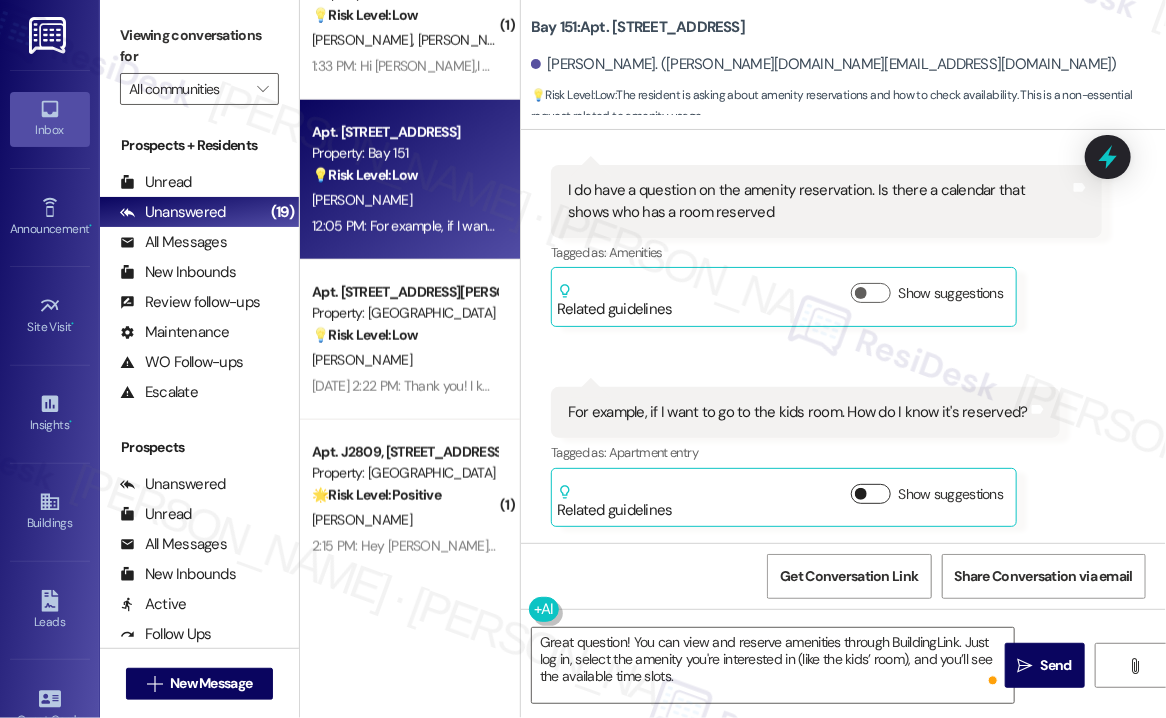 scroll, scrollTop: 14142, scrollLeft: 0, axis: vertical 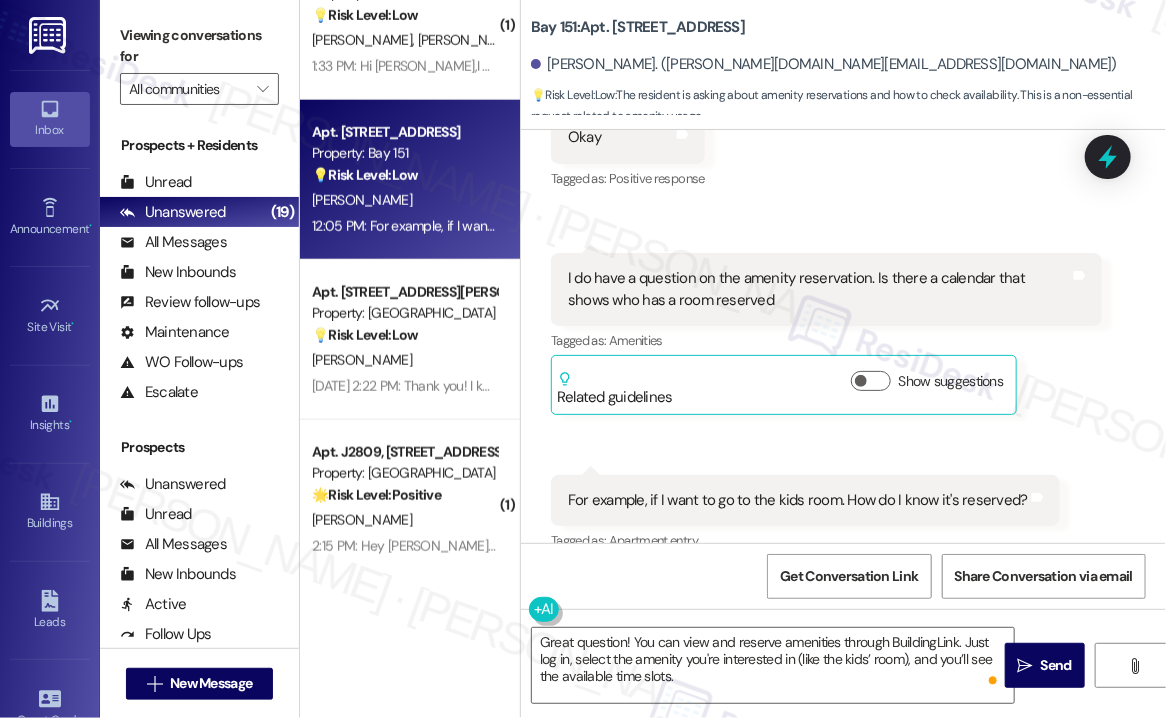 click on "Viewing conversations for" at bounding box center (199, 46) 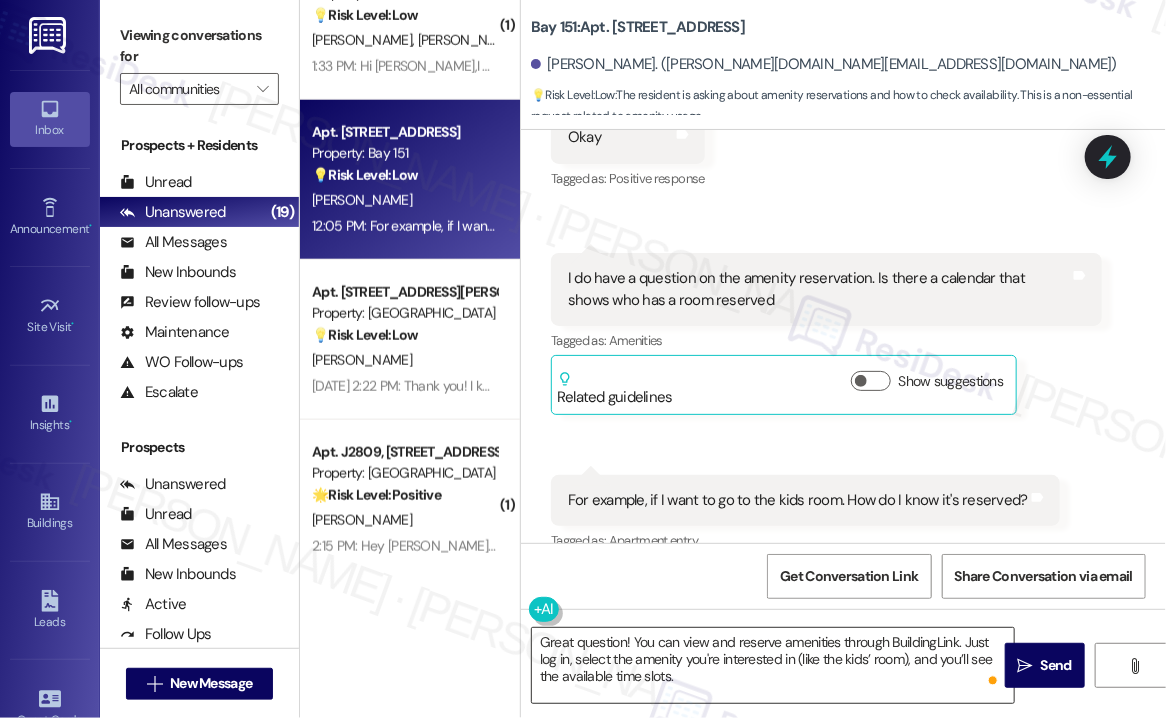 click on "Great question! You can view and reserve amenities through BuildingLink. Just log in, select the amenity you're interested in (like the kids’ room), and you’ll see the available time slots." at bounding box center [773, 665] 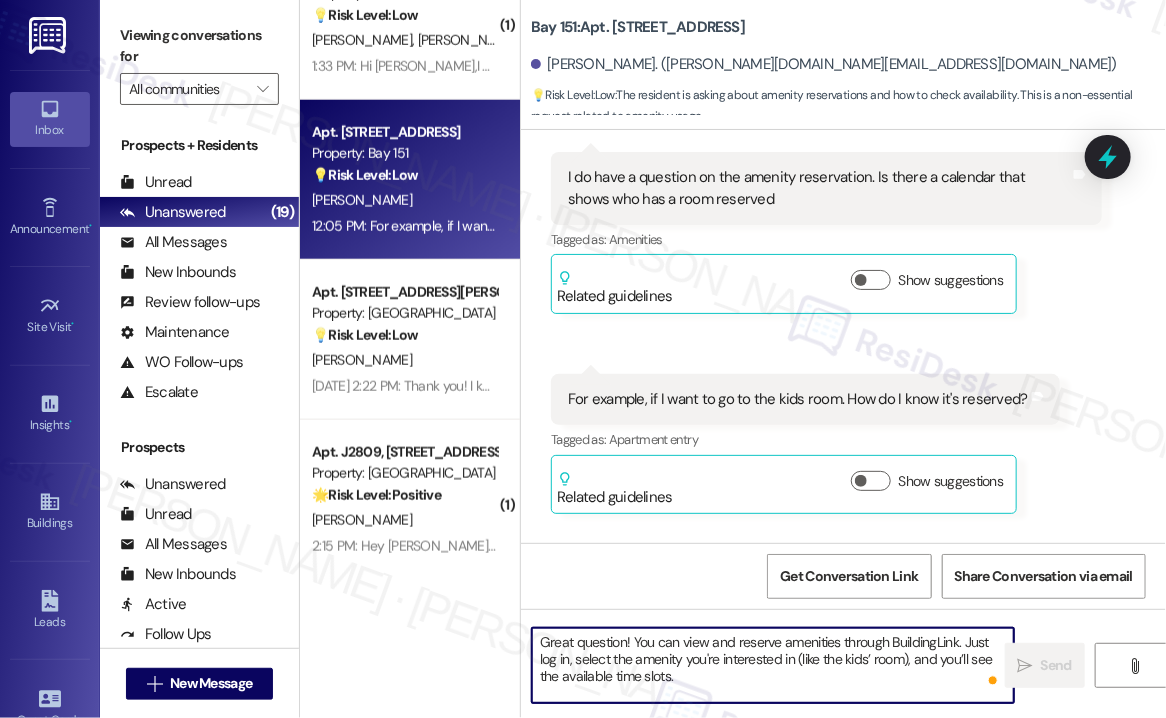 scroll, scrollTop: 14324, scrollLeft: 0, axis: vertical 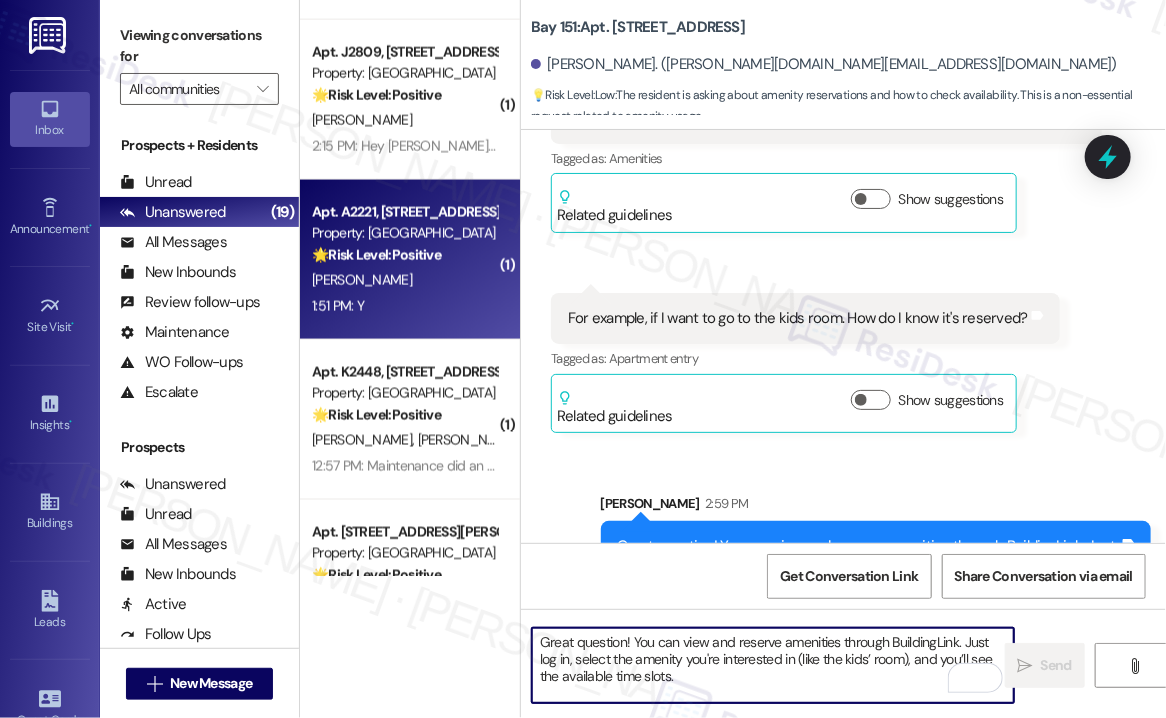 click on "1:51 PM: Y 1:51 PM: Y" at bounding box center [404, 306] 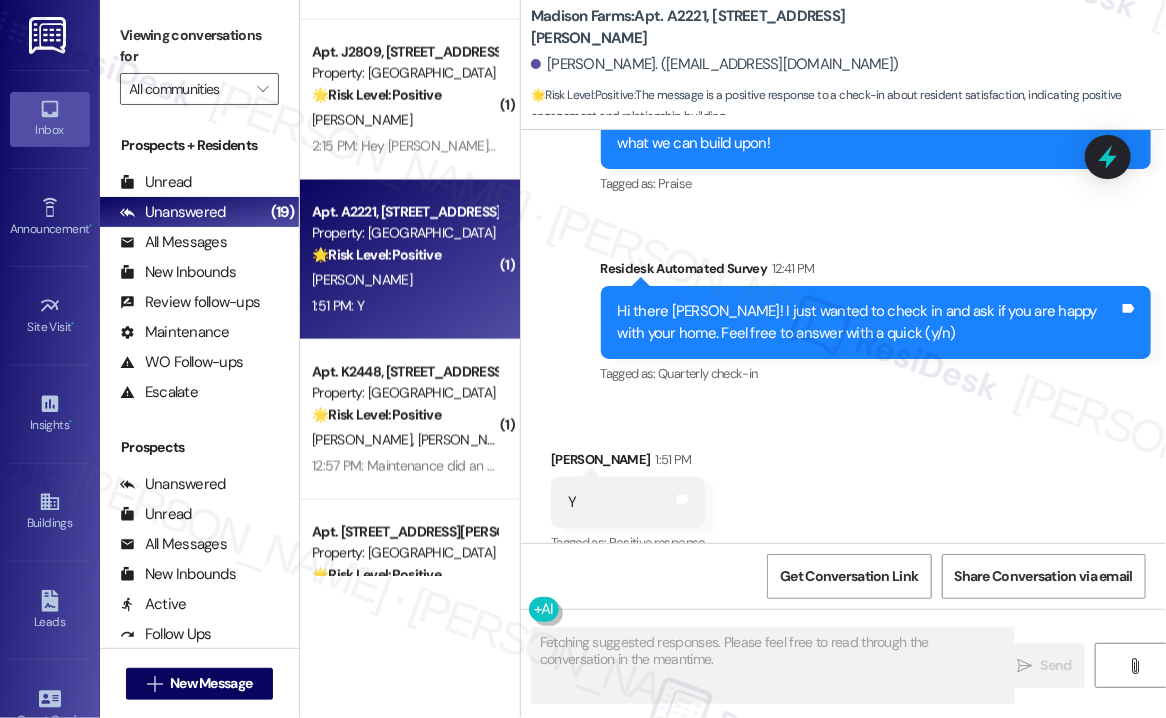 scroll, scrollTop: 1812, scrollLeft: 0, axis: vertical 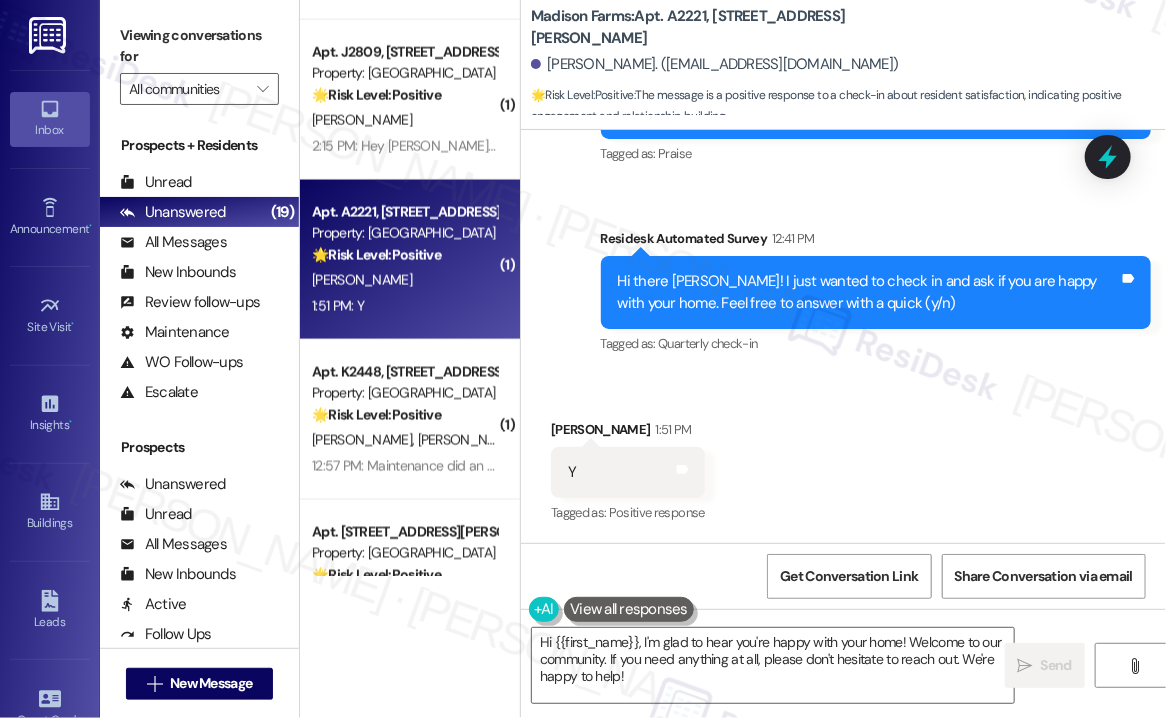 click on "Received via SMS Ericka Scalia 1:51 PM Y Tags and notes Tagged as:   Positive response Click to highlight conversations about Positive response" at bounding box center (843, 458) 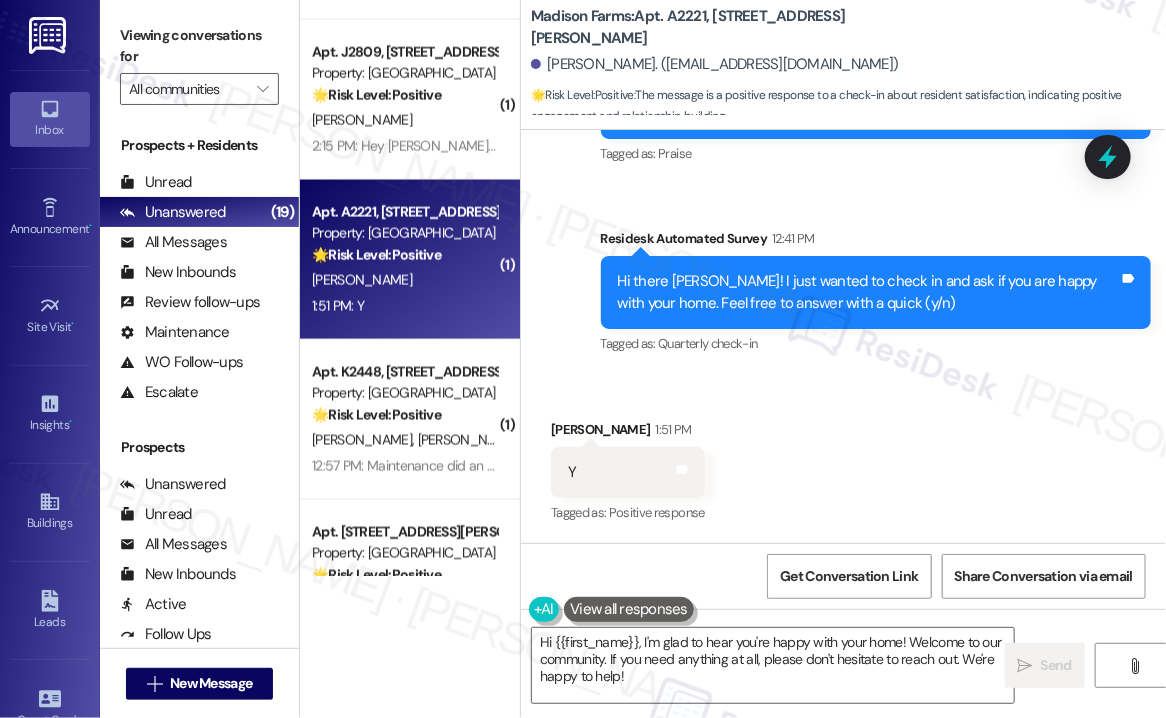click on "Viewing conversations for All communities " at bounding box center (199, 62) 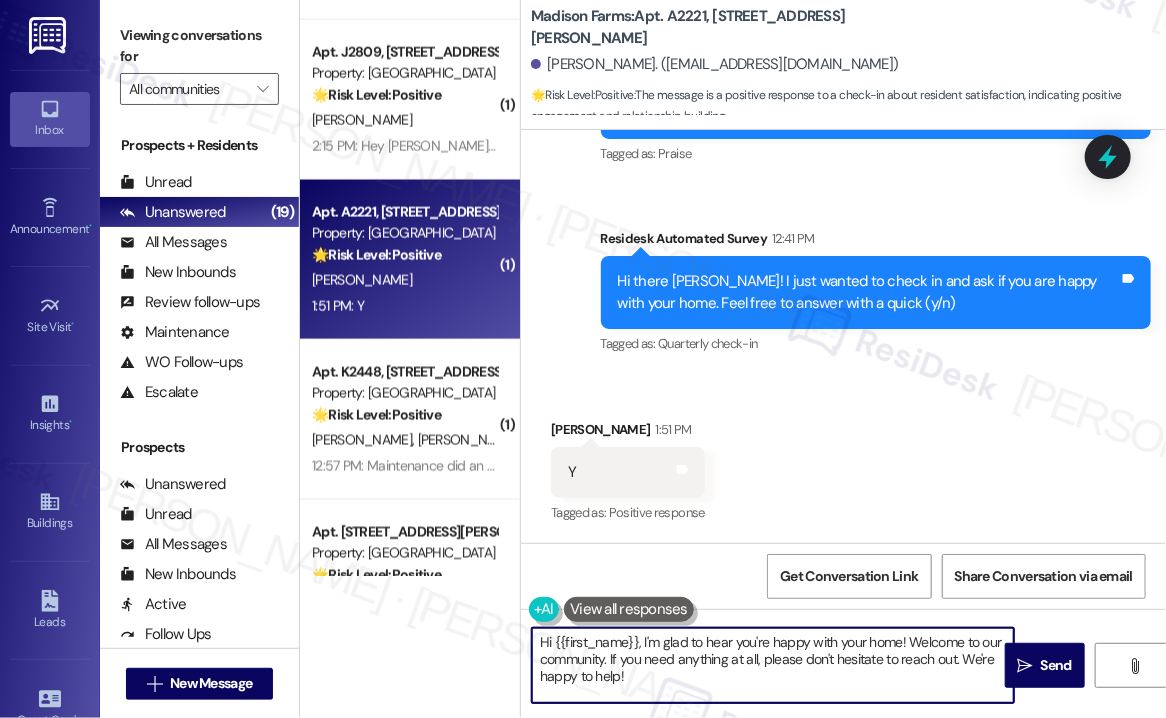 click on "Hi {{first_name}}, I'm glad to hear you're happy with your home! Welcome to our community. If you need anything at all, please don't hesitate to reach out. We're happy to help!" at bounding box center (773, 665) 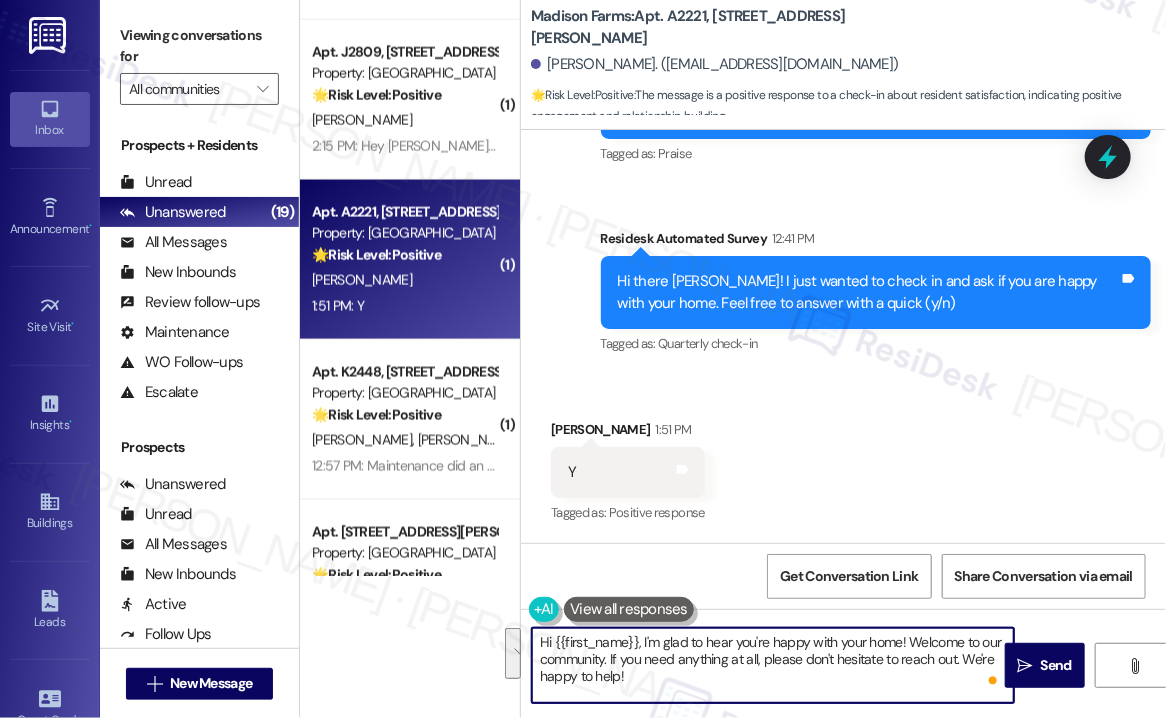 drag, startPoint x: 683, startPoint y: 673, endPoint x: 911, endPoint y: 645, distance: 229.71286 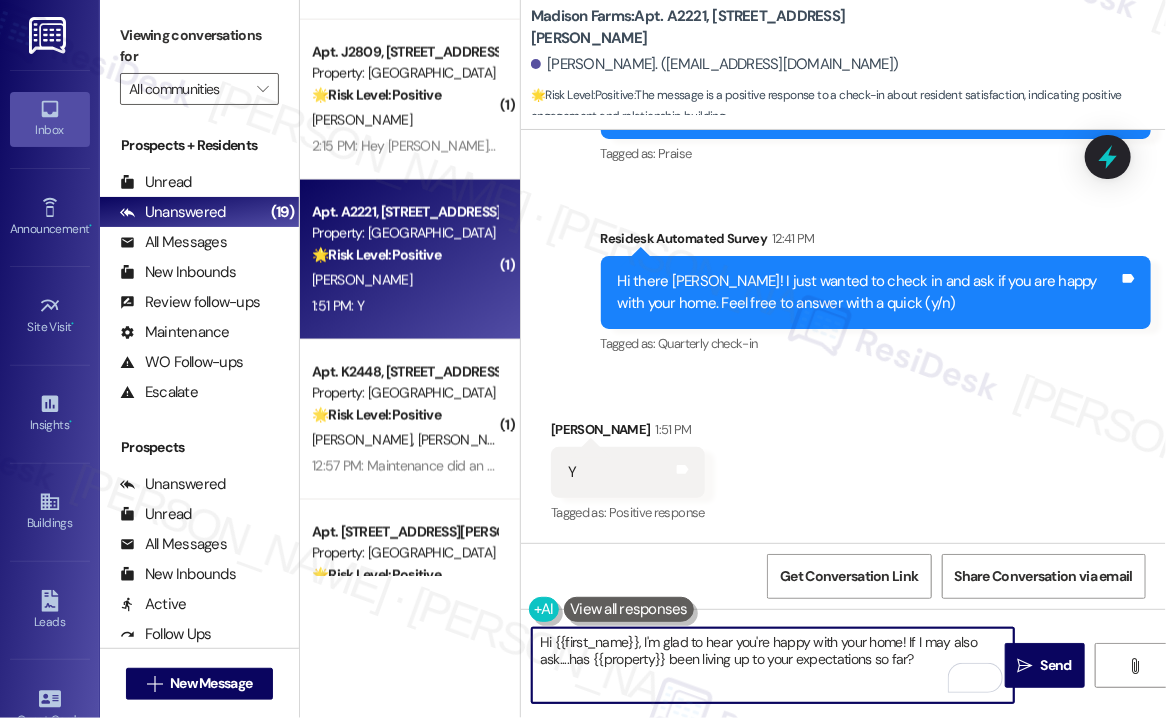 type on "Hi {{first_name}}, I'm glad to hear you're happy with your home! If I may also ask....has {{property}} been living up to your expectations so far?" 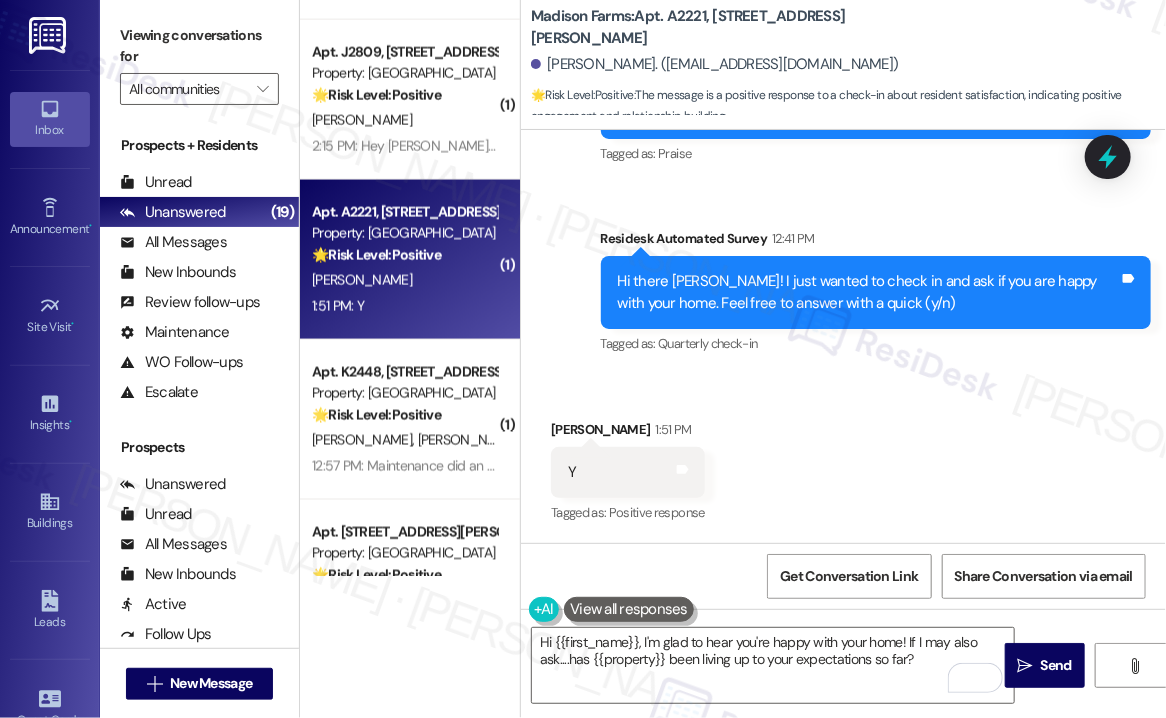 click on "Viewing conversations for All communities " at bounding box center (199, 62) 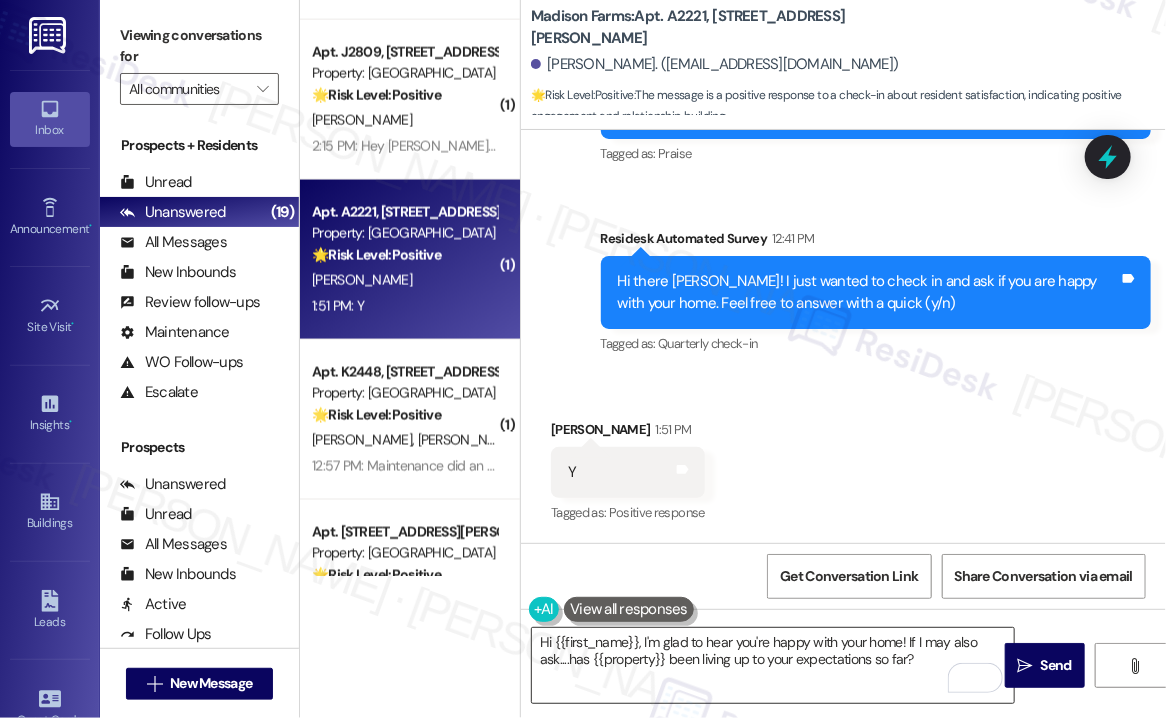 click on "Hi {{first_name}}, I'm glad to hear you're happy with your home! If I may also ask....has {{property}} been living up to your expectations so far?" at bounding box center (773, 665) 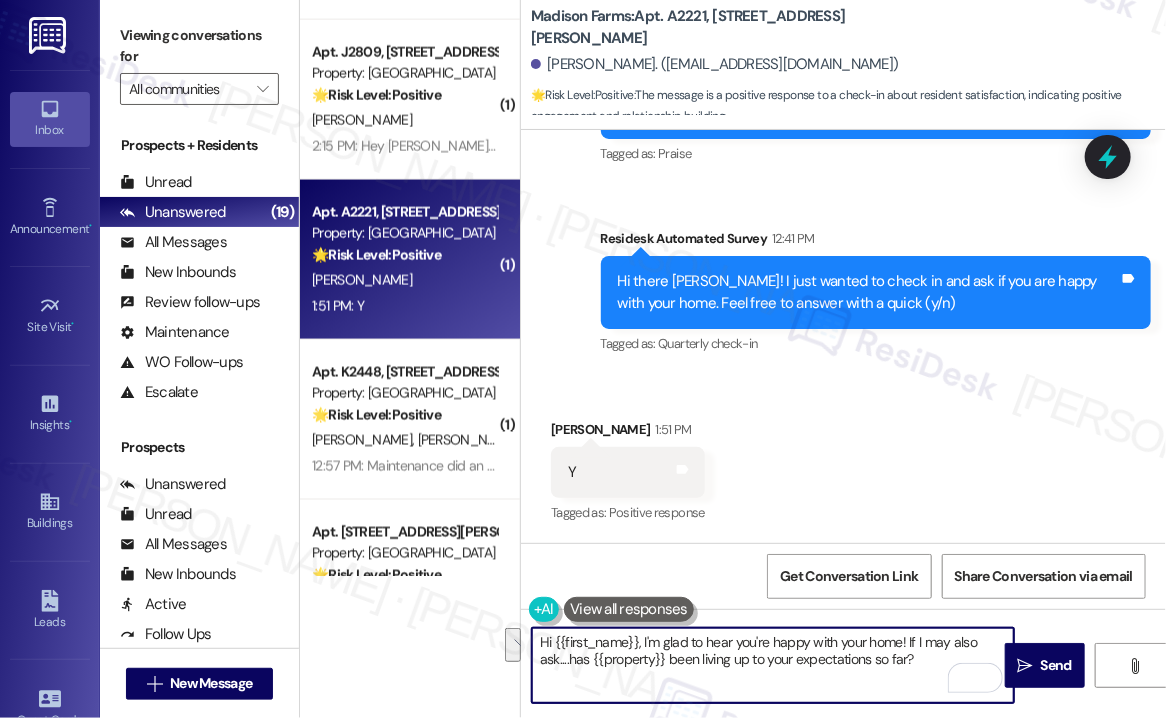 drag, startPoint x: 924, startPoint y: 653, endPoint x: 908, endPoint y: 637, distance: 22.627417 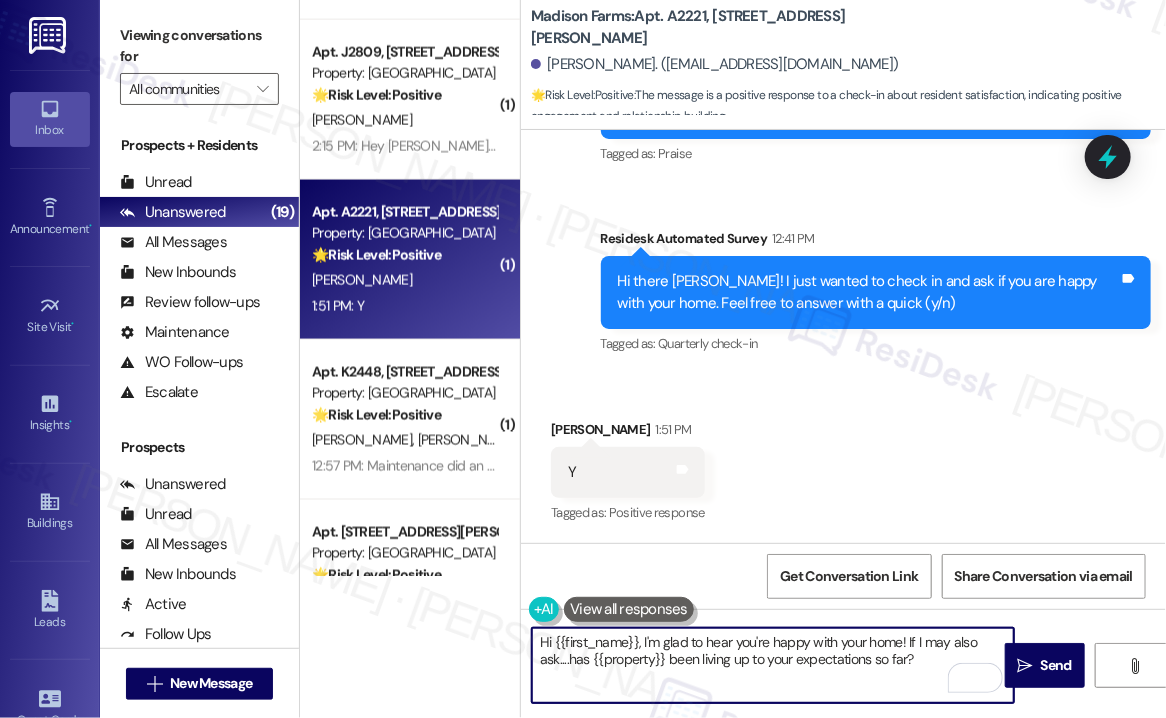 click on "Hi {{first_name}}, I'm glad to hear you're happy with your home! If I may also ask....has {{property}} been living up to your expectations so far?" at bounding box center [773, 665] 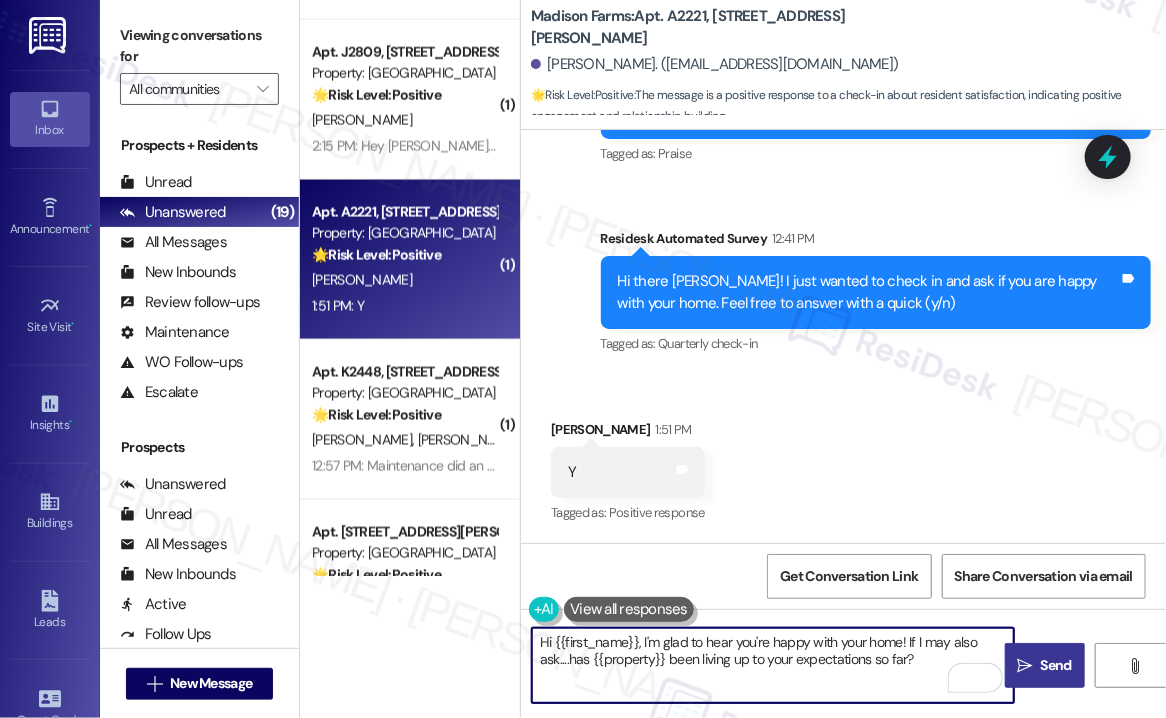 click on "Send" at bounding box center (1056, 665) 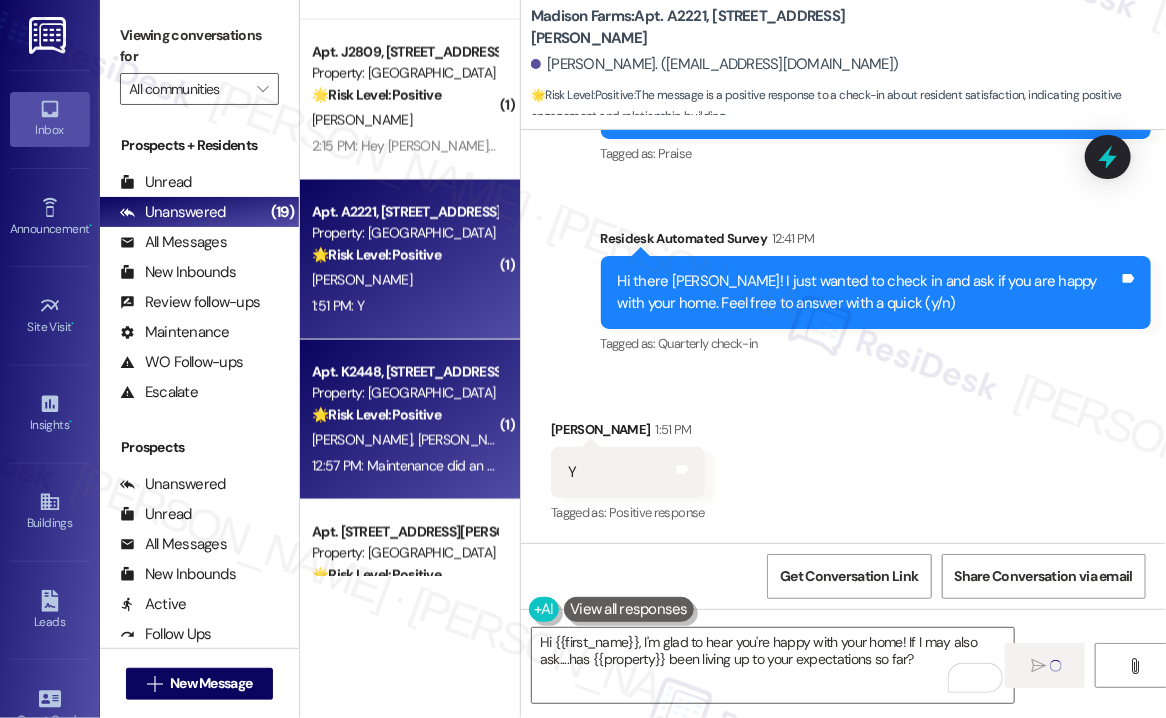 click on "🌟  Risk Level:  Positive" at bounding box center [376, 415] 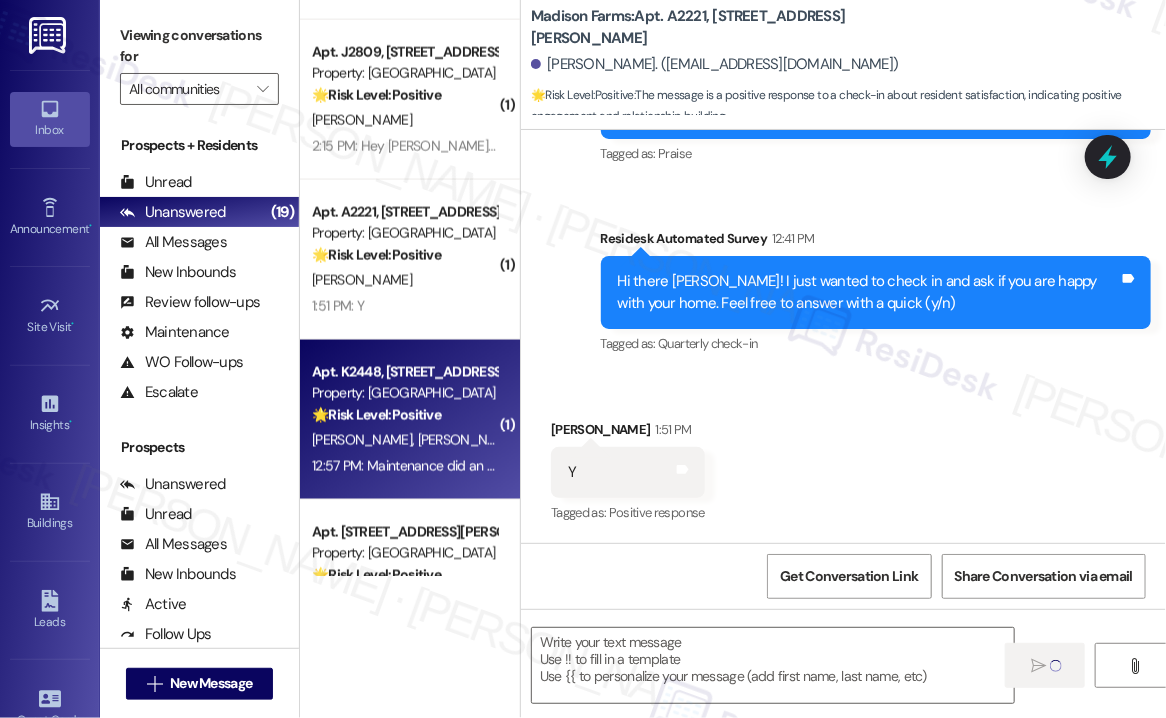 type on "Fetching suggested responses. Please feel free to read through the conversation in the meantime." 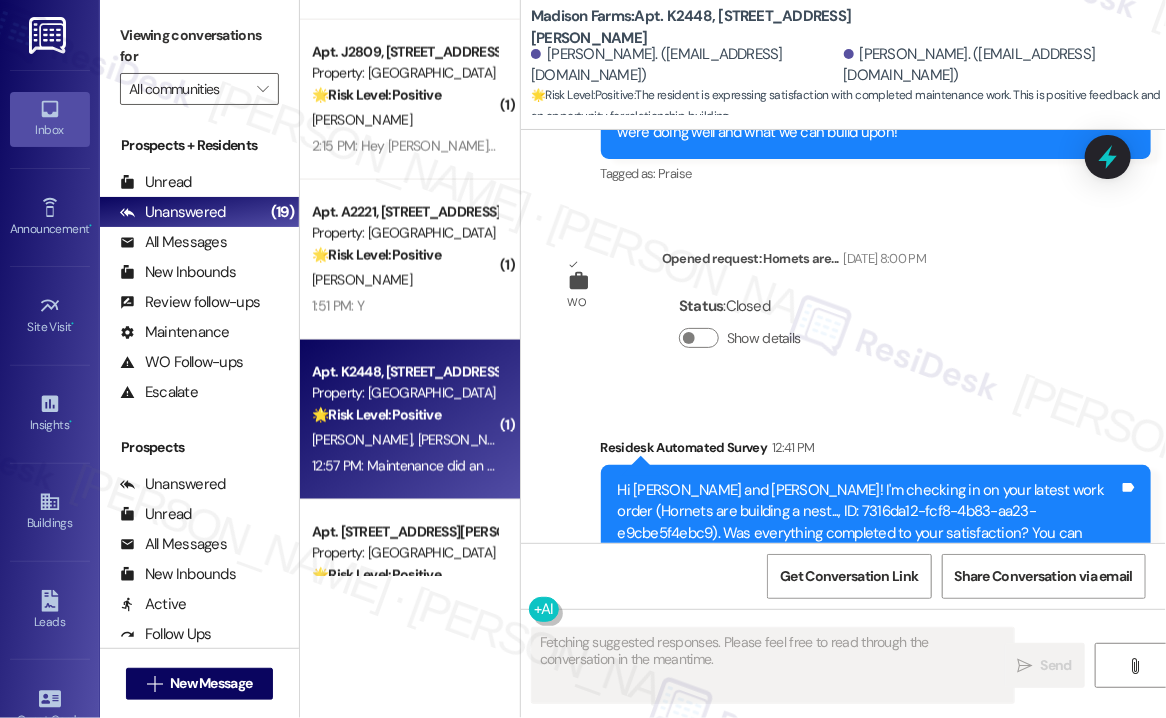 scroll, scrollTop: 1605, scrollLeft: 0, axis: vertical 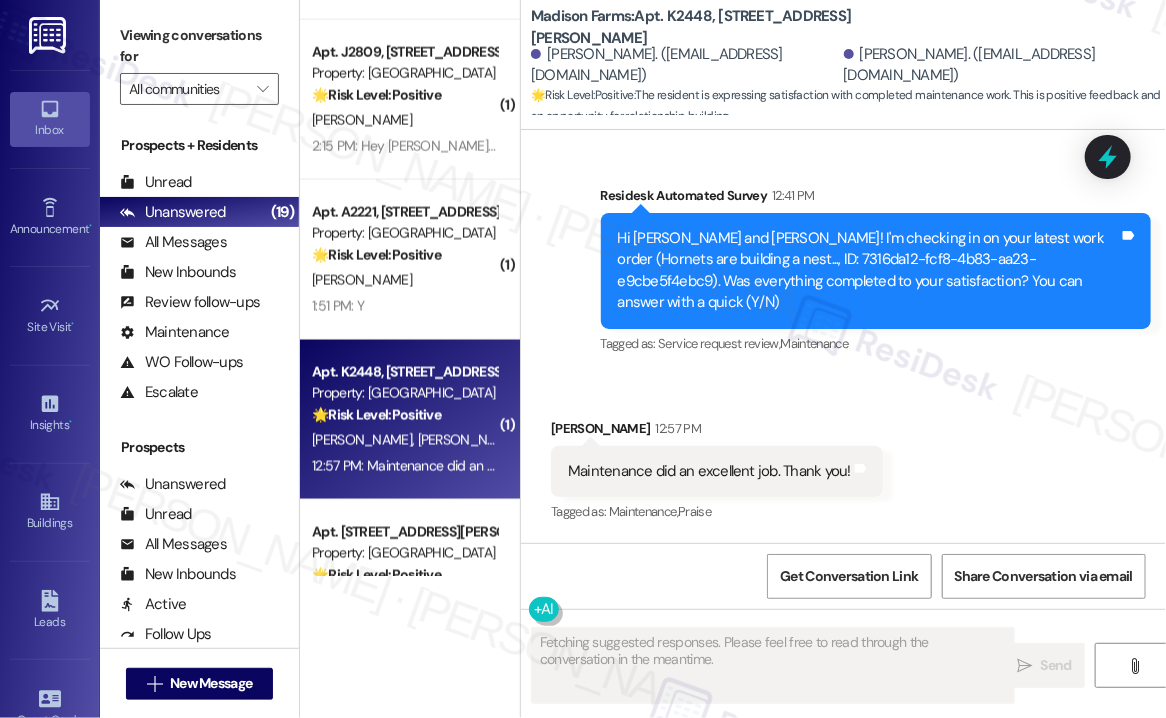 click on "Hi Isabel and Kevin! I'm checking in on your latest work order (Hornets are building a nest..., ID: 7316da12-fcf8-4b83-aa23-e9cbe5f4ebc9). Was everything completed to your satisfaction? You can answer with a quick (Y/N)" at bounding box center [869, 271] 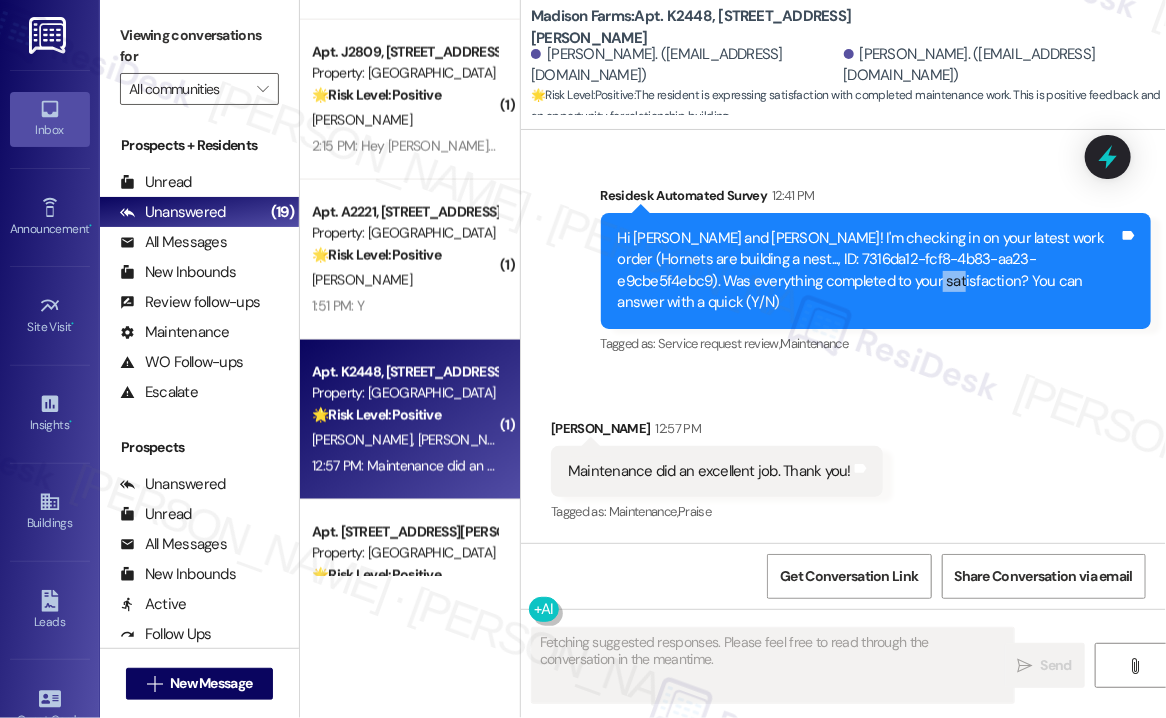 click on "Hi Isabel and Kevin! I'm checking in on your latest work order (Hornets are building a nest..., ID: 7316da12-fcf8-4b83-aa23-e9cbe5f4ebc9). Was everything completed to your satisfaction? You can answer with a quick (Y/N)" at bounding box center [869, 271] 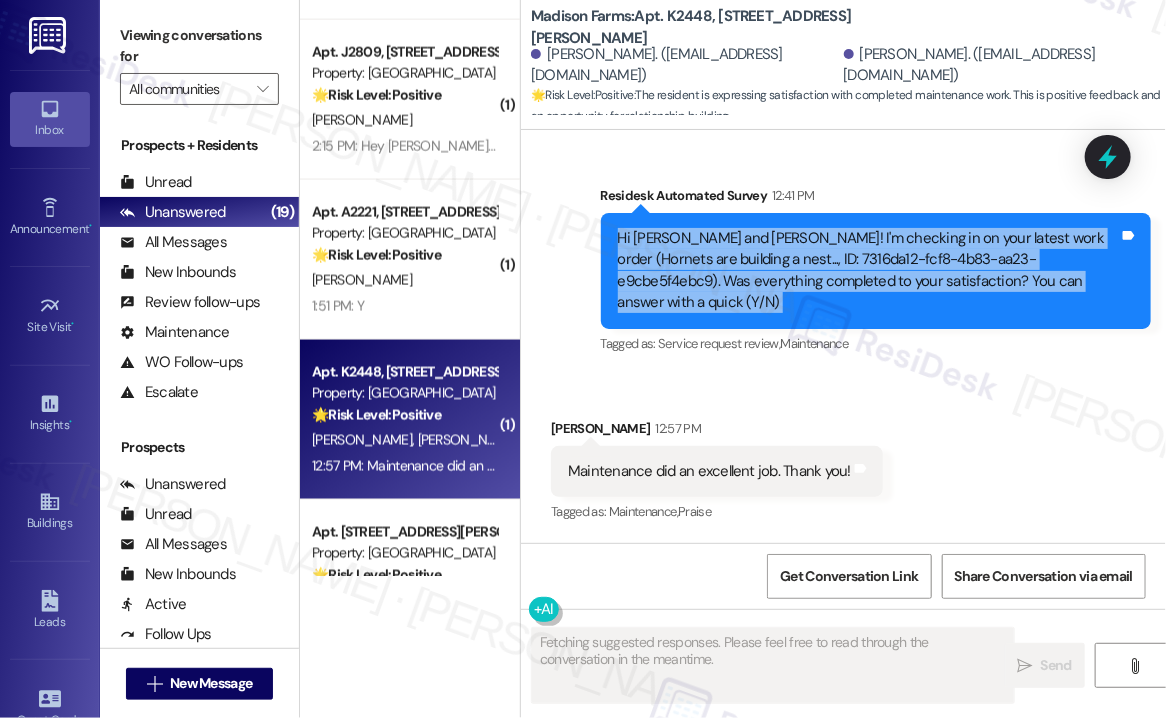 click on "Hi Isabel and Kevin! I'm checking in on your latest work order (Hornets are building a nest..., ID: 7316da12-fcf8-4b83-aa23-e9cbe5f4ebc9). Was everything completed to your satisfaction? You can answer with a quick (Y/N)" at bounding box center (869, 271) 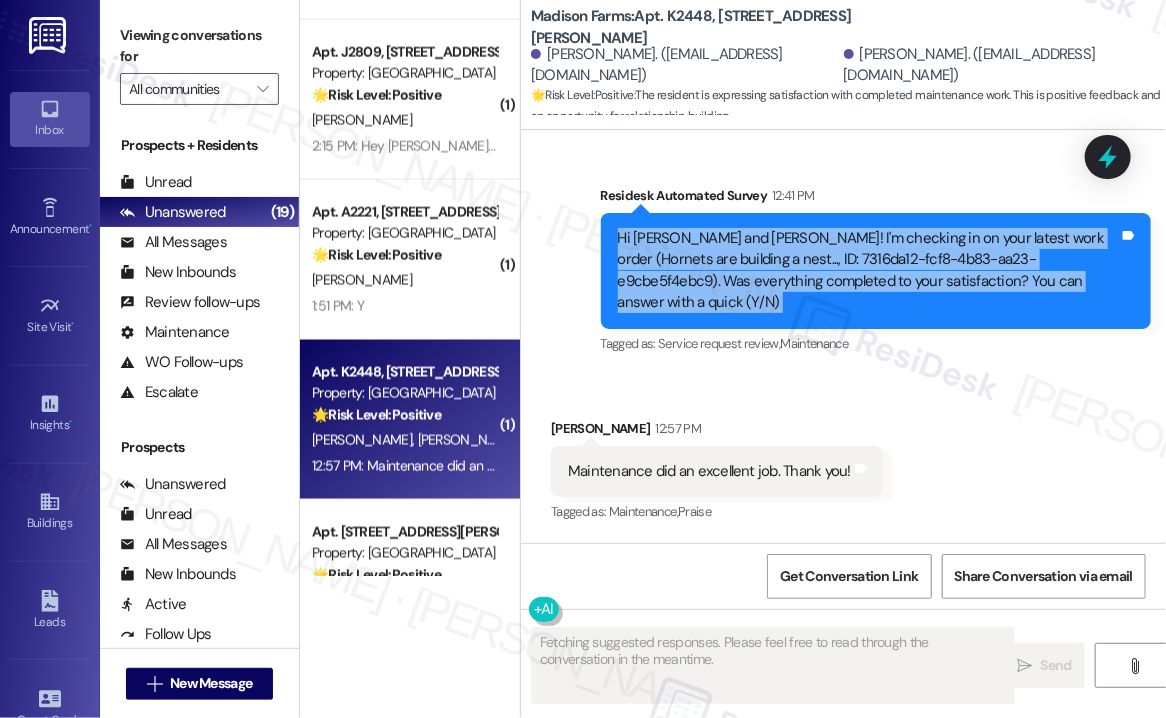 scroll, scrollTop: 1606, scrollLeft: 0, axis: vertical 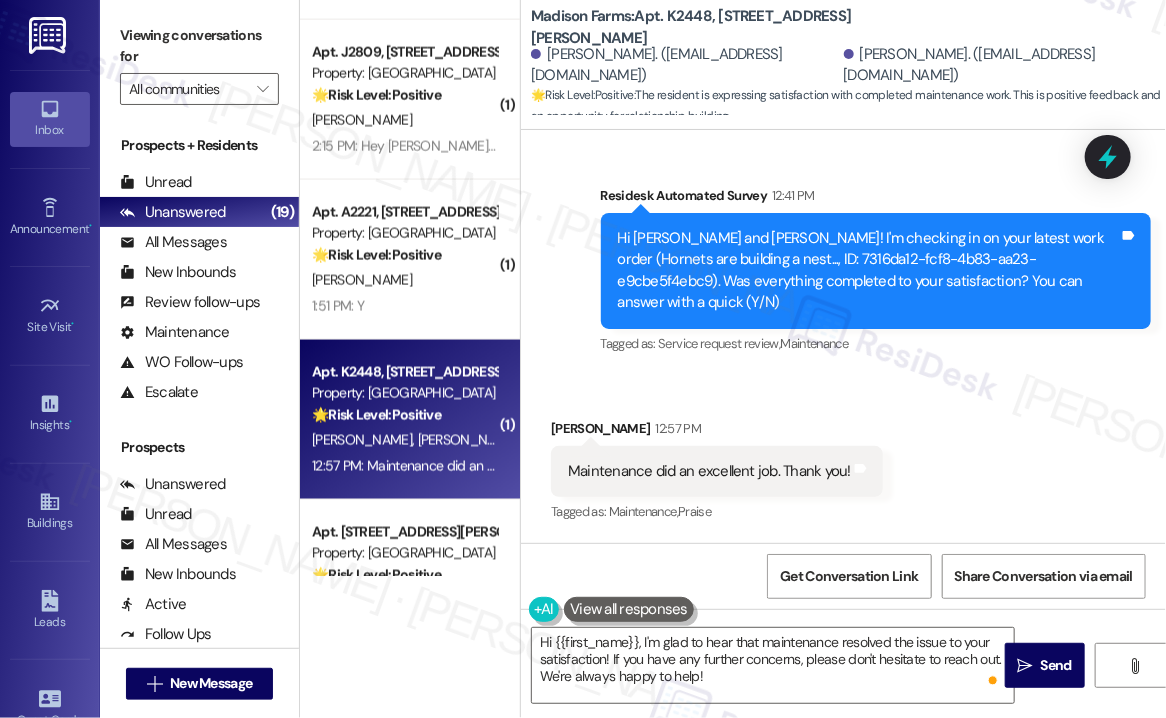 drag, startPoint x: 138, startPoint y: 34, endPoint x: 146, endPoint y: 55, distance: 22.472204 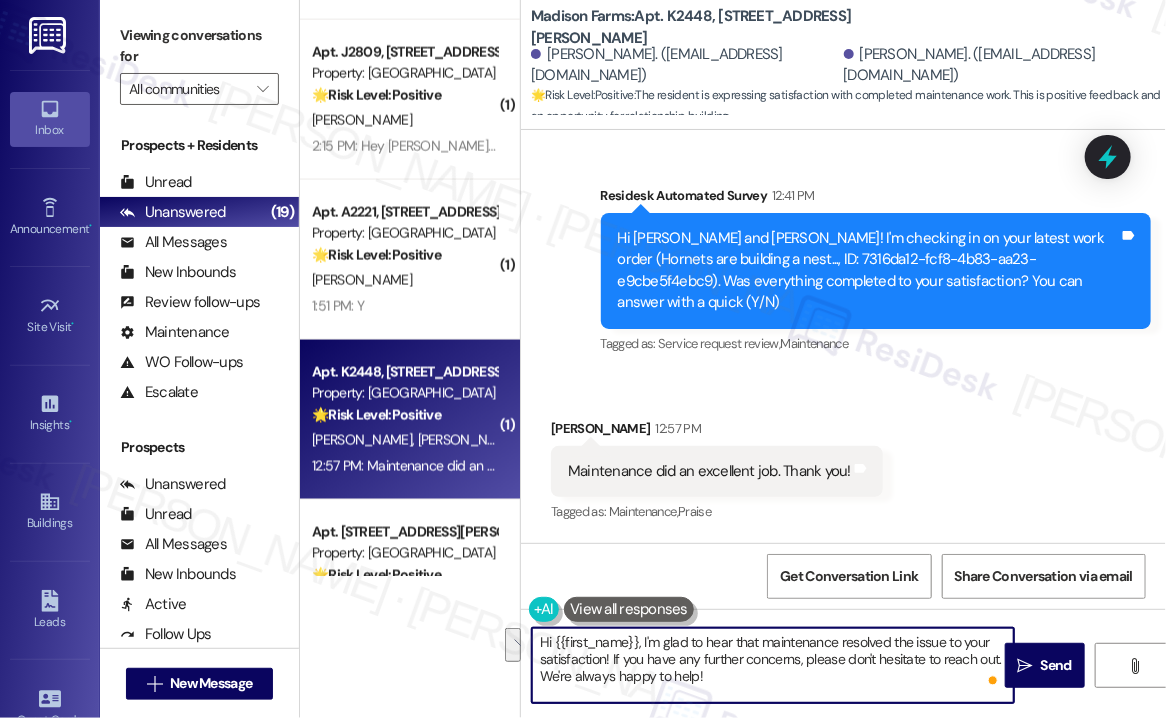 drag, startPoint x: 750, startPoint y: 678, endPoint x: 613, endPoint y: 652, distance: 139.44533 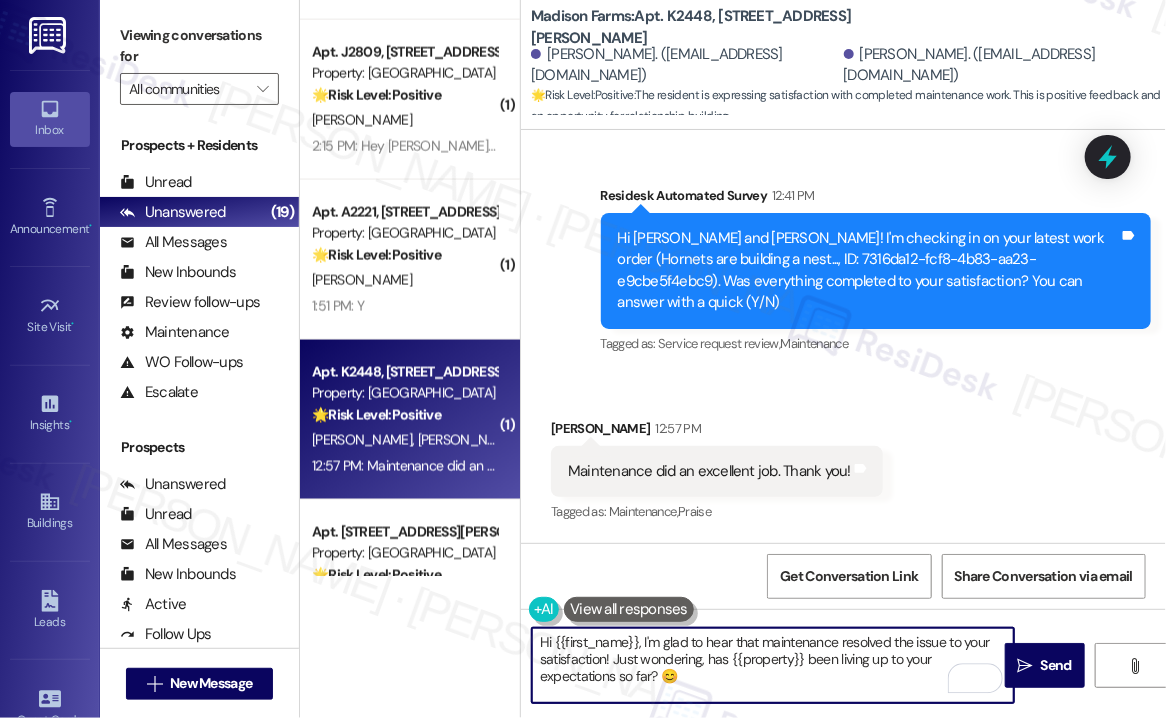click on "Hi {{first_name}}, I'm glad to hear that maintenance resolved the issue to your satisfaction! Just wondering, has {{property}} been living up to your expectations so far? 😊" at bounding box center (773, 665) 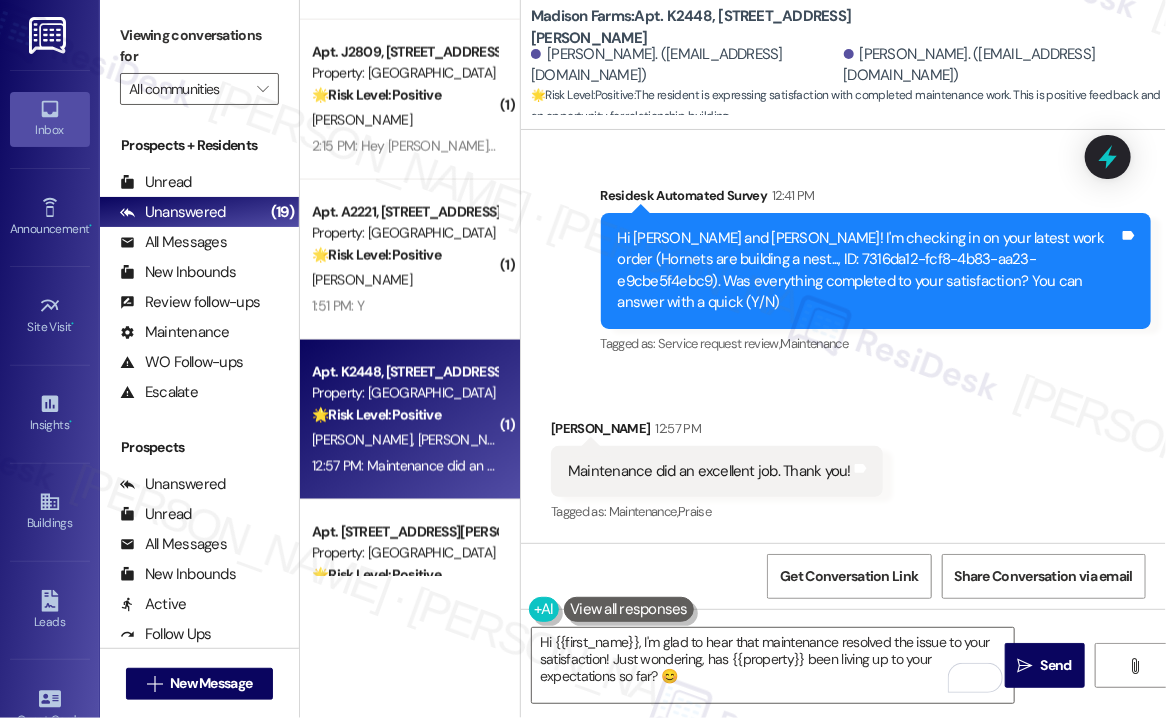 click on "Viewing conversations for All communities " at bounding box center [199, 62] 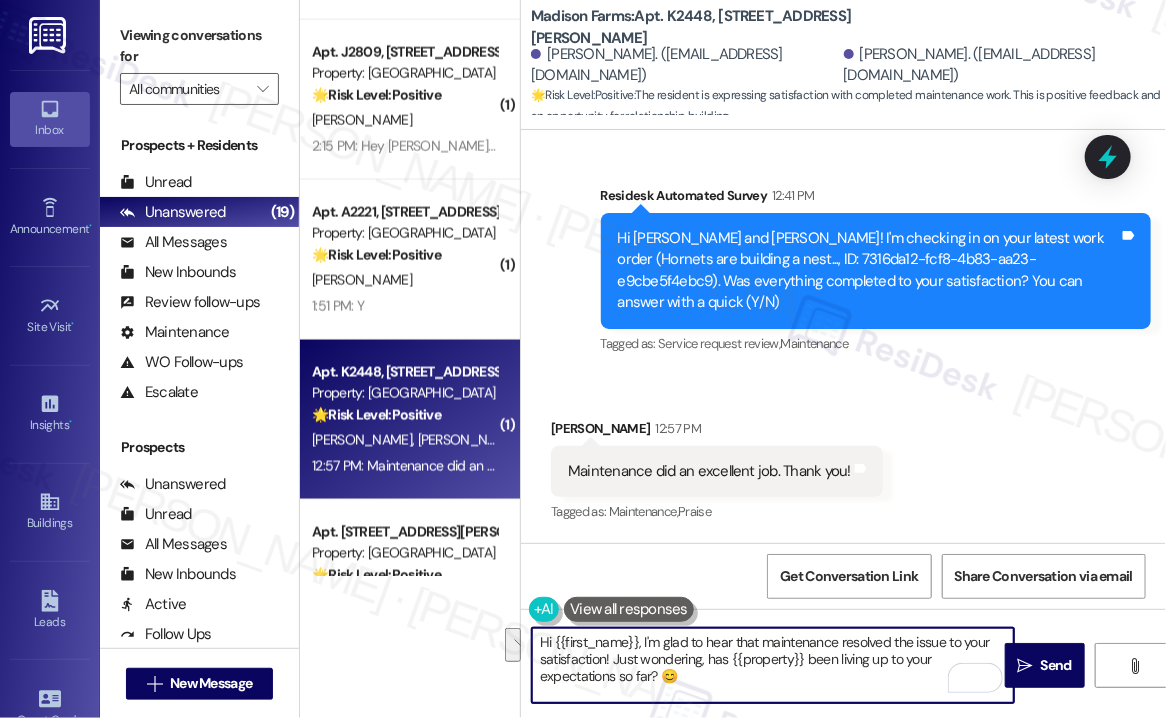 drag, startPoint x: 735, startPoint y: 682, endPoint x: 614, endPoint y: 660, distance: 122.98374 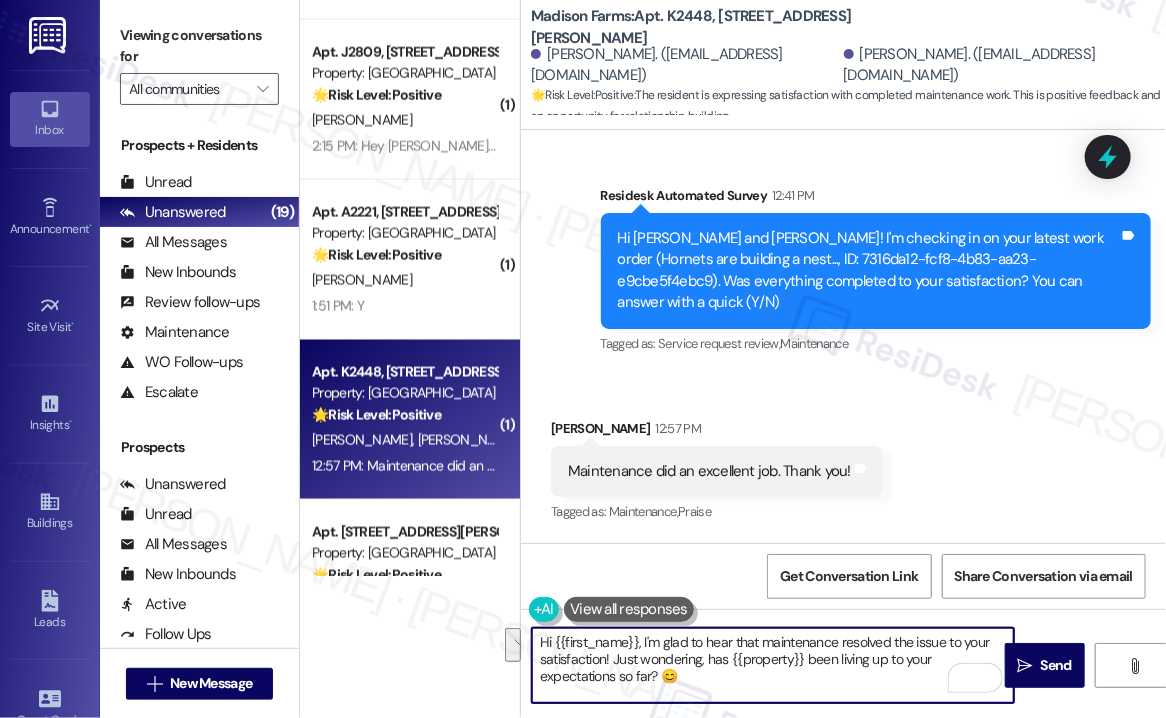paste on "If I may also ask....has {{property}} been living up to your expectations so far?" 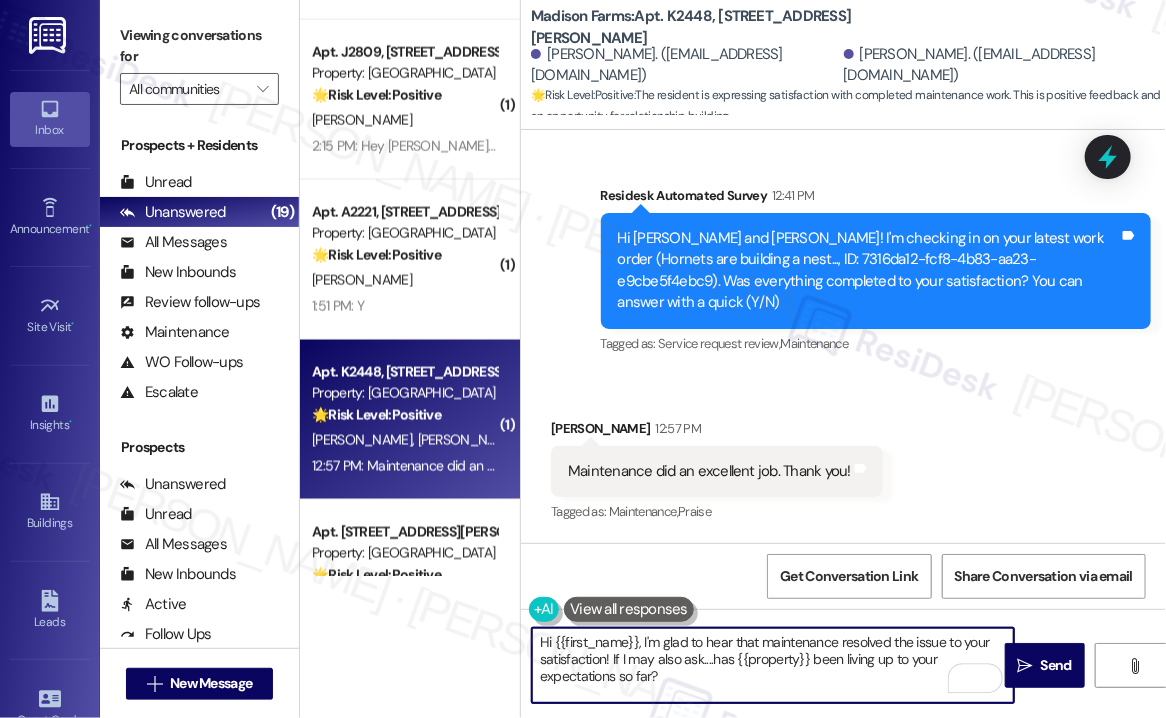 click on "Isabel Conlin 12:57 PM" at bounding box center [717, 432] 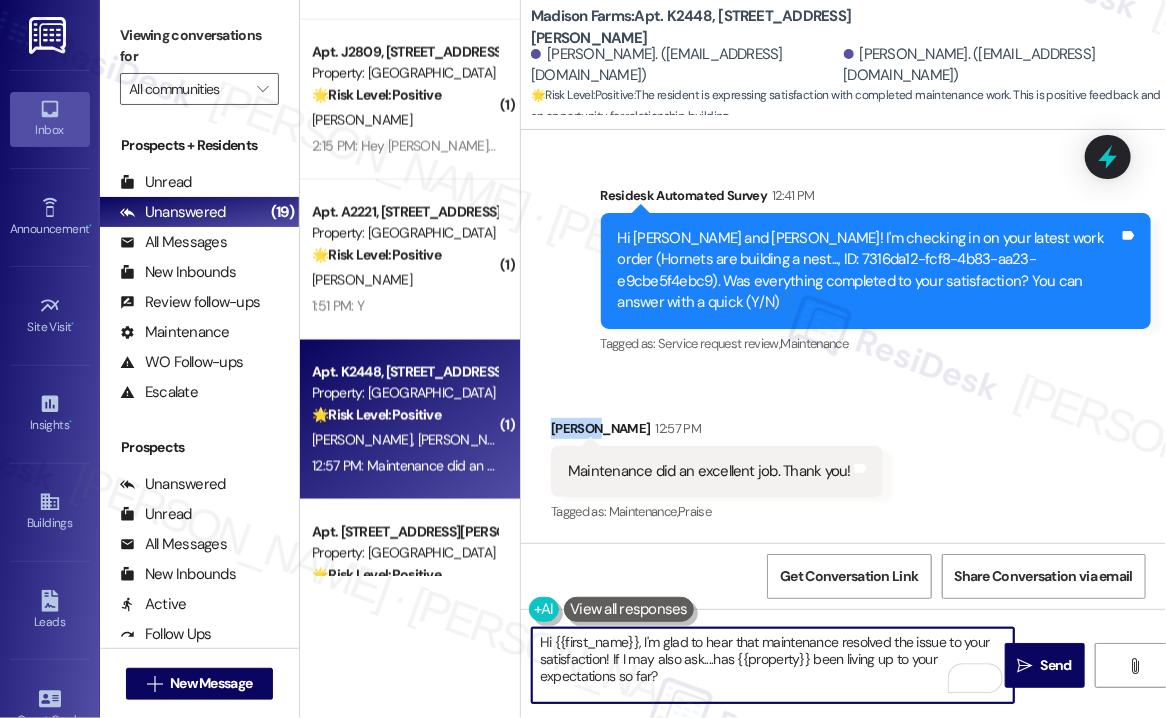 click on "Isabel Conlin 12:57 PM" at bounding box center [717, 432] 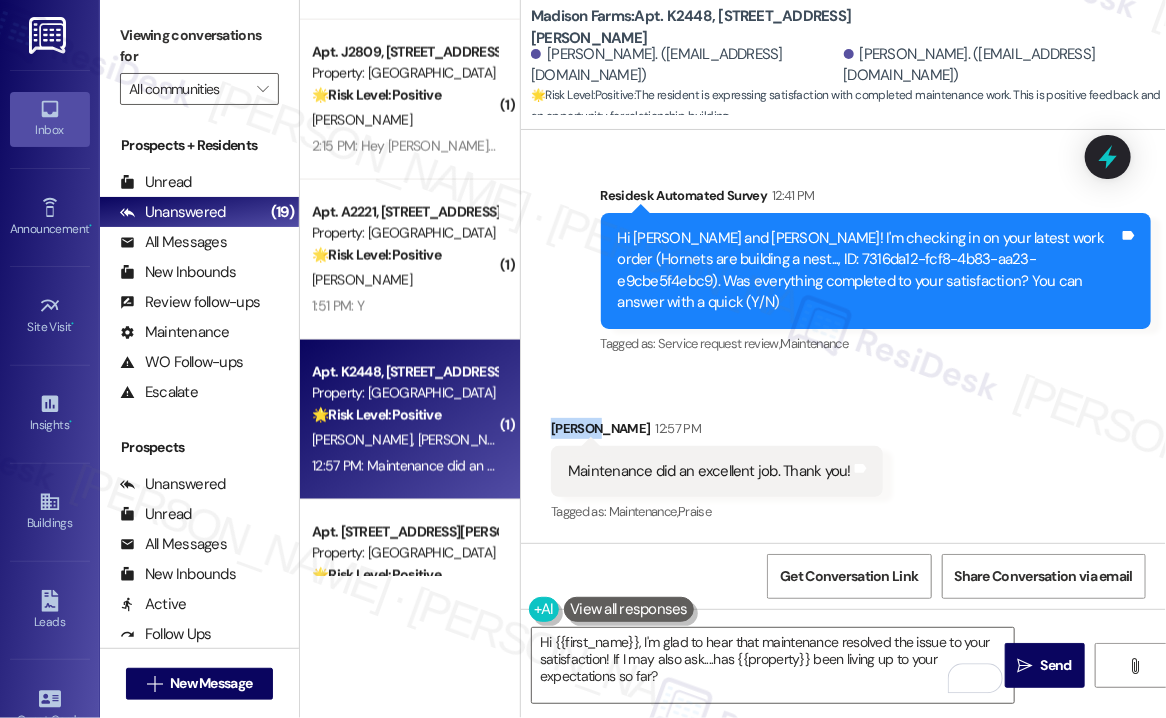 copy on "Isabel" 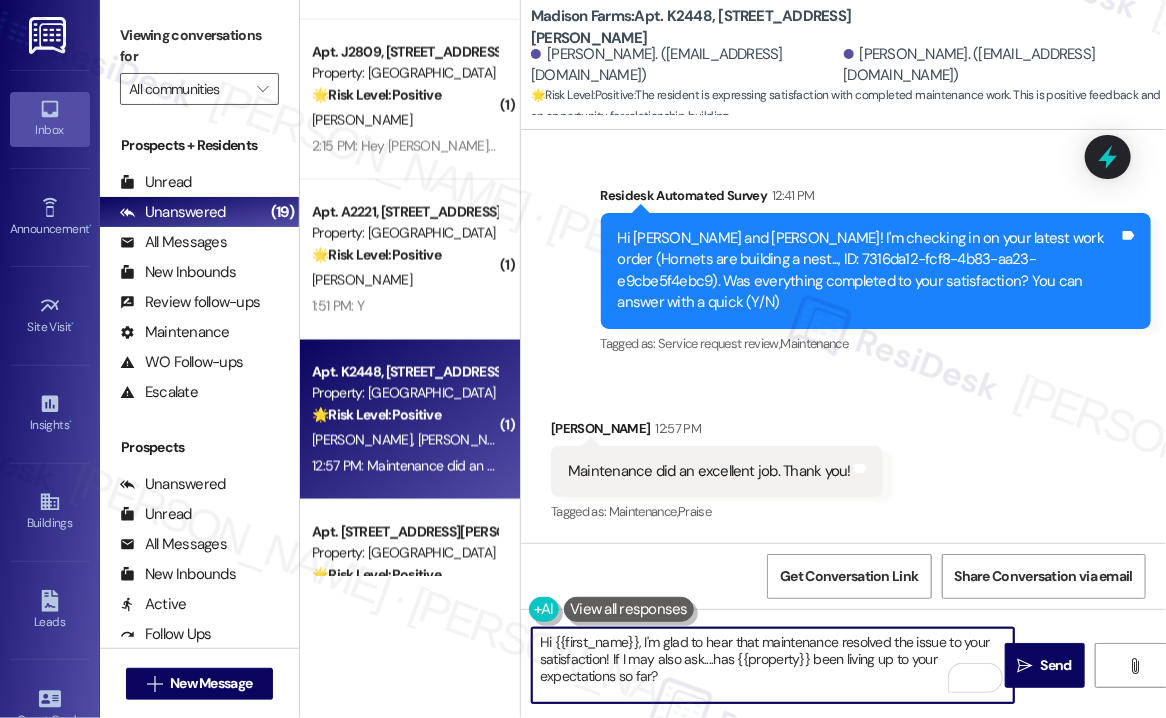 drag, startPoint x: 555, startPoint y: 639, endPoint x: 637, endPoint y: 625, distance: 83.18654 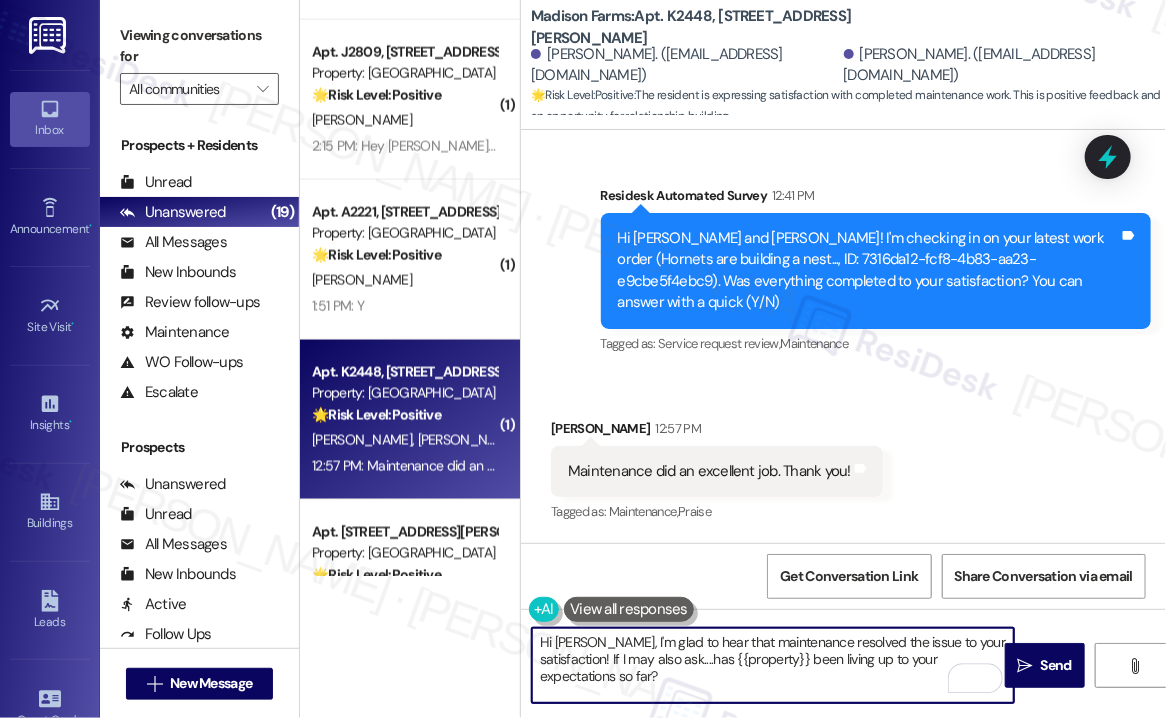 type on "Hi Isabel, I'm glad to hear that maintenance resolved the issue to your satisfaction! If I may also ask....has {{property}} been living up to your expectations so far?" 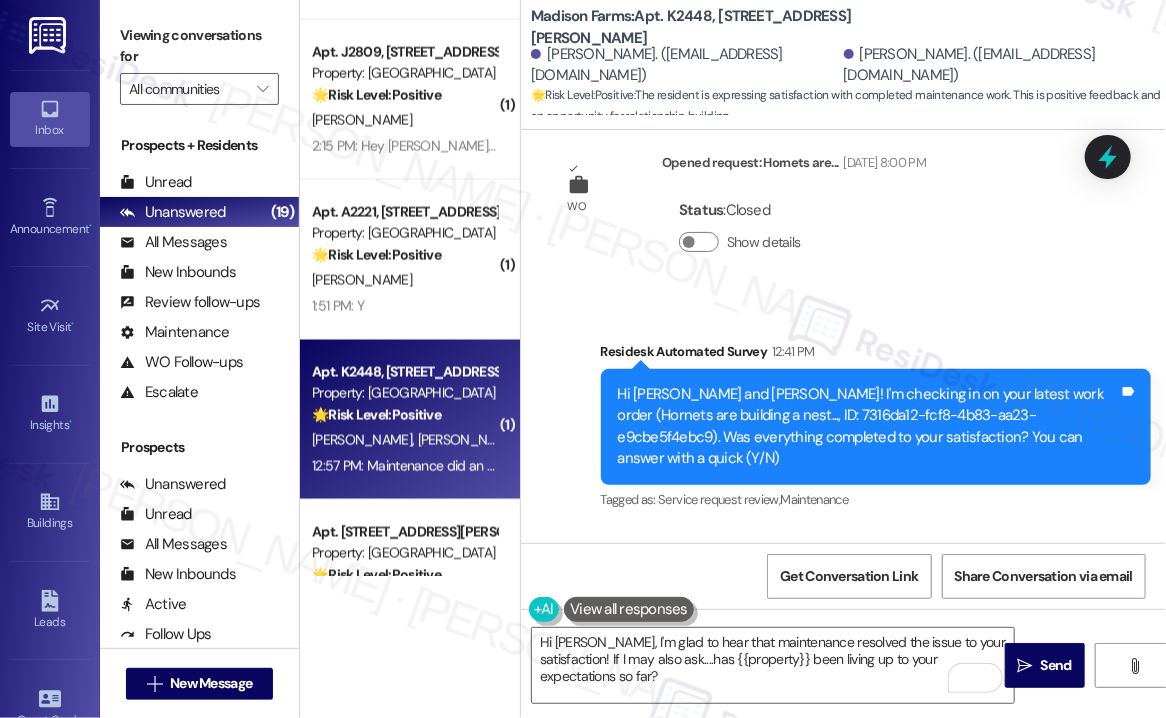 scroll, scrollTop: 1606, scrollLeft: 0, axis: vertical 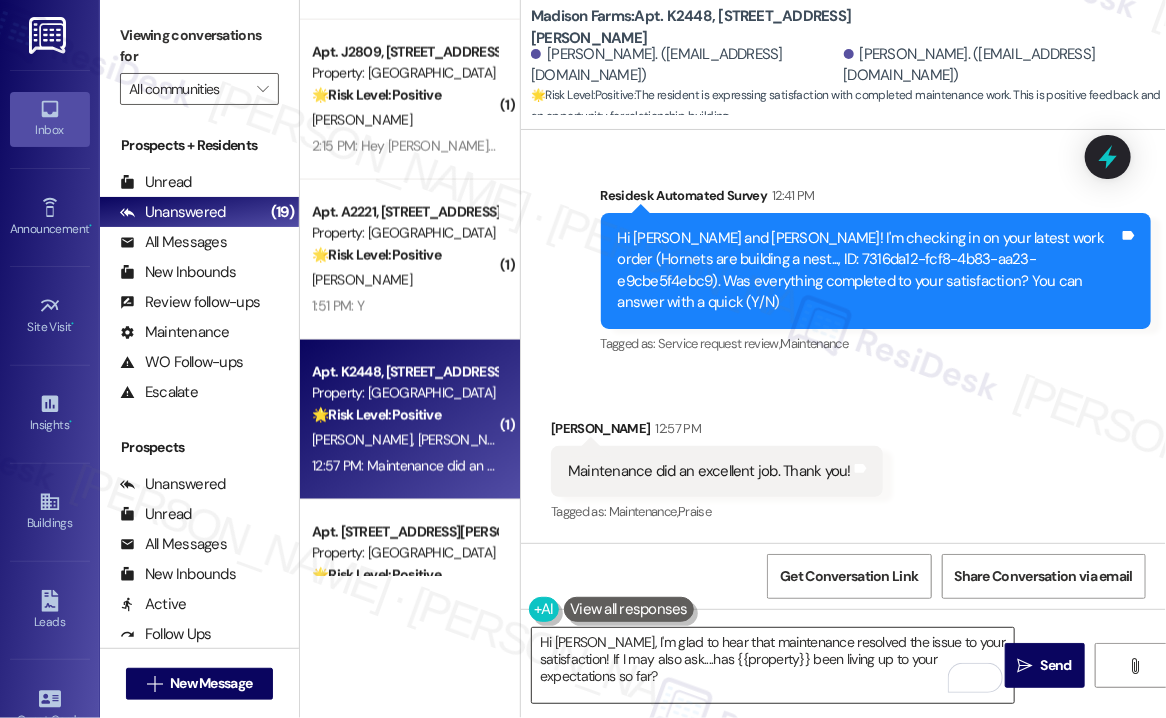 click on "Hi Isabel, I'm glad to hear that maintenance resolved the issue to your satisfaction! If I may also ask....has {{property}} been living up to your expectations so far?" at bounding box center (773, 665) 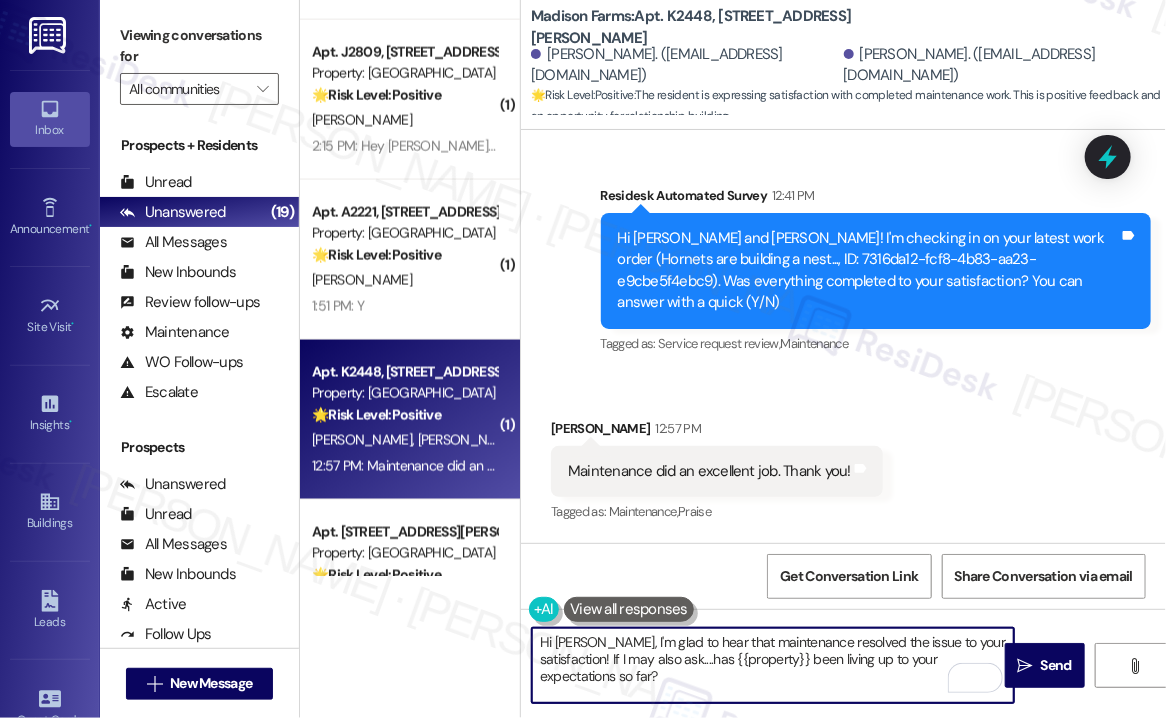 click on "Hi Isabel, I'm glad to hear that maintenance resolved the issue to your satisfaction! If I may also ask....has {{property}} been living up to your expectations so far?" at bounding box center [773, 665] 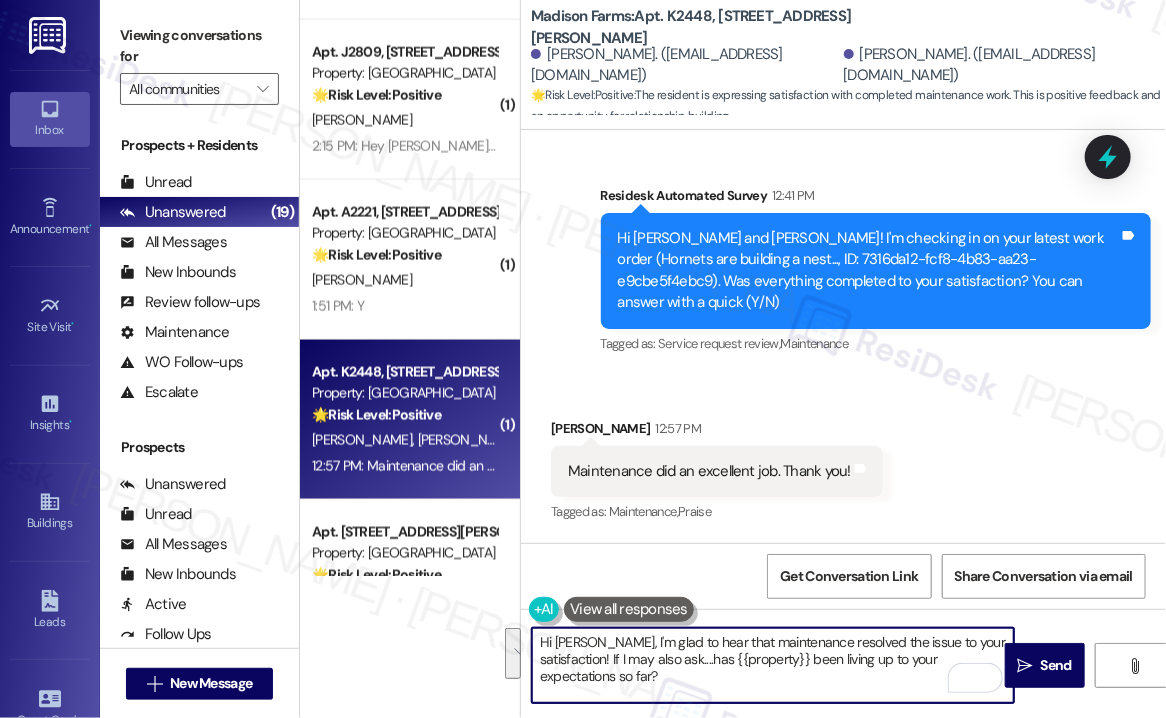 click on "Received via SMS Isabel Conlin 12:57 PM Maintenance did an excellent job. Thank you!  Tags and notes Tagged as:   Maintenance ,  Click to highlight conversations about Maintenance Praise Click to highlight conversations about Praise" at bounding box center [843, 457] 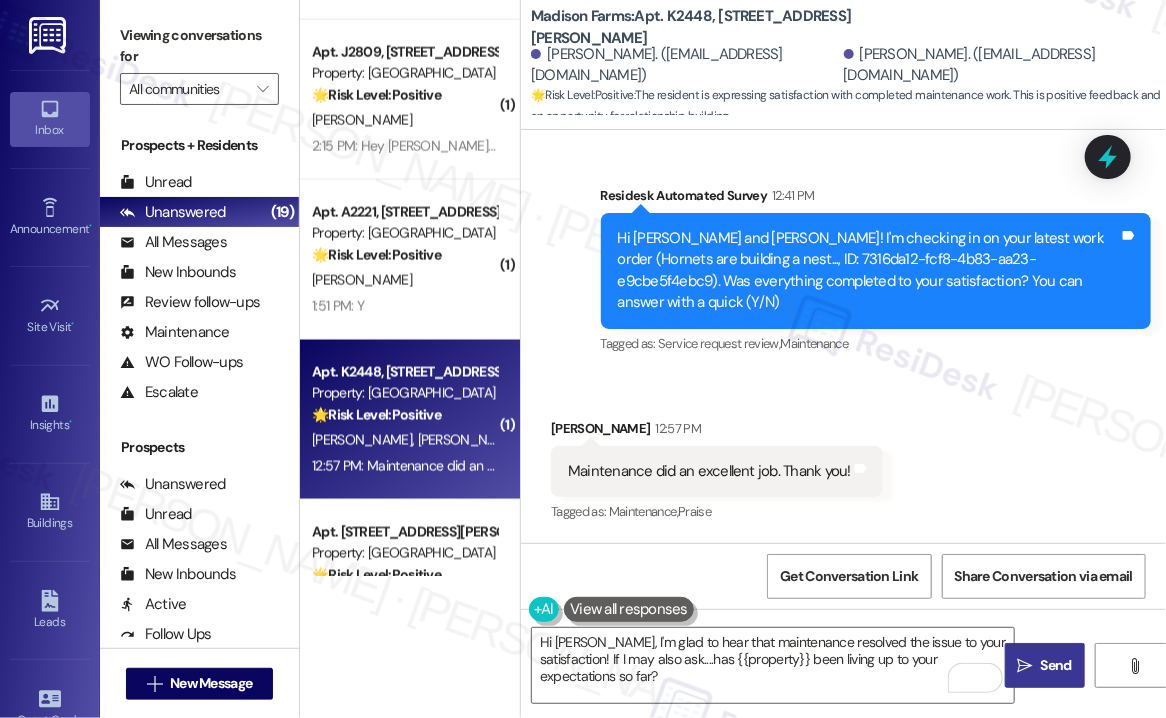 click on "Send" at bounding box center [1056, 665] 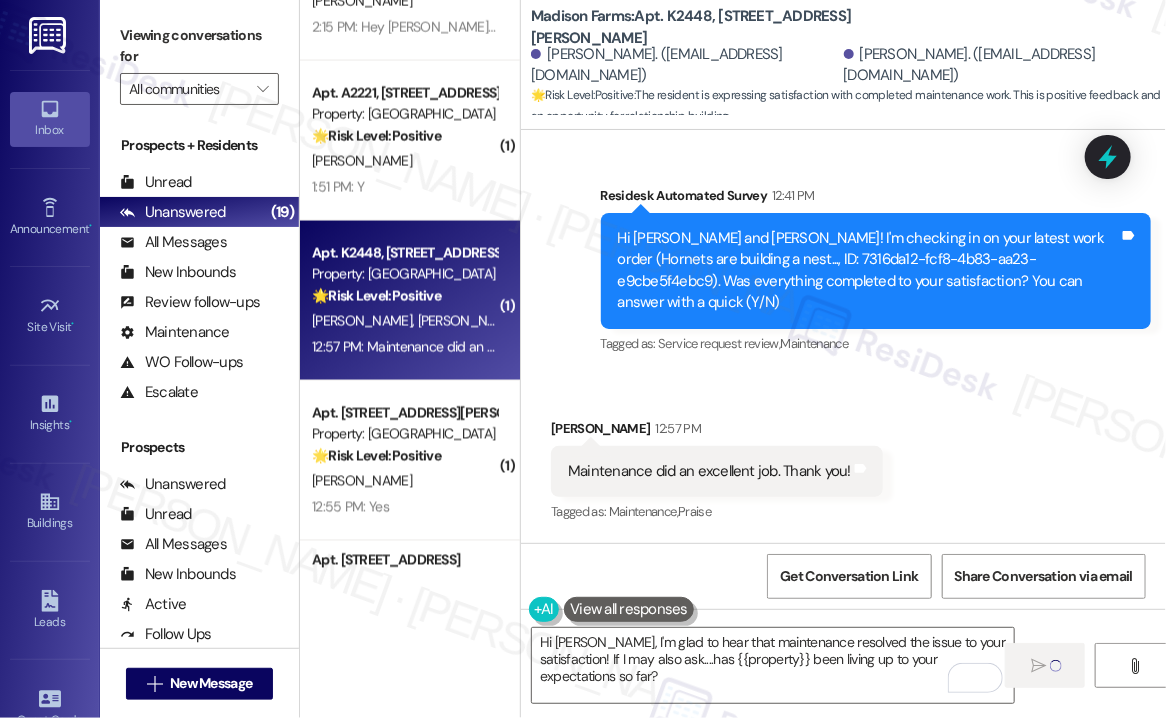 scroll, scrollTop: 1400, scrollLeft: 0, axis: vertical 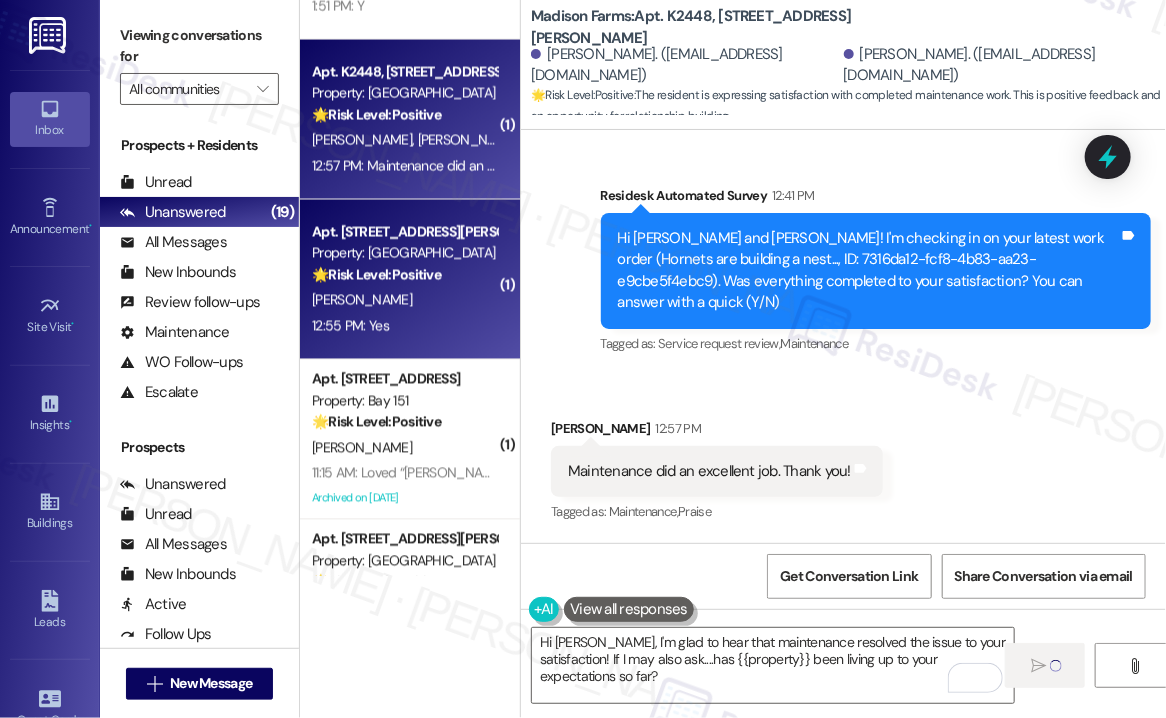 type 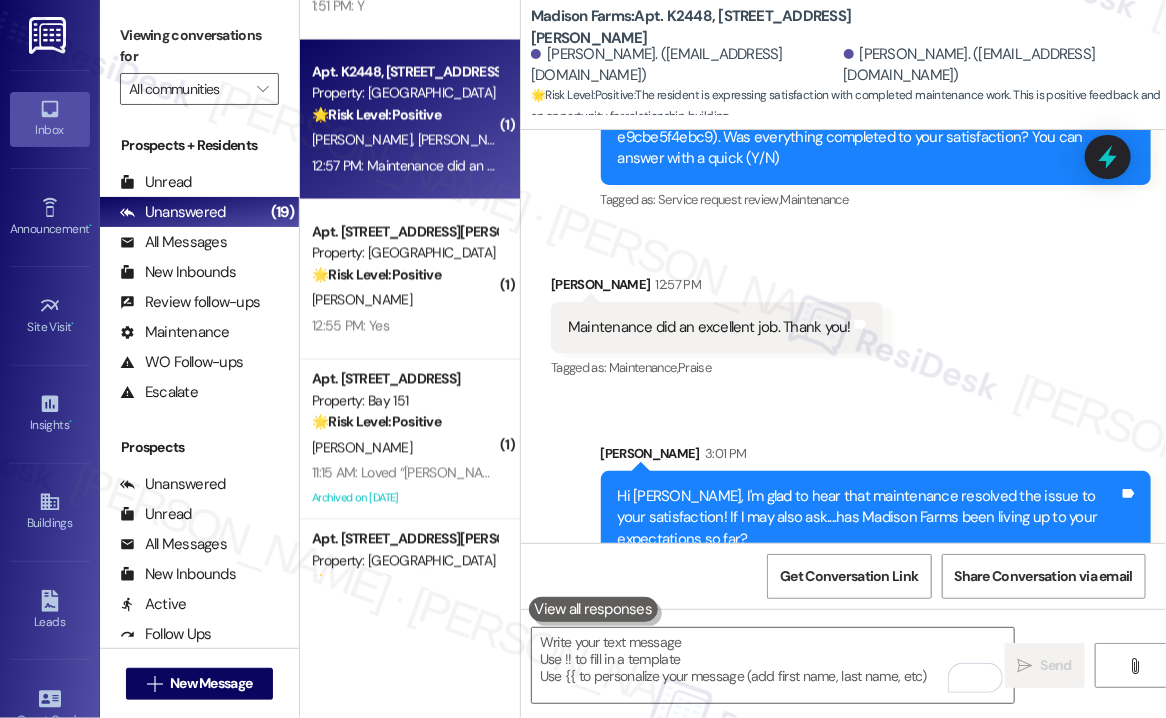 scroll, scrollTop: 1788, scrollLeft: 0, axis: vertical 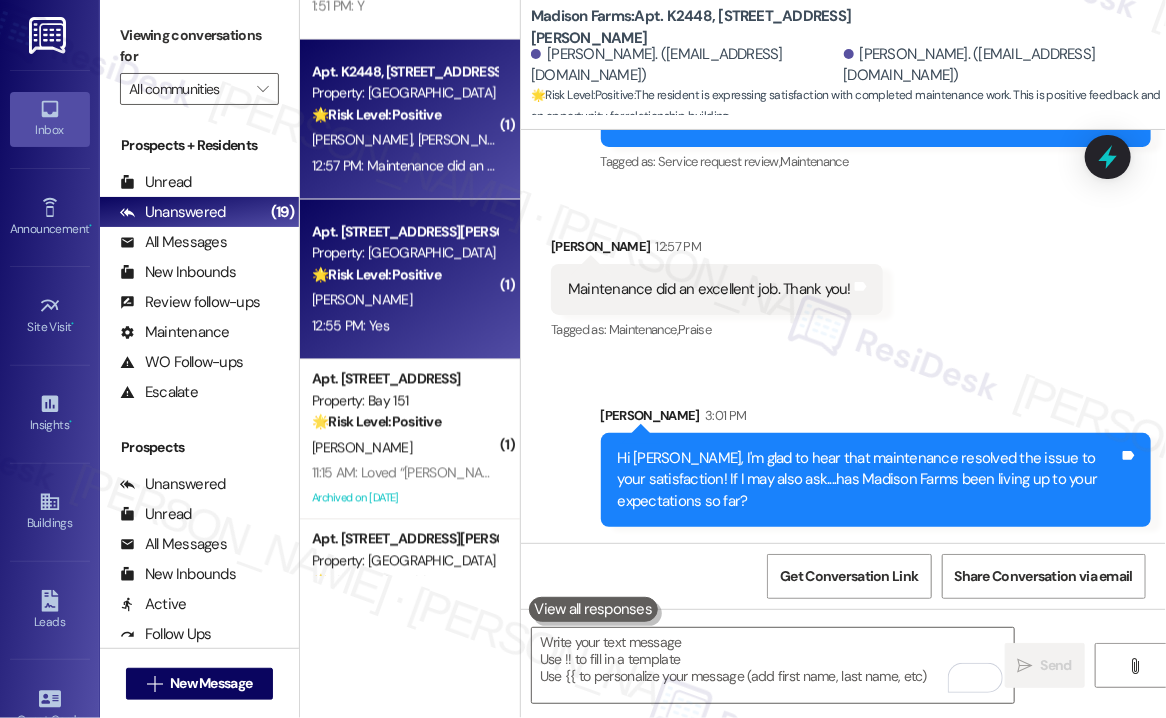 click on "🌟  Risk Level:  Positive" at bounding box center (376, 275) 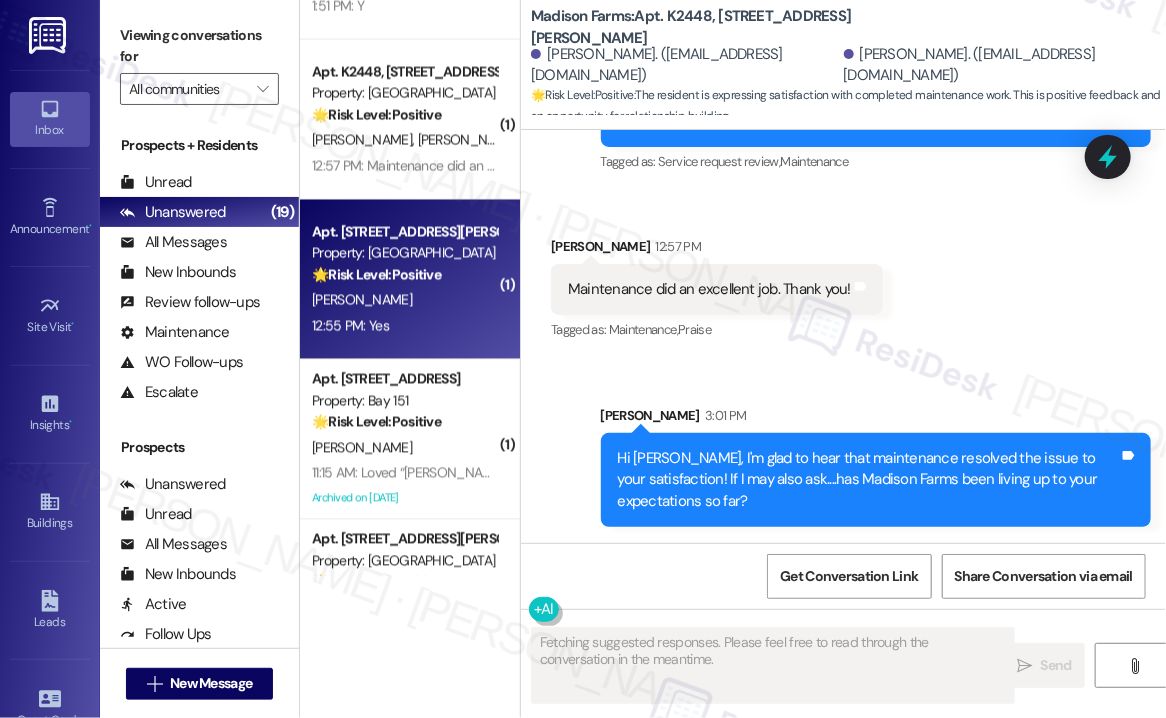 scroll, scrollTop: 1374, scrollLeft: 0, axis: vertical 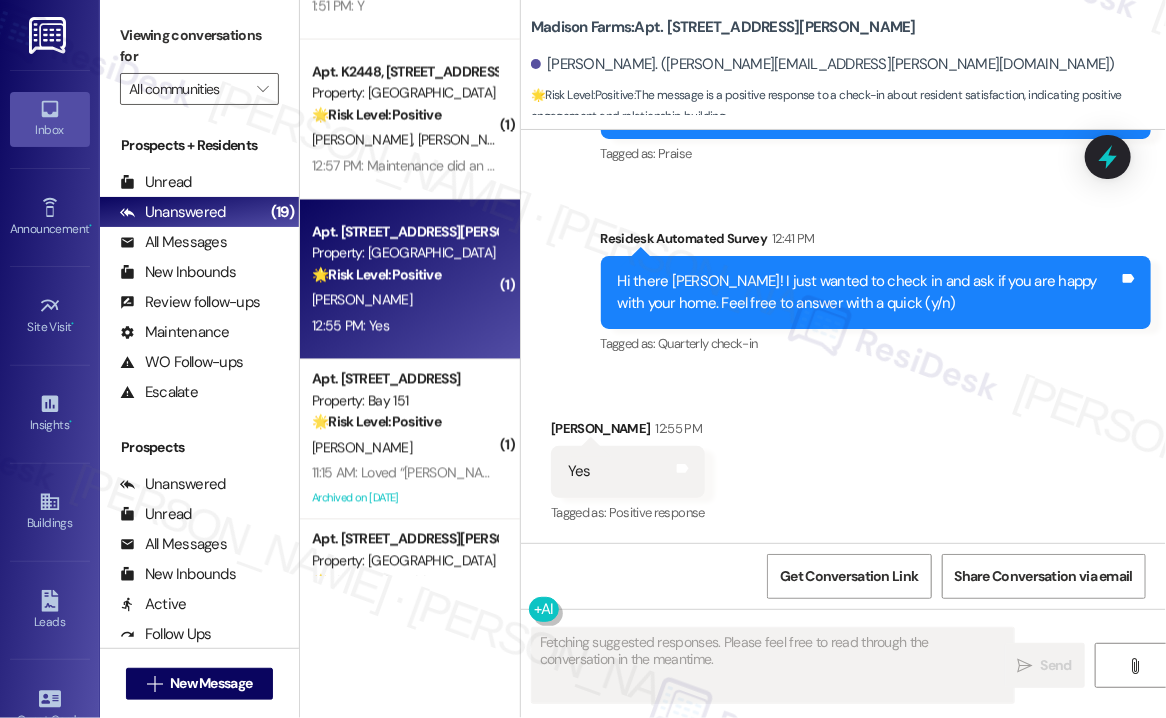 click on "Hi there Christina! I just wanted to check in and ask if you are happy with your home.  Feel free to answer with a quick (y/n)" at bounding box center [869, 292] 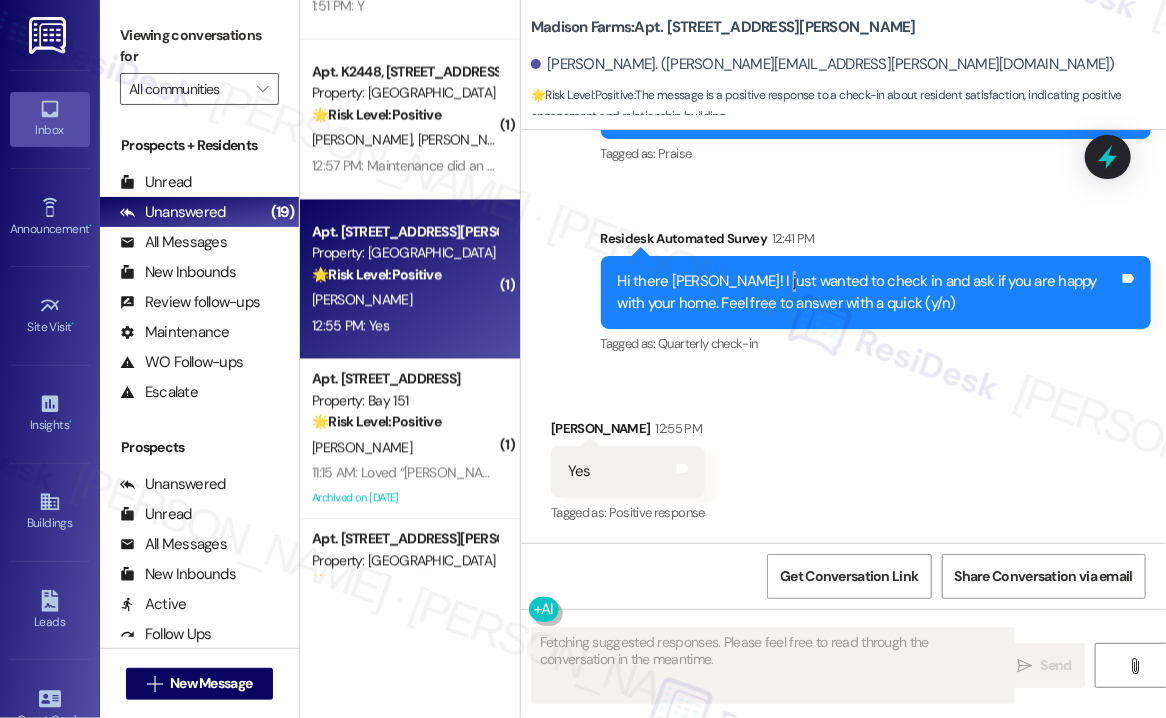 click on "Hi there Christina! I just wanted to check in and ask if you are happy with your home.  Feel free to answer with a quick (y/n)" at bounding box center [869, 292] 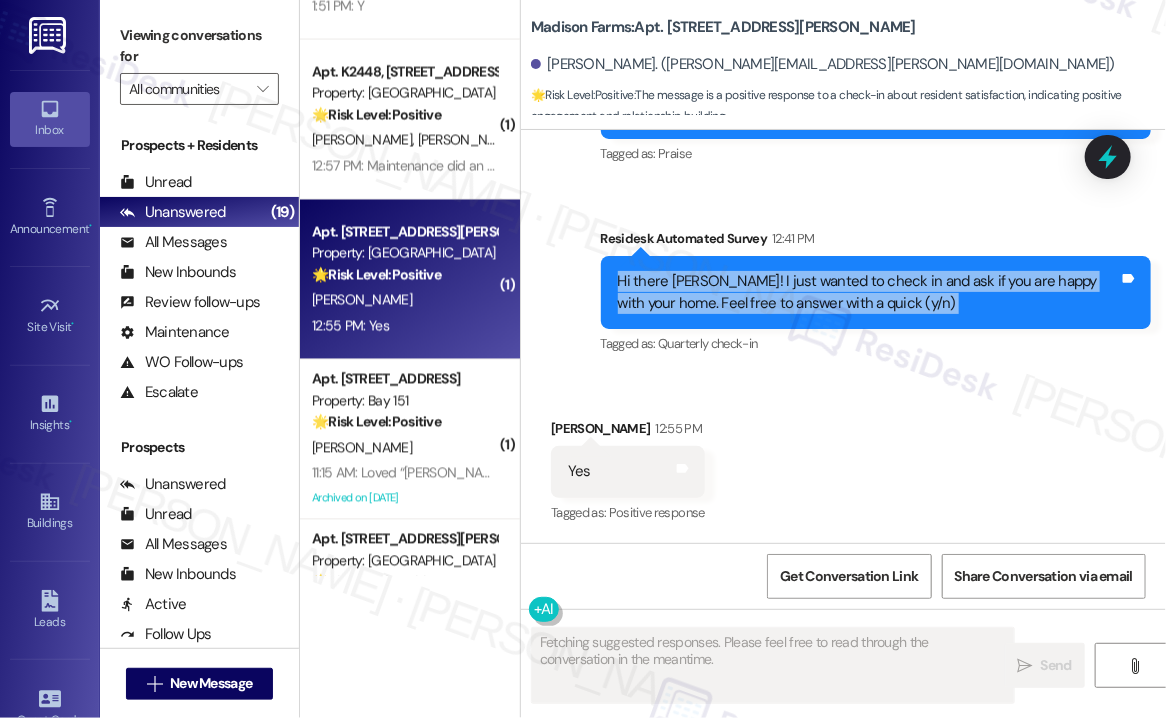 click on "Hi there Christina! I just wanted to check in and ask if you are happy with your home.  Feel free to answer with a quick (y/n)" at bounding box center (869, 292) 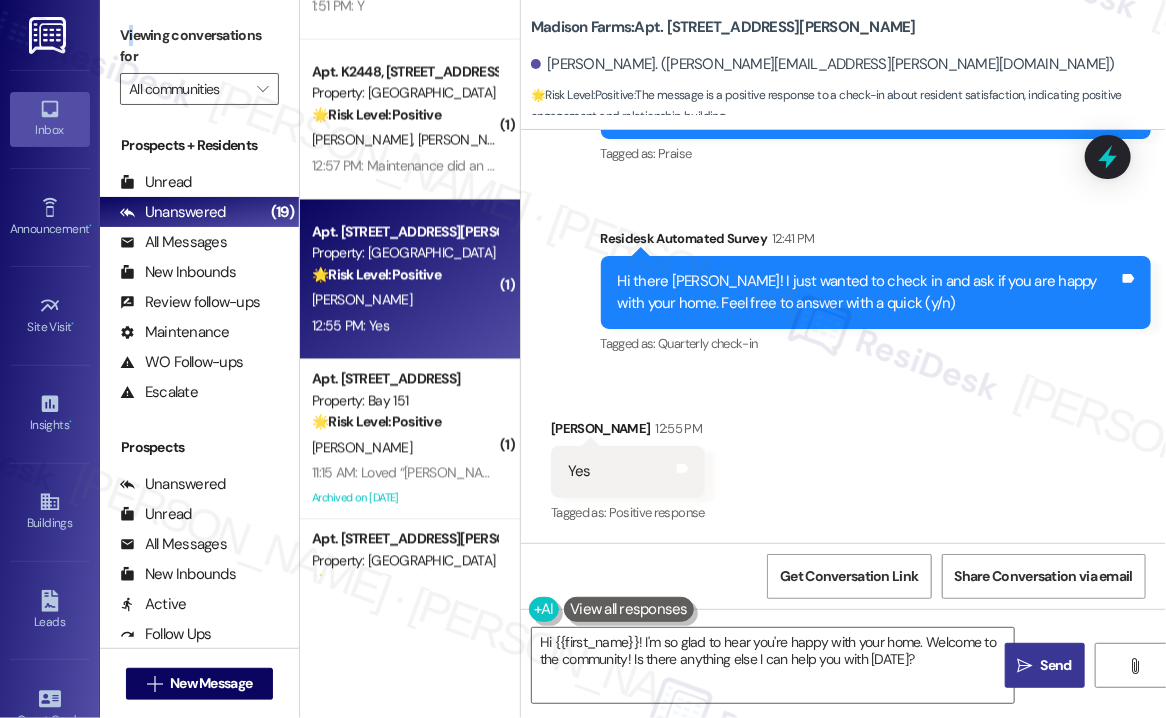 click on "Viewing conversations for" at bounding box center [199, 46] 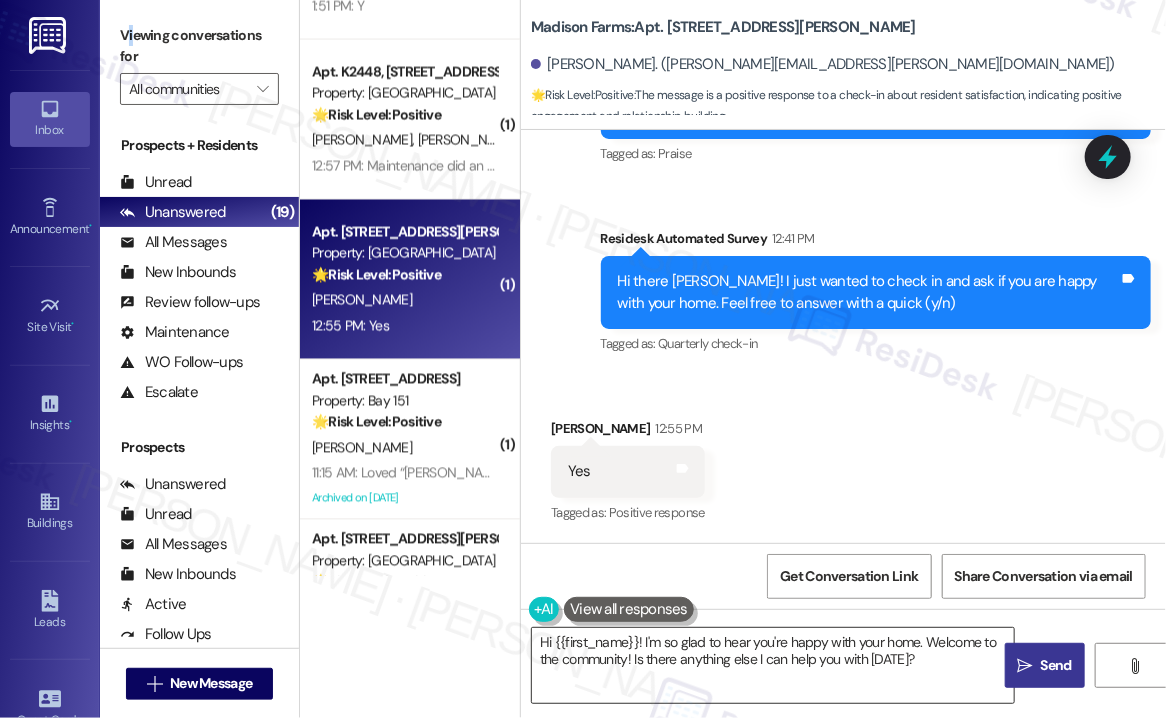 click on "Hi {{first_name}}! I'm so glad to hear you're happy with your home. Welcome to the community! Is there anything else I can help you with today?" at bounding box center [773, 665] 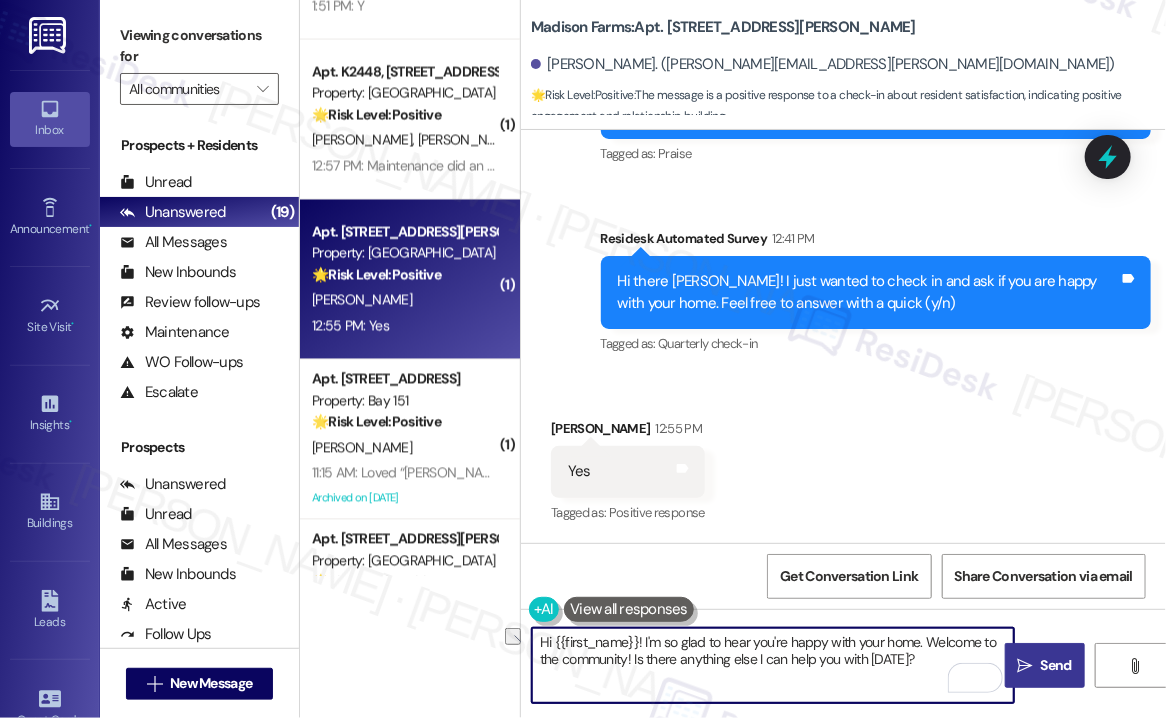 drag, startPoint x: 922, startPoint y: 662, endPoint x: 638, endPoint y: 653, distance: 284.14258 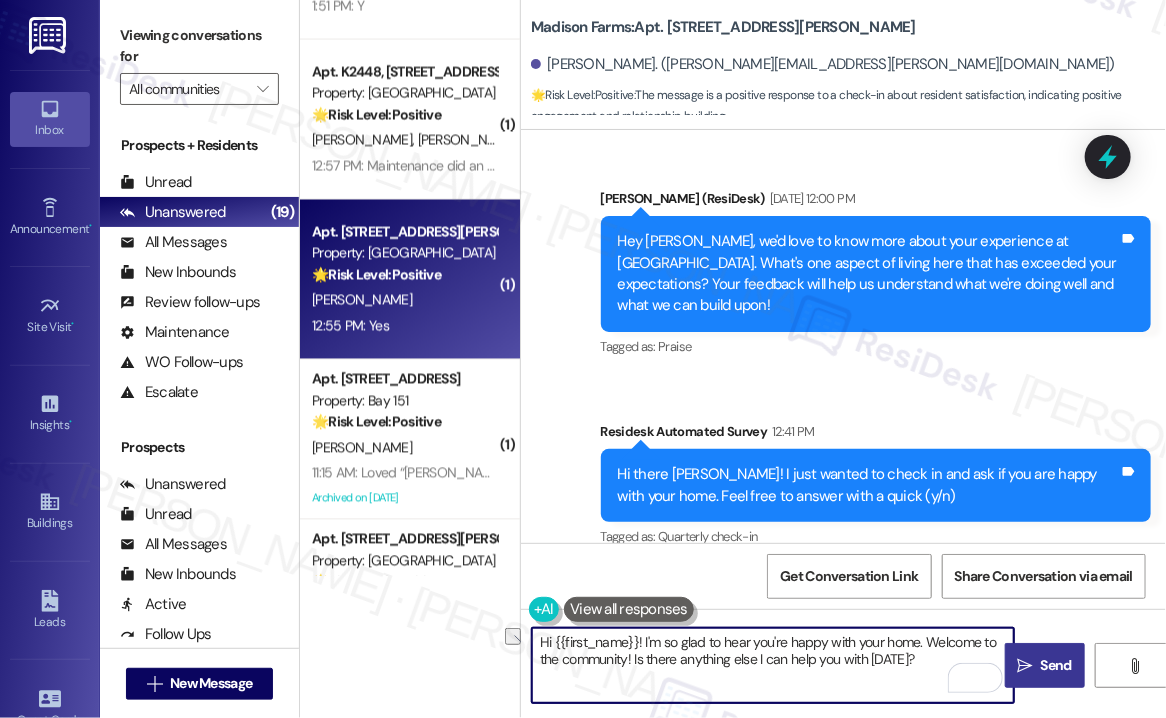 scroll, scrollTop: 1375, scrollLeft: 0, axis: vertical 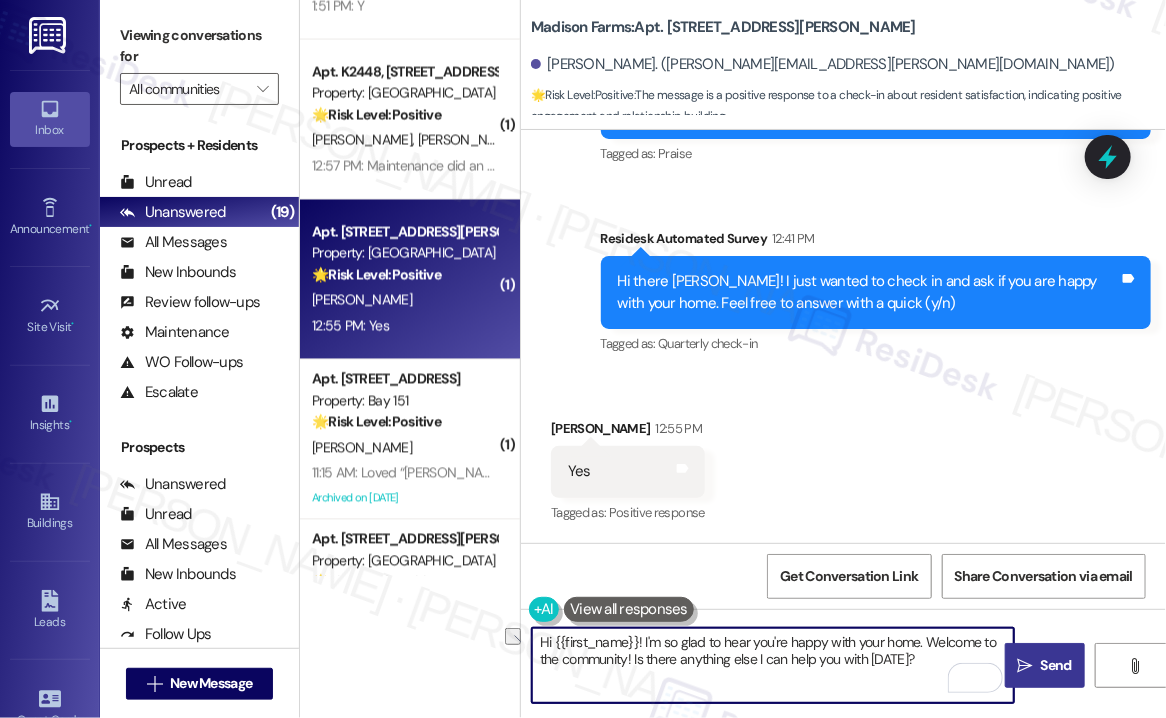 click on "Hi {{first_name}}! I'm so glad to hear you're happy with your home. Welcome to the community! Is there anything else I can help you with today?" at bounding box center (773, 665) 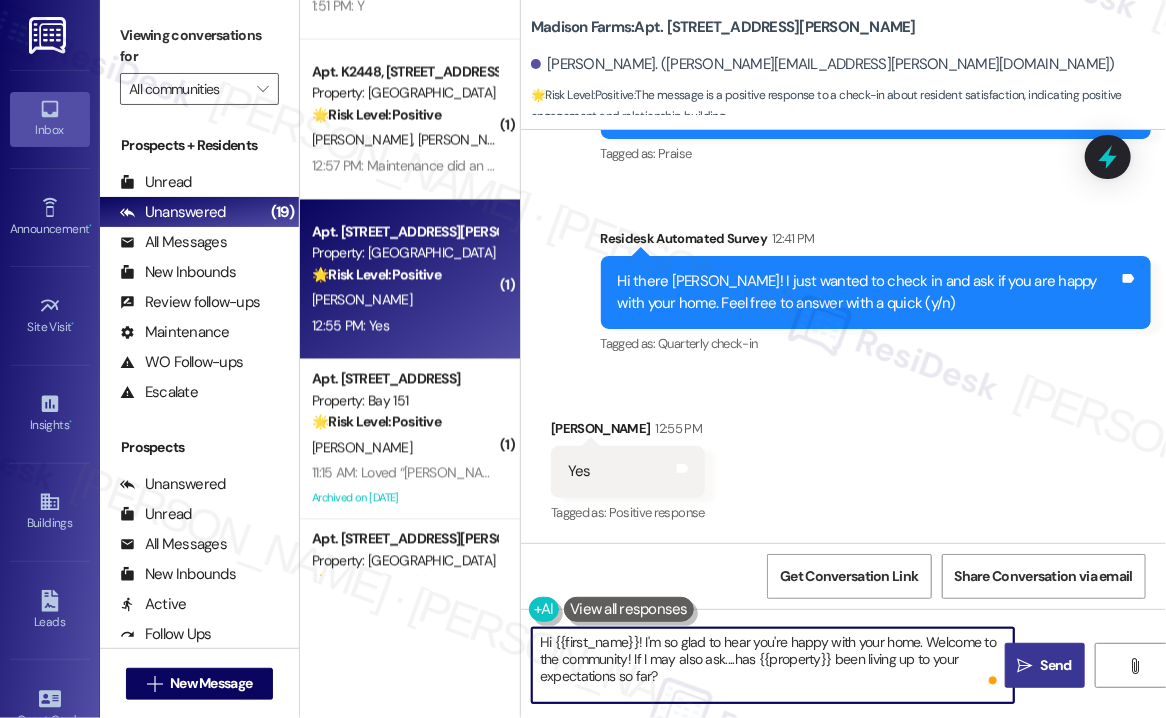 type on "Hi {{first_name}}! I'm so glad to hear you're happy with your home. Welcome to the community! If I may also ask....has {{property}} been living up to your expectations so far?" 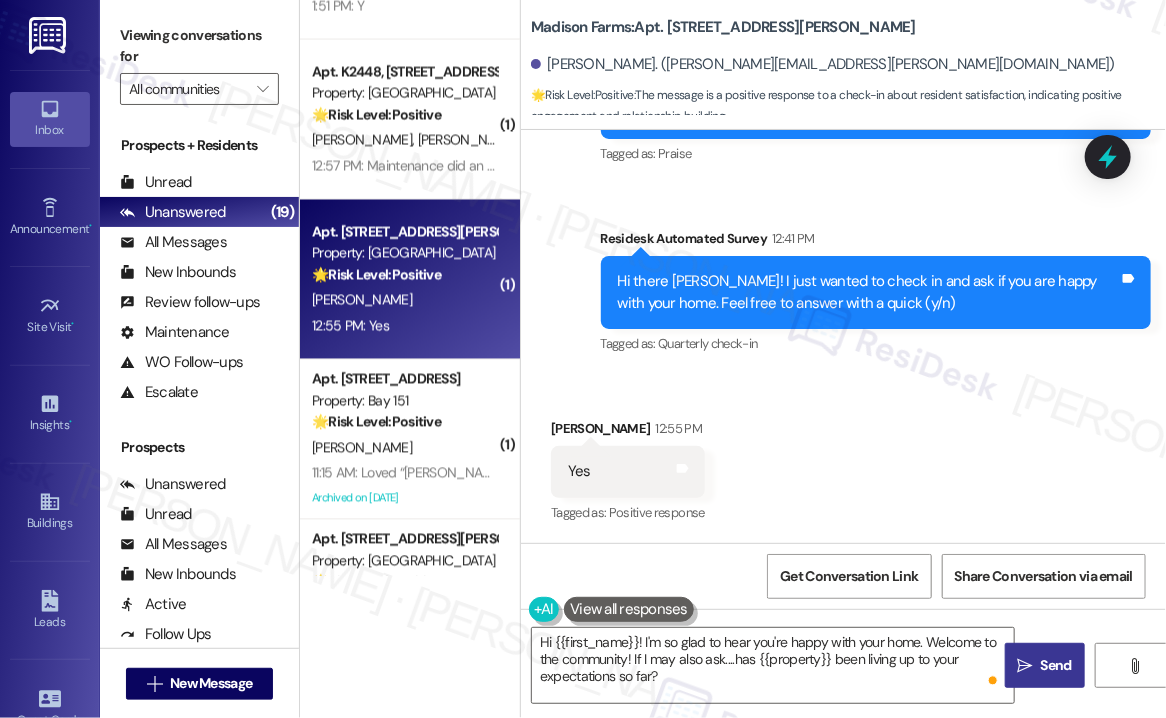 click on "" at bounding box center [1025, 666] 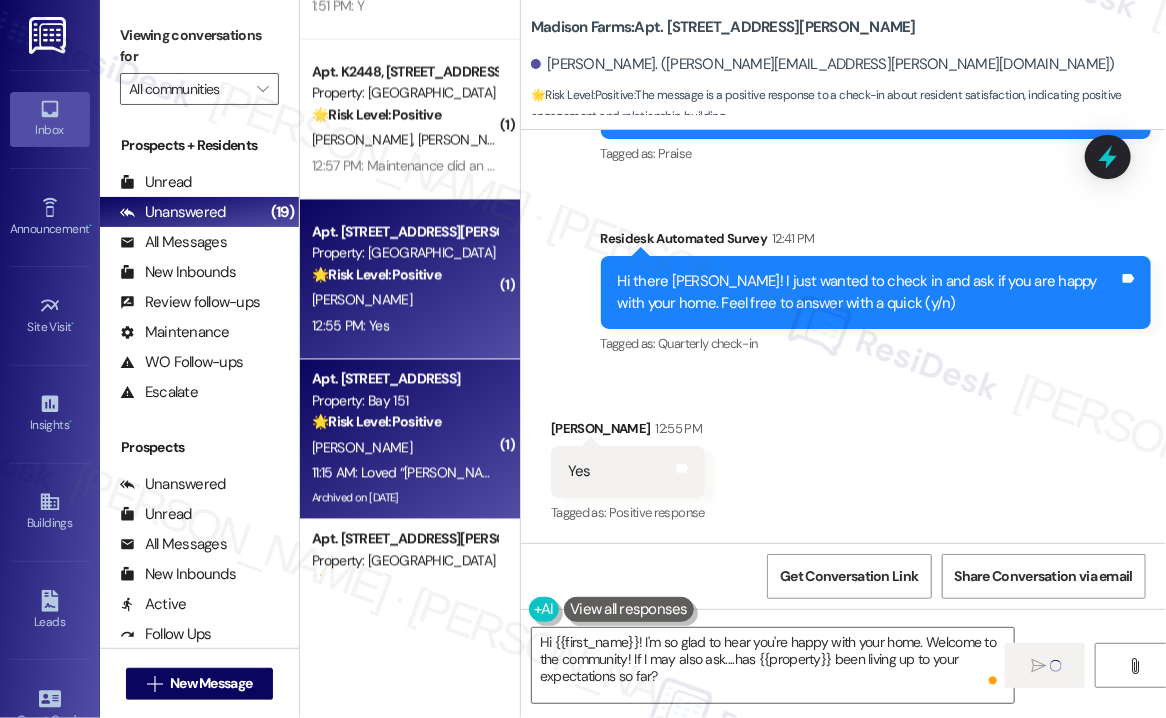 click on "Property: Bay 151" at bounding box center [404, 401] 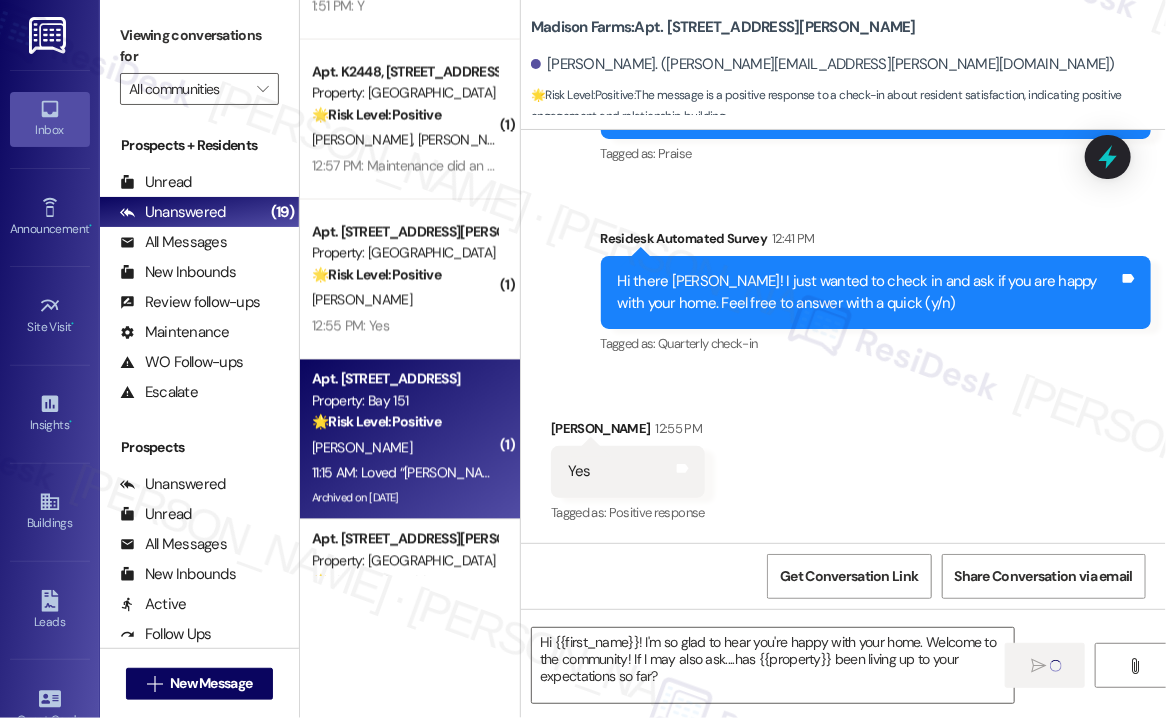 type on "Fetching suggested responses. Please feel free to read through the conversation in the meantime." 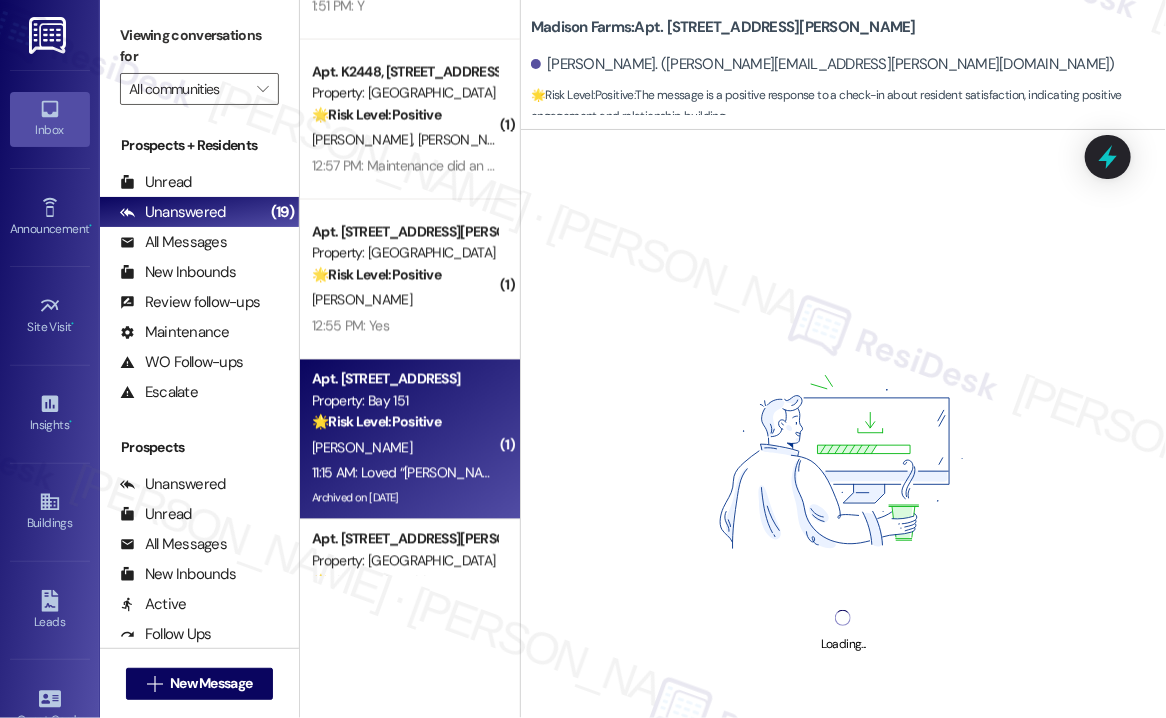 scroll, scrollTop: 1700, scrollLeft: 0, axis: vertical 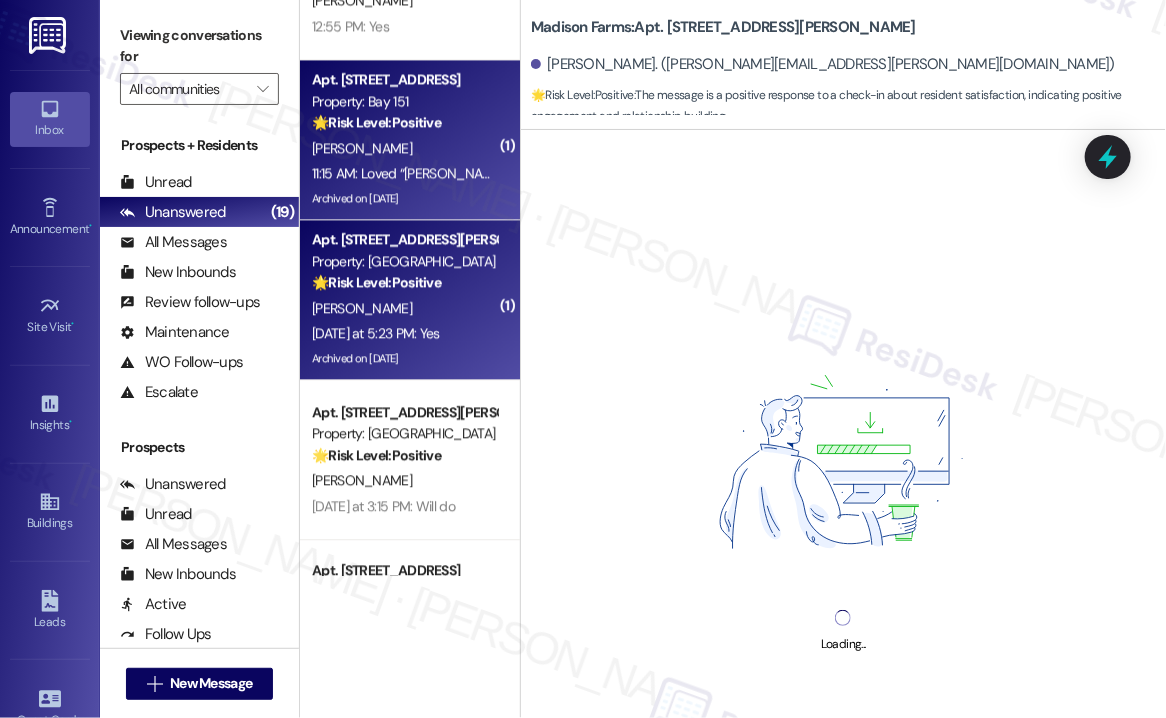 click on "L. Sutton" at bounding box center [404, 308] 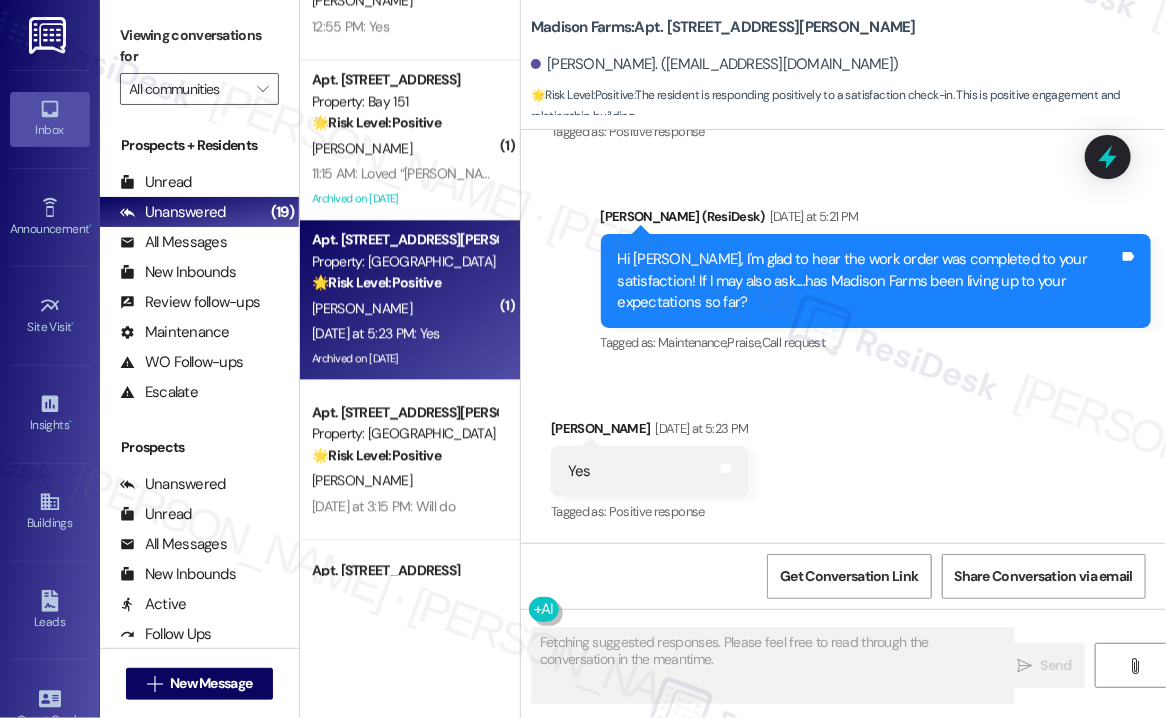 scroll, scrollTop: 4526, scrollLeft: 0, axis: vertical 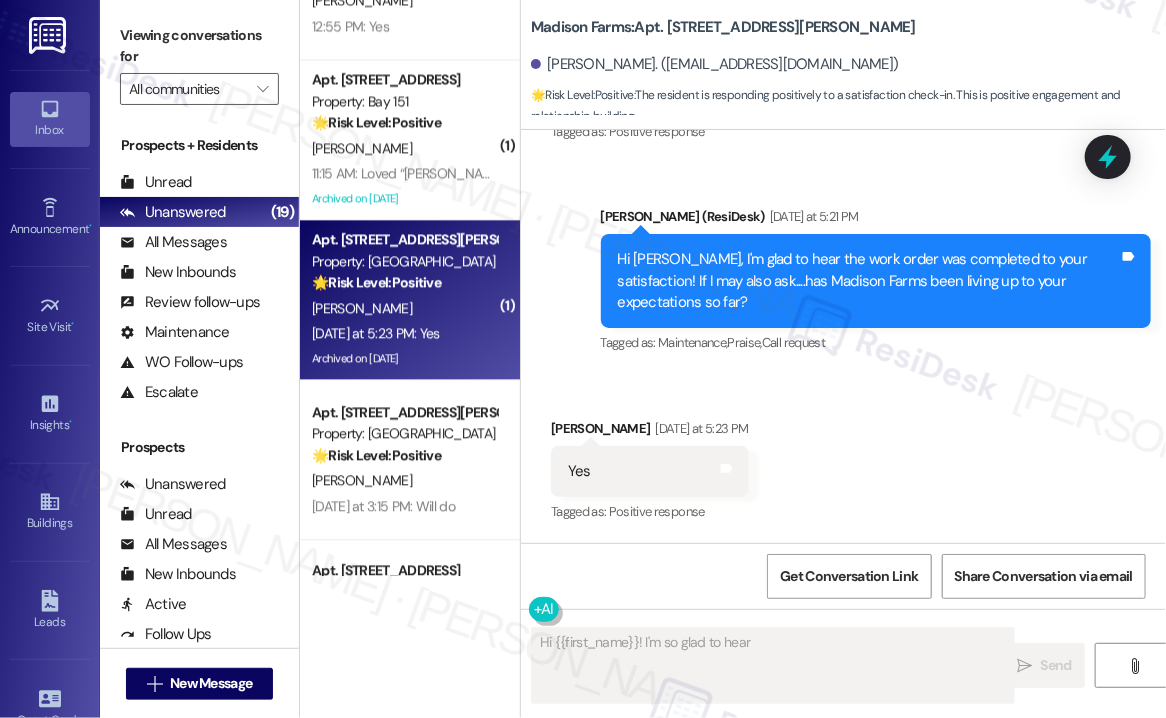 click on "Hi Linda, I'm glad to hear the work order was completed to your satisfaction! If I may also ask....has Madison Farms been living up to your expectations so far?" at bounding box center (869, 281) 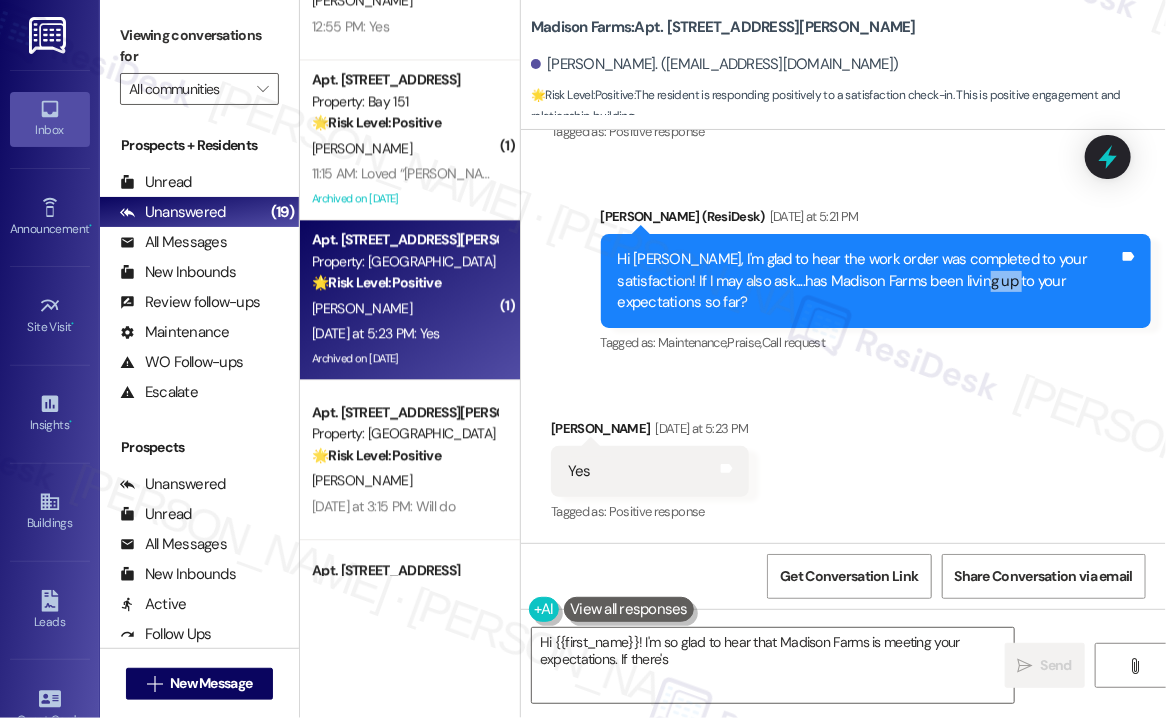 click on "Hi Linda, I'm glad to hear the work order was completed to your satisfaction! If I may also ask....has Madison Farms been living up to your expectations so far?" at bounding box center [869, 281] 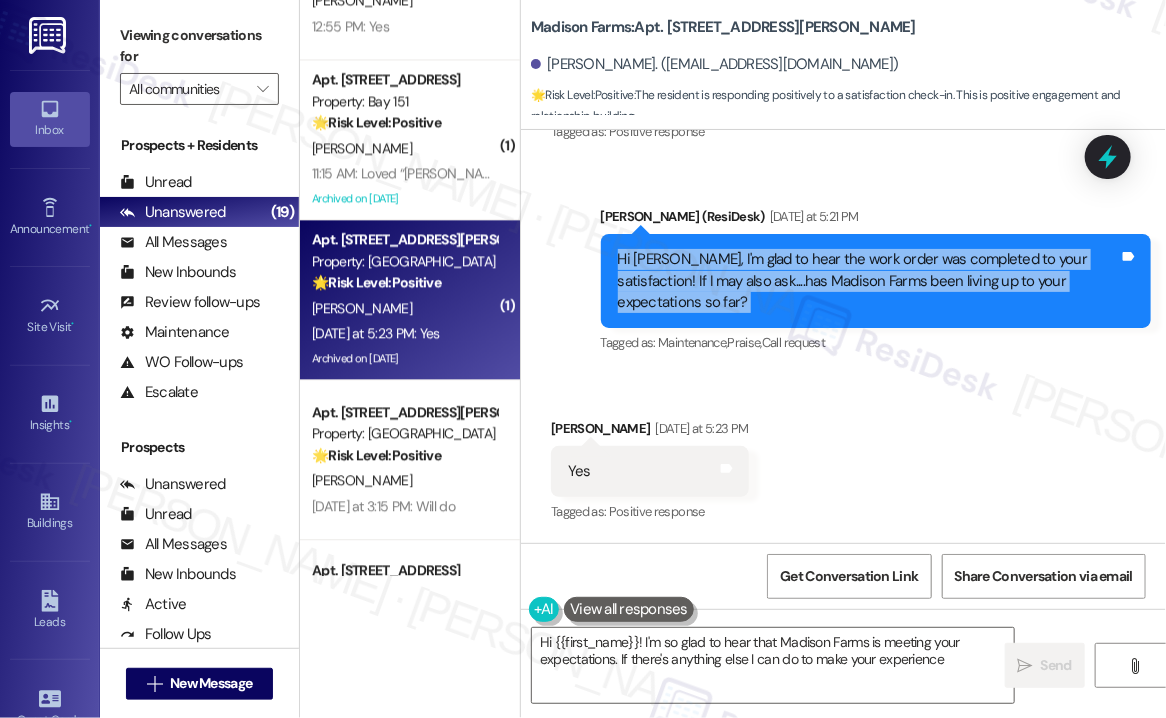 drag, startPoint x: 949, startPoint y: 299, endPoint x: 953, endPoint y: 329, distance: 30.265491 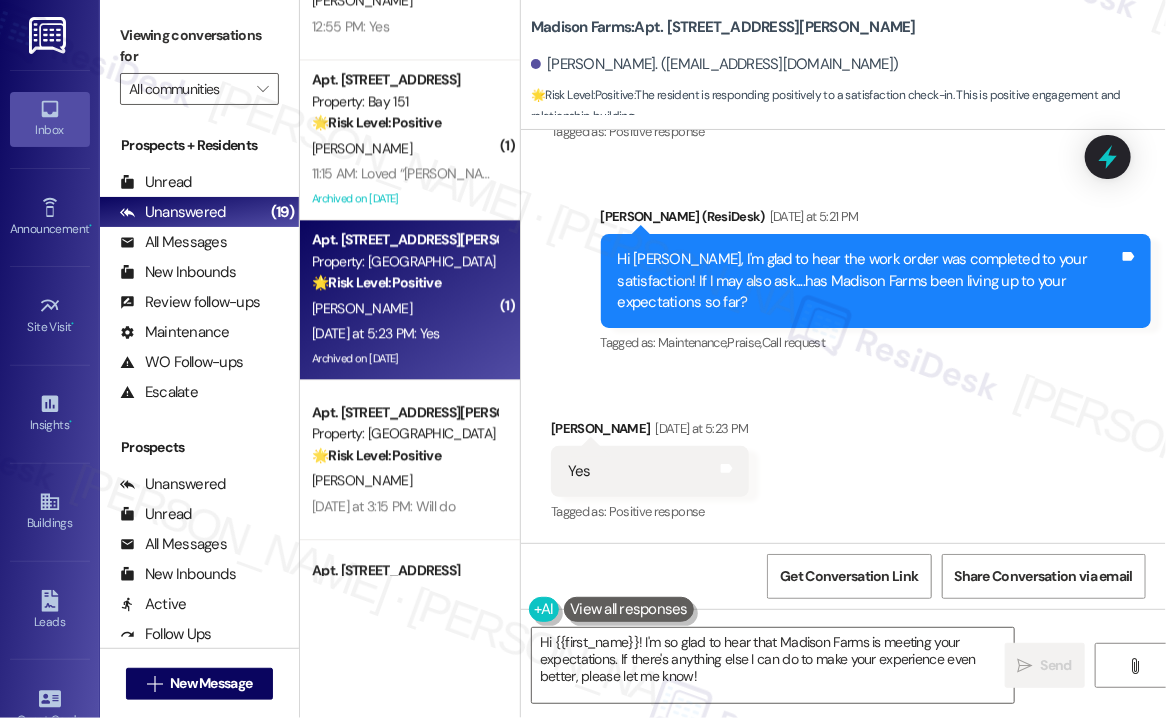 click on "Received via SMS Linda Sutton Yesterday at 5:23 PM Yes Tags and notes Tagged as:   Positive response Click to highlight conversations about Positive response" at bounding box center [843, 457] 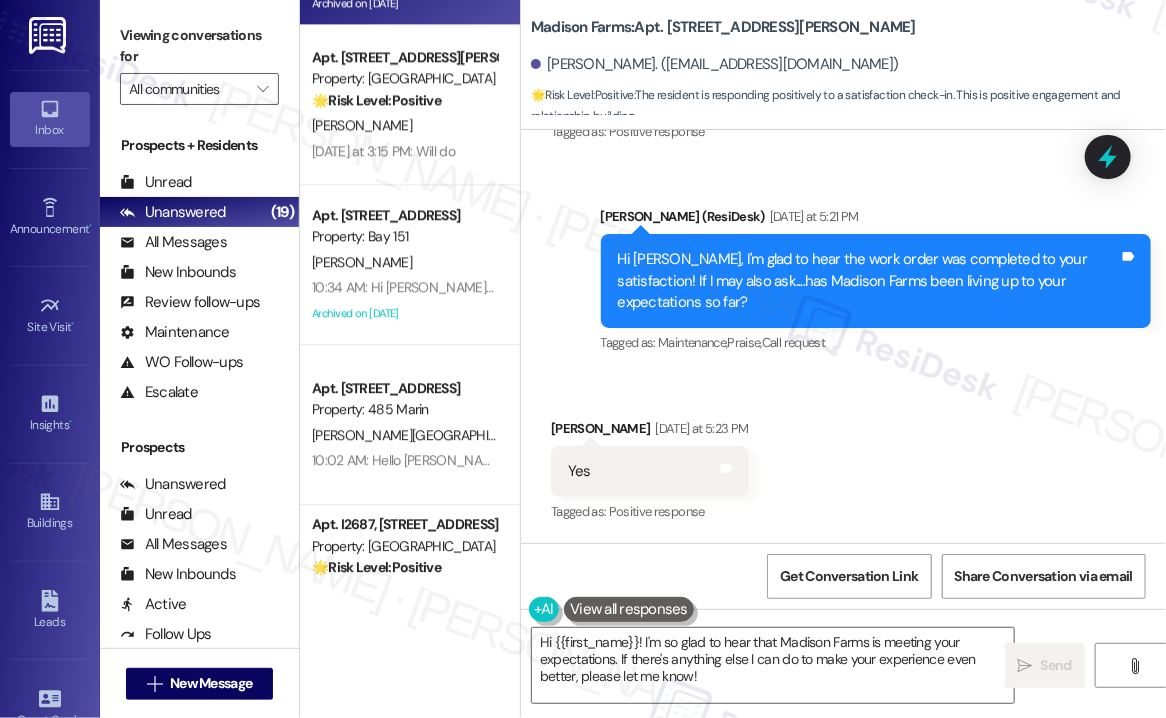 scroll, scrollTop: 2464, scrollLeft: 0, axis: vertical 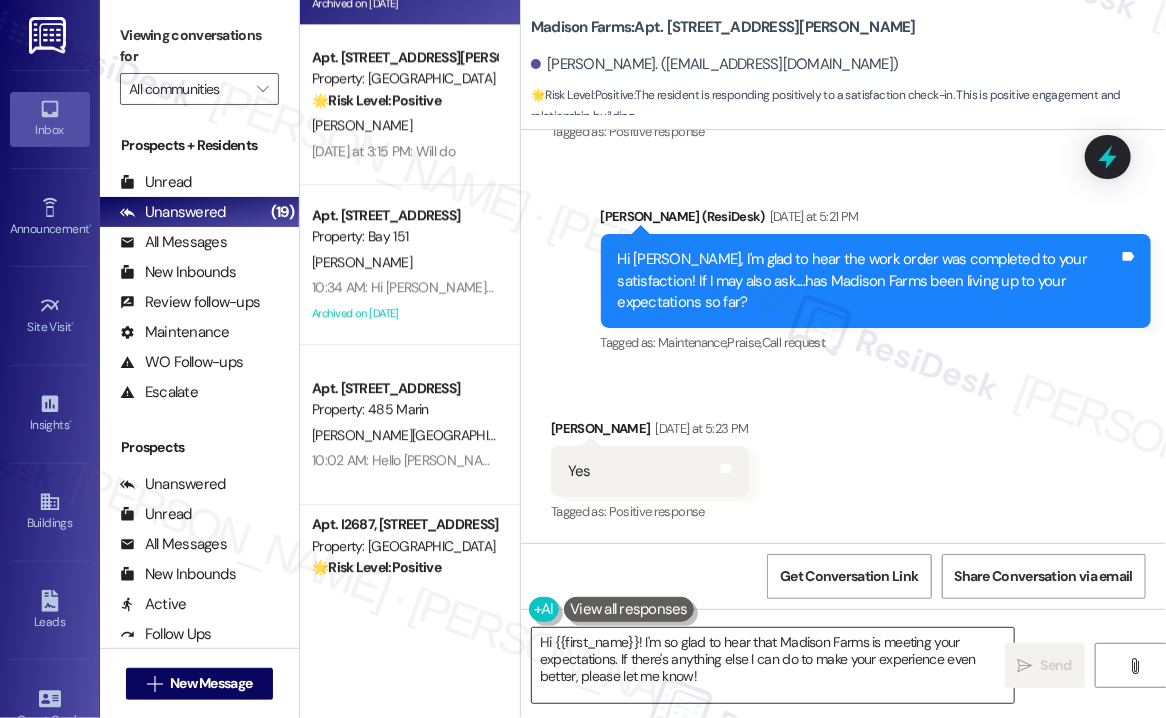 click on "Hi {{first_name}}! I'm so glad to hear that Madison Farms is meeting your expectations. If there's anything else I can do to make your experience even better, please let me know!" at bounding box center (773, 665) 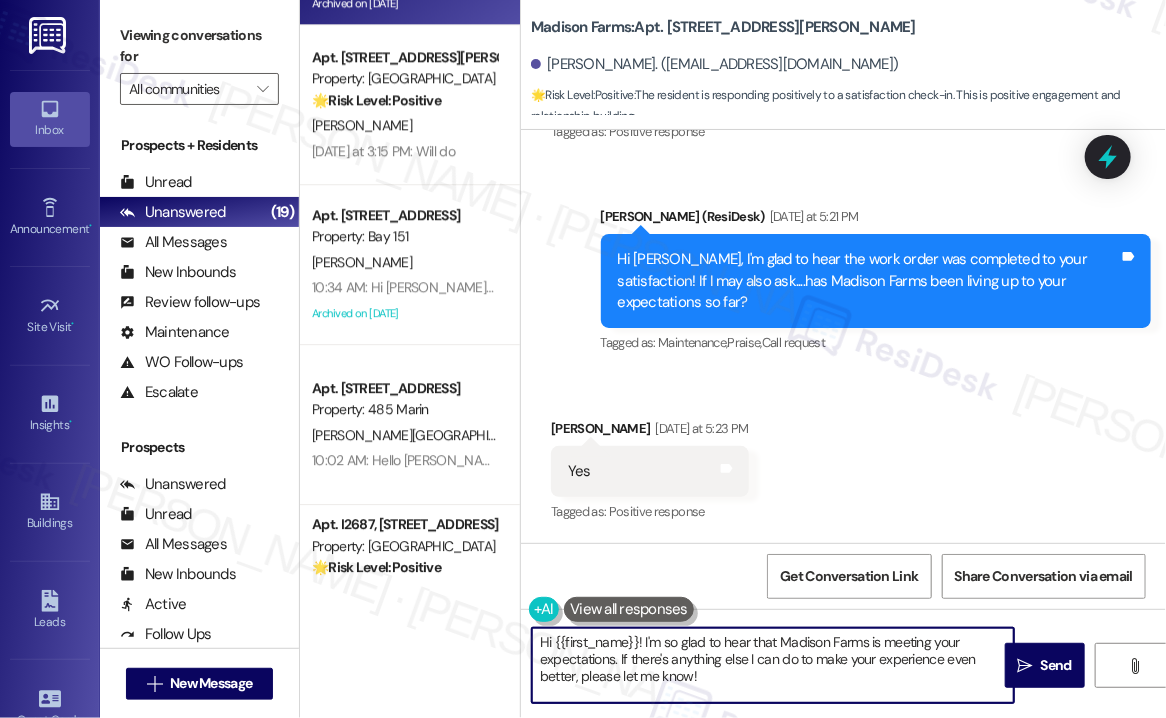 click on "Hi {{first_name}}! I'm so glad to hear that Madison Farms is meeting your expectations. If there's anything else I can do to make your experience even better, please let me know!" at bounding box center [773, 665] 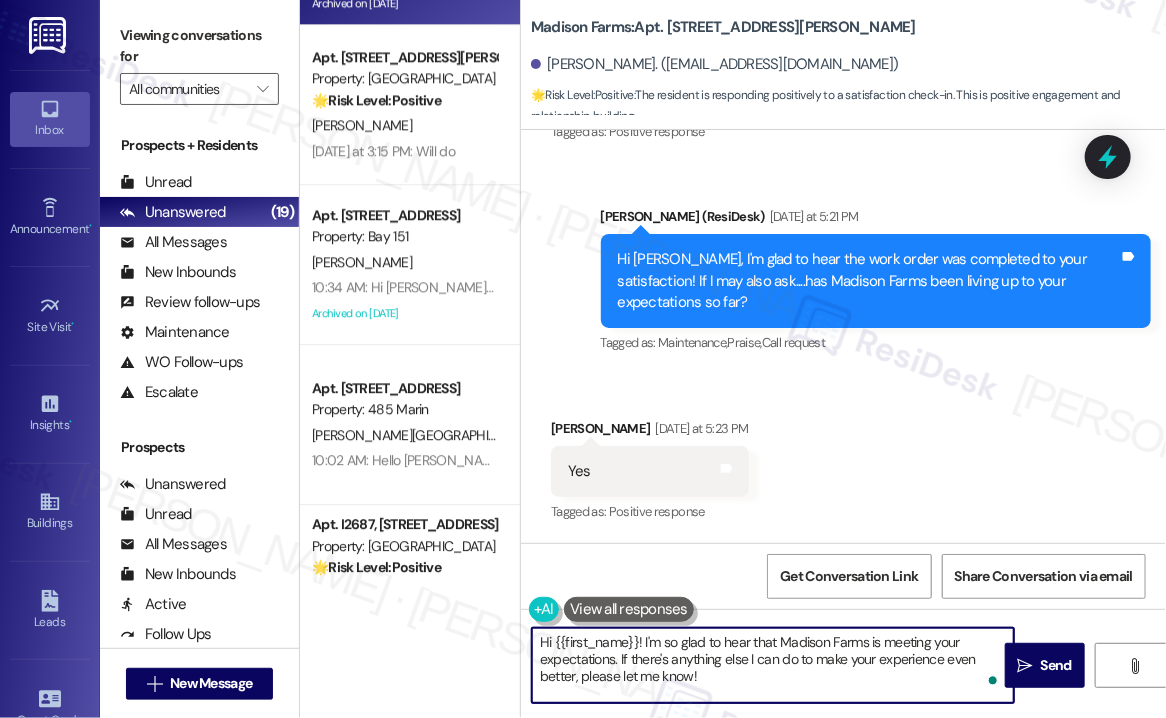 click on "Hi {{first_name}}! I'm so glad to hear that Madison Farms is meeting your expectations. If there's anything else I can do to make your experience even better, please let me know!" at bounding box center (773, 665) 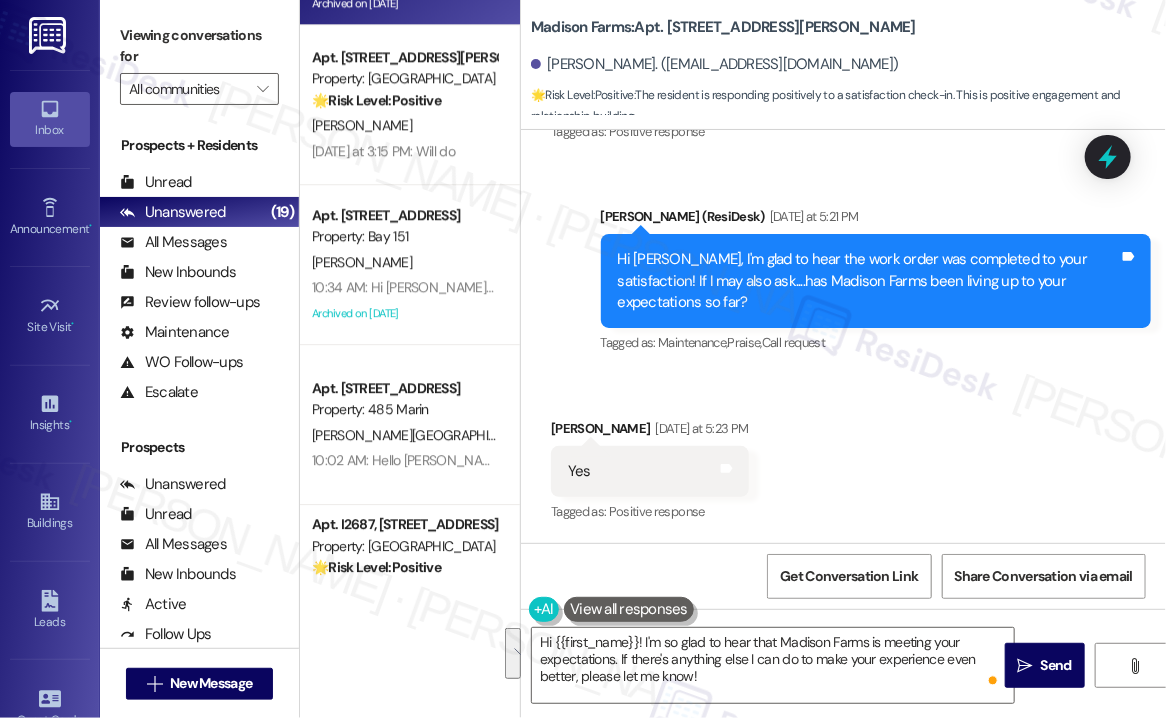 click on "Viewing conversations for" at bounding box center (199, 46) 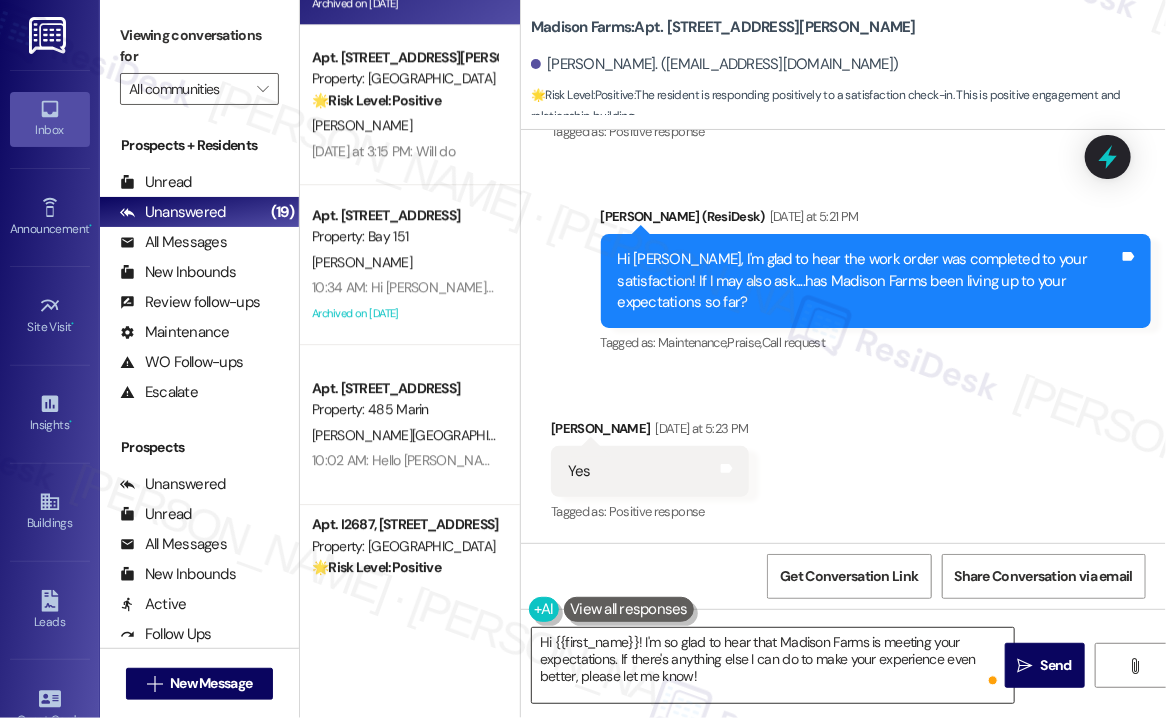 click on "Hi {{first_name}}! I'm so glad to hear that Madison Farms is meeting your expectations. If there's anything else I can do to make your experience even better, please let me know!" at bounding box center [773, 665] 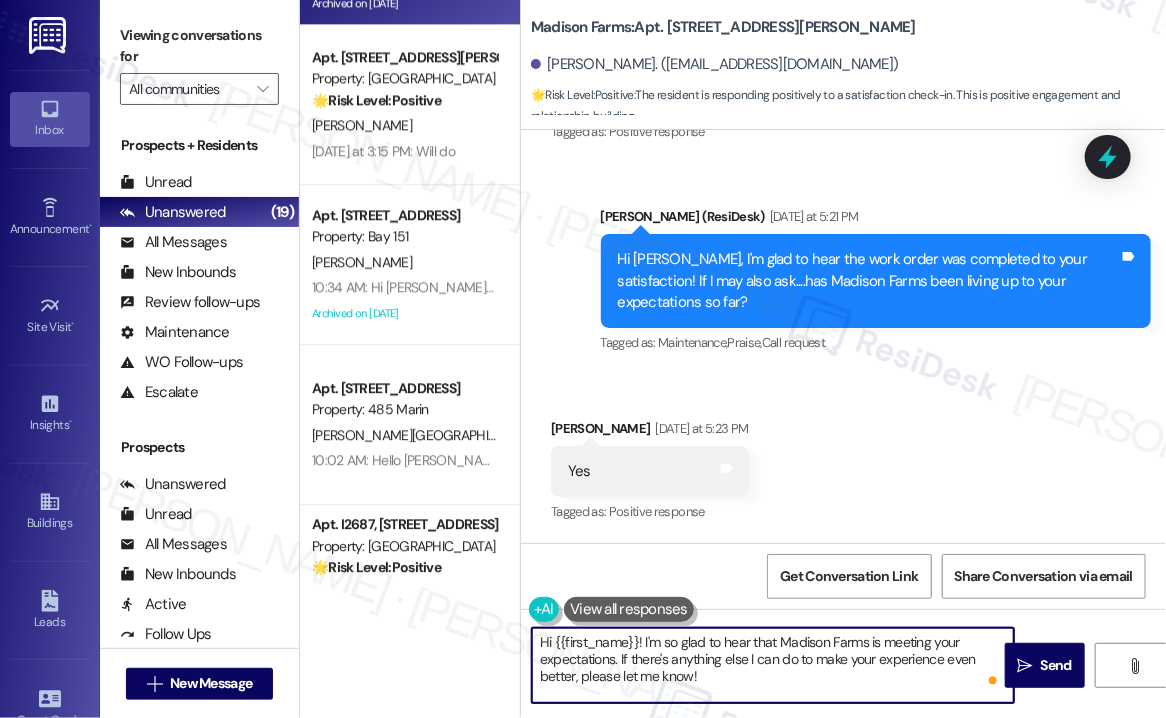 click on "Hi {{first_name}}! I'm so glad to hear that Madison Farms is meeting your expectations. If there's anything else I can do to make your experience even better, please let me know!" at bounding box center [773, 665] 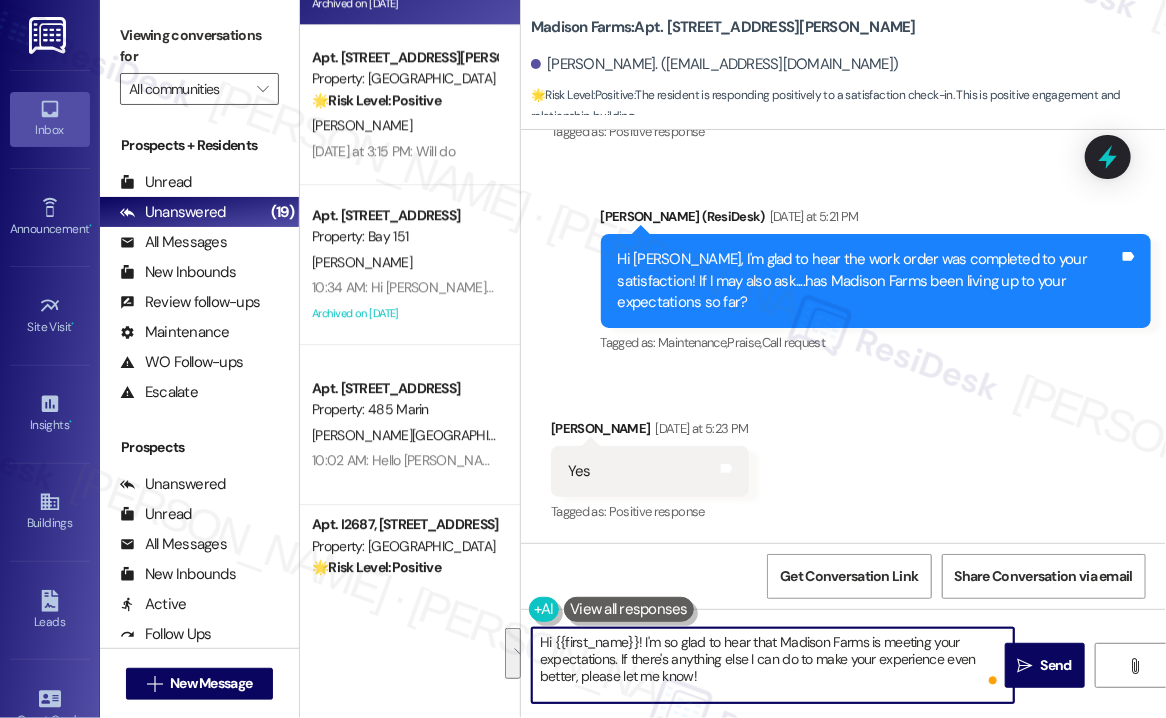 paste on "That’s awesome to hear, Emma! Thank you! If you don’t mind, would you be willing to share your experience at {{property}} in a quick Google review? Here’s the link: {{google_review_link}}. No pressure, but it really means a lot to us! Feel free to let me know if you post it. I’d love to share it with the team! 😊" 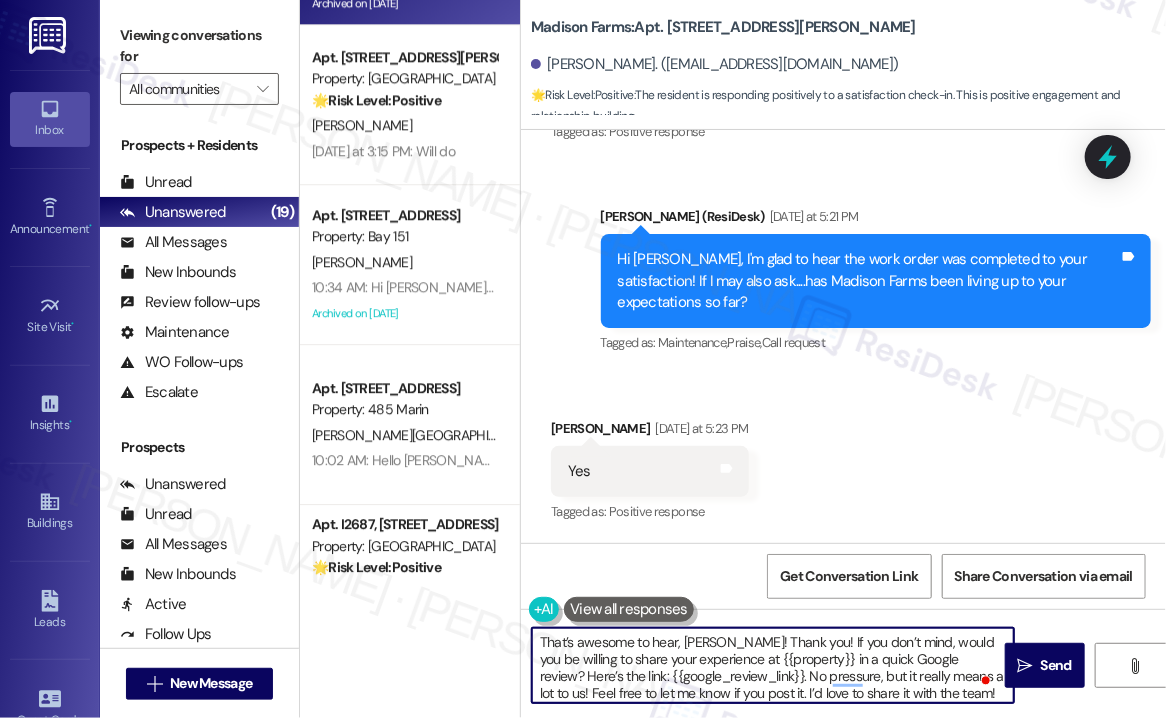 click on "That’s awesome to hear, Emma! Thank you! If you don’t mind, would you be willing to share your experience at {{property}} in a quick Google review? Here’s the link: {{google_review_link}}. No pressure, but it really means a lot to us! Feel free to let me know if you post it. I’d love to share it with the team! 😊" at bounding box center [773, 665] 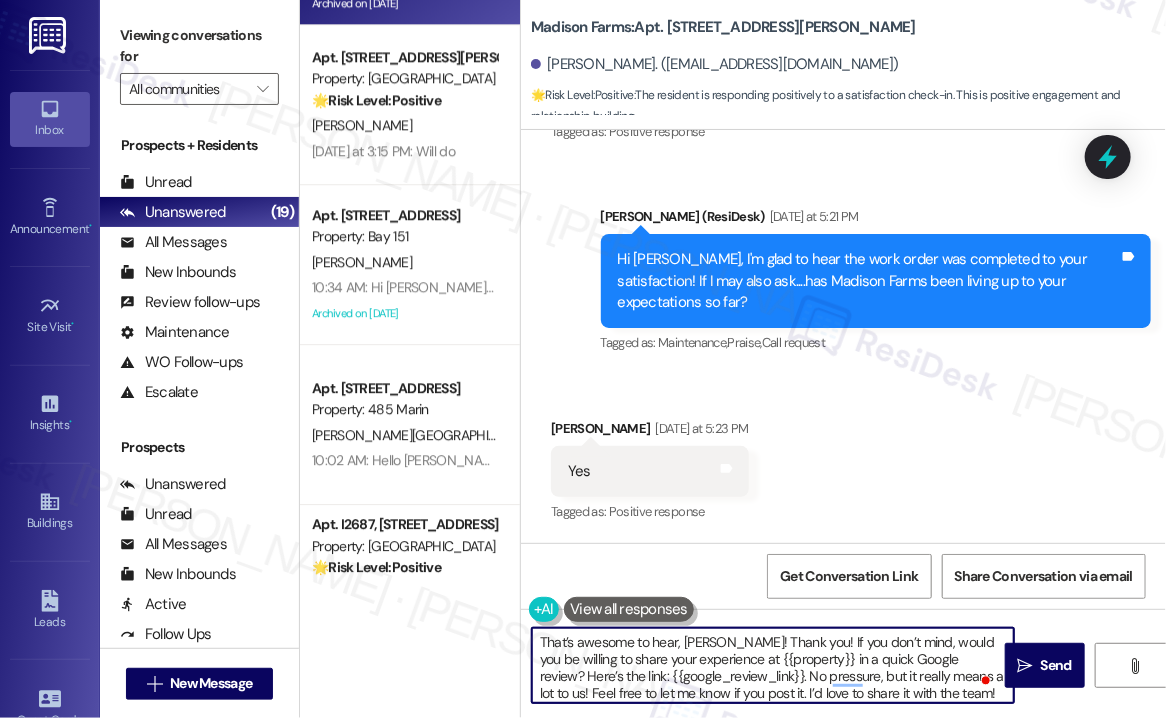 click on "That’s awesome to hear, Emma! Thank you! If you don’t mind, would you be willing to share your experience at {{property}} in a quick Google review? Here’s the link: {{google_review_link}}. No pressure, but it really means a lot to us! Feel free to let me know if you post it. I’d love to share it with the team! 😊" at bounding box center [773, 665] 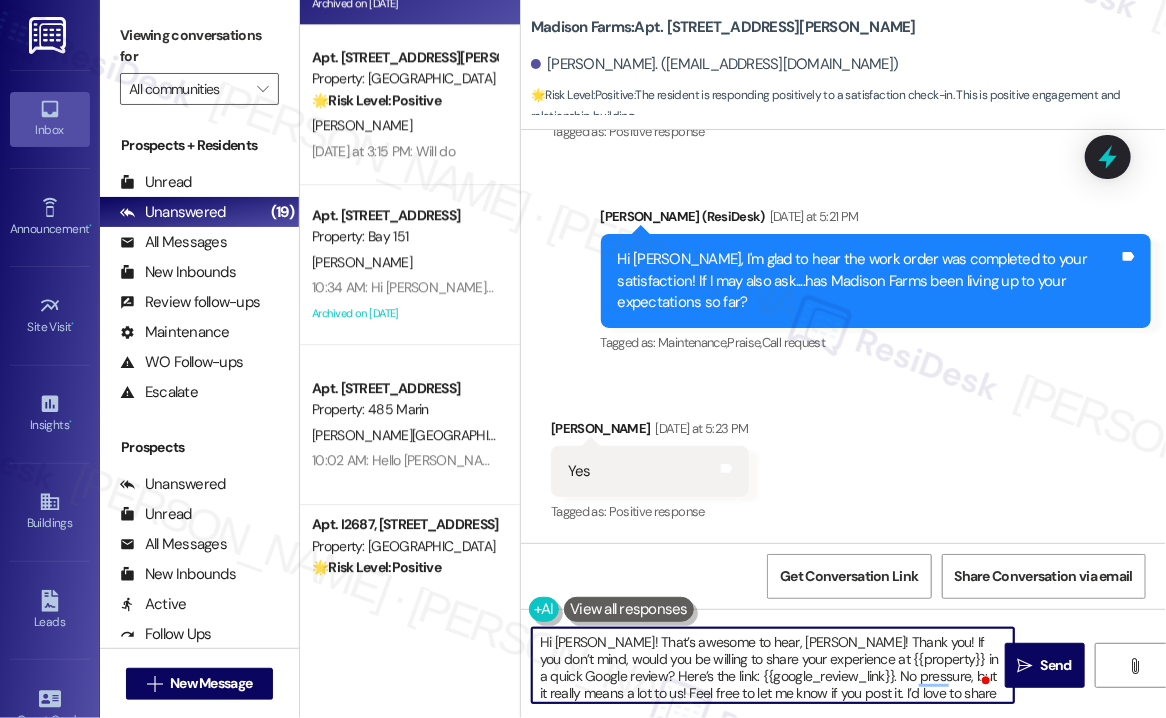 click on "Hi Linda! That’s awesome to hear, Emma! Thank you! If you don’t mind, would you be willing to share your experience at {{property}} in a quick Google review? Here’s the link: {{google_review_link}}. No pressure, but it really means a lot to us! Feel free to let me know if you post it. I’d love to share it with the team! 😊" at bounding box center (773, 665) 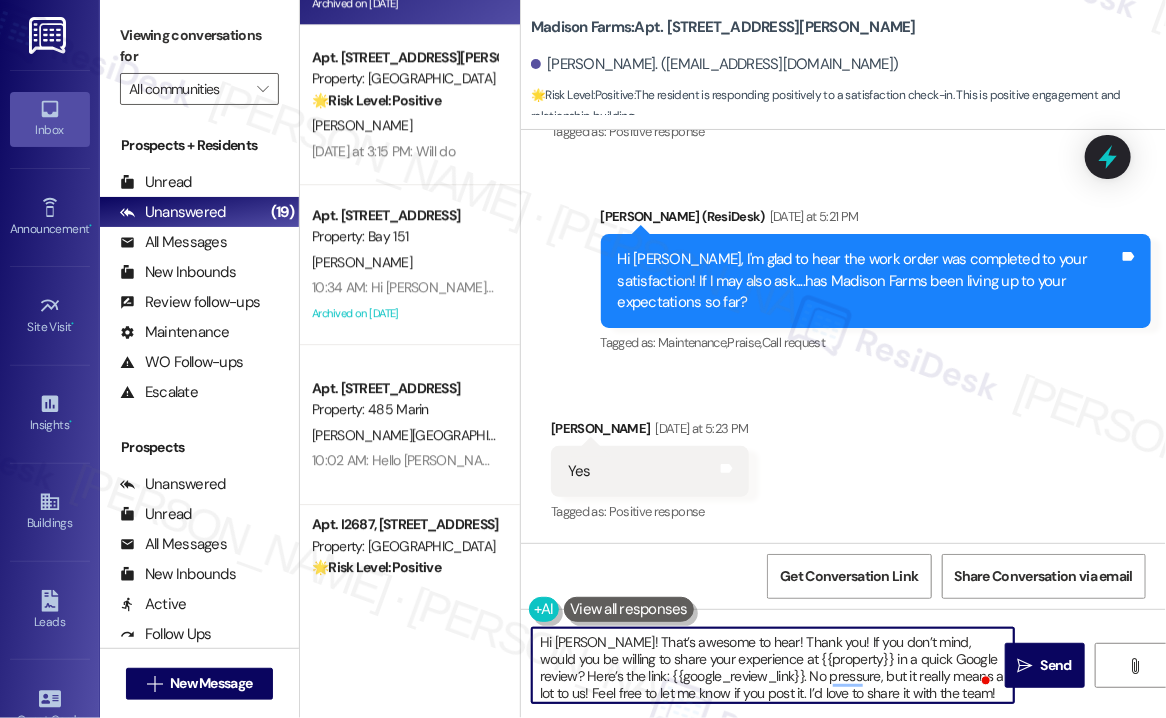 scroll, scrollTop: 4, scrollLeft: 0, axis: vertical 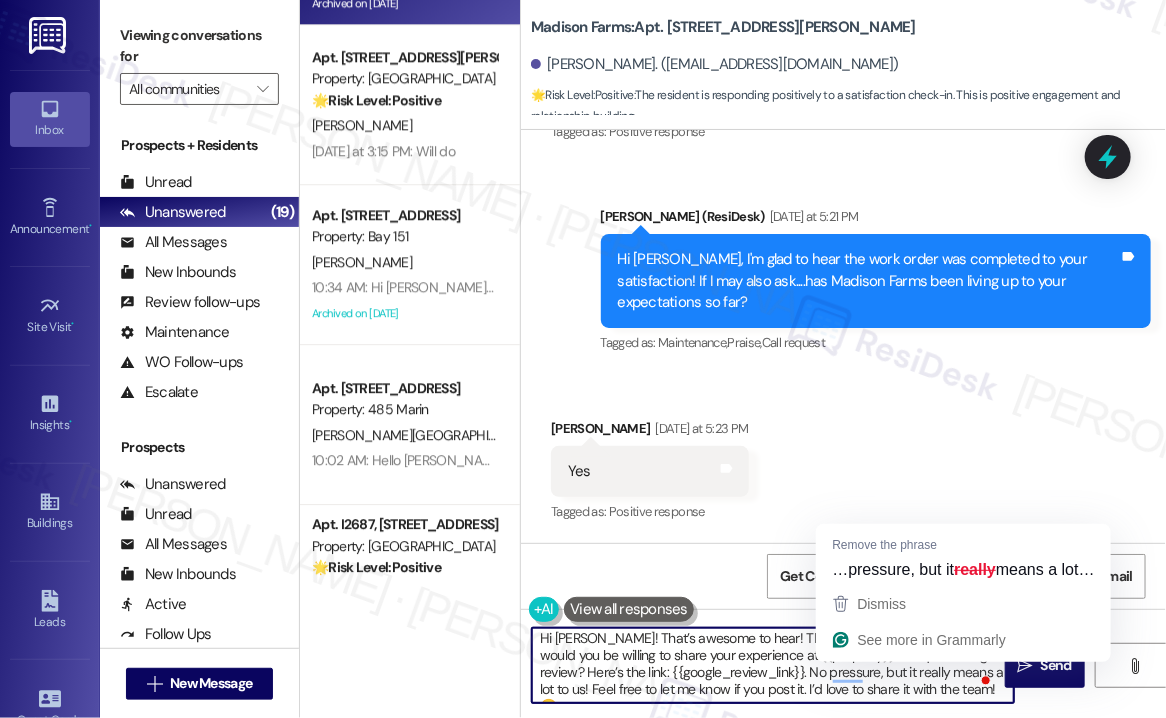 click on "Hi Linda! That’s awesome to hear! Thank you! If you don’t mind, would you be willing to share your experience at {{property}} in a quick Google review? Here’s the link: {{google_review_link}}. No pressure, but it really means a lot to us! Feel free to let me know if you post it. I’d love to share it with the team! 😊" at bounding box center [773, 665] 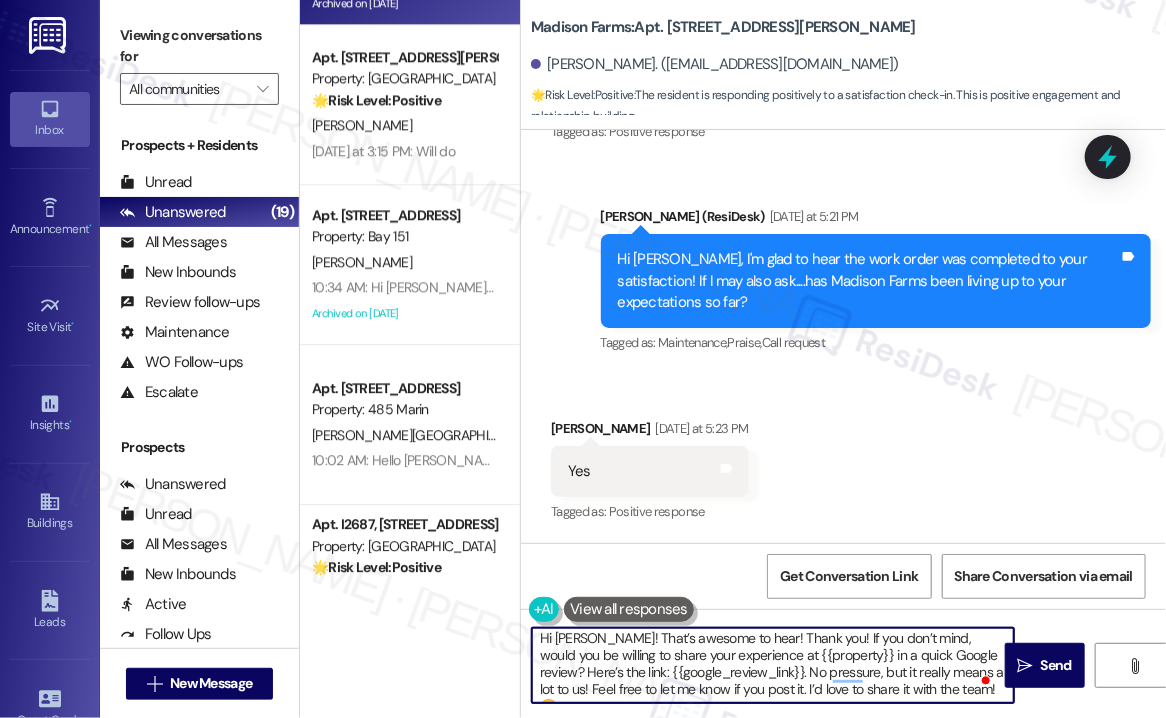 click on "Hi Linda! That’s awesome to hear! Thank you! If you don’t mind, would you be willing to share your experience at {{property}} in a quick Google review? Here’s the link: {{google_review_link}}. No pressure, but it really means a lot to us! Feel free to let me know if you post it. I’d love to share it with the team! 😊" at bounding box center (773, 665) 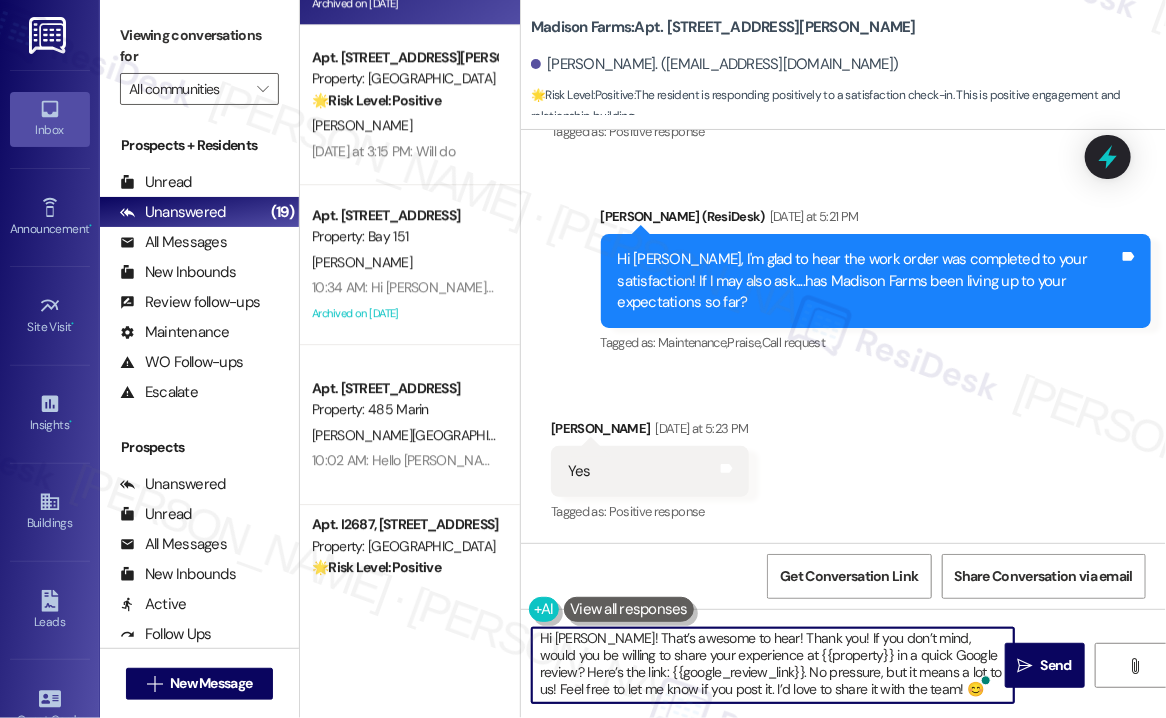 click on "Hi Linda! That’s awesome to hear! Thank you! If you don’t mind, would you be willing to share your experience at {{property}} in a quick Google review? Here’s the link: {{google_review_link}}. No pressure, but it means a lot to us! Feel free to let me know if you post it. I’d love to share it with the team! 😊" at bounding box center (773, 665) 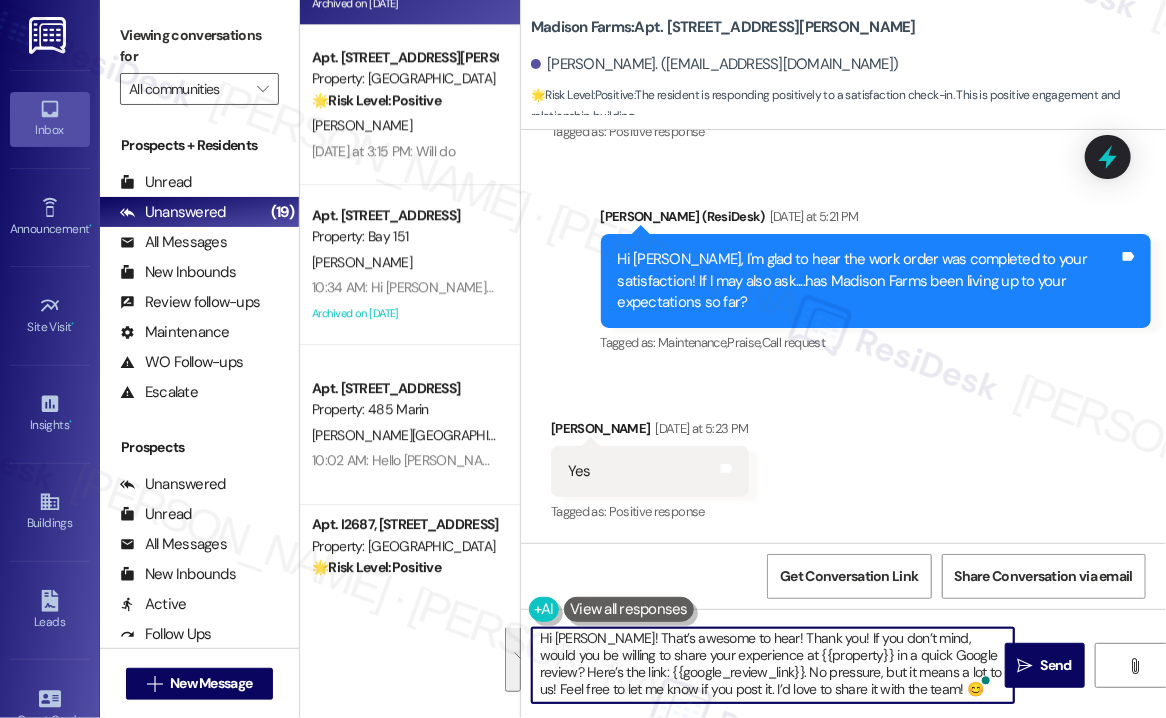 click on "Hi Linda! That’s awesome to hear! Thank you! If you don’t mind, would you be willing to share your experience at {{property}} in a quick Google review? Here’s the link: {{google_review_link}}. No pressure, but it means a lot to us! Feel free to let me know if you post it. I’d love to share it with the team! 😊" at bounding box center (773, 665) 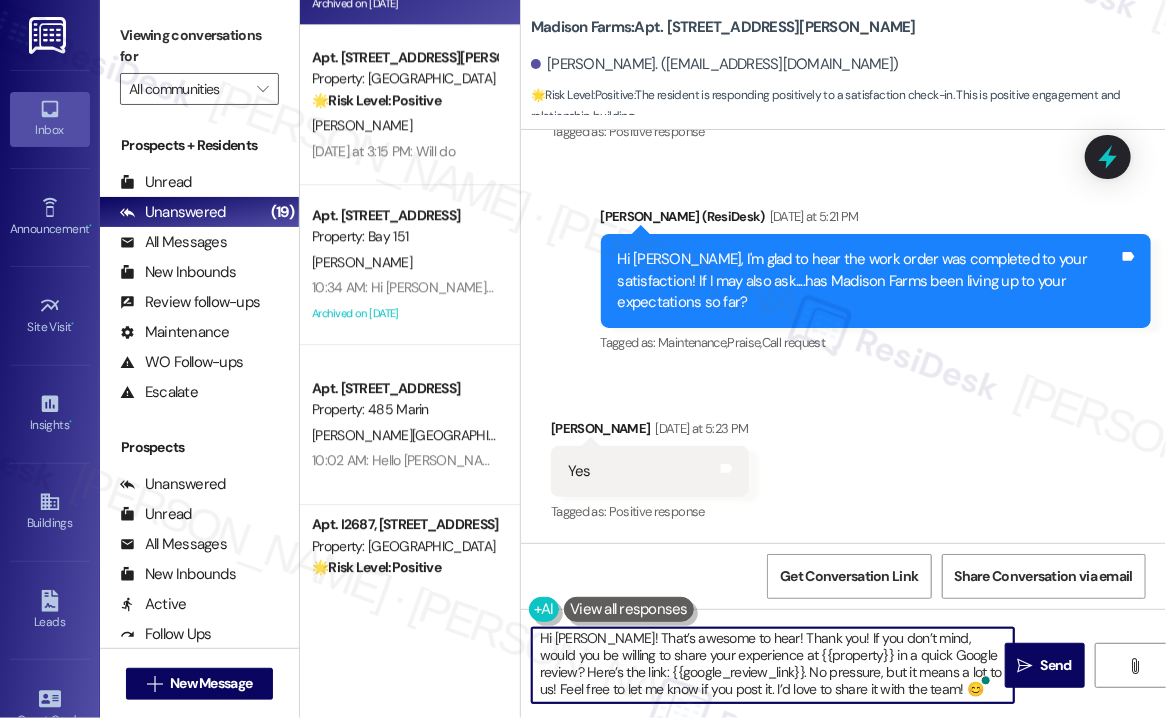 click on "Hi Linda! That’s awesome to hear! Thank you! If you don’t mind, would you be willing to share your experience at {{property}} in a quick Google review? Here’s the link: {{google_review_link}}. No pressure, but it means a lot to us! Feel free to let me know if you post it. I’d love to share it with the team! 😊" at bounding box center (773, 665) 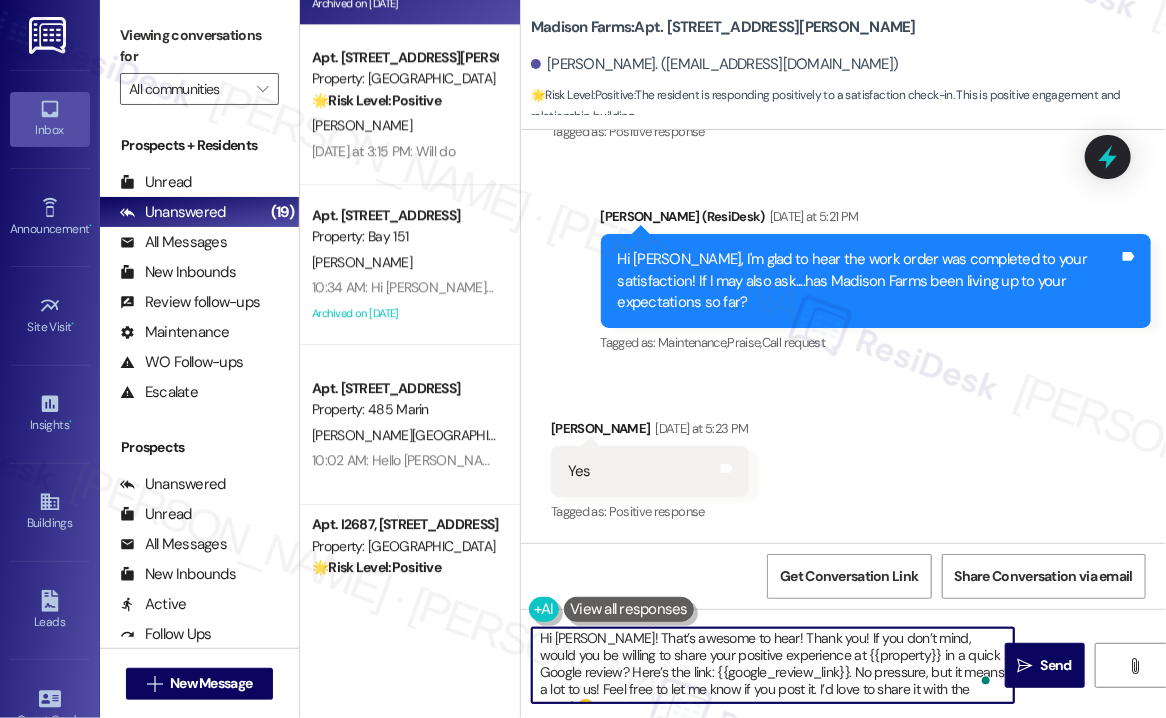 click on "Hi Linda! That’s awesome to hear! Thank you! If you don’t mind, would you be willing to share your positive experience at {{property}} in a quick Google review? Here’s the link: {{google_review_link}}. No pressure, but it means a lot to us! Feel free to let me know if you post it. I’d love to share it with the team! 😊" at bounding box center (773, 665) 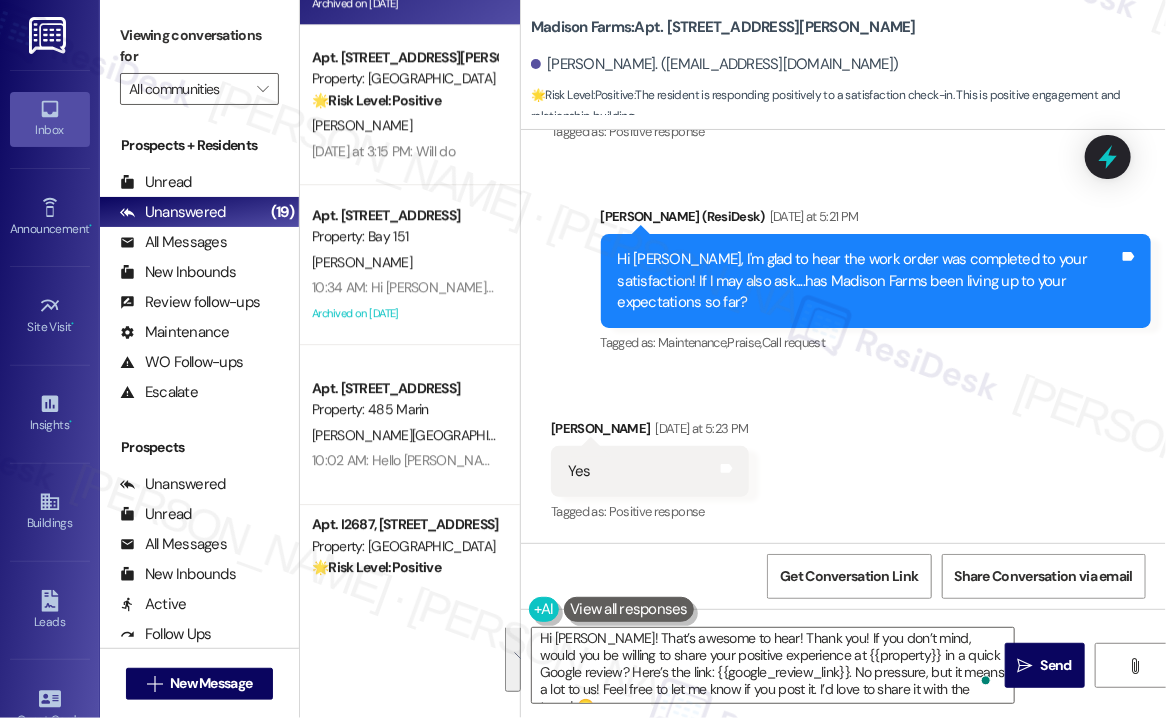 click on "Viewing conversations for" at bounding box center (199, 46) 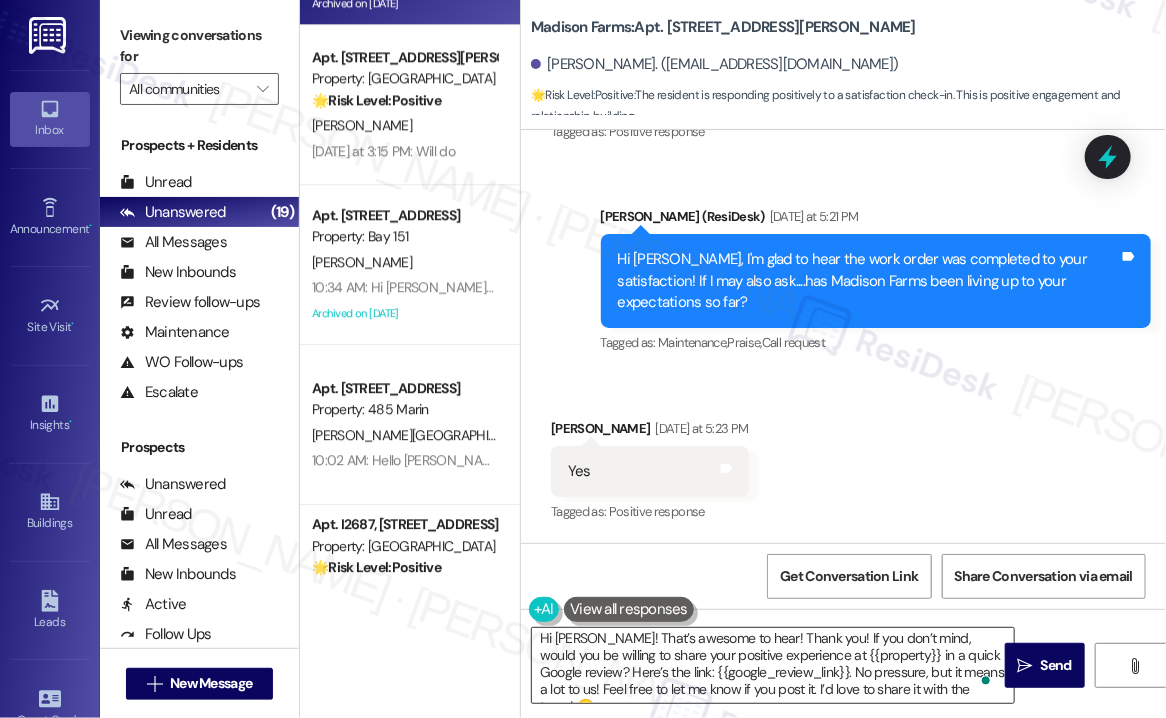 click on "Hi Linda! That’s awesome to hear! Thank you! If you don’t mind, would you be willing to share your positive experience at {{property}} in a quick Google review? Here’s the link: {{google_review_link}}. No pressure, but it means a lot to us! Feel free to let me know if you post it. I’d love to share it with the team! 😊" at bounding box center (773, 665) 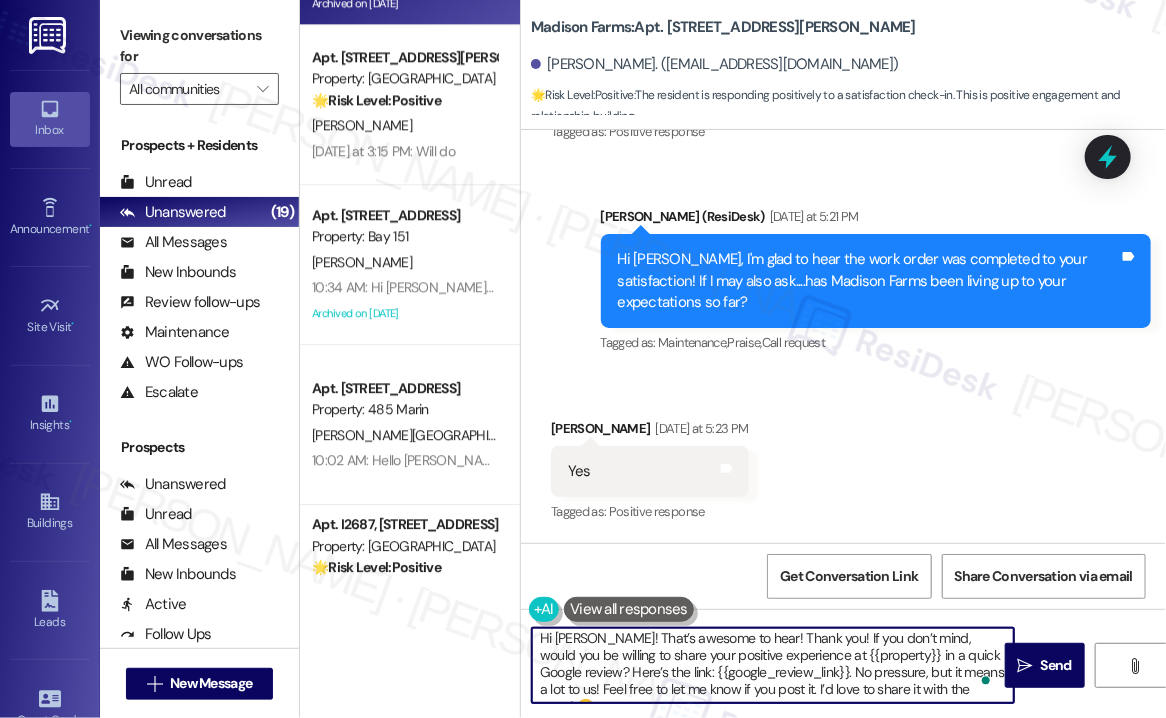 click on "Hi Linda! That’s awesome to hear! Thank you! If you don’t mind, would you be willing to share your positive experience at {{property}} in a quick Google review? Here’s the link: {{google_review_link}}. No pressure, but it means a lot to us! Feel free to let me know if you post it. I’d love to share it with the team! 😊" at bounding box center (773, 665) 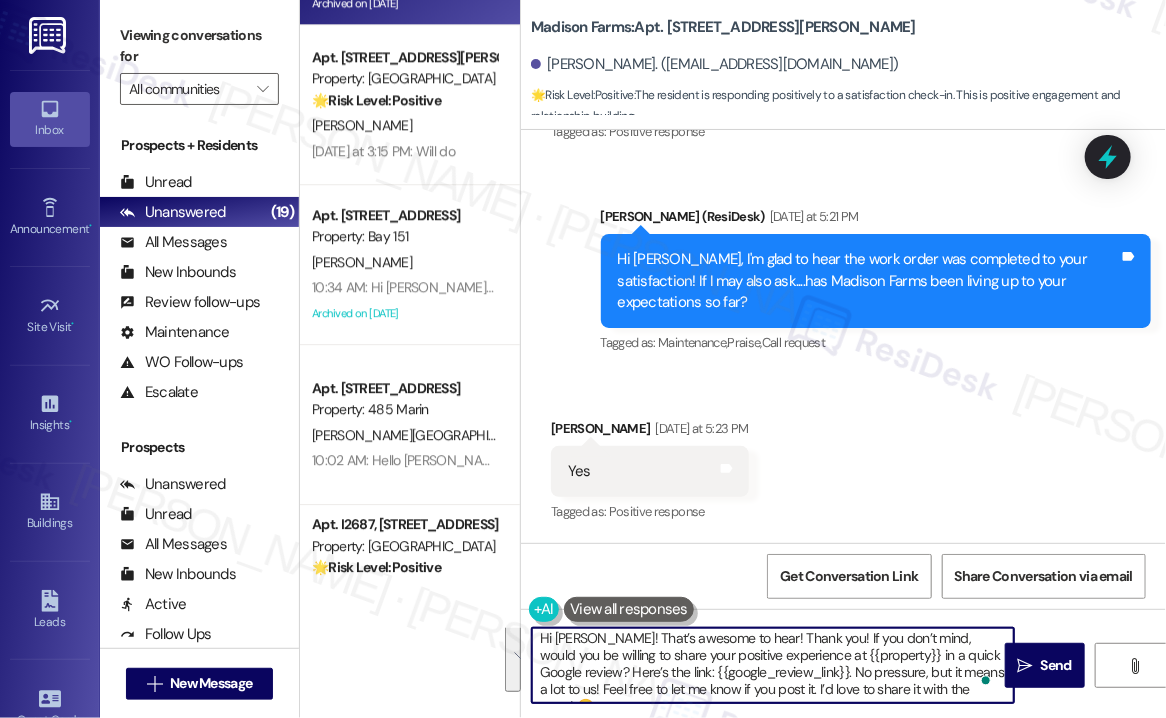 click on "Hi Linda! That’s awesome to hear! Thank you! If you don’t mind, would you be willing to share your positive experience at {{property}} in a quick Google review? Here’s the link: {{google_review_link}}. No pressure, but it means a lot to us! Feel free to let me know if you post it. I’d love to share it with the team! 😊" at bounding box center (773, 665) 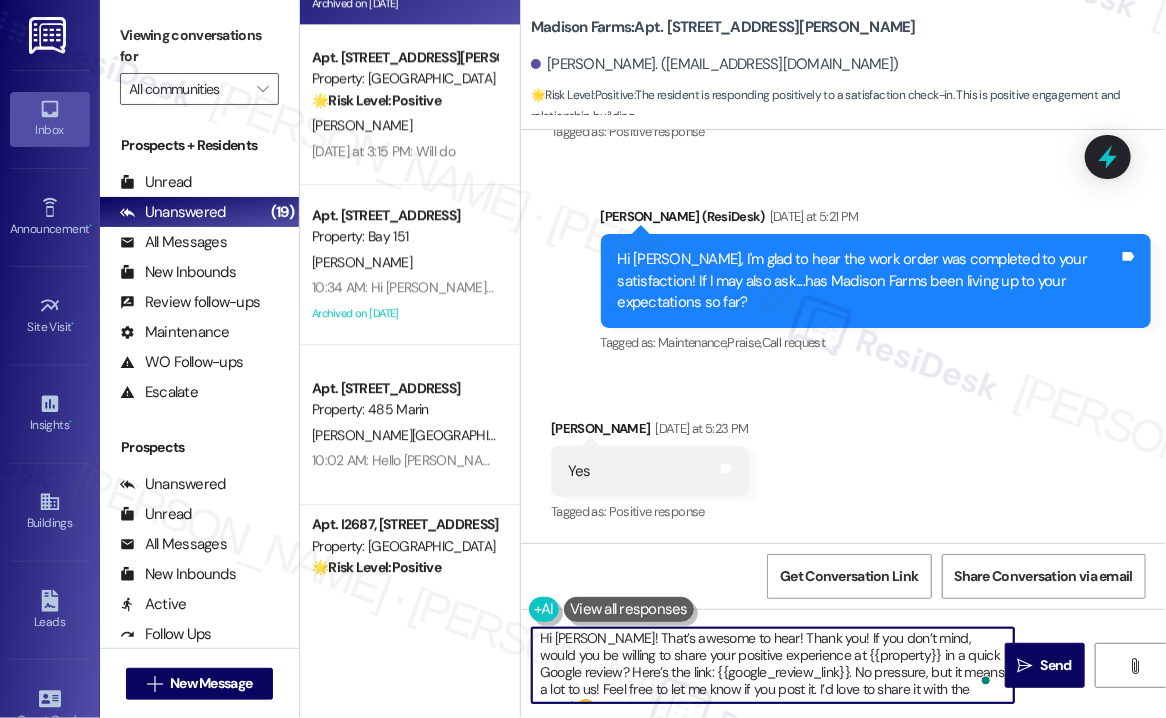 click on "Hi Linda! That’s awesome to hear! Thank you! If you don’t mind, would you be willing to share your positive experience at {{property}} in a quick Google review? Here’s the link: {{google_review_link}}. No pressure, but it means a lot to us! Feel free to let me know if you post it. I’d love to share it with the team! 😊" at bounding box center [773, 665] 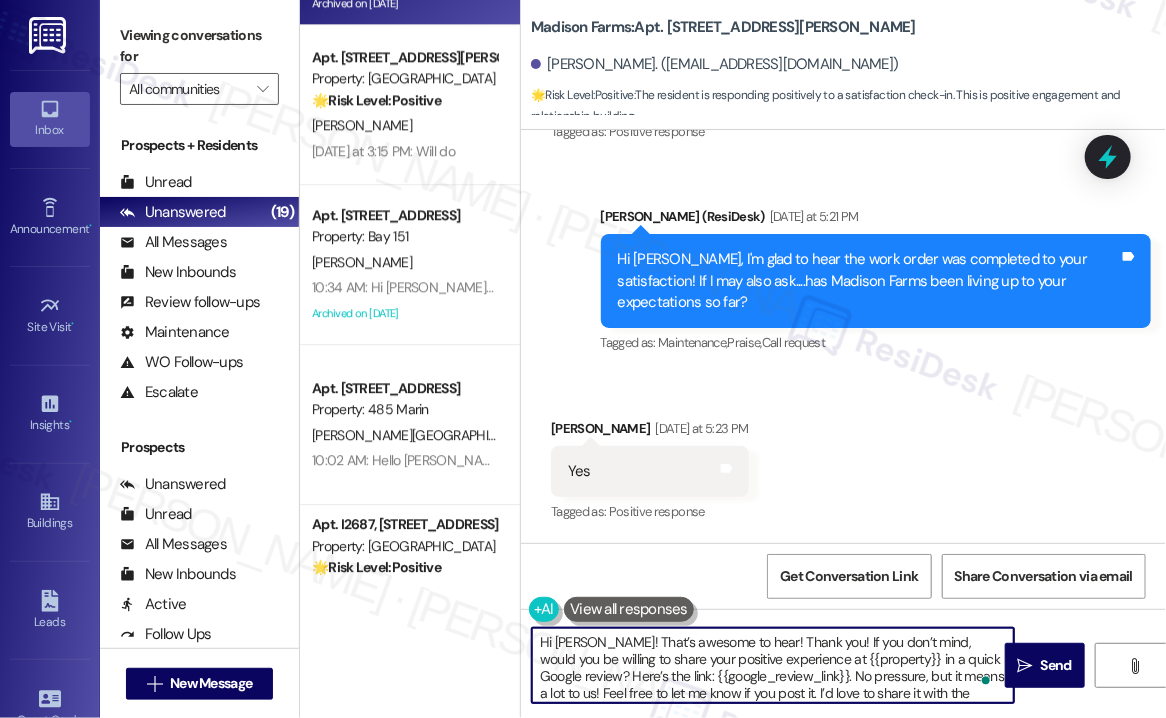 scroll, scrollTop: 0, scrollLeft: 0, axis: both 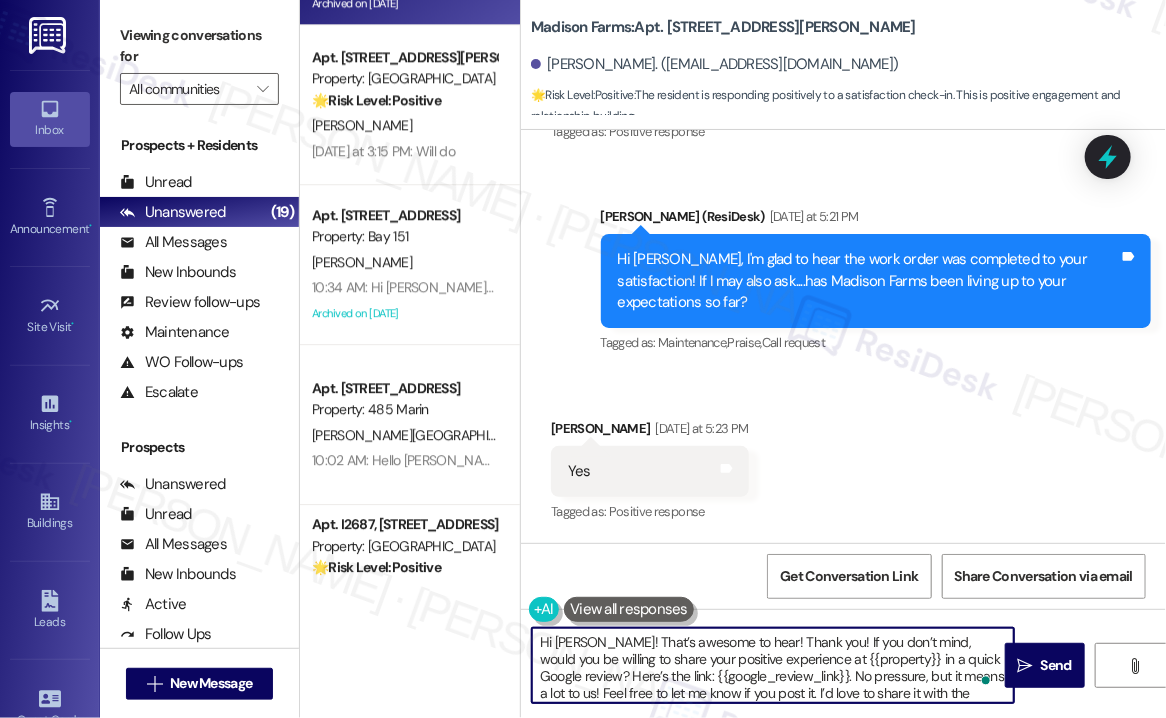 click on "Hi Linda! That’s awesome to hear! Thank you! If you don’t mind, would you be willing to share your positive experience at {{property}} in a quick Google review? Here’s the link: {{google_review_link}}. No pressure, but it means a lot to us! Feel free to let me know if you post it. I’d love to share it with the team! 😊" at bounding box center (773, 665) 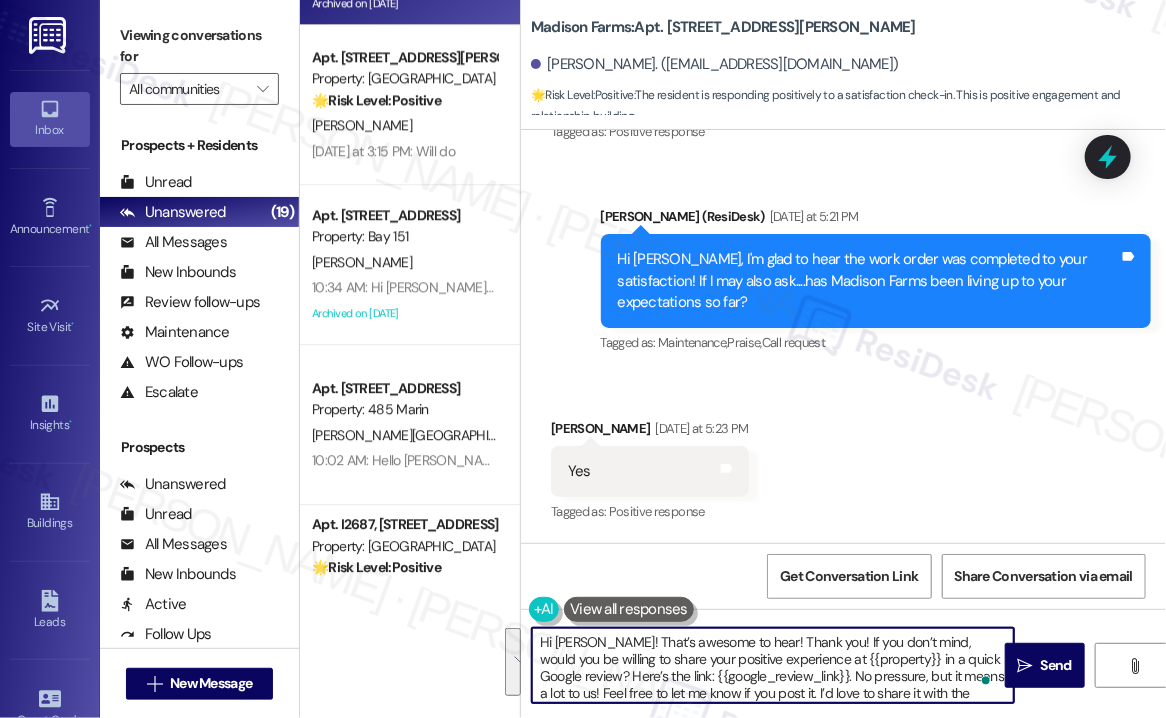 click on "Hi Linda! That’s awesome to hear! Thank you! If you don’t mind, would you be willing to share your positive experience at {{property}} in a quick Google review? Here’s the link: {{google_review_link}}. No pressure, but it means a lot to us! Feel free to let me know if you post it. I’d love to share it with the team! 😊" at bounding box center (773, 665) 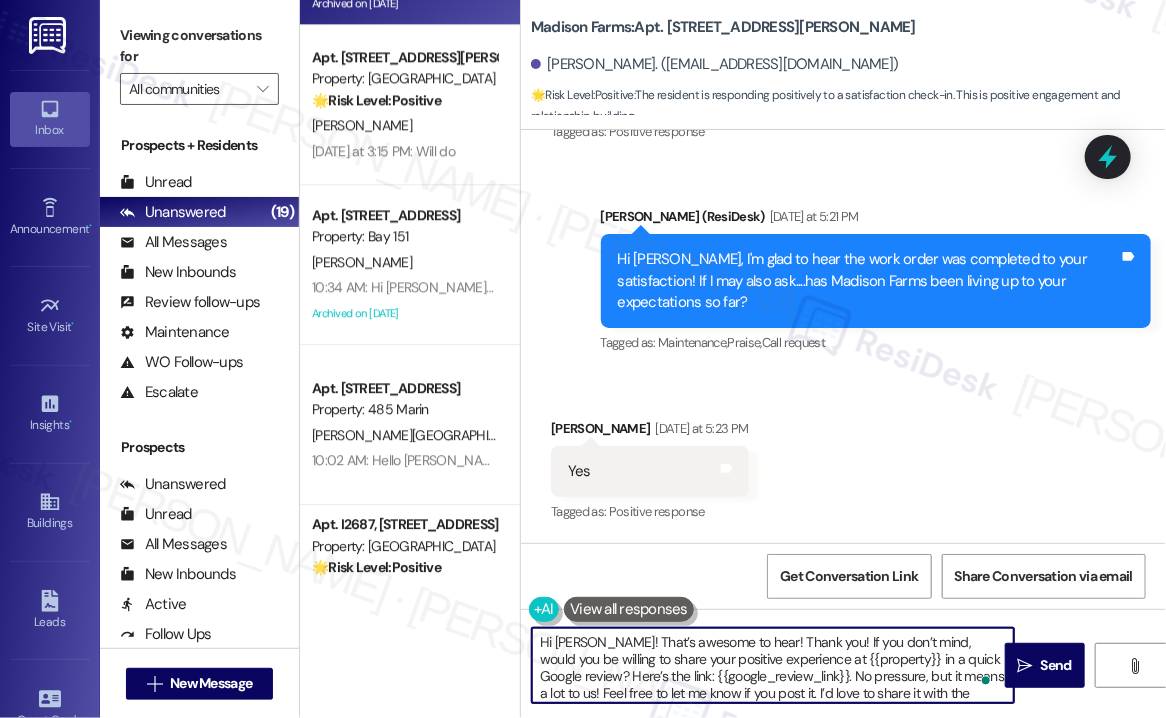 click on "Hi Linda! That’s awesome to hear! Thank you! If you don’t mind, would you be willing to share your positive experience at {{property}} in a quick Google review? Here’s the link: {{google_review_link}}. No pressure, but it means a lot to us! Feel free to let me know if you post it. I’d love to share it with the team! 😊" at bounding box center [773, 665] 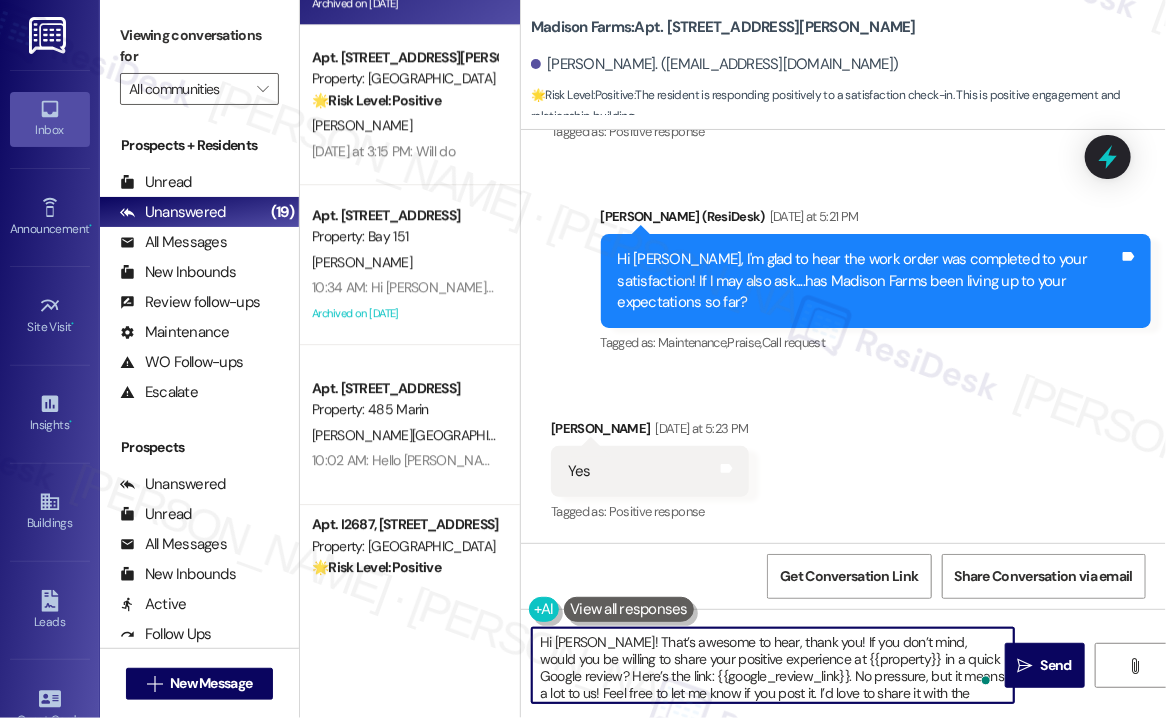 click on "Hi Linda! That’s awesome to hear, thank you! If you don’t mind, would you be willing to share your positive experience at {{property}} in a quick Google review? Here’s the link: {{google_review_link}}. No pressure, but it means a lot to us! Feel free to let me know if you post it. I’d love to share it with the team! 😊" at bounding box center [773, 665] 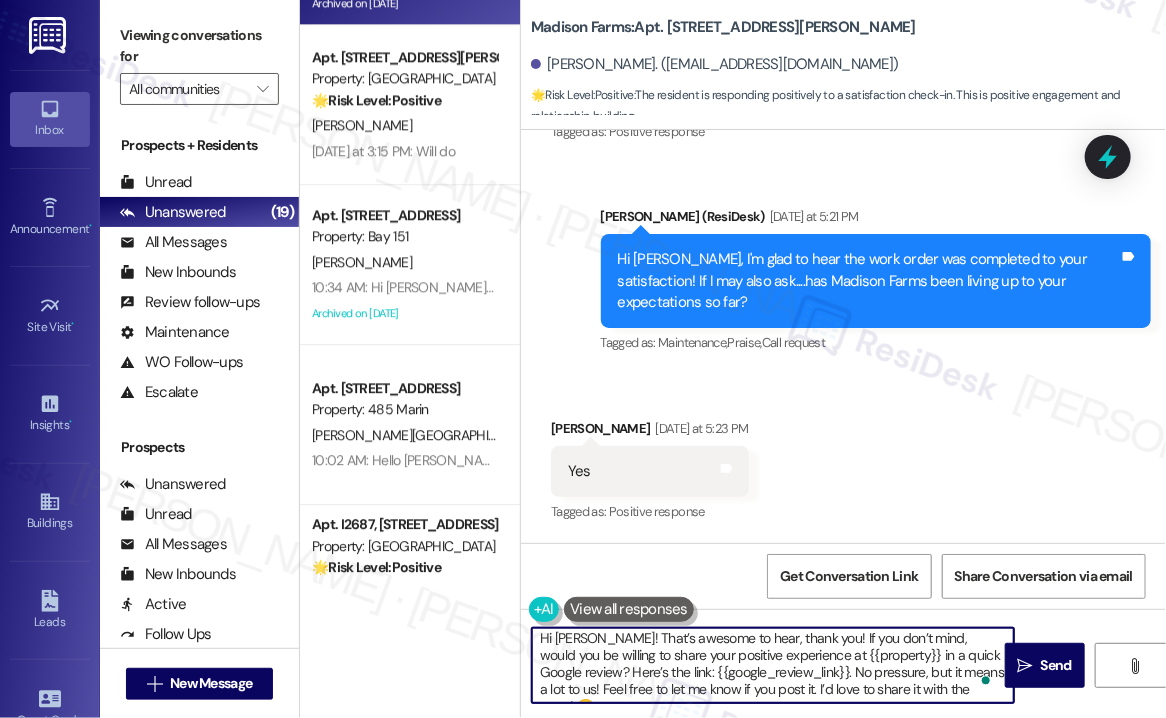 scroll, scrollTop: 4, scrollLeft: 0, axis: vertical 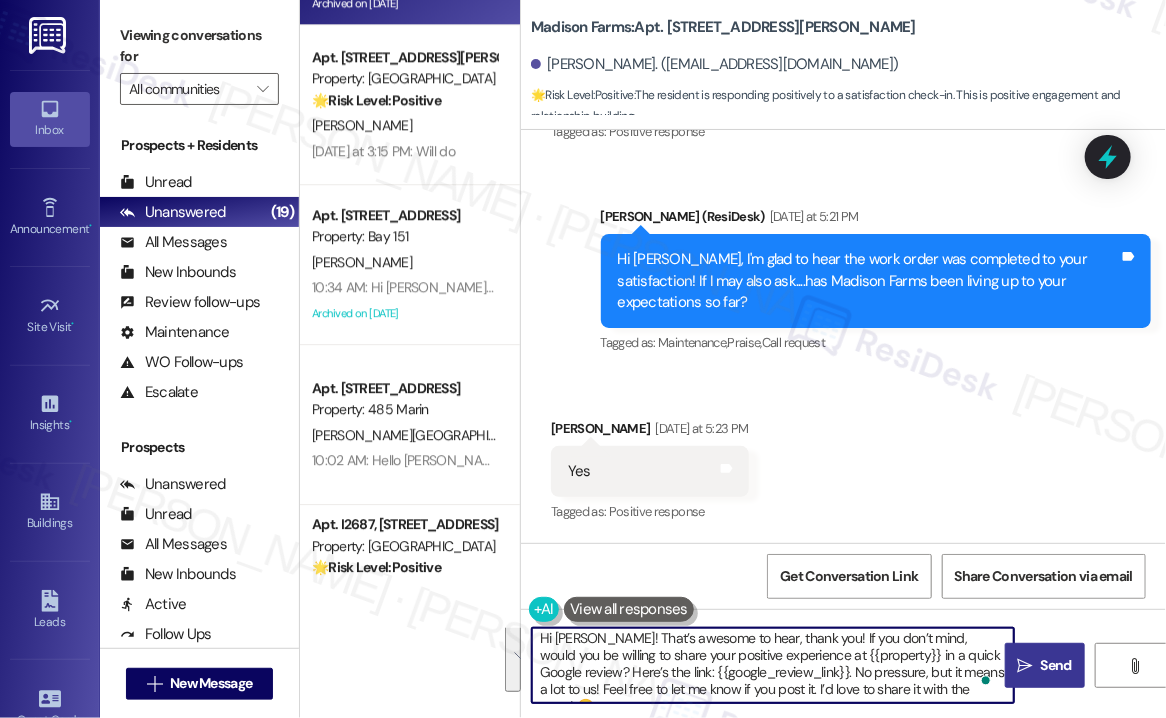 type on "Hi Linda! That’s awesome to hear, thank you! If you don’t mind, would you be willing to share your positive experience at {{property}} in a quick Google review? Here’s the link: {{google_review_link}}. No pressure, but it means a lot to us! Feel free to let me know if you post it. I’d love to share it with the team! 😊" 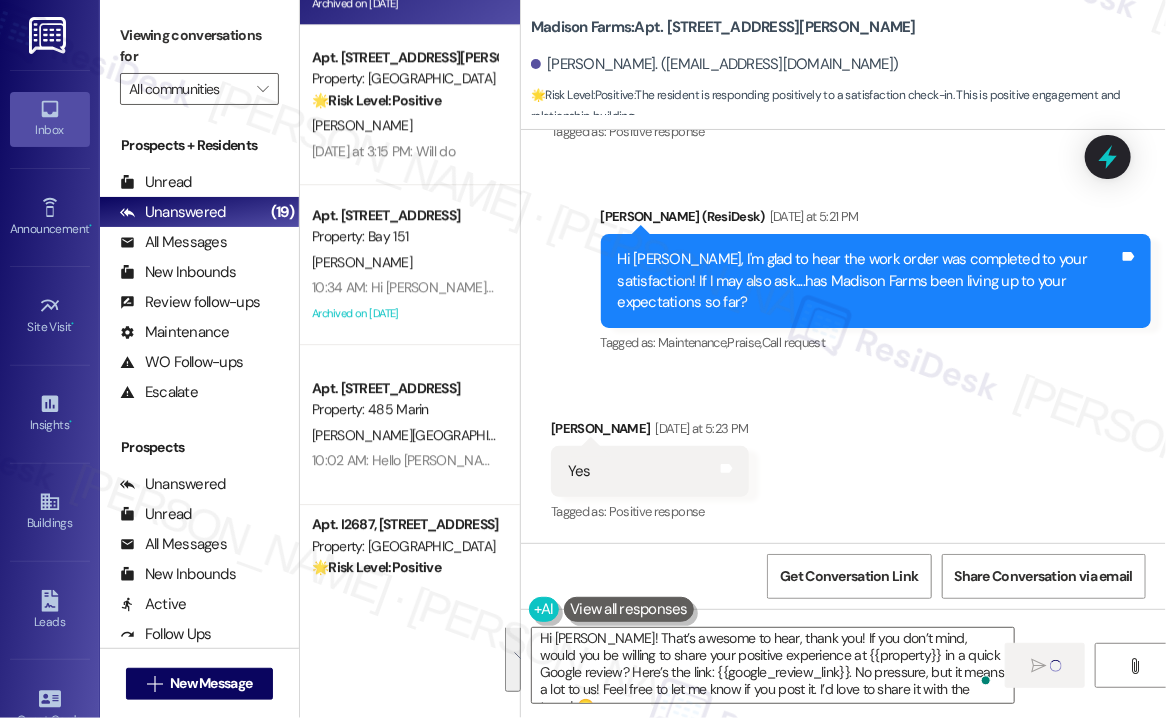 type 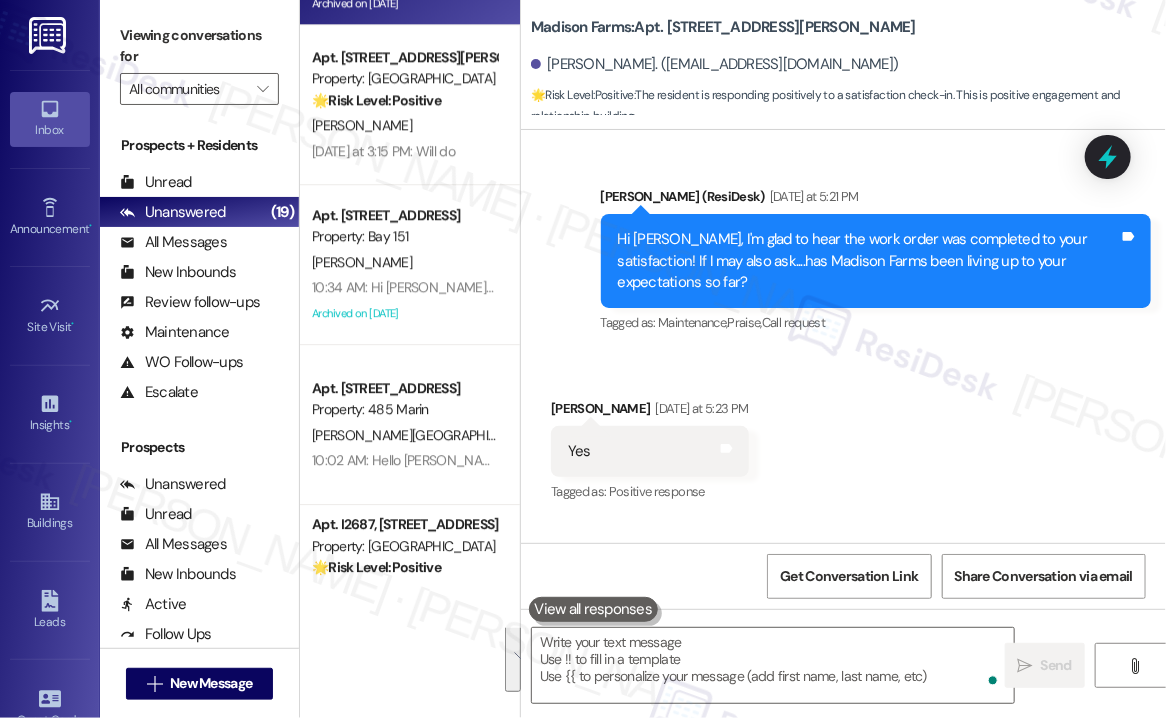 scroll, scrollTop: 0, scrollLeft: 0, axis: both 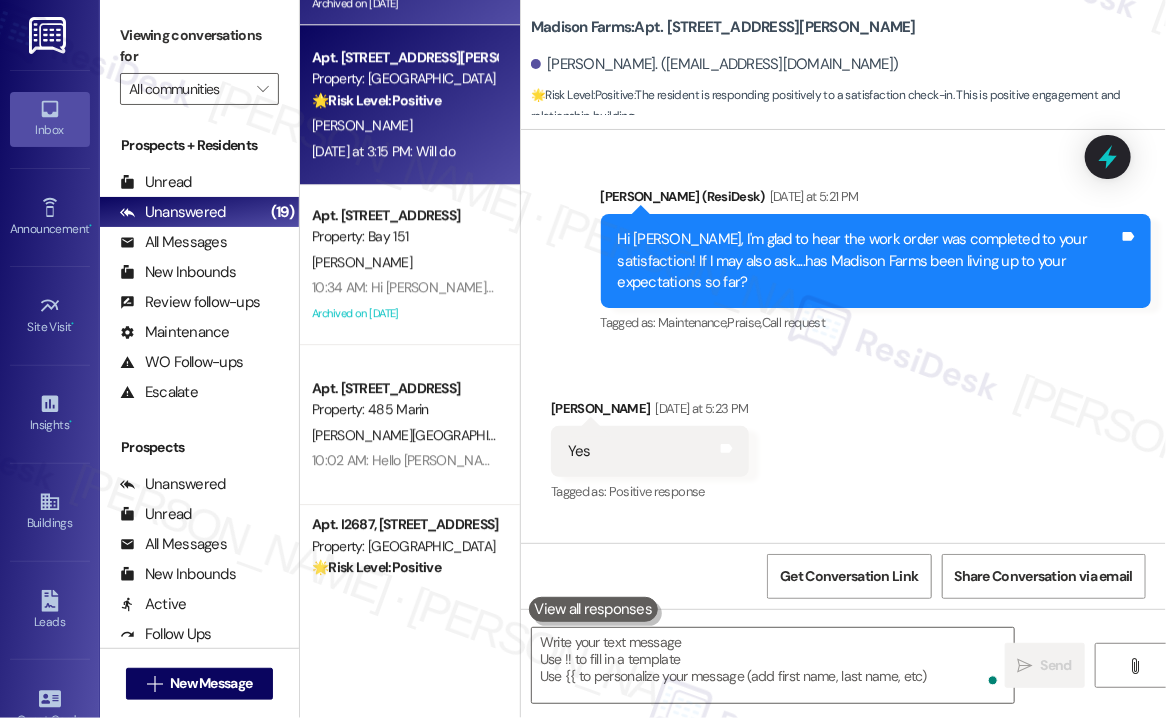 click on "[PERSON_NAME]" at bounding box center [404, 125] 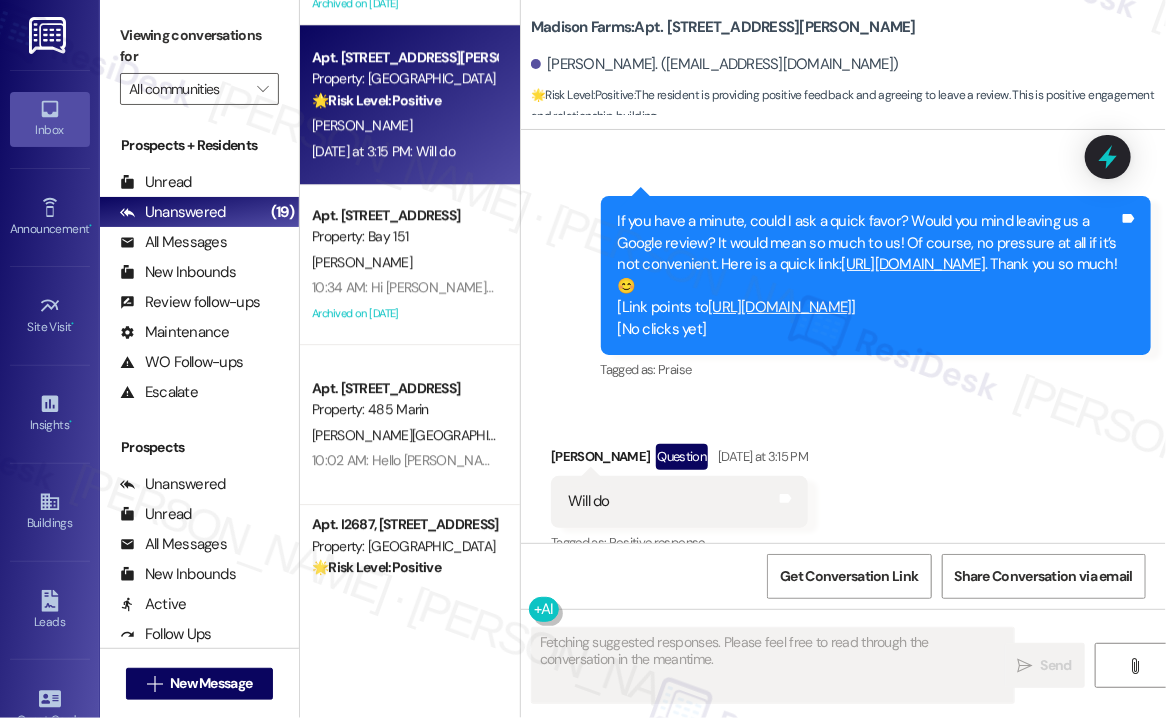 scroll, scrollTop: 2576, scrollLeft: 0, axis: vertical 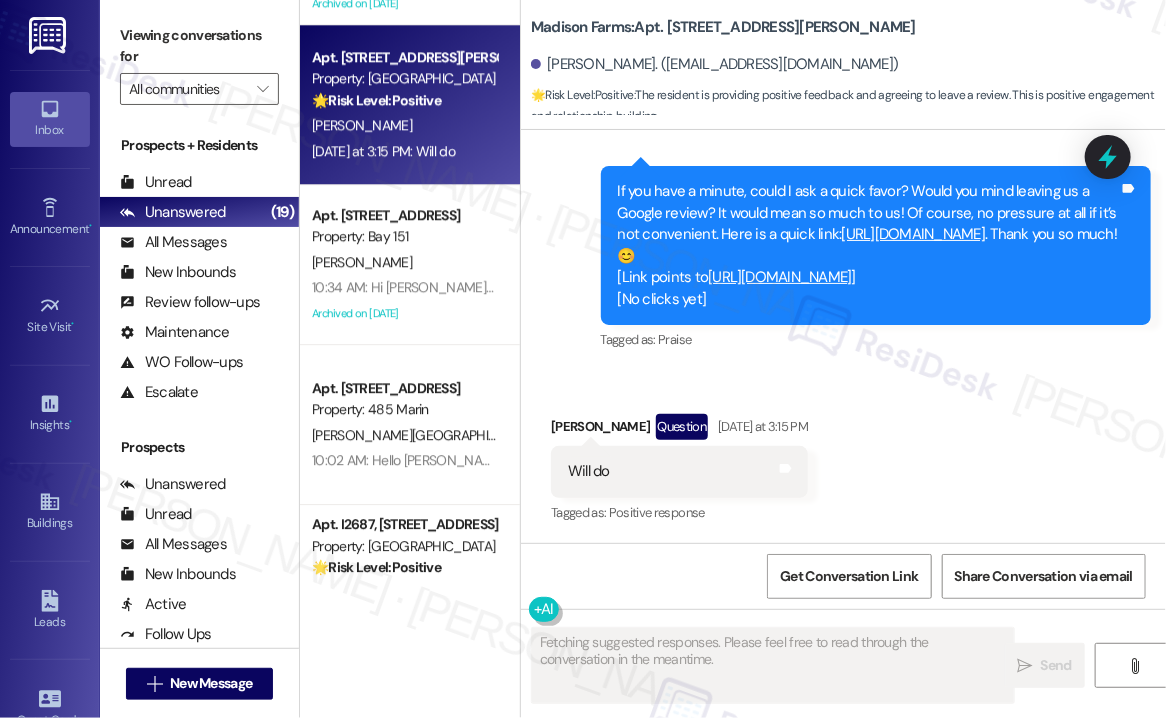 click on "If you have a minute, could I ask a quick favor? Would you mind leaving us a Google review? It would mean so much to us! Of course, no pressure at all if it’s not convenient. Here is a quick link:  https://www.theresidesk.com/links/review-fBWwoK84I . Thank you so much! 😊
[Link points to  https://search.google.com/local/writereview?placeid=ChIJWXOTcSoVxIkRSfd-WhPrwGA ]
[No clicks yet]" at bounding box center (869, 245) 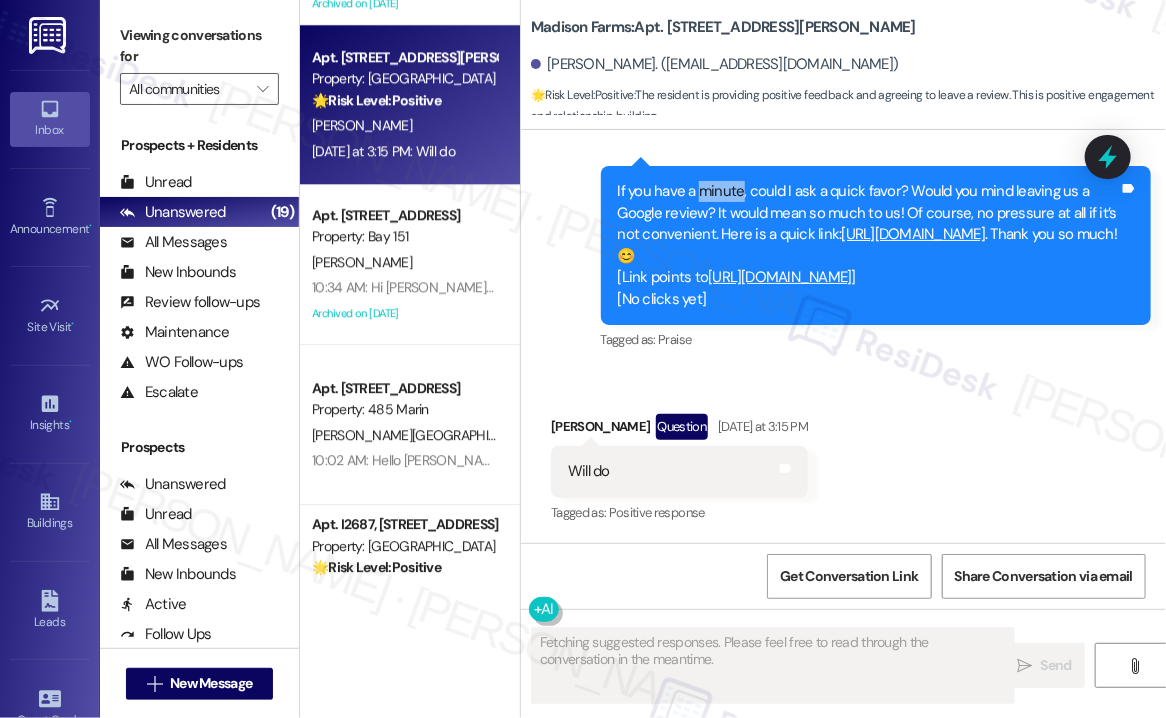 click on "If you have a minute, could I ask a quick favor? Would you mind leaving us a Google review? It would mean so much to us! Of course, no pressure at all if it’s not convenient. Here is a quick link:  https://www.theresidesk.com/links/review-fBWwoK84I . Thank you so much! 😊
[Link points to  https://search.google.com/local/writereview?placeid=ChIJWXOTcSoVxIkRSfd-WhPrwGA ]
[No clicks yet]" at bounding box center [869, 245] 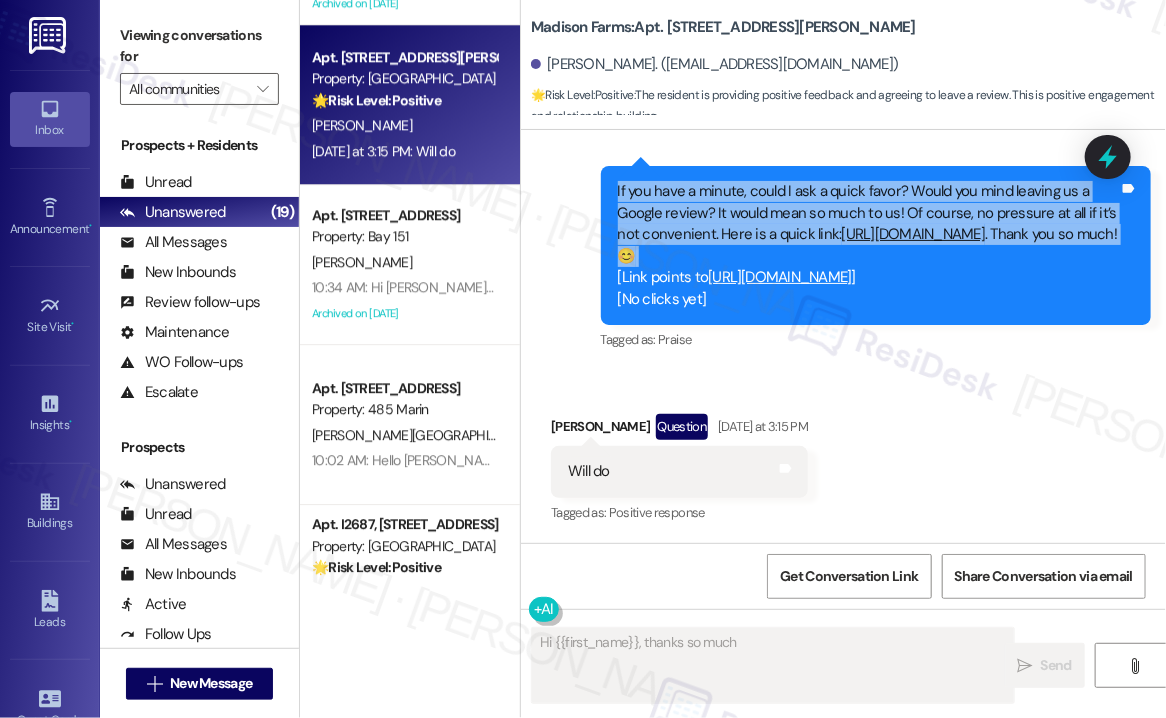 click on "If you have a minute, could I ask a quick favor? Would you mind leaving us a Google review? It would mean so much to us! Of course, no pressure at all if it’s not convenient. Here is a quick link:  https://www.theresidesk.com/links/review-fBWwoK84I . Thank you so much! 😊
[Link points to  https://search.google.com/local/writereview?placeid=ChIJWXOTcSoVxIkRSfd-WhPrwGA ]
[No clicks yet]" at bounding box center (869, 245) 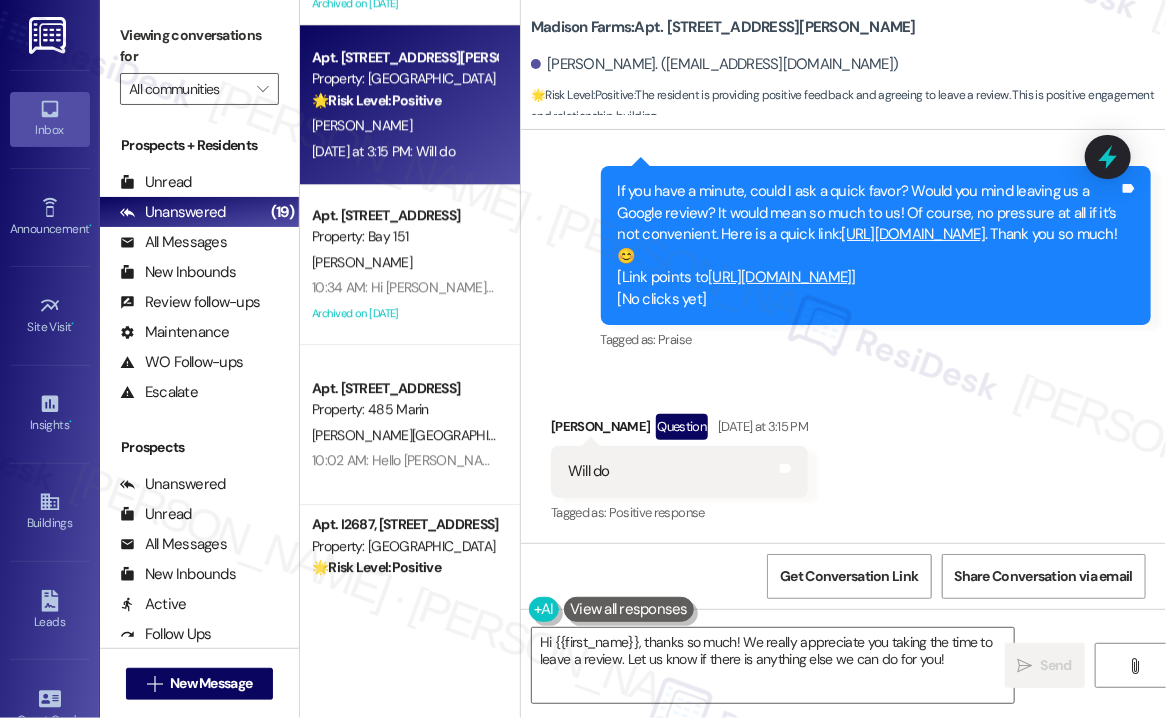 click on "Received via SMS Brian Taylor Question Yesterday at 3:15 PM Will do Tags and notes Tagged as:   Positive response Click to highlight conversations about Positive response" at bounding box center (843, 455) 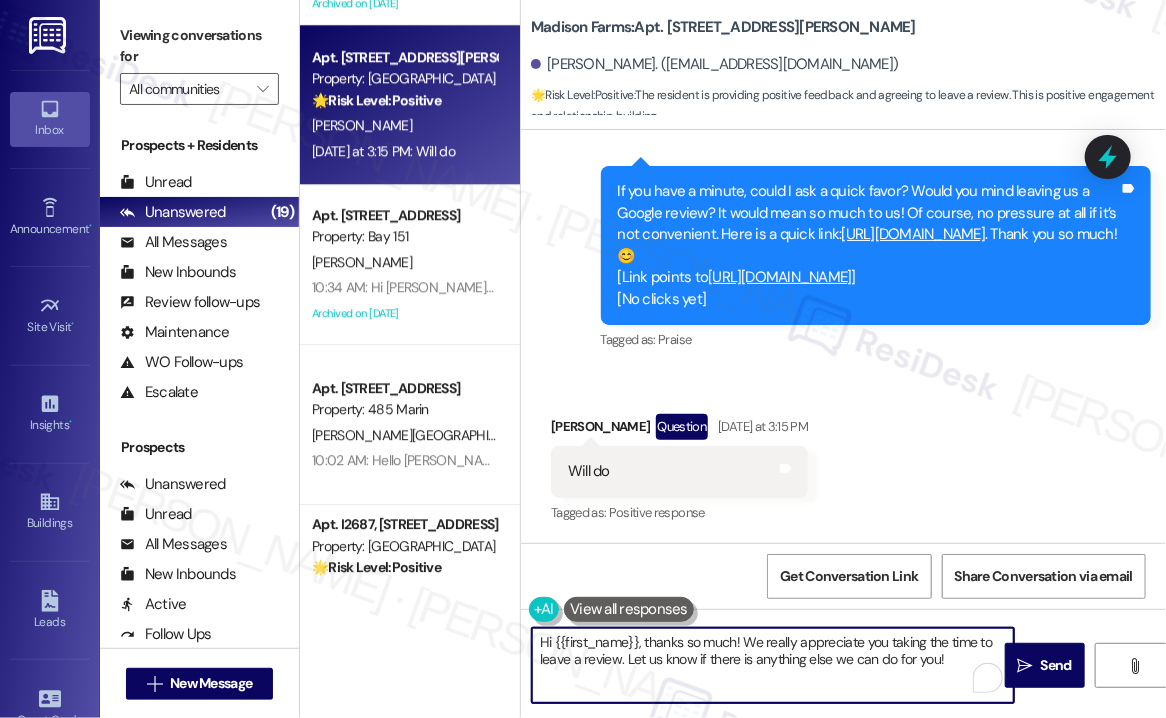 click on "Hi {{first_name}}, thanks so much! We really appreciate you taking the time to leave a review. Let us know if there is anything else we can do for you!" at bounding box center (773, 665) 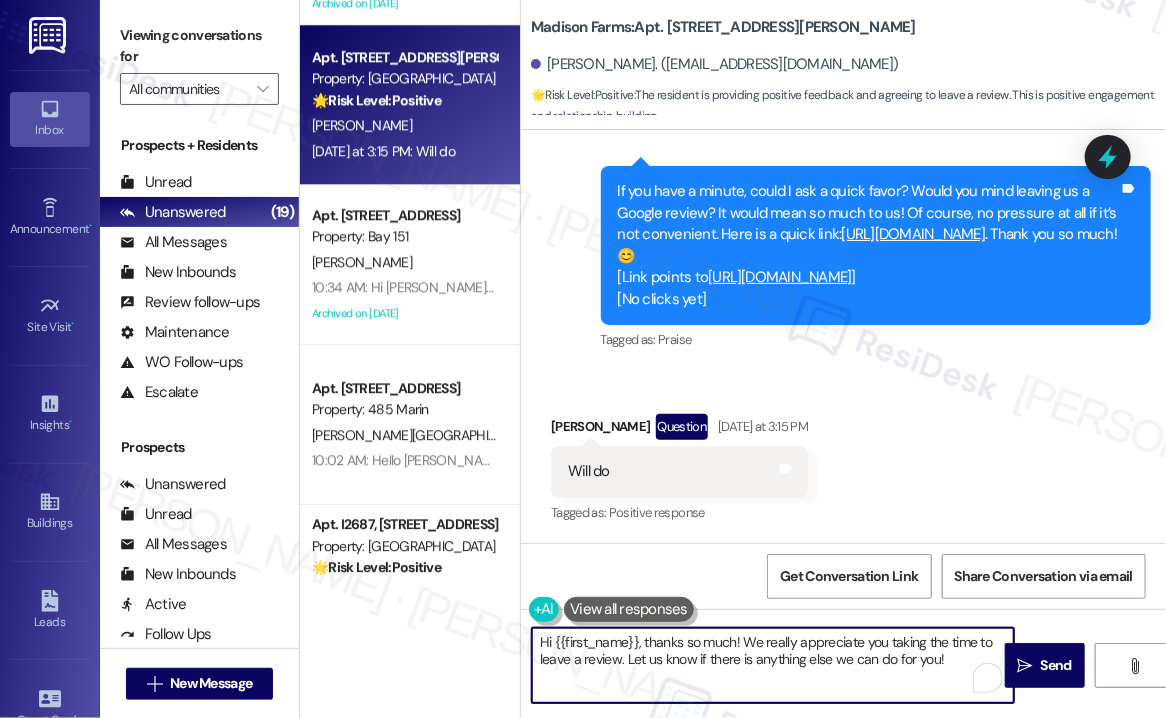click on "Hi {{first_name}}, thanks so much! We really appreciate you taking the time to leave a review. Let us know if there is anything else we can do for you!" at bounding box center [773, 665] 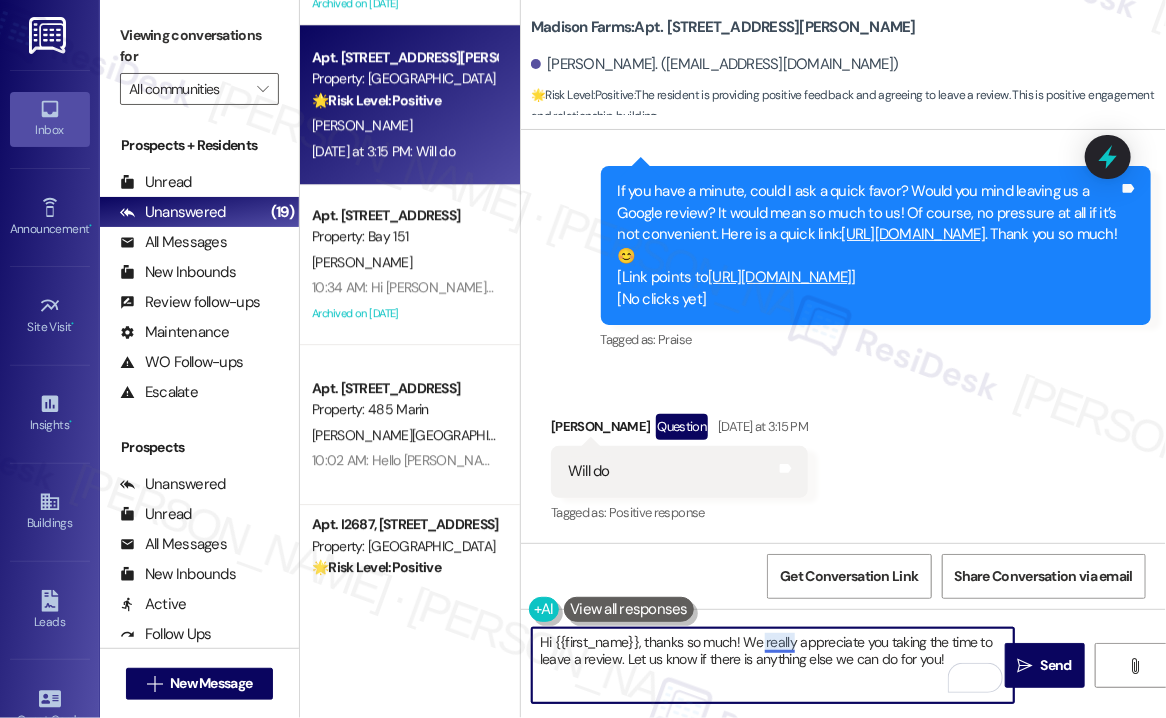 click on "Hi {{first_name}}, thanks so much! We really appreciate you taking the time to leave a review. Let us know if there is anything else we can do for you!" at bounding box center (773, 665) 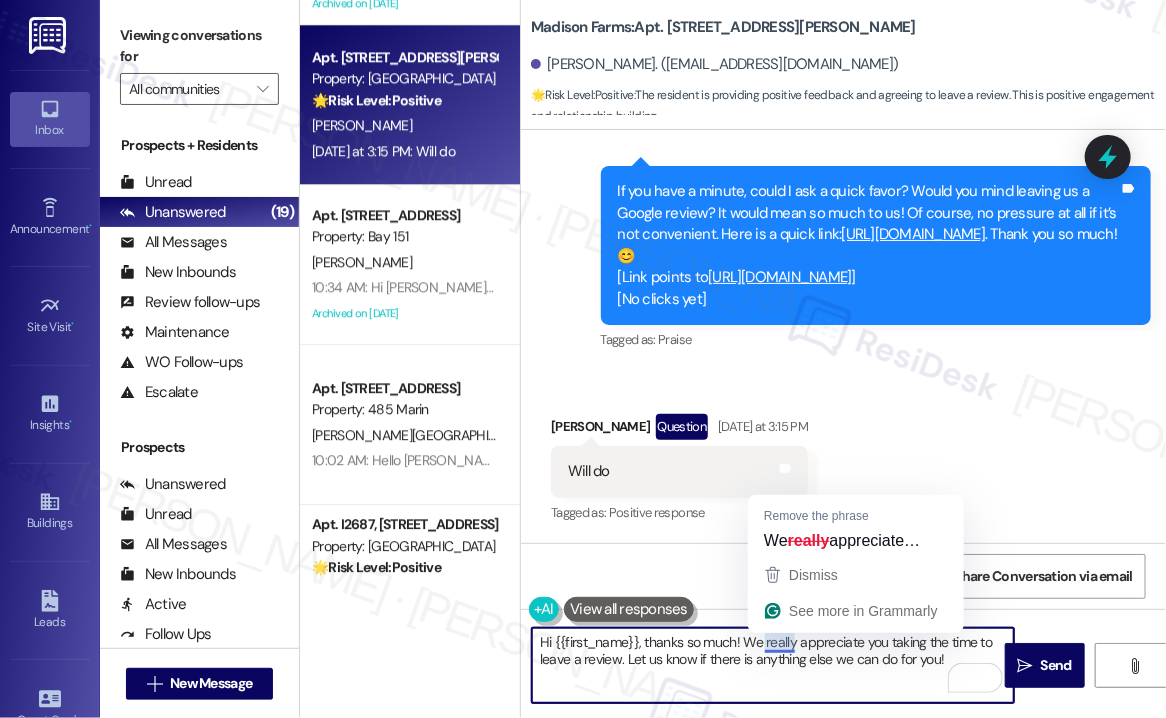 click on "Hi {{first_name}}, thanks so much! We really appreciate you taking the time to leave a review. Let us know if there is anything else we can do for you!" at bounding box center [773, 665] 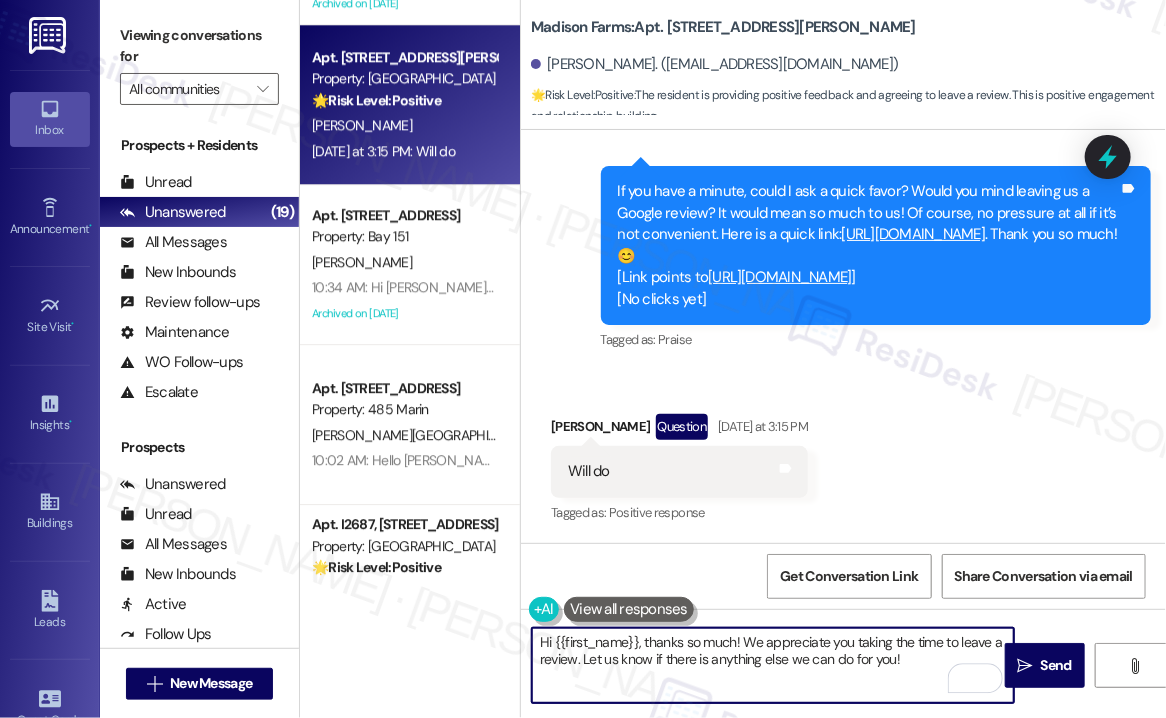 type on "Hi {{first_name}}, thanks so much! We appreciate you taking the time to leave a review. Let us know if there is anything else we can do for you!" 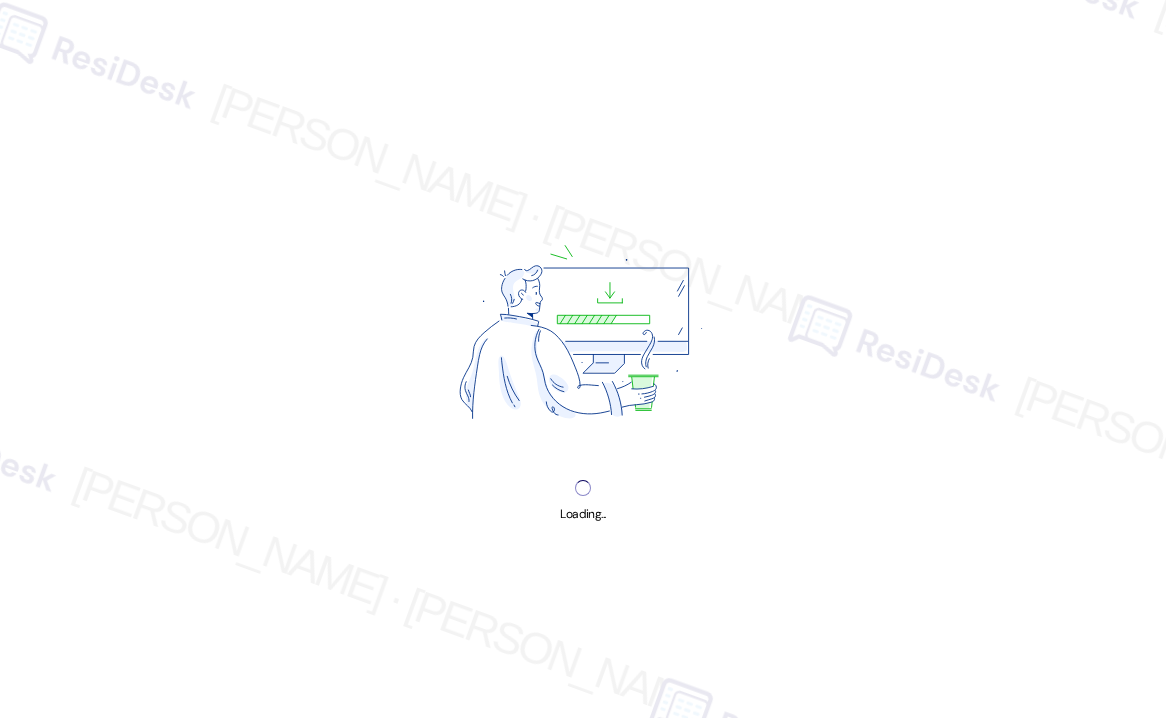 scroll, scrollTop: 0, scrollLeft: 0, axis: both 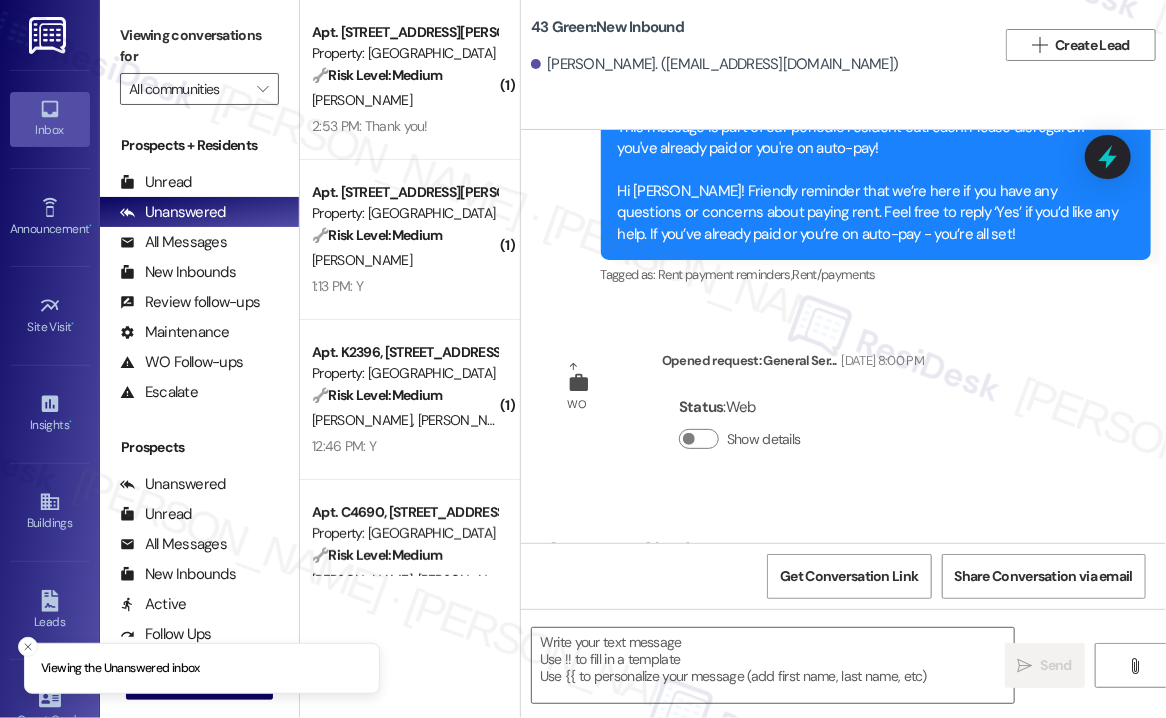type on "Fetching suggested responses. Please feel free to read through the conversation in the meantime." 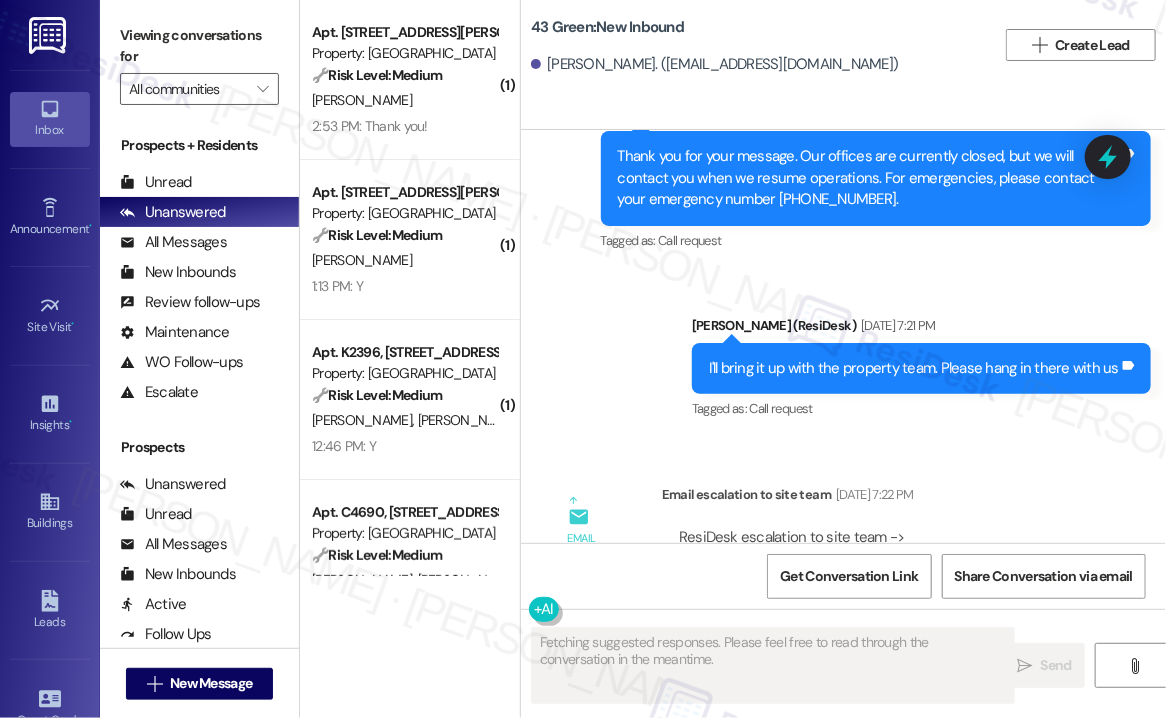 scroll, scrollTop: 8310, scrollLeft: 0, axis: vertical 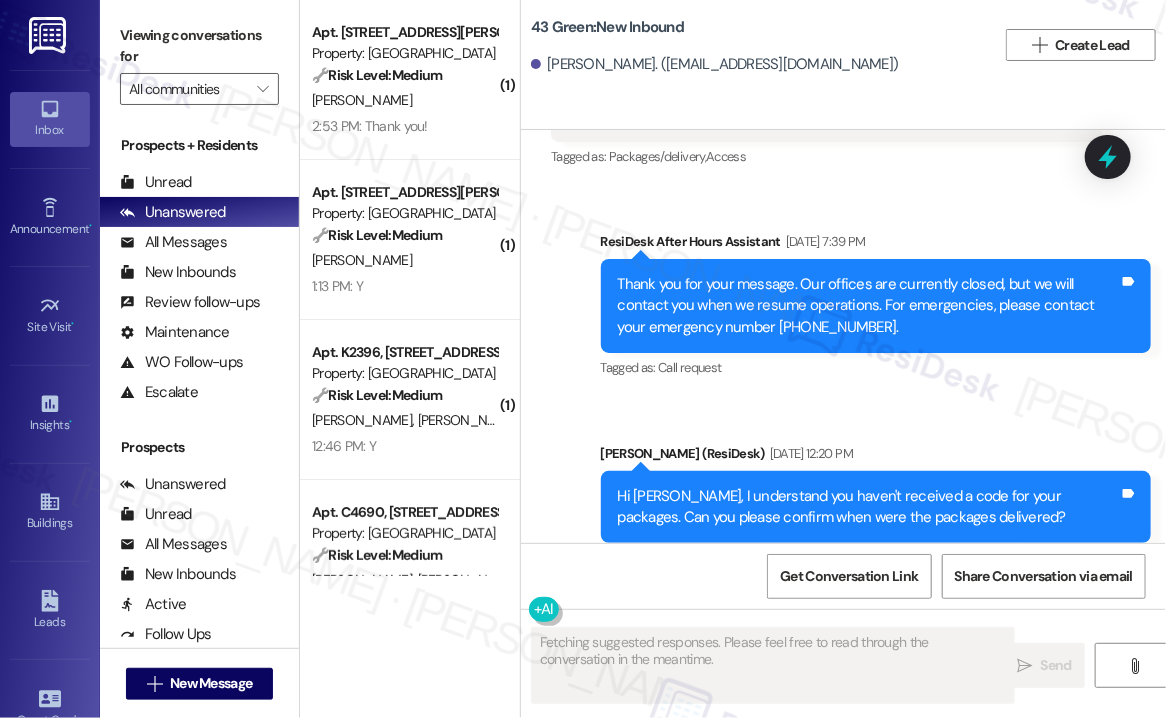 type 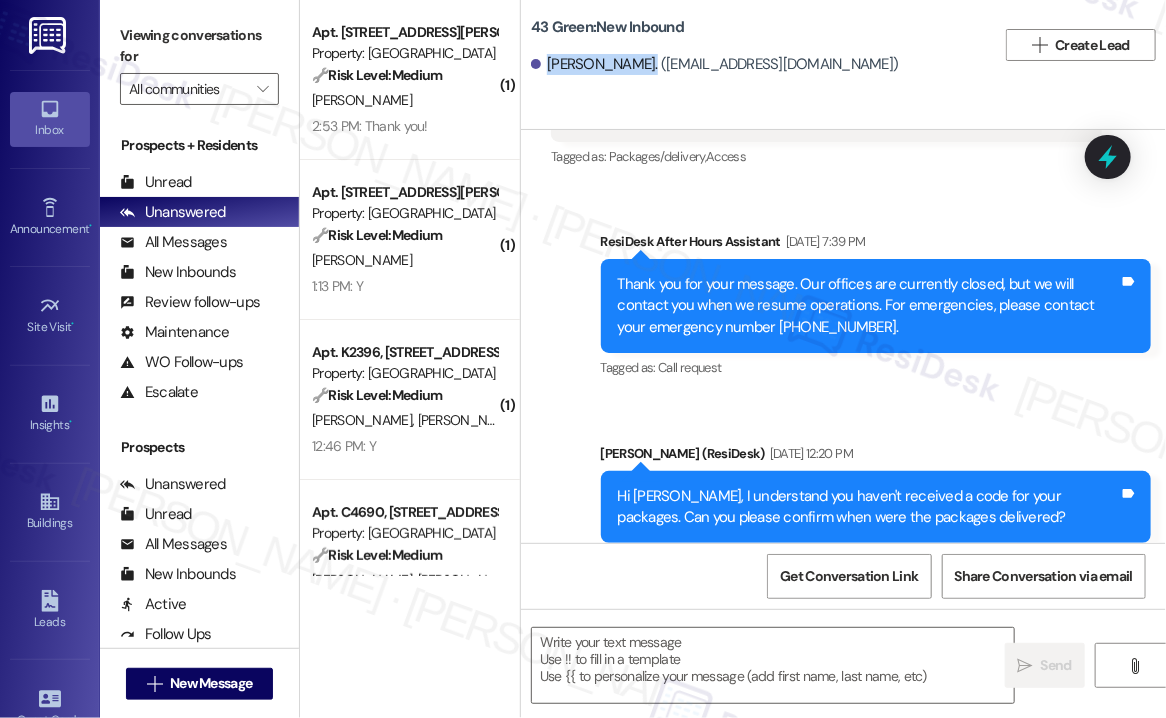 drag, startPoint x: 545, startPoint y: 56, endPoint x: 645, endPoint y: 82, distance: 103.32473 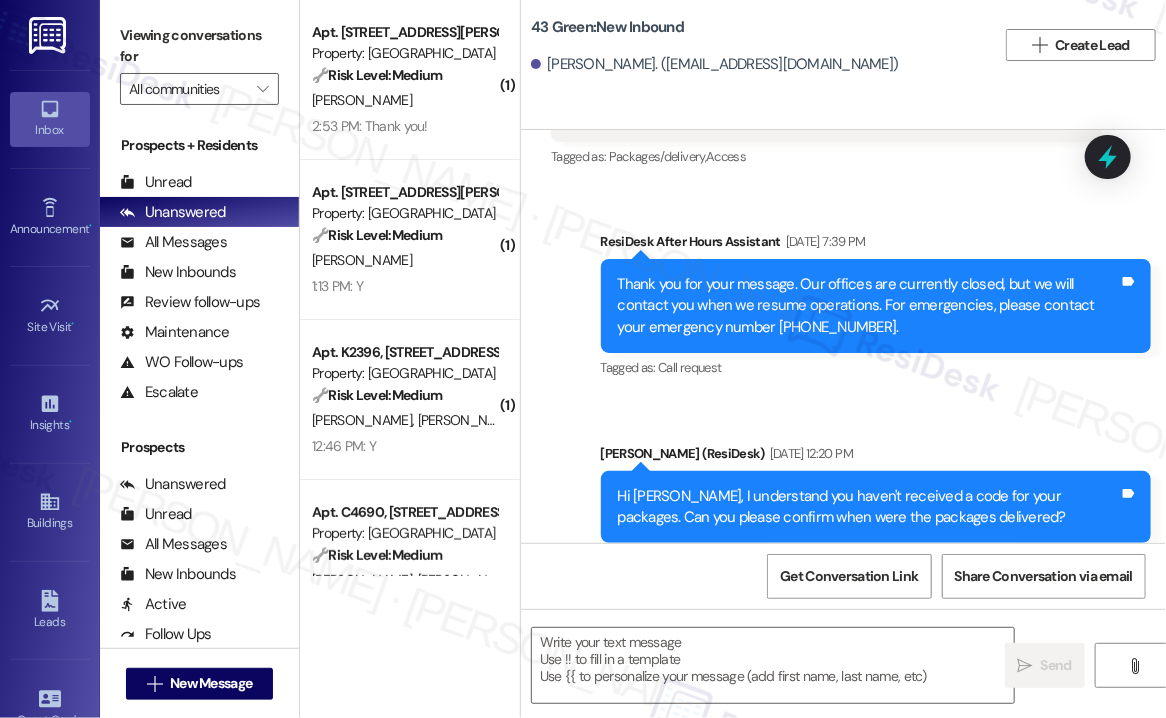 click on "Viewing conversations for" at bounding box center (199, 46) 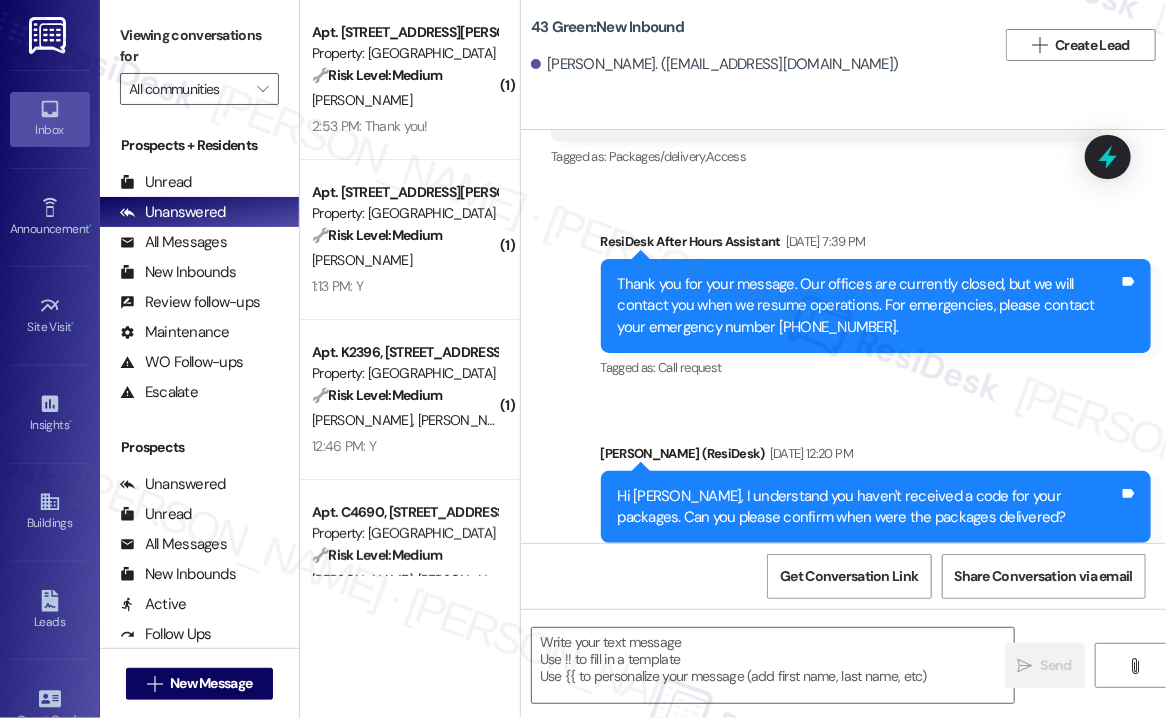 click on "Viewing conversations for" at bounding box center (199, 46) 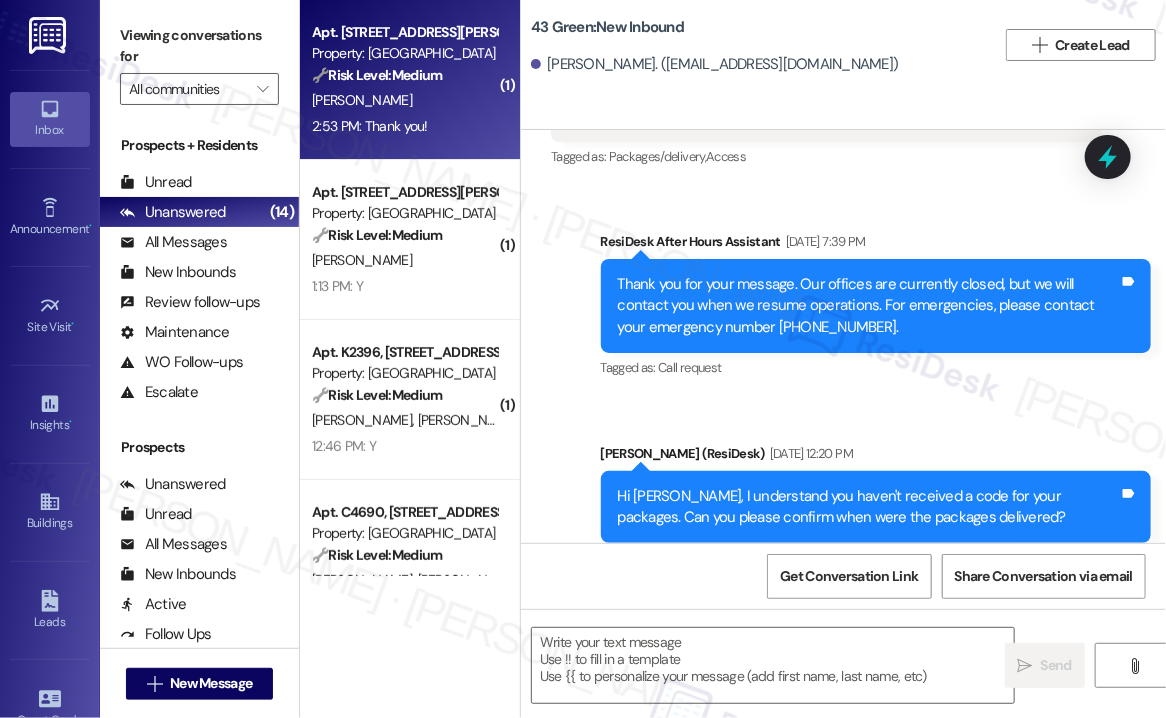 click on "Apt. N3155, [STREET_ADDRESS][PERSON_NAME] Property: Madison Farms 🔧  Risk Level:  Medium The resident is acknowledging the resolution of their complaint about smoking. This is a follow-up to a previous Tier 3 issue, and the resident's response indicates satisfaction with the action taken." at bounding box center (404, 54) 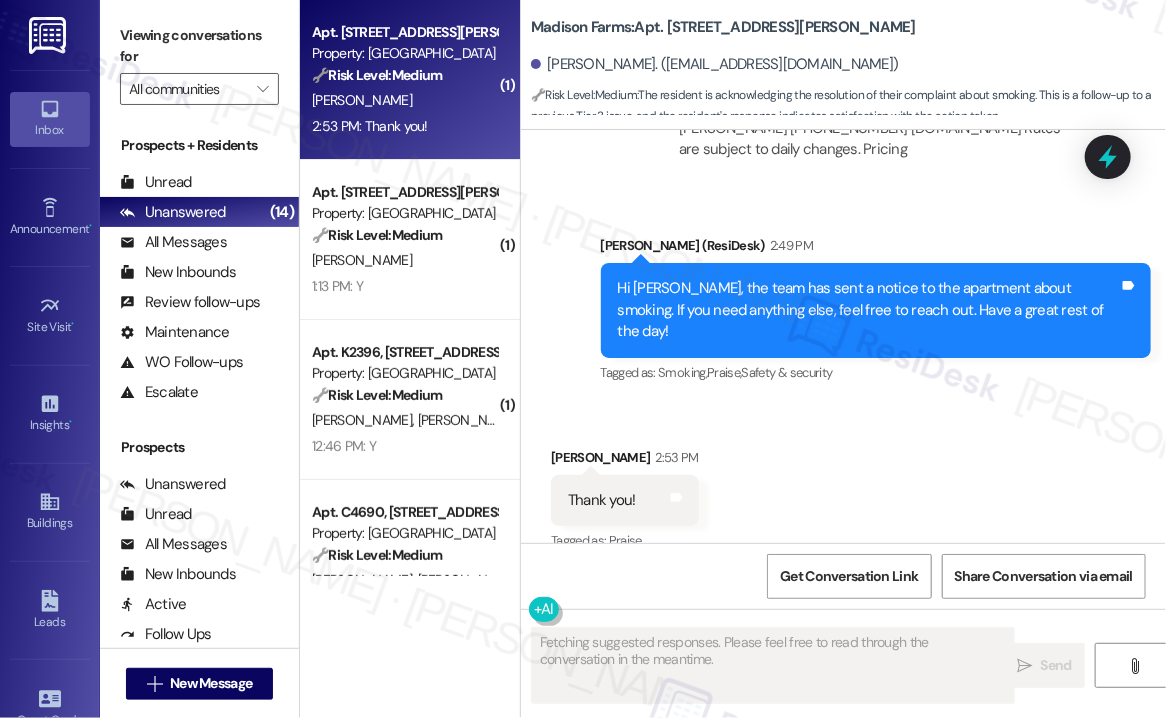 scroll, scrollTop: 1414, scrollLeft: 0, axis: vertical 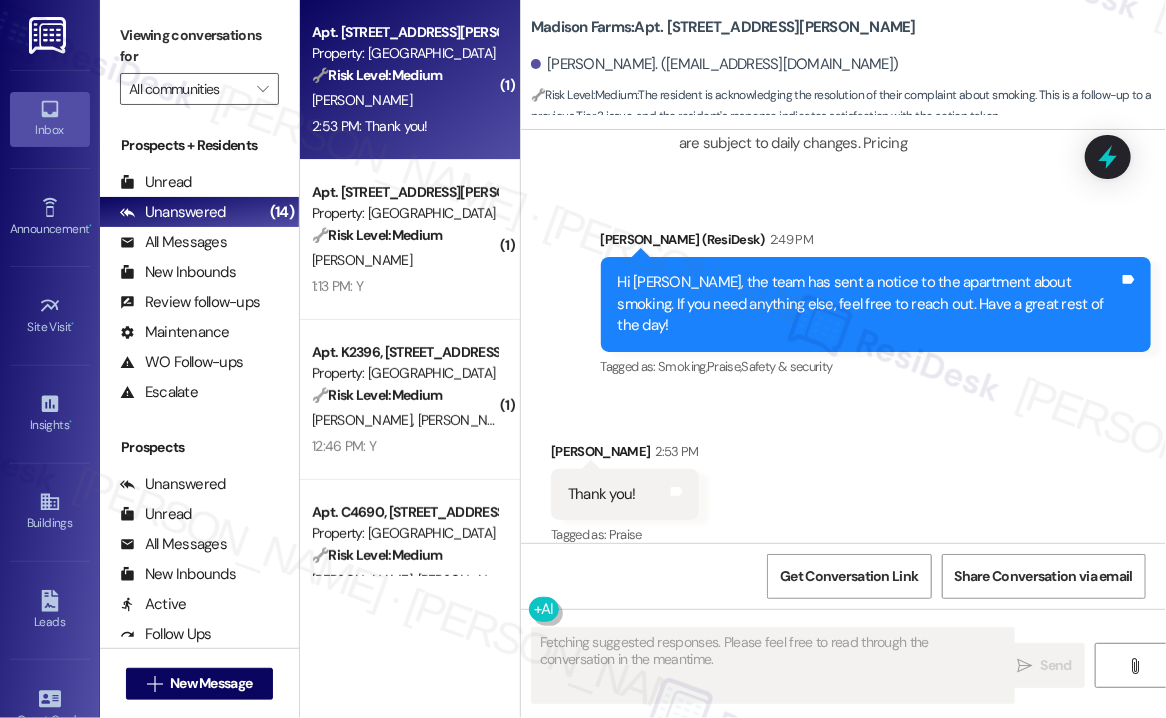 click on "Hi [PERSON_NAME], the team has sent a notice to the apartment about smoking. If you need anything else, feel free to reach out. Have a great rest of the day!" at bounding box center (869, 304) 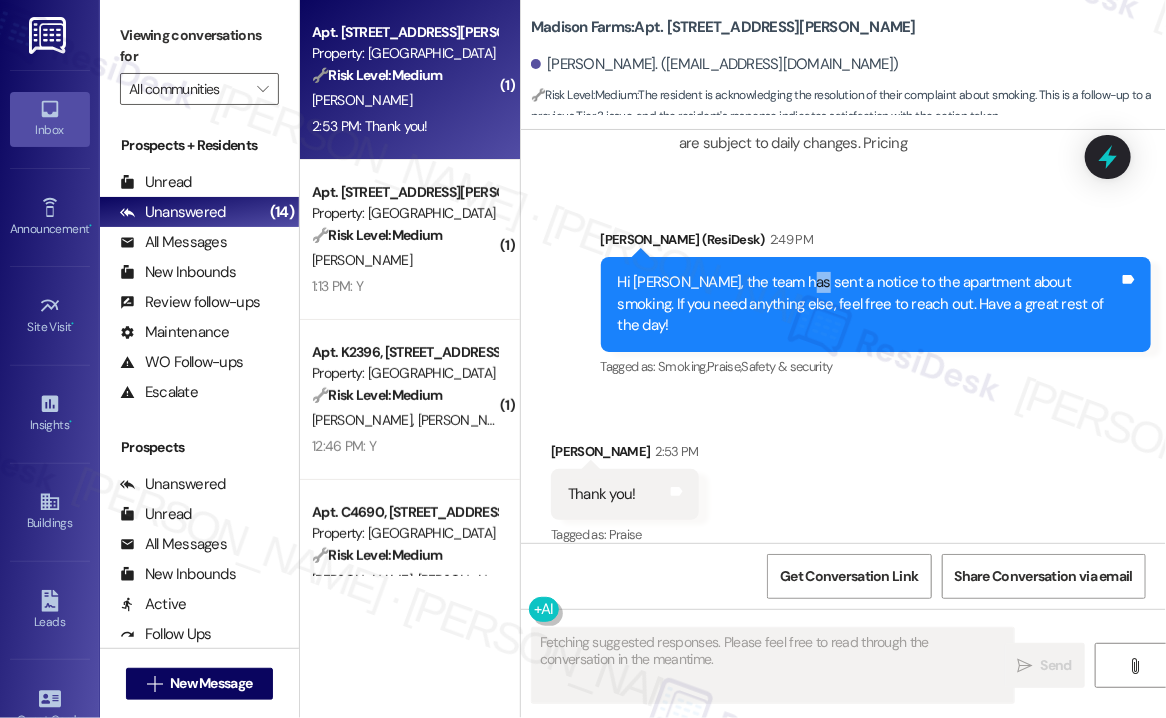 click on "Hi [PERSON_NAME], the team has sent a notice to the apartment about smoking. If you need anything else, feel free to reach out. Have a great rest of the day!" at bounding box center (869, 304) 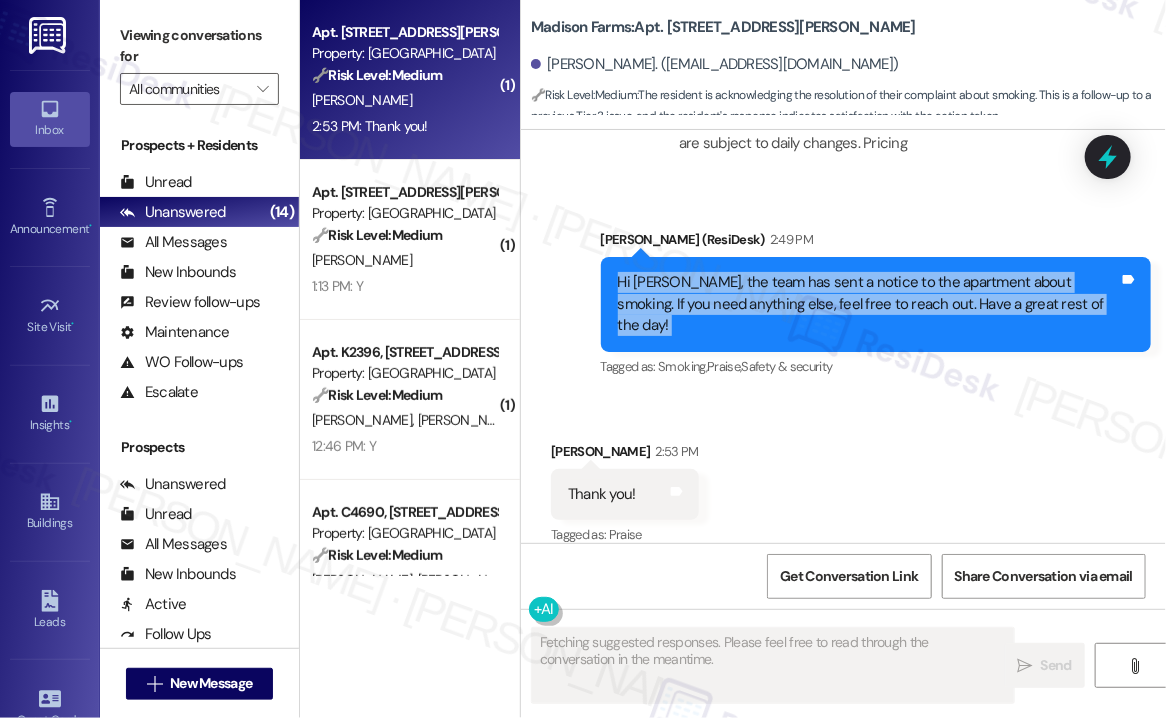 click on "Hi [PERSON_NAME], the team has sent a notice to the apartment about smoking. If you need anything else, feel free to reach out. Have a great rest of the day!" at bounding box center [869, 304] 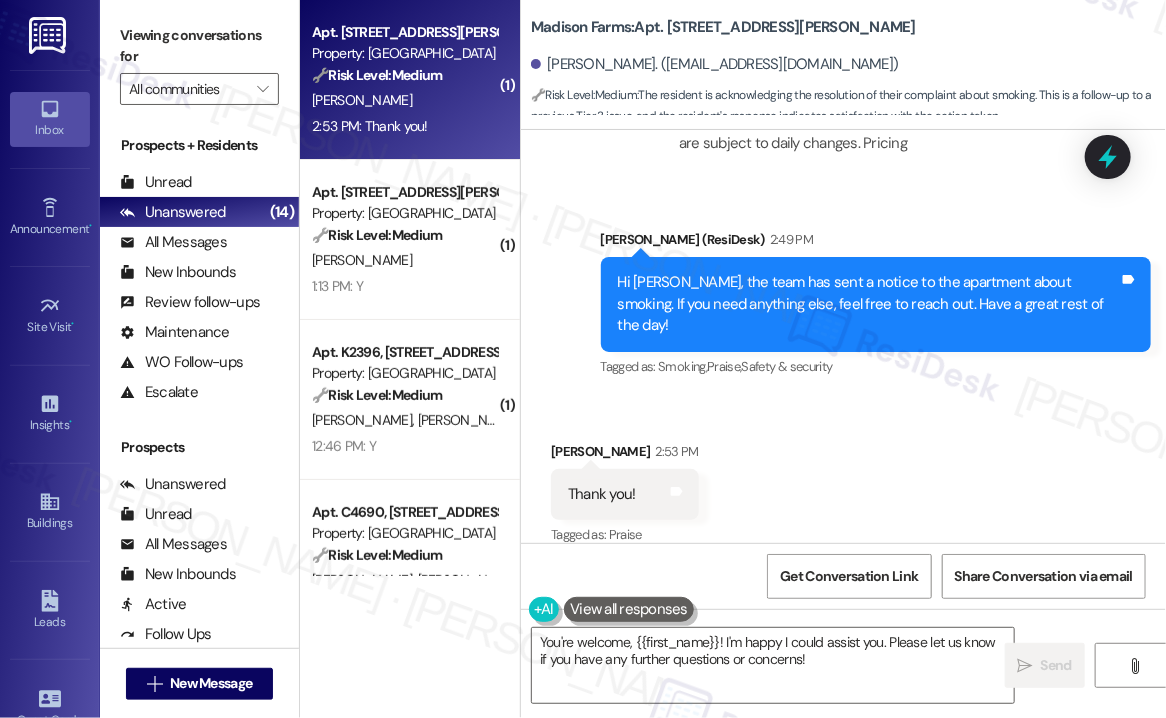 click on "Received via SMS [PERSON_NAME] 2:53 PM Thank you! Tags and notes Tagged as:   Praise Click to highlight conversations about Praise" at bounding box center (843, 480) 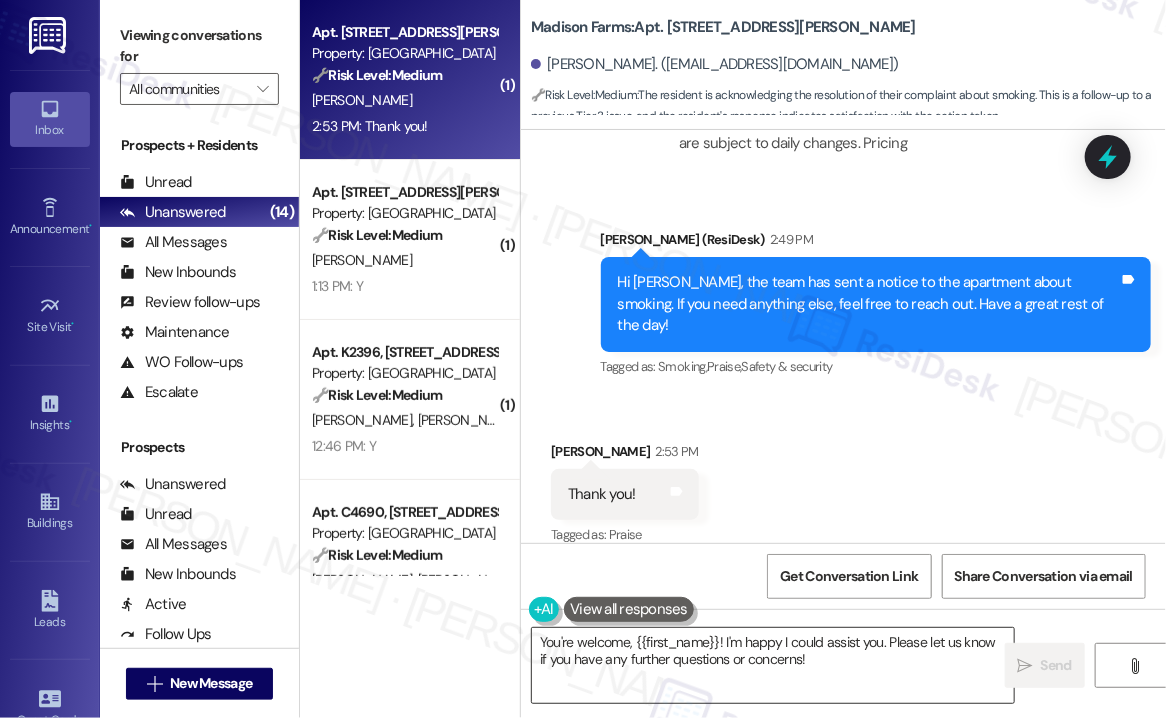 click on "You're welcome, {{first_name}}! I'm happy I could assist you. Please let us know if you have any further questions or concerns!" at bounding box center (773, 665) 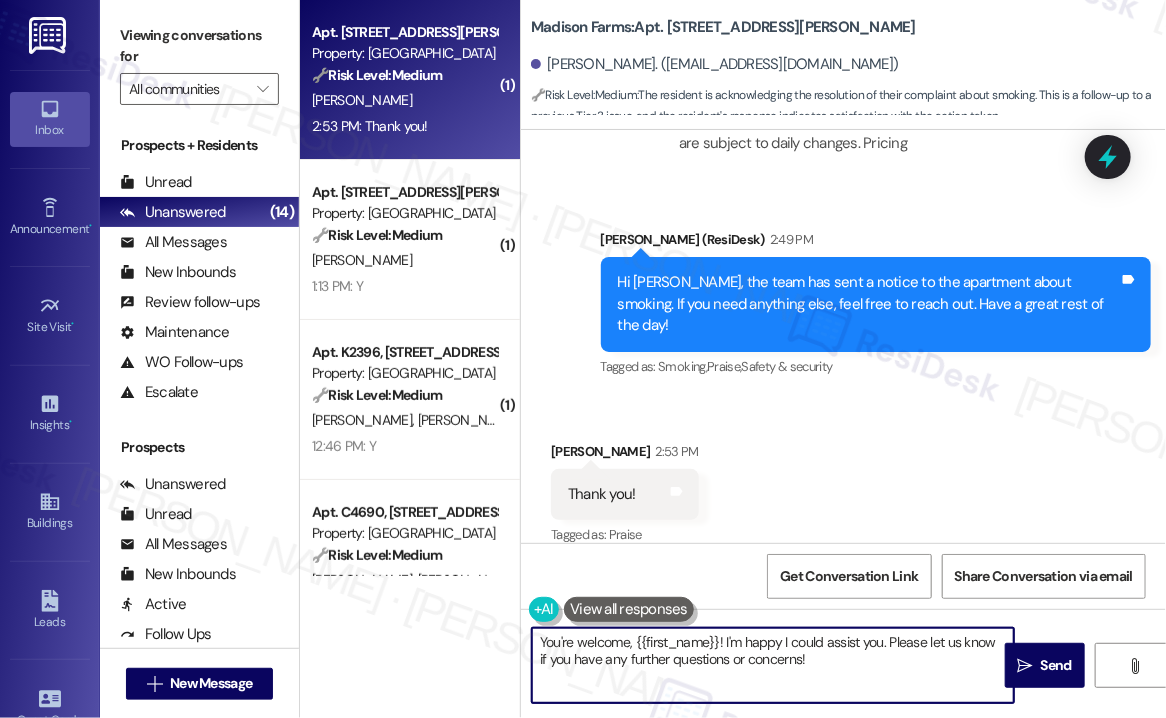 click on "You're welcome, {{first_name}}! I'm happy I could assist you. Please let us know if you have any further questions or concerns!" at bounding box center (773, 665) 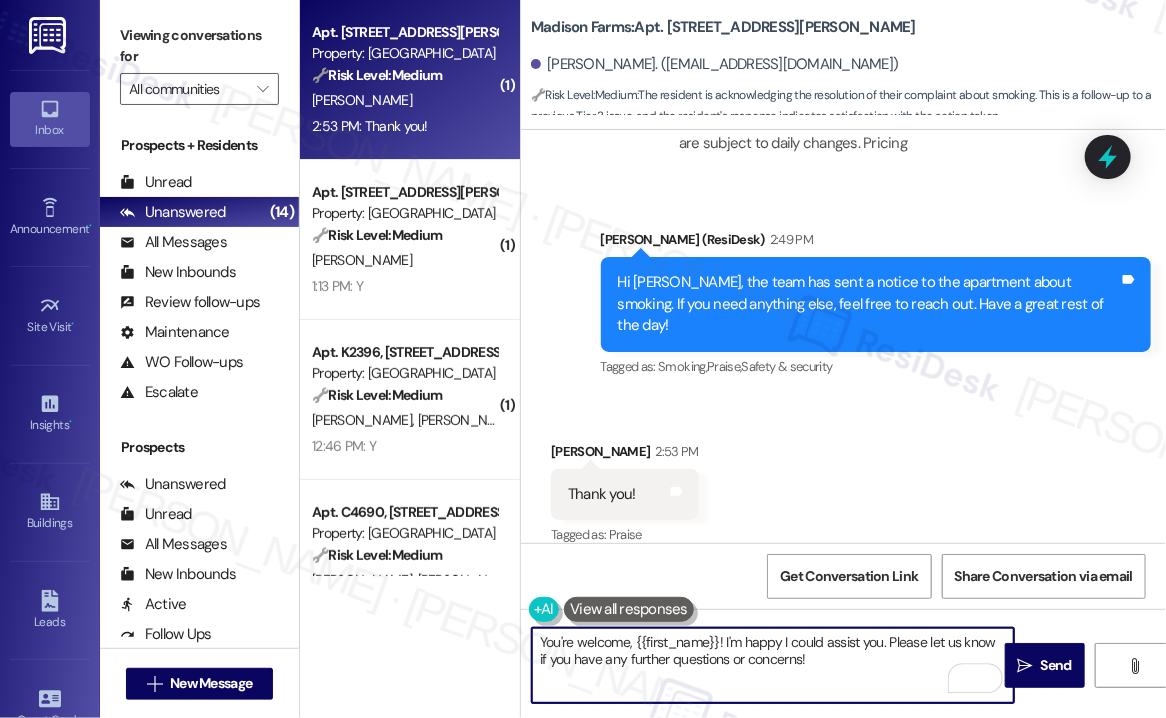 click on "You're welcome, {{first_name}}! I'm happy I could assist you. Please let us know if you have any further questions or concerns!" at bounding box center [773, 665] 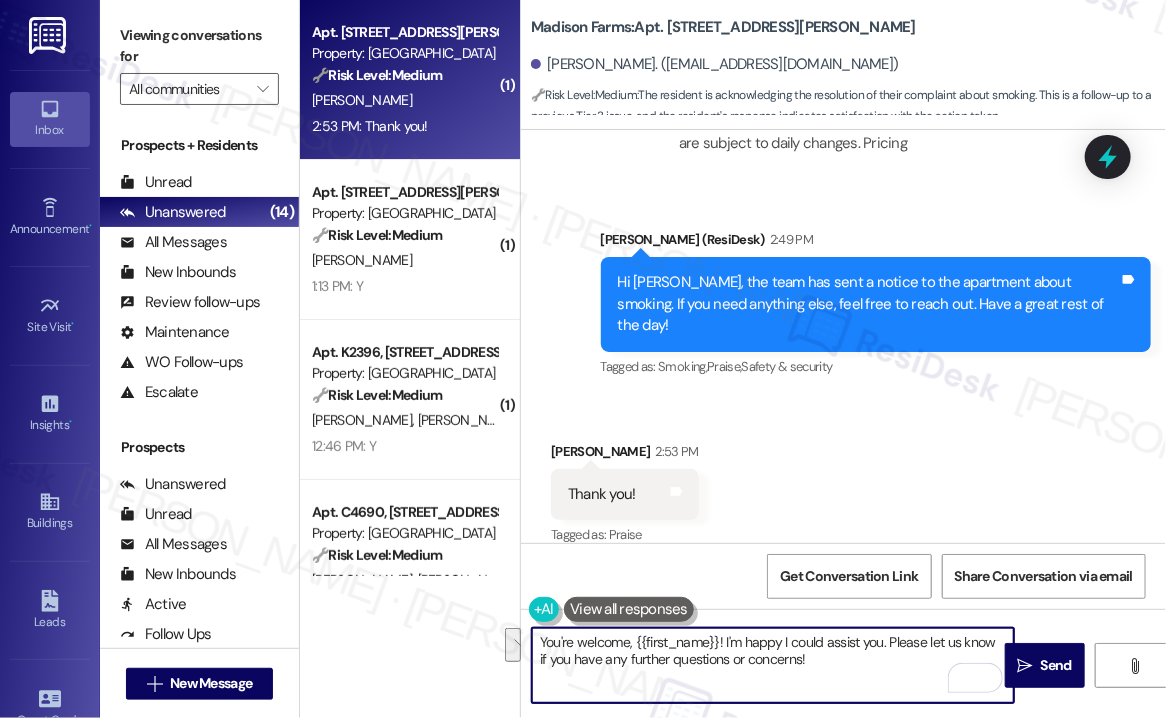 drag, startPoint x: 849, startPoint y: 662, endPoint x: 631, endPoint y: 636, distance: 219.54498 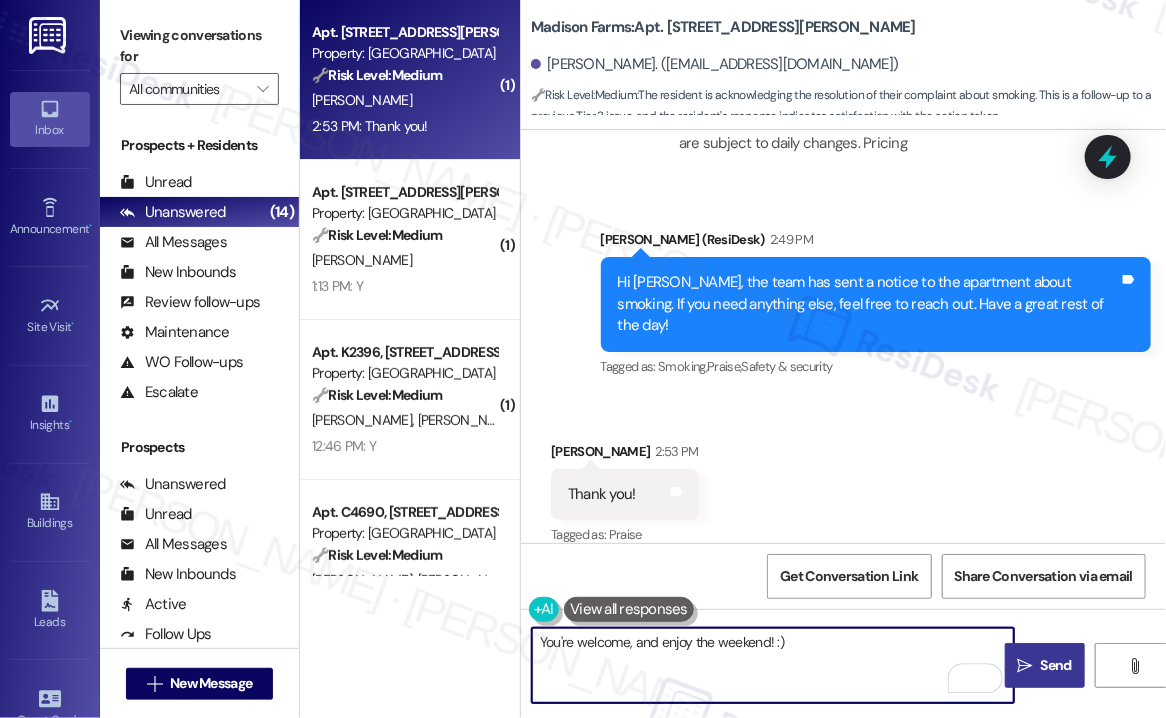 type on "You're welcome, and enjoy the weekend! :)" 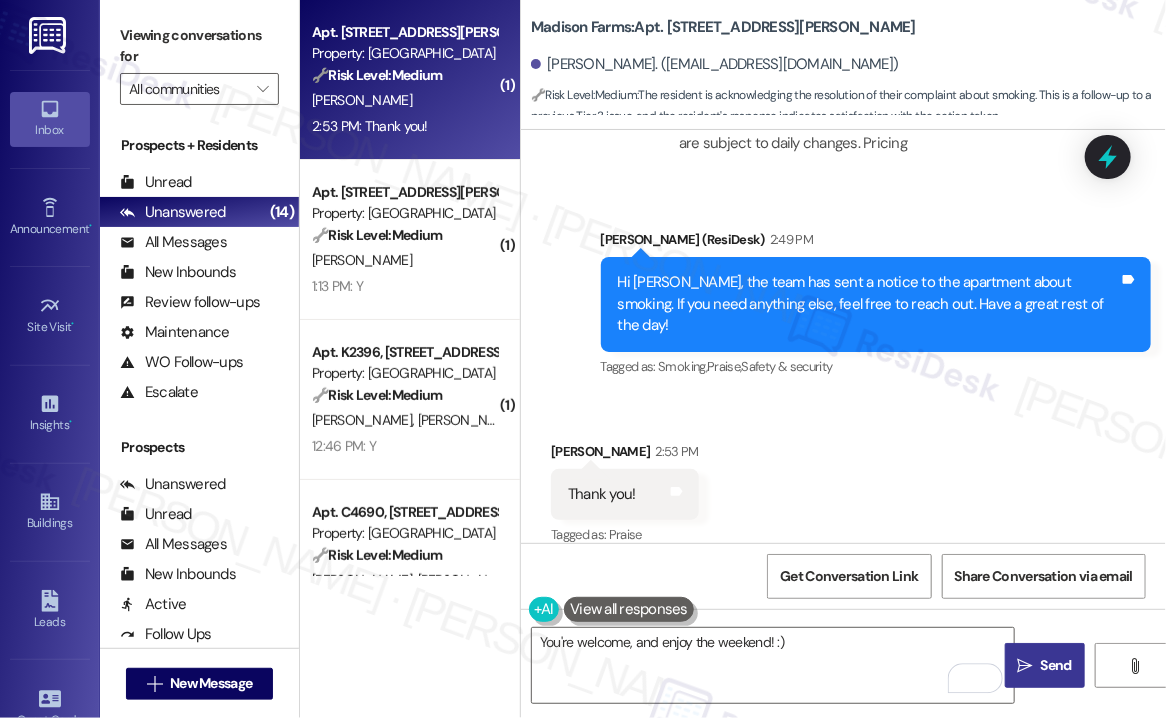 click on "Send" at bounding box center [1056, 665] 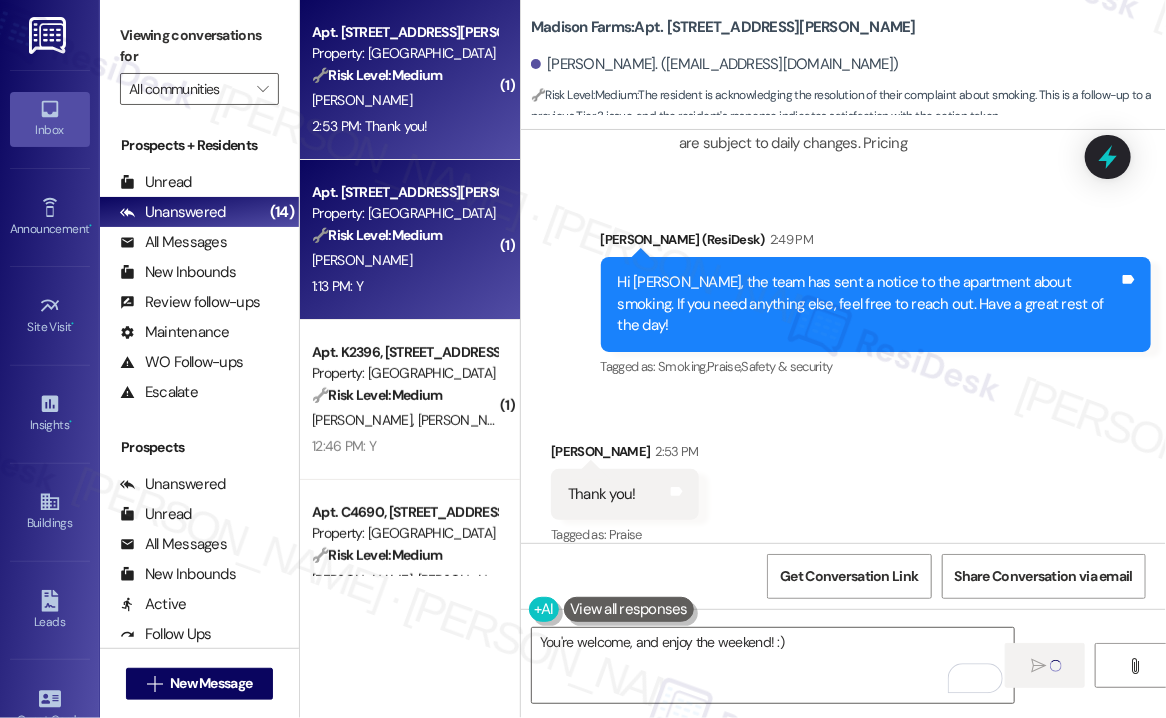 click on "S. Hutchings" at bounding box center [404, 260] 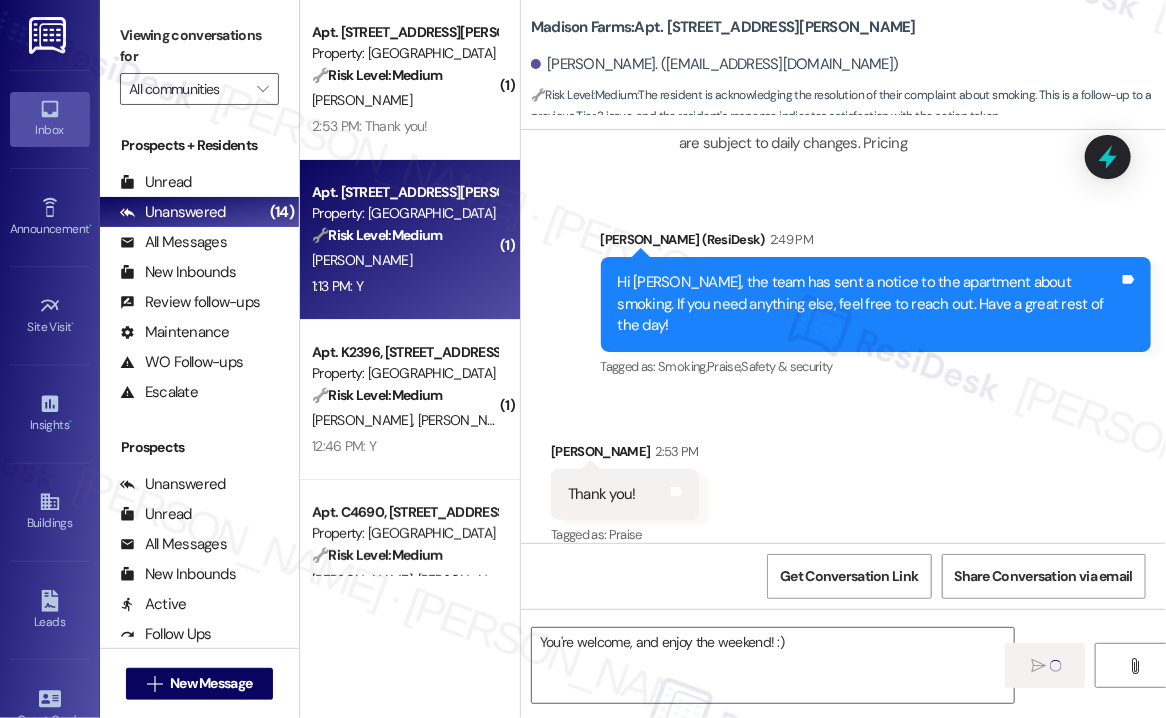 type on "Fetching suggested responses. Please feel free to read through the conversation in the meantime." 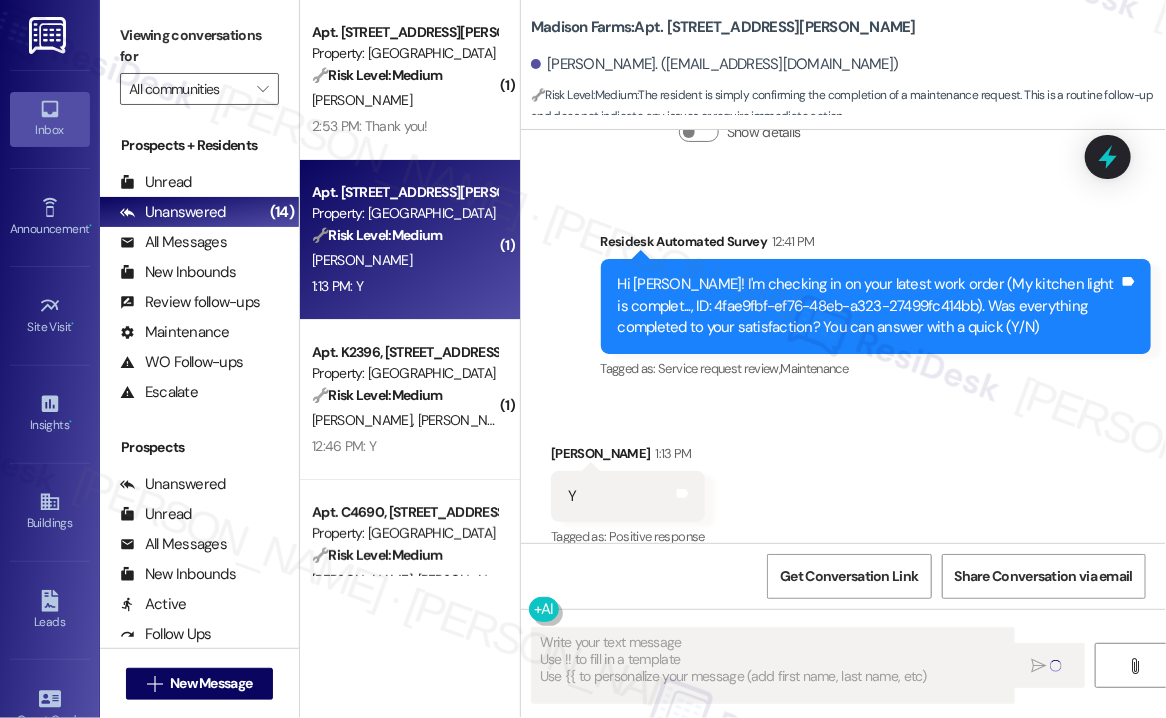 scroll, scrollTop: 1968, scrollLeft: 0, axis: vertical 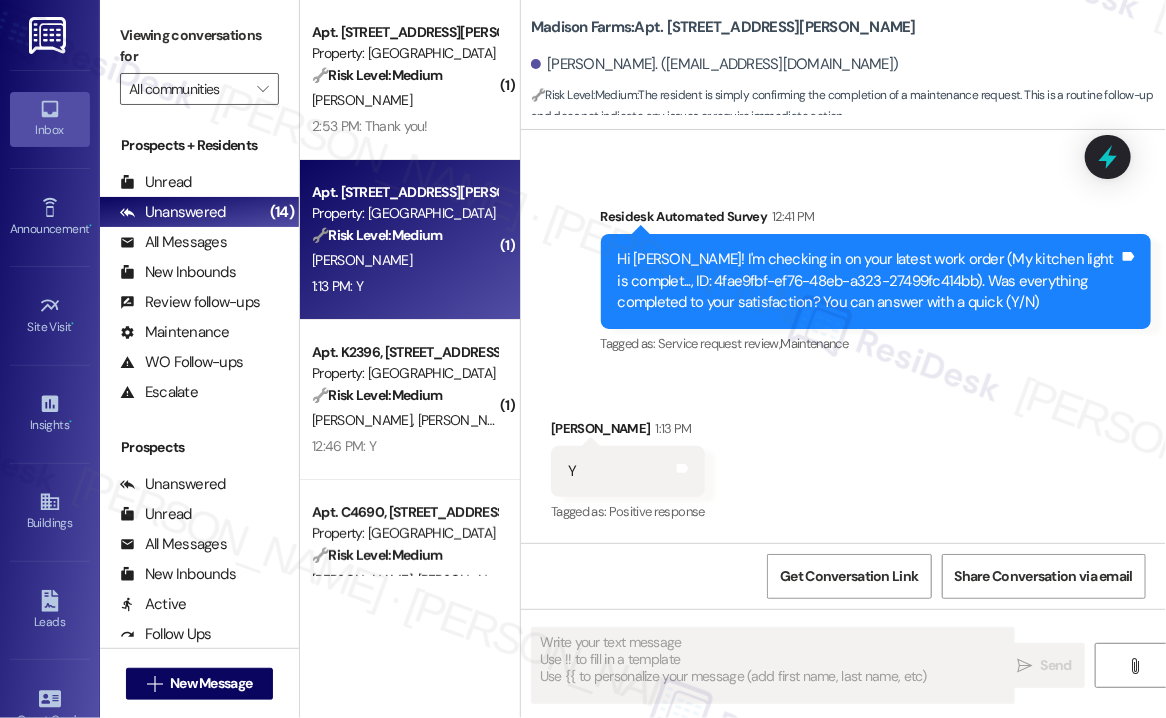 click on "Hi Stephen! I'm checking in on your latest work order (My kitchen light is complet..., ID: 4fae9fbf-ef76-48eb-a323-27499fc414bb). Was everything completed to your satisfaction? You can answer with a quick (Y/N)" at bounding box center (869, 281) 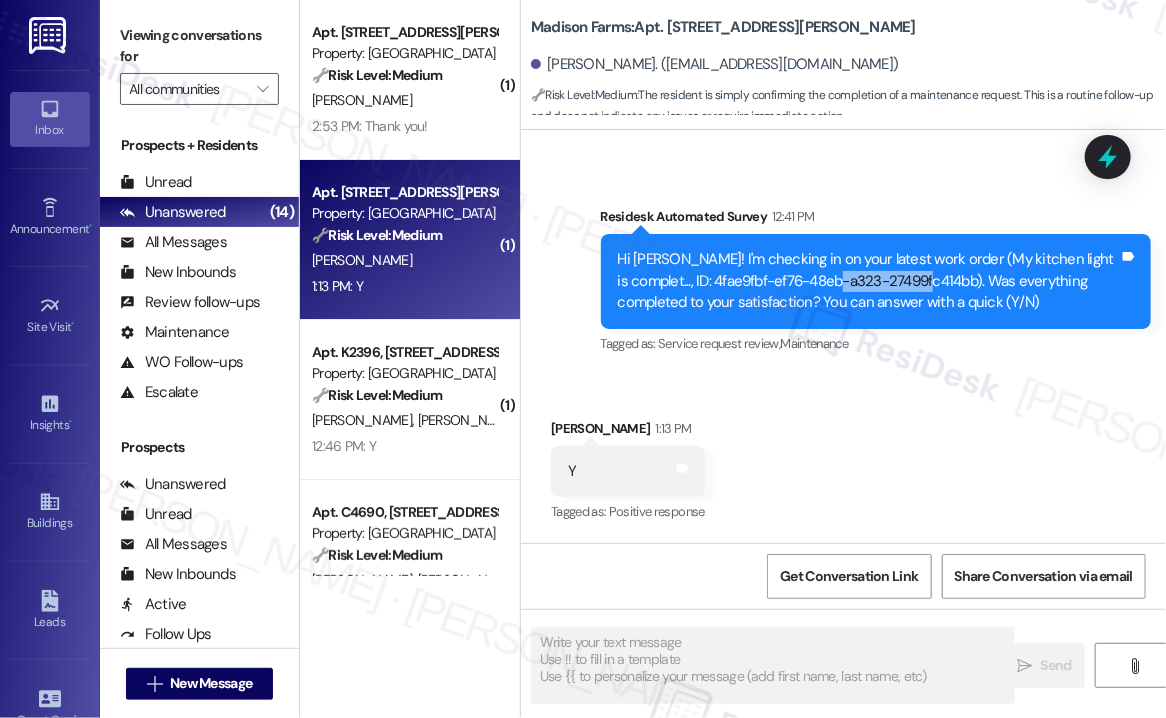 click on "Hi Stephen! I'm checking in on your latest work order (My kitchen light is complet..., ID: 4fae9fbf-ef76-48eb-a323-27499fc414bb). Was everything completed to your satisfaction? You can answer with a quick (Y/N)" at bounding box center (869, 281) 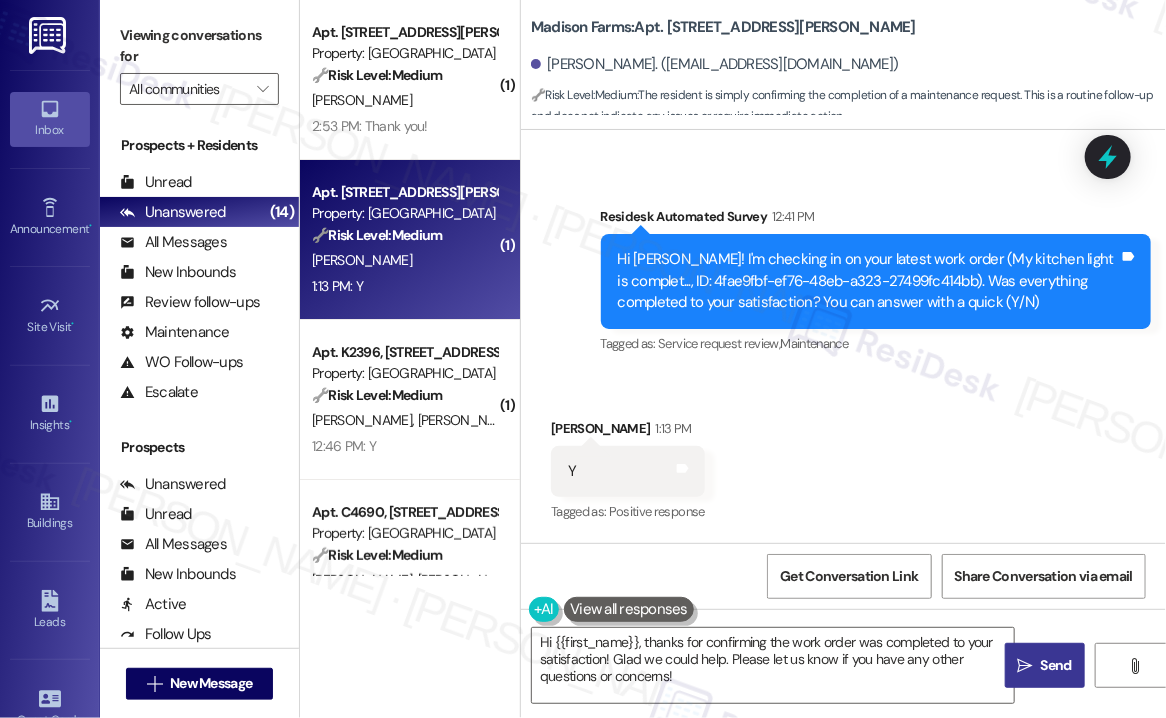 drag, startPoint x: 123, startPoint y: 28, endPoint x: 238, endPoint y: 113, distance: 143.0035 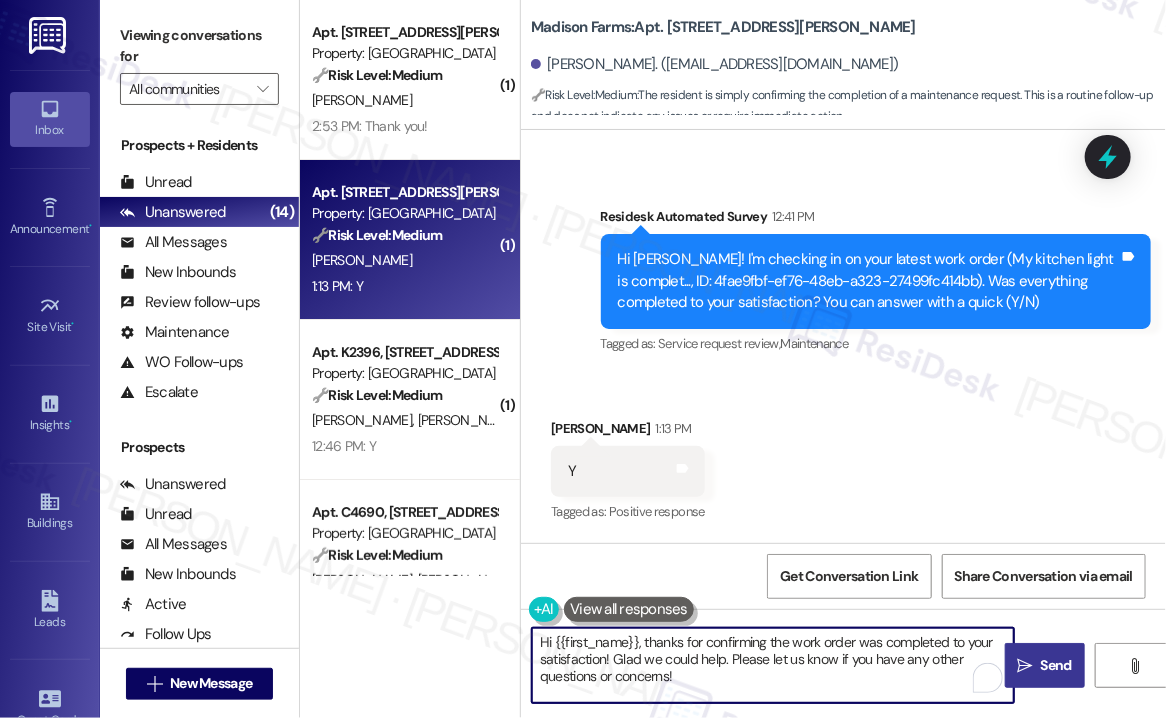 drag, startPoint x: 784, startPoint y: 689, endPoint x: 612, endPoint y: 665, distance: 173.66635 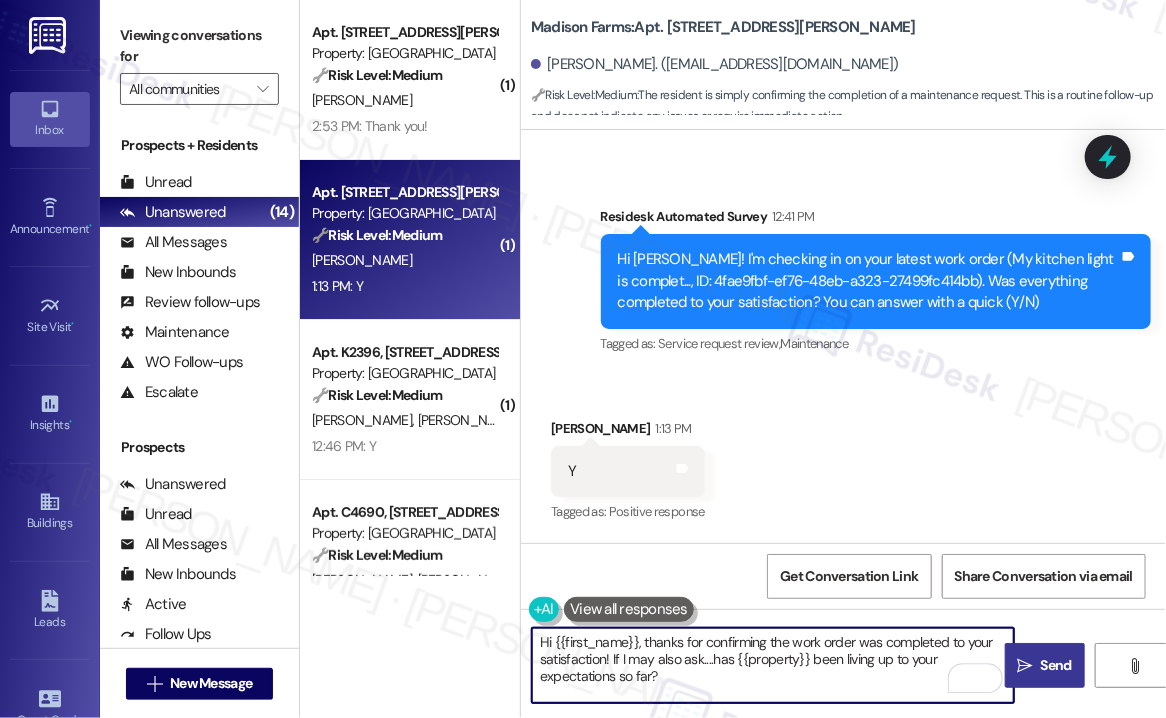 type on "Hi {{first_name}}, thanks for confirming the work order was completed to your satisfaction! If I may also ask....has {{property}} been living up to your expectations so far?" 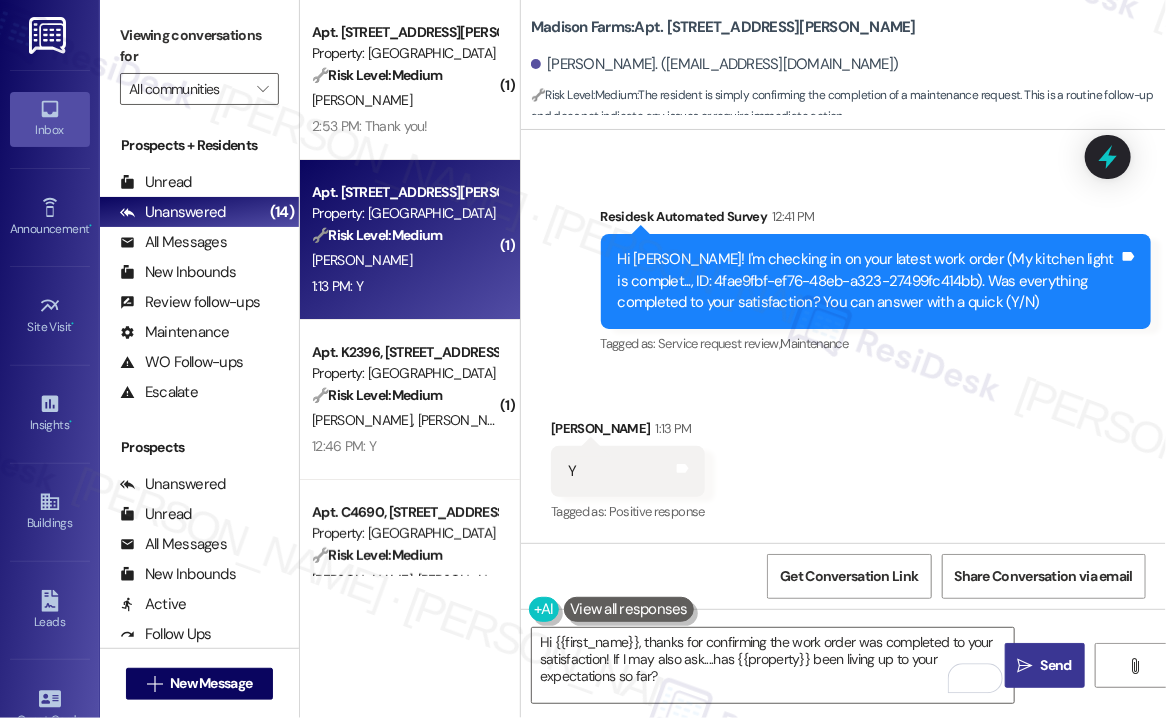 click on "Received via SMS Stephen Hutchings 1:13 PM Y Tags and notes Tagged as:   Positive response Click to highlight conversations about Positive response" at bounding box center [843, 457] 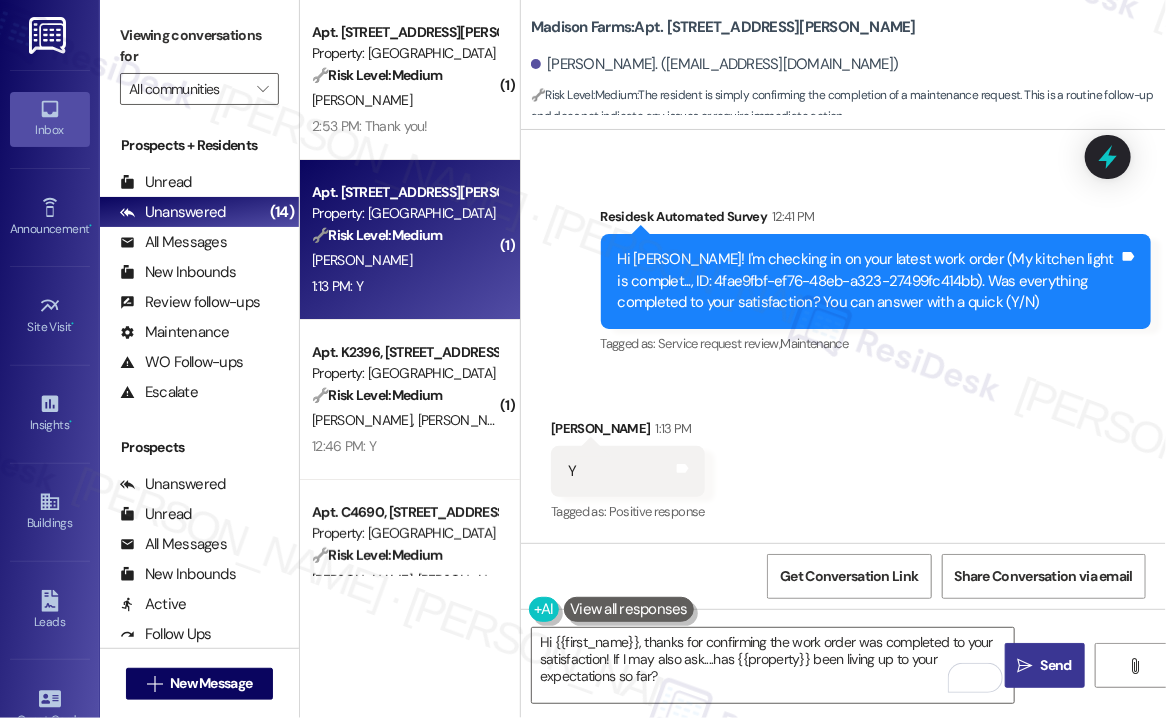 click on "Received via SMS Stephen Hutchings 1:13 PM Y Tags and notes Tagged as:   Positive response Click to highlight conversations about Positive response" at bounding box center [843, 457] 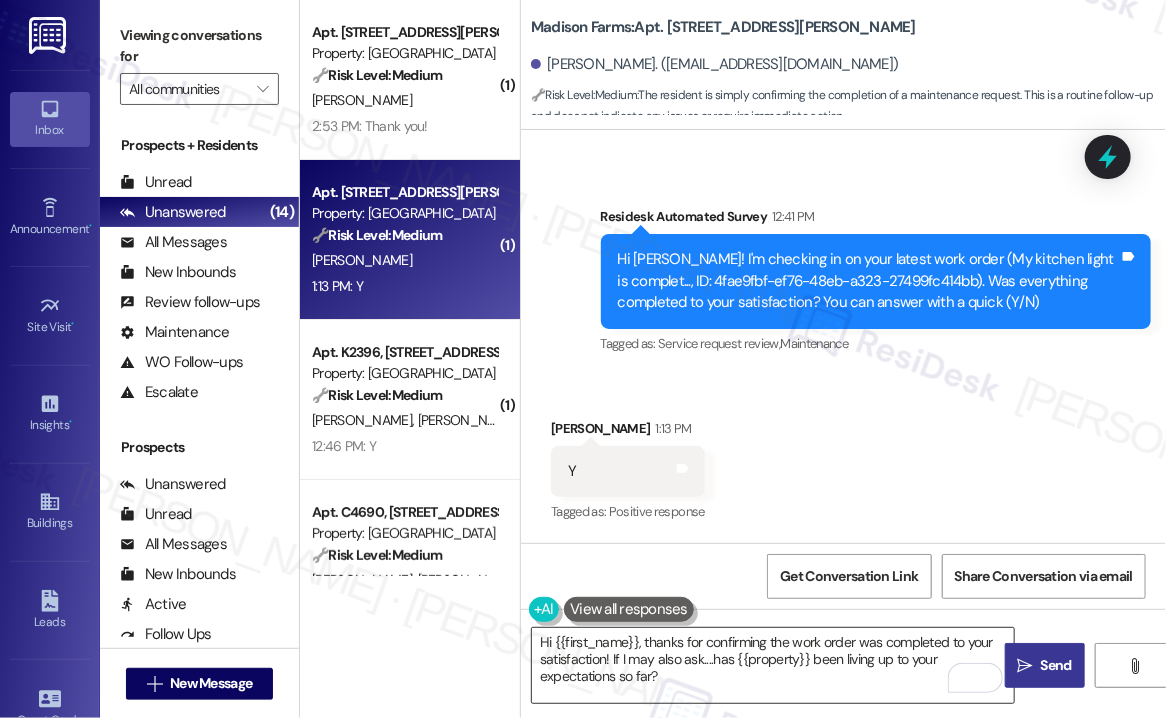 click on "Hi {{first_name}}, thanks for confirming the work order was completed to your satisfaction! If I may also ask....has {{property}} been living up to your expectations so far?" at bounding box center [773, 665] 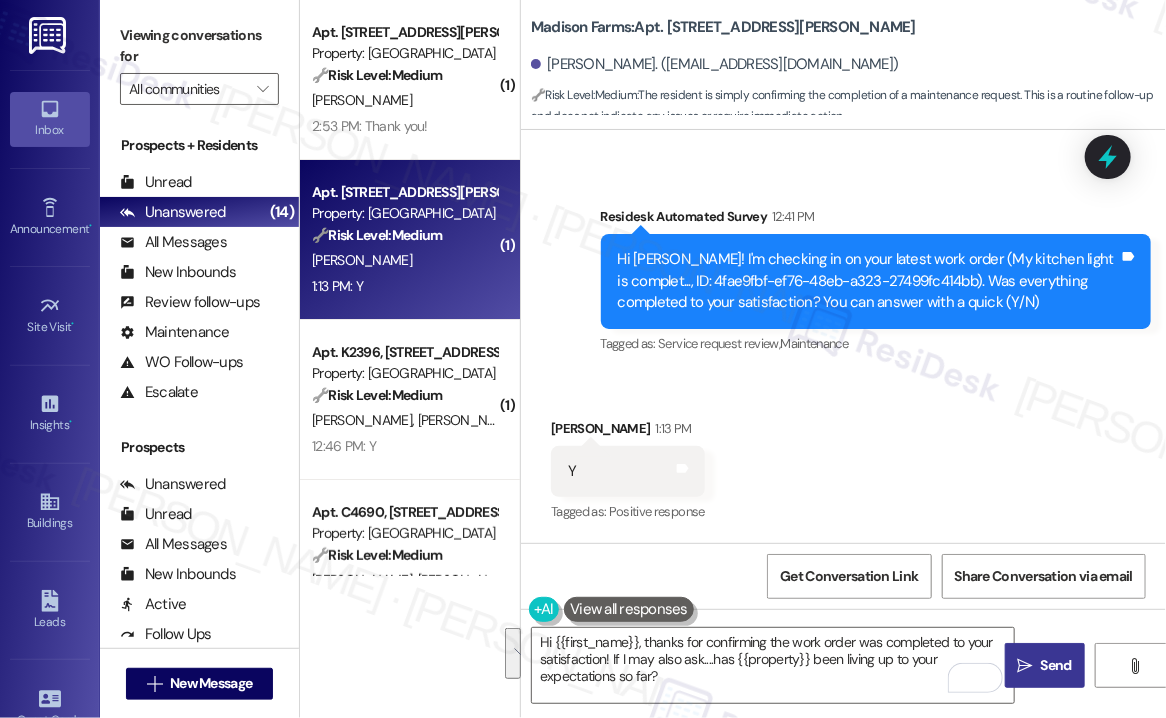 click on "Received via SMS Stephen Hutchings 1:13 PM Y Tags and notes Tagged as:   Positive response Click to highlight conversations about Positive response" at bounding box center [843, 457] 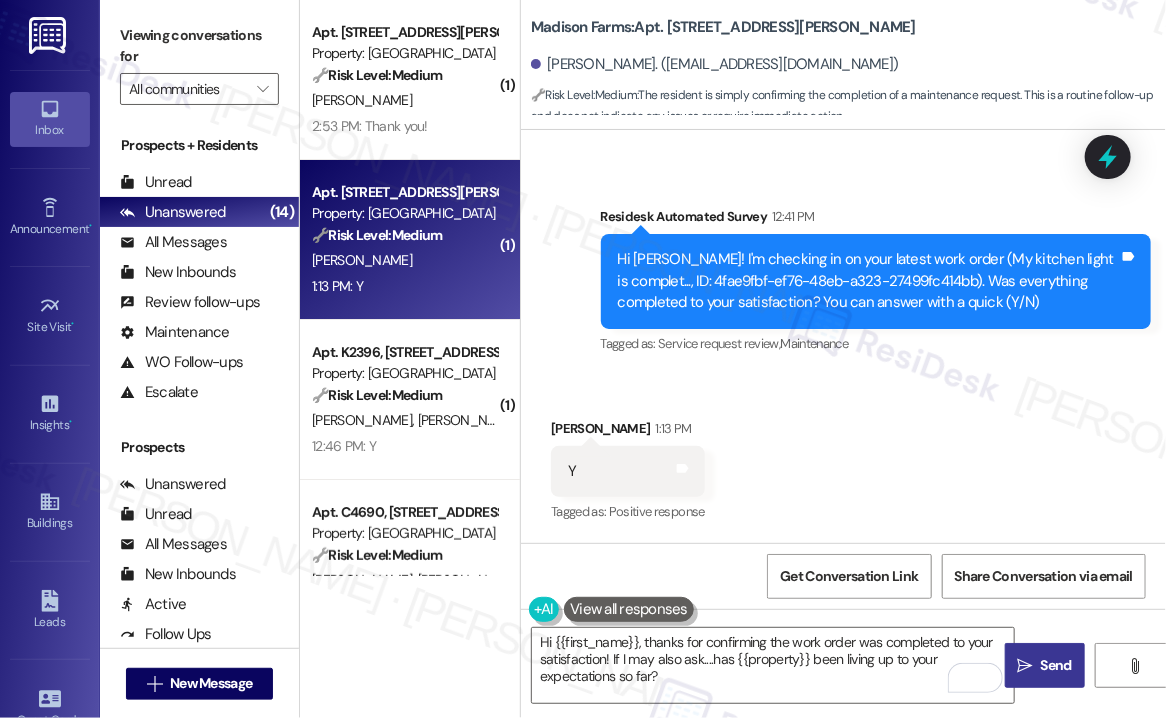 click on "" at bounding box center (1025, 666) 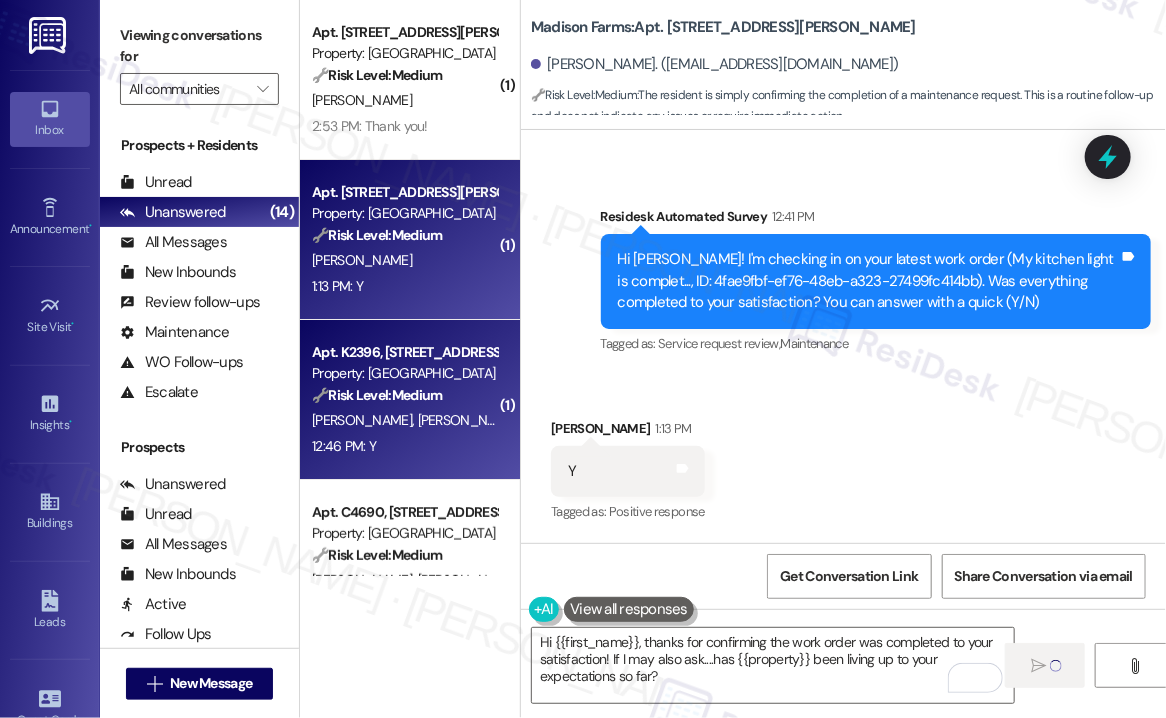 click on "🔧  Risk Level:  Medium The resident responded 'Y' indicating the work order was completed to their satisfaction. This is a follow-up on a maintenance request and confirms successful resolution." at bounding box center (404, 395) 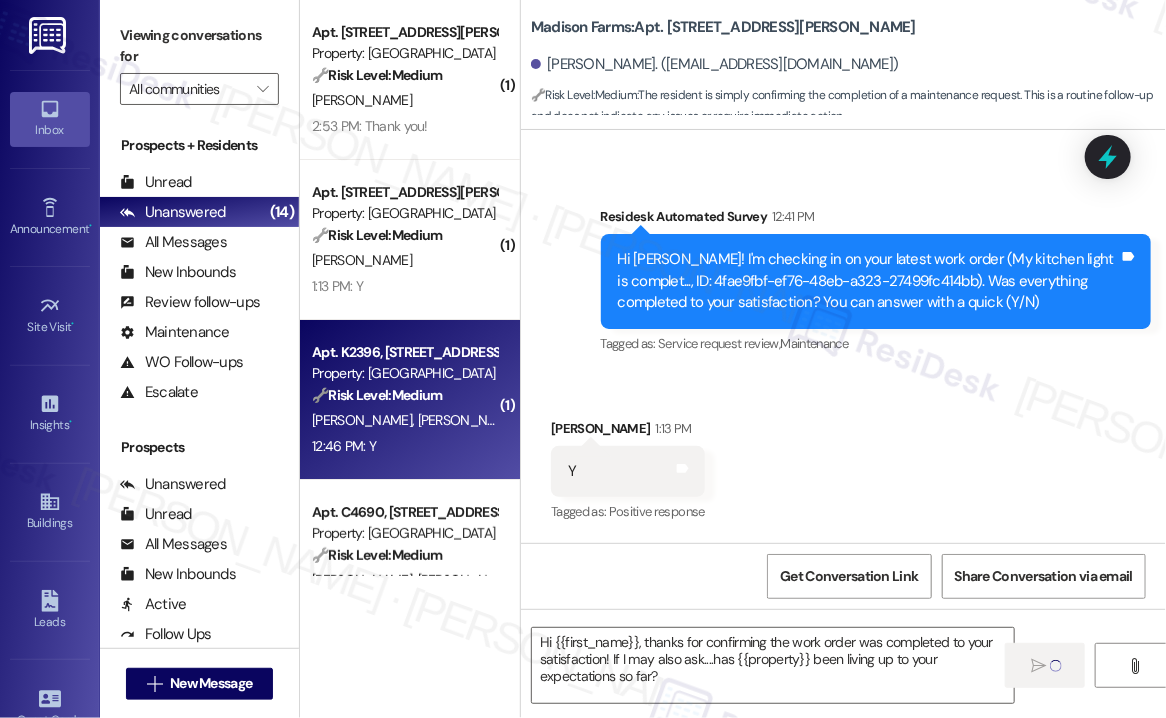 type on "Fetching suggested responses. Please feel free to read through the conversation in the meantime." 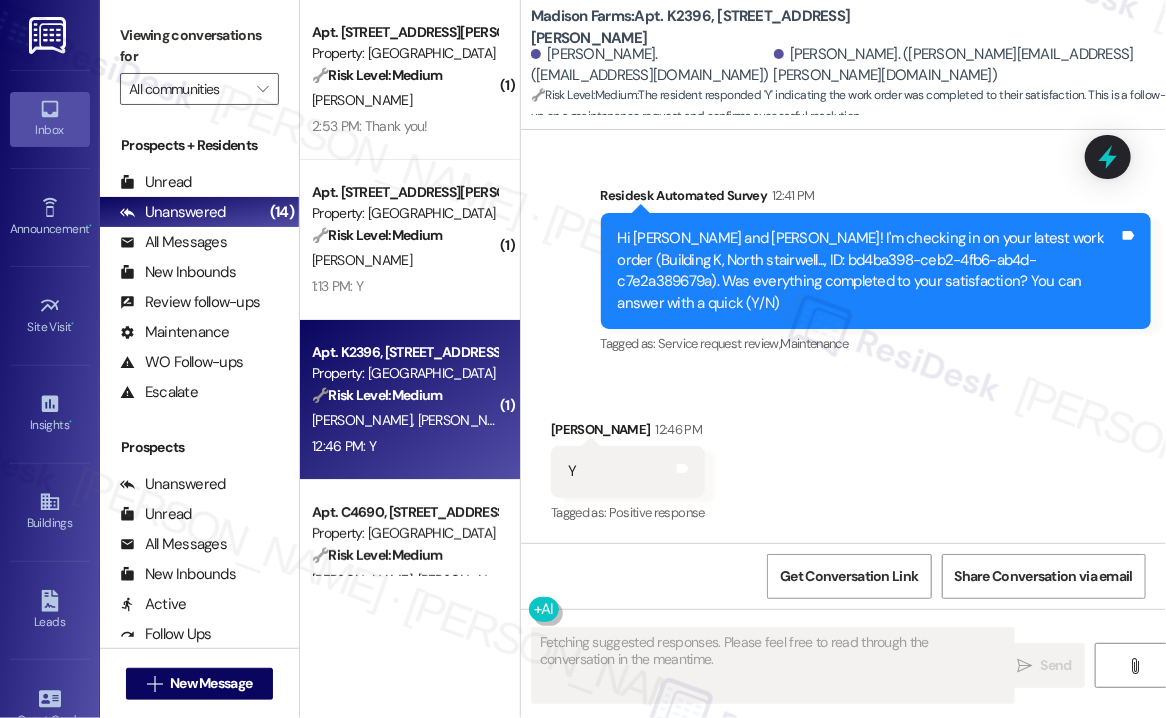 scroll, scrollTop: 1943, scrollLeft: 0, axis: vertical 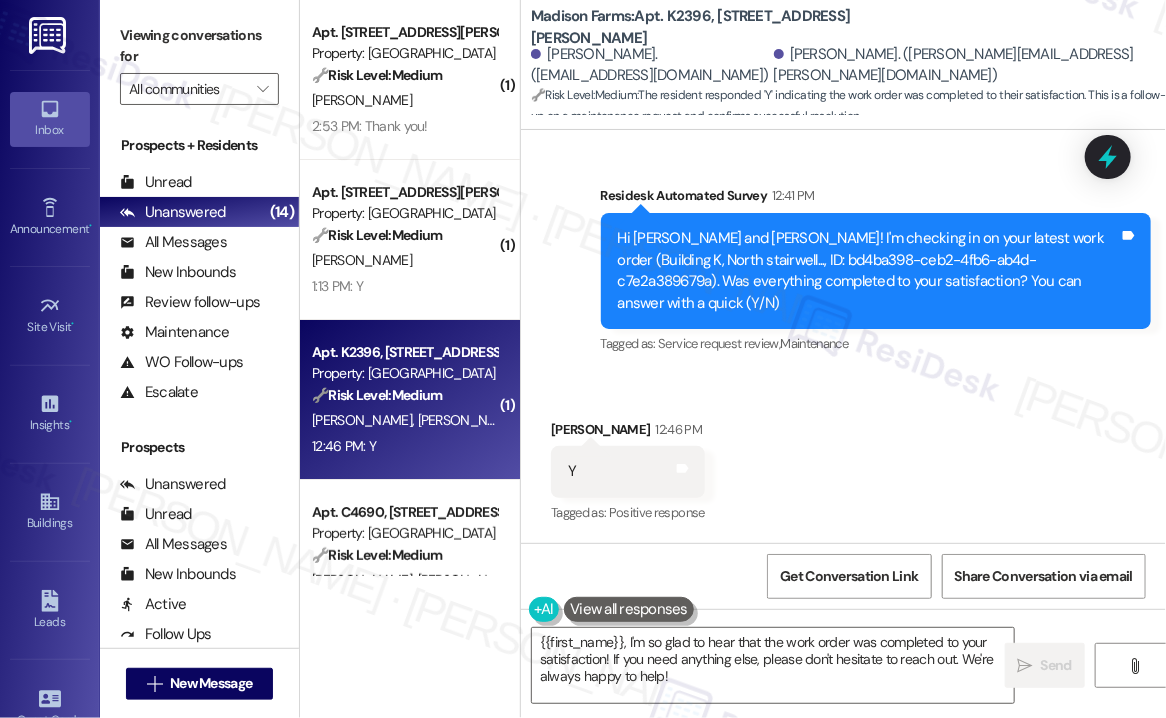 click on "Viewing conversations for" at bounding box center [199, 46] 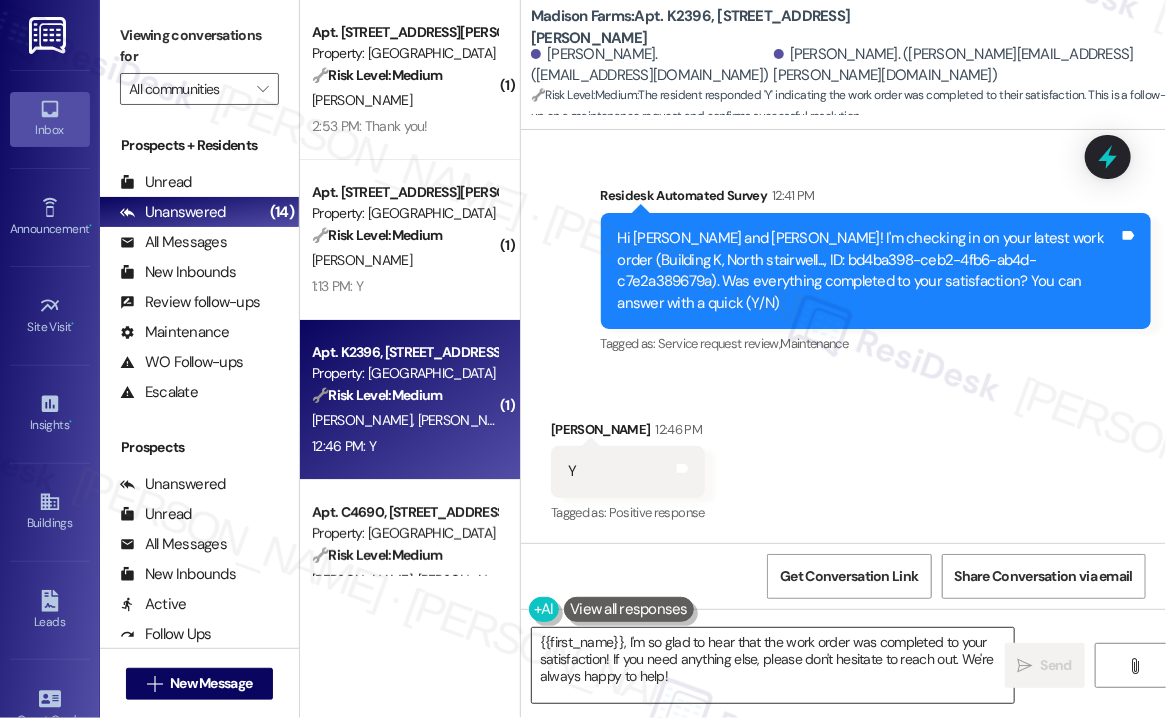 click on "{{first_name}}, I'm so glad to hear that the work order was completed to your satisfaction! If you need anything else, please don't hesitate to reach out. We're always happy to help!" at bounding box center [773, 665] 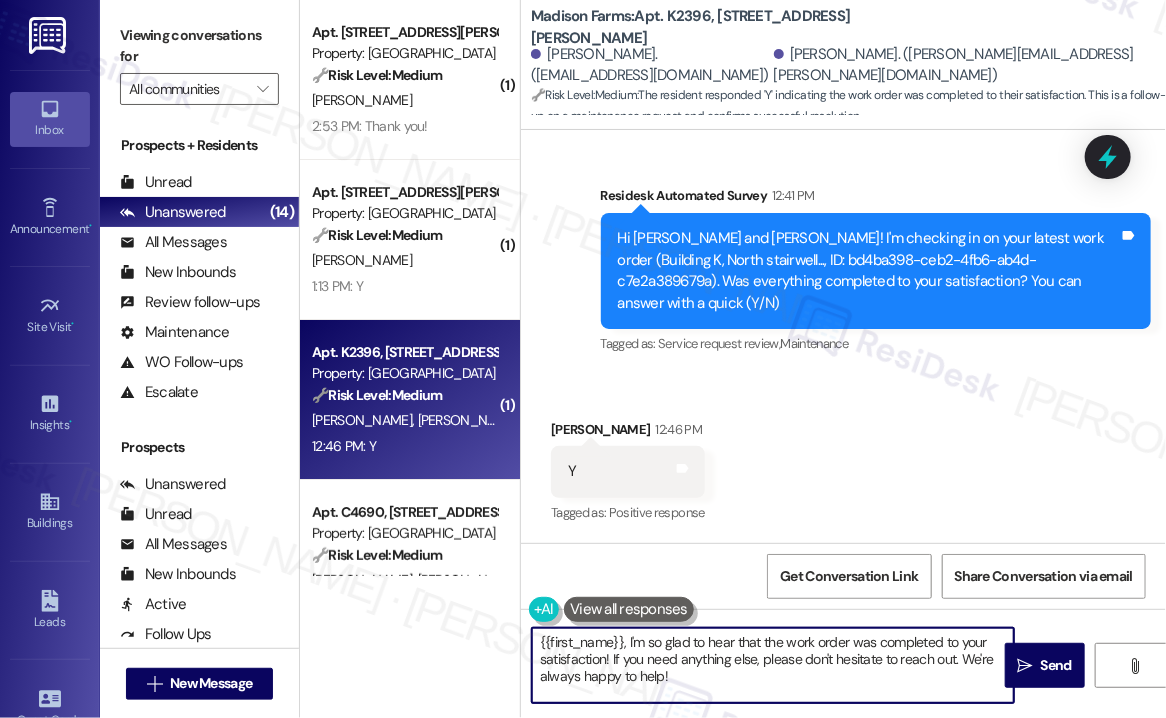 click on "{{first_name}}, I'm so glad to hear that the work order was completed to your satisfaction! If you need anything else, please don't hesitate to reach out. We're always happy to help!" at bounding box center (773, 665) 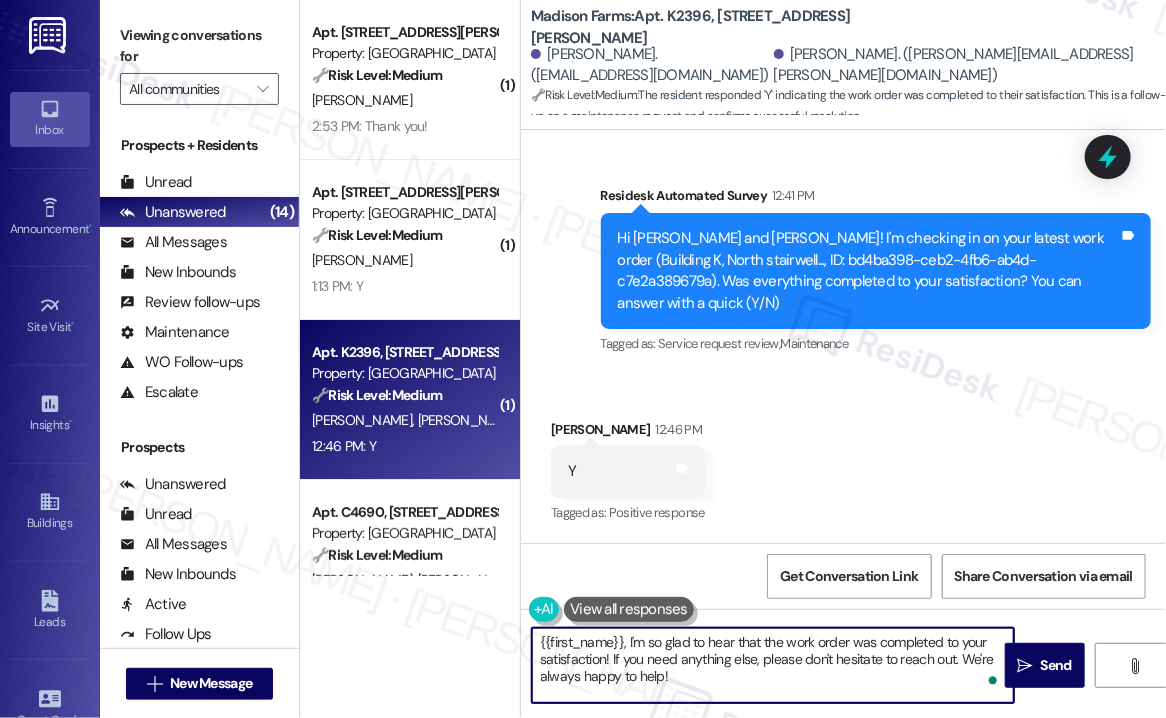 click on "{{first_name}}, I'm so glad to hear that the work order was completed to your satisfaction! If you need anything else, please don't hesitate to reach out. We're always happy to help!" at bounding box center [773, 665] 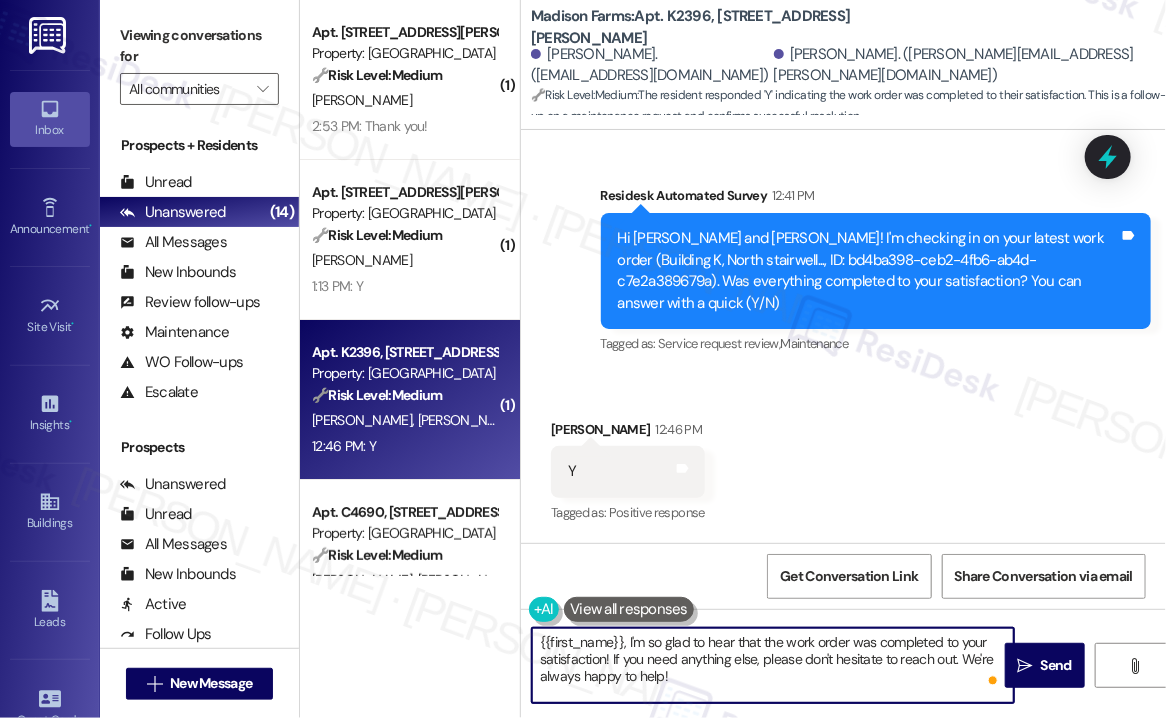 drag, startPoint x: 692, startPoint y: 677, endPoint x: 612, endPoint y: 652, distance: 83.81527 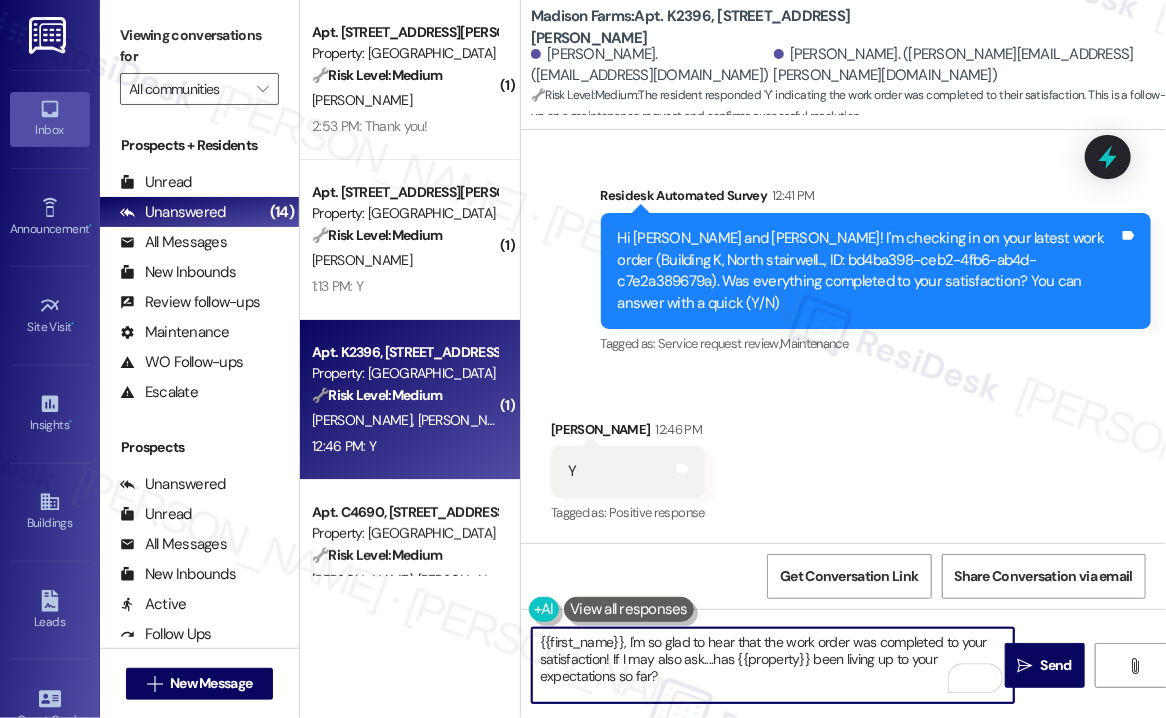 click on "( 1 ) Apt. N3155, 4883 Riley Road Property: Madison Farms 🔧  Risk Level:  Medium The resident is acknowledging the resolution of their complaint about smoking. This is a follow-up to a previous Tier 3 issue, and the resident's response indicates satisfaction with the action taken. S. Oliver 2:53 PM: Thank you! 2:53 PM: Thank you! ( 1 ) Apt. A2253, 4883 Riley Road Property: Madison Farms 🔧  Risk Level:  Medium The resident is simply confirming the completion of a maintenance request. This is a routine follow-up and does not indicate any issues or require immediate action. S. Hutchings 1:13 PM: Y 1:13 PM: Y ( 1 ) Apt. K2396, 4883 Riley Road Property: Madison Farms 🔧  Risk Level:  Medium The resident responded 'Y' indicating the work order was completed to their satisfaction. This is a follow-up on a maintenance request and confirms successful resolution. Y. Anderson M. Anderson 12:46 PM: Y 12:46 PM: Y Apt. C4690, 4883 Riley Road Property: Madison Farms 🔧  Risk Level:  Medium D. Hoppey A. Hoppey 🔧" at bounding box center (410, 359) 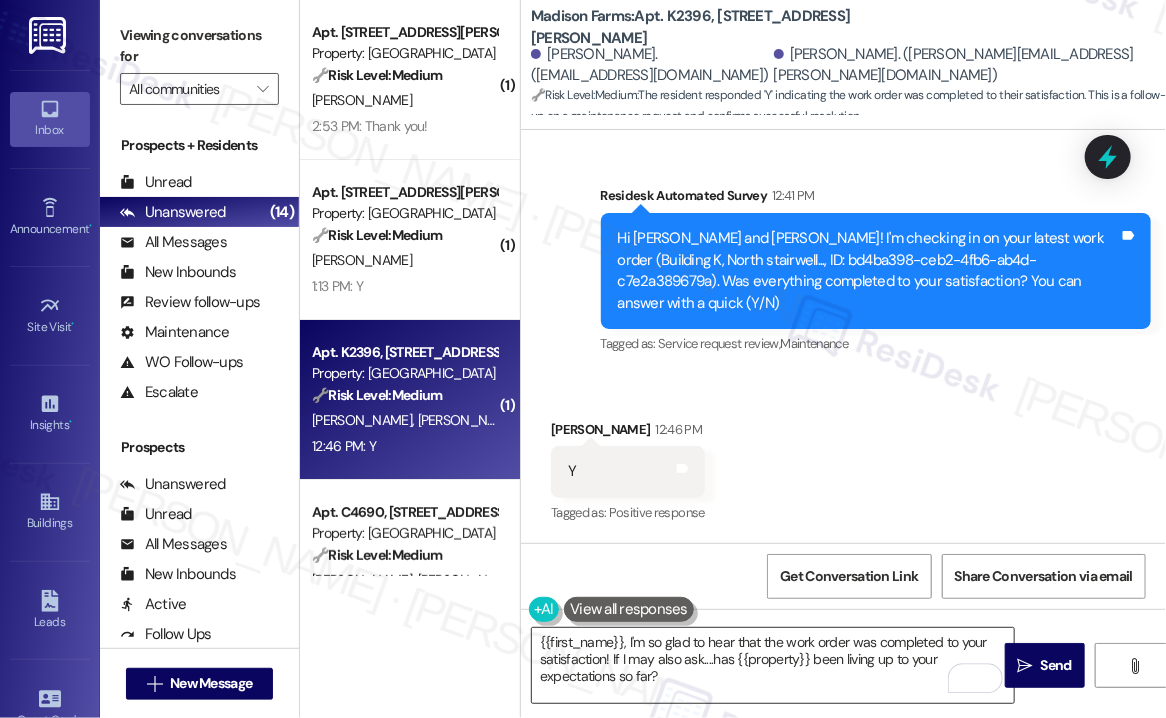 click on "{{first_name}}, I'm so glad to hear that the work order was completed to your satisfaction! If I may also ask....has {{property}} been living up to your expectations so far?" at bounding box center [773, 665] 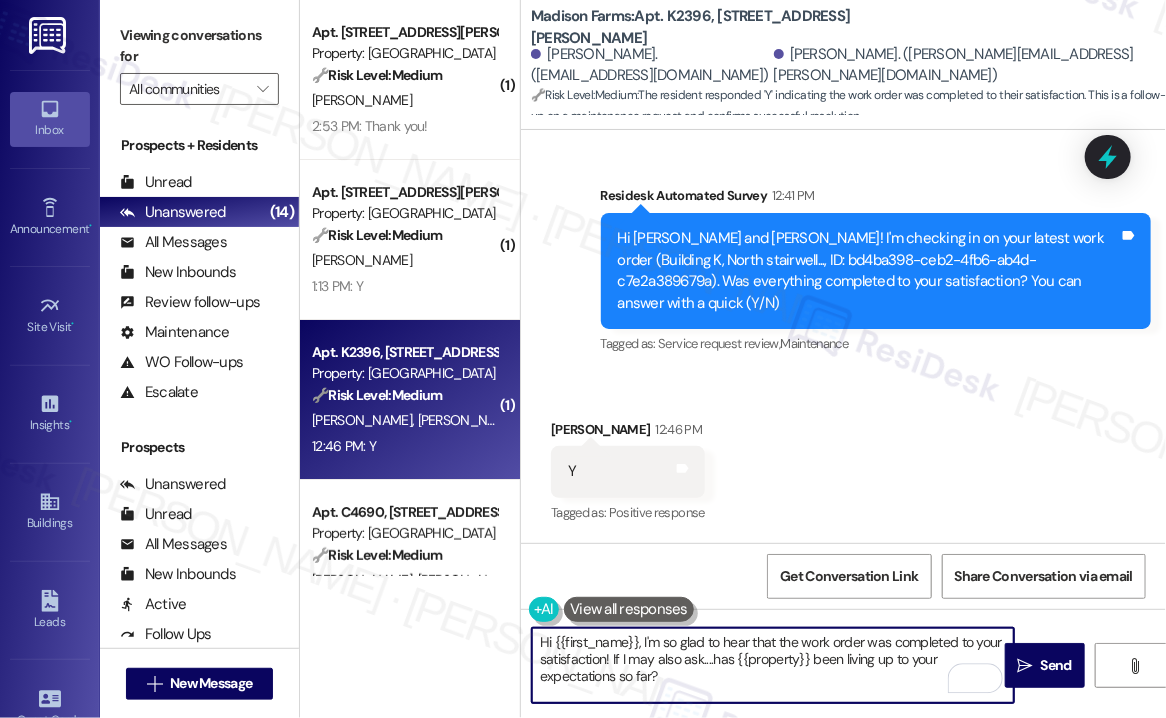 click on "Yenny Anderson 12:46 PM" at bounding box center (628, 433) 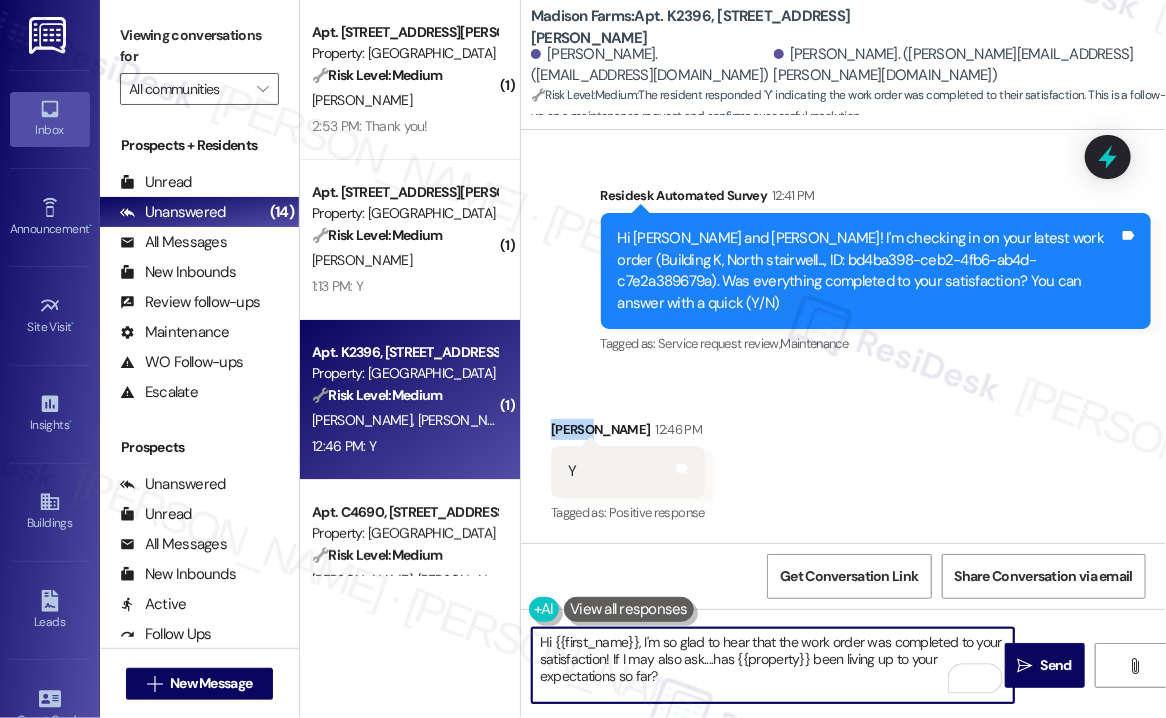 click on "Yenny Anderson 12:46 PM" at bounding box center (628, 433) 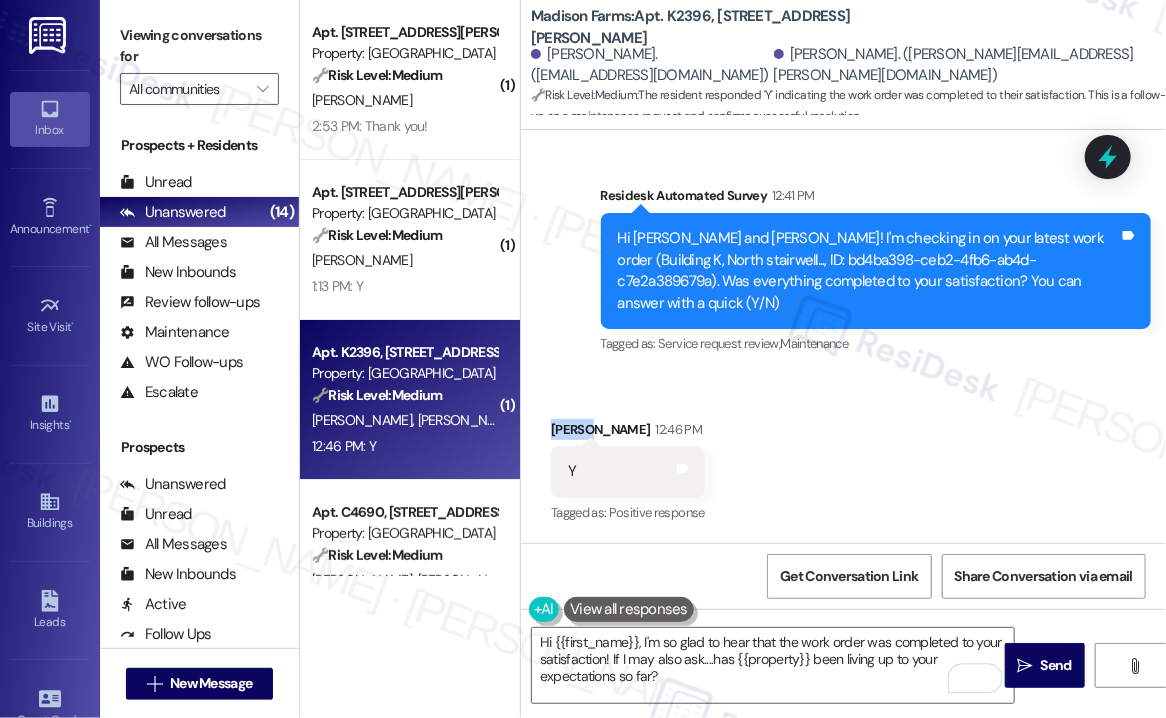 copy on "Yenny" 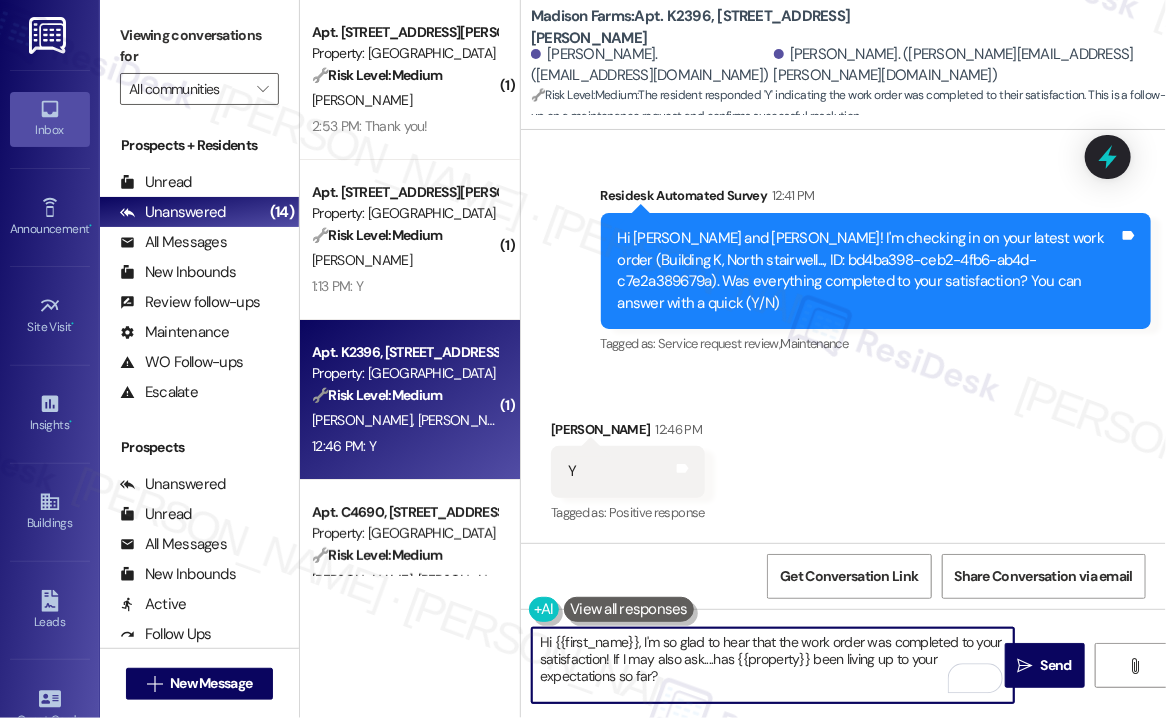 drag, startPoint x: 556, startPoint y: 635, endPoint x: 637, endPoint y: 637, distance: 81.02469 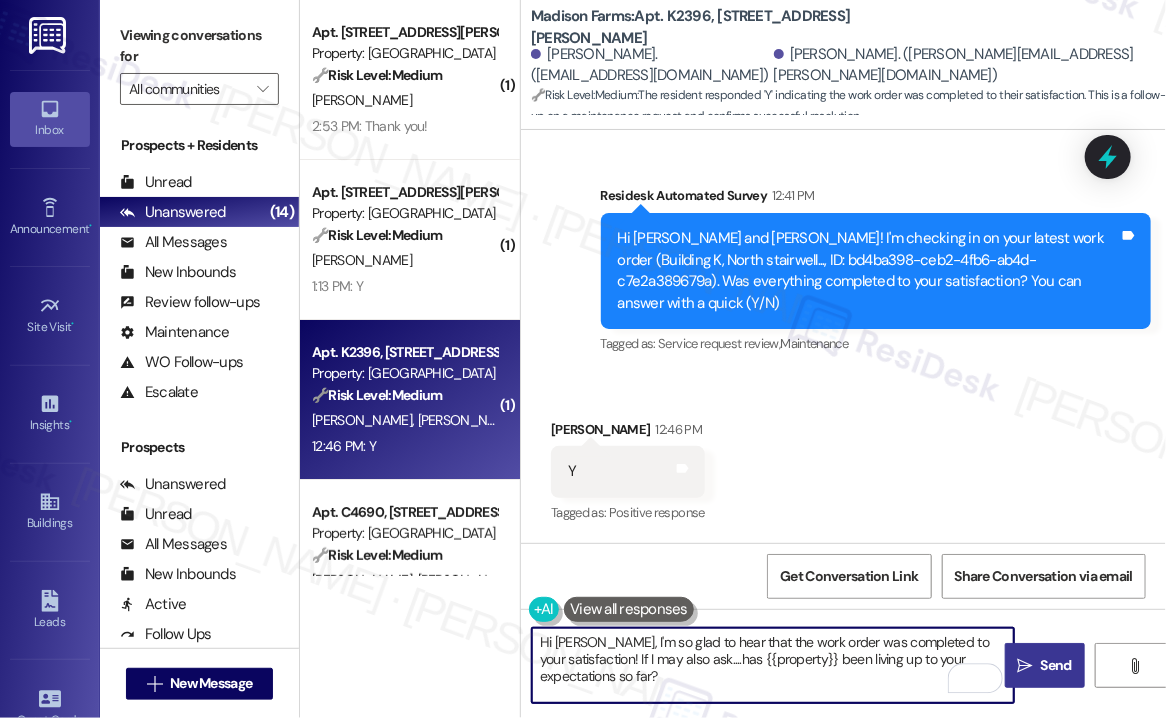 type on "Hi Yenny, I'm so glad to hear that the work order was completed to your satisfaction! If I may also ask....has {{property}} been living up to your expectations so far?" 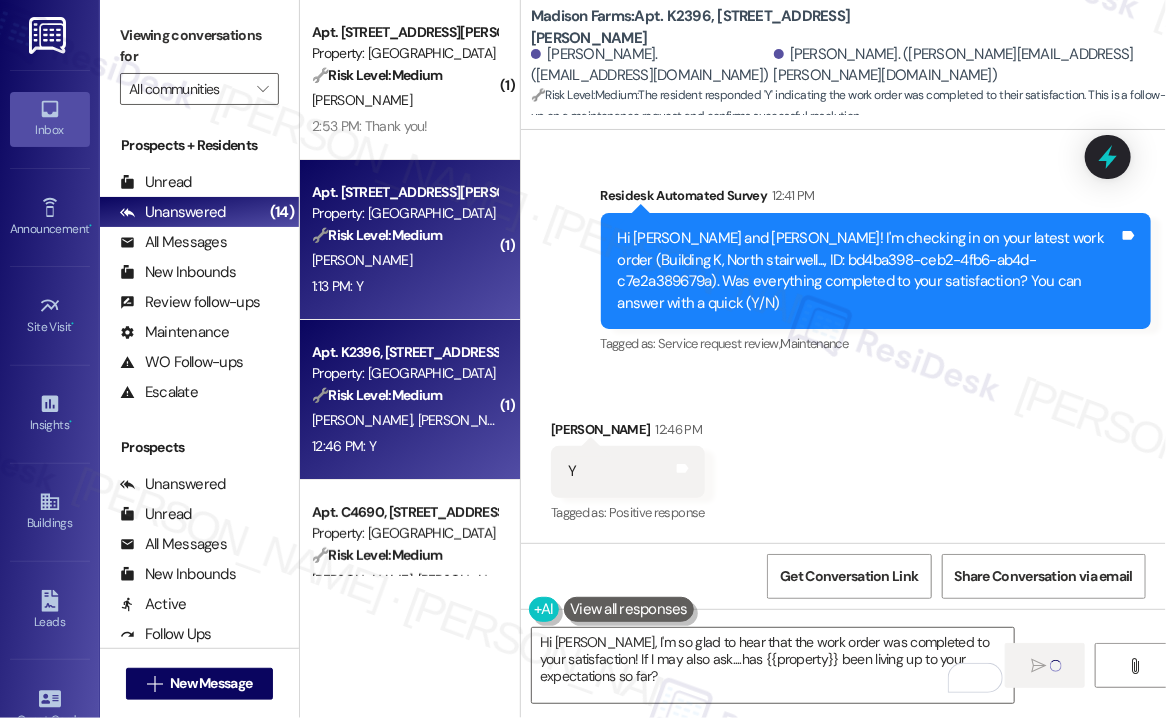 scroll, scrollTop: 300, scrollLeft: 0, axis: vertical 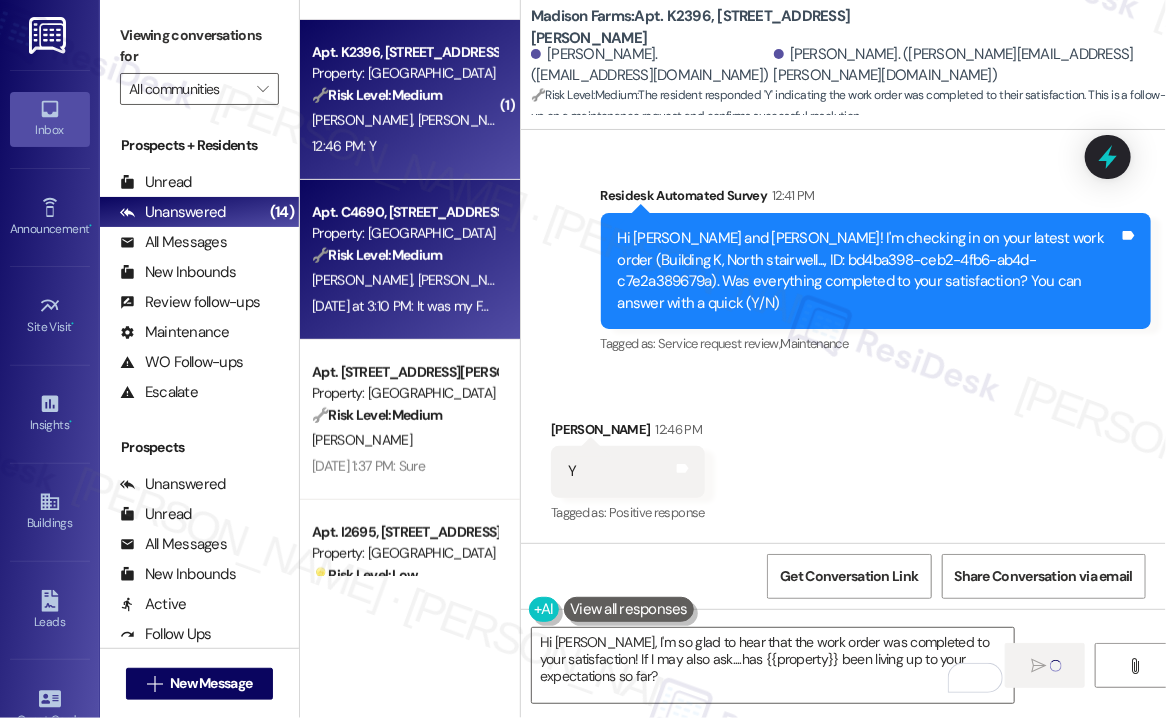 type 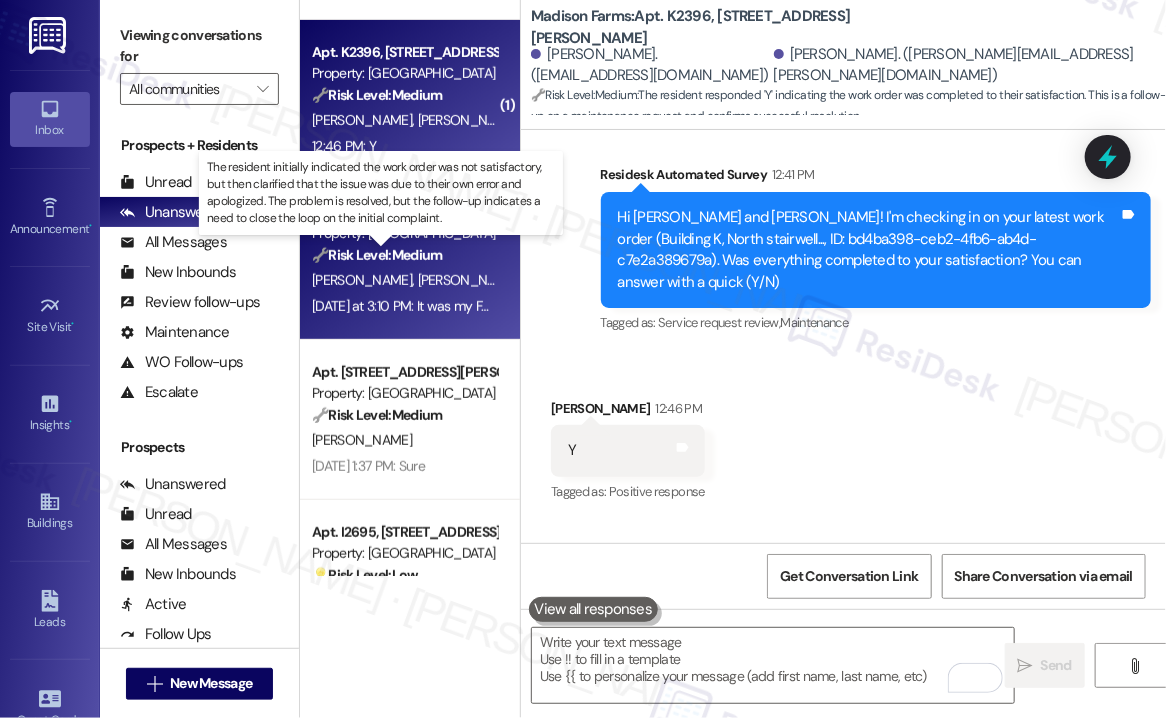 click on "🔧  Risk Level:  Medium" at bounding box center [377, 255] 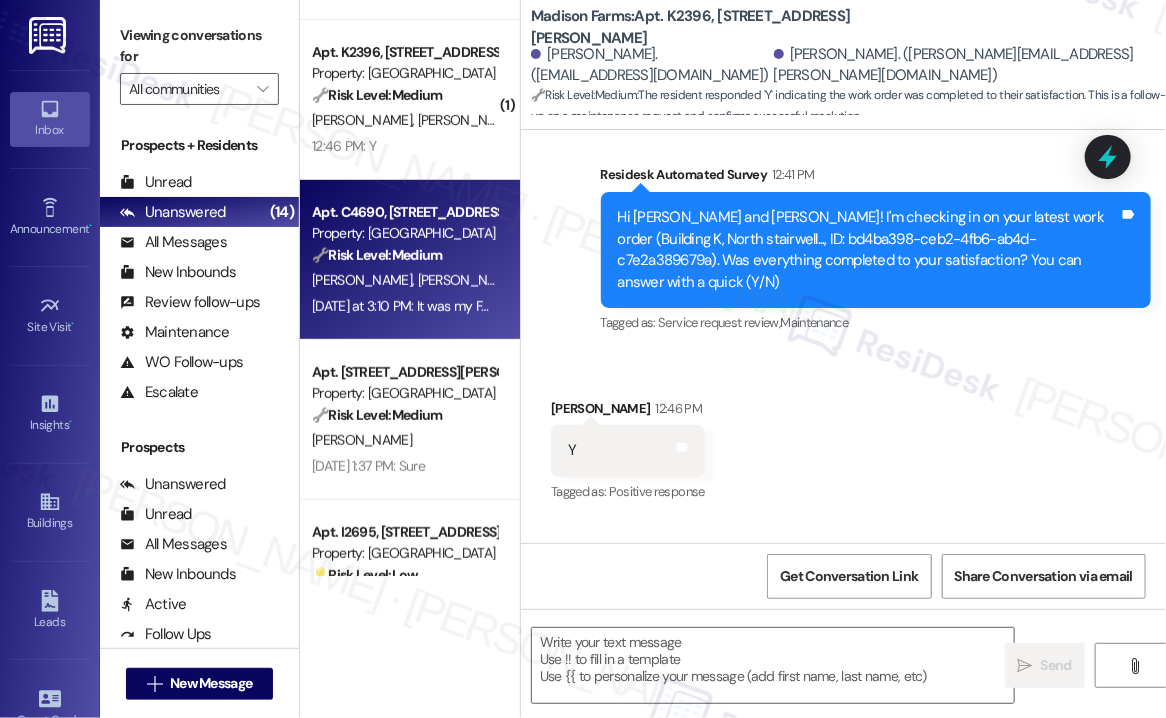 type on "Fetching suggested responses. Please feel free to read through the conversation in the meantime." 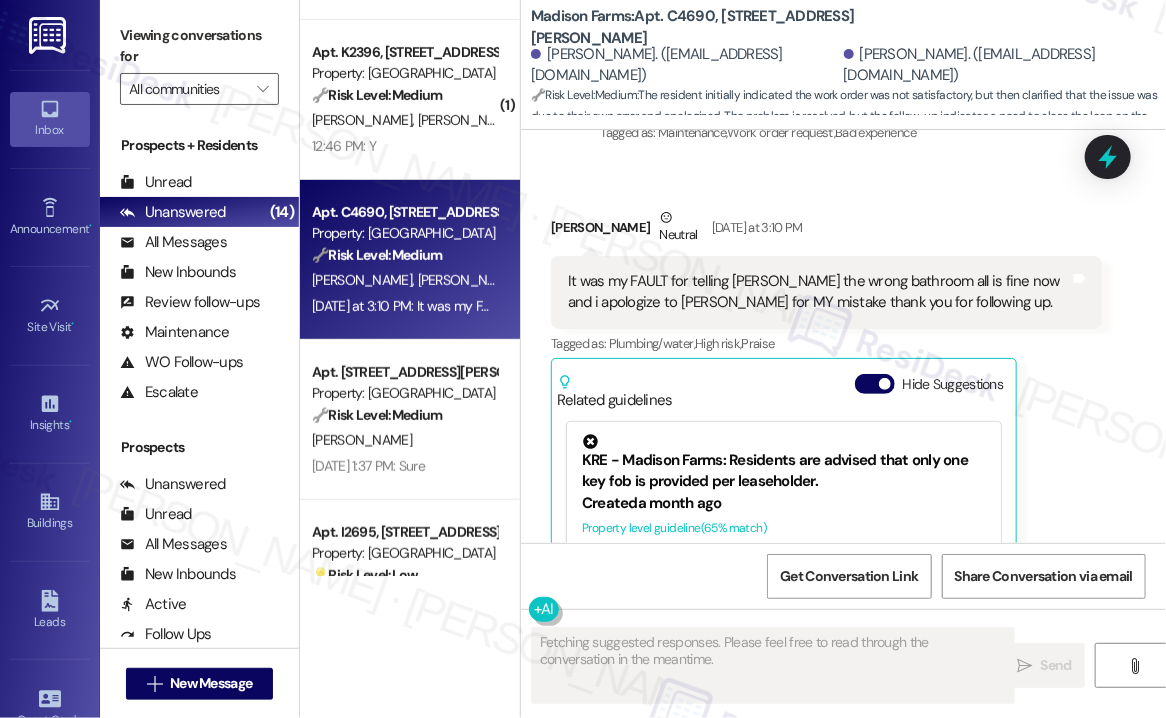 scroll, scrollTop: 2152, scrollLeft: 0, axis: vertical 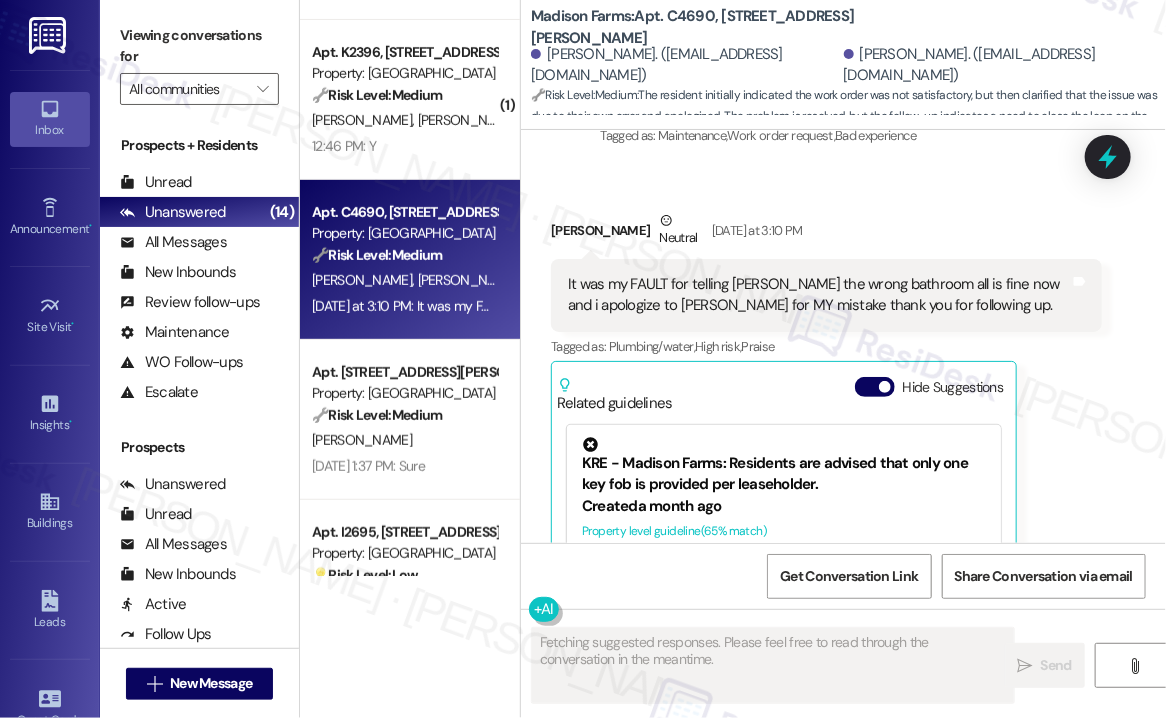 click on "It was my FAULT for telling Nelson the wrong bathroom all is fine now and i apologize to Nelson for MY mistake thank you for following up. Tags and notes" at bounding box center [826, 295] 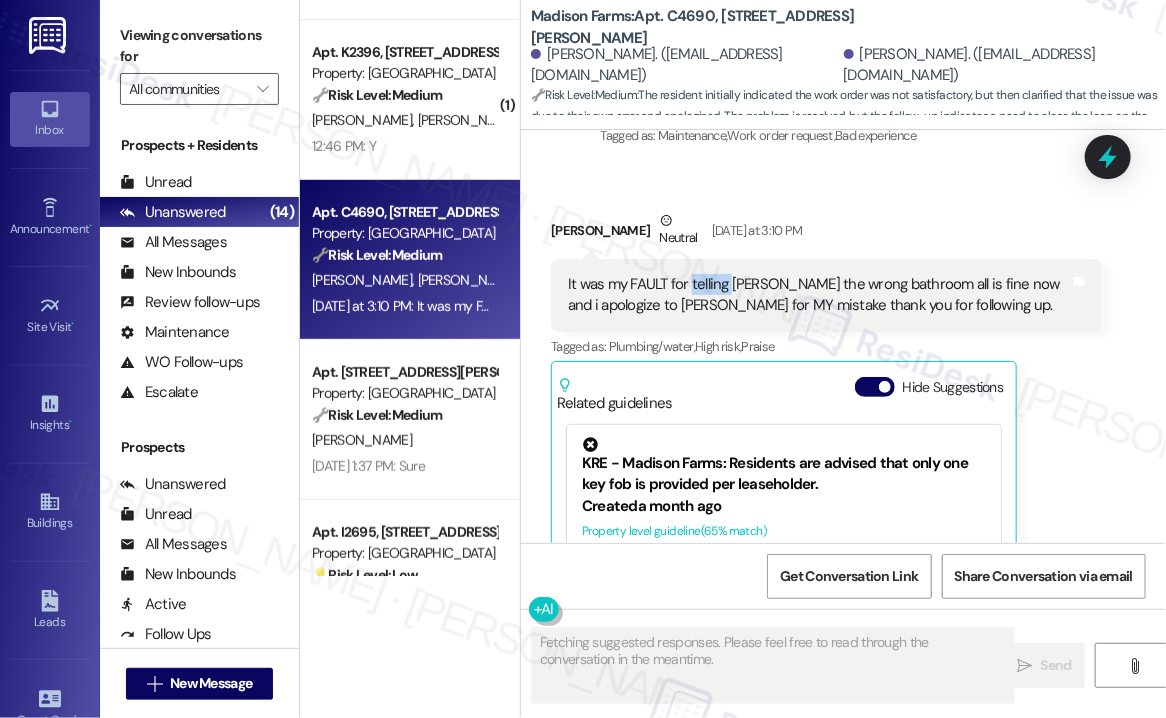 click on "It was my FAULT for telling Nelson the wrong bathroom all is fine now and i apologize to Nelson for MY mistake thank you for following up. Tags and notes" at bounding box center [826, 295] 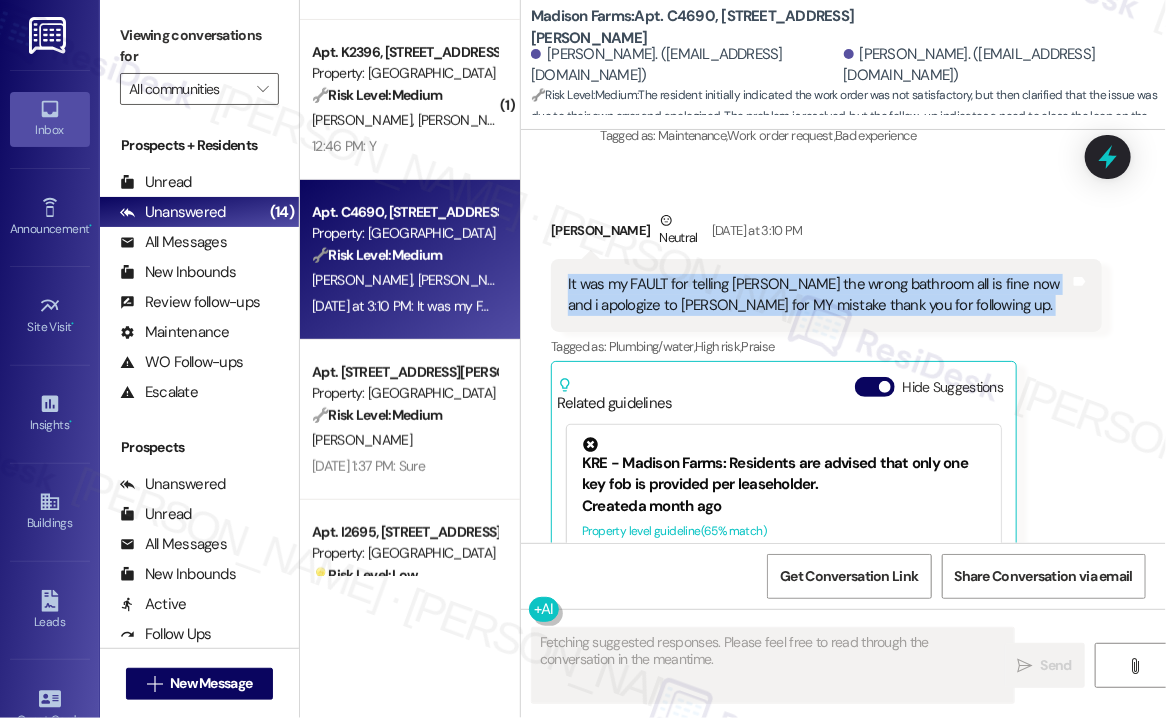 click on "It was my FAULT for telling Nelson the wrong bathroom all is fine now and i apologize to Nelson for MY mistake thank you for following up. Tags and notes" at bounding box center [826, 295] 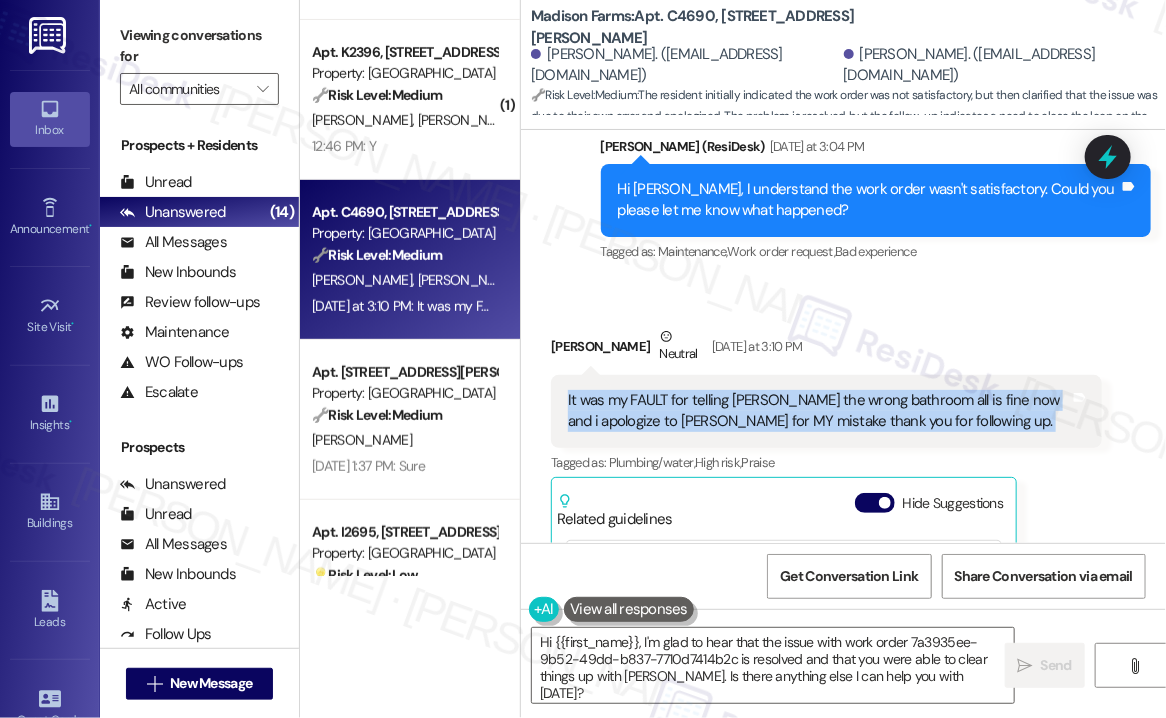 scroll, scrollTop: 1952, scrollLeft: 0, axis: vertical 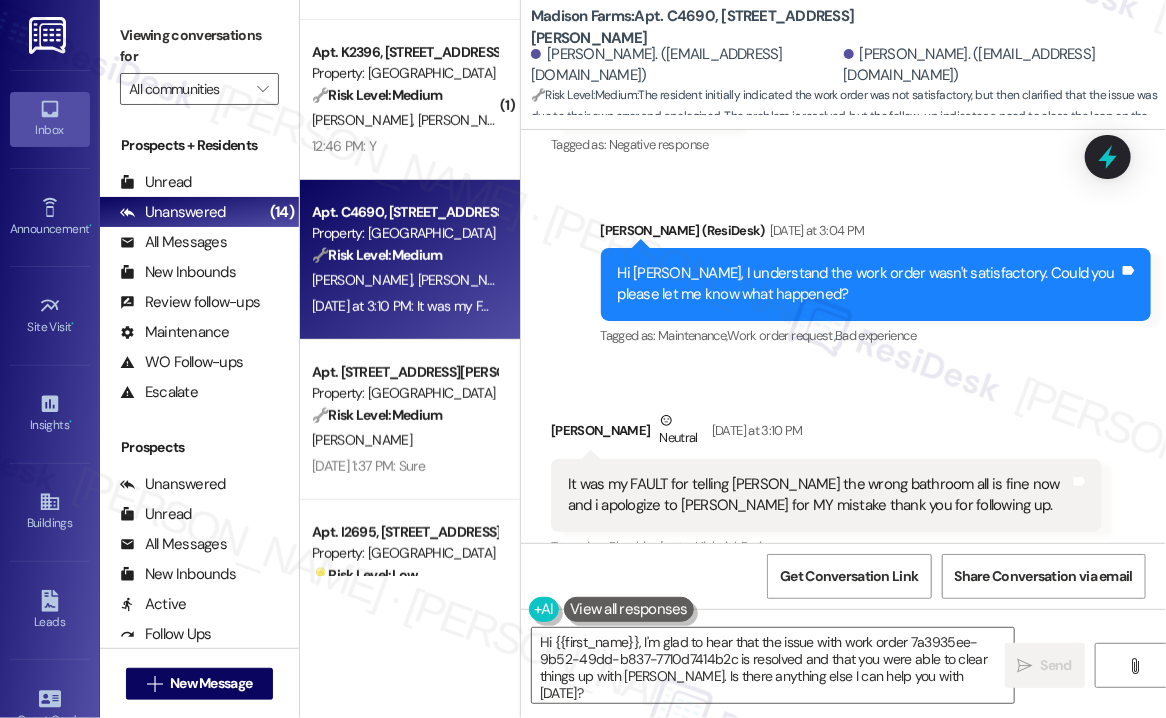 click on "Hi Donna, I understand the work order wasn't satisfactory. Could you please let me know what happened?" at bounding box center [869, 284] 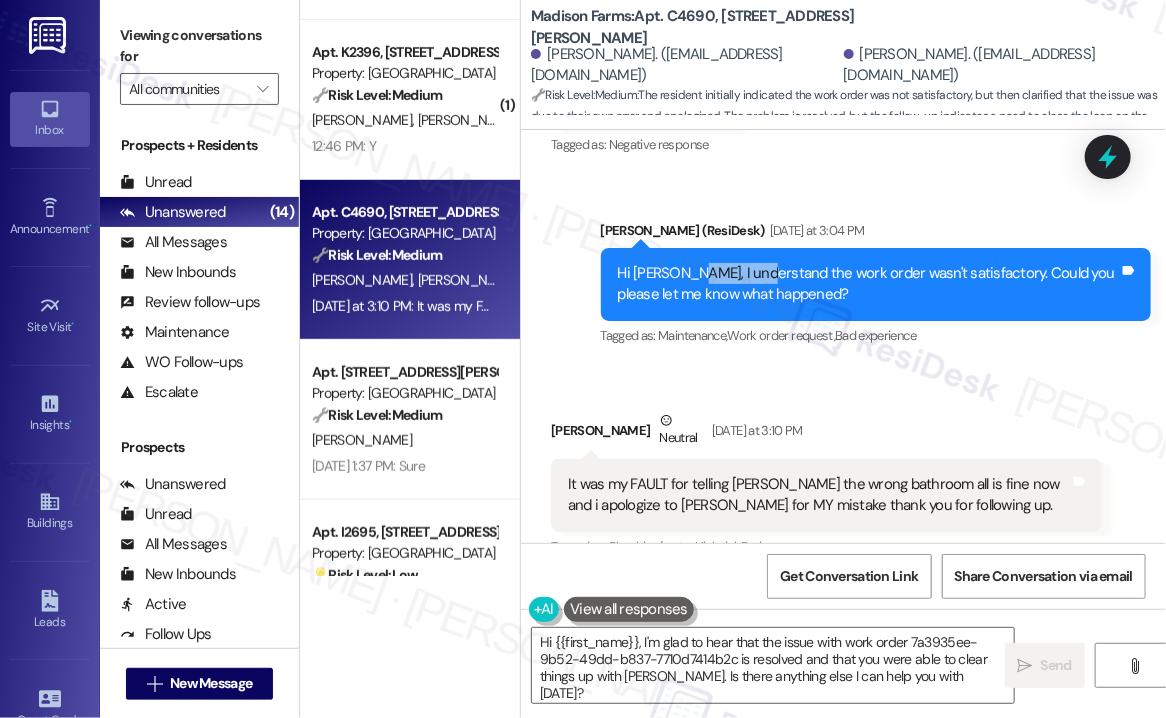 click on "Hi Donna, I understand the work order wasn't satisfactory. Could you please let me know what happened?" at bounding box center (869, 284) 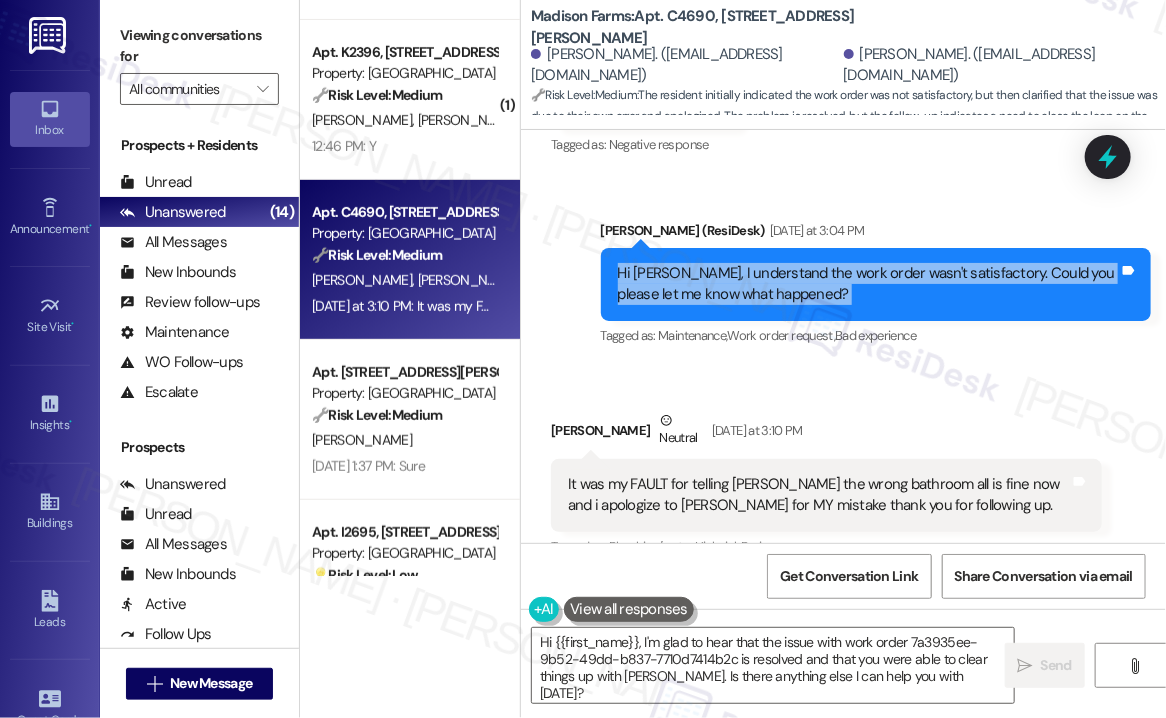 click on "Hi Donna, I understand the work order wasn't satisfactory. Could you please let me know what happened?" at bounding box center (869, 284) 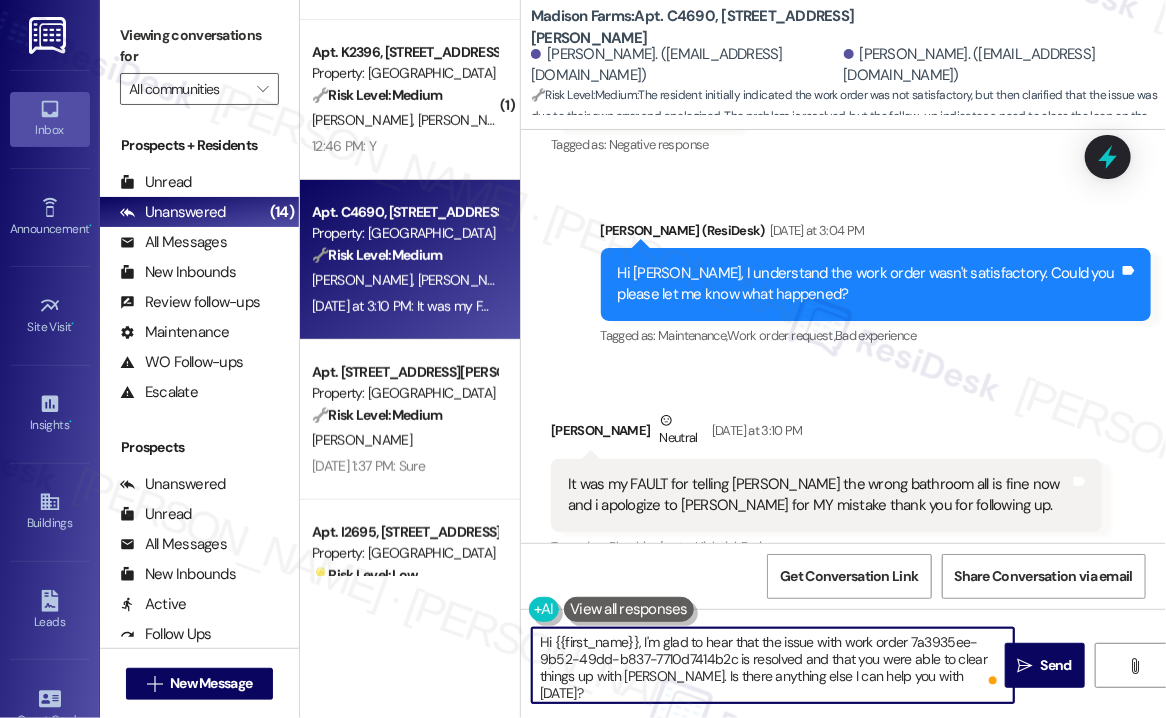drag, startPoint x: 911, startPoint y: 637, endPoint x: 728, endPoint y: 654, distance: 183.78792 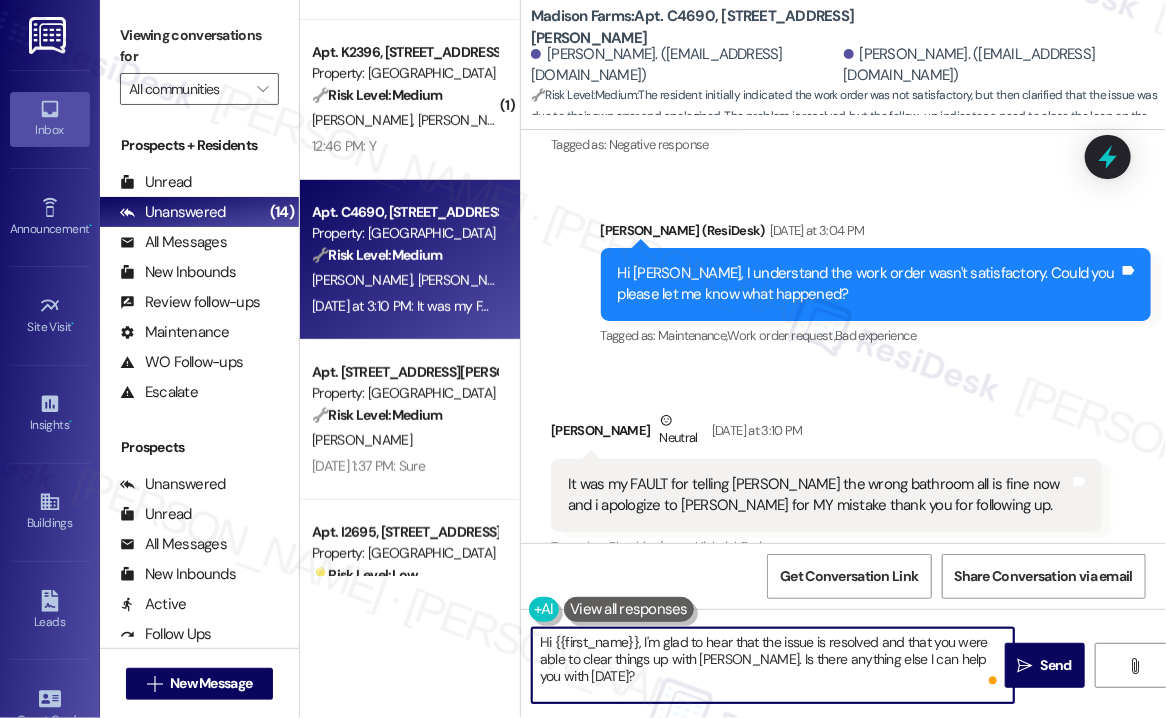 click on "Hi {{first_name}}, I'm glad to hear that the issue is resolved and that you were able to clear things up with Nelson. Is there anything else I can help you with today?" at bounding box center (773, 665) 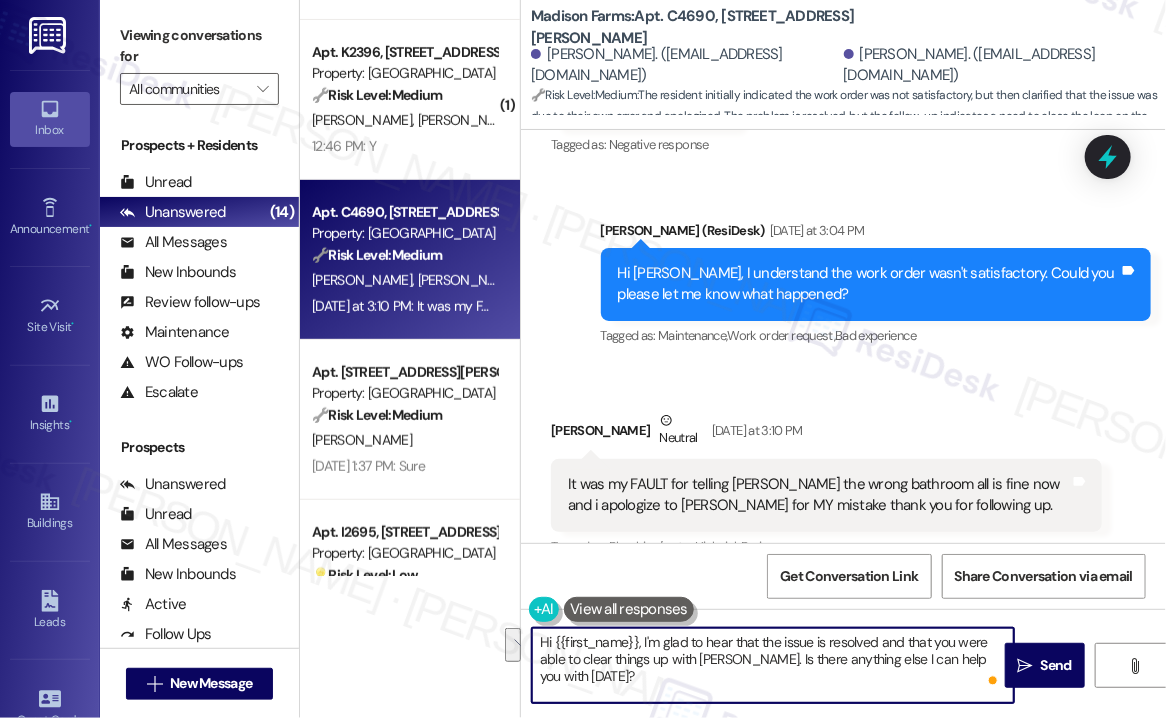 drag, startPoint x: 744, startPoint y: 660, endPoint x: 817, endPoint y: 687, distance: 77.83315 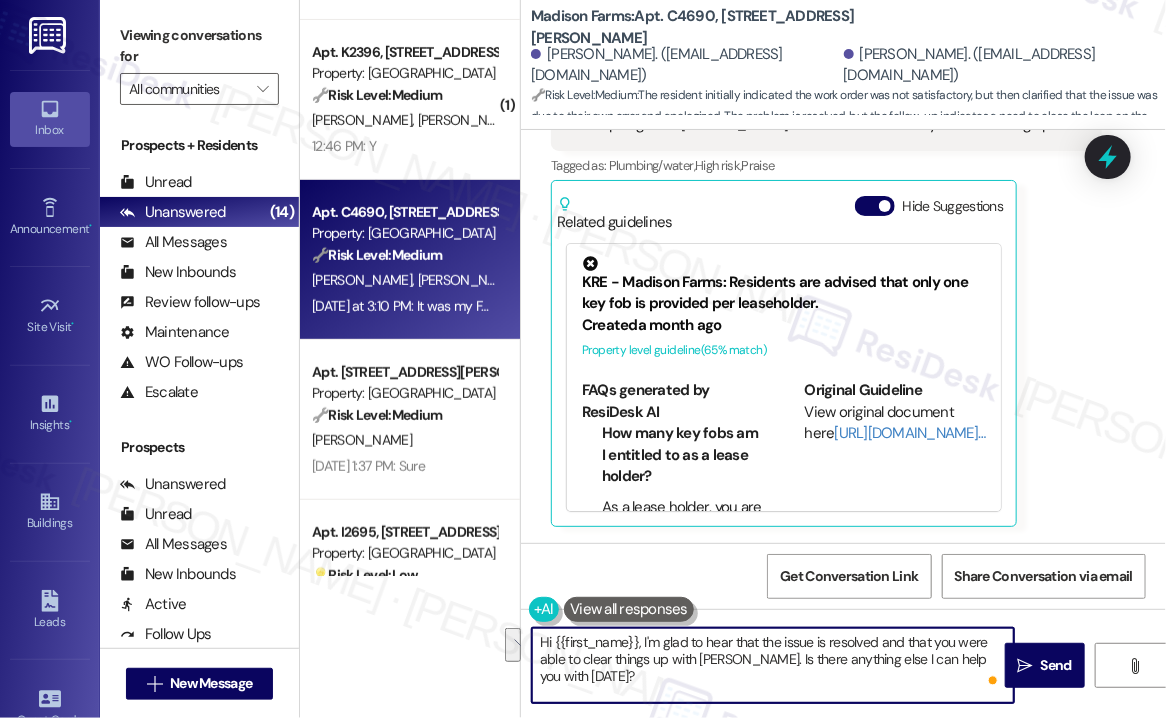 scroll, scrollTop: 2353, scrollLeft: 0, axis: vertical 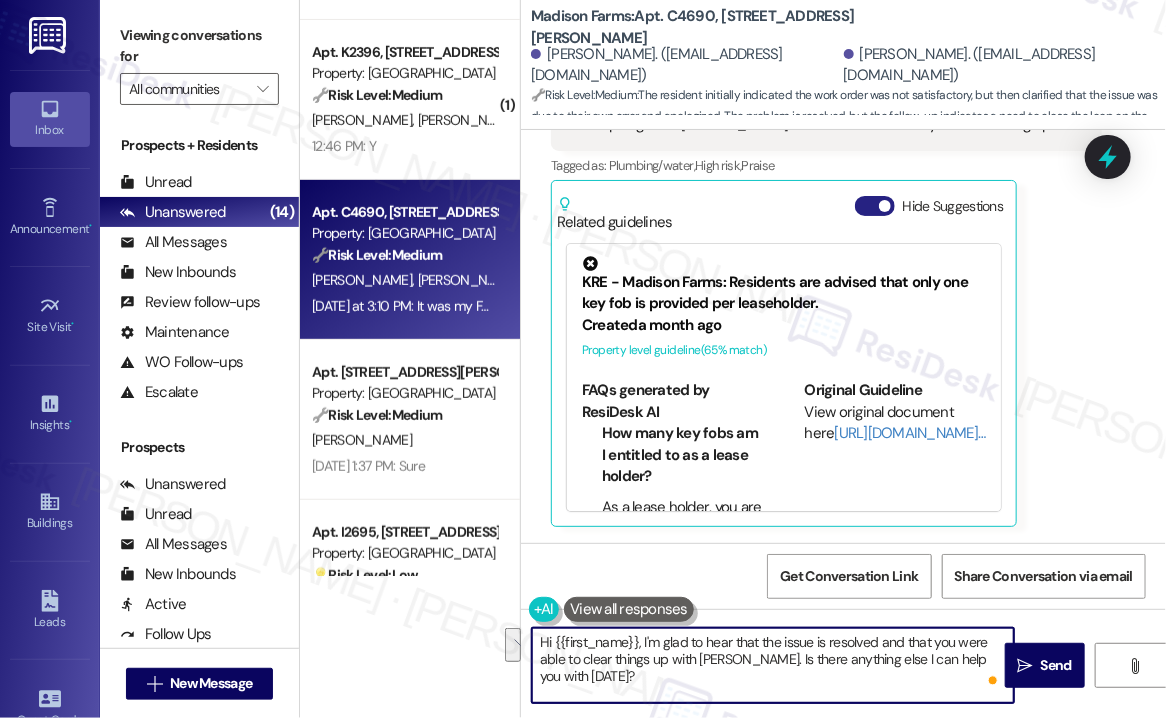 click on "Hide Suggestions" at bounding box center [875, 206] 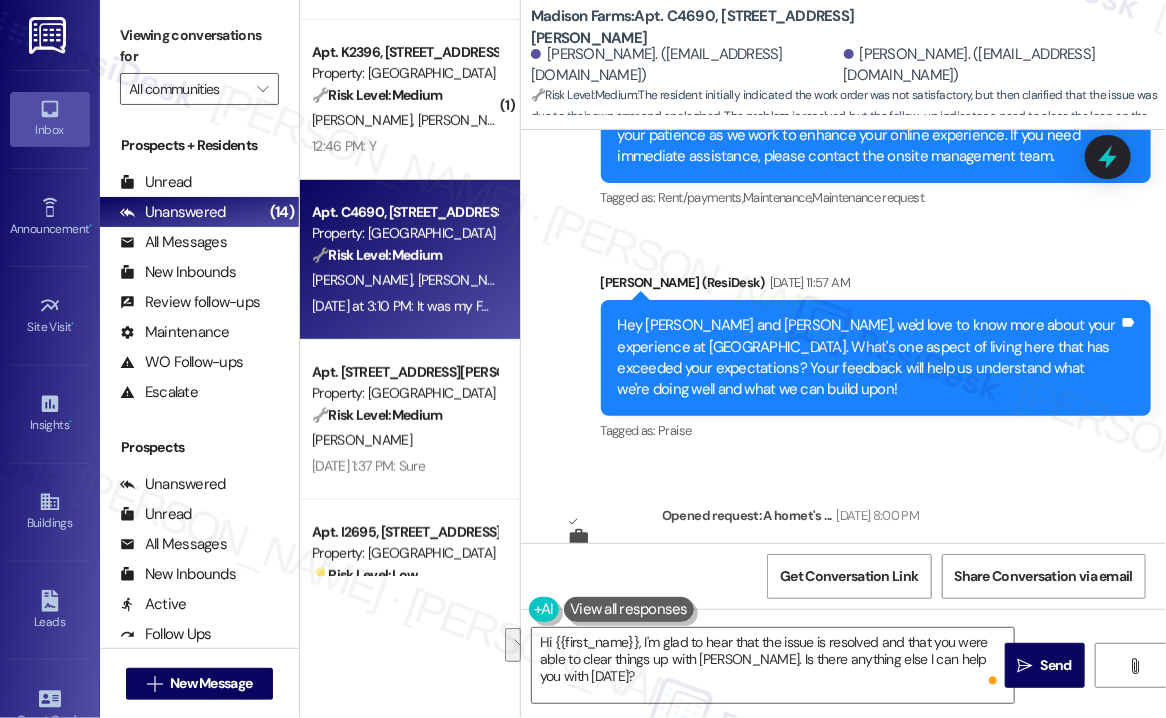 scroll, scrollTop: 1267, scrollLeft: 0, axis: vertical 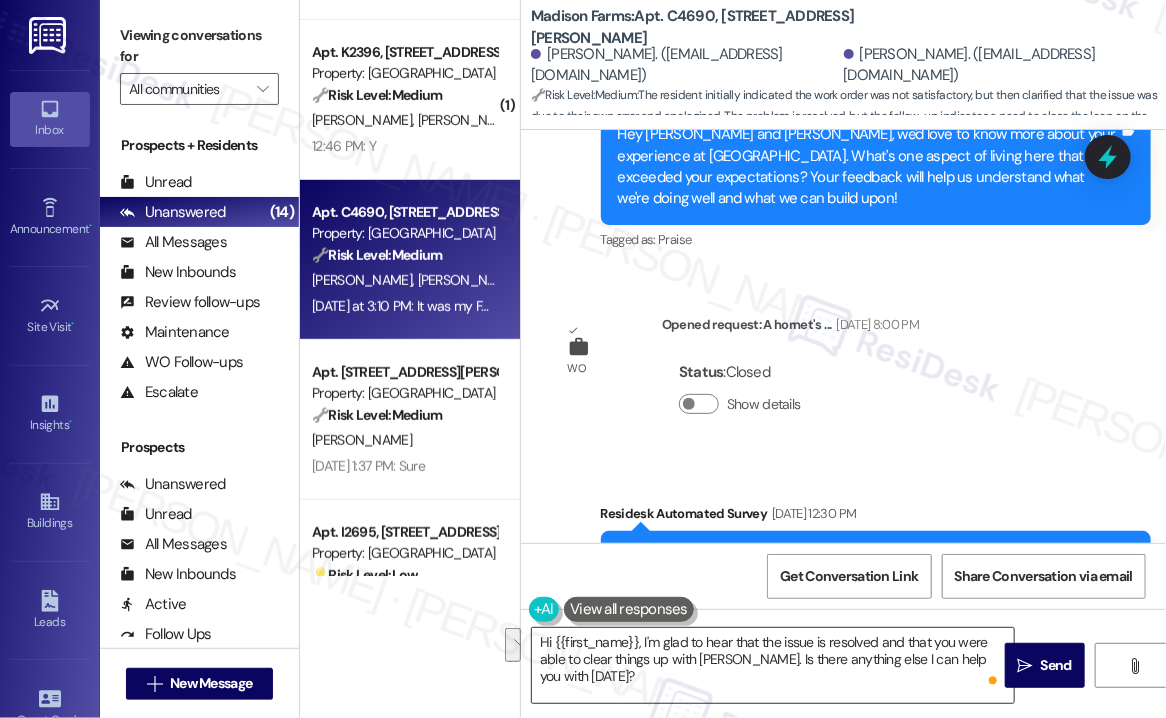 click on "Hi {{first_name}}, I'm glad to hear that the issue is resolved and that you were able to clear things up with Nelson. Is there anything else I can help you with today?" at bounding box center (773, 665) 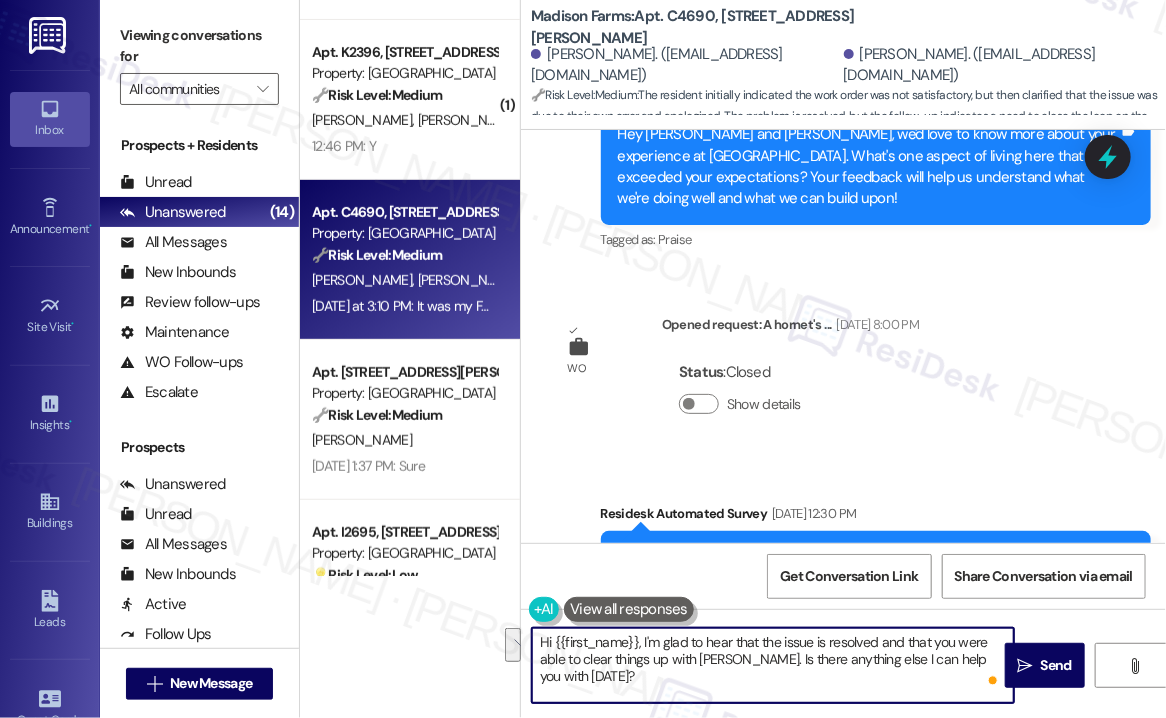 drag, startPoint x: 750, startPoint y: 675, endPoint x: 747, endPoint y: 655, distance: 20.22375 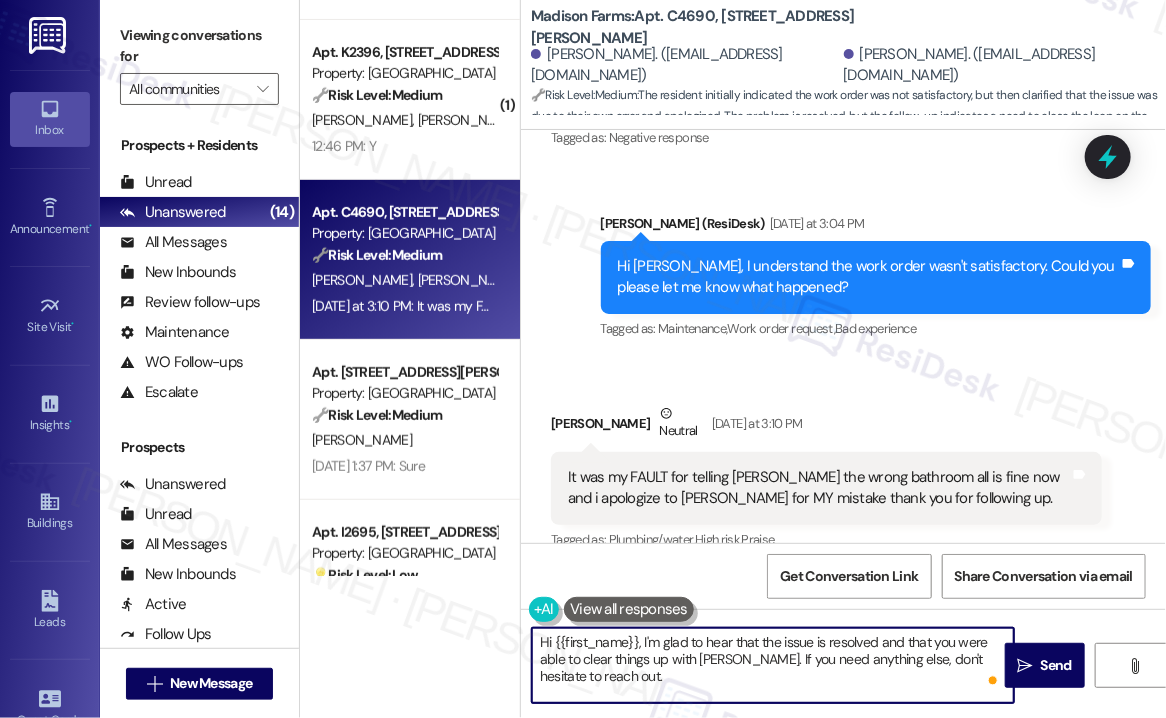 scroll, scrollTop: 2067, scrollLeft: 0, axis: vertical 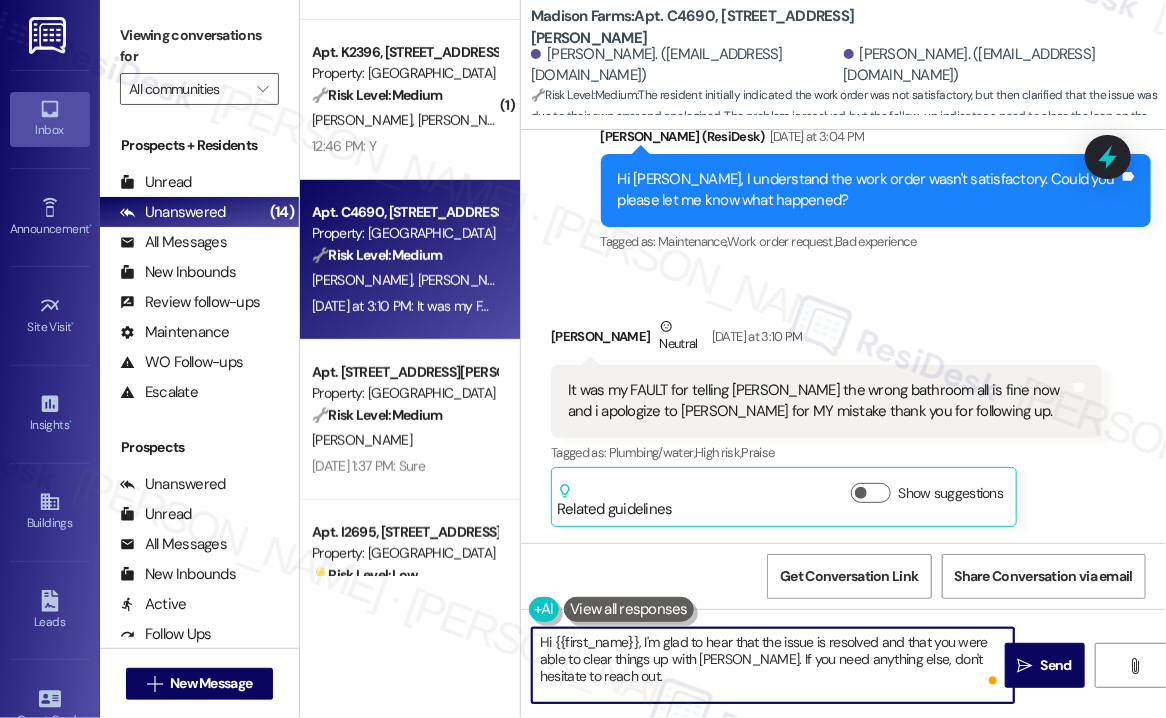 click on "It was my FAULT for telling Nelson the wrong bathroom all is fine now and i apologize to Nelson for MY mistake thank you for following up. Tags and notes" at bounding box center [826, 401] 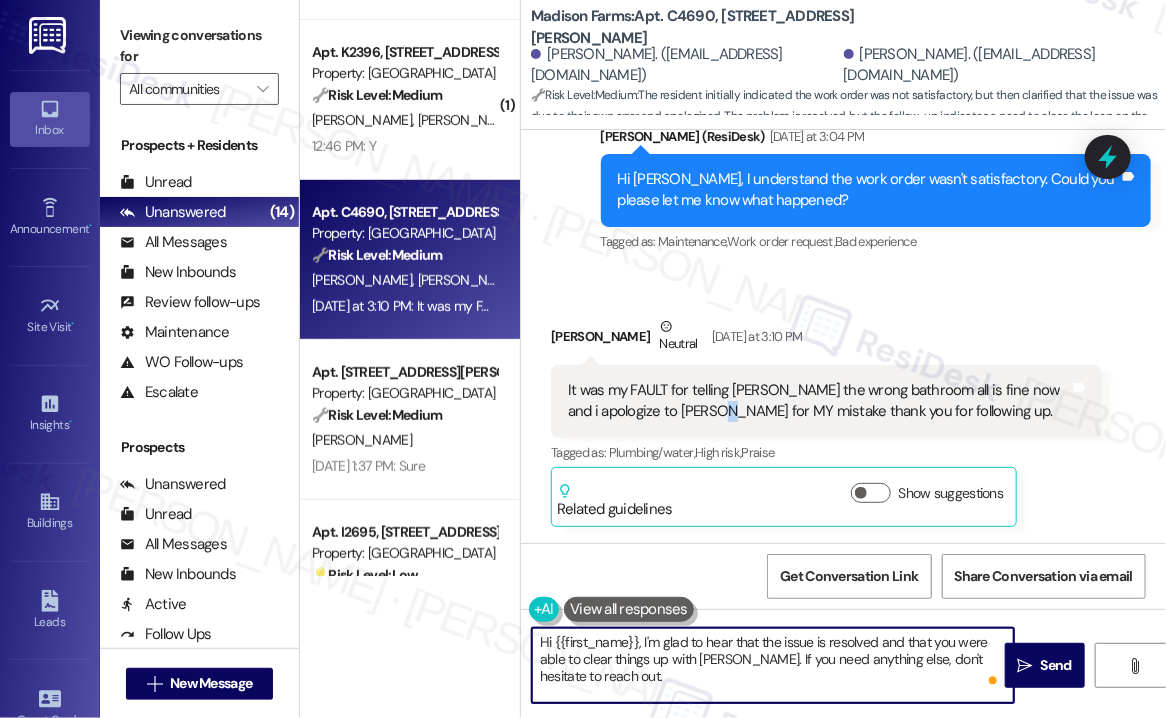 click on "It was my FAULT for telling Nelson the wrong bathroom all is fine now and i apologize to Nelson for MY mistake thank you for following up. Tags and notes" at bounding box center (826, 401) 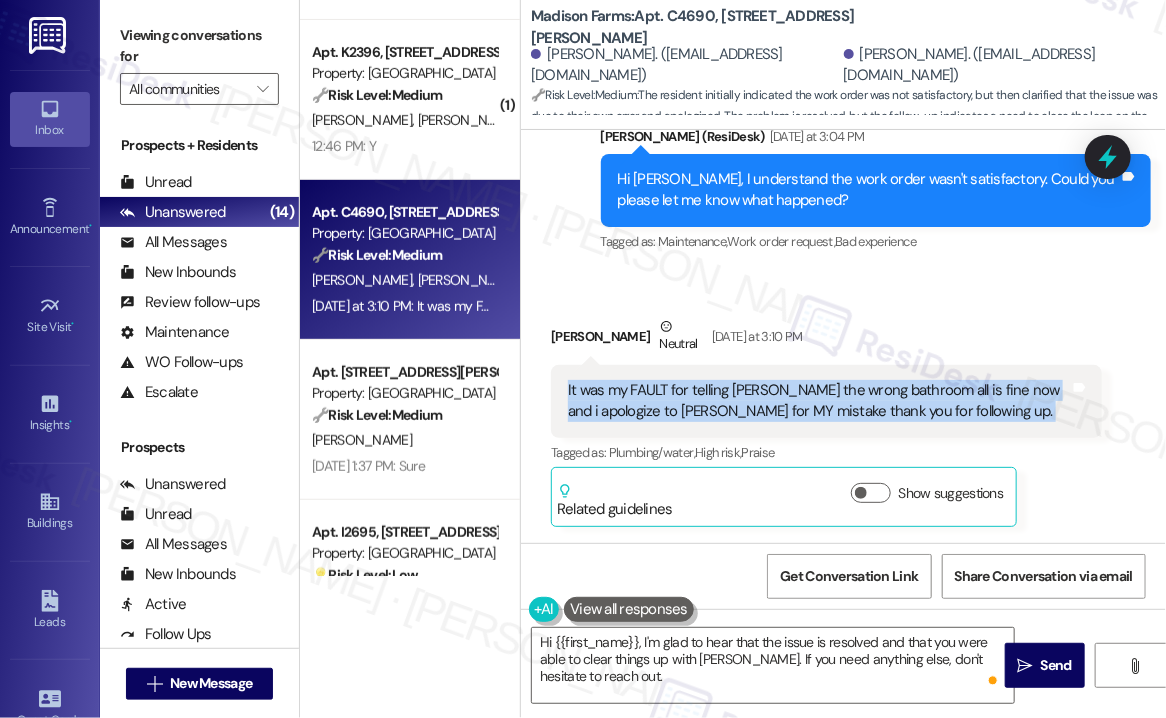 click on "It was my FAULT for telling Nelson the wrong bathroom all is fine now and i apologize to Nelson for MY mistake thank you for following up. Tags and notes" at bounding box center [826, 401] 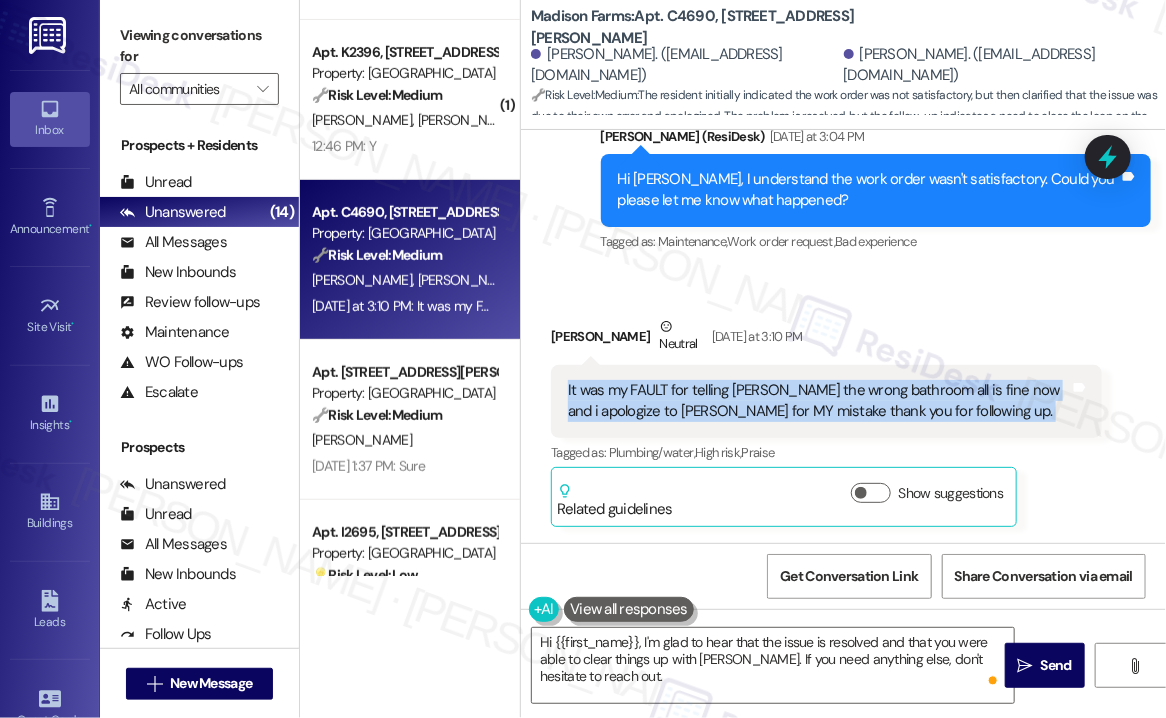 click on "It was my FAULT for telling Nelson the wrong bathroom all is fine now and i apologize to Nelson for MY mistake thank you for following up." at bounding box center [819, 401] 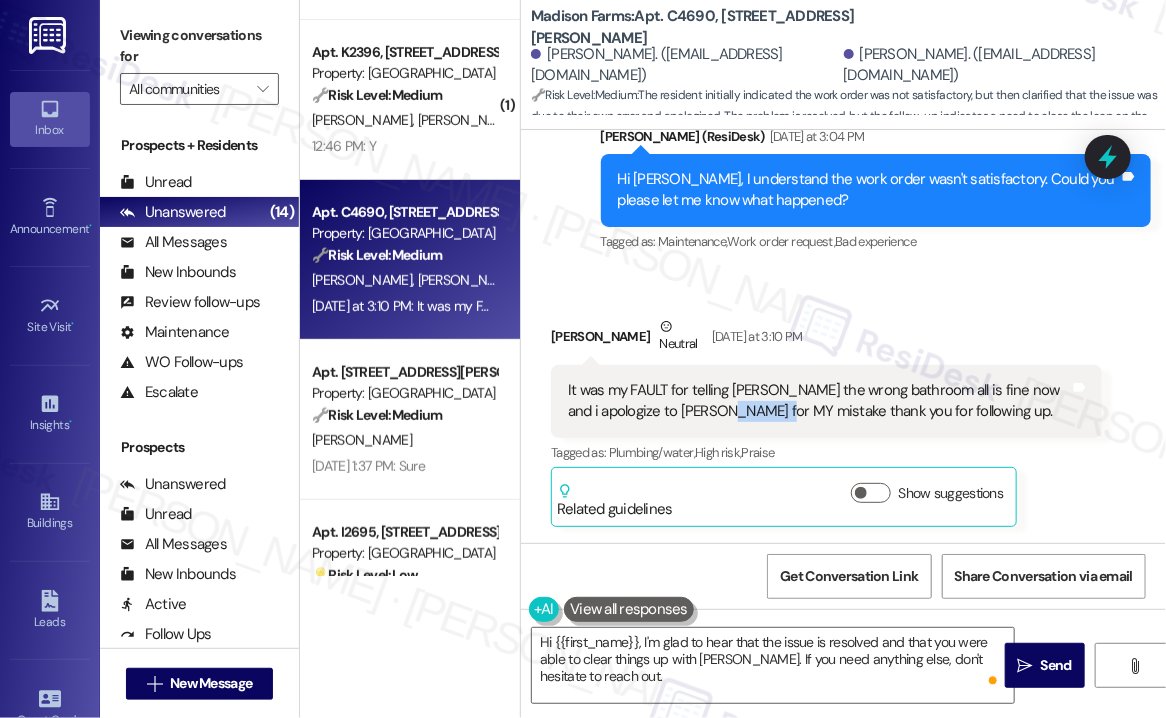 click on "It was my FAULT for telling Nelson the wrong bathroom all is fine now and i apologize to Nelson for MY mistake thank you for following up." at bounding box center [819, 401] 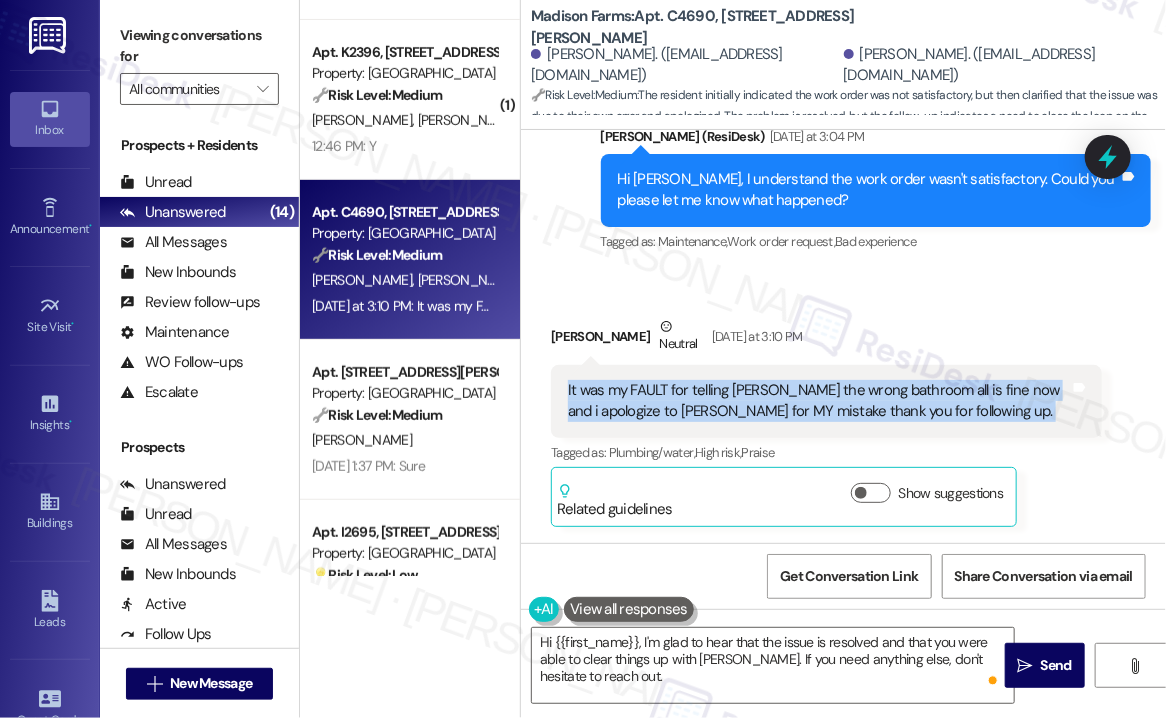click on "It was my FAULT for telling Nelson the wrong bathroom all is fine now and i apologize to Nelson for MY mistake thank you for following up." at bounding box center [819, 401] 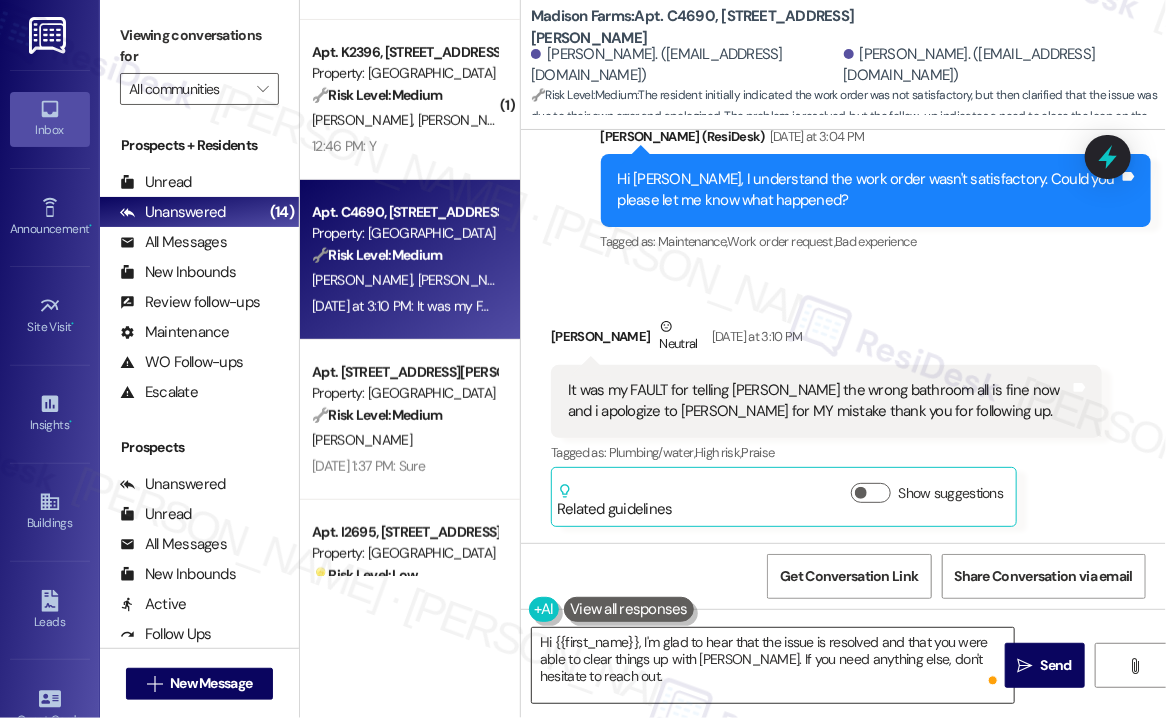 click on "Hi {{first_name}}, I'm glad to hear that the issue is resolved and that you were able to clear things up with Nelson. If you need anything else, don't hesitate to reach out." at bounding box center [773, 665] 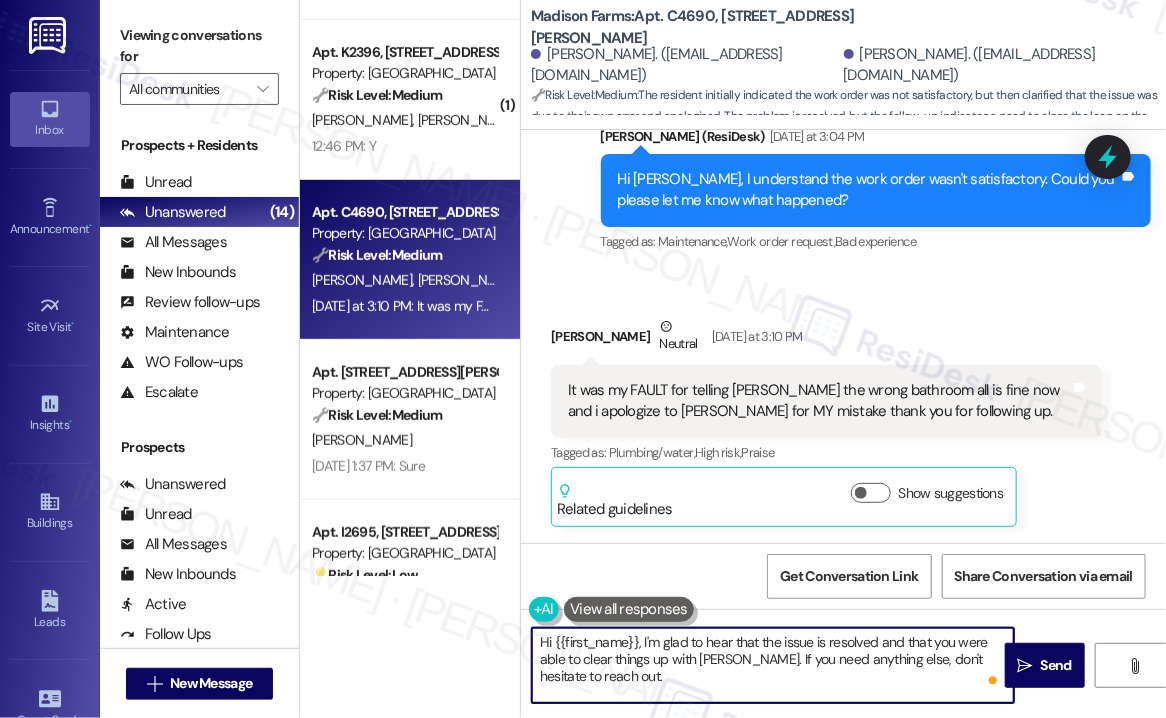 click on "Hi {{first_name}}, I'm glad to hear that the issue is resolved and that you were able to clear things up with Nelson. If you need anything else, don't hesitate to reach out." at bounding box center [773, 665] 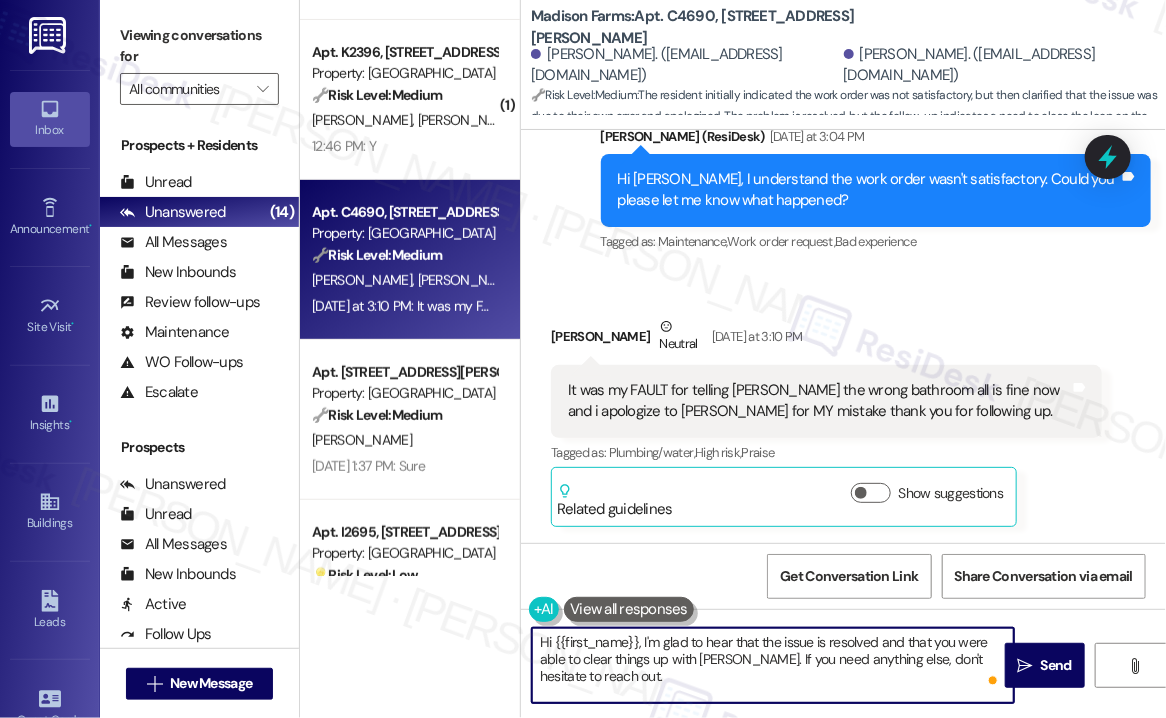 click on "Hi {{first_name}}, I'm glad to hear that the issue is resolved and that you were able to clear things up with Nelson. If you need anything else, don't hesitate to reach out." at bounding box center [773, 665] 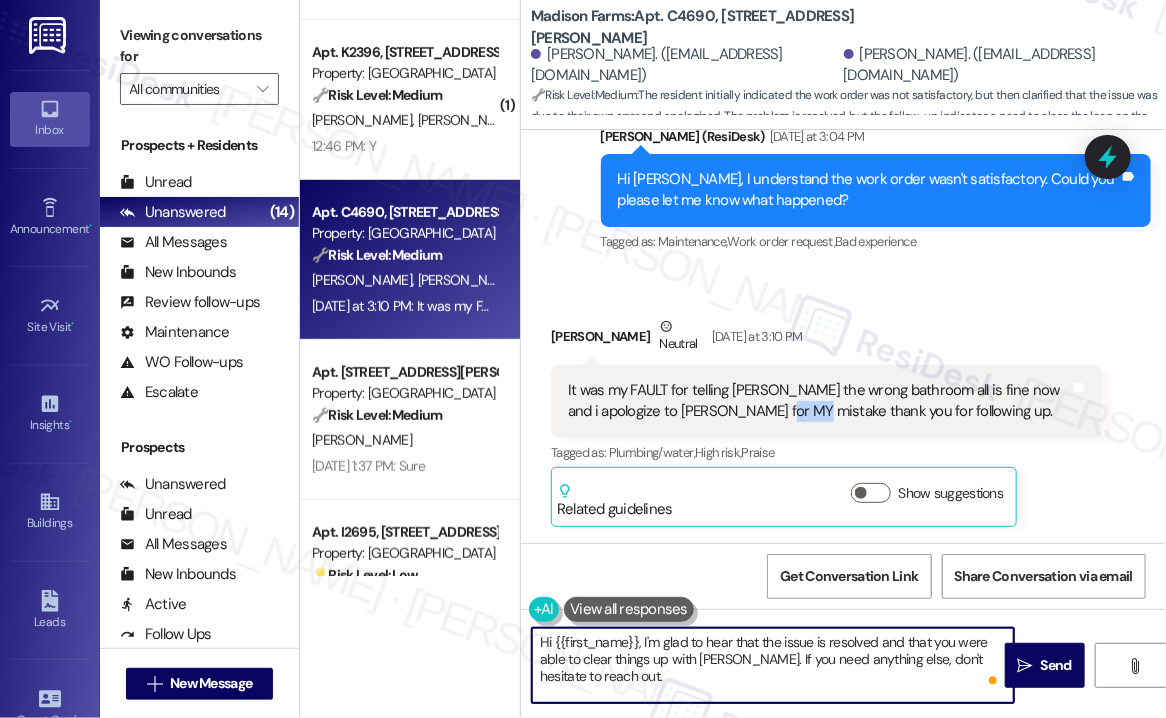 click on "It was my FAULT for telling Nelson the wrong bathroom all is fine now and i apologize to Nelson for MY mistake thank you for following up." at bounding box center (819, 401) 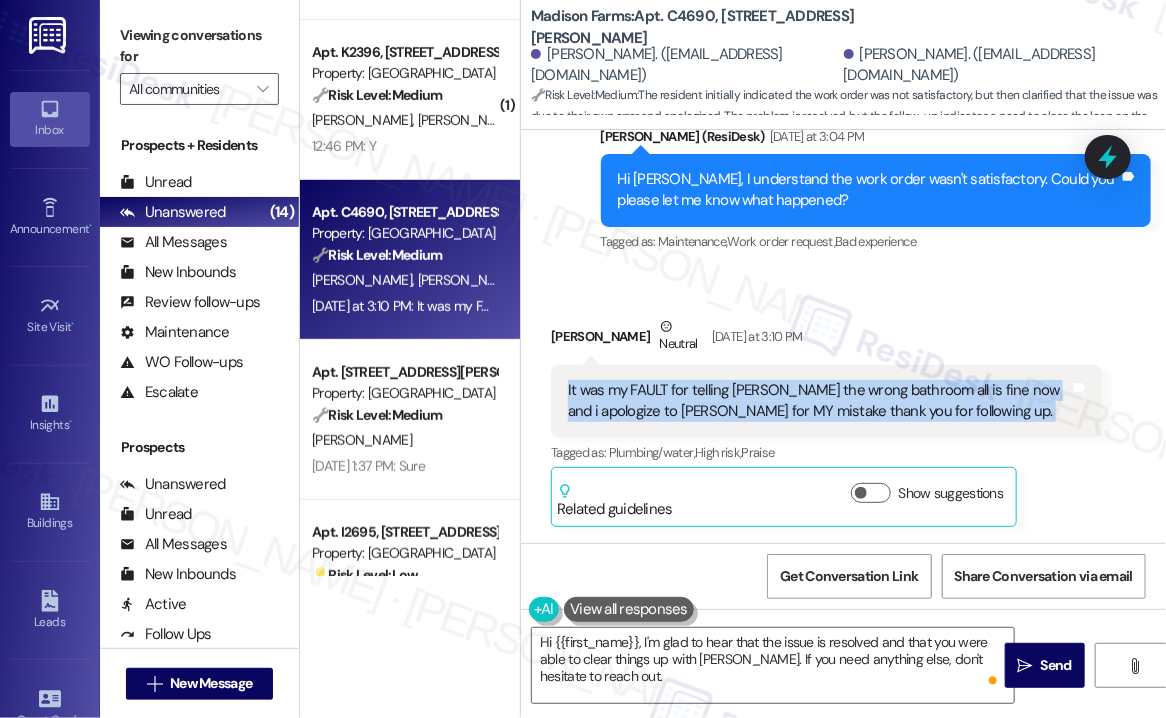 click on "It was my FAULT for telling Nelson the wrong bathroom all is fine now and i apologize to Nelson for MY mistake thank you for following up." at bounding box center [819, 401] 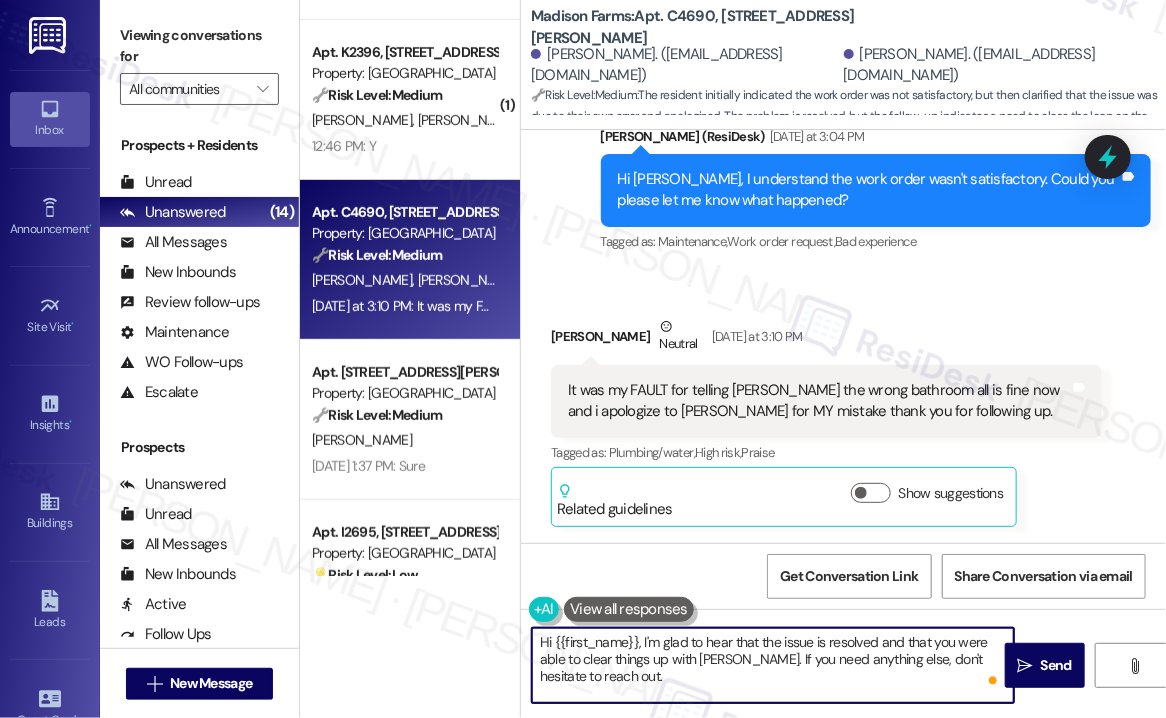 click on "Hi {{first_name}}, I'm glad to hear that the issue is resolved and that you were able to clear things up with Nelson. If you need anything else, don't hesitate to reach out." at bounding box center (773, 665) 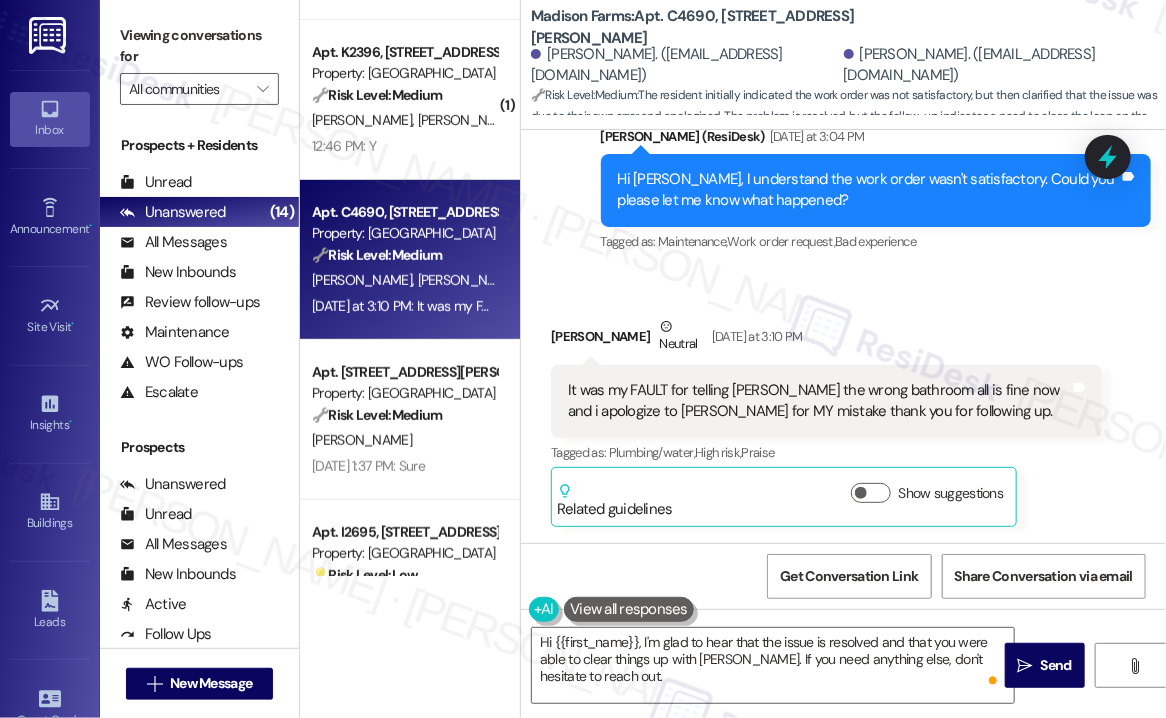 click on "Alan Hoppey   Neutral Yesterday at 3:10 PM" at bounding box center (826, 340) 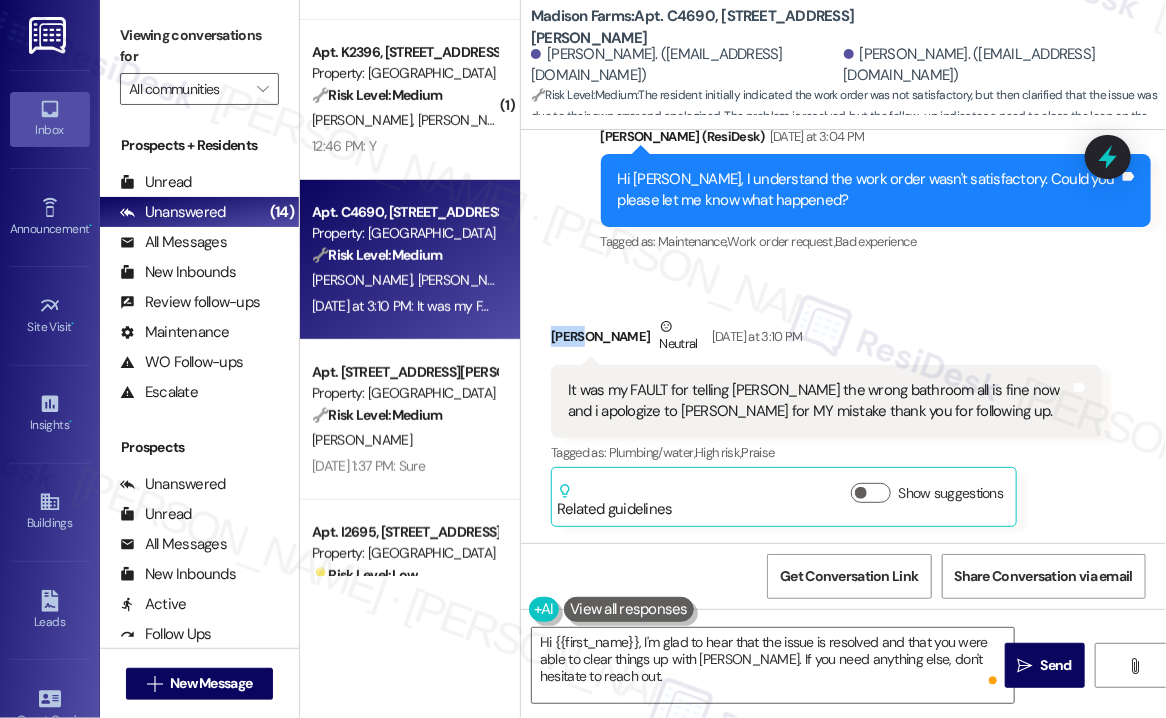 click on "Alan Hoppey   Neutral Yesterday at 3:10 PM" at bounding box center [826, 340] 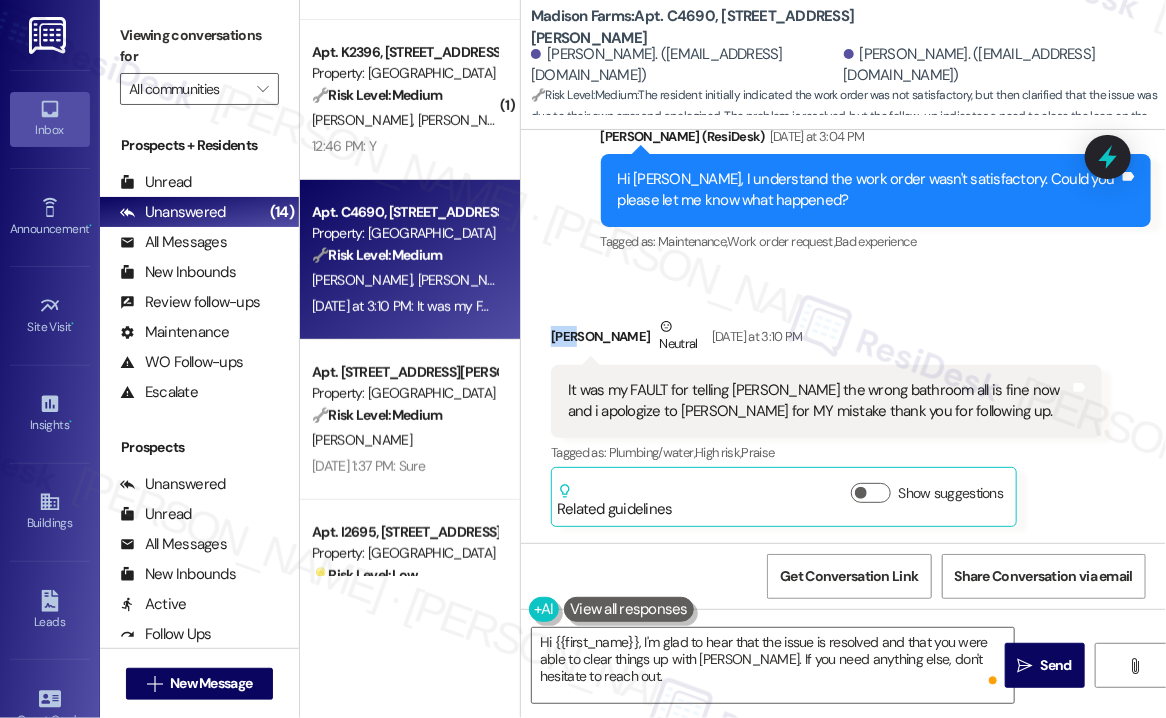 copy on "Alan" 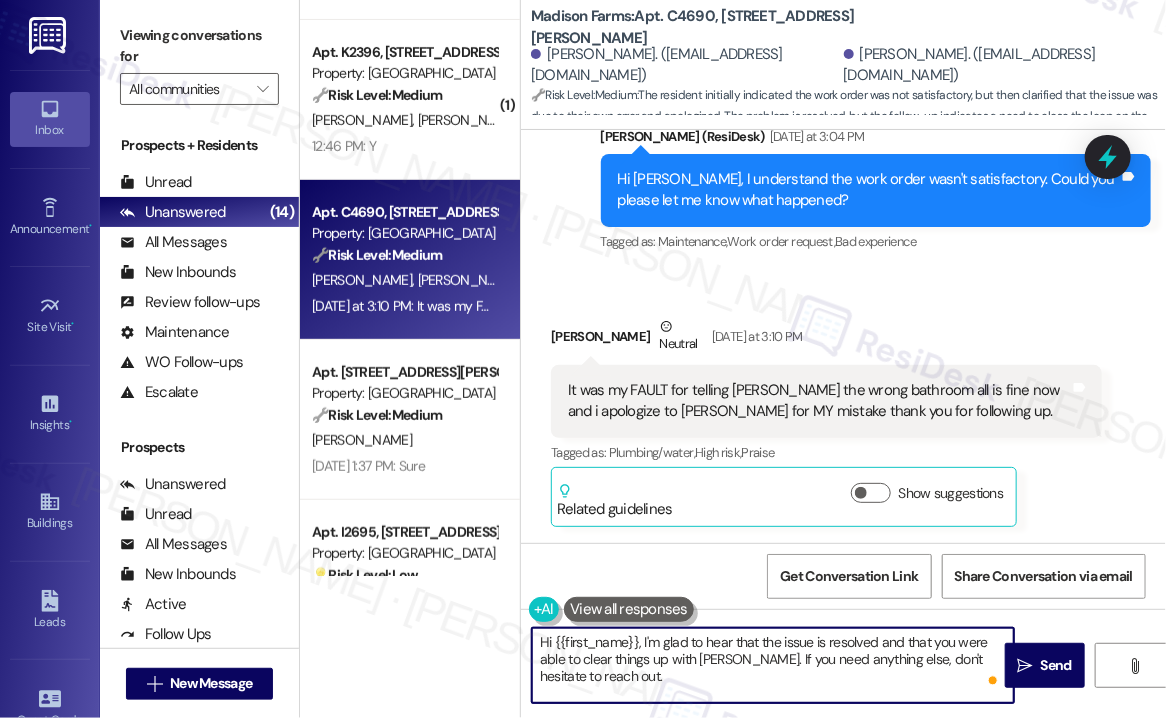 drag, startPoint x: 553, startPoint y: 644, endPoint x: 638, endPoint y: 637, distance: 85.28775 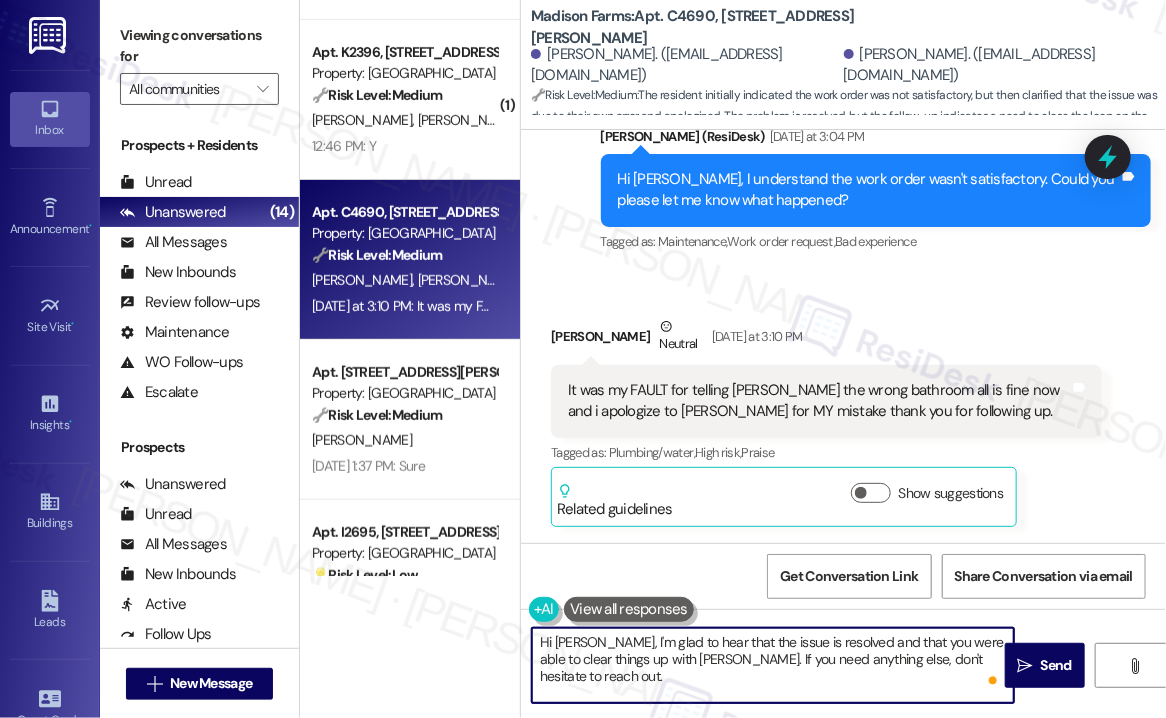 click on "Hi Alan, I'm glad to hear that the issue is resolved and that you were able to clear things up with Nelson. If you need anything else, don't hesitate to reach out." at bounding box center [773, 665] 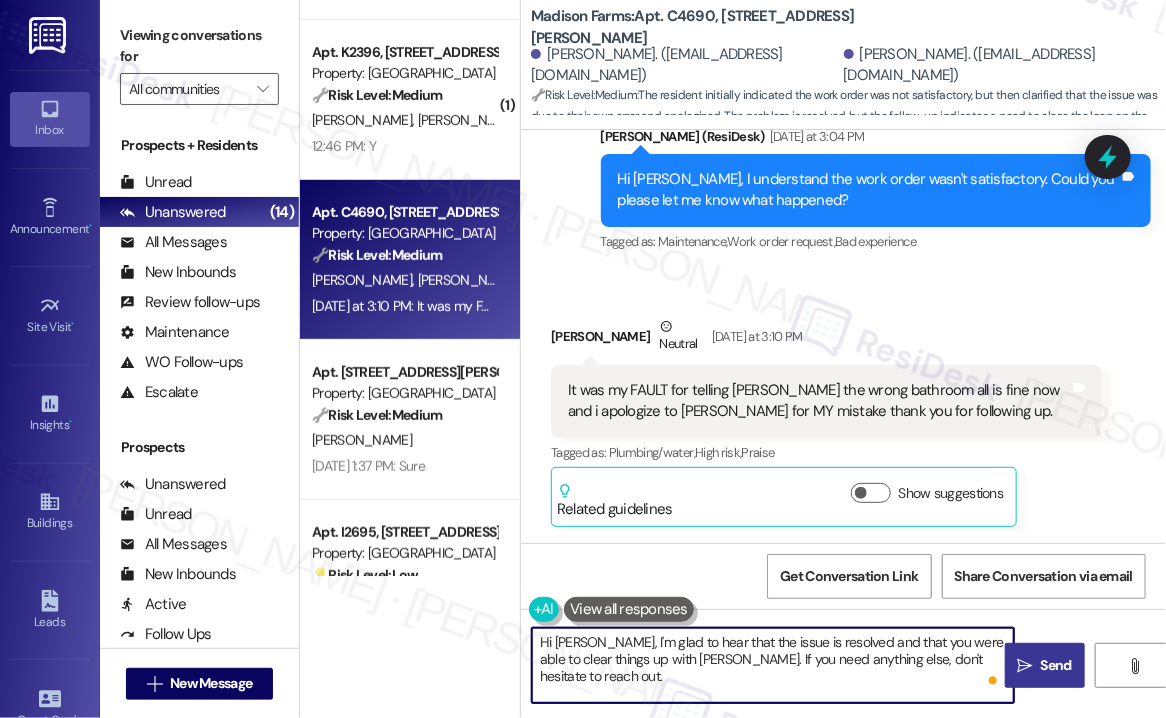type on "Hi Alan, I'm glad to hear that the issue is resolved and that you were able to clear things up with Nelson. If you need anything else, don't hesitate to reach out." 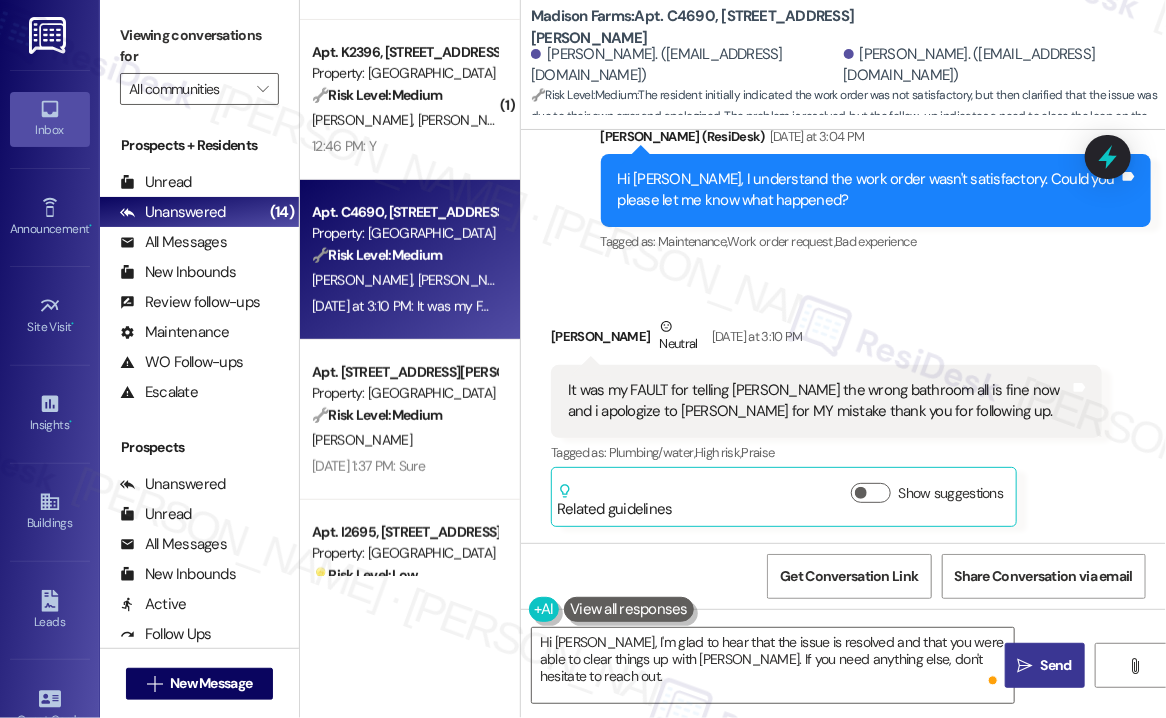 click on " Send" at bounding box center (1045, 665) 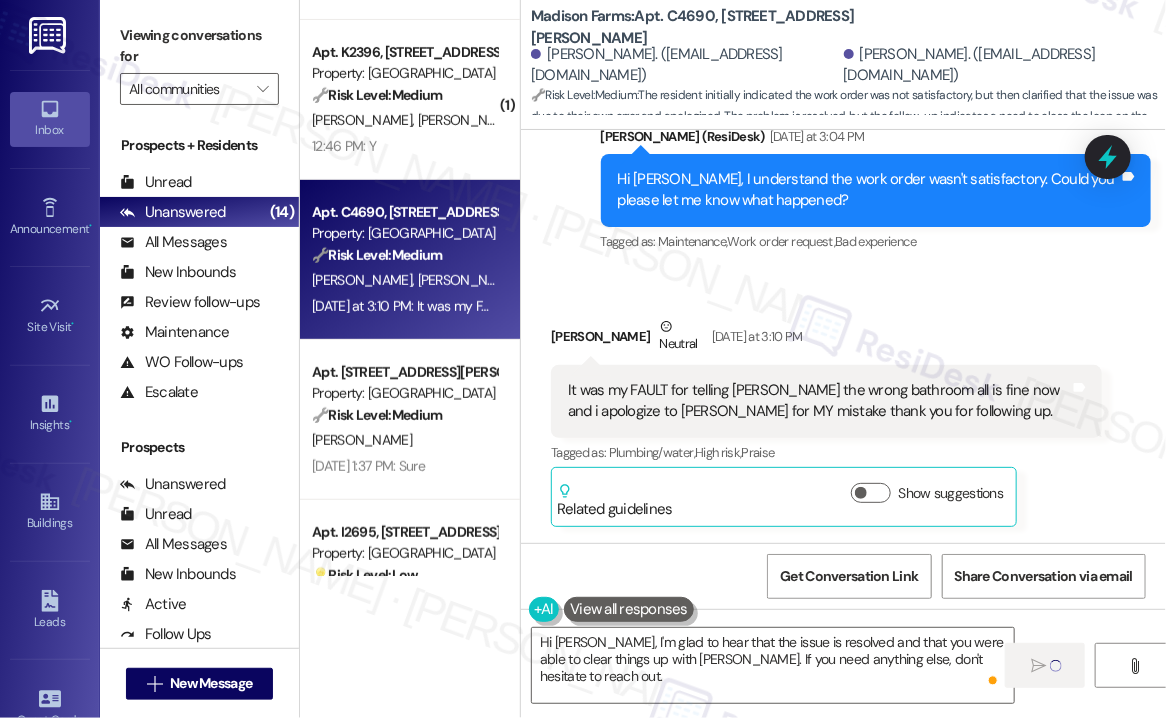 type 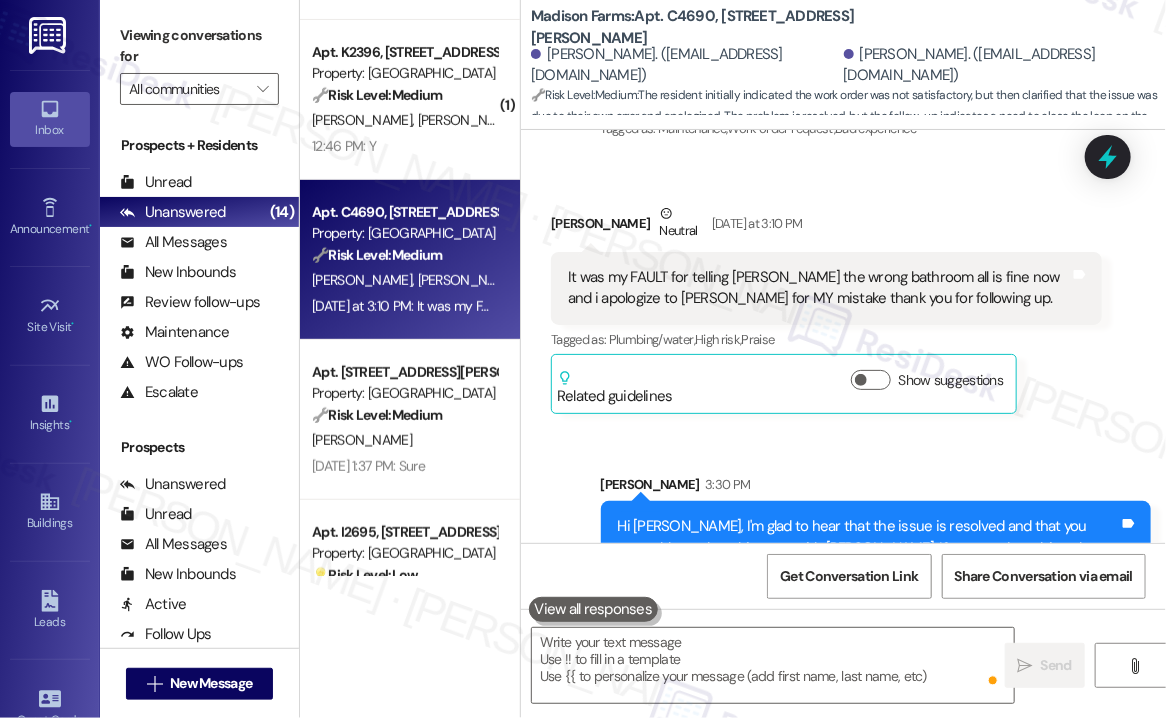 scroll, scrollTop: 2228, scrollLeft: 0, axis: vertical 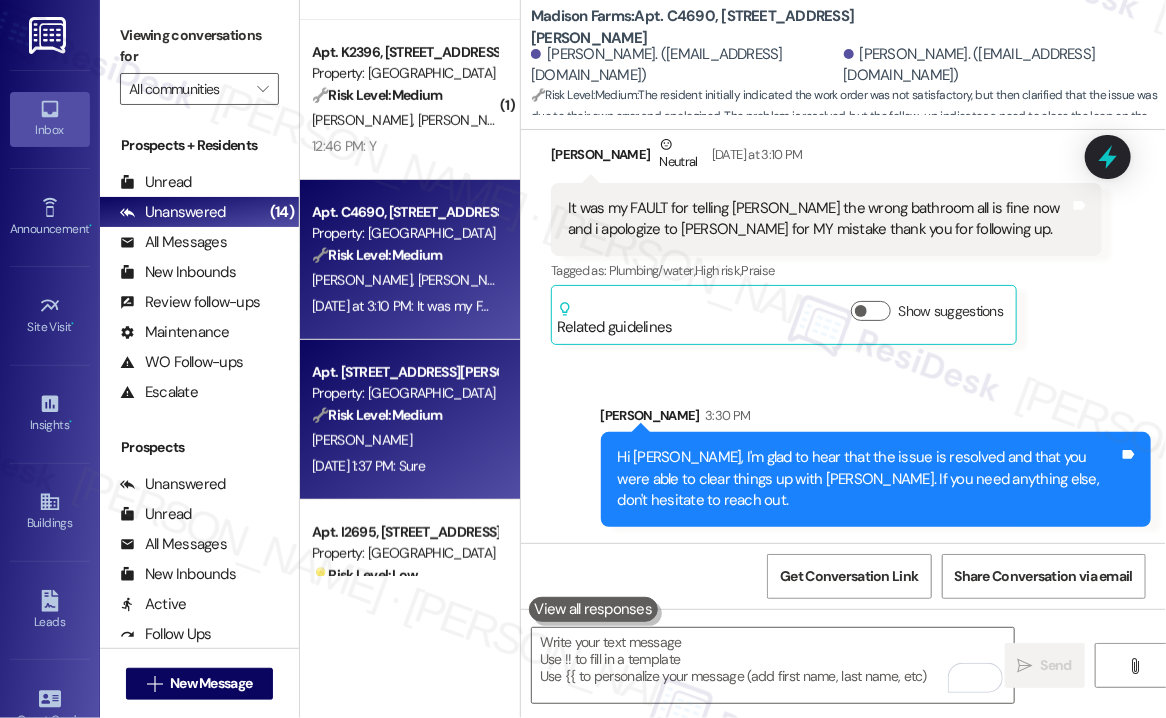 click on "[DATE] 1:37 PM: Sure [DATE] 1:37 PM: Sure" at bounding box center (404, 466) 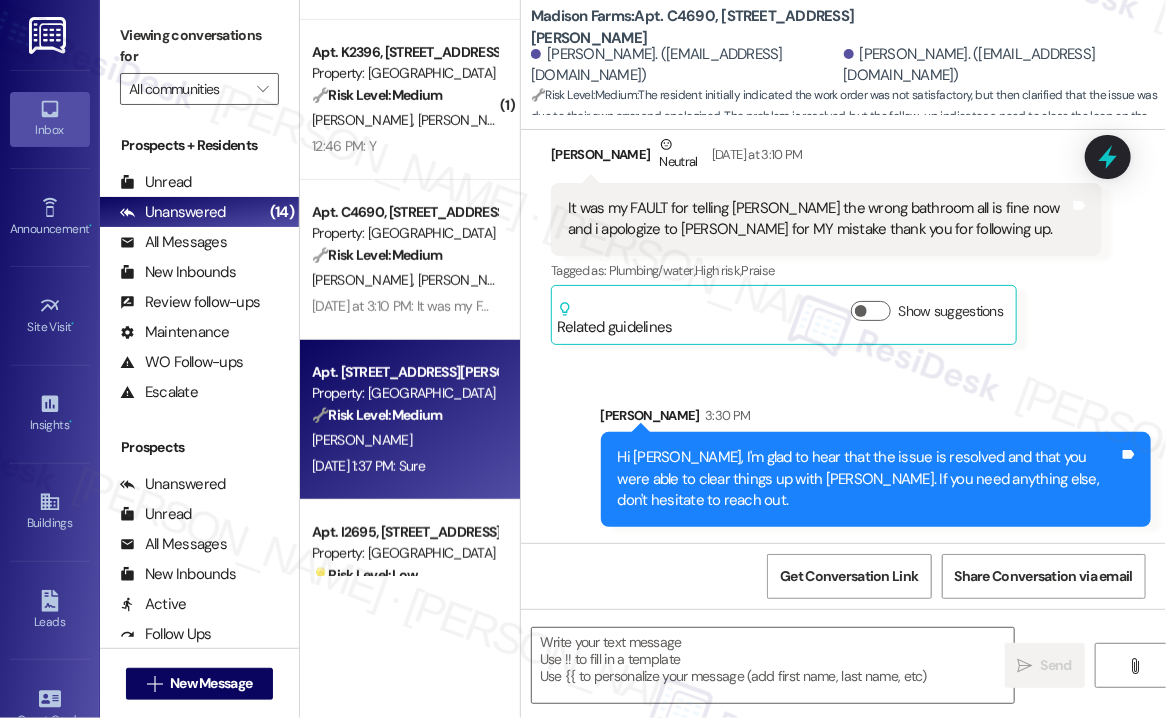 type on "Fetching suggested responses. Please feel free to read through the conversation in the meantime." 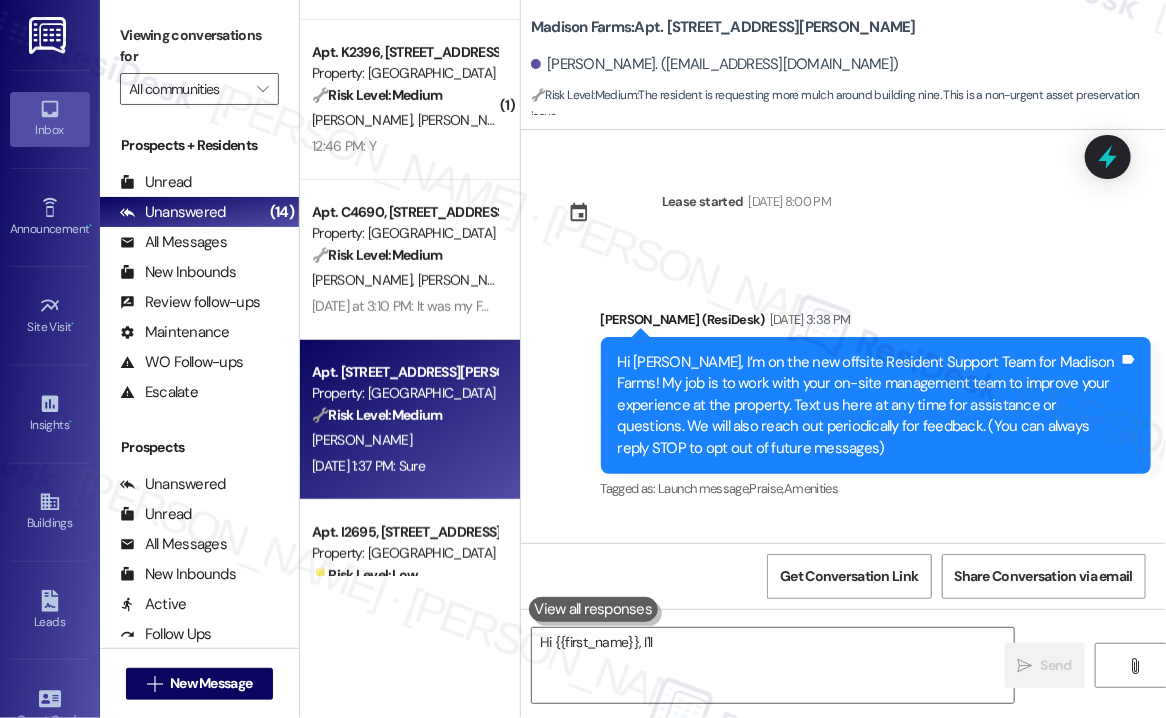 scroll, scrollTop: 22041, scrollLeft: 0, axis: vertical 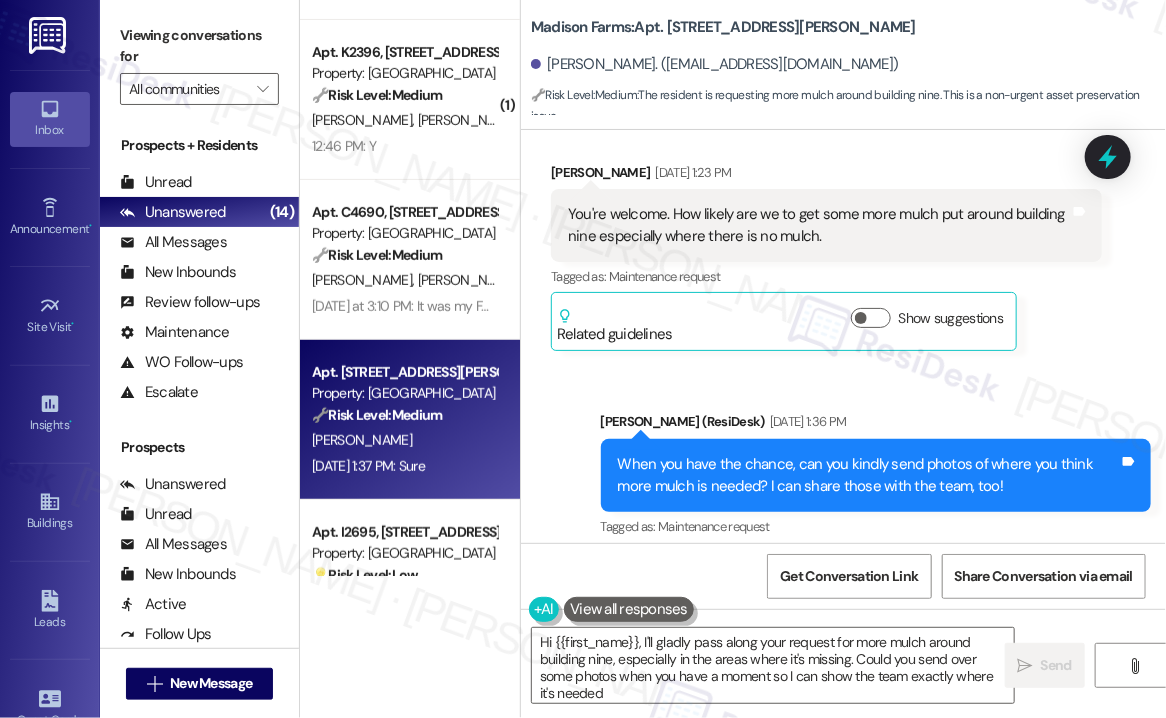 type on "Hi {{first_name}}, I'll gladly pass along your request for more mulch around building nine, especially in the areas where it's missing. Could you send over some photos when you have a moment so I can show the team exactly where it's needed?" 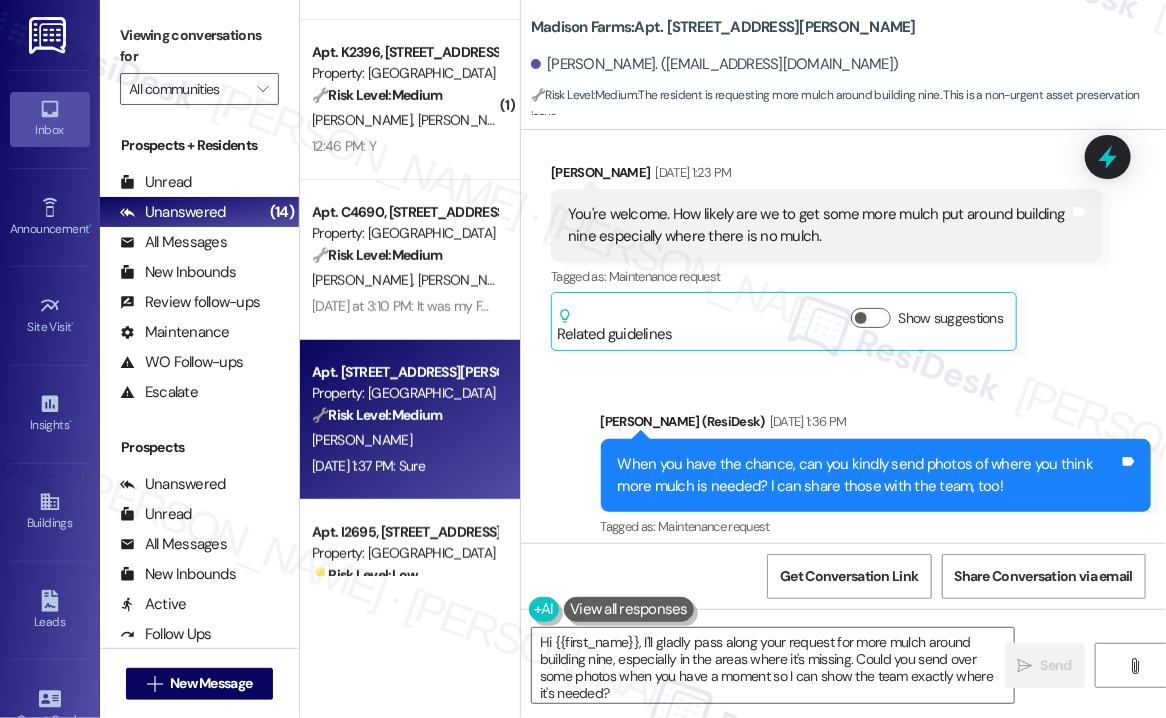 click on "When you have the chance, can you kindly send photos of where you think more mulch is needed? I can share those with the team, too!" at bounding box center (869, 475) 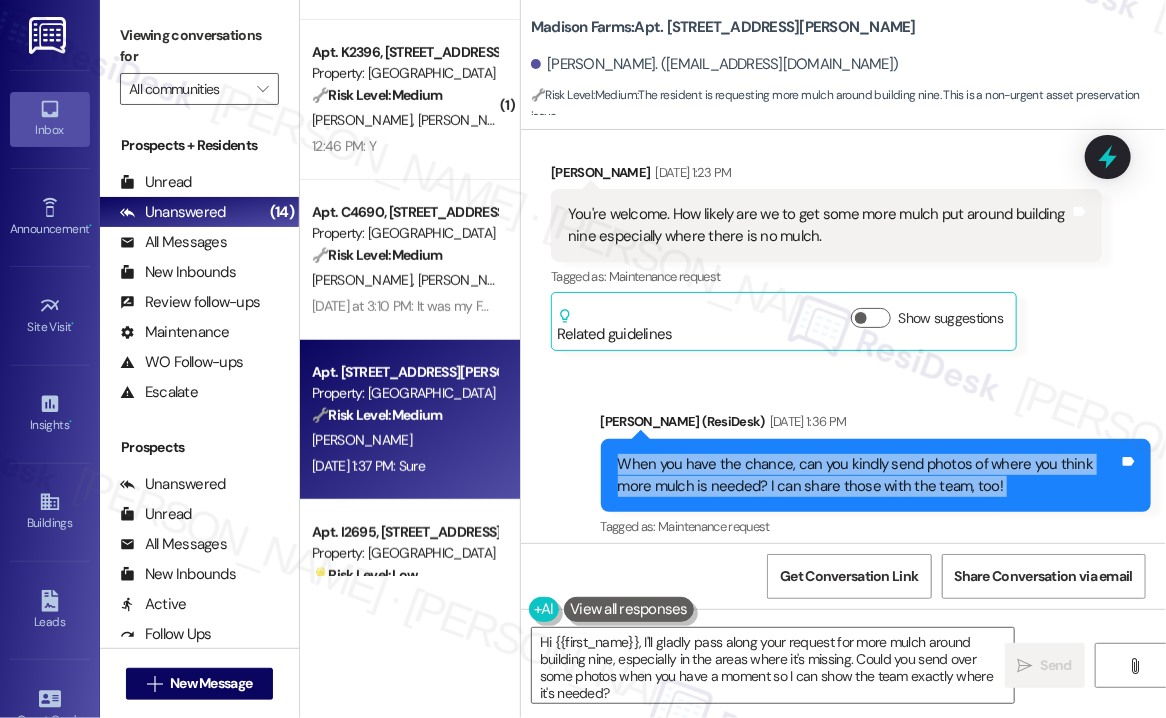 click on "When you have the chance, can you kindly send photos of where you think more mulch is needed? I can share those with the team, too!" at bounding box center [869, 475] 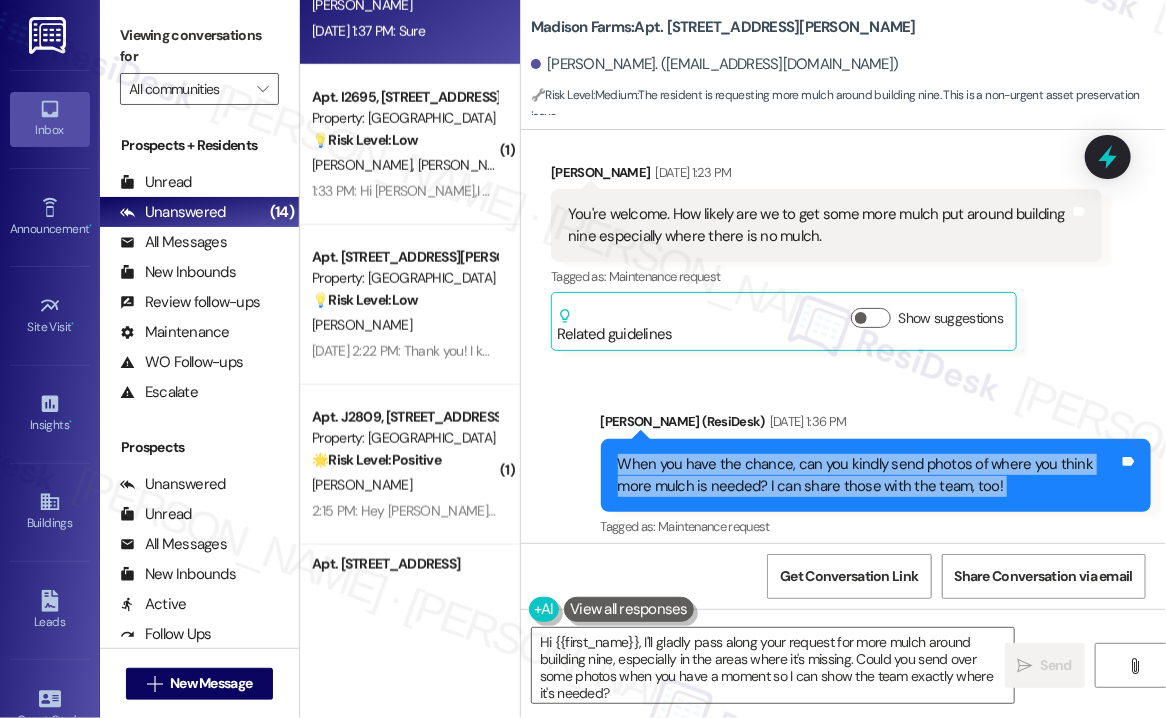 scroll, scrollTop: 700, scrollLeft: 0, axis: vertical 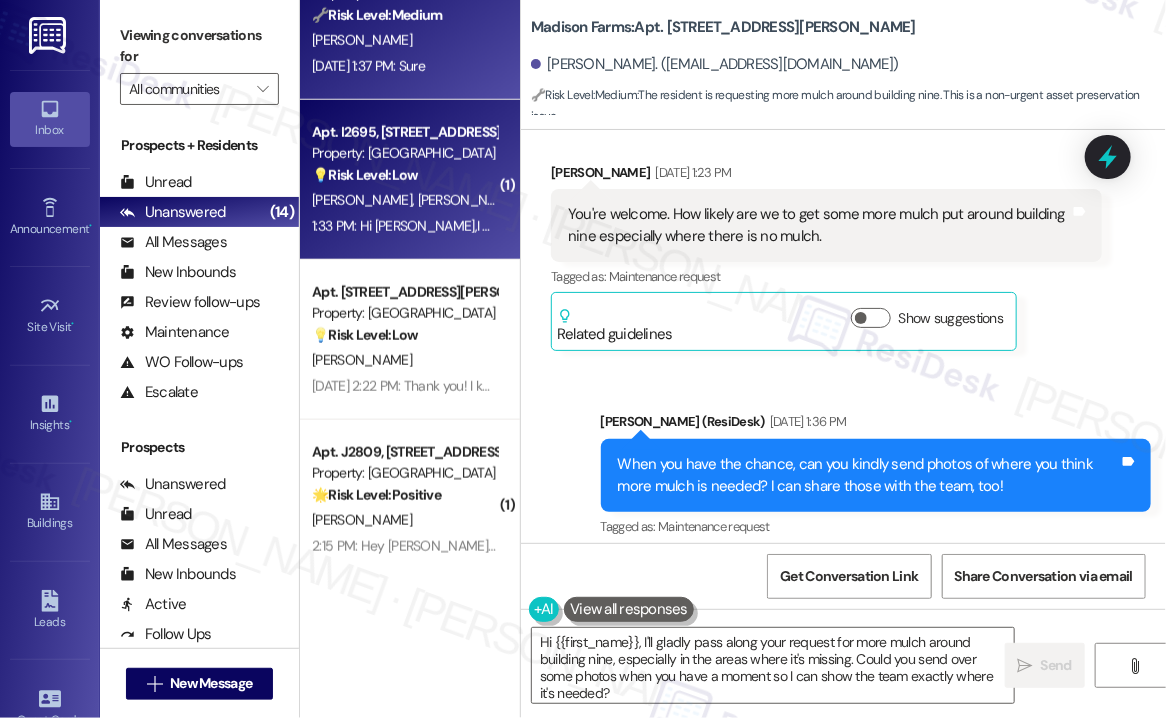click on "Apt. I2695, 4883 Riley Road Property: Madison Farms 💡  Risk Level:  Low The resident is requesting to schedule a maintenance service and a walkthrough, which are non-essential requests and fall under customer satisfaction. S. Probasco L. Probasco 1:33 PM: Hi Jane,I would like to schedule a maintenance service and a walk through for next week,can you help me with that? 1:33 PM: Hi Jane,I would like to schedule a maintenance service and a walk through for next week,can you help me with that?" at bounding box center [410, 180] 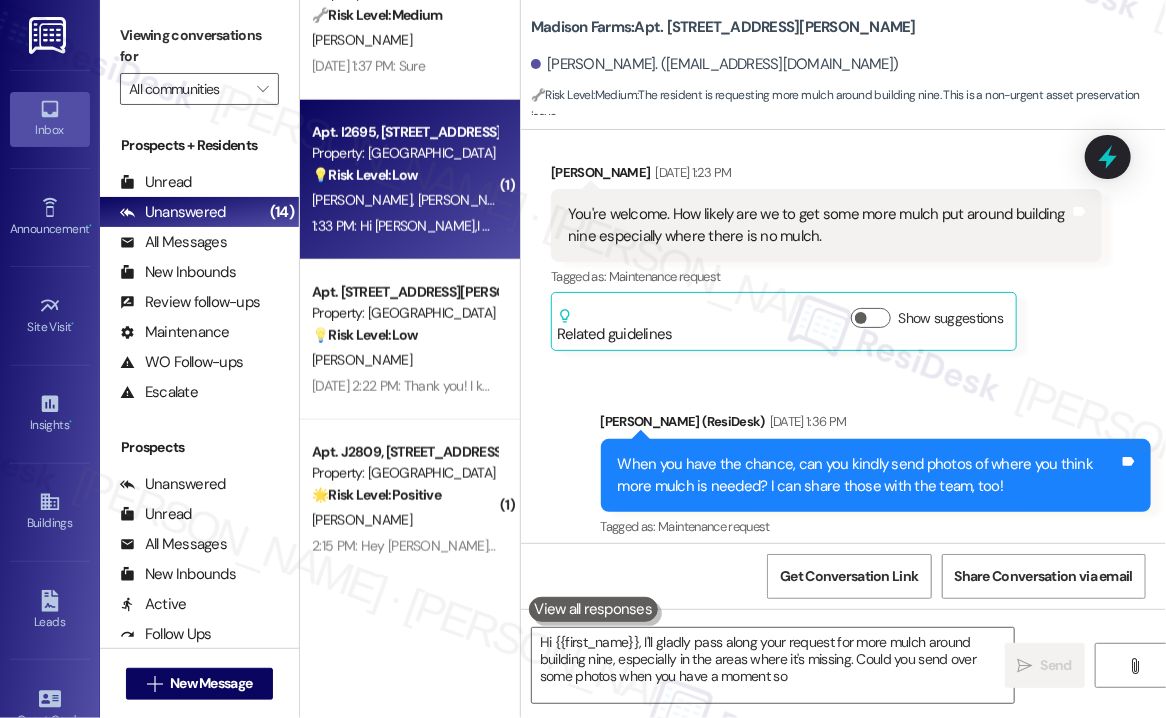 type on "Hi {{first_name}}, I'll gladly pass along your request for more mulch around building nine, especially in the areas where it's missing. Could you send over some photos when you have a moment so" 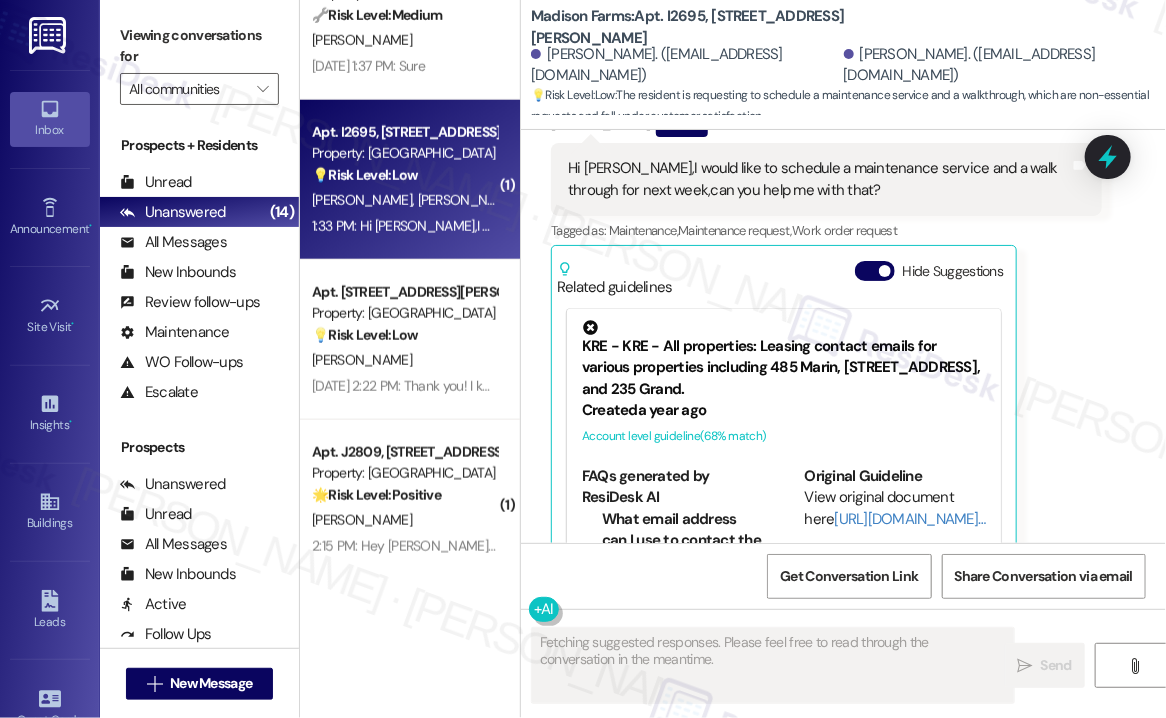scroll, scrollTop: 1376, scrollLeft: 0, axis: vertical 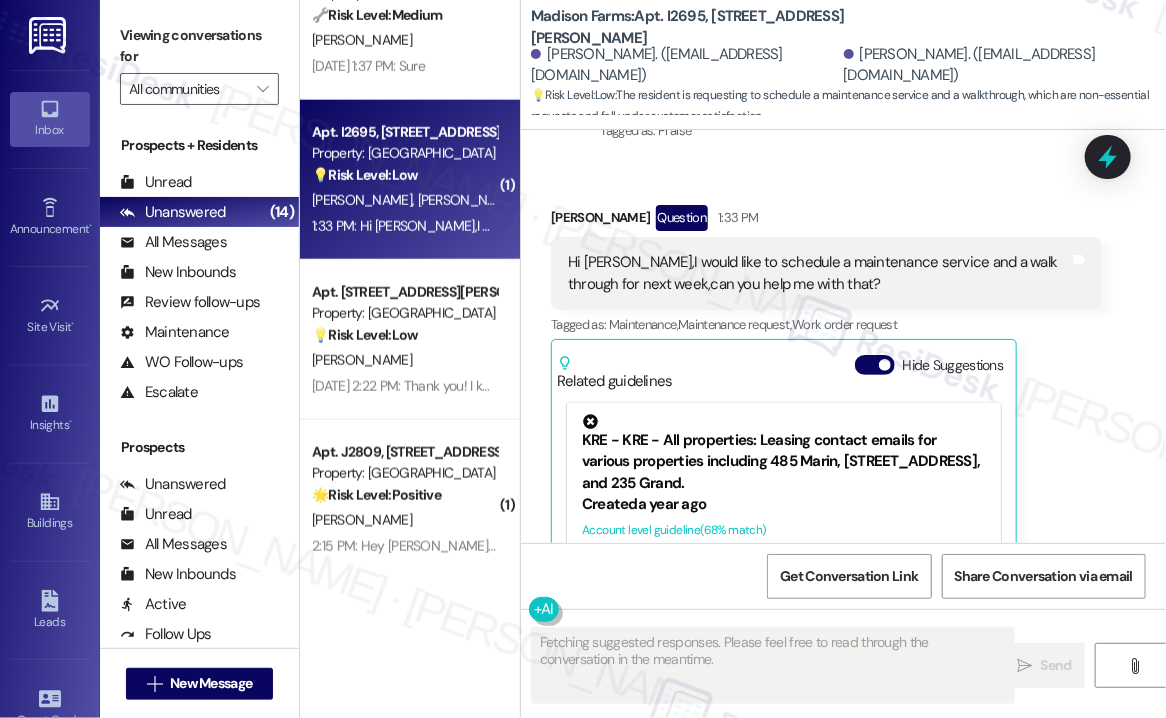 click on "Hi [PERSON_NAME],I would like to schedule a maintenance service and a walk through for next week,can you help me with that?" at bounding box center [819, 273] 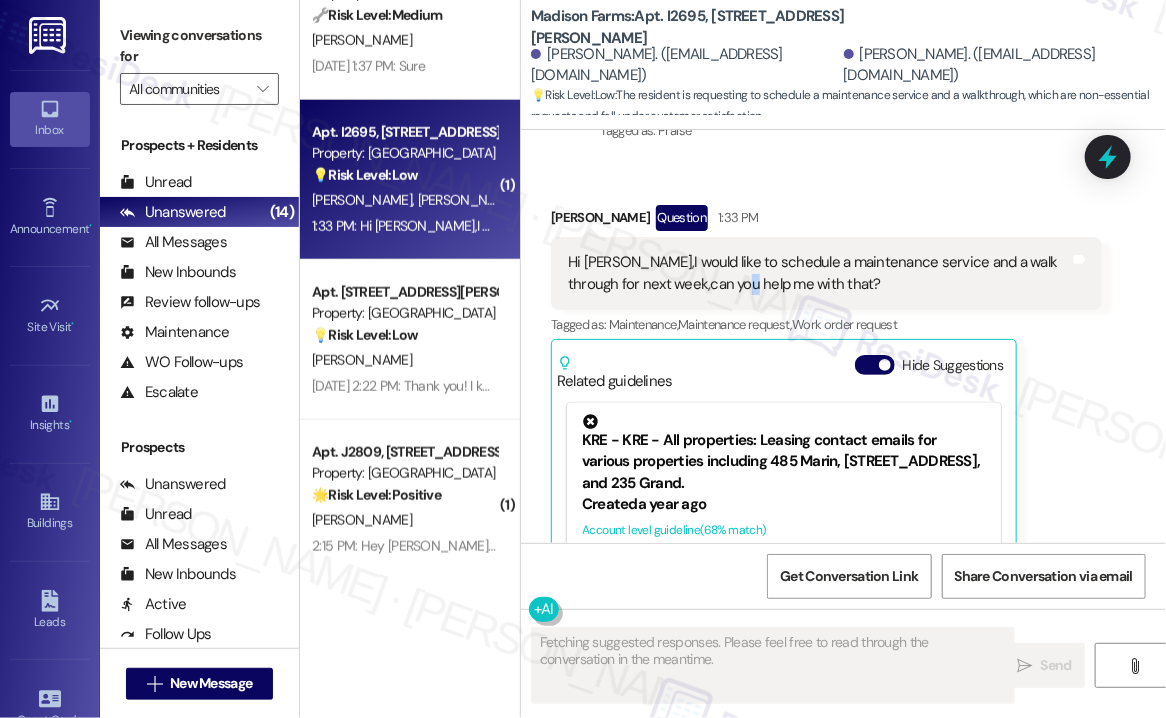 click on "Hi [PERSON_NAME],I would like to schedule a maintenance service and a walk through for next week,can you help me with that?" at bounding box center (819, 273) 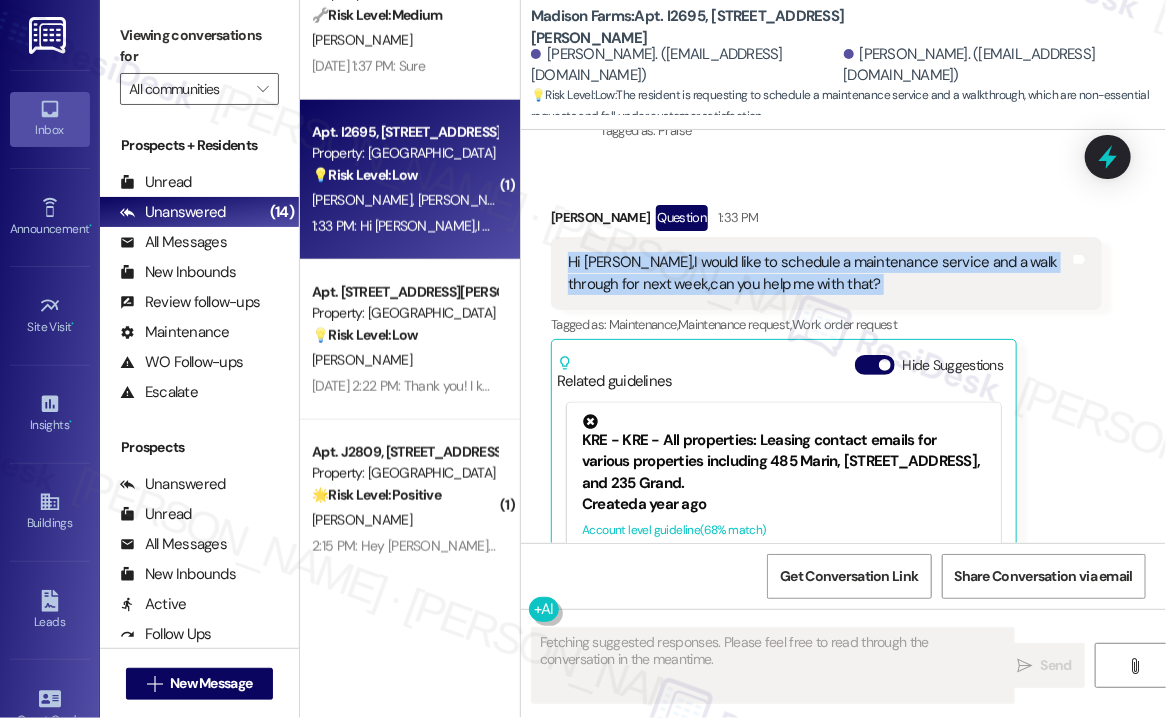 click on "Hi [PERSON_NAME],I would like to schedule a maintenance service and a walk through for next week,can you help me with that?" at bounding box center [819, 273] 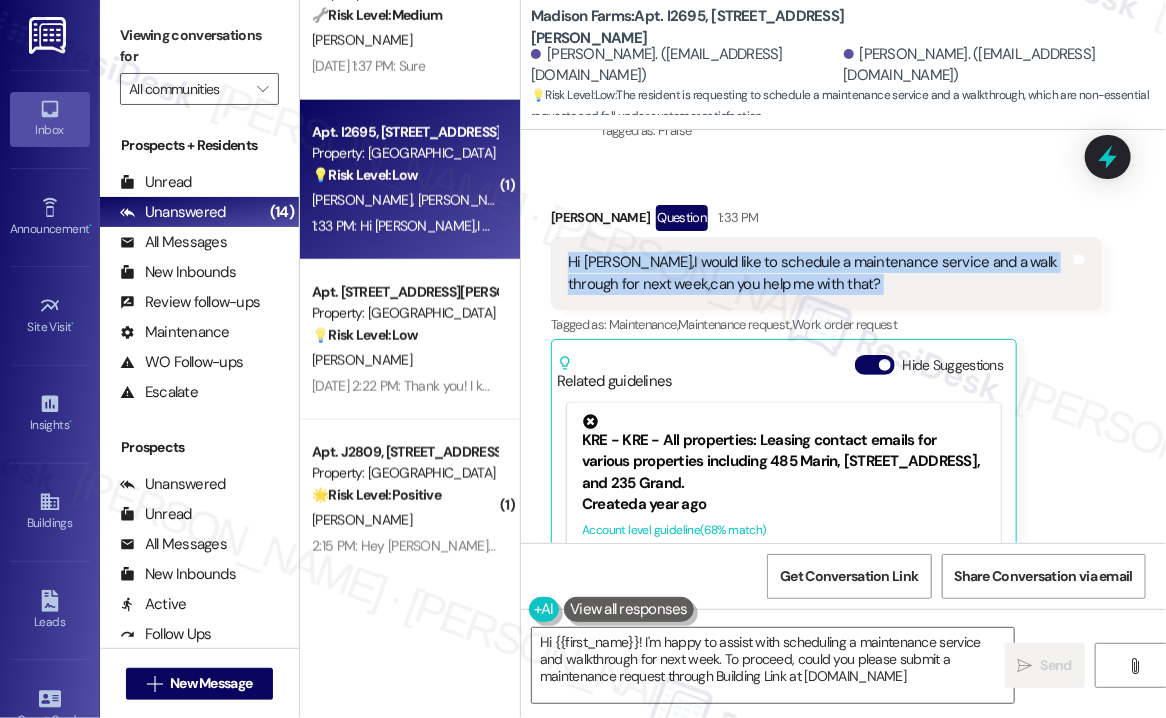 type on "Hi {{first_name}}! I'm happy to assist with scheduling a maintenance service and walkthrough for next week. To proceed, could you please submit a maintenance request through Building Link at www.madisonfarmsresidents.com?" 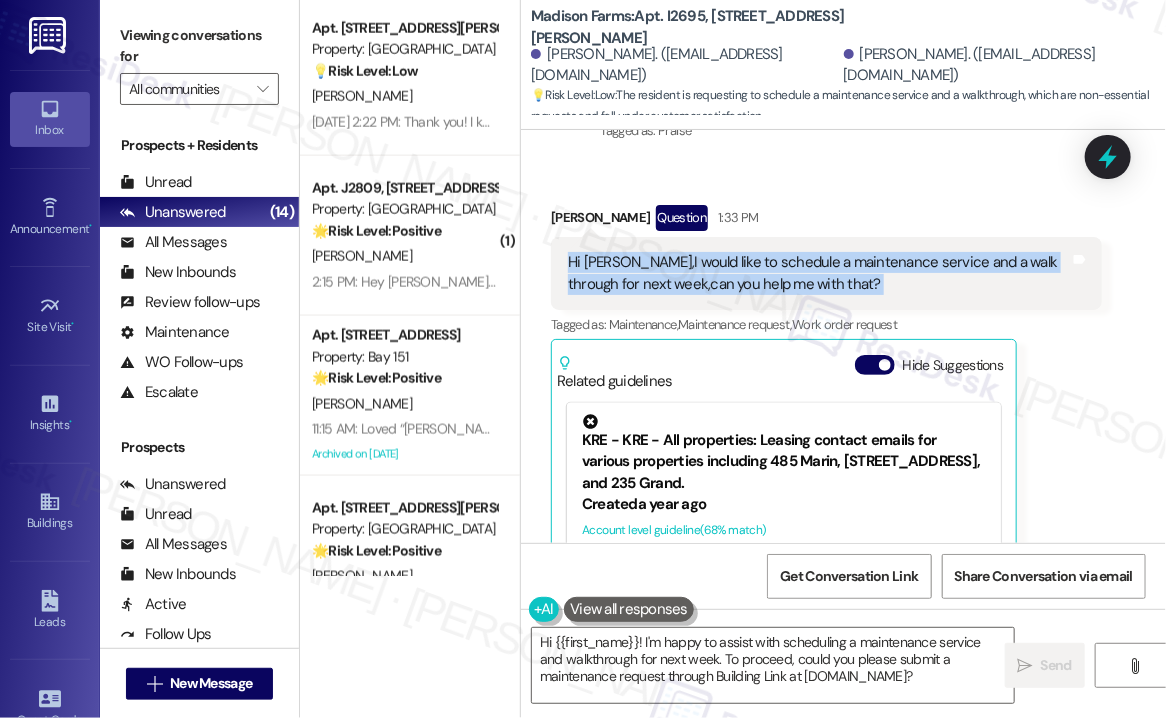scroll, scrollTop: 1000, scrollLeft: 0, axis: vertical 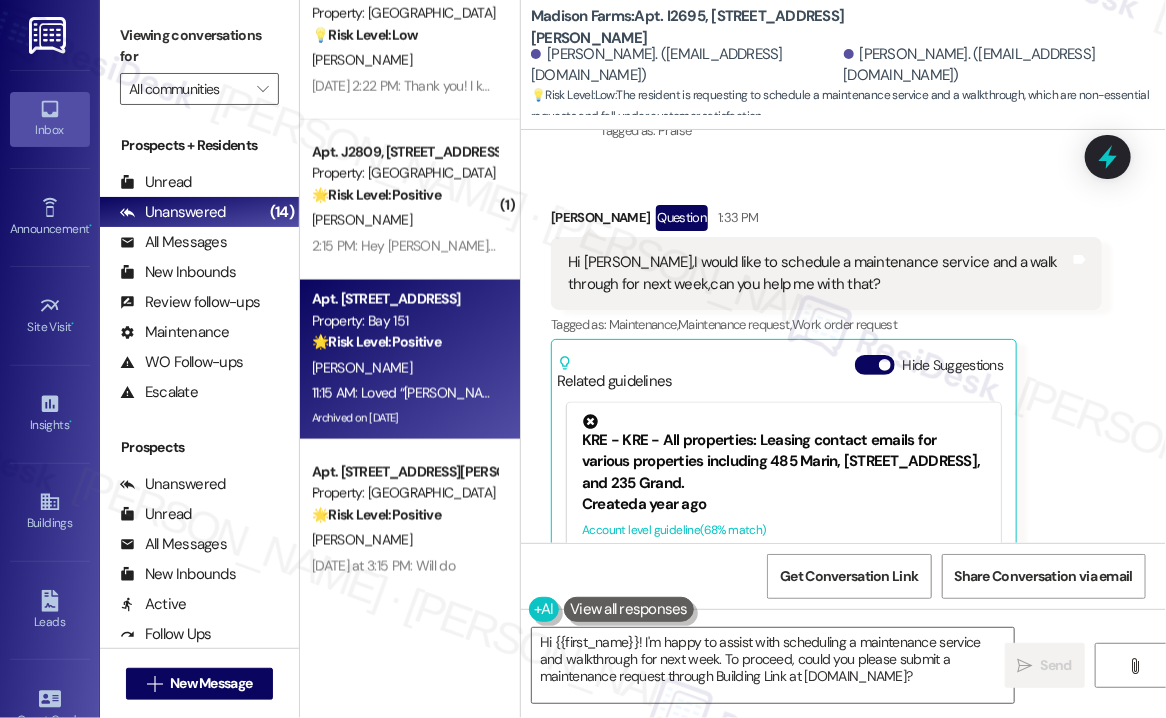 click on "A. Romero" at bounding box center [404, 368] 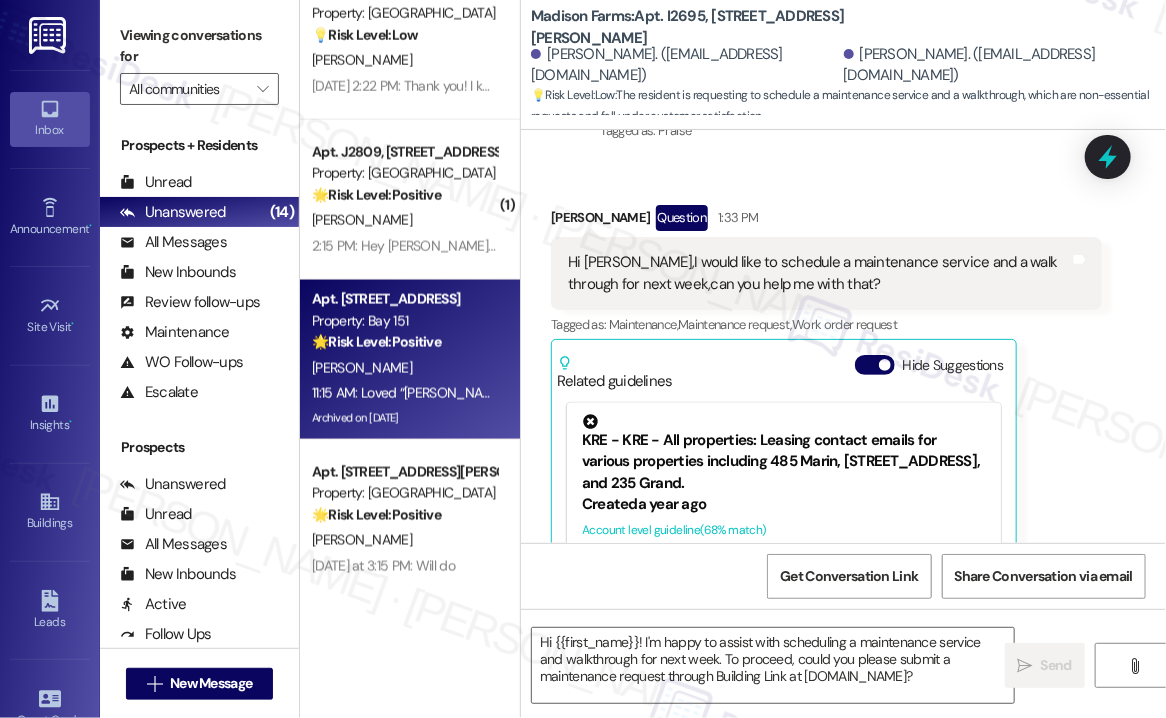 type on "Fetching suggested responses. Please feel free to read through the conversation in the meantime." 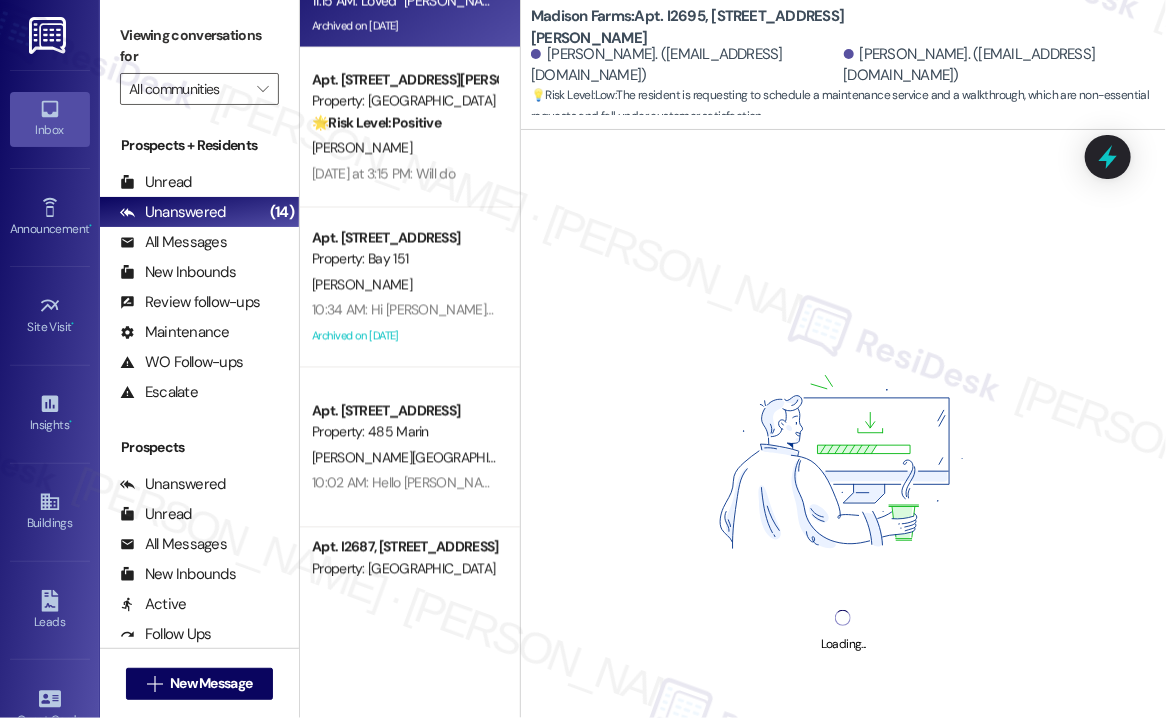 scroll, scrollTop: 1400, scrollLeft: 0, axis: vertical 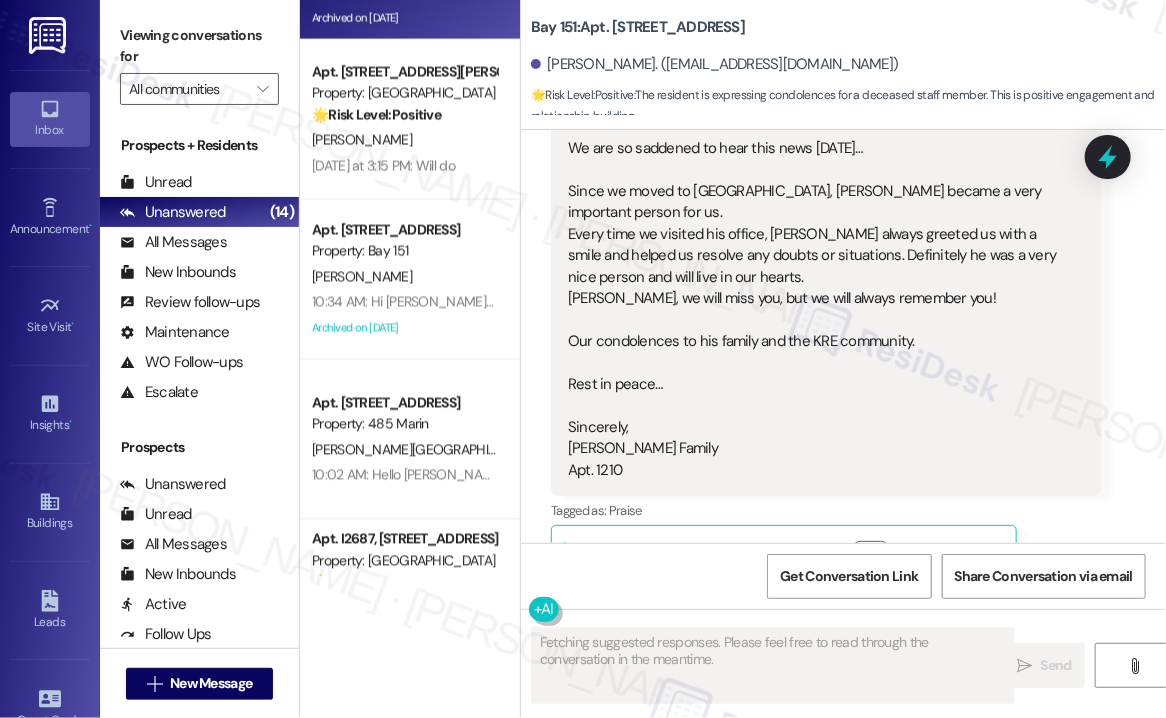 click on "Loved “Jane (Bay 151): Hi Alicia, thank you for sharing your heartfelt condolences. We appreciate your acknowledging Jakub's positive impact. If you need anything during this difficult time, please don't hesitate to reach out.”" at bounding box center (819, 946) 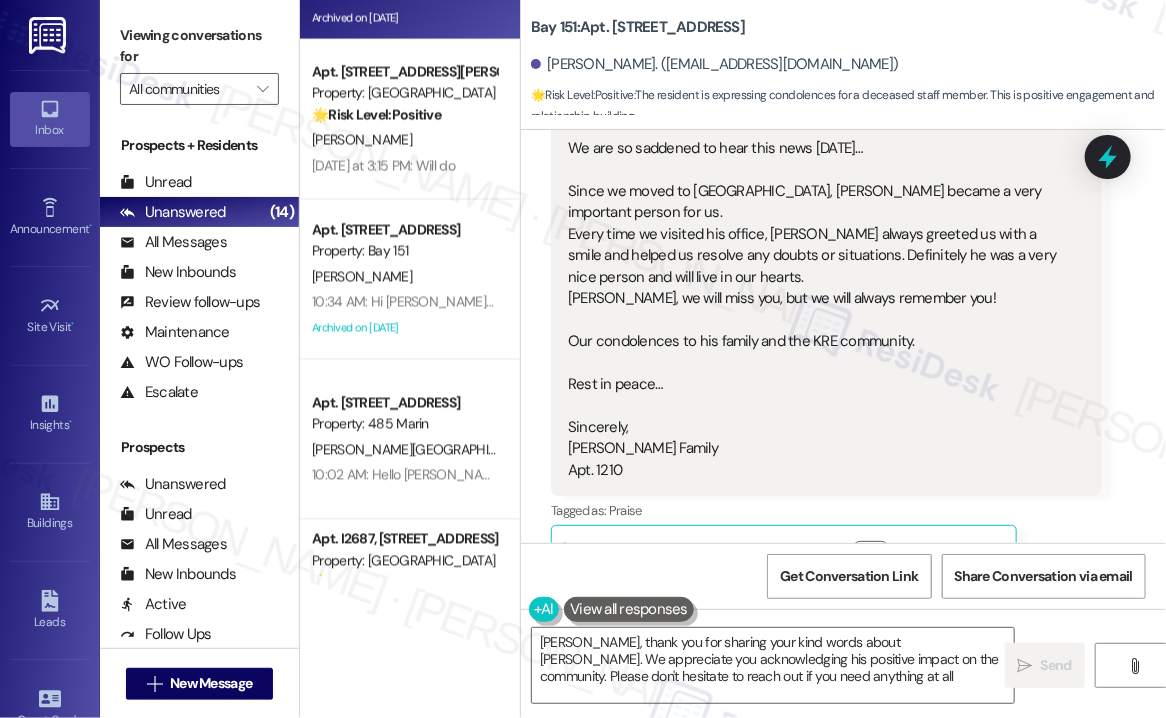 type on "Alicia, thank you for sharing your kind words about Jakub. We appreciate you acknowledging his positive impact on the community. Please don't hesitate to reach out if you need anything at all." 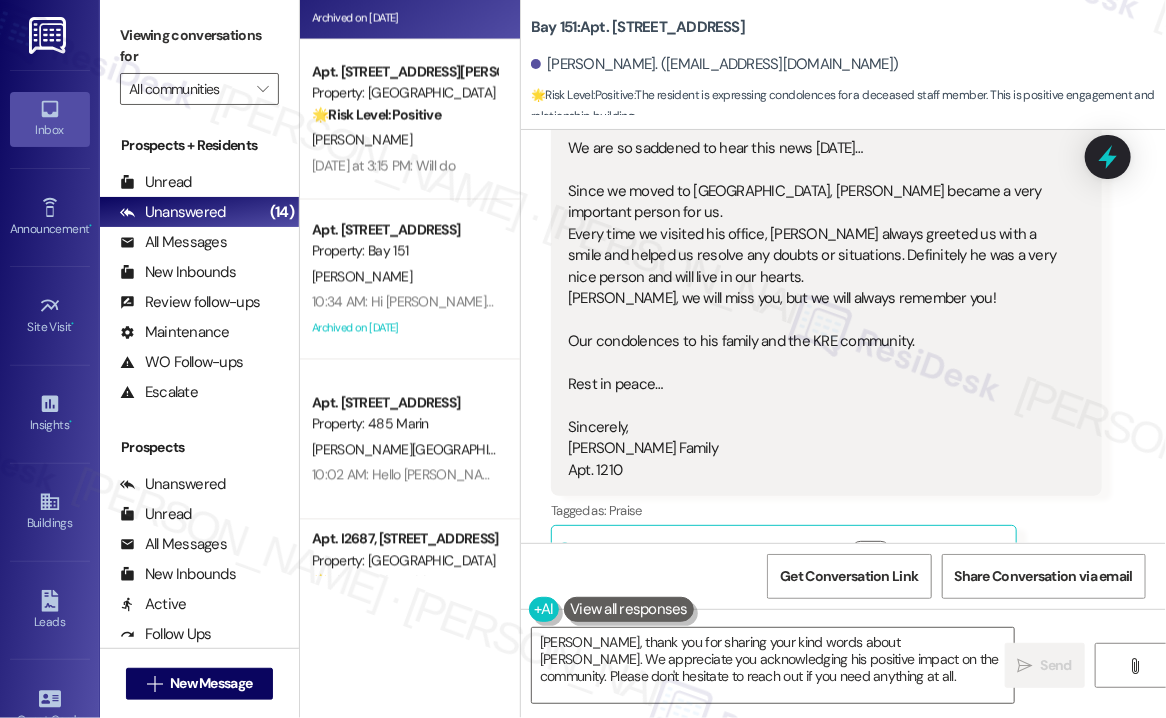 click on "Hi Alicia, thank you for sharing your heartfelt condolences. We appreciate your acknowledging Jakub's positive impact. If you need anything during this difficult time, please don't hesitate to reach out." at bounding box center (869, 720) 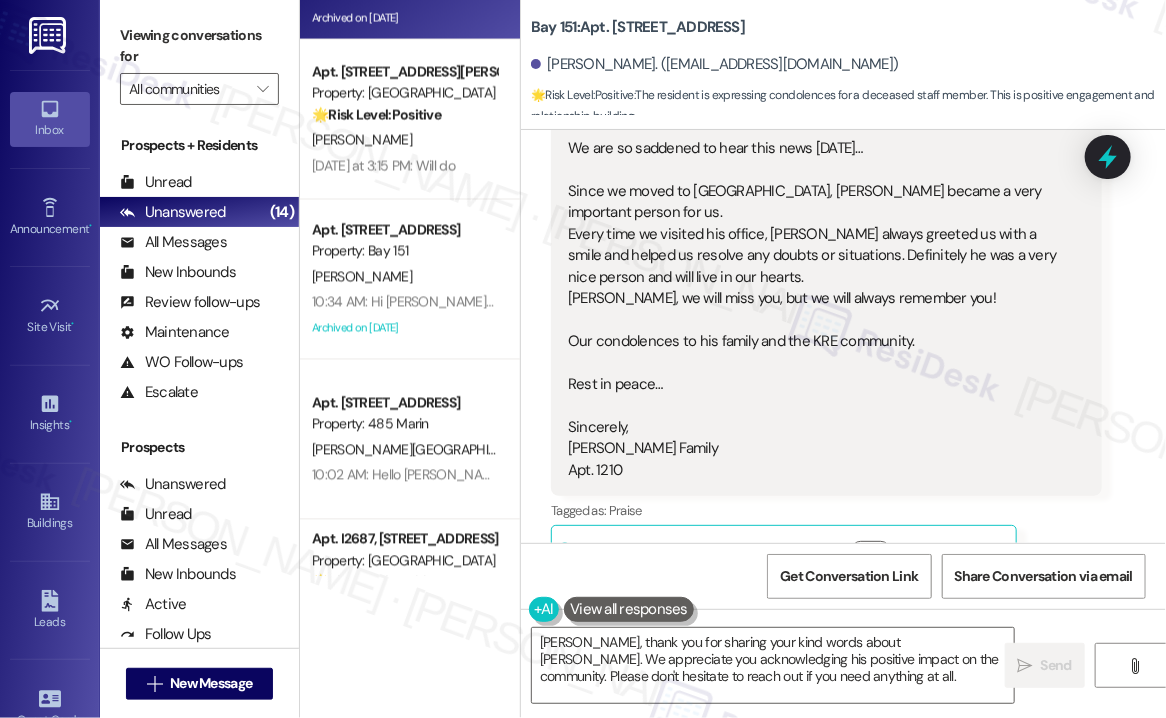 scroll, scrollTop: 50947, scrollLeft: 0, axis: vertical 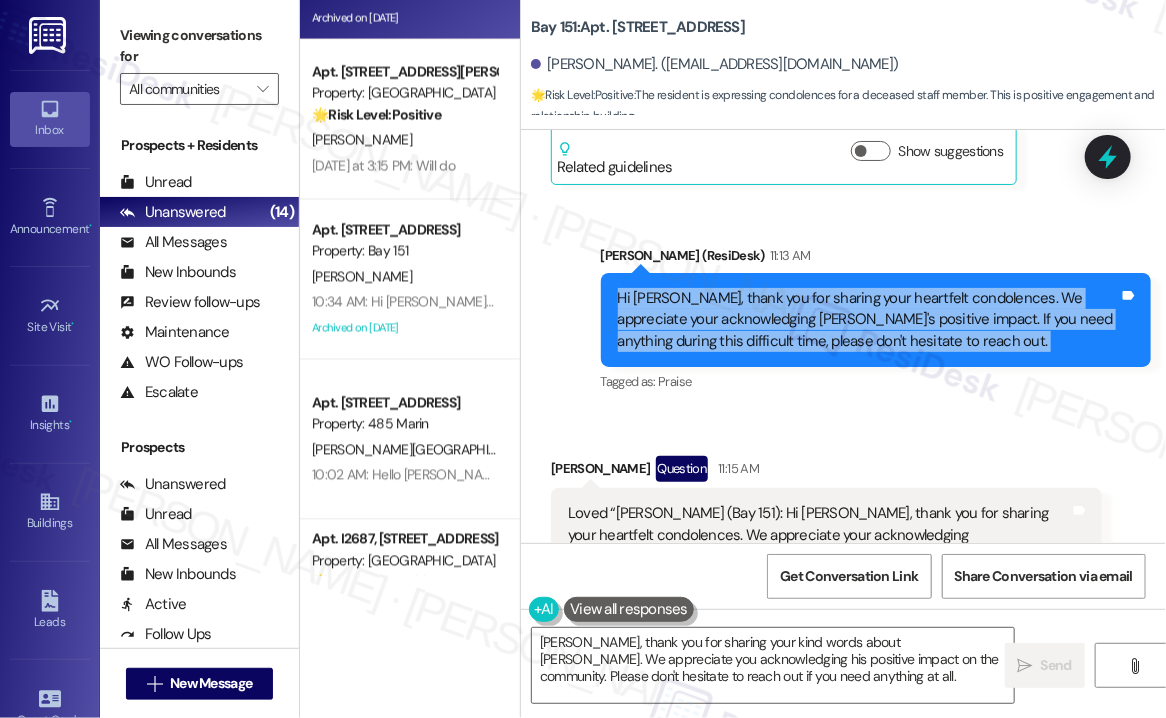 click at bounding box center (885, 659) 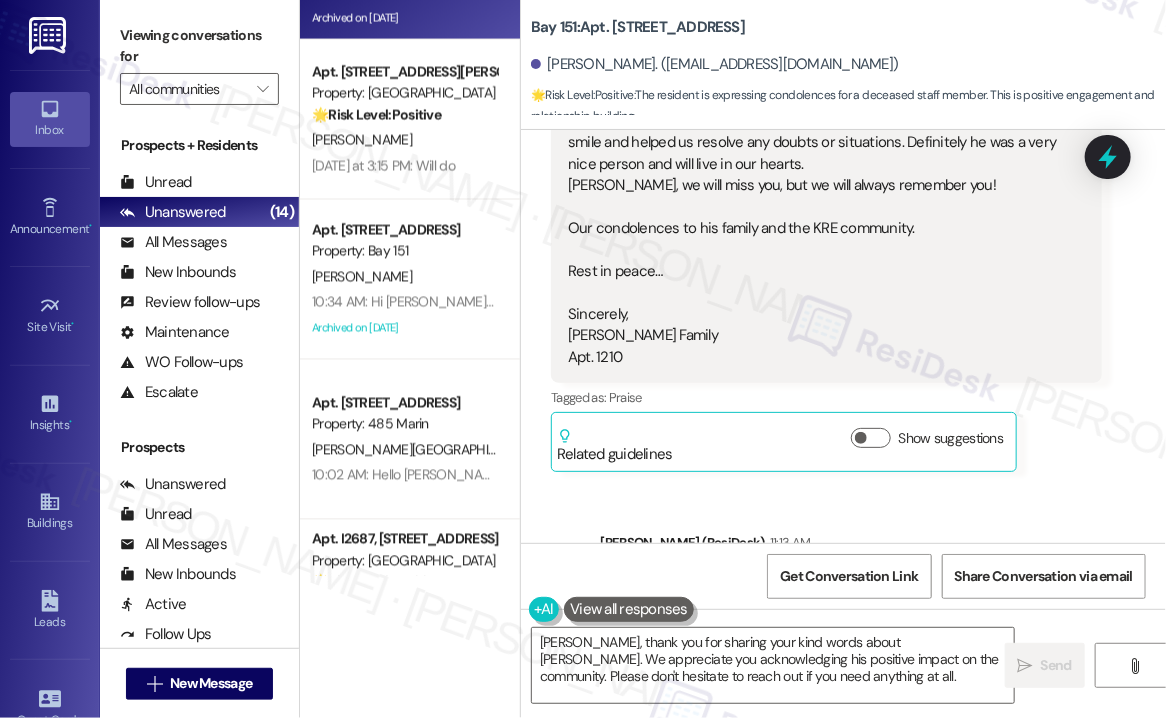click on "Loved “Jane (Bay 151): Hi Alicia, thank you for sharing your heartfelt condolences. We appreciate your acknowledging Jakub's positive impact. If you need anything during this difficult time, please don't hesitate to reach out.”" at bounding box center [819, 833] 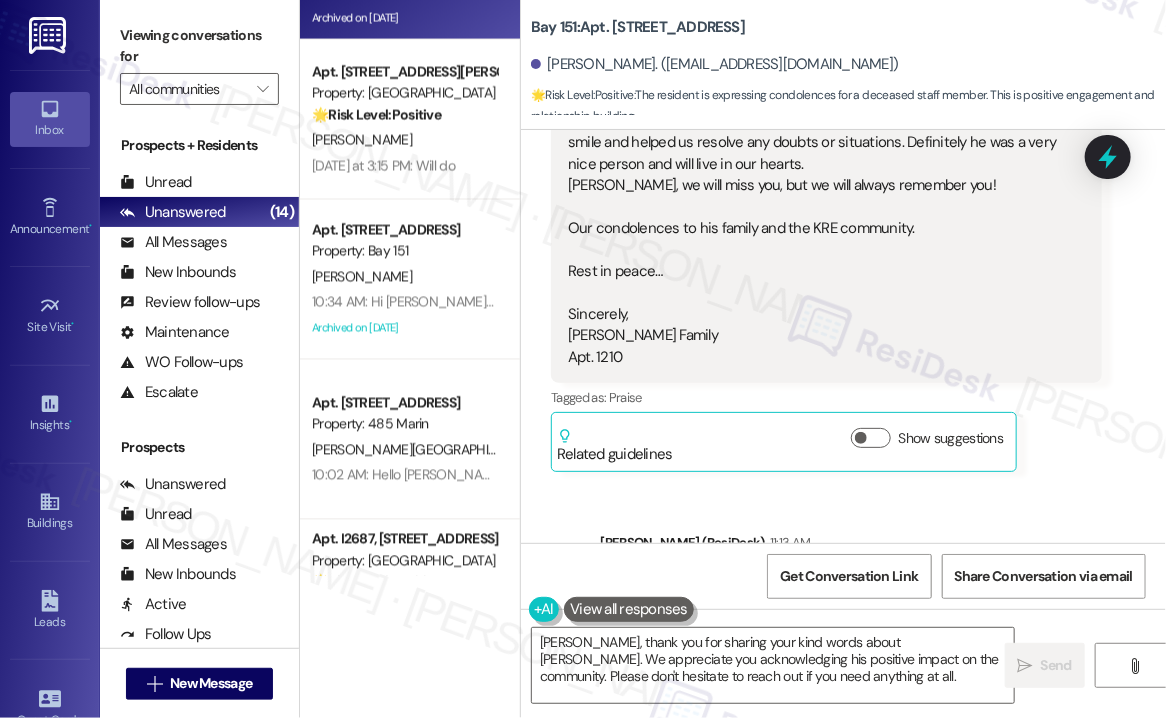click on "Alicia Romero Question 11:15 AM" at bounding box center (826, 759) 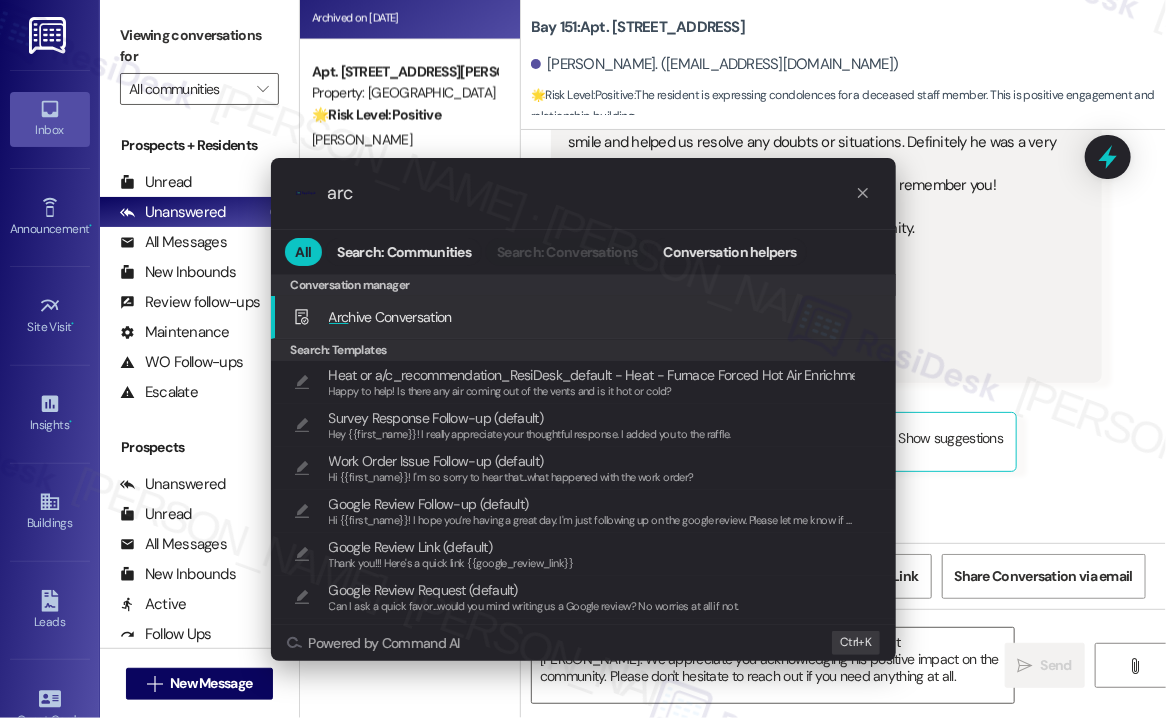 type on "arc" 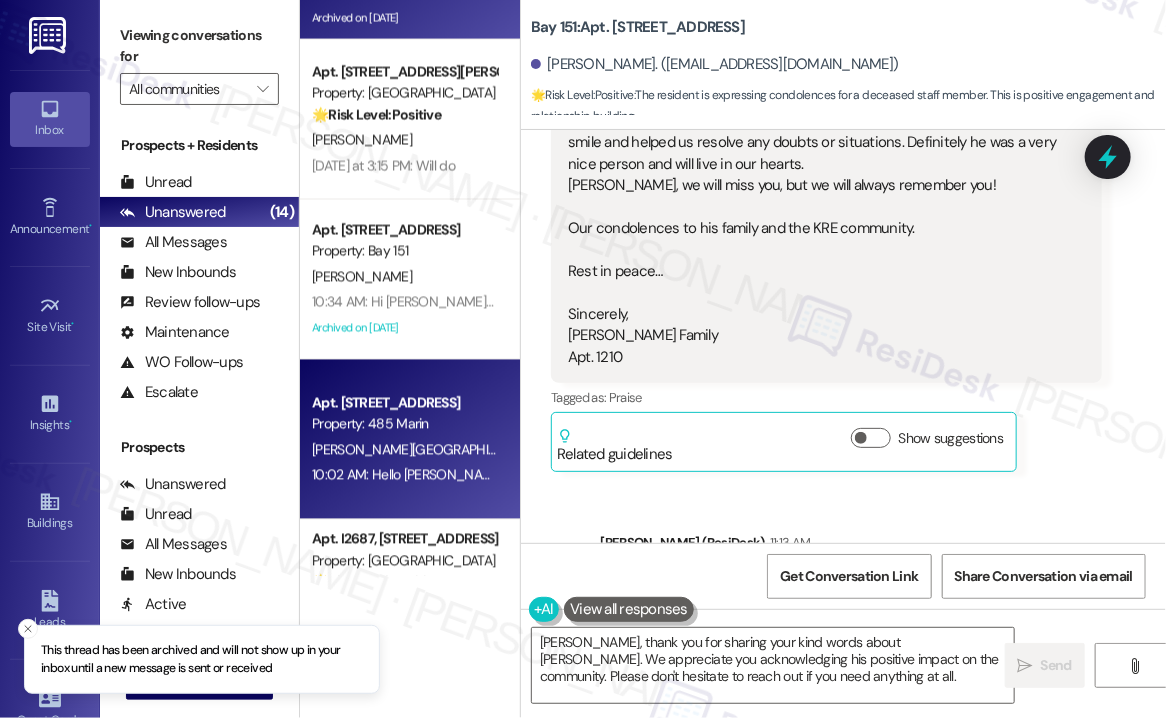 click on "Property: 485 Marin" at bounding box center [404, 424] 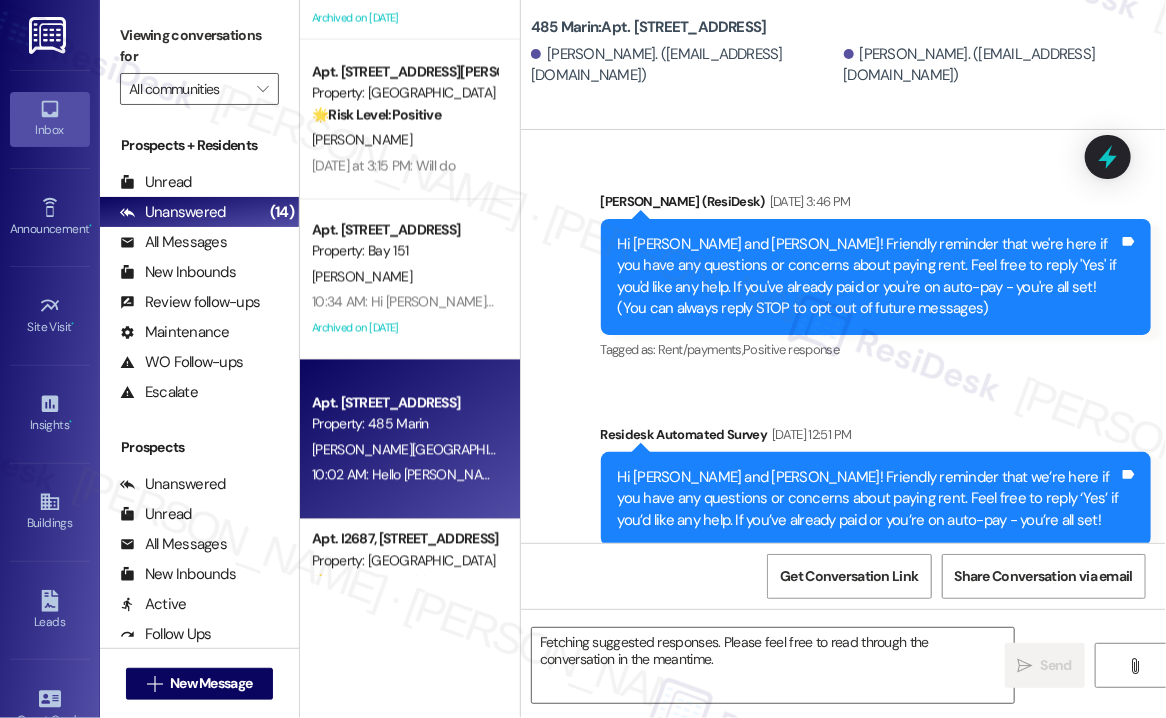 scroll, scrollTop: 10106, scrollLeft: 0, axis: vertical 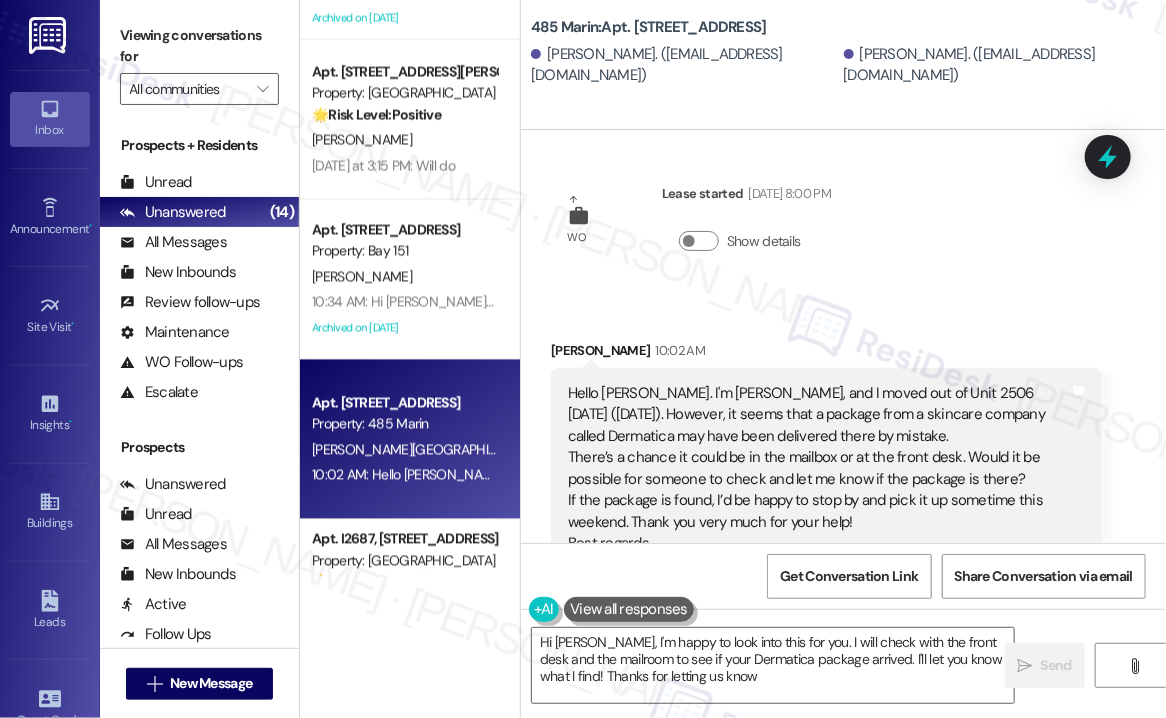 type on "Hi Yuina, I'm happy to look into this for you. I will check with the front desk and the mailroom to see if your Dermatica package arrived. I'll let you know what I find! Thanks for letting us know." 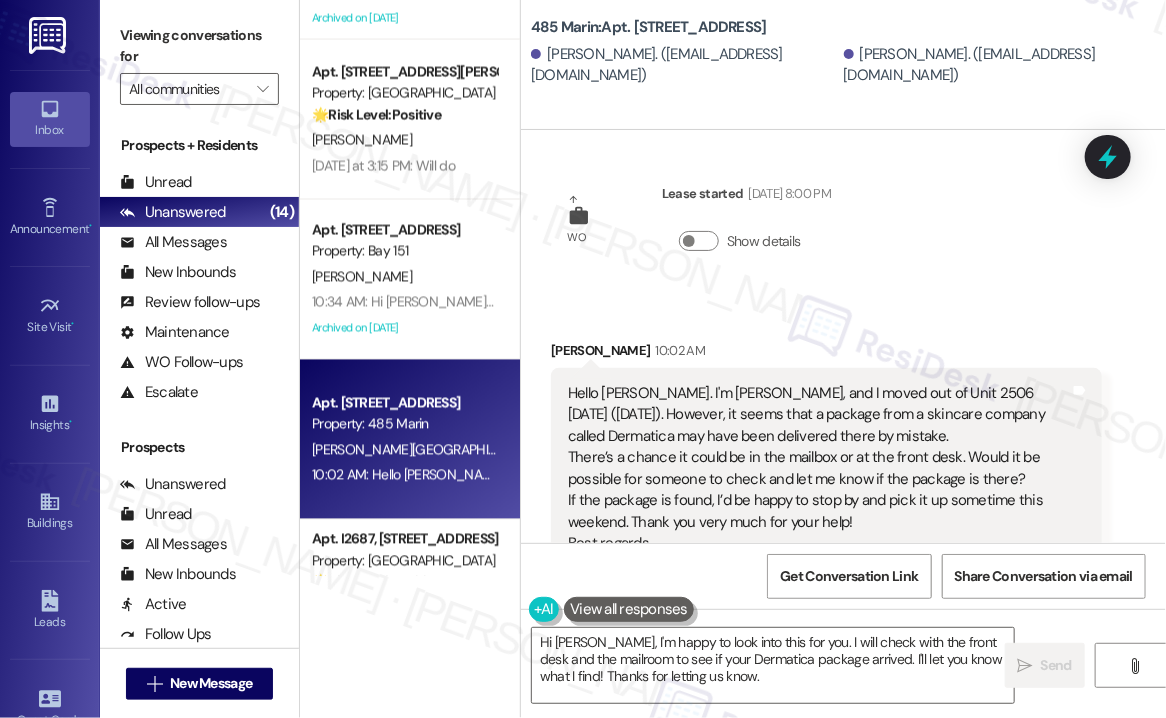 click on "Hello Jane. I'm Yuina Shimizu, and I moved out of Unit 2506 last Sunday (July 20th). However, it seems that a package from a skincare company called Dermatica may have been delivered there by mistake.
There’s a chance it could be in the mailbox or at the front desk. Would it be possible for someone to check and let me know if the package is there?
If the package is found, I’d be happy to stop by and pick it up sometime this weekend. Thank you very much for your help!
Best regards," at bounding box center [819, 468] 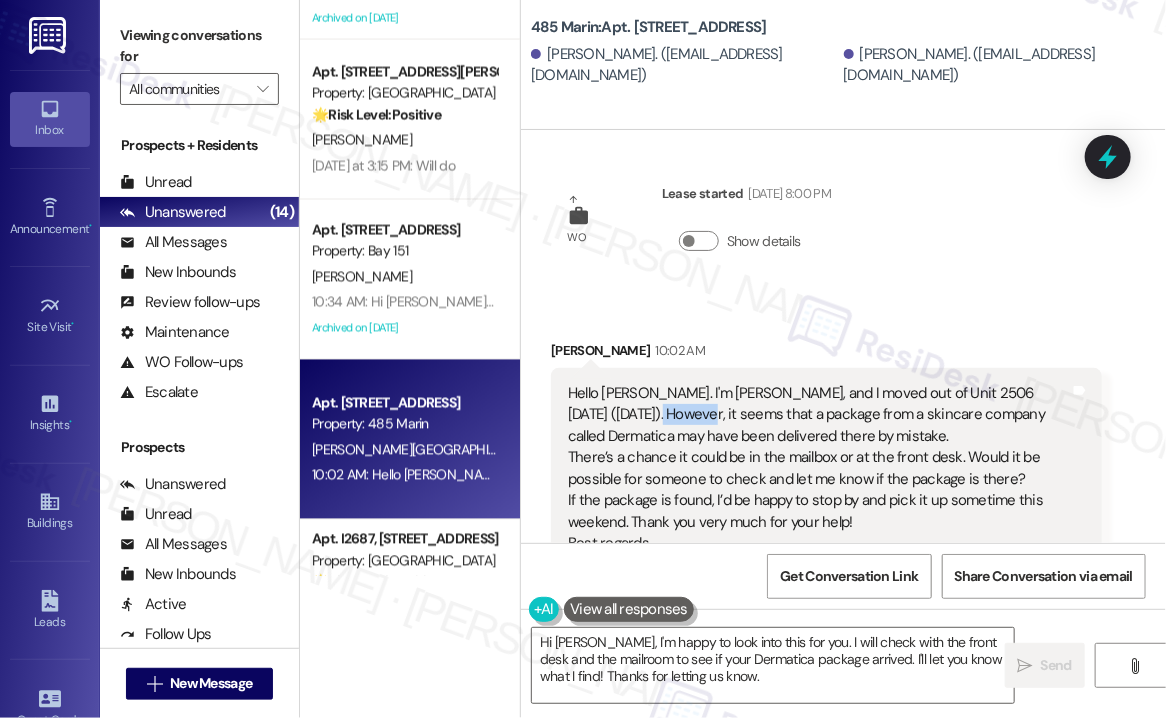 click on "Hello Jane. I'm Yuina Shimizu, and I moved out of Unit 2506 last Sunday (July 20th). However, it seems that a package from a skincare company called Dermatica may have been delivered there by mistake.
There’s a chance it could be in the mailbox or at the front desk. Would it be possible for someone to check and let me know if the package is there?
If the package is found, I’d be happy to stop by and pick it up sometime this weekend. Thank you very much for your help!
Best regards," at bounding box center (819, 468) 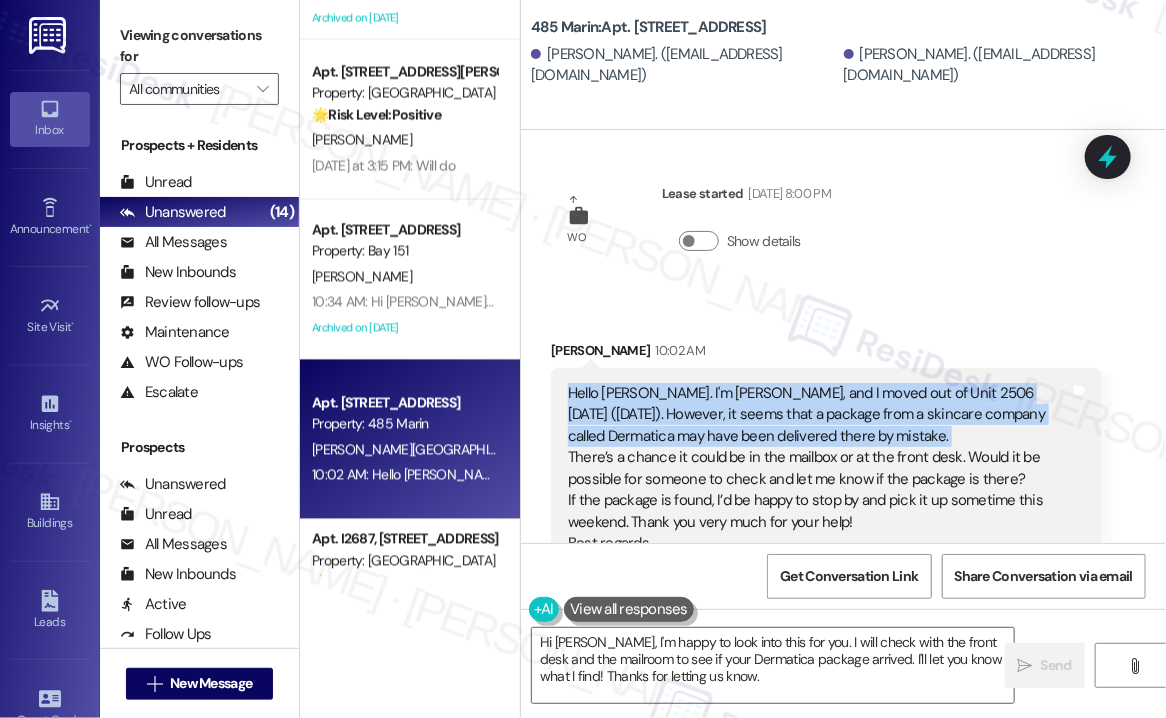 click on "Hello Jane. I'm Yuina Shimizu, and I moved out of Unit 2506 last Sunday (July 20th). However, it seems that a package from a skincare company called Dermatica may have been delivered there by mistake.
There’s a chance it could be in the mailbox or at the front desk. Would it be possible for someone to check and let me know if the package is there?
If the package is found, I’d be happy to stop by and pick it up sometime this weekend. Thank you very much for your help!
Best regards," at bounding box center (819, 468) 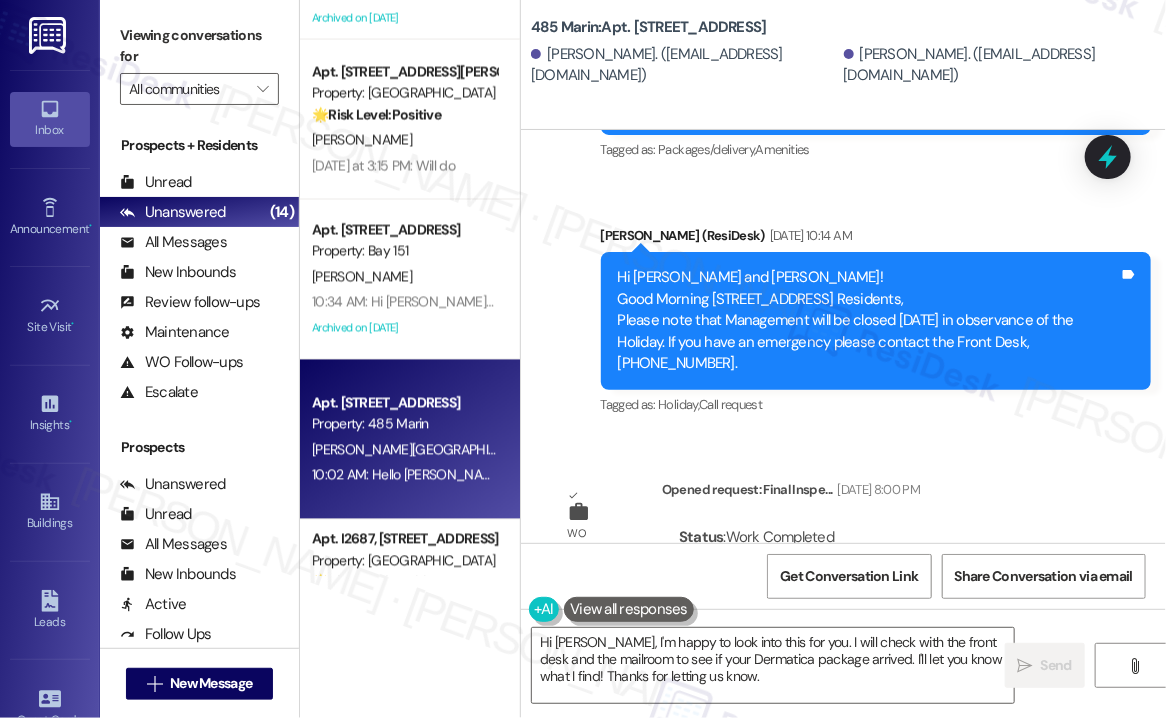 scroll, scrollTop: 10106, scrollLeft: 0, axis: vertical 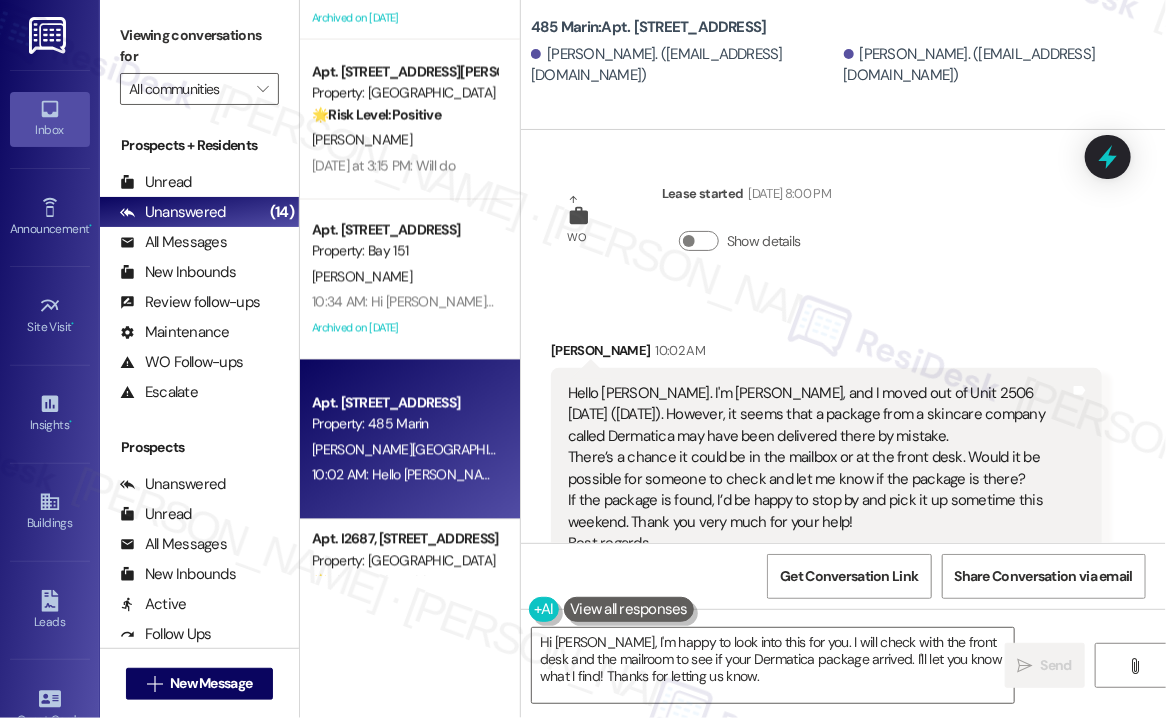 click on "Hello Jane. I'm Yuina Shimizu, and I moved out of Unit 2506 last Sunday (July 20th). However, it seems that a package from a skincare company called Dermatica may have been delivered there by mistake.
There’s a chance it could be in the mailbox or at the front desk. Would it be possible for someone to check and let me know if the package is there?
If the package is found, I’d be happy to stop by and pick it up sometime this weekend. Thank you very much for your help!
Best regards," at bounding box center [819, 468] 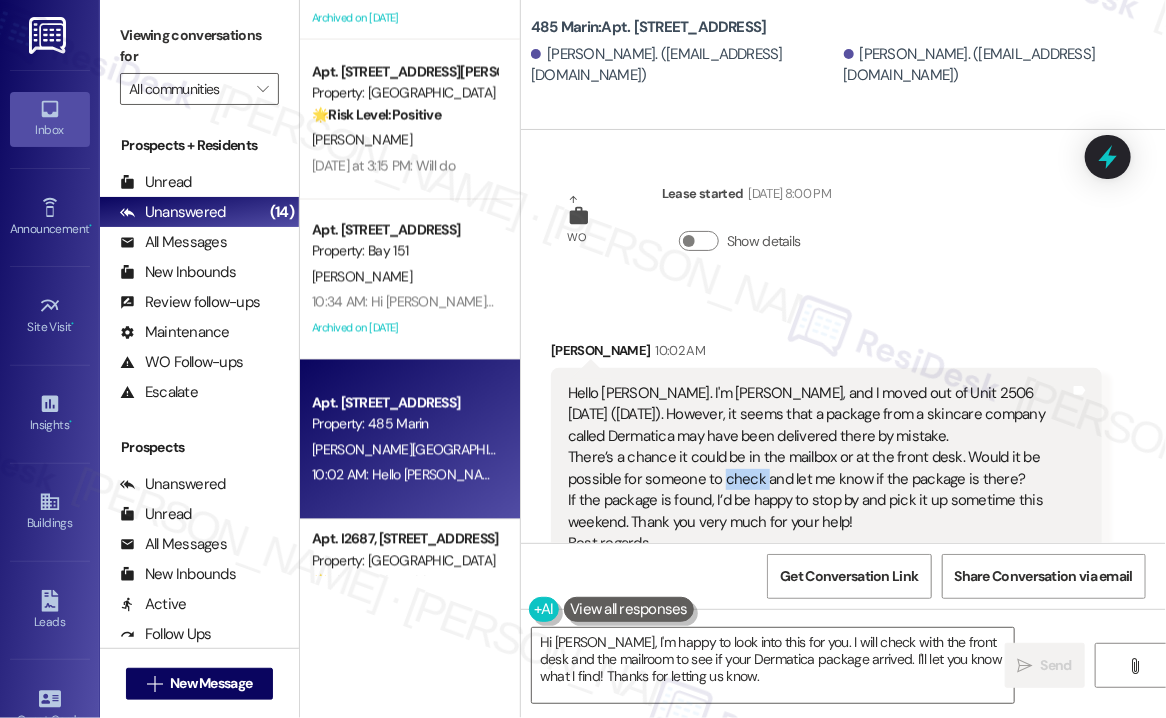 click on "Hello Jane. I'm Yuina Shimizu, and I moved out of Unit 2506 last Sunday (July 20th). However, it seems that a package from a skincare company called Dermatica may have been delivered there by mistake.
There’s a chance it could be in the mailbox or at the front desk. Would it be possible for someone to check and let me know if the package is there?
If the package is found, I’d be happy to stop by and pick it up sometime this weekend. Thank you very much for your help!
Best regards," at bounding box center [819, 468] 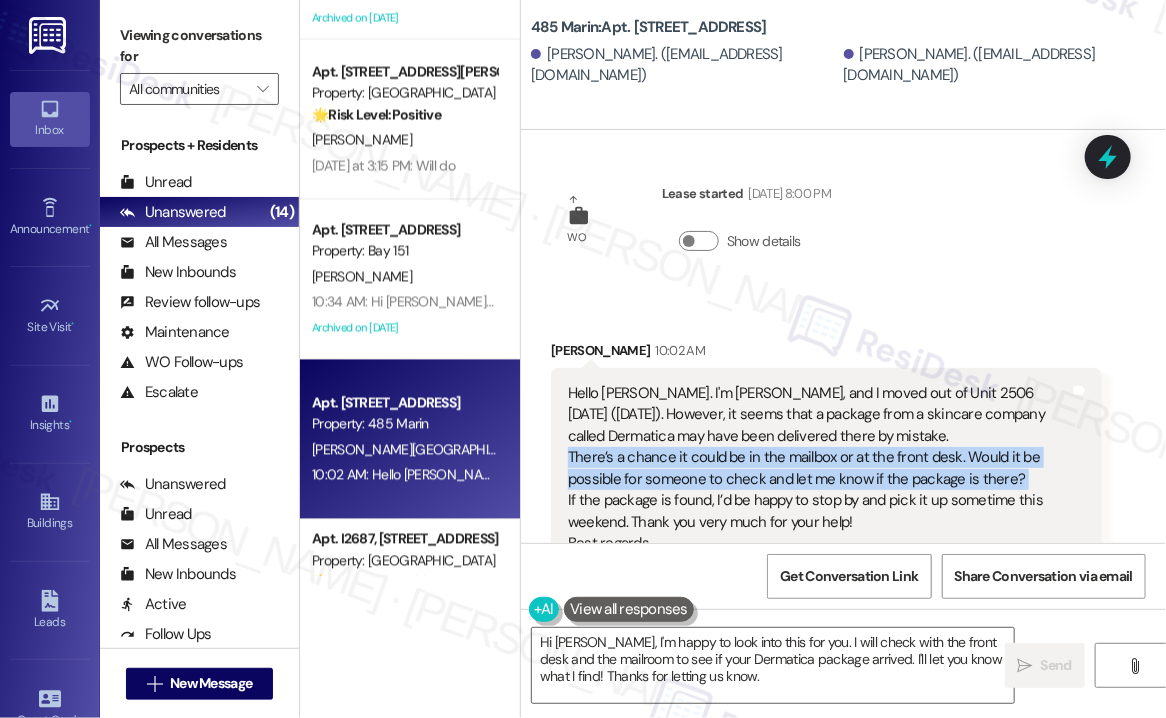 click on "Hello Jane. I'm Yuina Shimizu, and I moved out of Unit 2506 last Sunday (July 20th). However, it seems that a package from a skincare company called Dermatica may have been delivered there by mistake.
There’s a chance it could be in the mailbox or at the front desk. Would it be possible for someone to check and let me know if the package is there?
If the package is found, I’d be happy to stop by and pick it up sometime this weekend. Thank you very much for your help!
Best regards," at bounding box center (819, 468) 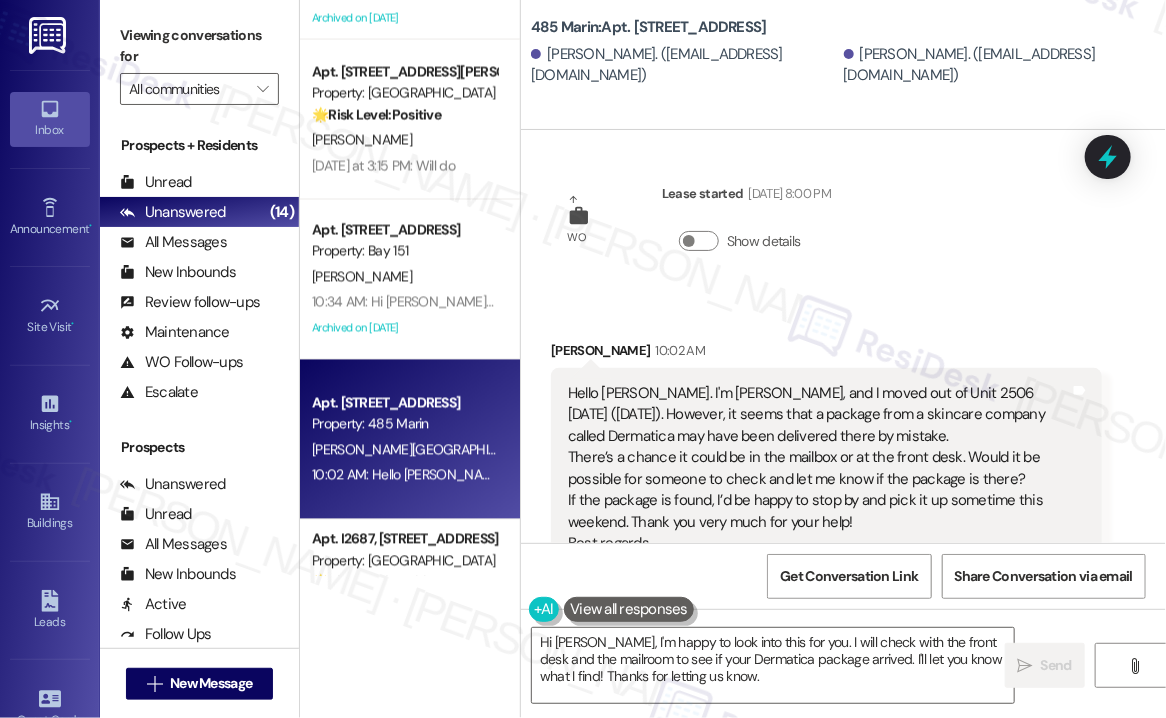 click on "Hello Jane. I'm Yuina Shimizu, and I moved out of Unit 2506 last Sunday (July 20th). However, it seems that a package from a skincare company called Dermatica may have been delivered there by mistake.
There’s a chance it could be in the mailbox or at the front desk. Would it be possible for someone to check and let me know if the package is there?
If the package is found, I’d be happy to stop by and pick it up sometime this weekend. Thank you very much for your help!
Best regards," at bounding box center [819, 468] 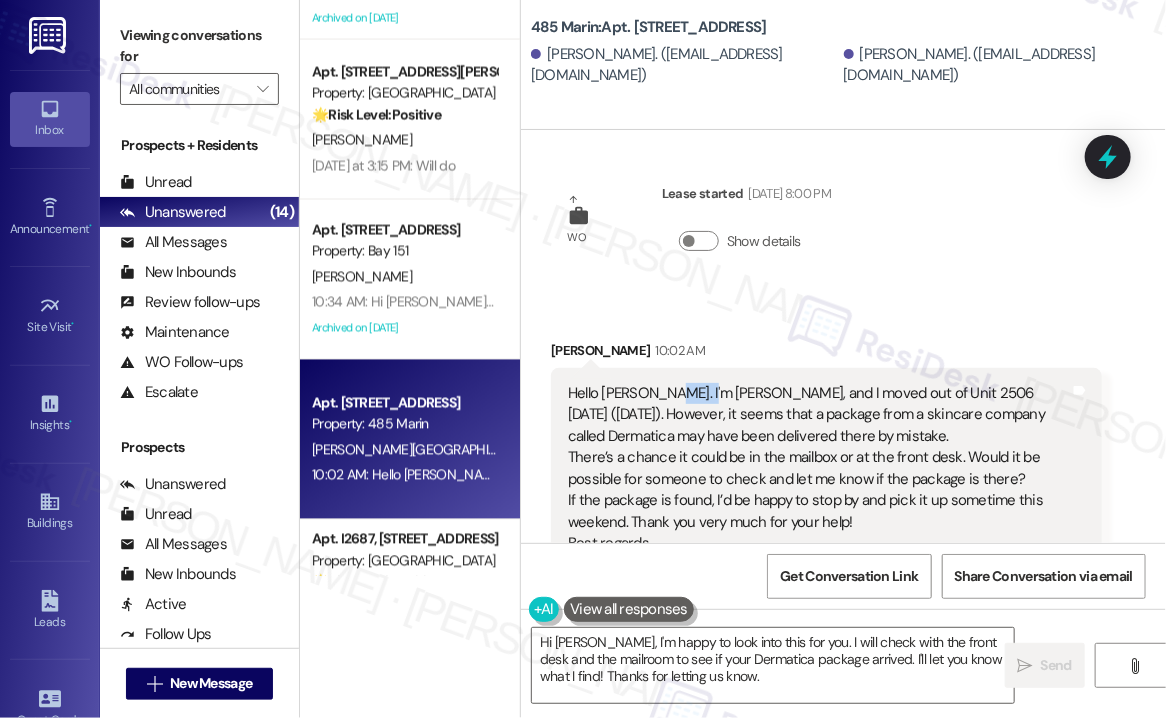 click on "Hello Jane. I'm Yuina Shimizu, and I moved out of Unit 2506 last Sunday (July 20th). However, it seems that a package from a skincare company called Dermatica may have been delivered there by mistake.
There’s a chance it could be in the mailbox or at the front desk. Would it be possible for someone to check and let me know if the package is there?
If the package is found, I’d be happy to stop by and pick it up sometime this weekend. Thank you very much for your help!
Best regards," at bounding box center [819, 468] 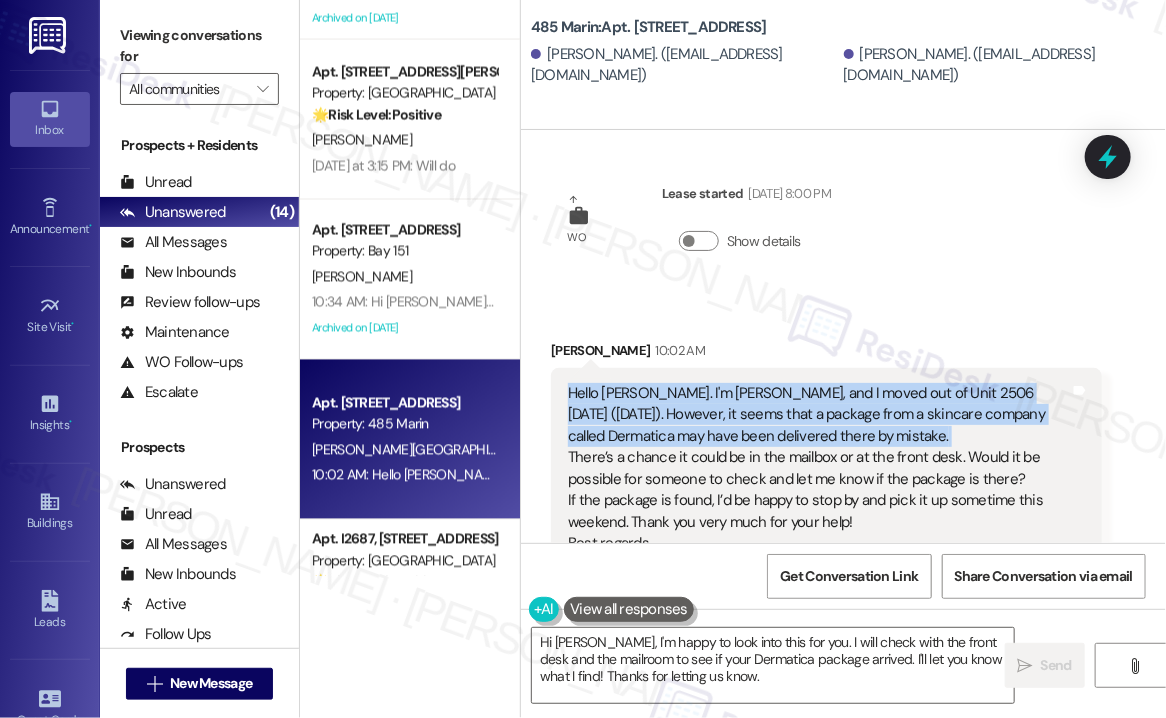 click on "Hello Jane. I'm Yuina Shimizu, and I moved out of Unit 2506 last Sunday (July 20th). However, it seems that a package from a skincare company called Dermatica may have been delivered there by mistake.
There’s a chance it could be in the mailbox or at the front desk. Would it be possible for someone to check and let me know if the package is there?
If the package is found, I’d be happy to stop by and pick it up sometime this weekend. Thank you very much for your help!
Best regards," at bounding box center [819, 468] 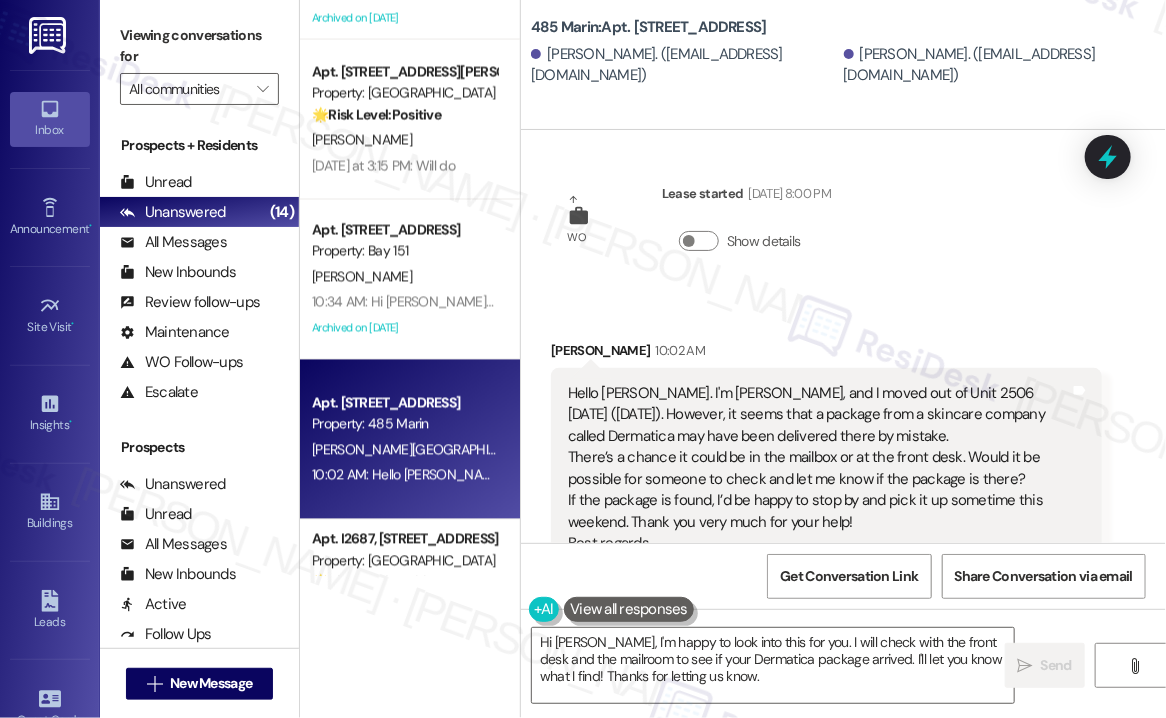 click on "Hello Jane. I'm Yuina Shimizu, and I moved out of Unit 2506 last Sunday (July 20th). However, it seems that a package from a skincare company called Dermatica may have been delivered there by mistake.
There’s a chance it could be in the mailbox or at the front desk. Would it be possible for someone to check and let me know if the package is there?
If the package is found, I’d be happy to stop by and pick it up sometime this weekend. Thank you very much for your help!
Best regards," at bounding box center (819, 468) 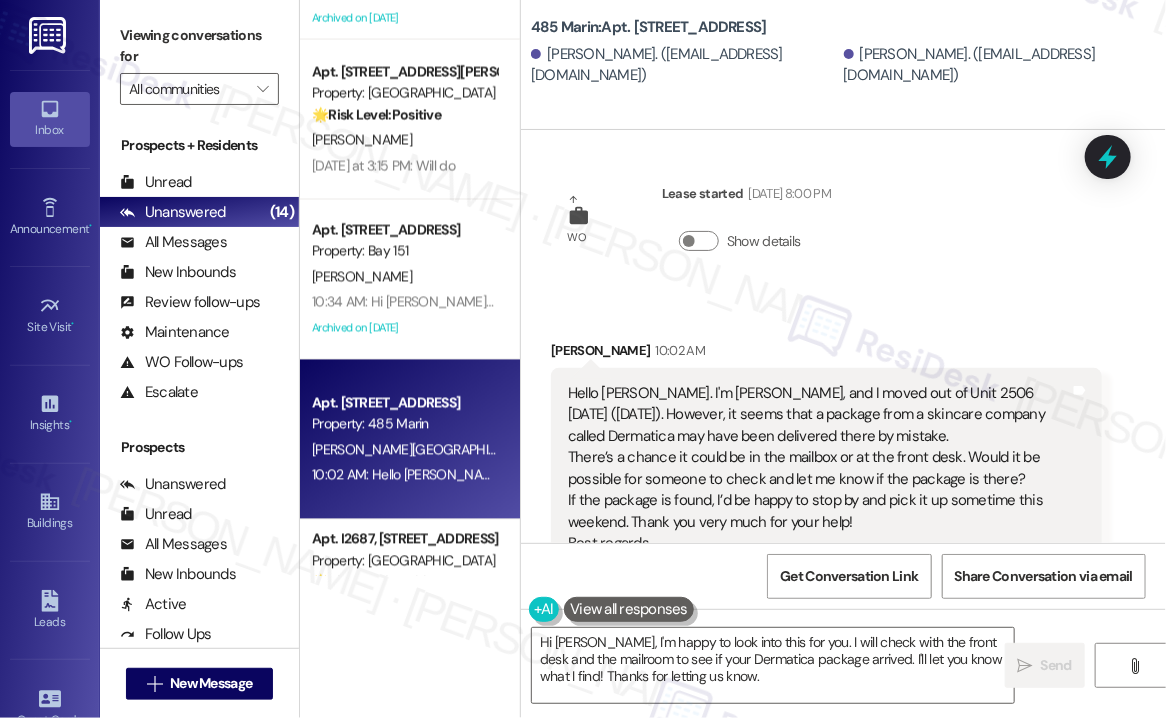 scroll, scrollTop: 1664, scrollLeft: 0, axis: vertical 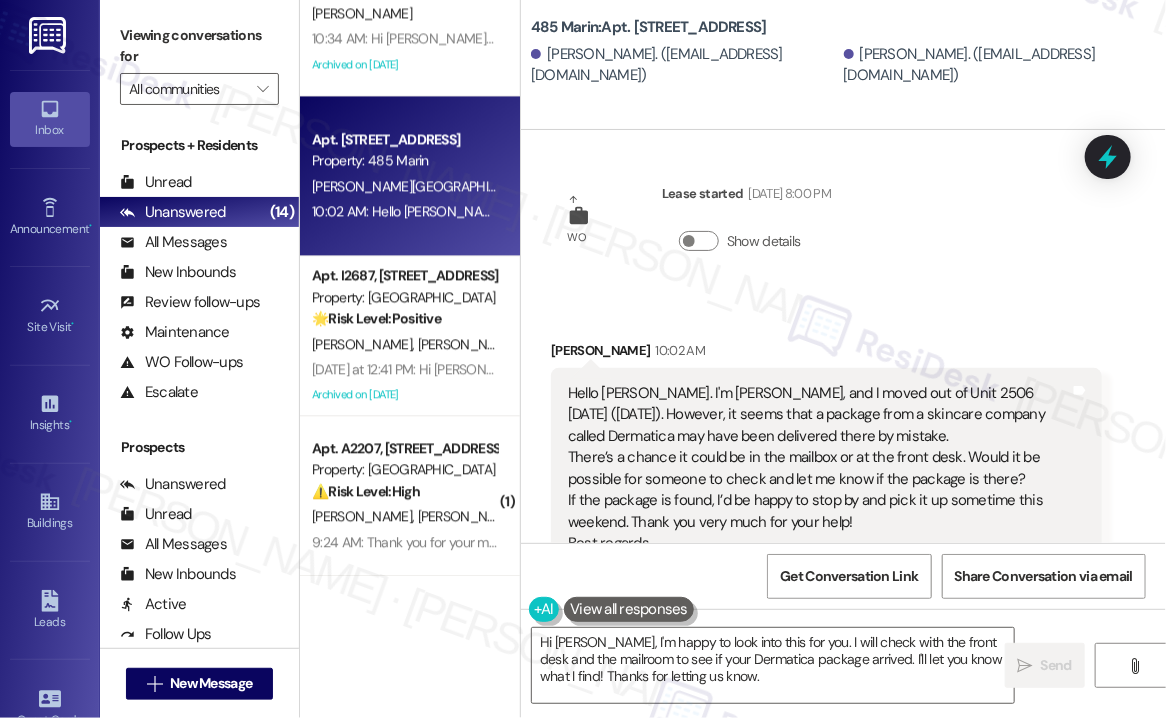 click on "Hello Jane. I'm Yuina Shimizu, and I moved out of Unit 2506 last Sunday (July 20th). However, it seems that a package from a skincare company called Dermatica may have been delivered there by mistake.
There’s a chance it could be in the mailbox or at the front desk. Would it be possible for someone to check and let me know if the package is there?
If the package is found, I’d be happy to stop by and pick it up sometime this weekend. Thank you very much for your help!
Best regards," at bounding box center (819, 468) 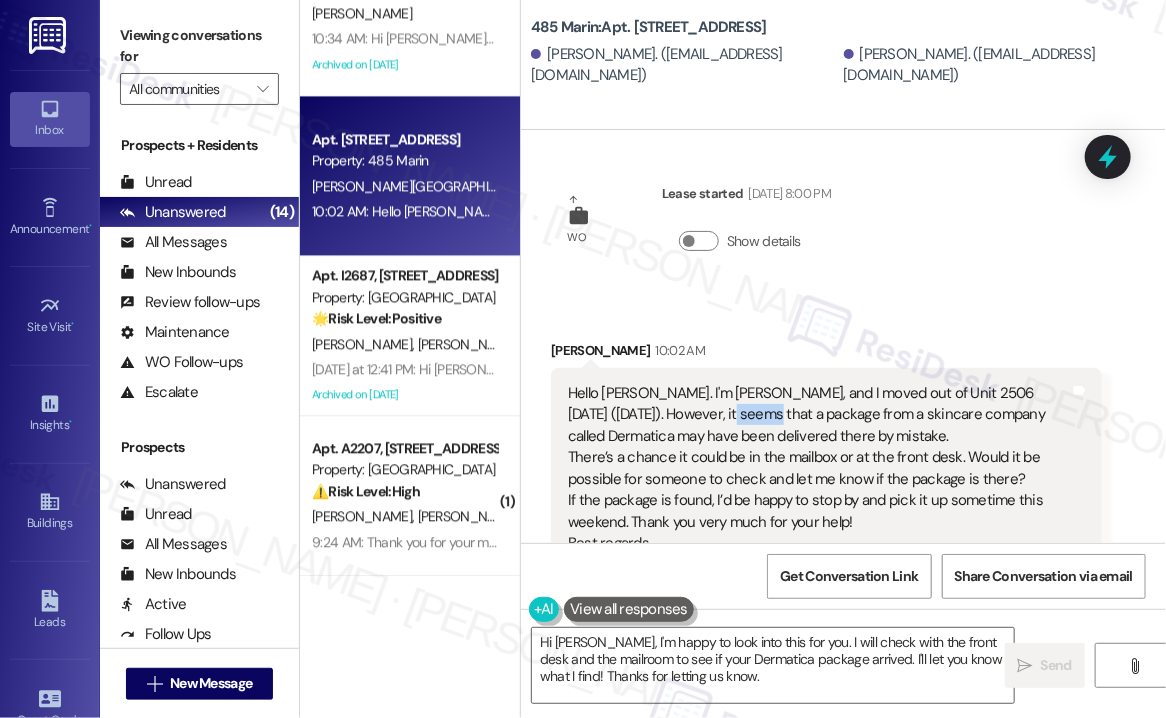 click on "Hello Jane. I'm Yuina Shimizu, and I moved out of Unit 2506 last Sunday (July 20th). However, it seems that a package from a skincare company called Dermatica may have been delivered there by mistake.
There’s a chance it could be in the mailbox or at the front desk. Would it be possible for someone to check and let me know if the package is there?
If the package is found, I’d be happy to stop by and pick it up sometime this weekend. Thank you very much for your help!
Best regards," at bounding box center (819, 468) 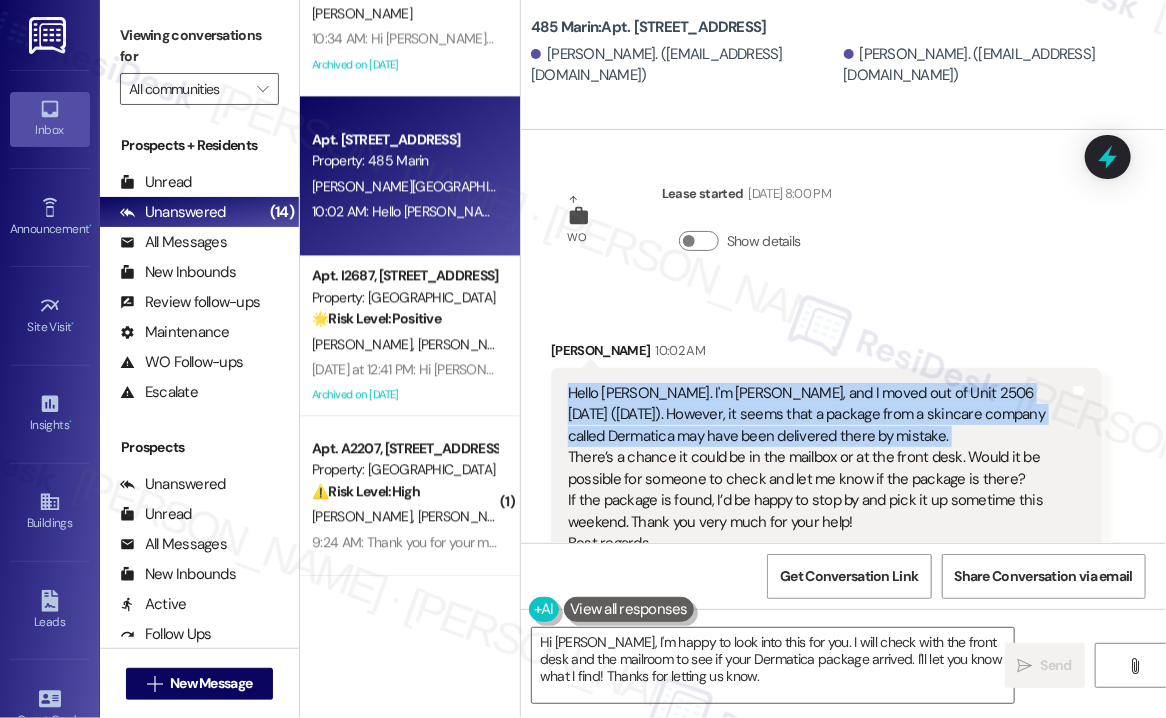 click on "Hello Jane. I'm Yuina Shimizu, and I moved out of Unit 2506 last Sunday (July 20th). However, it seems that a package from a skincare company called Dermatica may have been delivered there by mistake.
There’s a chance it could be in the mailbox or at the front desk. Would it be possible for someone to check and let me know if the package is there?
If the package is found, I’d be happy to stop by and pick it up sometime this weekend. Thank you very much for your help!
Best regards," at bounding box center (819, 468) 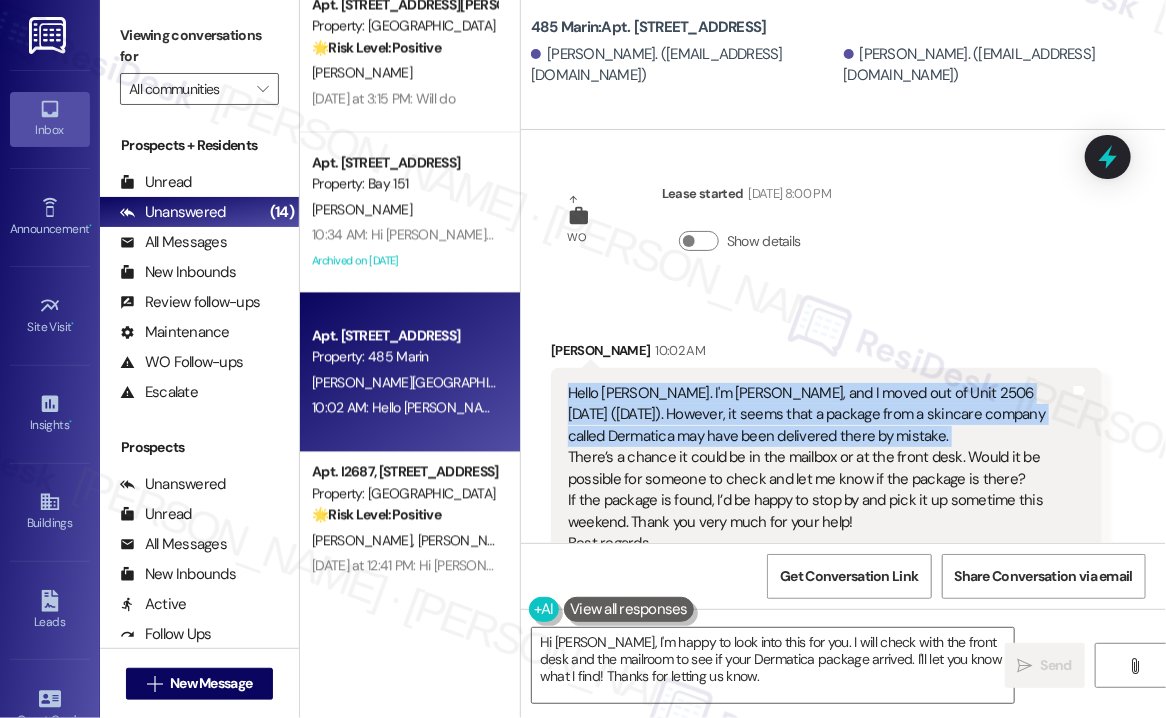 scroll, scrollTop: 1464, scrollLeft: 0, axis: vertical 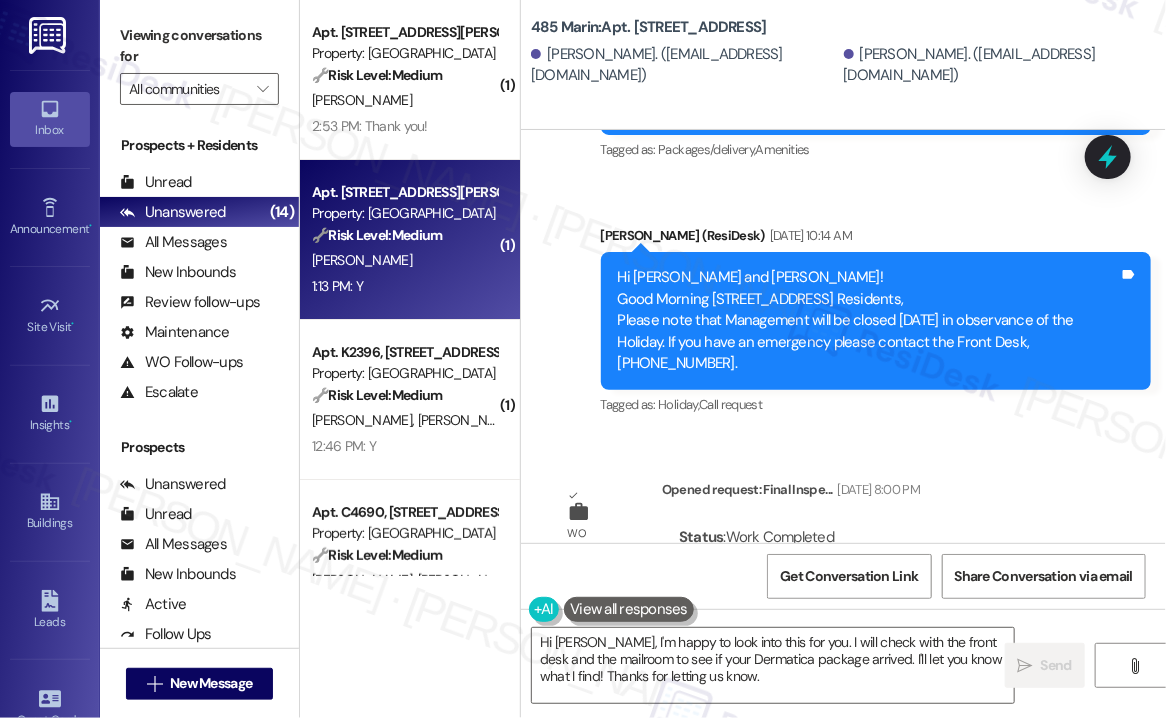 click on "S. Hutchings" at bounding box center (404, 260) 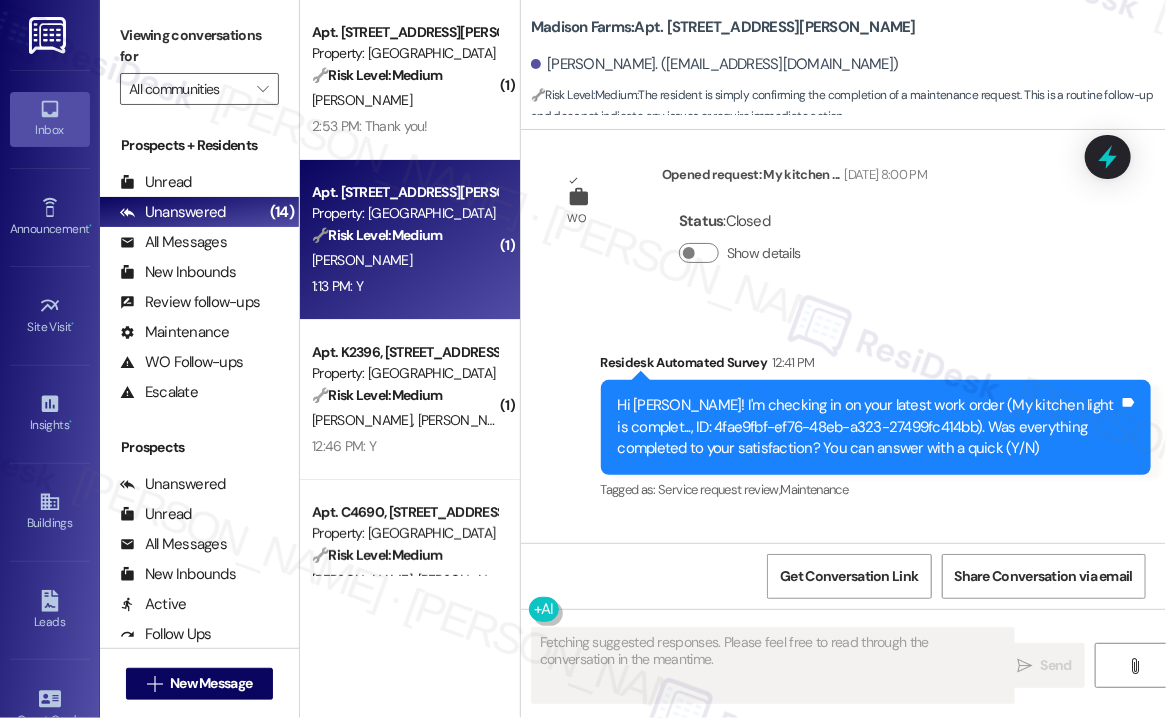 scroll, scrollTop: 2180, scrollLeft: 0, axis: vertical 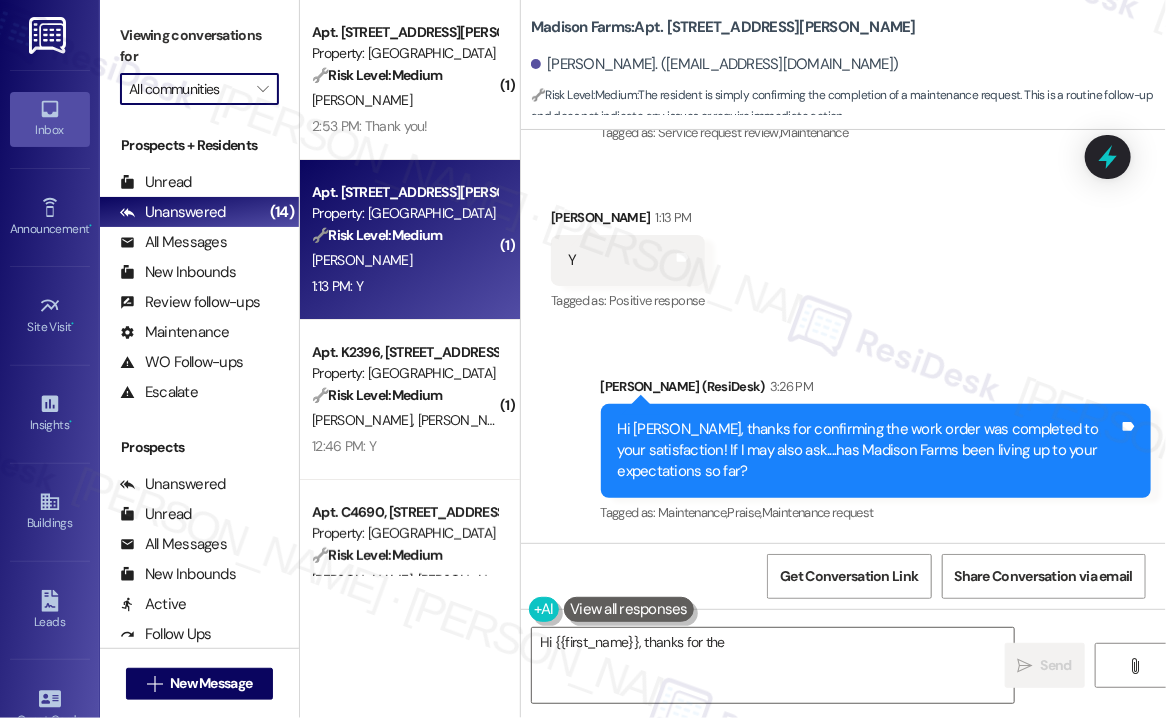 click on "All communities" at bounding box center (188, 89) 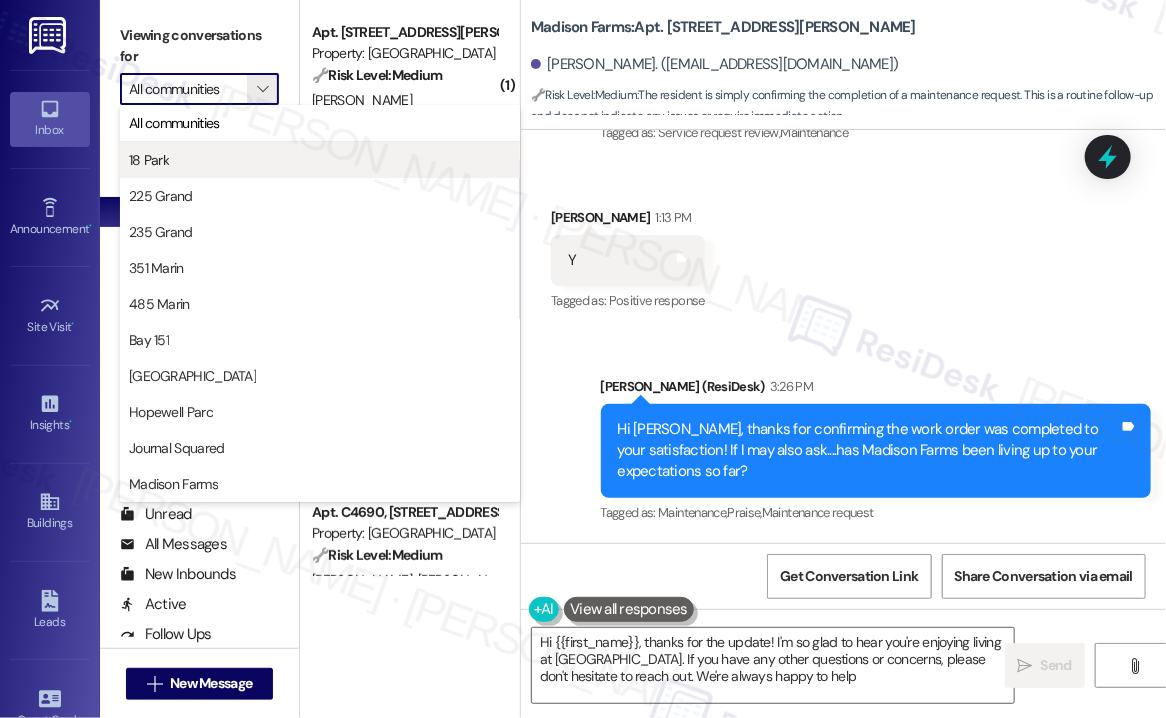 type on "Hi {{first_name}}, thanks for the update! I'm so glad to hear you're enjoying living at Madison Farms. If you have any other questions or concerns, please don't hesitate to reach out. We're always happy to help!" 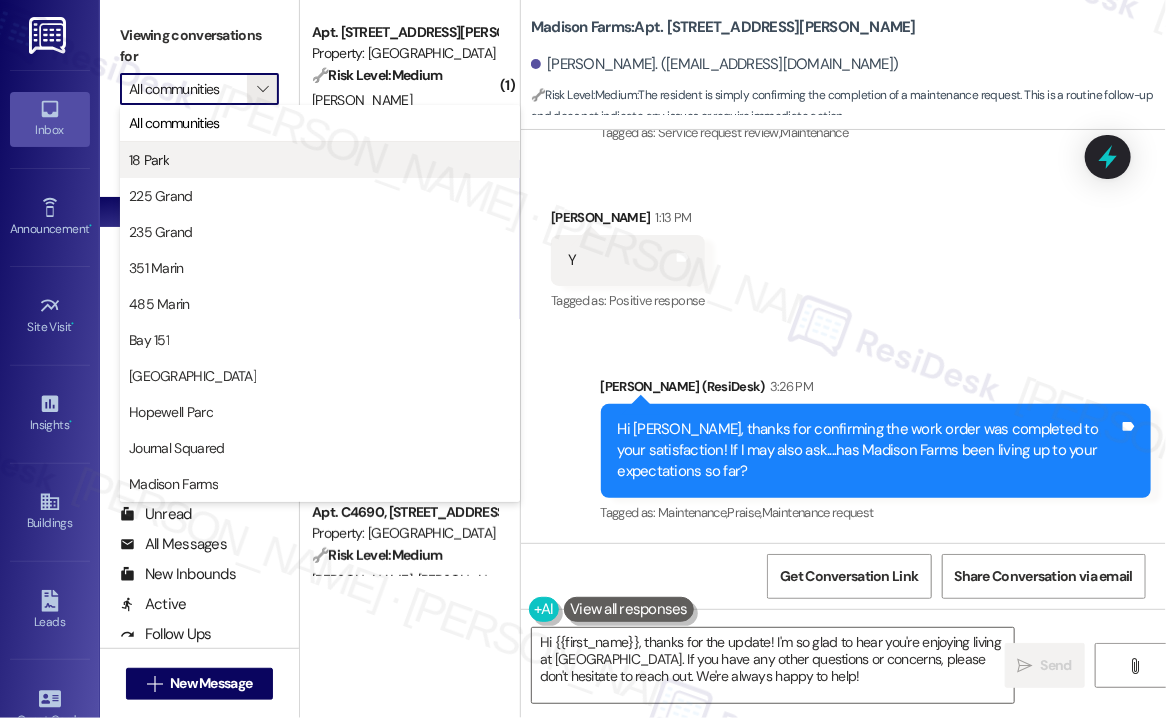 click on "18 Park" at bounding box center (320, 160) 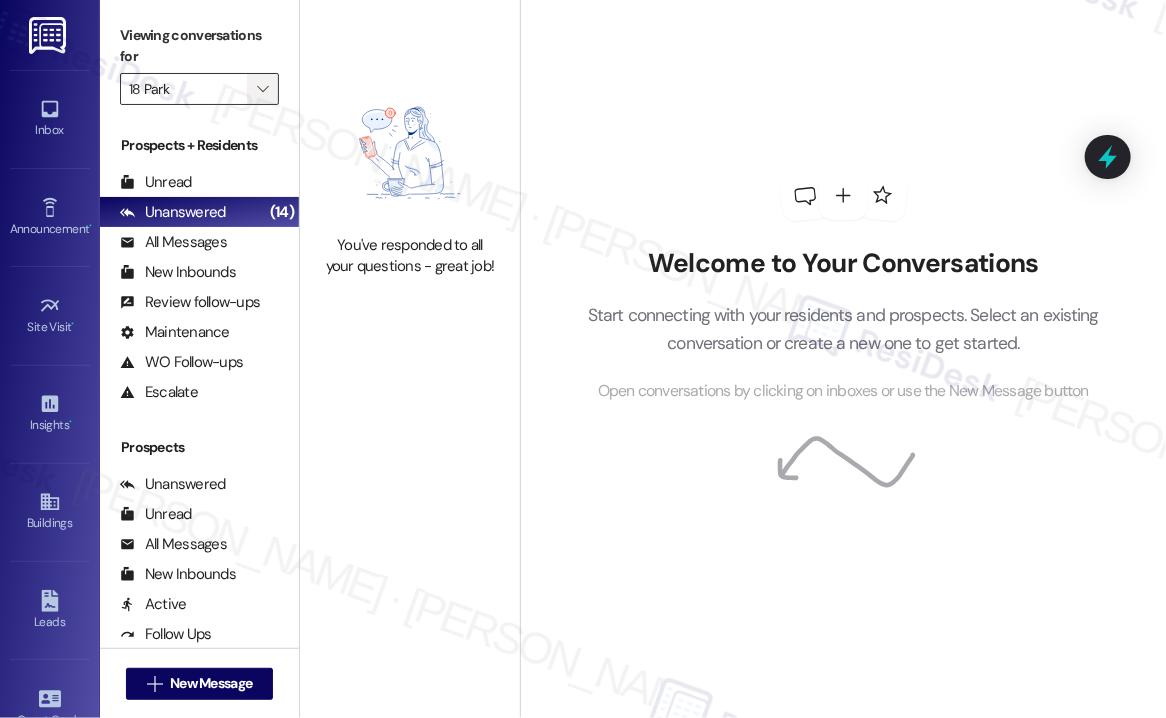 click on "" at bounding box center (263, 89) 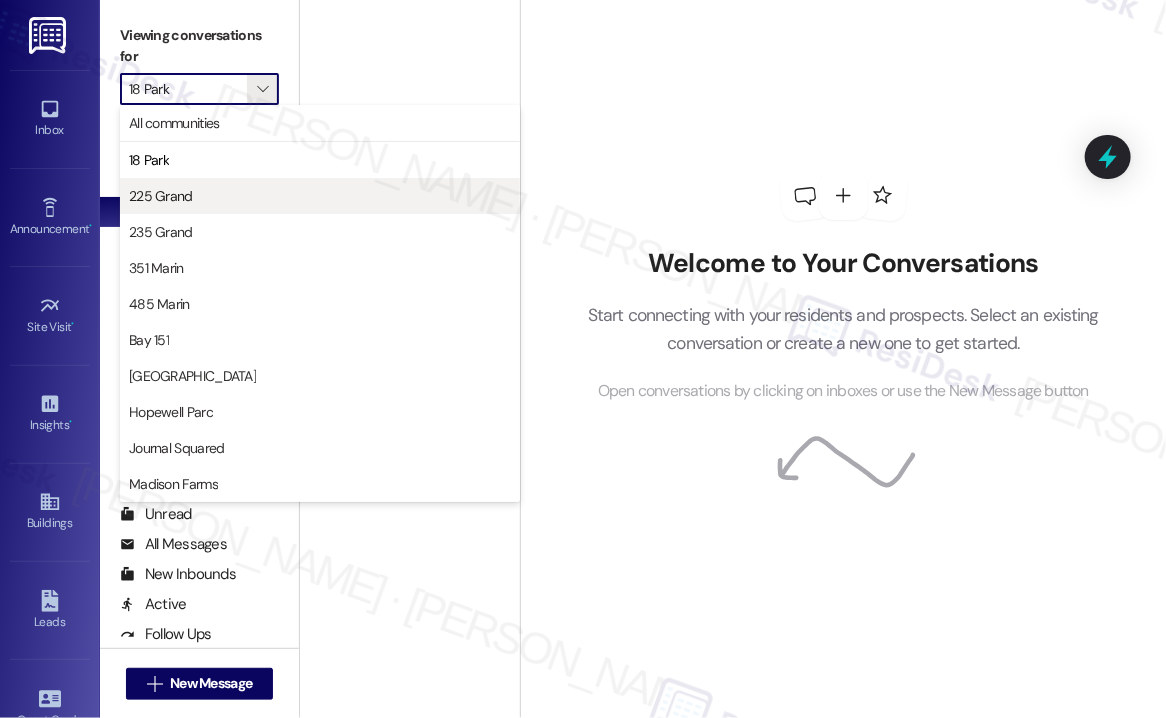 click on "225 Grand" at bounding box center [320, 196] 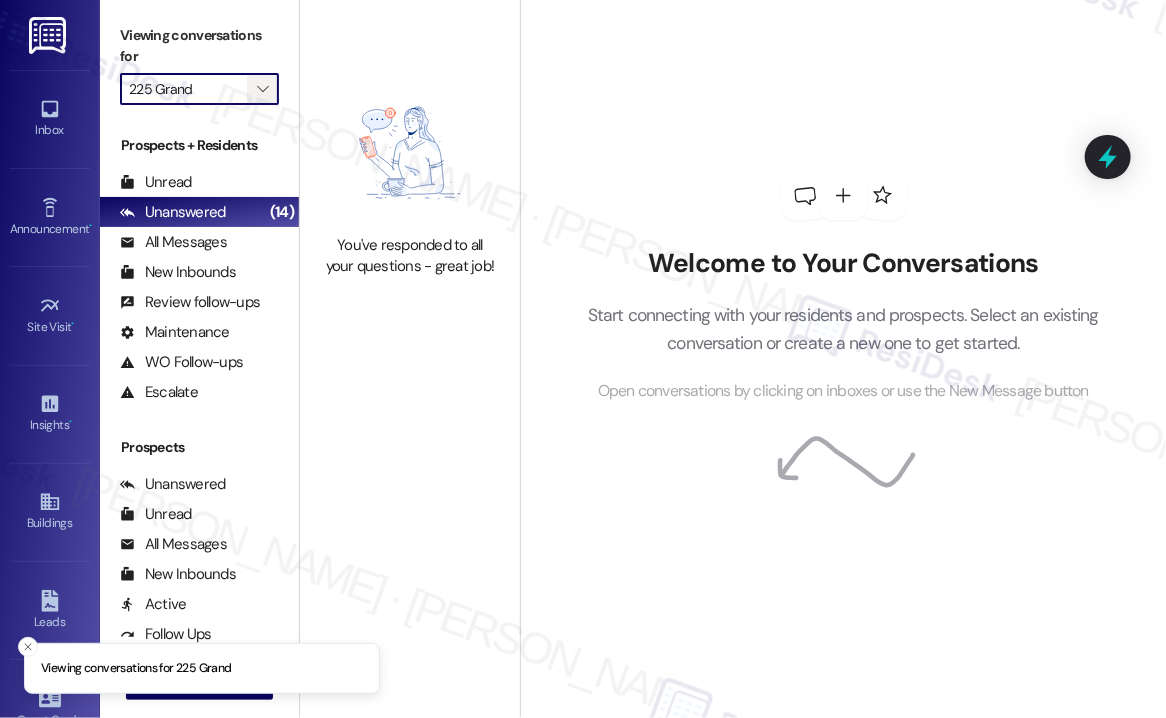 click on "" at bounding box center (263, 89) 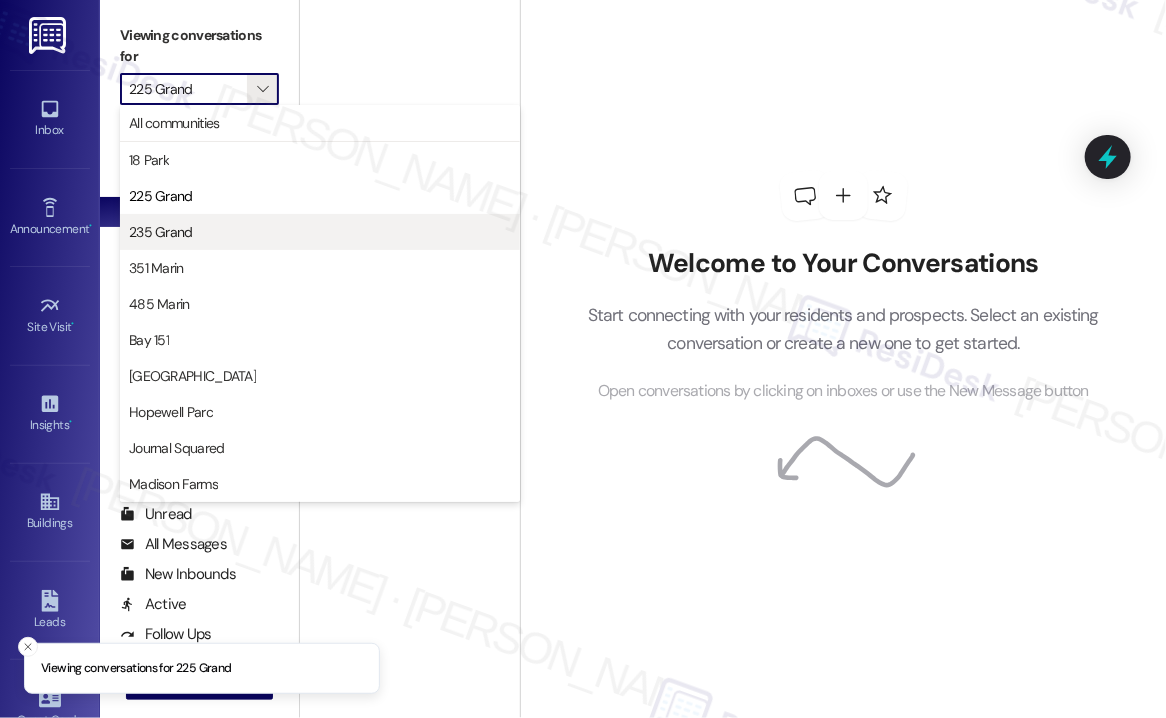 click on "235 Grand" at bounding box center [320, 232] 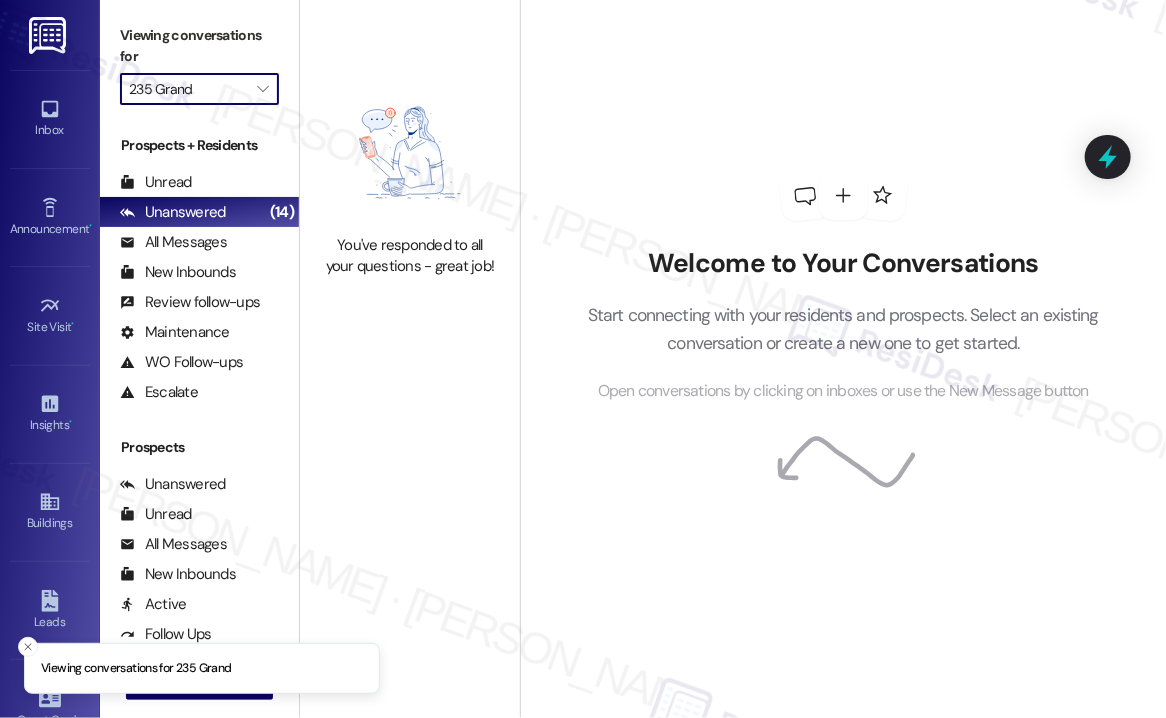 click on "235 Grand" at bounding box center [188, 89] 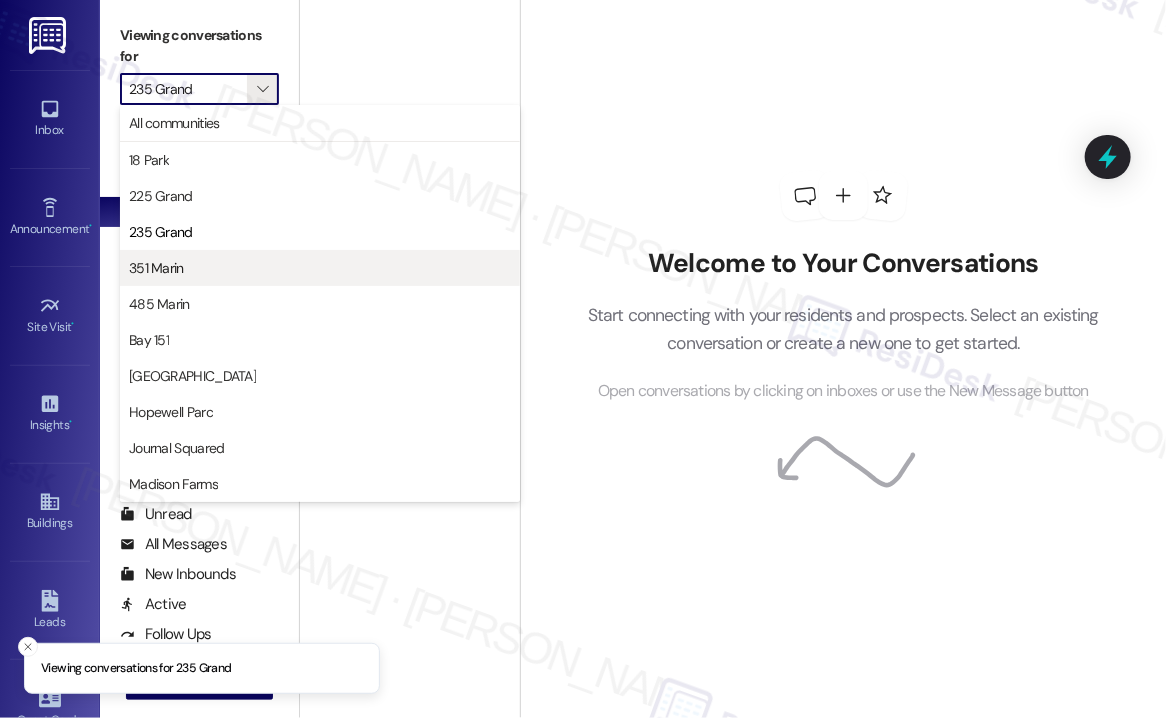 click on "351 Marin" at bounding box center [320, 268] 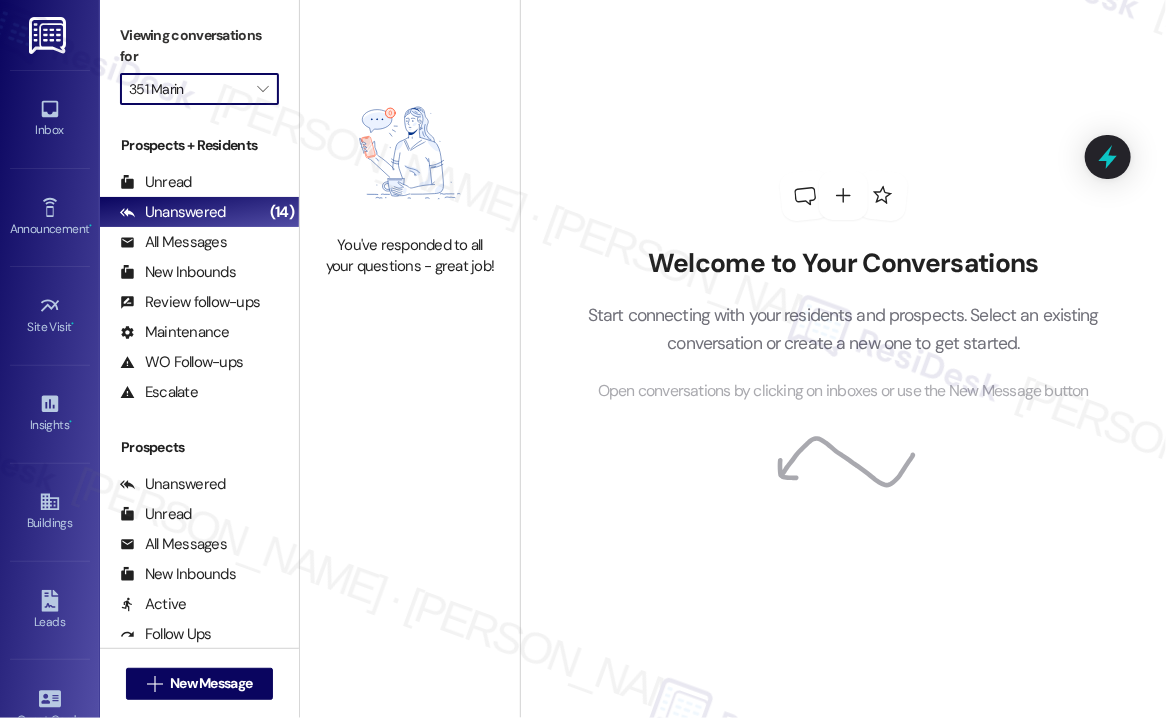 click on "351 Marin" at bounding box center (188, 89) 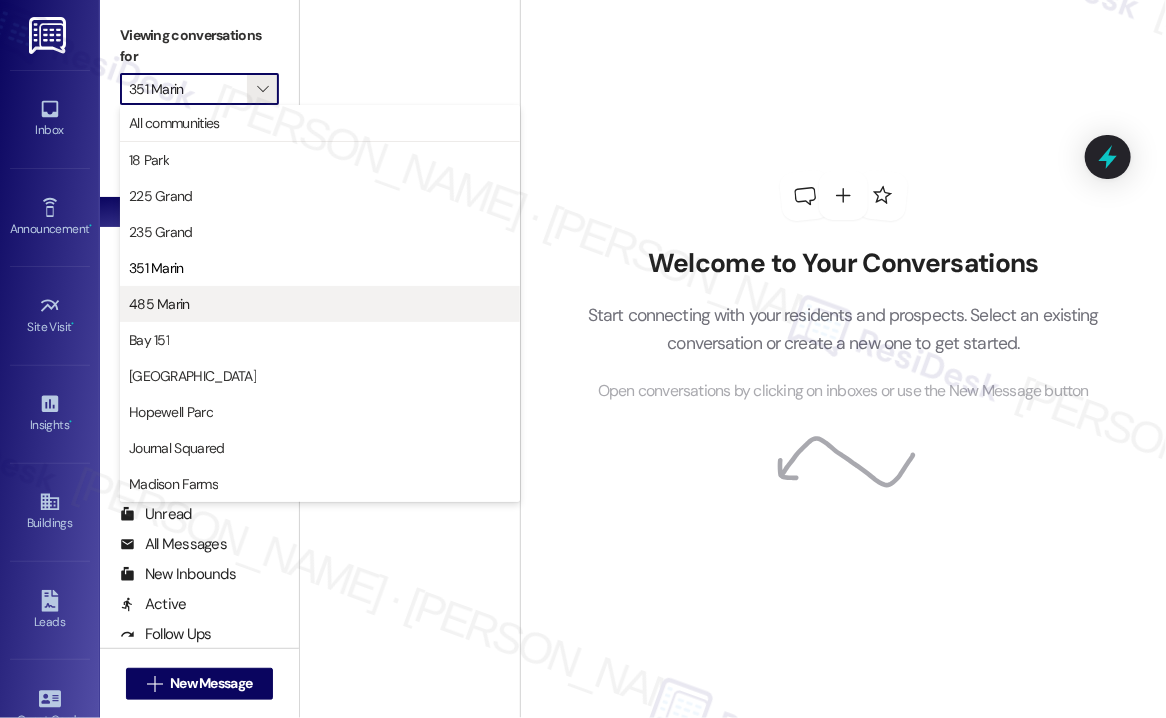 click on "485 Marin" at bounding box center [320, 304] 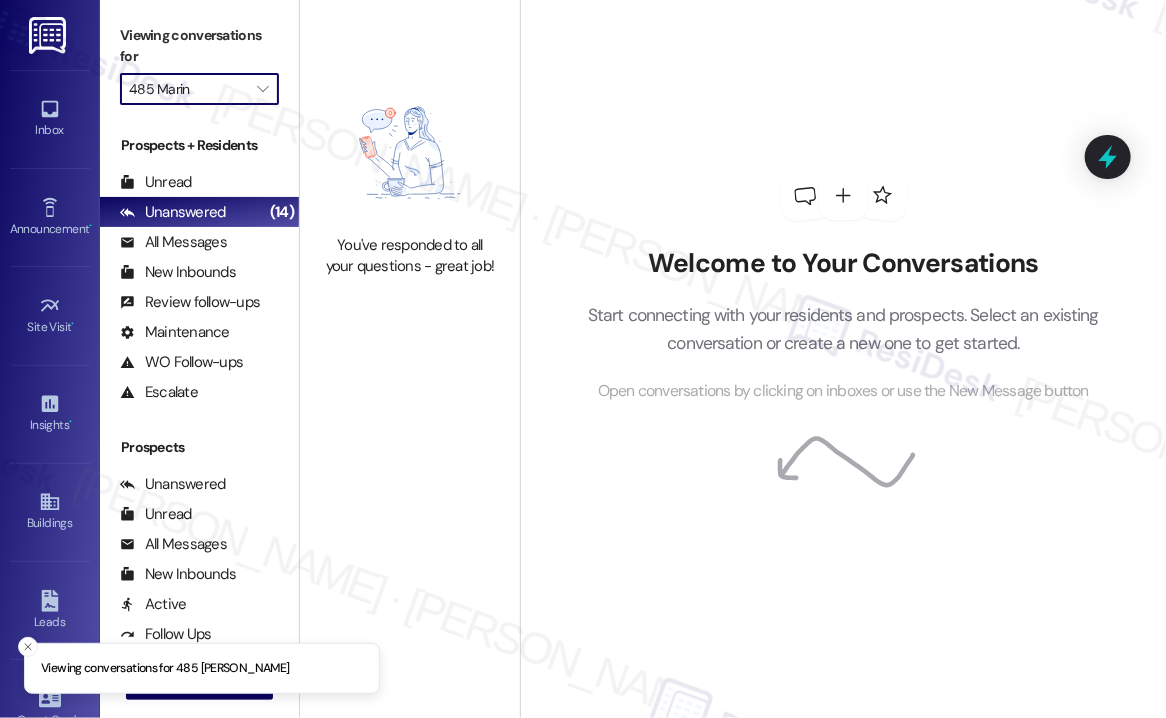 click on "485 Marin" at bounding box center (188, 89) 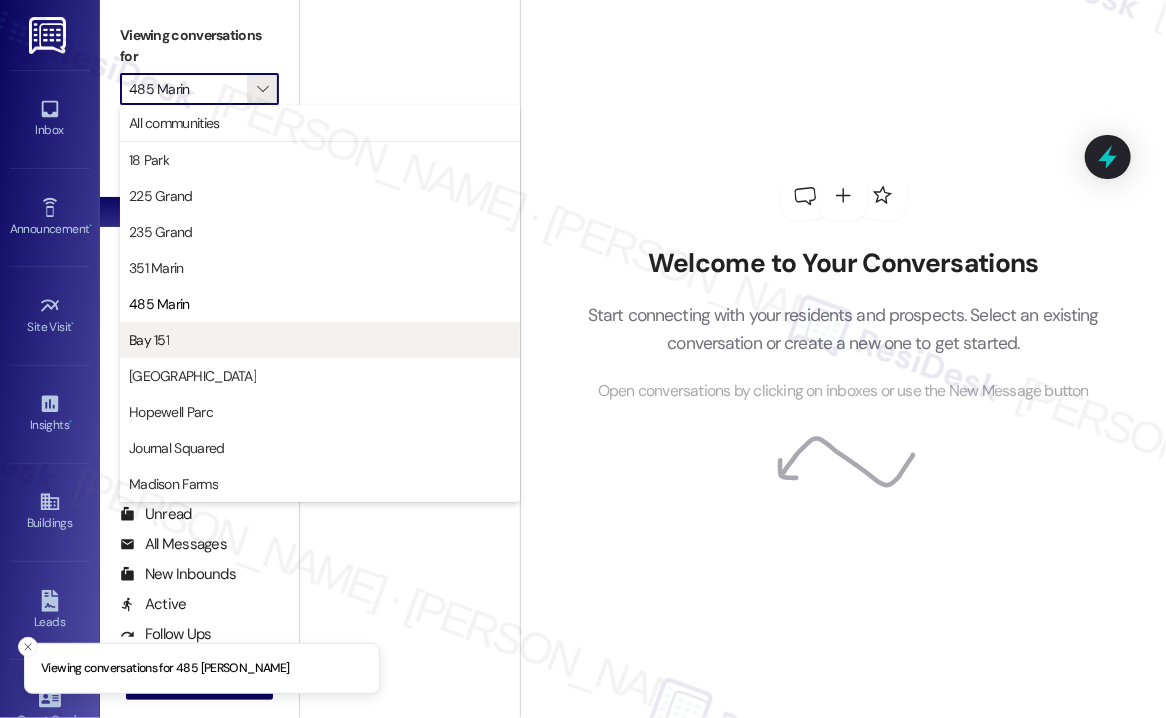 click on "Bay 151" at bounding box center (320, 340) 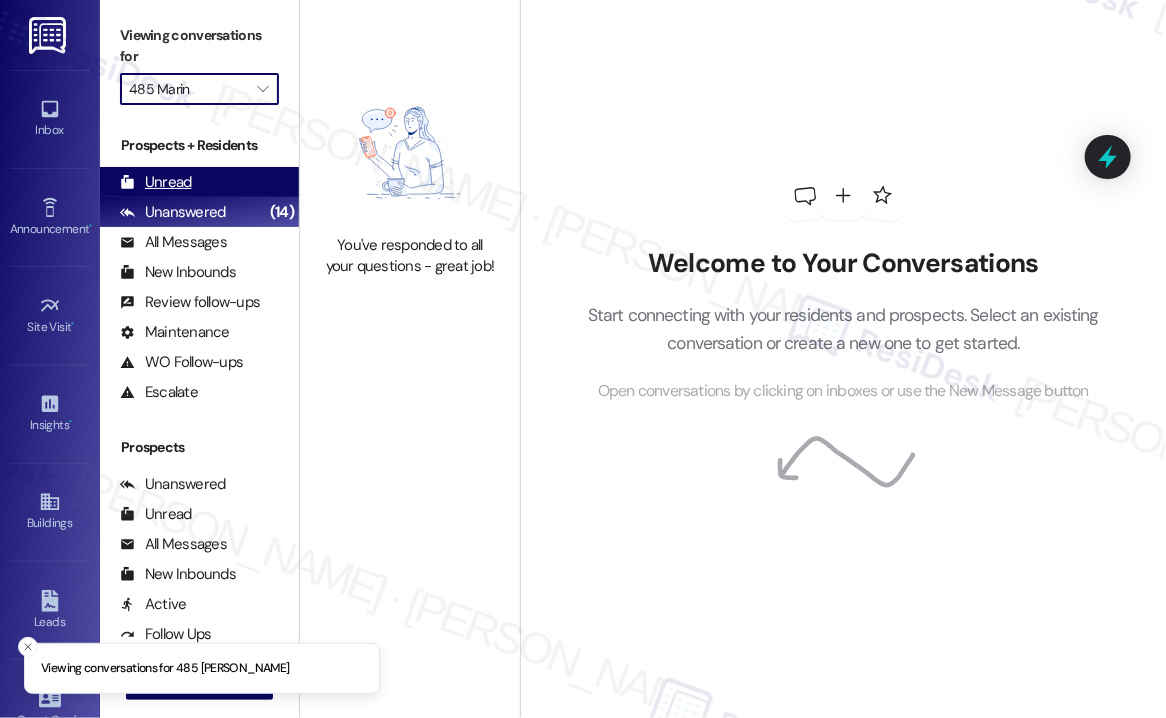 type on "Bay 151" 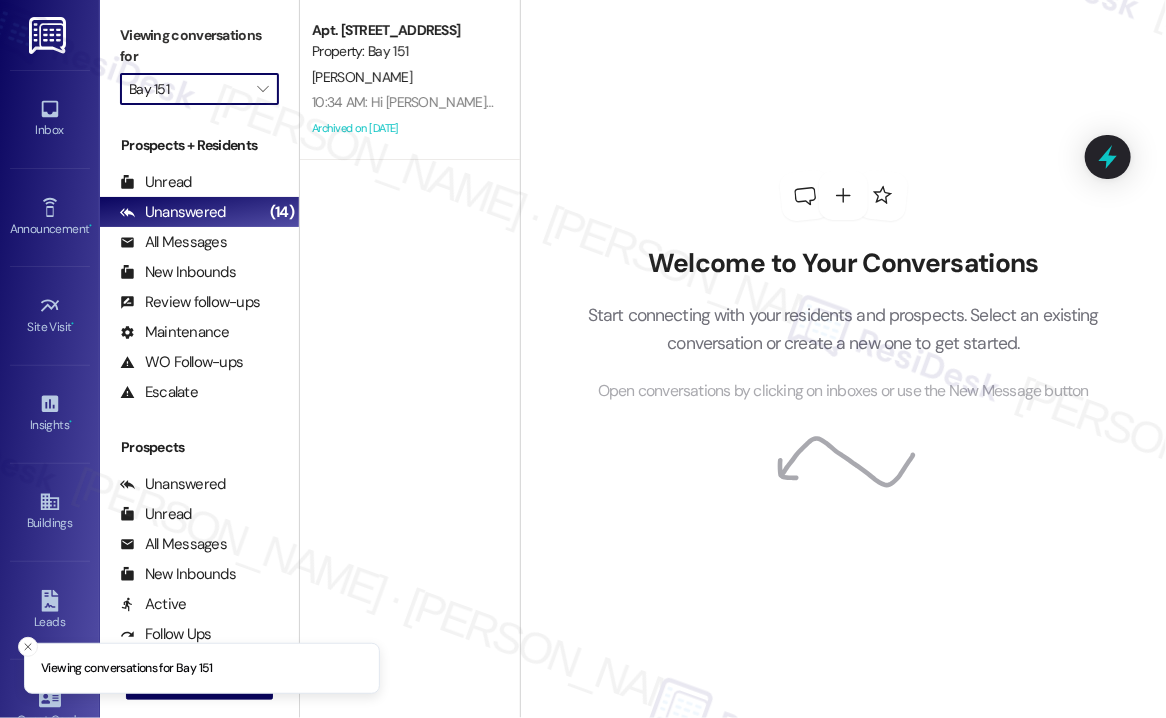 click on "Bay 151" at bounding box center [188, 89] 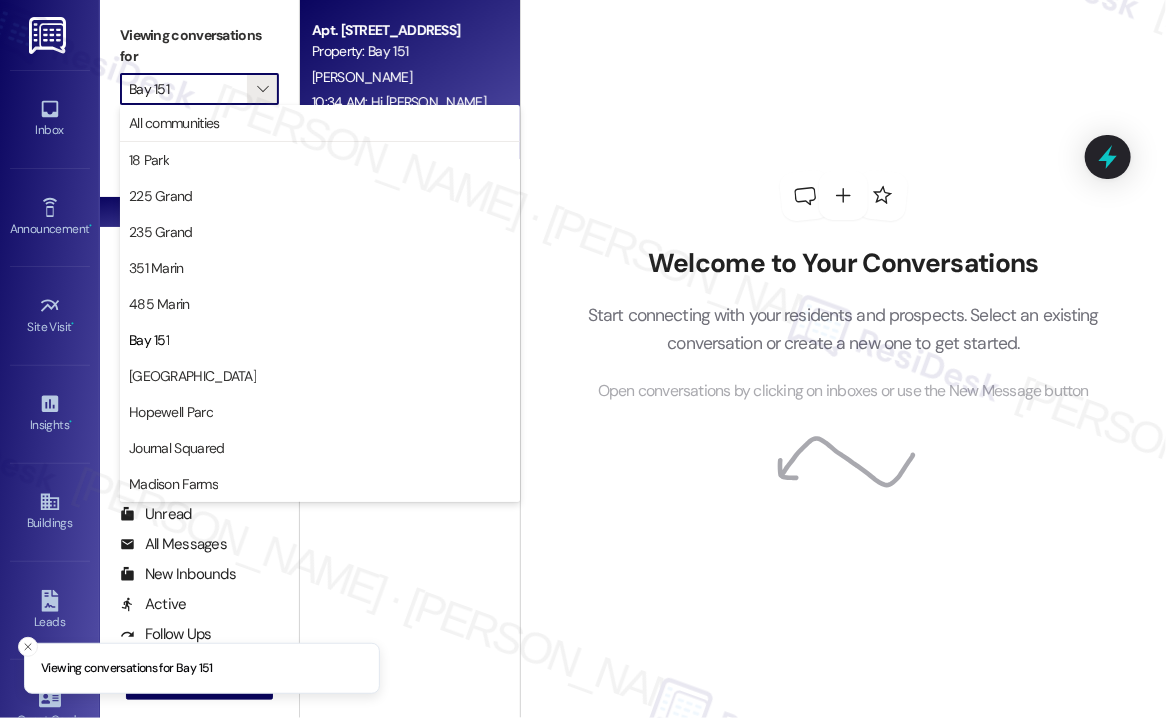click on "V. Freire" at bounding box center [404, 77] 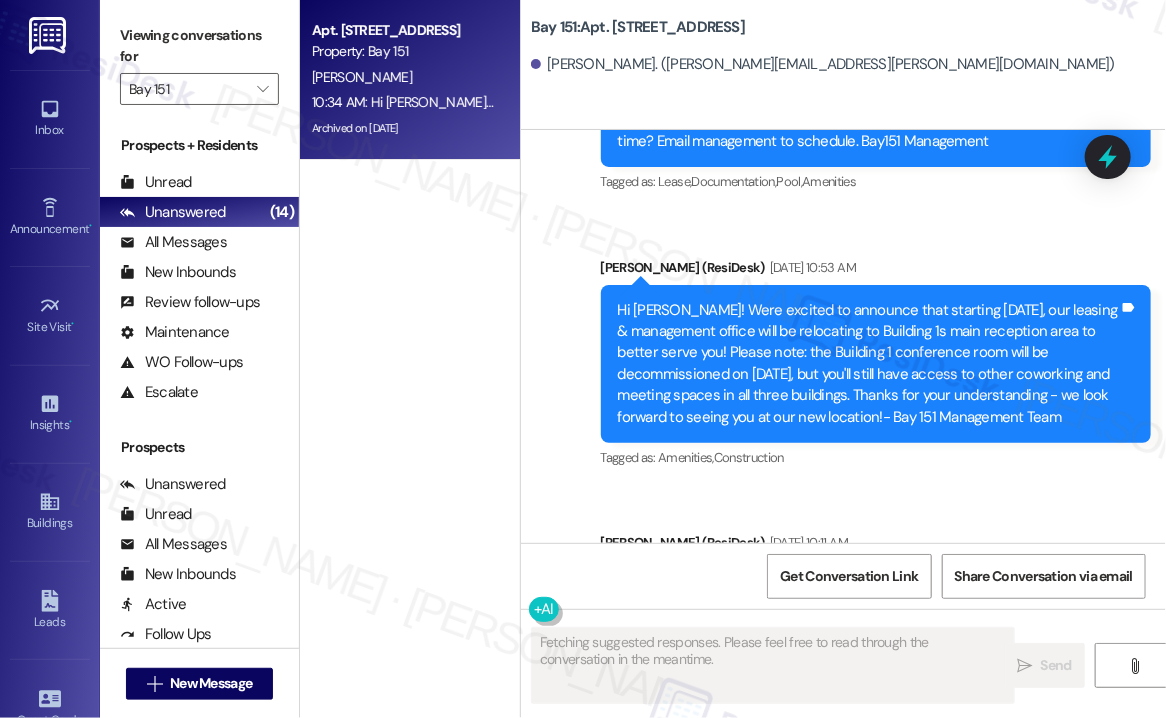 scroll, scrollTop: 37072, scrollLeft: 0, axis: vertical 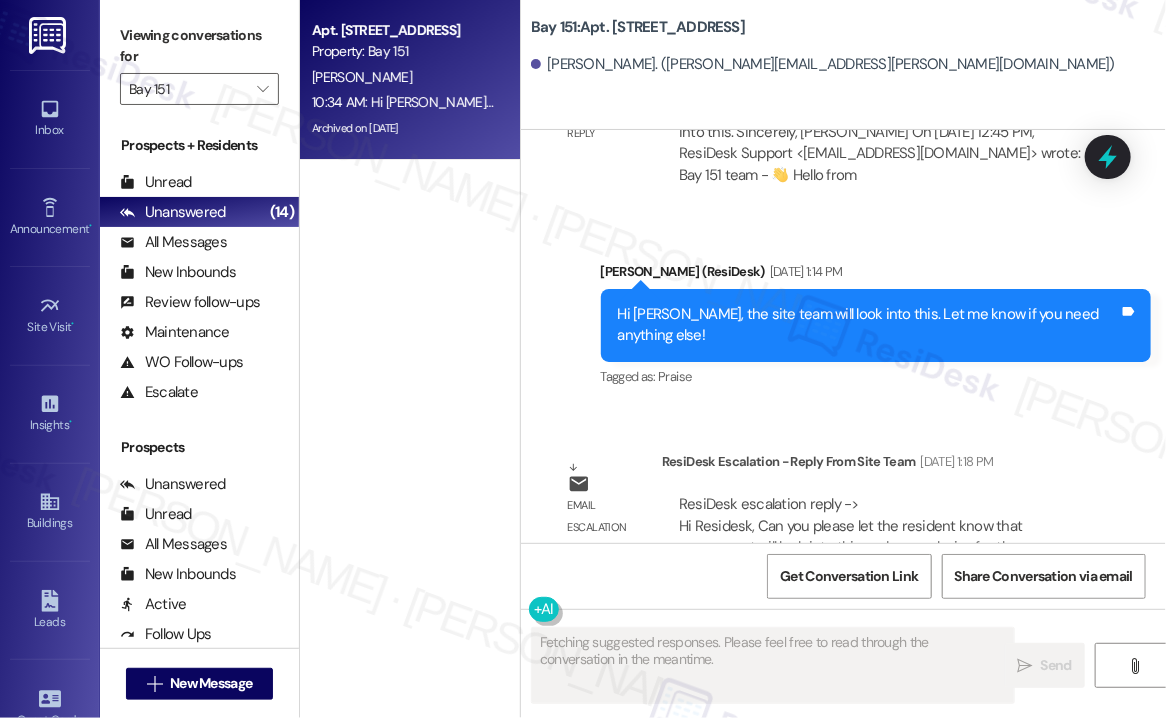 click on "Liked “Jane (Bay 151): Thanks for getting back! Will relay this to the team and will be in touch as soon as I get an update.” Tags and notes" at bounding box center (826, 740) 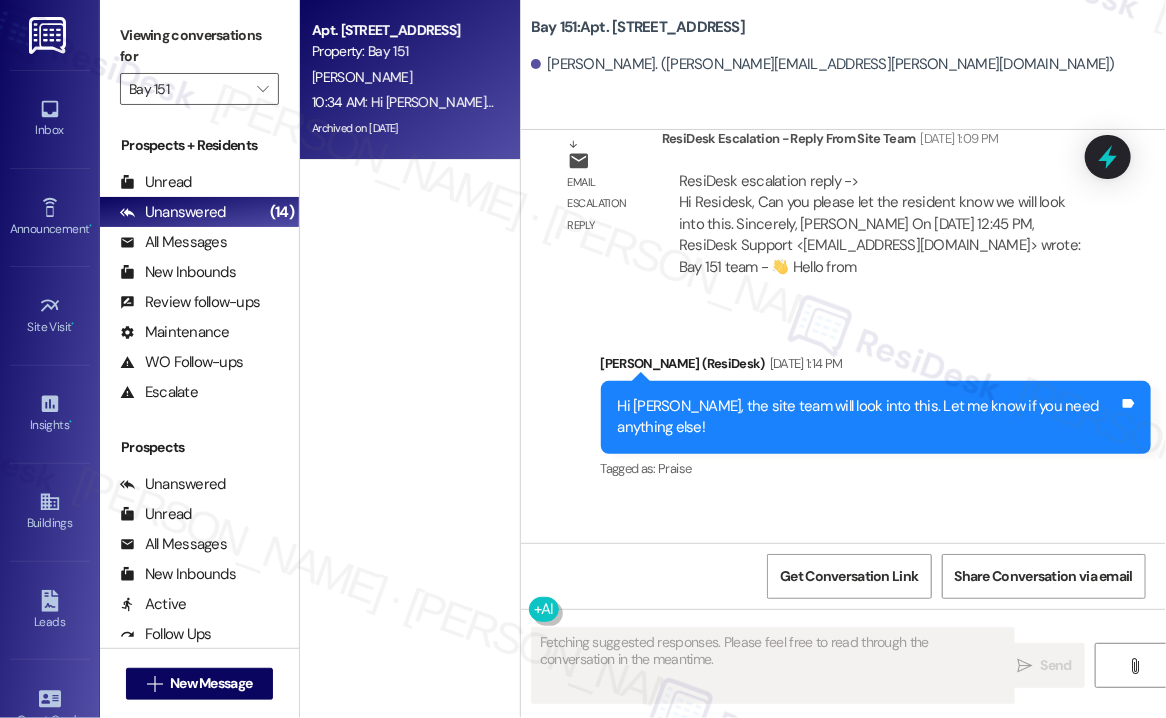 scroll, scrollTop: 36872, scrollLeft: 0, axis: vertical 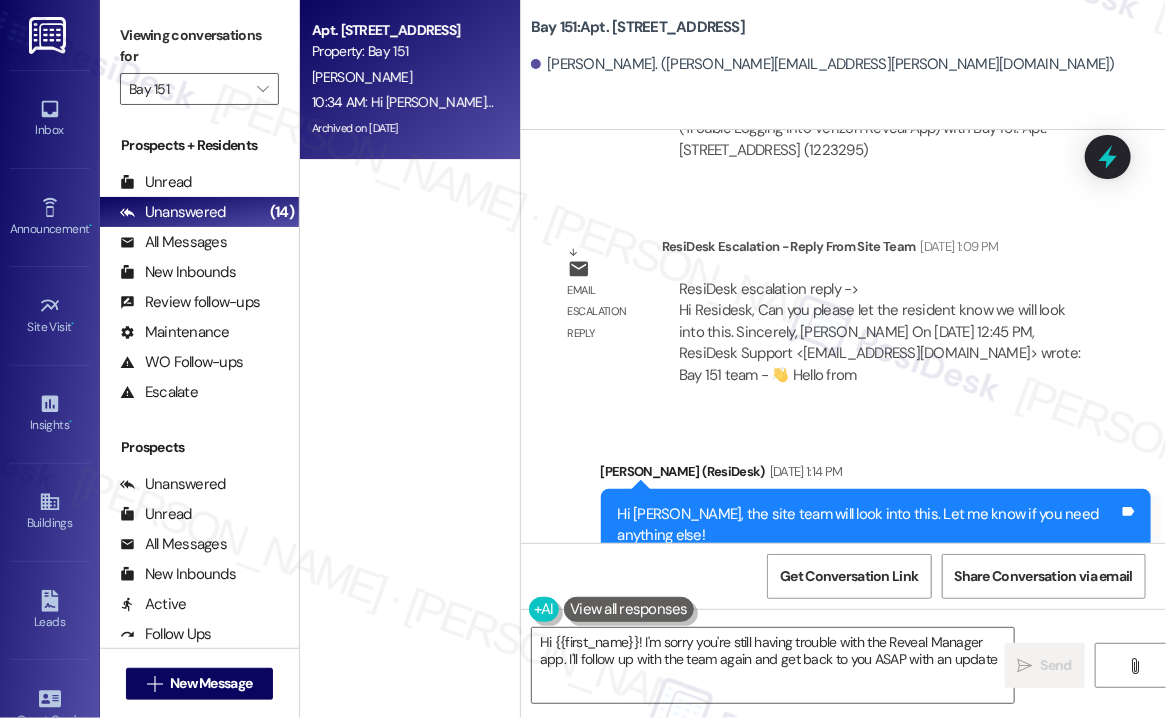 type on "Hi {{first_name}}! I'm sorry you're still having trouble with the Reveal Manager app. I'll follow up with the team again and get back to you ASAP with an update!" 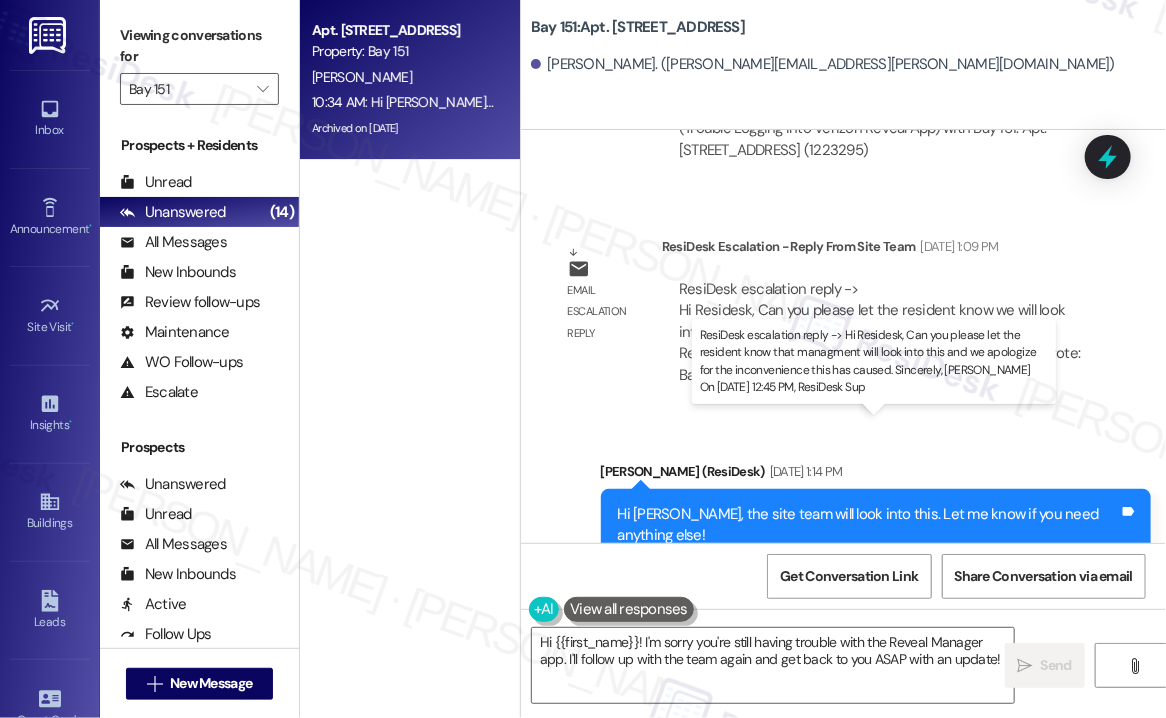 click on "ResiDesk escalation reply ->
Hi Residesk, Can you please let the resident know that managment will look into this and we apologize for the inconvenience this has caused. Sincerely, Daniel On Jul 4, 2025, at 12:45 PM, ResiDesk Sup ResiDesk escalation reply ->
Hi Residesk, Can you please let the resident know that managment will look into this and we apologize for the inconvenience this has caused. Sincerely, Daniel On Jul 4, 2025, at 12:45 PM, ResiDesk Sup" at bounding box center (879, 747) 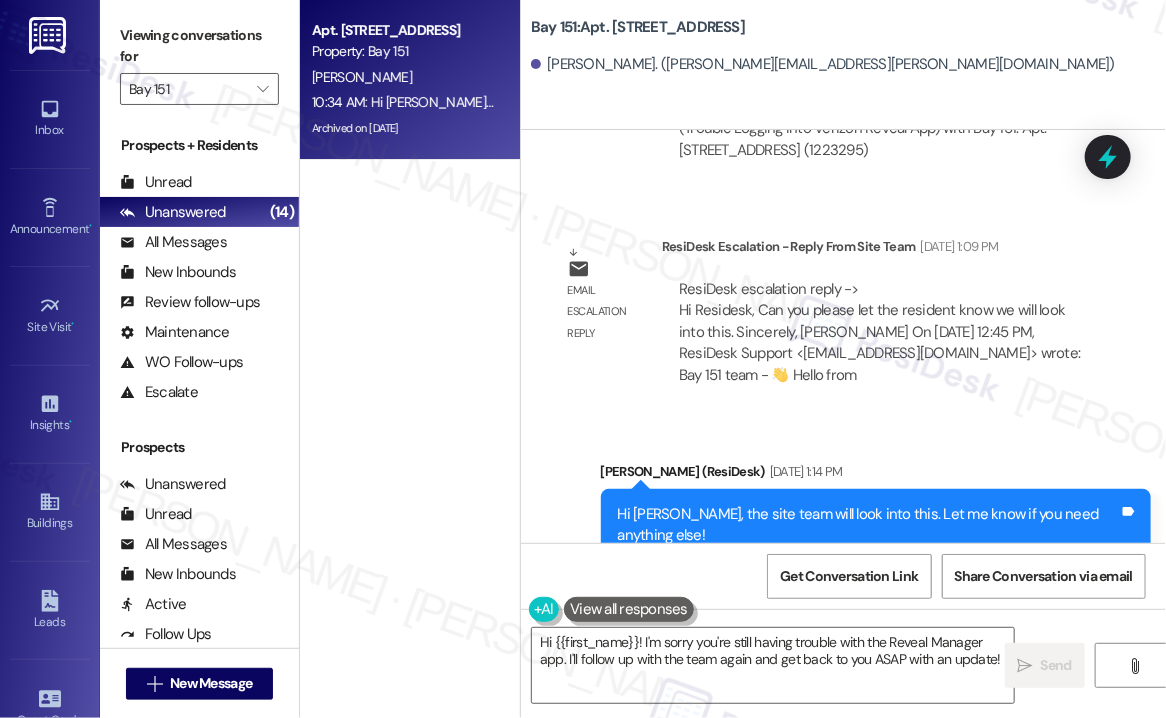click on "ResiDesk escalation reply ->
Hi Residesk, Can you please let the resident know that managment will look into this and we apologize for the inconvenience this has caused. Sincerely, Daniel On Jul 4, 2025, at 12:45 PM, ResiDesk Sup ResiDesk escalation reply ->
Hi Residesk, Can you please let the resident know that managment will look into this and we apologize for the inconvenience this has caused. Sincerely, Daniel On Jul 4, 2025, at 12:45 PM, ResiDesk Sup" at bounding box center [879, 747] 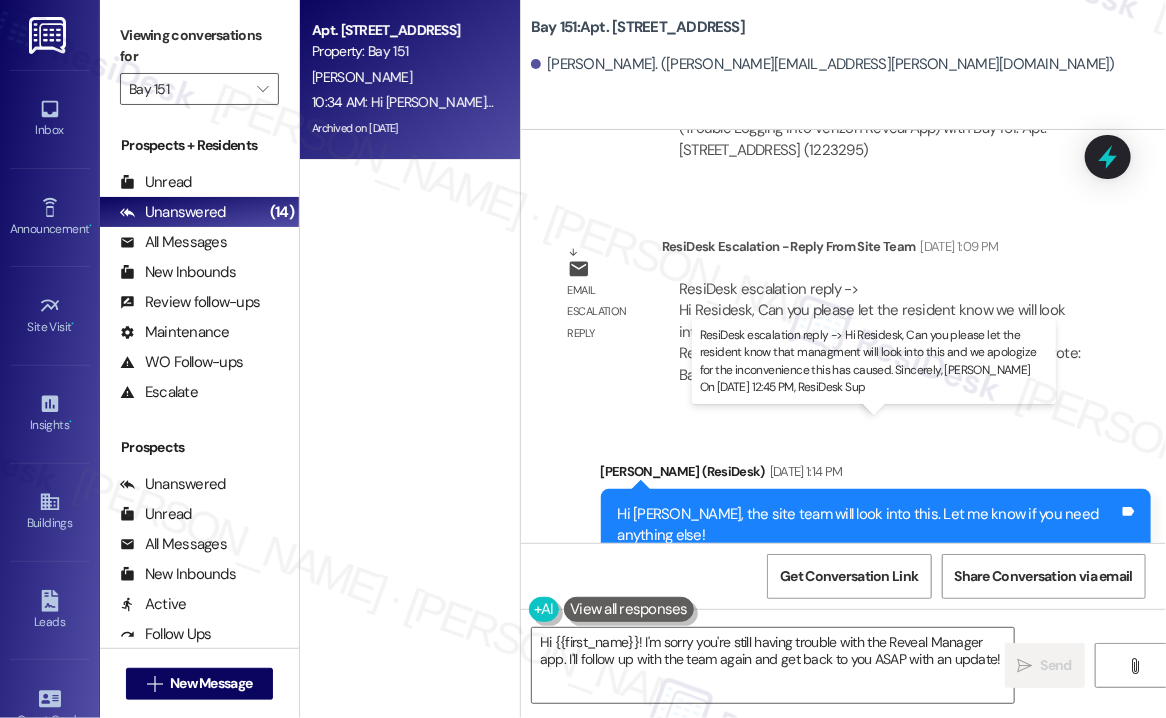 click on "ResiDesk escalation reply ->
Hi Residesk, Can you please let the resident know that managment will look into this and we apologize for the inconvenience this has caused. Sincerely, Daniel On Jul 4, 2025, at 12:45 PM, ResiDesk Sup ResiDesk escalation reply ->
Hi Residesk, Can you please let the resident know that managment will look into this and we apologize for the inconvenience this has caused. Sincerely, Daniel On Jul 4, 2025, at 12:45 PM, ResiDesk Sup" at bounding box center [879, 747] 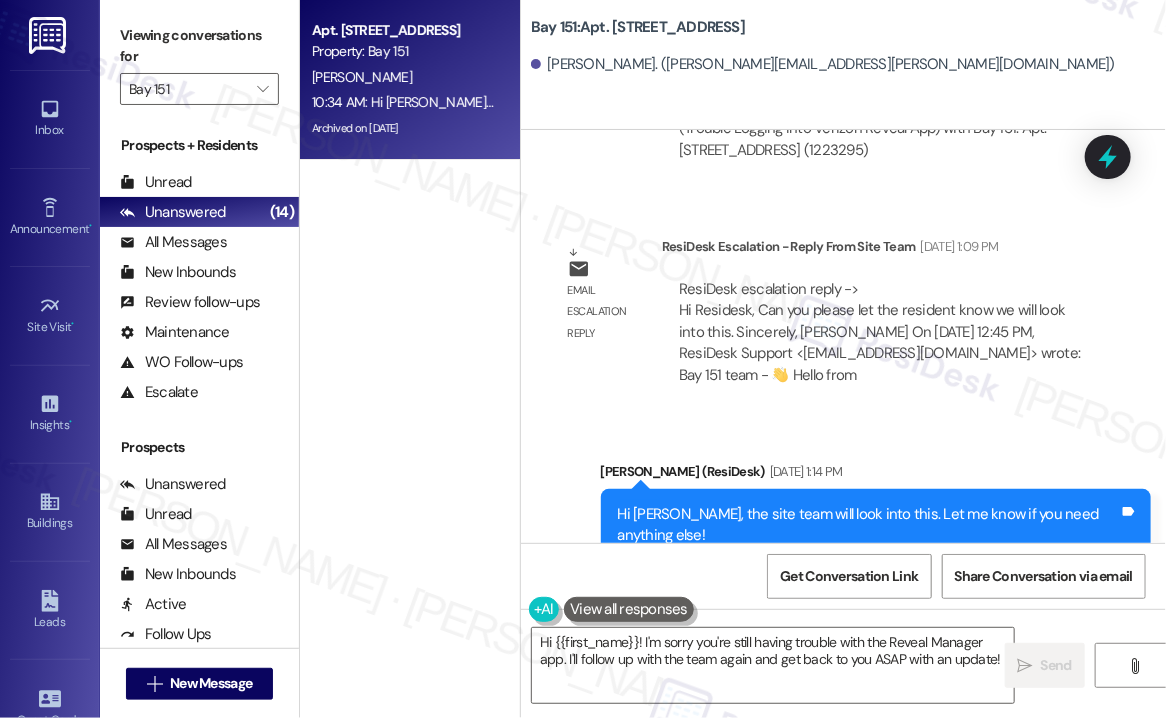 click on "Hi Vanesa, the site team will look into this. Let me know if you need anything else!" at bounding box center (869, 525) 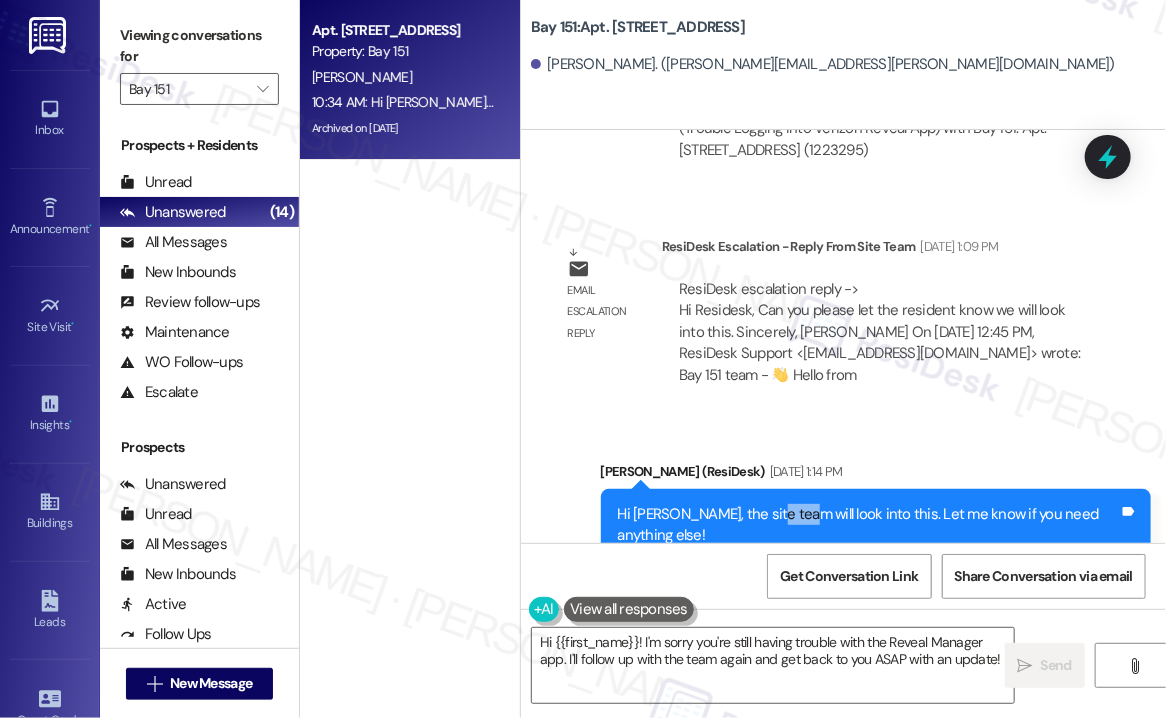 click on "Hi Vanesa, the site team will look into this. Let me know if you need anything else!" at bounding box center (869, 525) 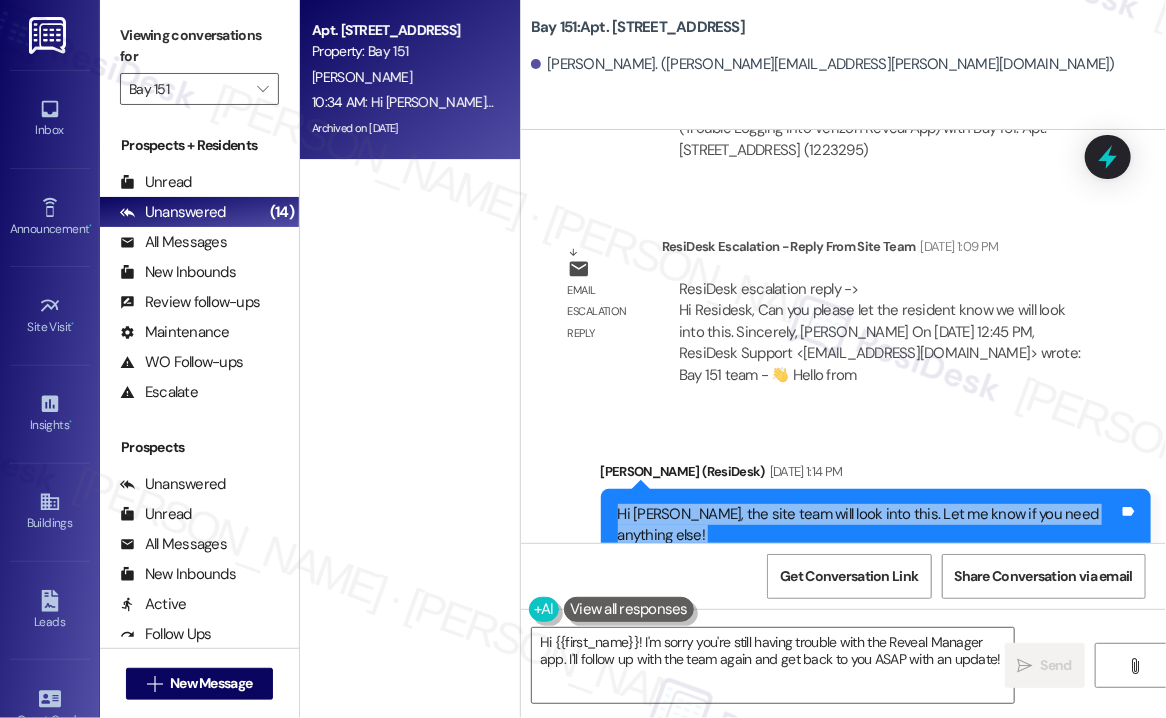 click on "Hi Vanesa, the site team will look into this. Let me know if you need anything else!" at bounding box center (869, 525) 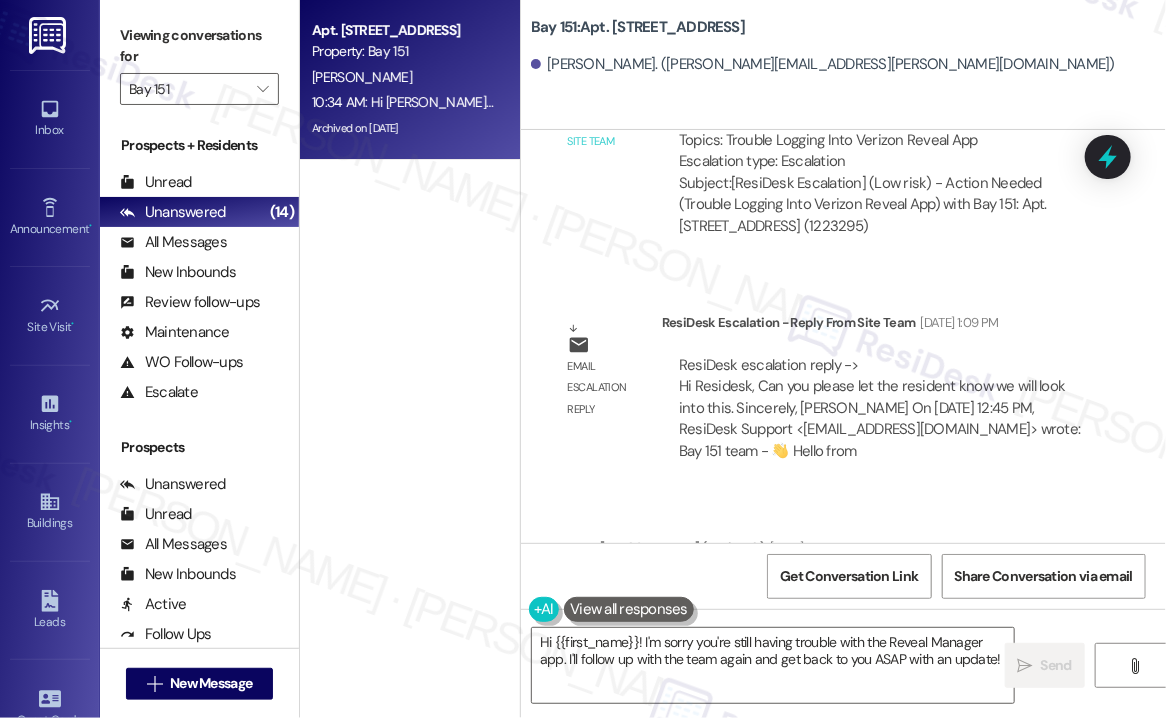 scroll, scrollTop: 36672, scrollLeft: 0, axis: vertical 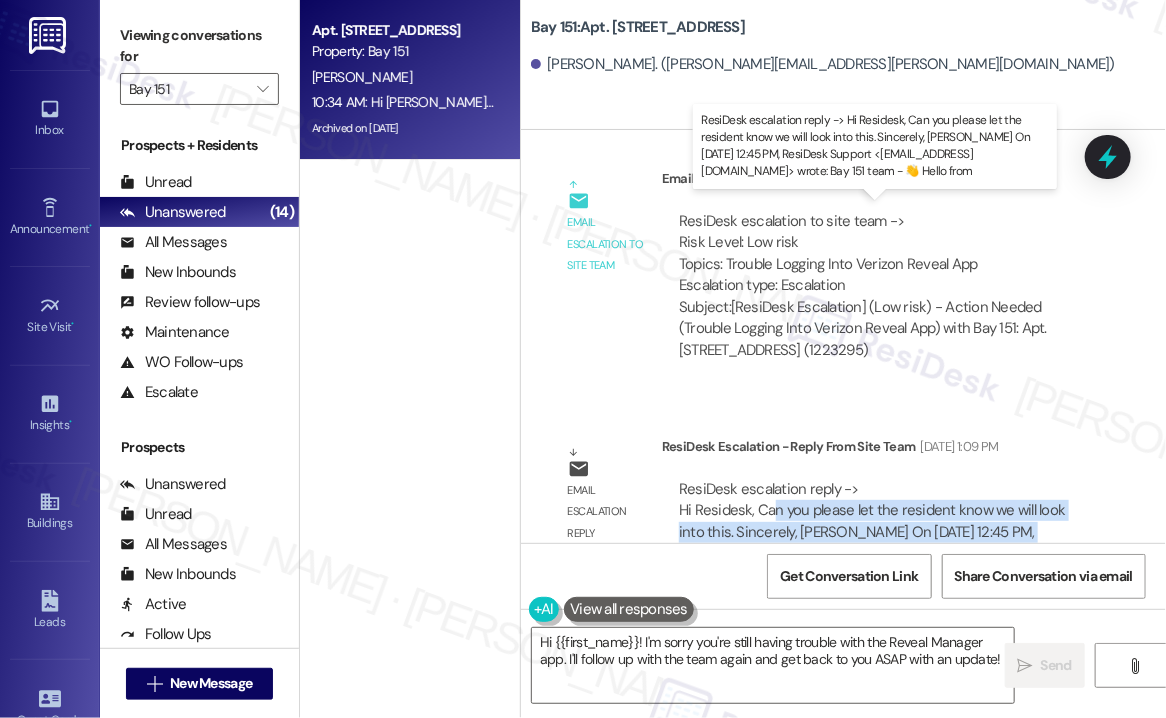 drag, startPoint x: 775, startPoint y: 237, endPoint x: 945, endPoint y: 268, distance: 172.80336 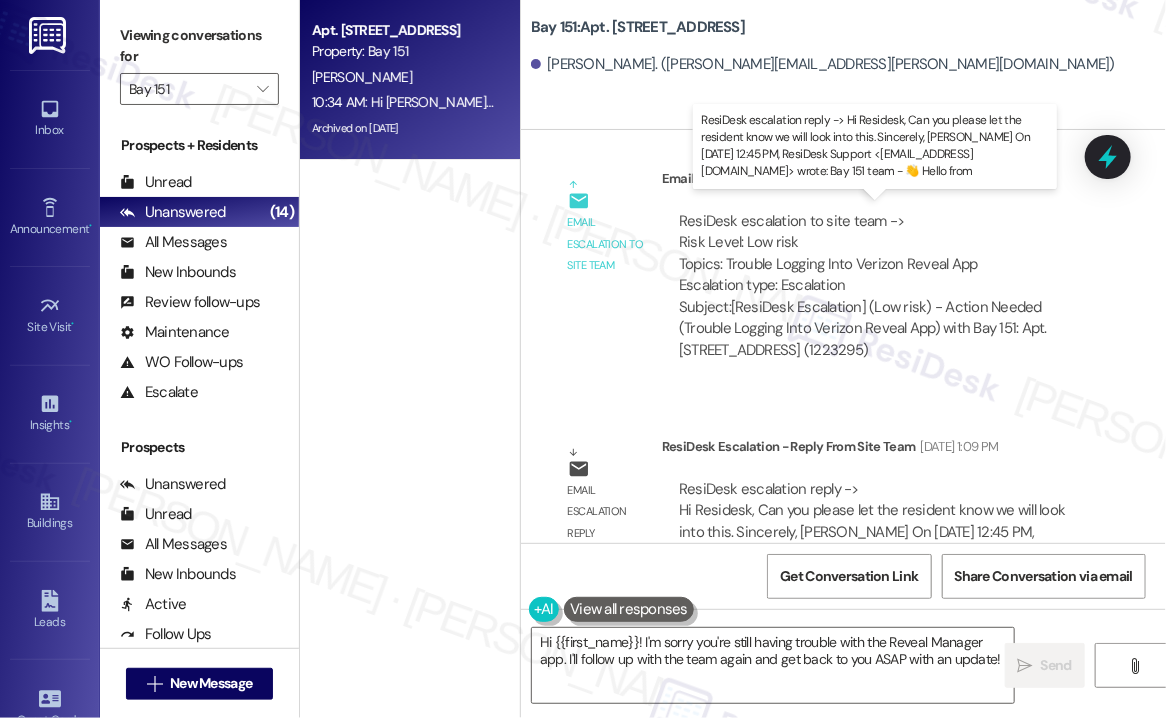 click on "ResiDesk escalation reply ->
Hi Residesk, Can you please let the resident know we will look into this. Sincerely, Daniel On Jul 4, 2025, at 12:45 PM, ResiDesk Support <support@theresidesk.com> wrote: Bay 151 team - 👋 Hello from  ResiDesk escalation reply ->
Hi Residesk, Can you please let the resident know we will look into this. Sincerely, Daniel On Jul 4, 2025, at 12:45 PM, ResiDesk Support <support@theresidesk.com> wrote: Bay 151 team - 👋 Hello from" at bounding box center (880, 532) 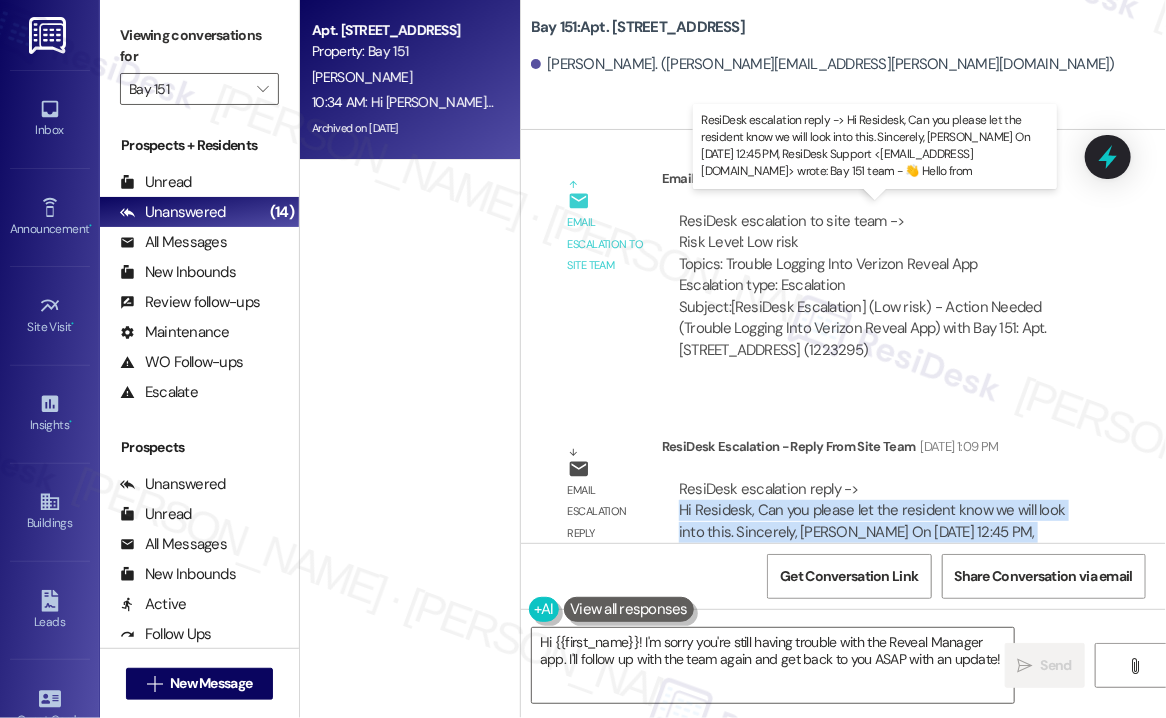 click on "ResiDesk escalation reply ->
Hi Residesk, Can you please let the resident know we will look into this. Sincerely, Daniel On Jul 4, 2025, at 12:45 PM, ResiDesk Support <support@theresidesk.com> wrote: Bay 151 team - 👋 Hello from  ResiDesk escalation reply ->
Hi Residesk, Can you please let the resident know we will look into this. Sincerely, Daniel On Jul 4, 2025, at 12:45 PM, ResiDesk Support <support@theresidesk.com> wrote: Bay 151 team - 👋 Hello from" at bounding box center (880, 532) 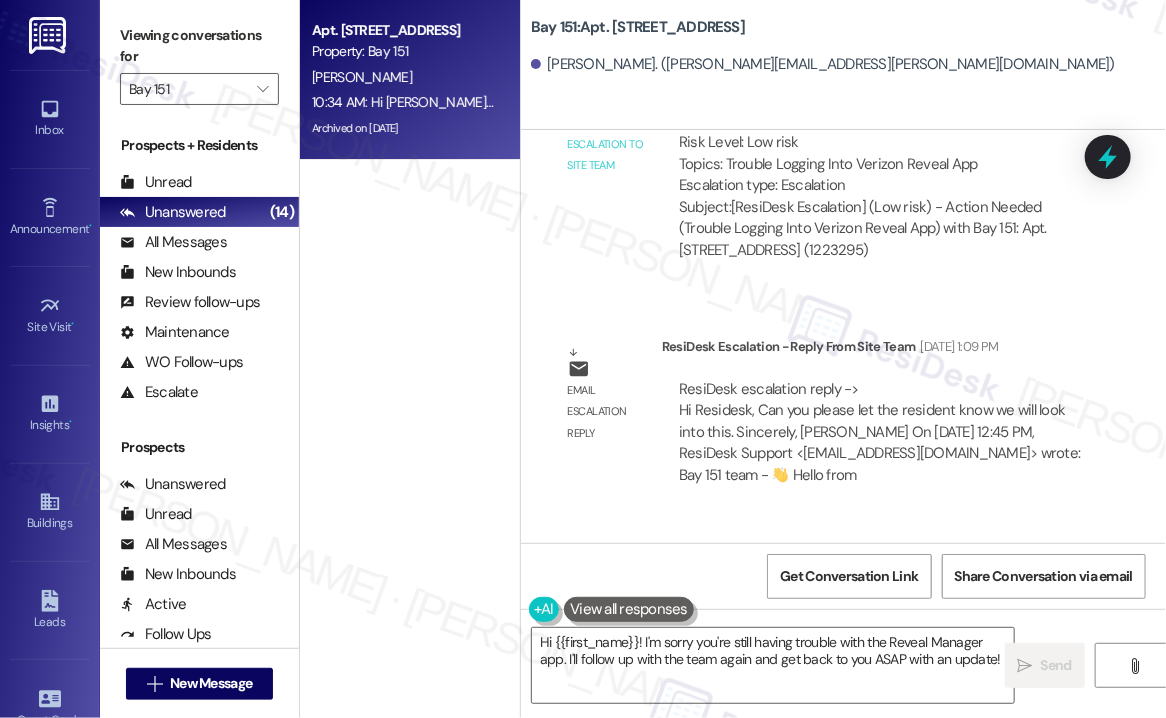 click on "Hi Vanesa, the site team will look into this. Let me know if you need anything else!" at bounding box center (869, 625) 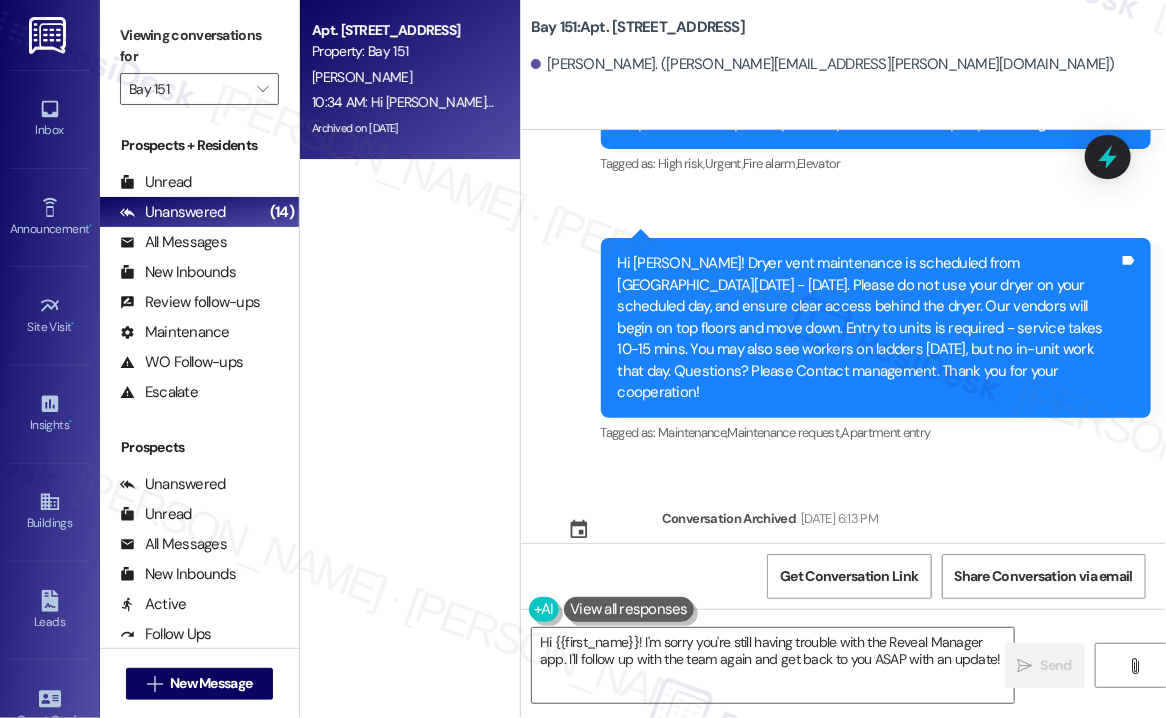 scroll, scrollTop: 39545, scrollLeft: 0, axis: vertical 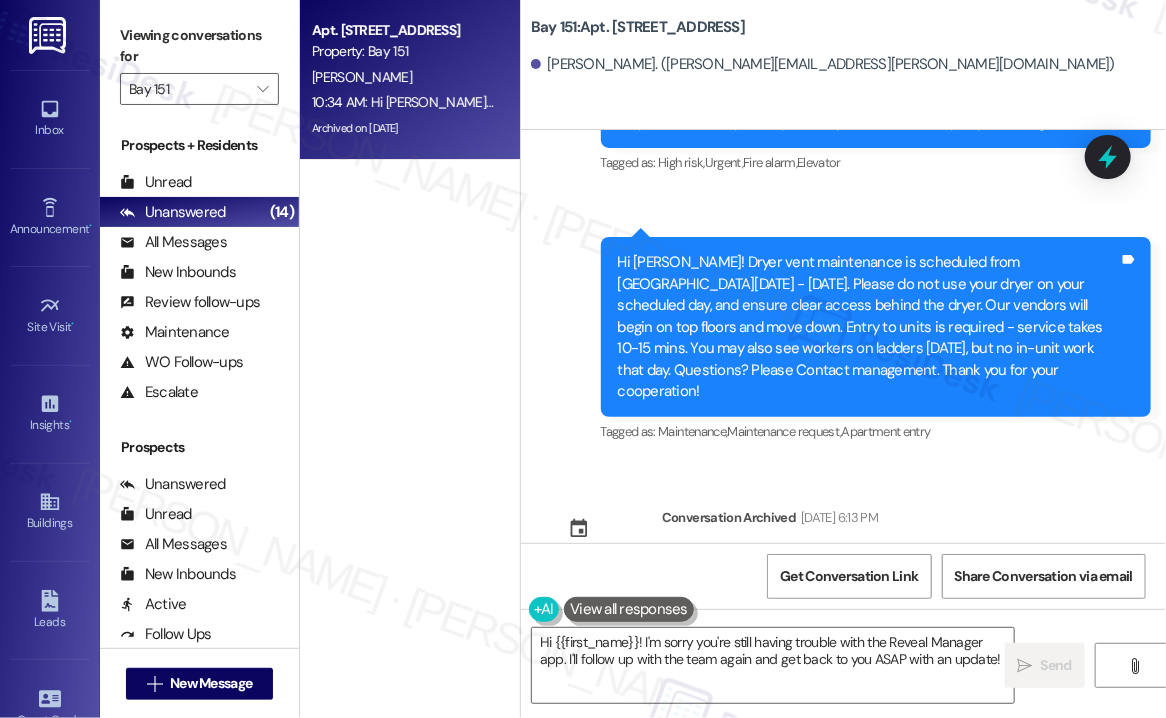 click on "Announcement, sent via SMS Jane  (ResiDesk) 10:34 AM Hi Vanesa!Dryer vent maintenance is scheduled for Monday, July 28 - Friday, August 1.40 units are serviced daily, starting from the top floor down.Please do not use your dryer on your service day.Ensure unit access and clear the area behind your dryer.Each unit takes ~10-15 mins. Minimal disruption expected.On Friday, July 25, vendors may be seen on ladders outside only - no unit access required.Questions? Contact management. Thank you for your cooperation! Tags and notes Tagged as:   Maintenance ,  Click to highlight conversations about Maintenance Maintenance request ,  Click to highlight conversations about Maintenance request Apartment entry Click to highlight conversations about Apartment entry" at bounding box center (843, 747) 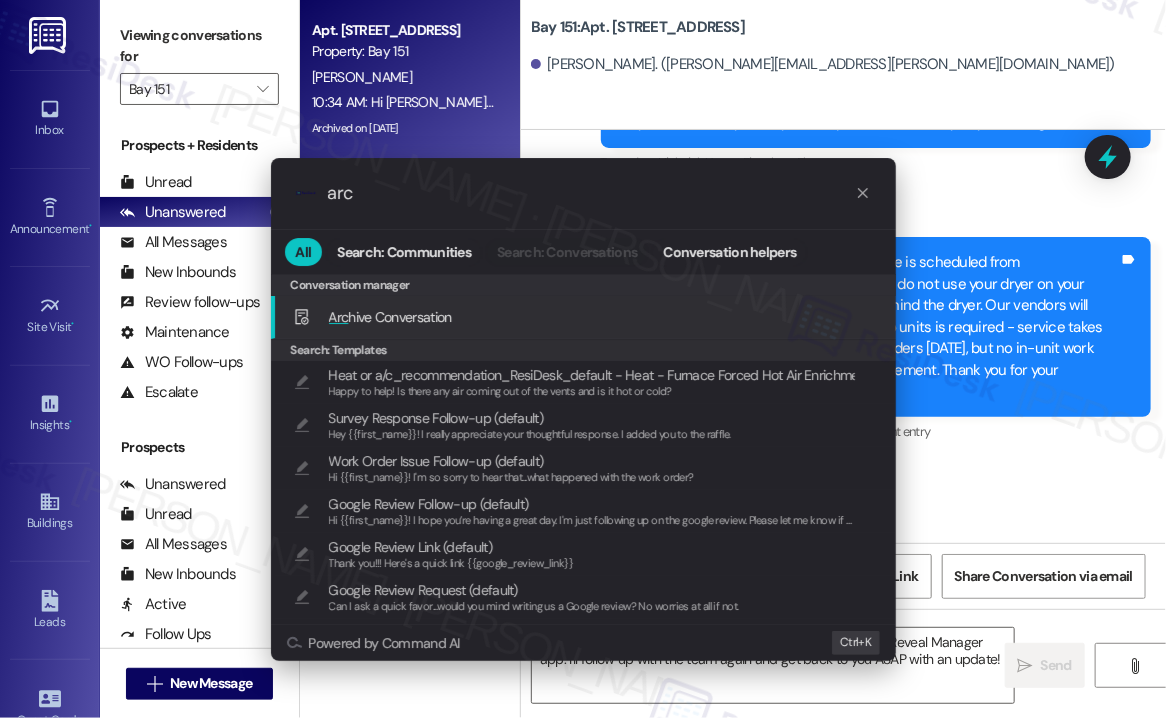 type on "arc" 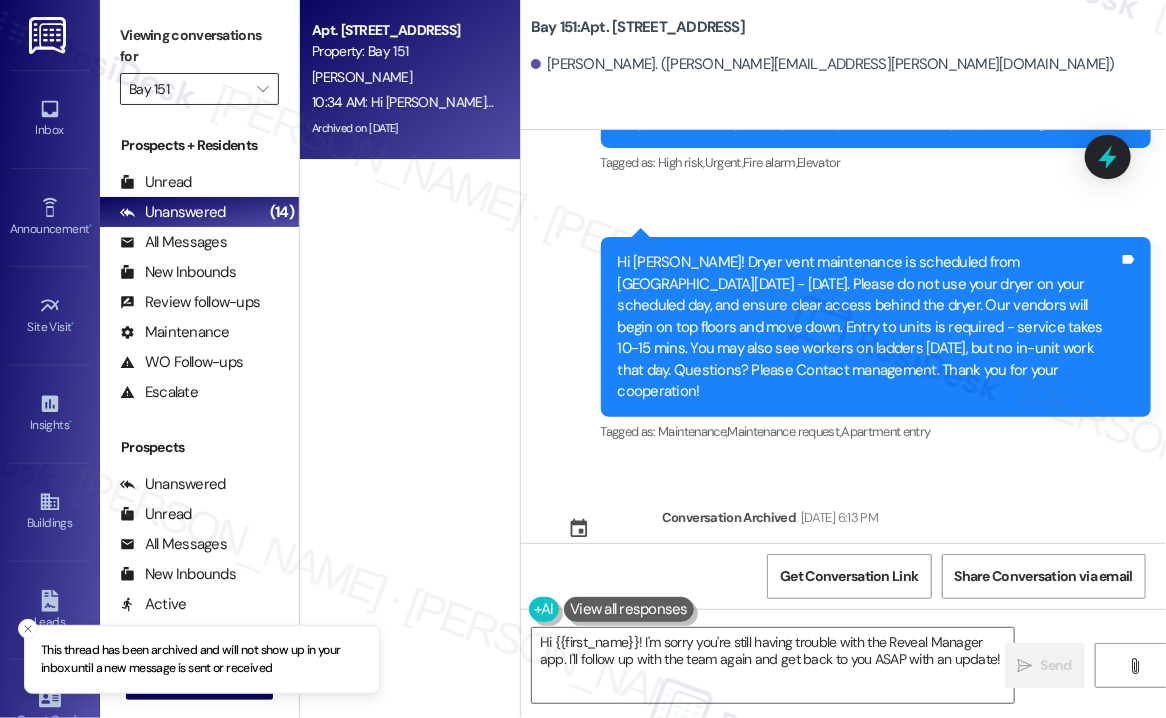 click on "Bay 151" at bounding box center (188, 89) 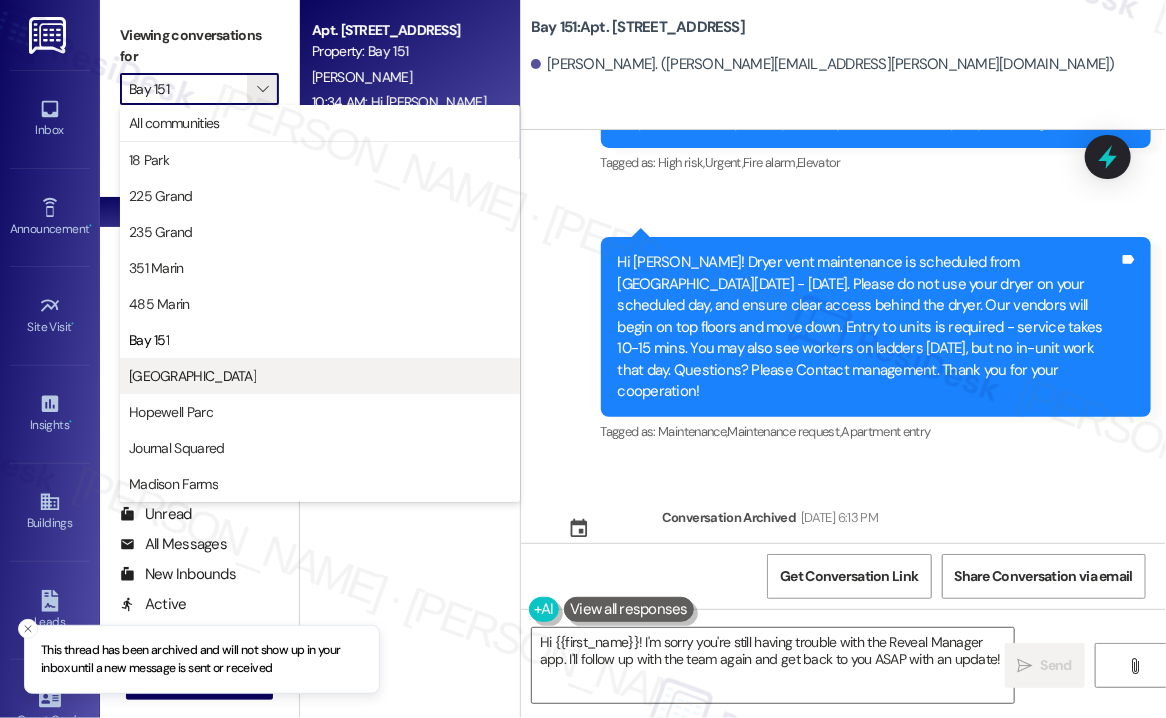 click on "Grove Pointe" at bounding box center (320, 376) 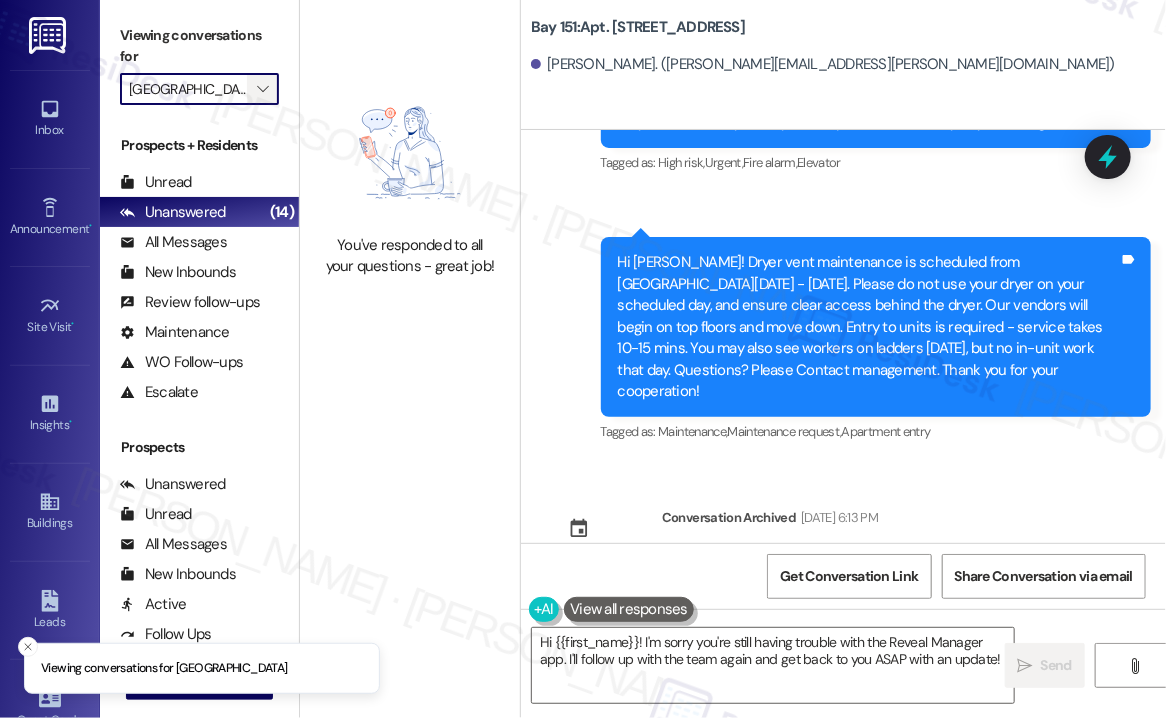 click on "" at bounding box center (262, 89) 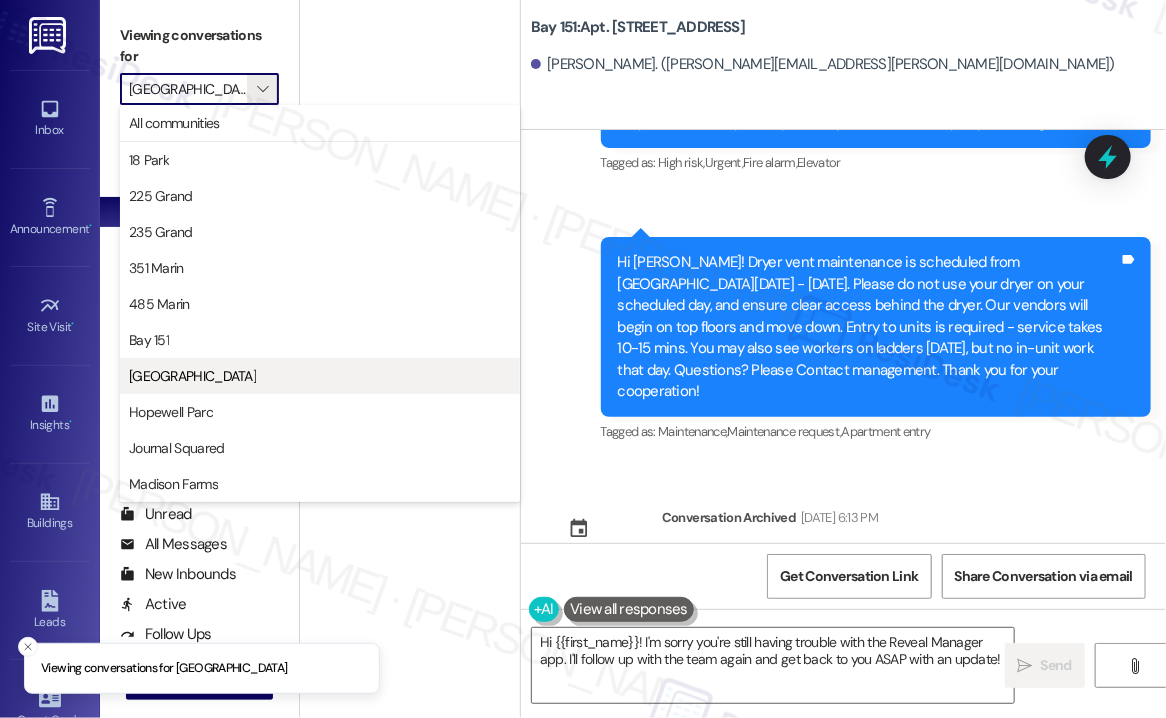 click on "Grove Pointe" at bounding box center (320, 376) 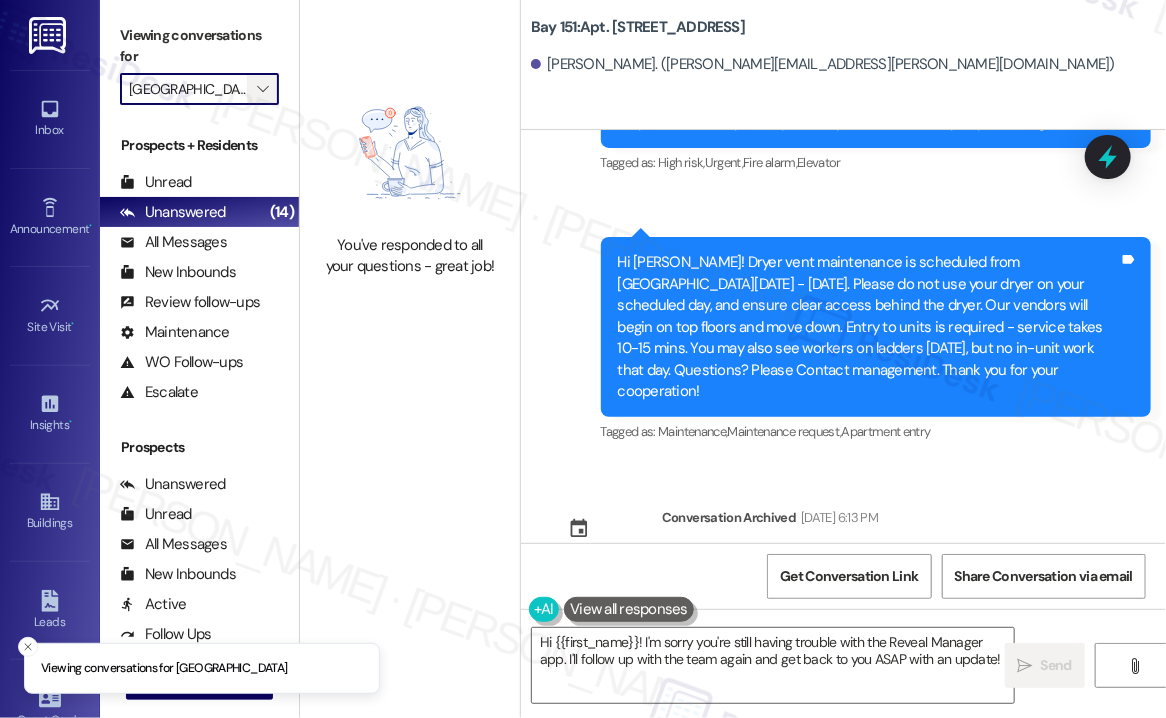click on "" at bounding box center [263, 89] 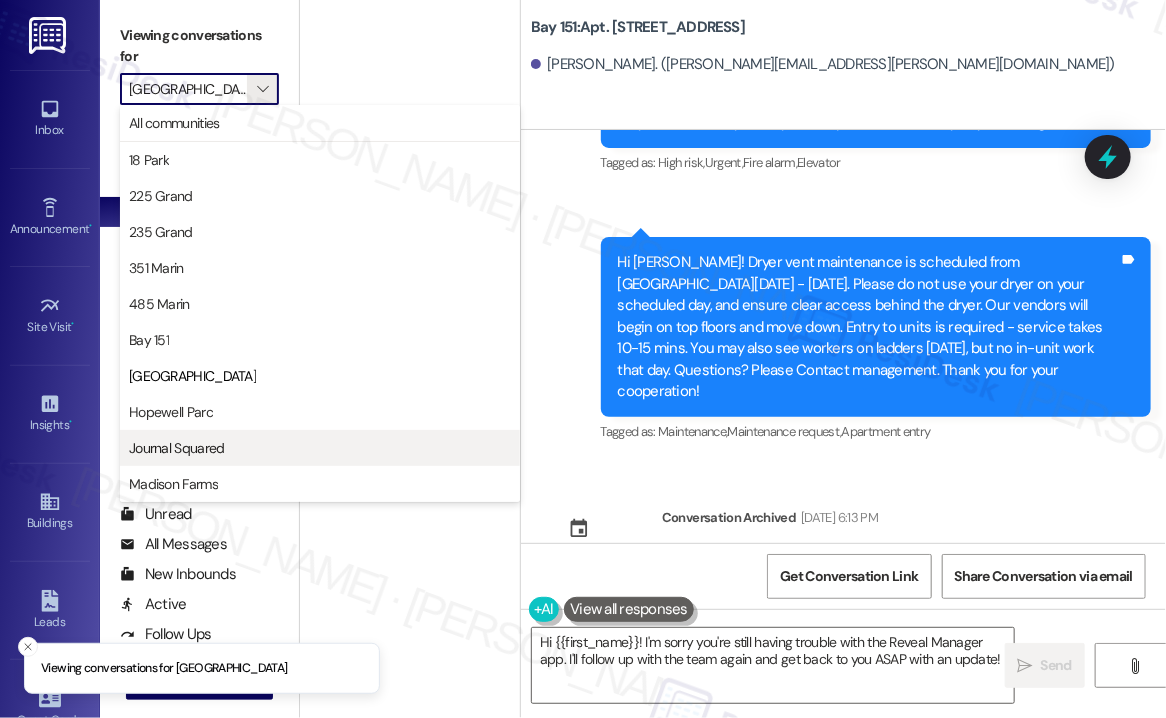 click on "Journal Squared" at bounding box center [320, 448] 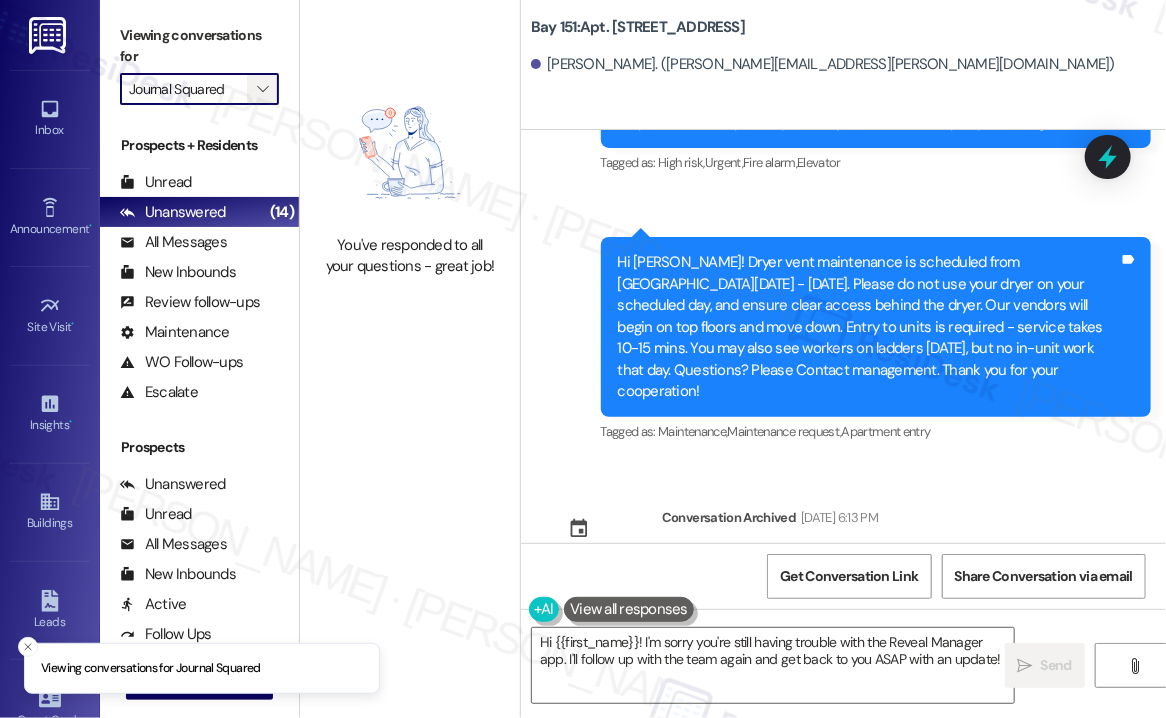 click on "" at bounding box center [262, 89] 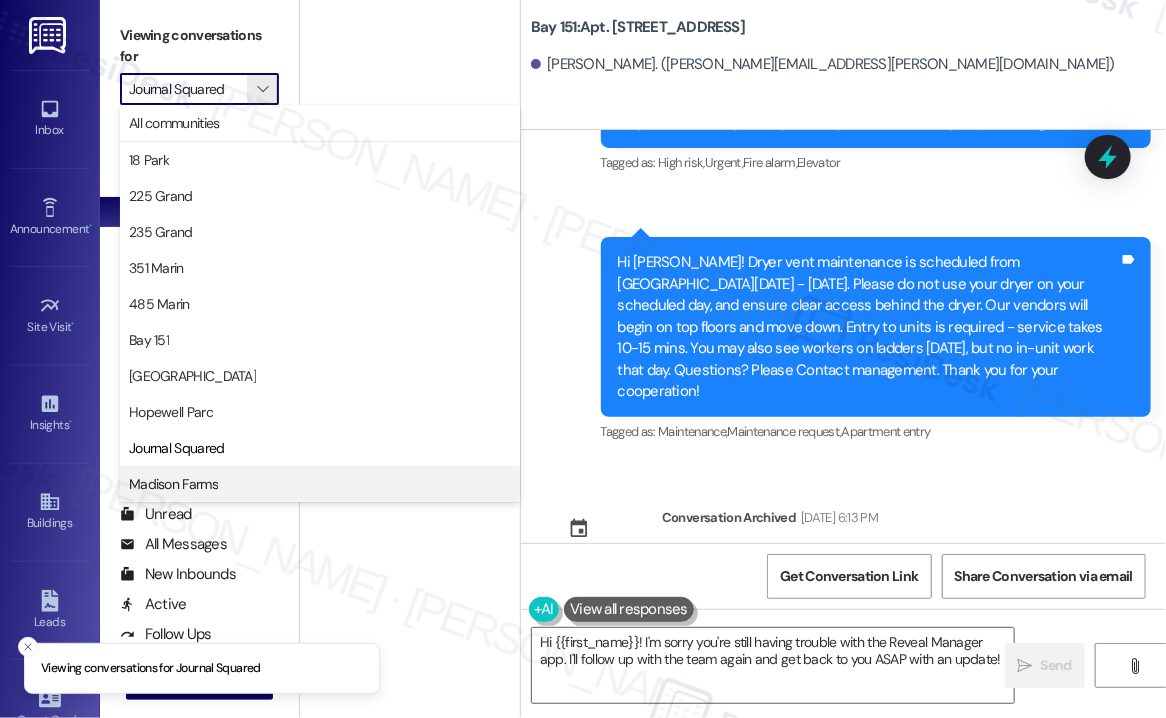 click on "Madison Farms" at bounding box center [320, 484] 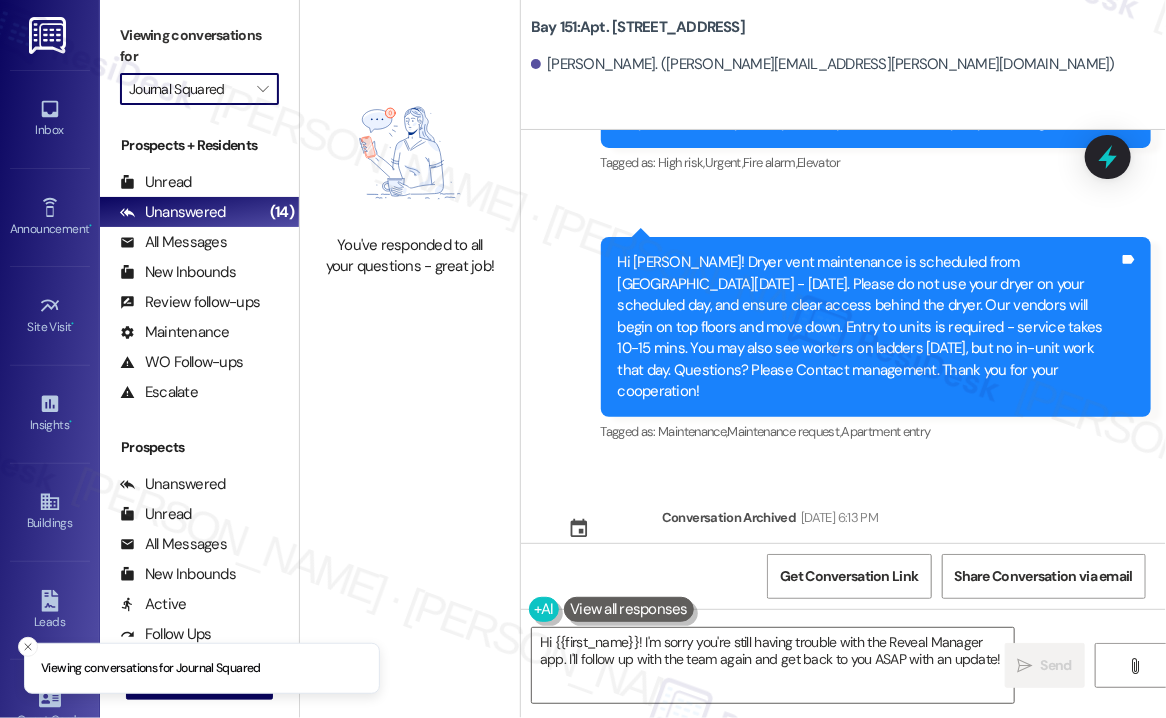 type on "Madison Farms" 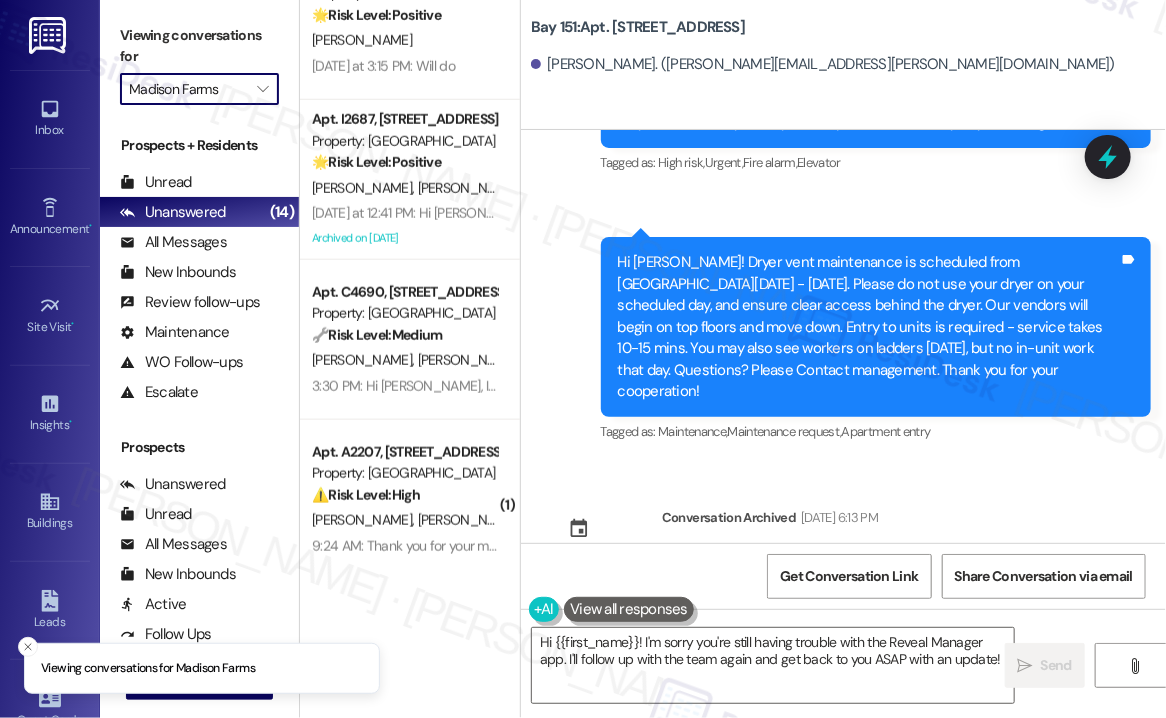 scroll, scrollTop: 704, scrollLeft: 0, axis: vertical 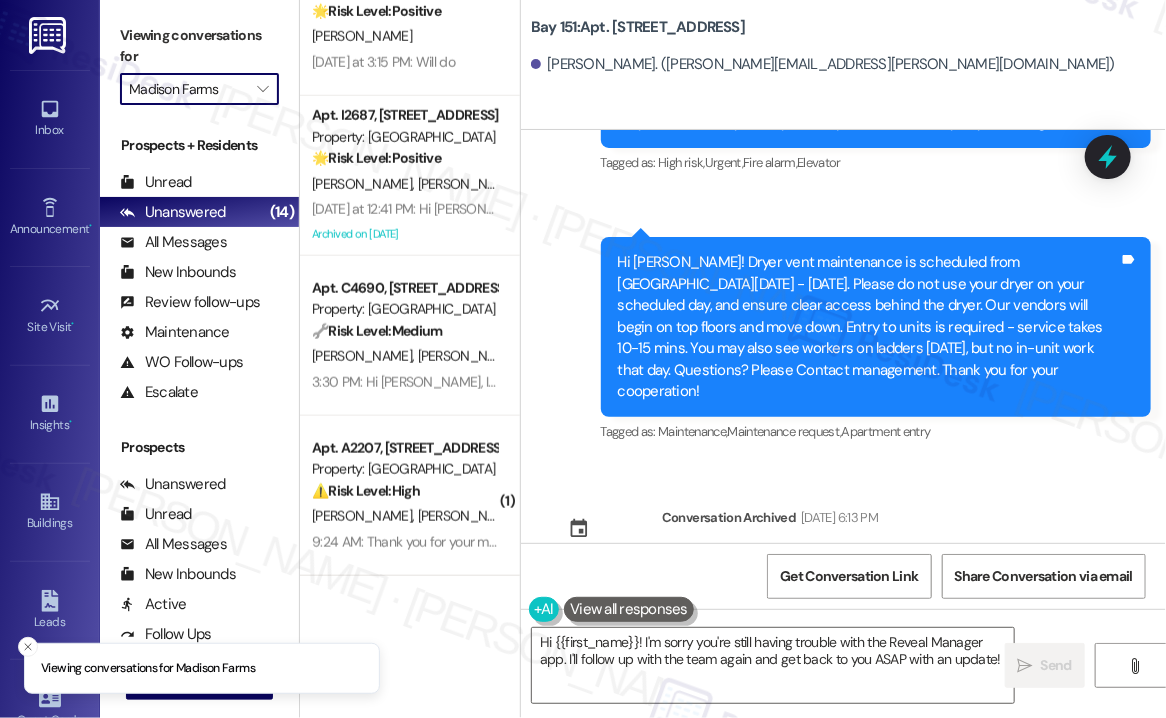 click on "Madison Farms" at bounding box center (188, 89) 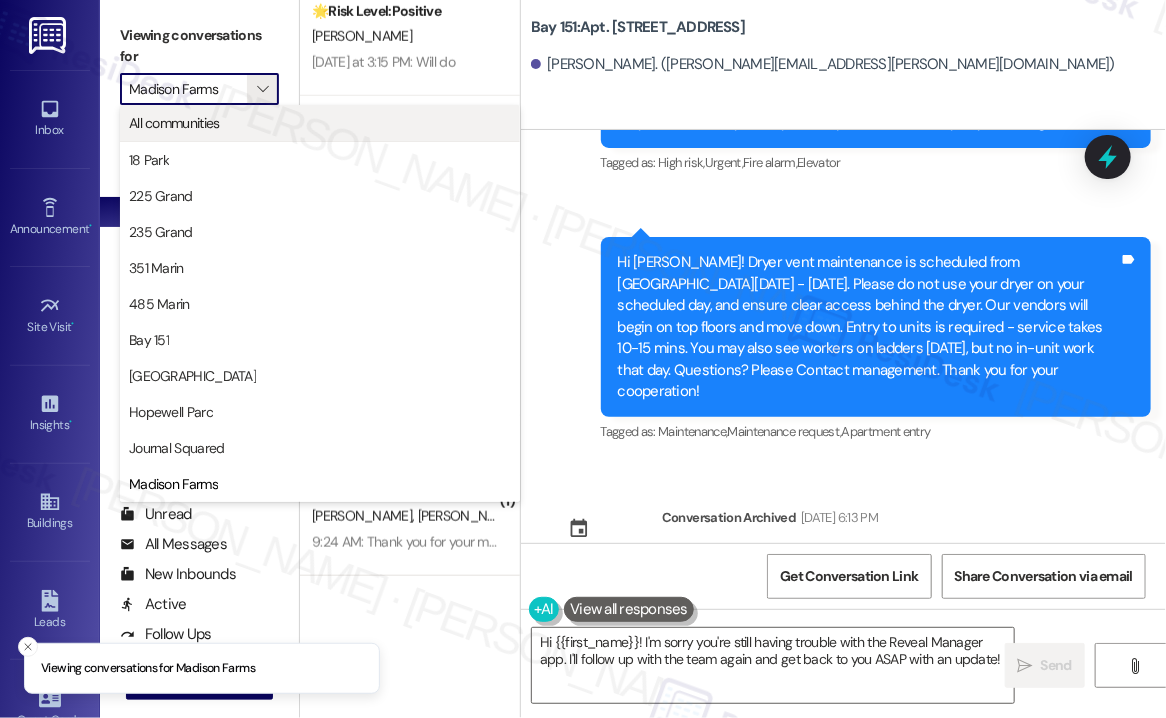 click on "All communities" at bounding box center (320, 123) 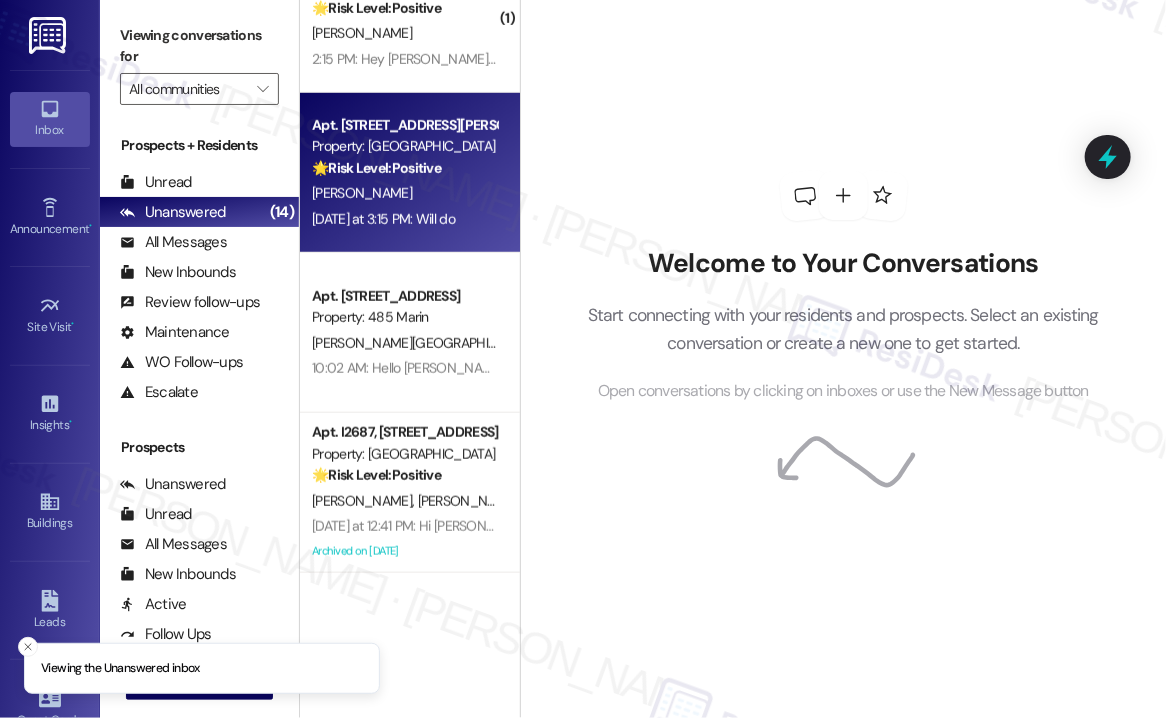 scroll, scrollTop: 700, scrollLeft: 0, axis: vertical 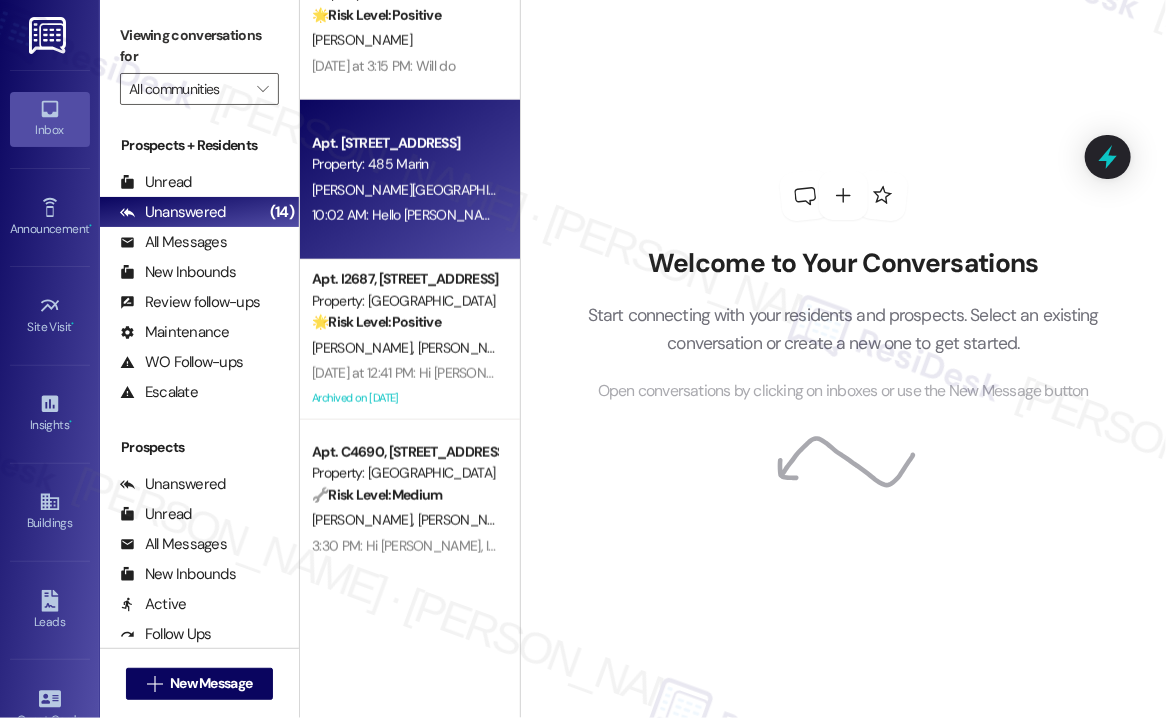 click on "Apt. PH28, 485 Marin Blvd. Property: 485 Marin Y. Shimizu N. Shimizu 10:02 AM: Hello Jane. I'm Yuina Shimizu, and I moved out of Unit 2506 last Sunday (July 20th). However, it seems that a package from a skincare company called Dermatica may have been delivered there by mistake.
There’s a chance it could be in the mailbox or at the front desk. Would it be possible for someone to check and let me know if the package is there?
If the package is found, I’d be happy to stop by and pick it up sometime this weekend. Thank you very much for your help!
Best regards," at bounding box center (410, 180) 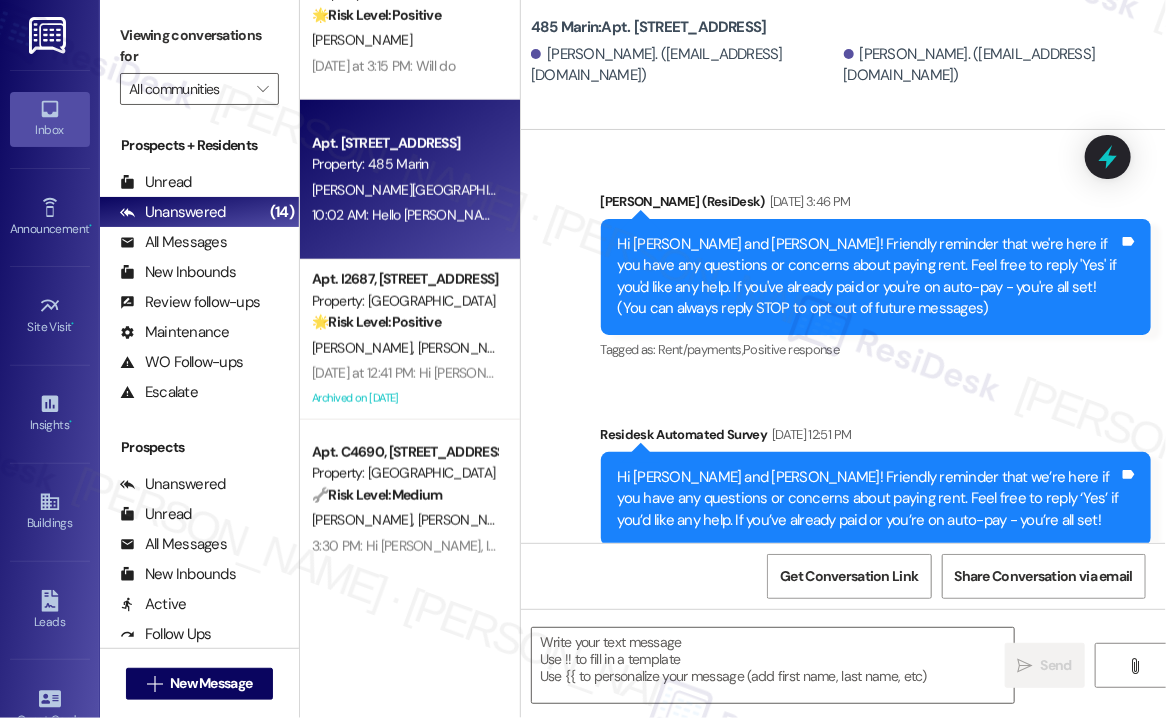 scroll, scrollTop: 10106, scrollLeft: 0, axis: vertical 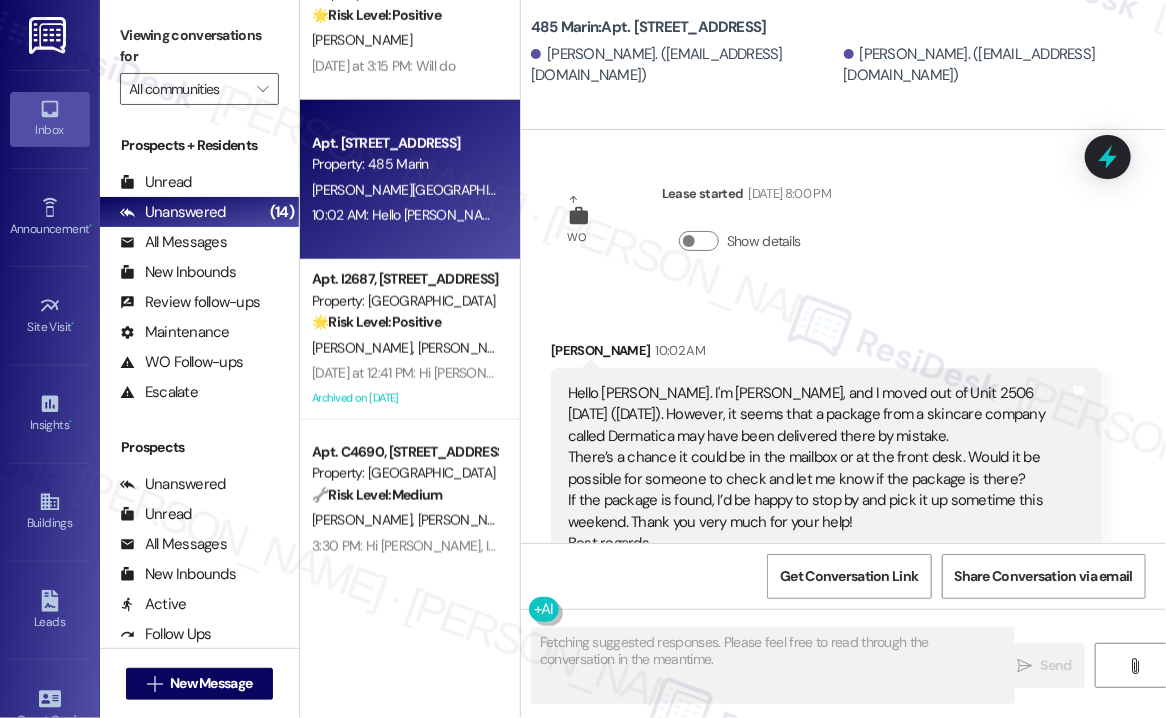 click on "Hello Jane. I'm Yuina Shimizu, and I moved out of Unit 2506 last Sunday (July 20th). However, it seems that a package from a skincare company called Dermatica may have been delivered there by mistake.
There’s a chance it could be in the mailbox or at the front desk. Would it be possible for someone to check and let me know if the package is there?
If the package is found, I’d be happy to stop by and pick it up sometime this weekend. Thank you very much for your help!
Best regards, Tags and notes" at bounding box center (826, 468) 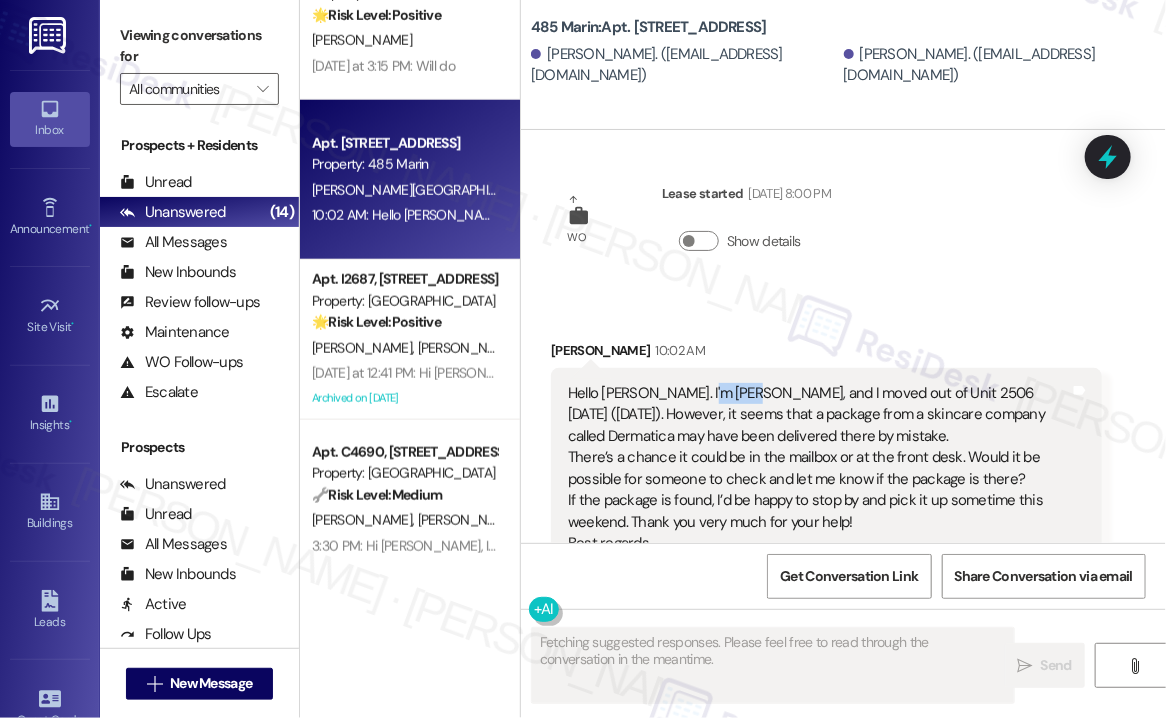 click on "Hello Jane. I'm Yuina Shimizu, and I moved out of Unit 2506 last Sunday (July 20th). However, it seems that a package from a skincare company called Dermatica may have been delivered there by mistake.
There’s a chance it could be in the mailbox or at the front desk. Would it be possible for someone to check and let me know if the package is there?
If the package is found, I’d be happy to stop by and pick it up sometime this weekend. Thank you very much for your help!
Best regards, Tags and notes" at bounding box center [826, 468] 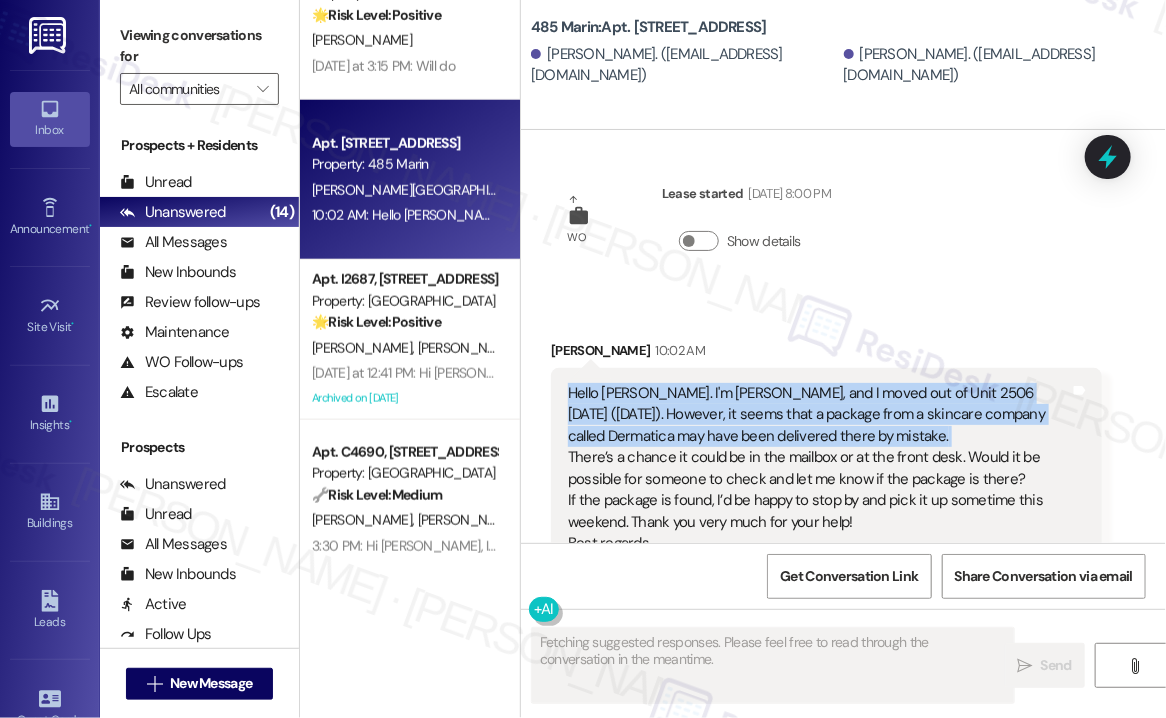 click on "Hello Jane. I'm Yuina Shimizu, and I moved out of Unit 2506 last Sunday (July 20th). However, it seems that a package from a skincare company called Dermatica may have been delivered there by mistake.
There’s a chance it could be in the mailbox or at the front desk. Would it be possible for someone to check and let me know if the package is there?
If the package is found, I’d be happy to stop by and pick it up sometime this weekend. Thank you very much for your help!
Best regards, Tags and notes" at bounding box center [826, 468] 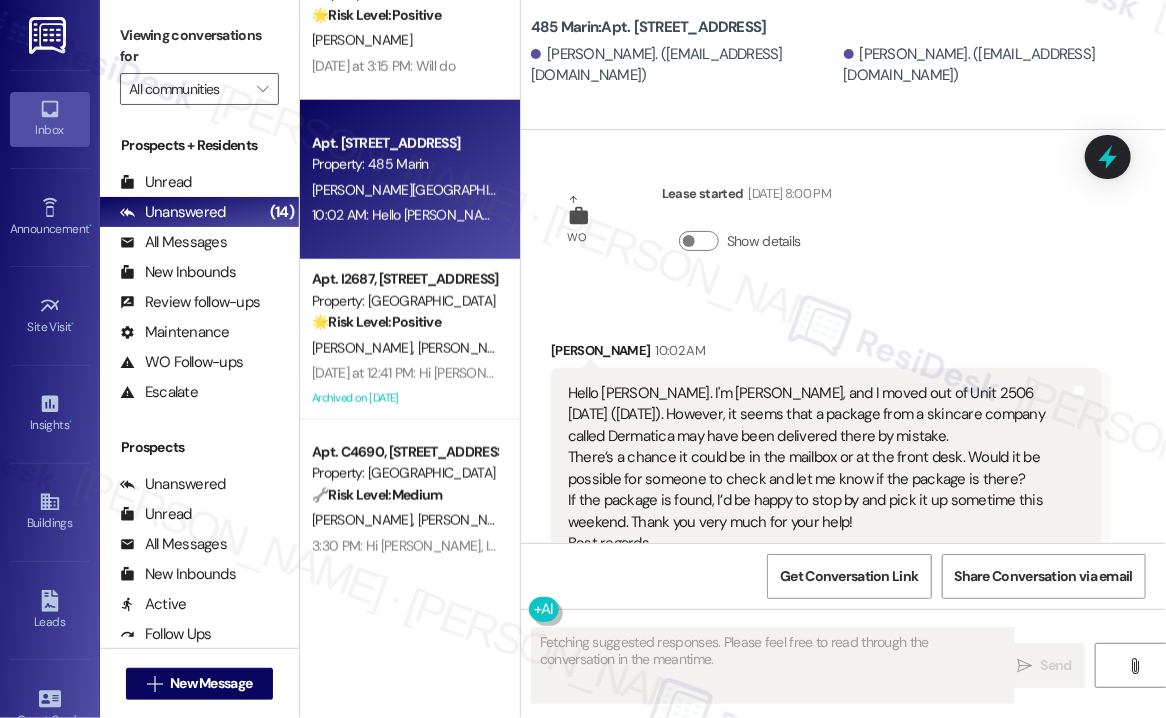 click on "Hello Jane. I'm Yuina Shimizu, and I moved out of Unit 2506 last Sunday (July 20th). However, it seems that a package from a skincare company called Dermatica may have been delivered there by mistake.
There’s a chance it could be in the mailbox or at the front desk. Would it be possible for someone to check and let me know if the package is there?
If the package is found, I’d be happy to stop by and pick it up sometime this weekend. Thank you very much for your help!
Best regards," at bounding box center [819, 468] 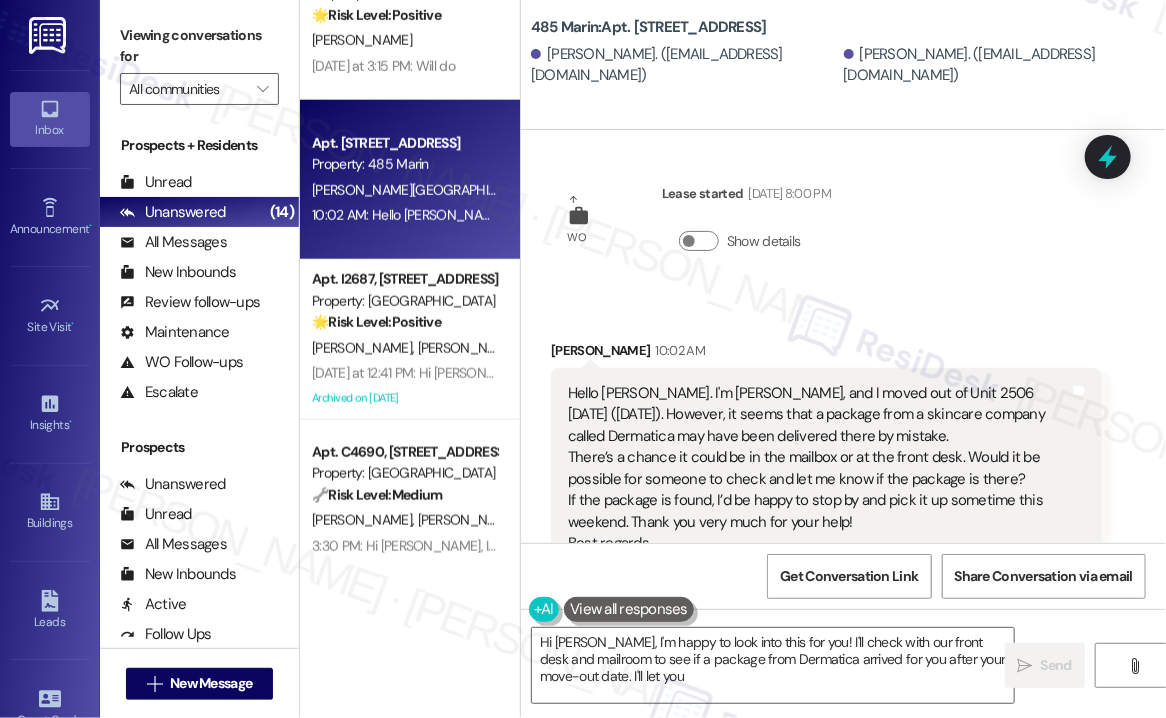 click on "Hello Jane. I'm Yuina Shimizu, and I moved out of Unit 2506 last Sunday (July 20th). However, it seems that a package from a skincare company called Dermatica may have been delivered there by mistake.
There’s a chance it could be in the mailbox or at the front desk. Would it be possible for someone to check and let me know if the package is there?
If the package is found, I’d be happy to stop by and pick it up sometime this weekend. Thank you very much for your help!
Best regards," at bounding box center (819, 468) 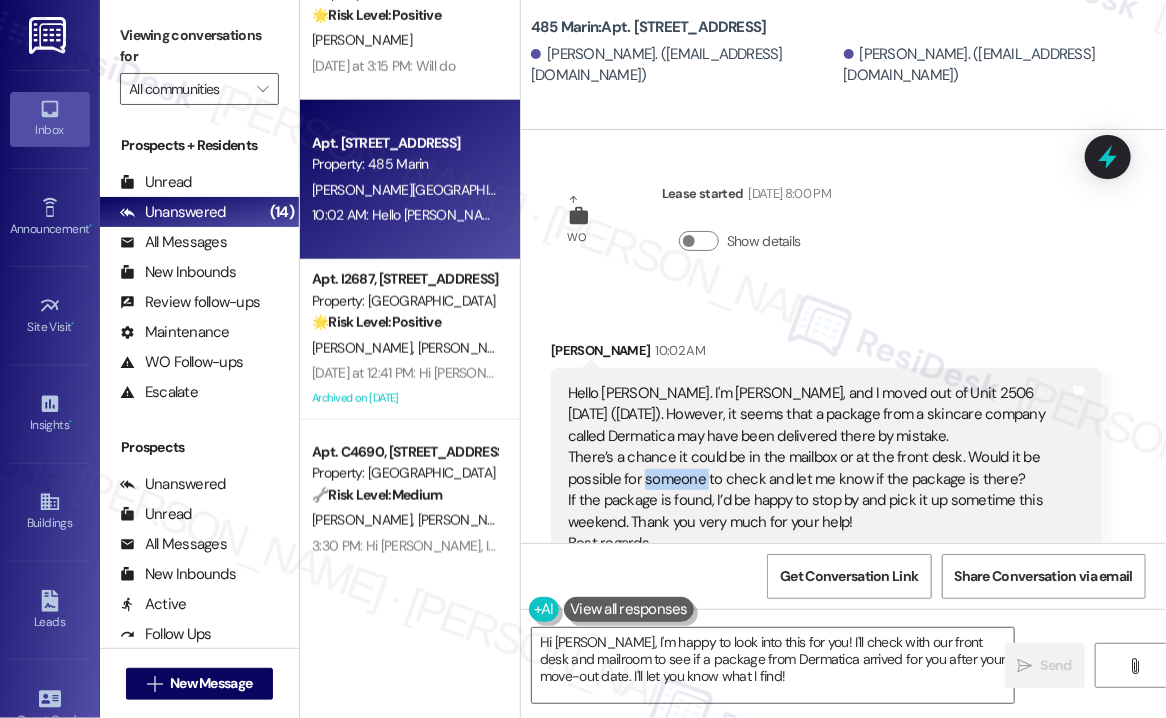 click on "Hello Jane. I'm Yuina Shimizu, and I moved out of Unit 2506 last Sunday (July 20th). However, it seems that a package from a skincare company called Dermatica may have been delivered there by mistake.
There’s a chance it could be in the mailbox or at the front desk. Would it be possible for someone to check and let me know if the package is there?
If the package is found, I’d be happy to stop by and pick it up sometime this weekend. Thank you very much for your help!
Best regards," at bounding box center (819, 468) 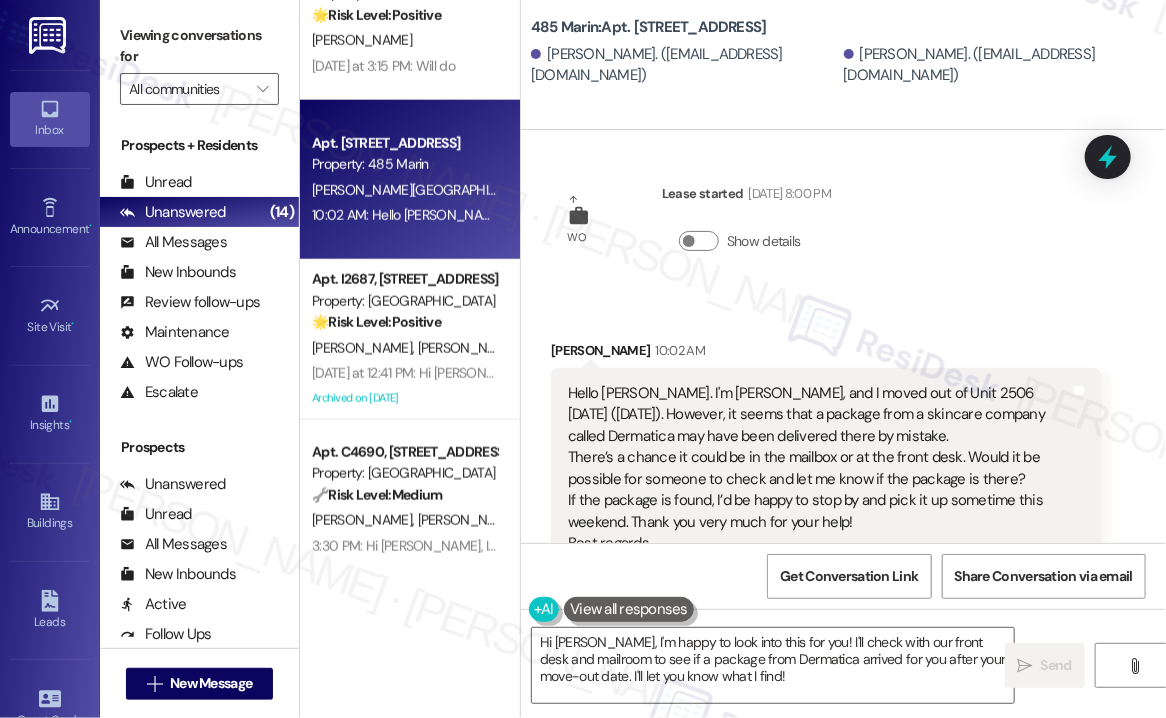 click on "Hello Jane. I'm Yuina Shimizu, and I moved out of Unit 2506 last Sunday (July 20th). However, it seems that a package from a skincare company called Dermatica may have been delivered there by mistake.
There’s a chance it could be in the mailbox or at the front desk. Would it be possible for someone to check and let me know if the package is there?
If the package is found, I’d be happy to stop by and pick it up sometime this weekend. Thank you very much for your help!
Best regards," at bounding box center [819, 468] 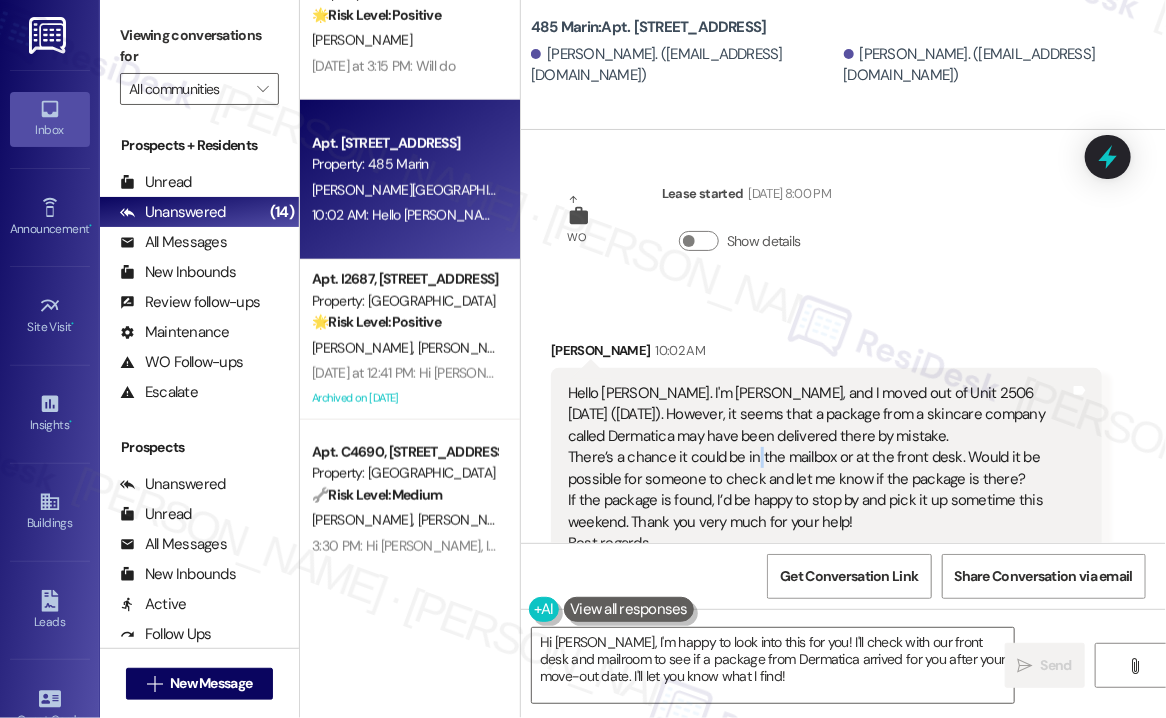 click on "Hello Jane. I'm Yuina Shimizu, and I moved out of Unit 2506 last Sunday (July 20th). However, it seems that a package from a skincare company called Dermatica may have been delivered there by mistake.
There’s a chance it could be in the mailbox or at the front desk. Would it be possible for someone to check and let me know if the package is there?
If the package is found, I’d be happy to stop by and pick it up sometime this weekend. Thank you very much for your help!
Best regards," at bounding box center [819, 468] 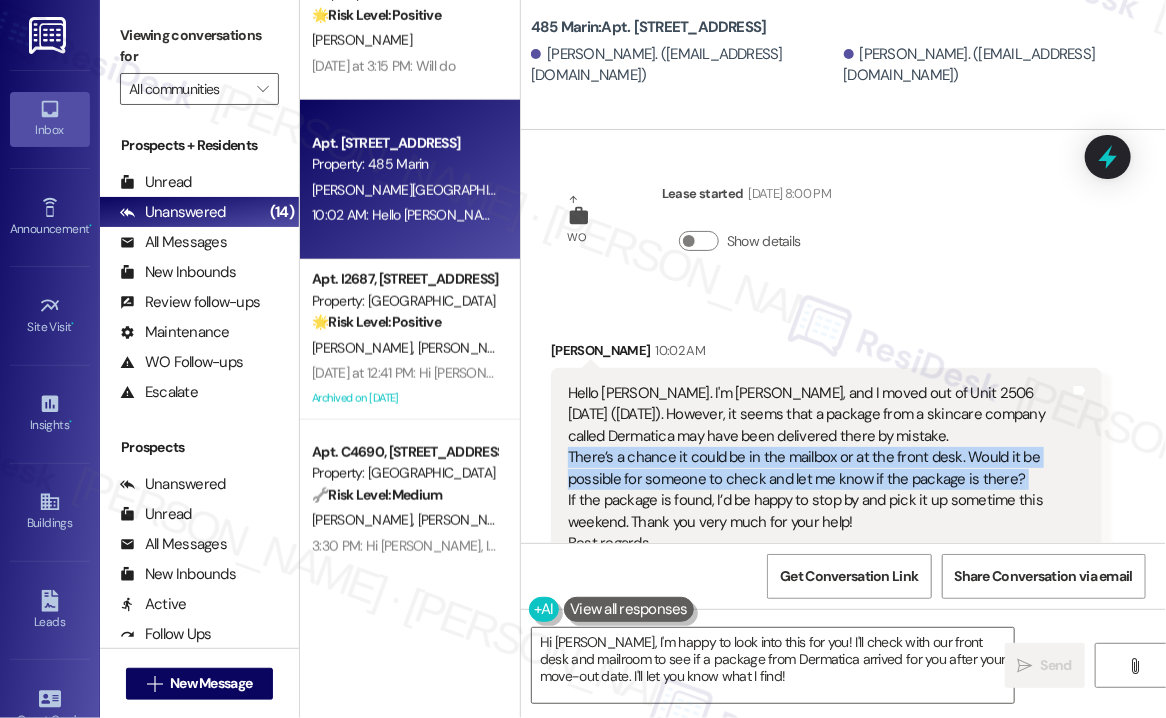 click on "Hello Jane. I'm Yuina Shimizu, and I moved out of Unit 2506 last Sunday (July 20th). However, it seems that a package from a skincare company called Dermatica may have been delivered there by mistake.
There’s a chance it could be in the mailbox or at the front desk. Would it be possible for someone to check and let me know if the package is there?
If the package is found, I’d be happy to stop by and pick it up sometime this weekend. Thank you very much for your help!
Best regards," at bounding box center [819, 468] 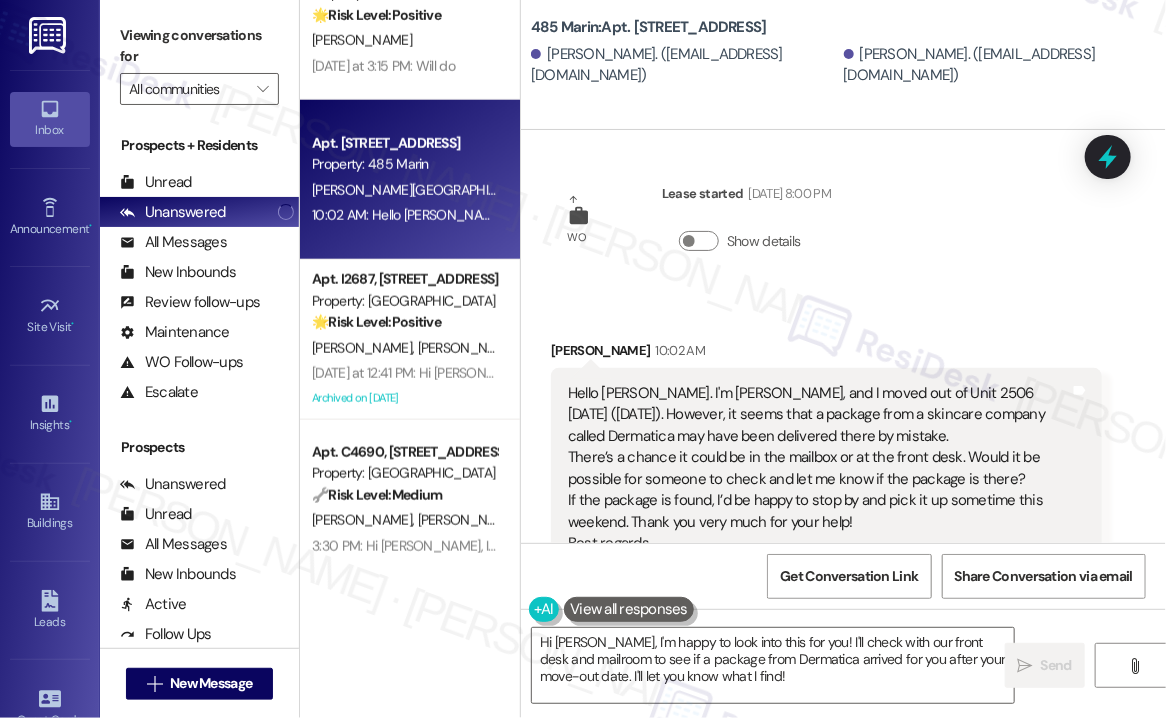 click on "Hello Jane. I'm Yuina Shimizu, and I moved out of Unit 2506 last Sunday (July 20th). However, it seems that a package from a skincare company called Dermatica may have been delivered there by mistake.
There’s a chance it could be in the mailbox or at the front desk. Would it be possible for someone to check and let me know if the package is there?
If the package is found, I’d be happy to stop by and pick it up sometime this weekend. Thank you very much for your help!
Best regards," at bounding box center [819, 468] 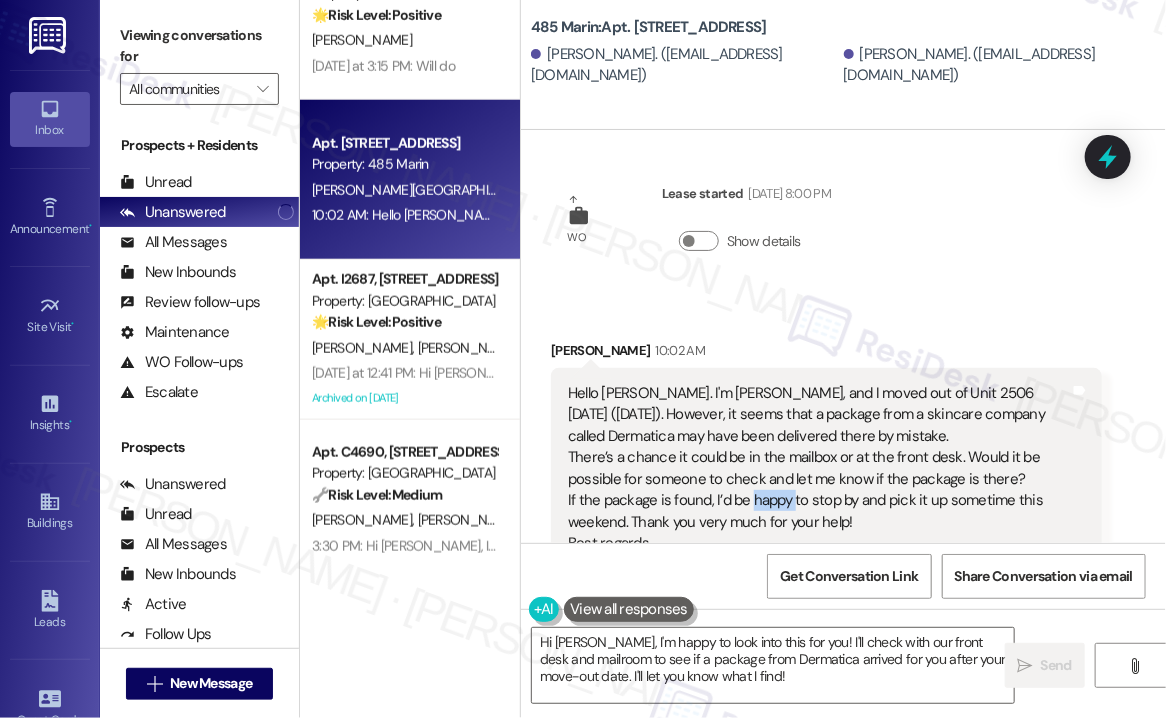 click on "Hello Jane. I'm Yuina Shimizu, and I moved out of Unit 2506 last Sunday (July 20th). However, it seems that a package from a skincare company called Dermatica may have been delivered there by mistake.
There’s a chance it could be in the mailbox or at the front desk. Would it be possible for someone to check and let me know if the package is there?
If the package is found, I’d be happy to stop by and pick it up sometime this weekend. Thank you very much for your help!
Best regards," at bounding box center (819, 468) 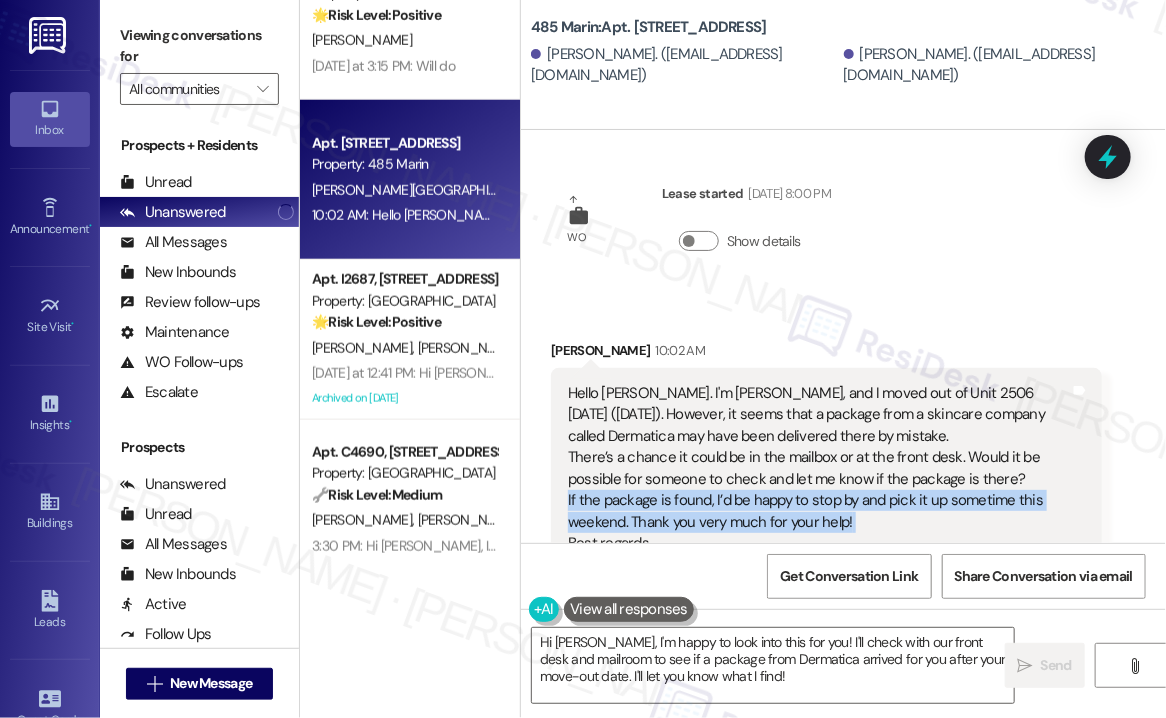 click on "Hello Jane. I'm Yuina Shimizu, and I moved out of Unit 2506 last Sunday (July 20th). However, it seems that a package from a skincare company called Dermatica may have been delivered there by mistake.
There’s a chance it could be in the mailbox or at the front desk. Would it be possible for someone to check and let me know if the package is there?
If the package is found, I’d be happy to stop by and pick it up sometime this weekend. Thank you very much for your help!
Best regards," at bounding box center [819, 468] 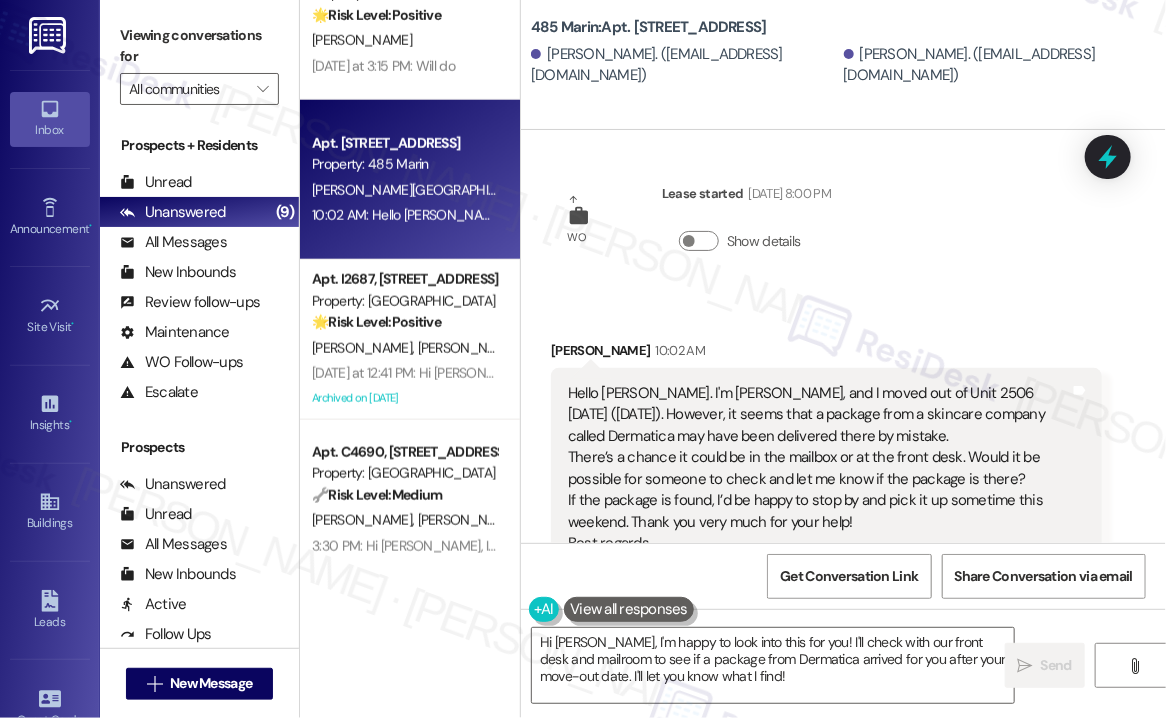 click on "Hello Jane. I'm Yuina Shimizu, and I moved out of Unit 2506 last Sunday (July 20th). However, it seems that a package from a skincare company called Dermatica may have been delivered there by mistake.
There’s a chance it could be in the mailbox or at the front desk. Would it be possible for someone to check and let me know if the package is there?
If the package is found, I’d be happy to stop by and pick it up sometime this weekend. Thank you very much for your help!
Best regards," at bounding box center [819, 468] 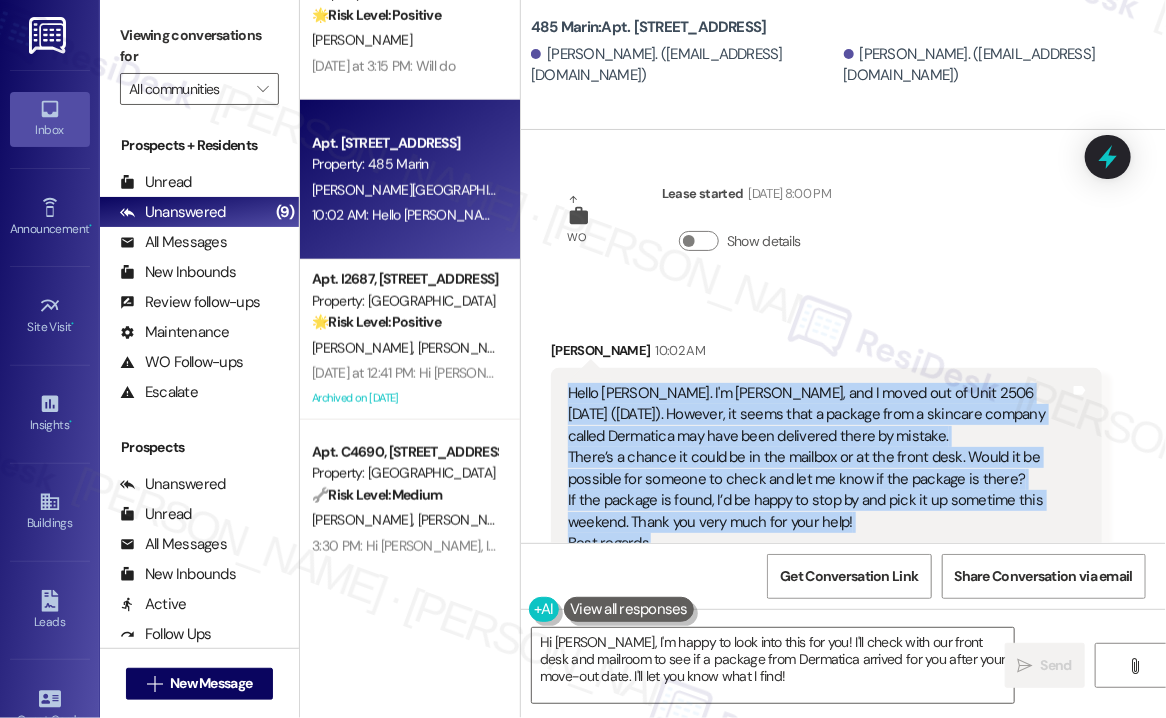 drag, startPoint x: 564, startPoint y: 346, endPoint x: 896, endPoint y: 504, distance: 367.6792 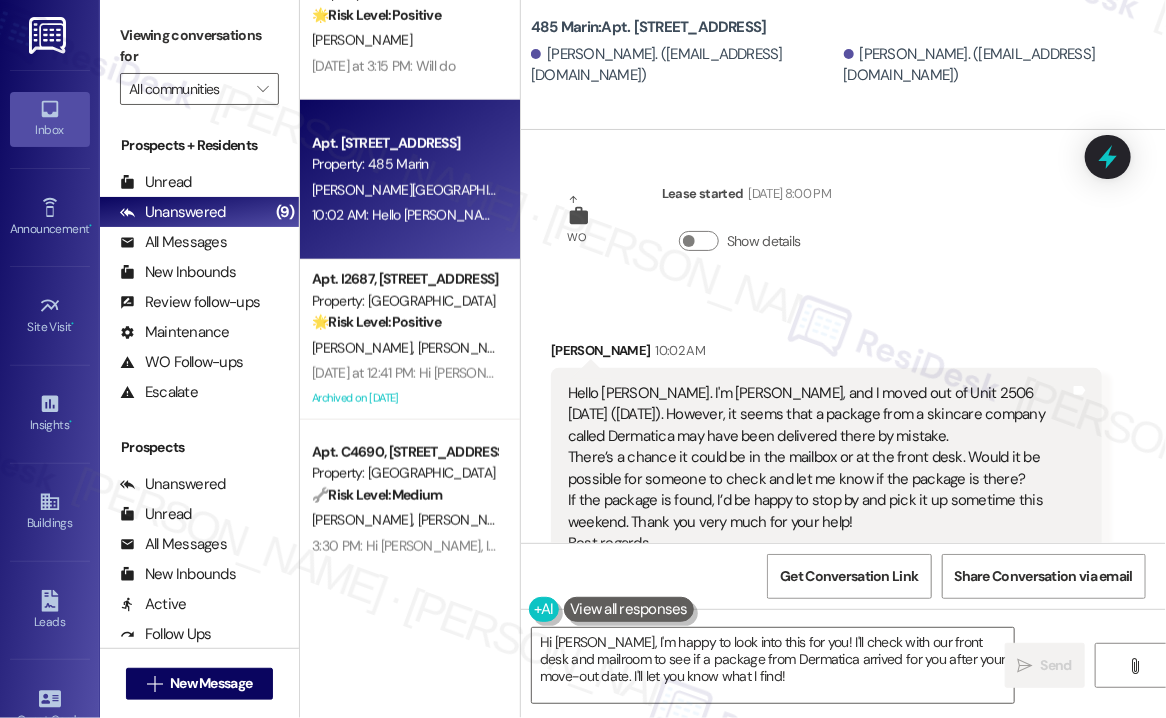 click on "Viewing conversations for" at bounding box center (199, 46) 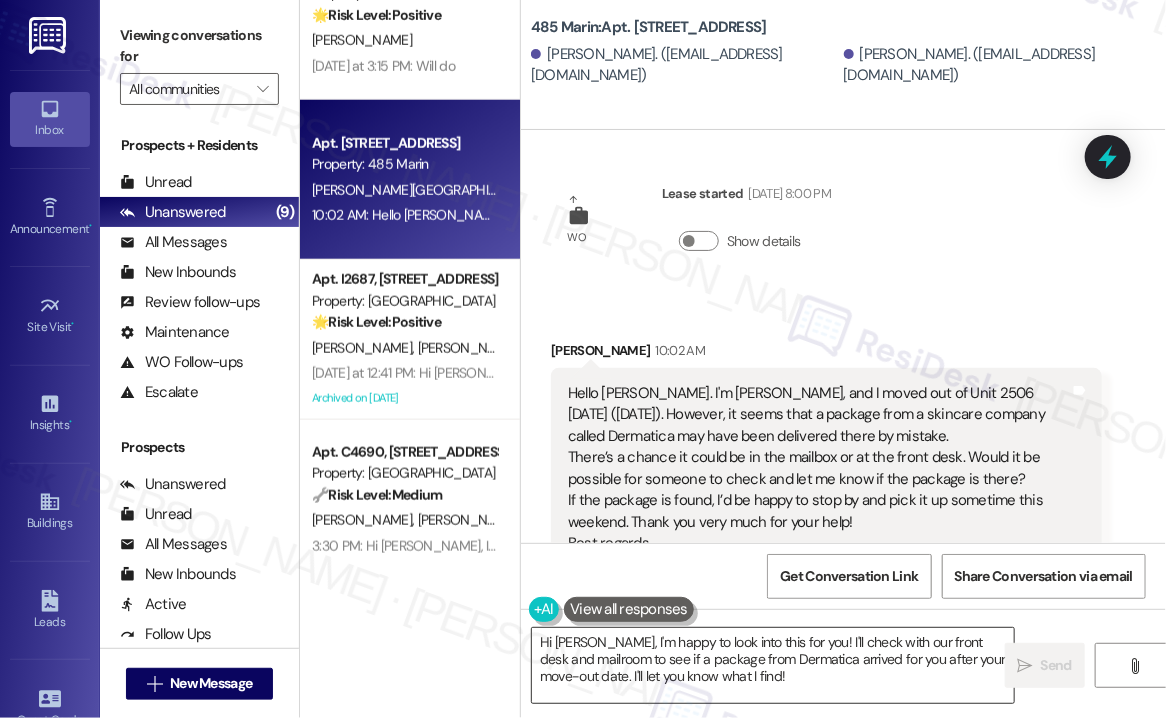 click on "Hi Yuina, I'm happy to look into this for you! I'll check with our front desk and mailroom to see if a package from Dermatica arrived for you after your move-out date. I'll let you know what I find!" at bounding box center [773, 665] 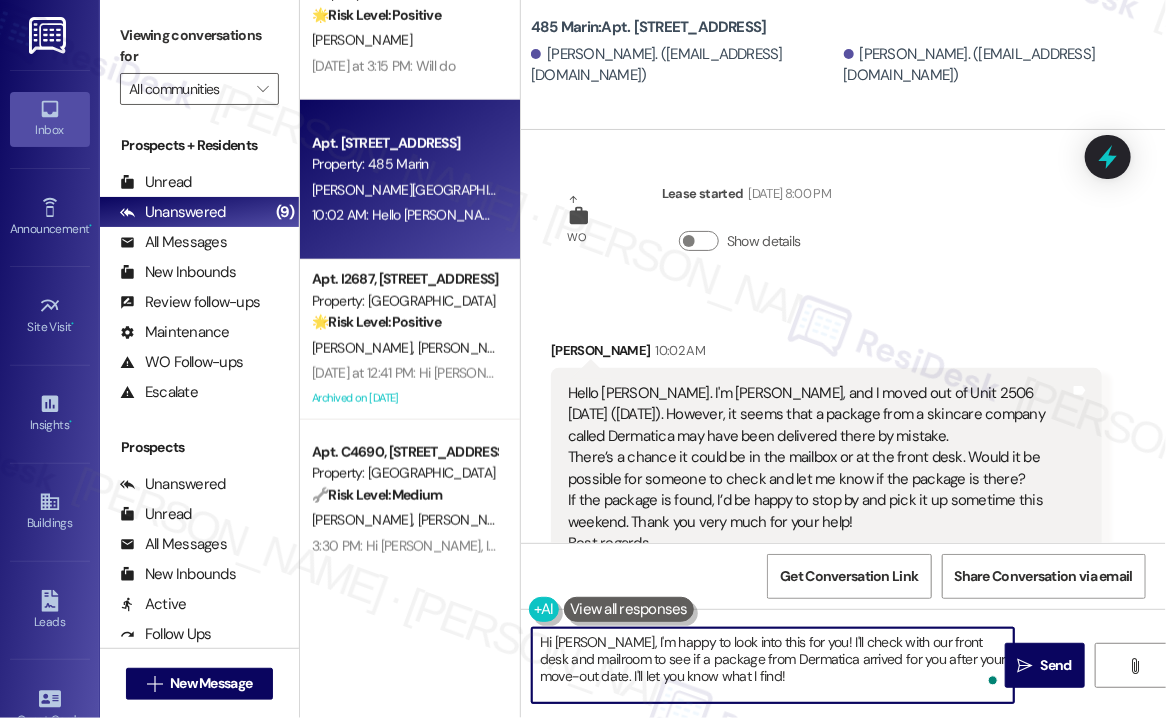 click on "Hello Jane. I'm Yuina Shimizu, and I moved out of Unit 2506 last Sunday (July 20th). However, it seems that a package from a skincare company called Dermatica may have been delivered there by mistake.
There’s a chance it could be in the mailbox or at the front desk. Would it be possible for someone to check and let me know if the package is there?
If the package is found, I’d be happy to stop by and pick it up sometime this weekend. Thank you very much for your help!
Best regards," at bounding box center (819, 468) 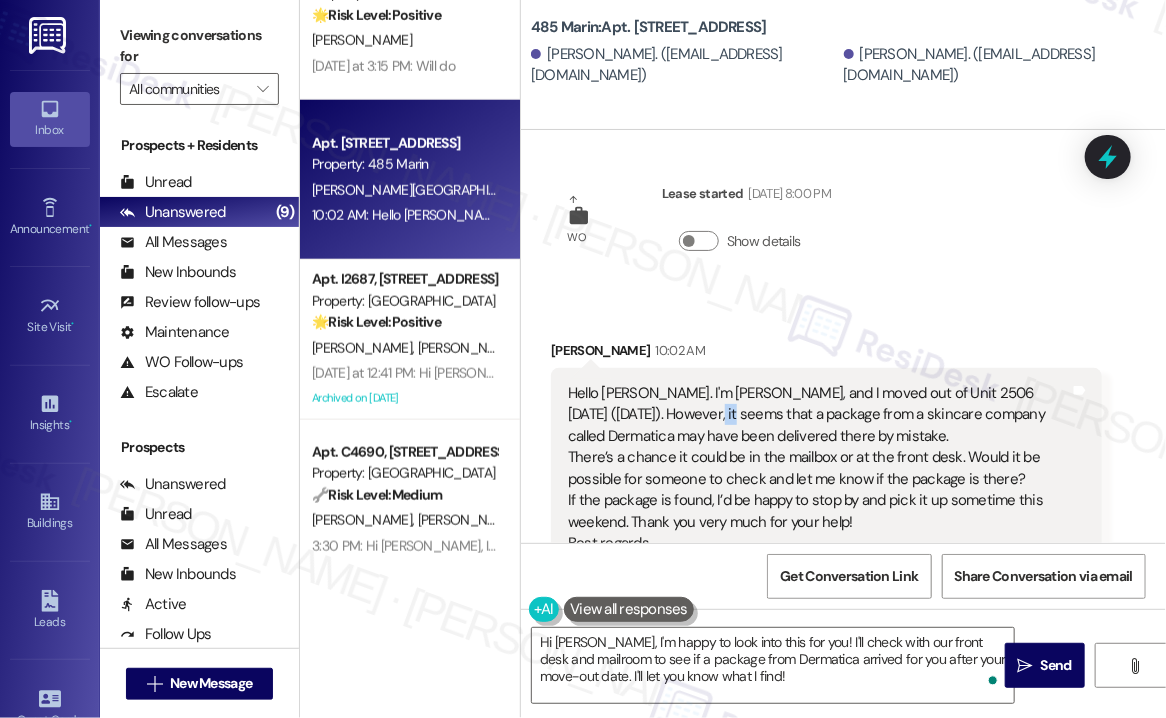 click on "Hello Jane. I'm Yuina Shimizu, and I moved out of Unit 2506 last Sunday (July 20th). However, it seems that a package from a skincare company called Dermatica may have been delivered there by mistake.
There’s a chance it could be in the mailbox or at the front desk. Would it be possible for someone to check and let me know if the package is there?
If the package is found, I’d be happy to stop by and pick it up sometime this weekend. Thank you very much for your help!
Best regards," at bounding box center [819, 468] 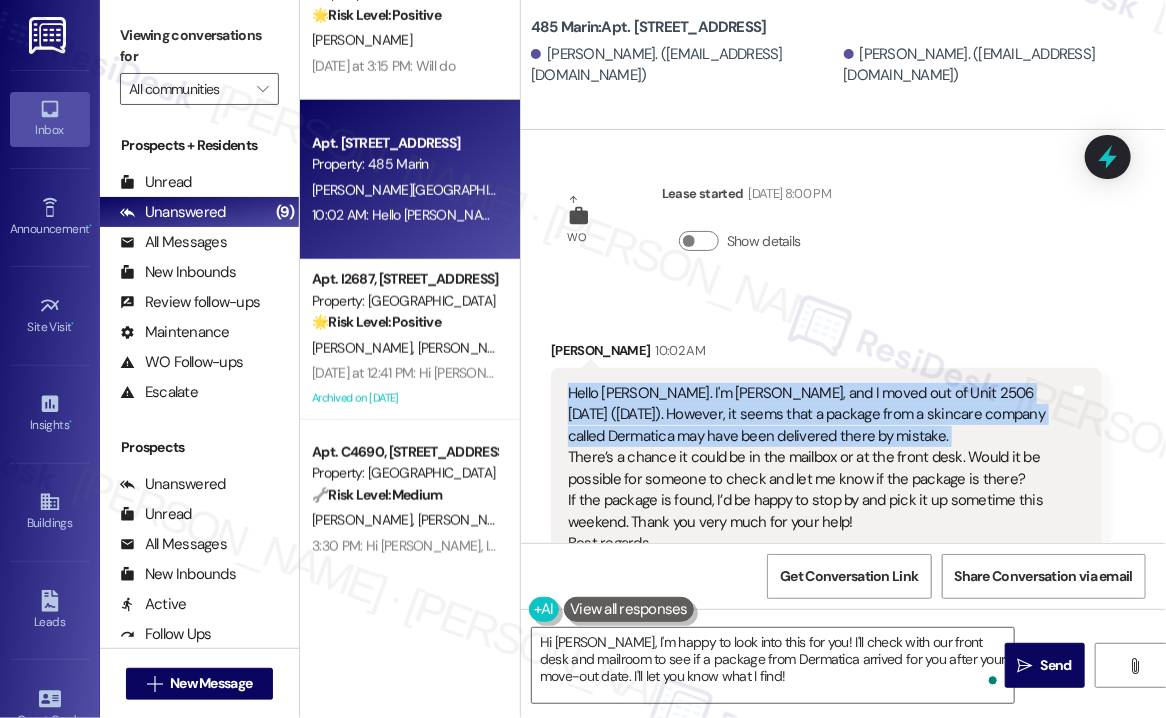 click on "Hello Jane. I'm Yuina Shimizu, and I moved out of Unit 2506 last Sunday (July 20th). However, it seems that a package from a skincare company called Dermatica may have been delivered there by mistake.
There’s a chance it could be in the mailbox or at the front desk. Would it be possible for someone to check and let me know if the package is there?
If the package is found, I’d be happy to stop by and pick it up sometime this weekend. Thank you very much for your help!
Best regards," at bounding box center [819, 468] 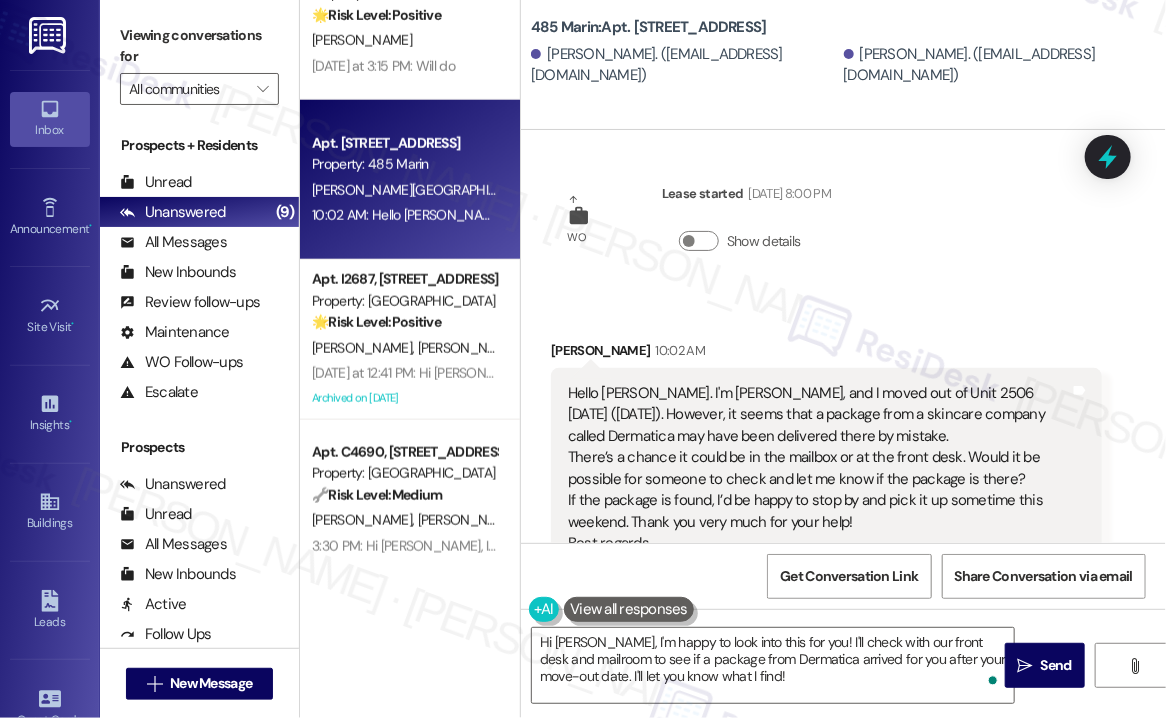 click on "Hello Jane. I'm Yuina Shimizu, and I moved out of Unit 2506 last Sunday (July 20th). However, it seems that a package from a skincare company called Dermatica may have been delivered there by mistake.
There’s a chance it could be in the mailbox or at the front desk. Would it be possible for someone to check and let me know if the package is there?
If the package is found, I’d be happy to stop by and pick it up sometime this weekend. Thank you very much for your help!
Best regards," at bounding box center (819, 468) 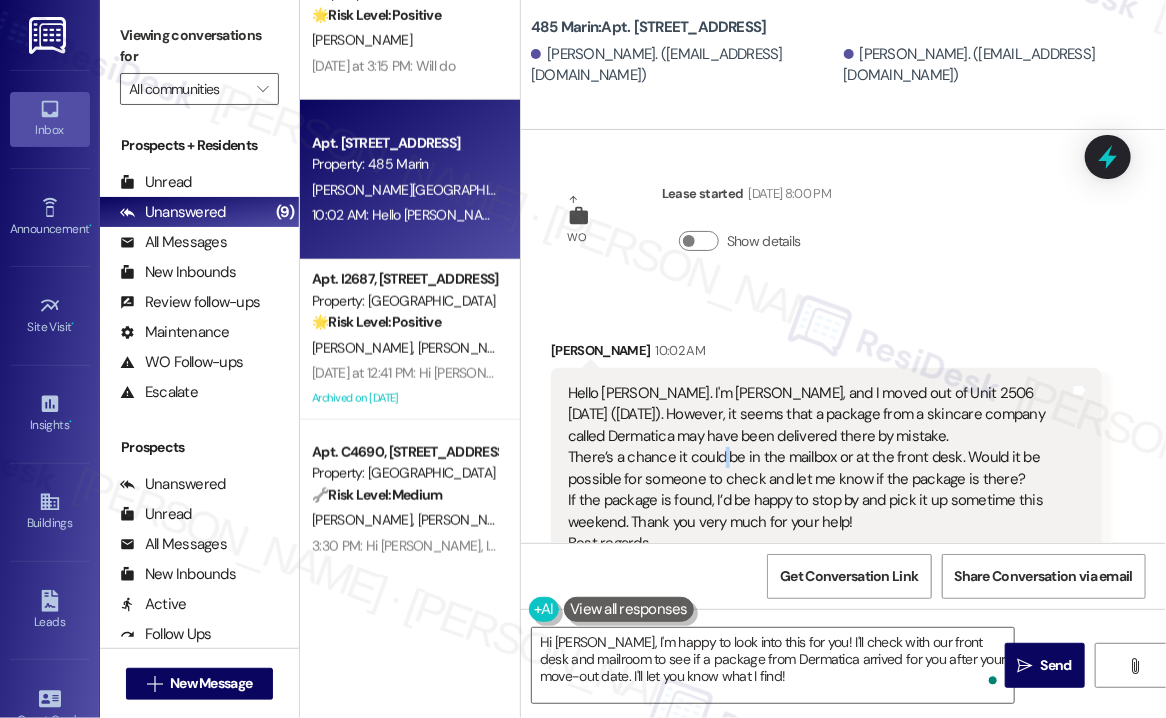 click on "Hello Jane. I'm Yuina Shimizu, and I moved out of Unit 2506 last Sunday (July 20th). However, it seems that a package from a skincare company called Dermatica may have been delivered there by mistake.
There’s a chance it could be in the mailbox or at the front desk. Would it be possible for someone to check and let me know if the package is there?
If the package is found, I’d be happy to stop by and pick it up sometime this weekend. Thank you very much for your help!
Best regards," at bounding box center [819, 468] 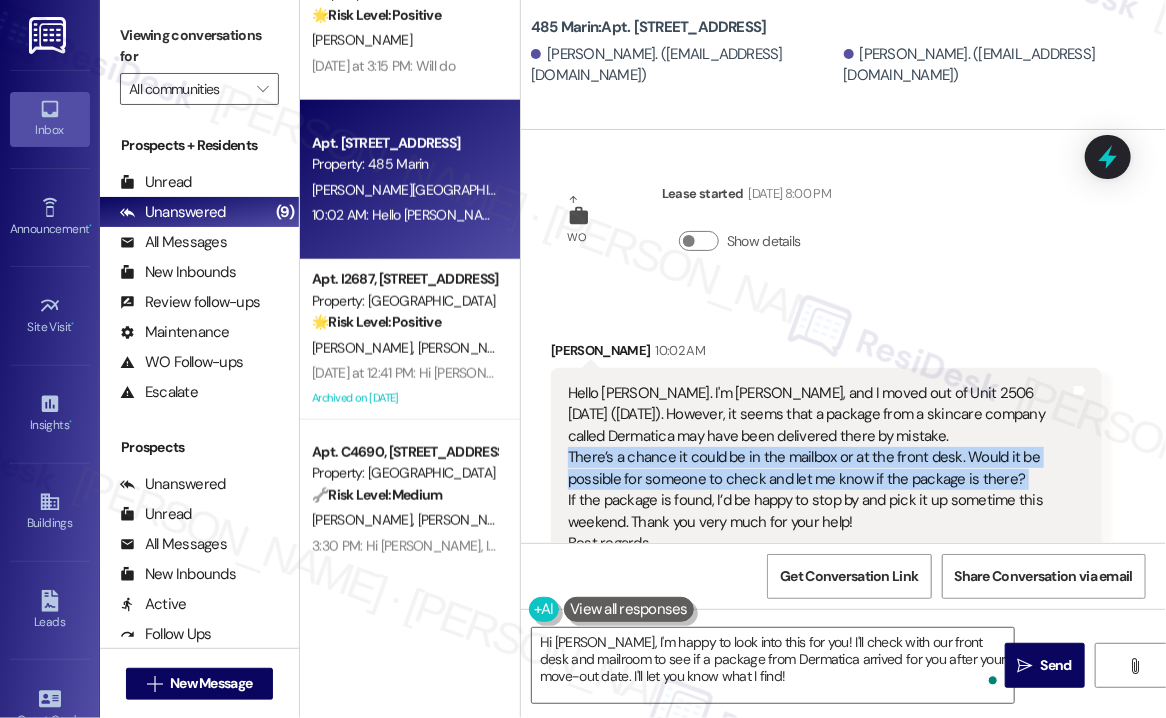 click on "Hello Jane. I'm Yuina Shimizu, and I moved out of Unit 2506 last Sunday (July 20th). However, it seems that a package from a skincare company called Dermatica may have been delivered there by mistake.
There’s a chance it could be in the mailbox or at the front desk. Would it be possible for someone to check and let me know if the package is there?
If the package is found, I’d be happy to stop by and pick it up sometime this weekend. Thank you very much for your help!
Best regards," at bounding box center (819, 468) 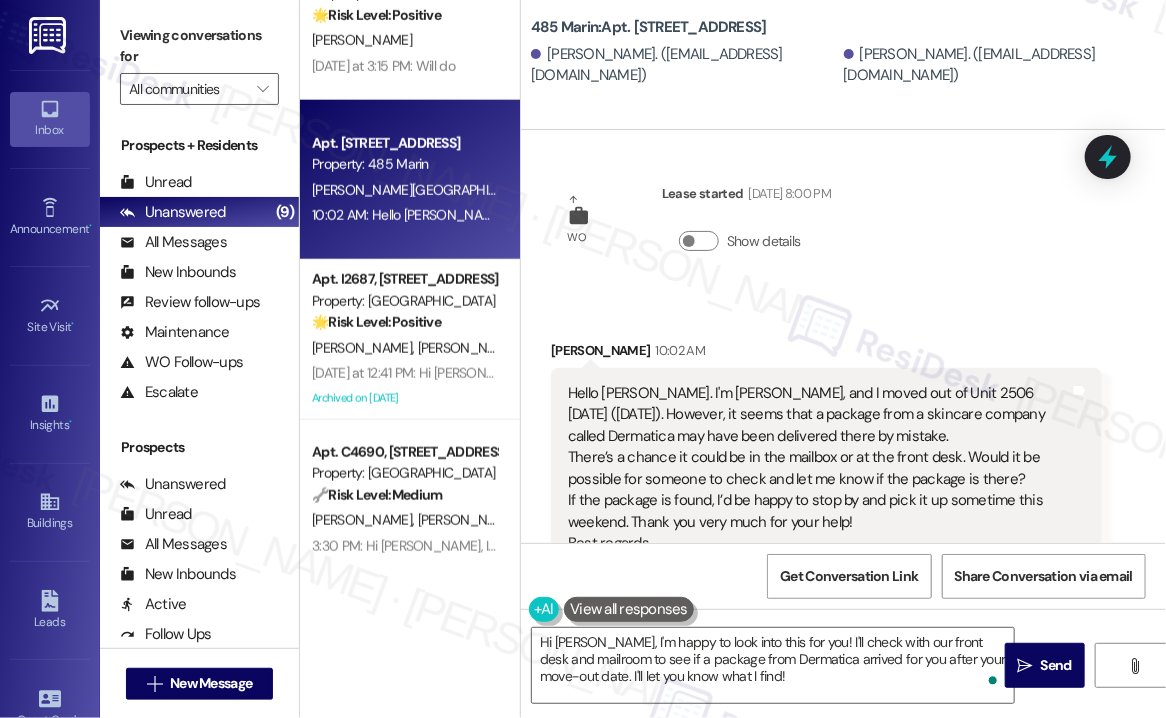 click on "Hello Jane. I'm Yuina Shimizu, and I moved out of Unit 2506 last Sunday (July 20th). However, it seems that a package from a skincare company called Dermatica may have been delivered there by mistake.
There’s a chance it could be in the mailbox or at the front desk. Would it be possible for someone to check and let me know if the package is there?
If the package is found, I’d be happy to stop by and pick it up sometime this weekend. Thank you very much for your help!
Best regards," at bounding box center [819, 468] 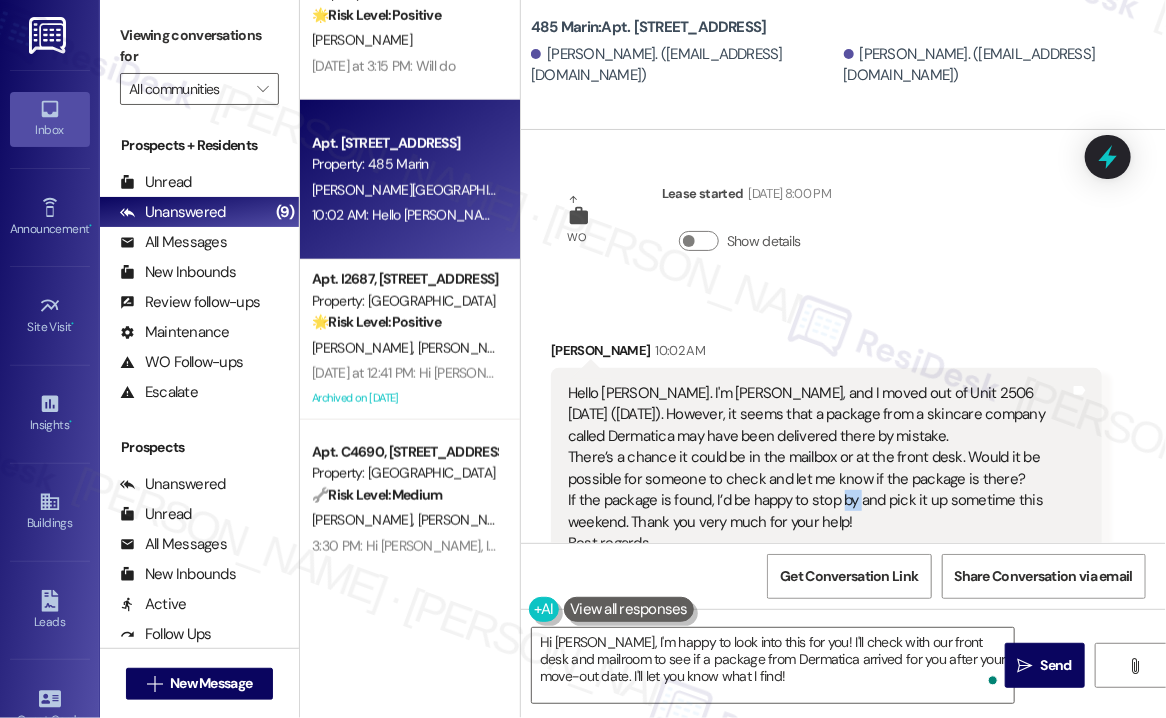click on "Hello Jane. I'm Yuina Shimizu, and I moved out of Unit 2506 last Sunday (July 20th). However, it seems that a package from a skincare company called Dermatica may have been delivered there by mistake.
There’s a chance it could be in the mailbox or at the front desk. Would it be possible for someone to check and let me know if the package is there?
If the package is found, I’d be happy to stop by and pick it up sometime this weekend. Thank you very much for your help!
Best regards," at bounding box center (819, 468) 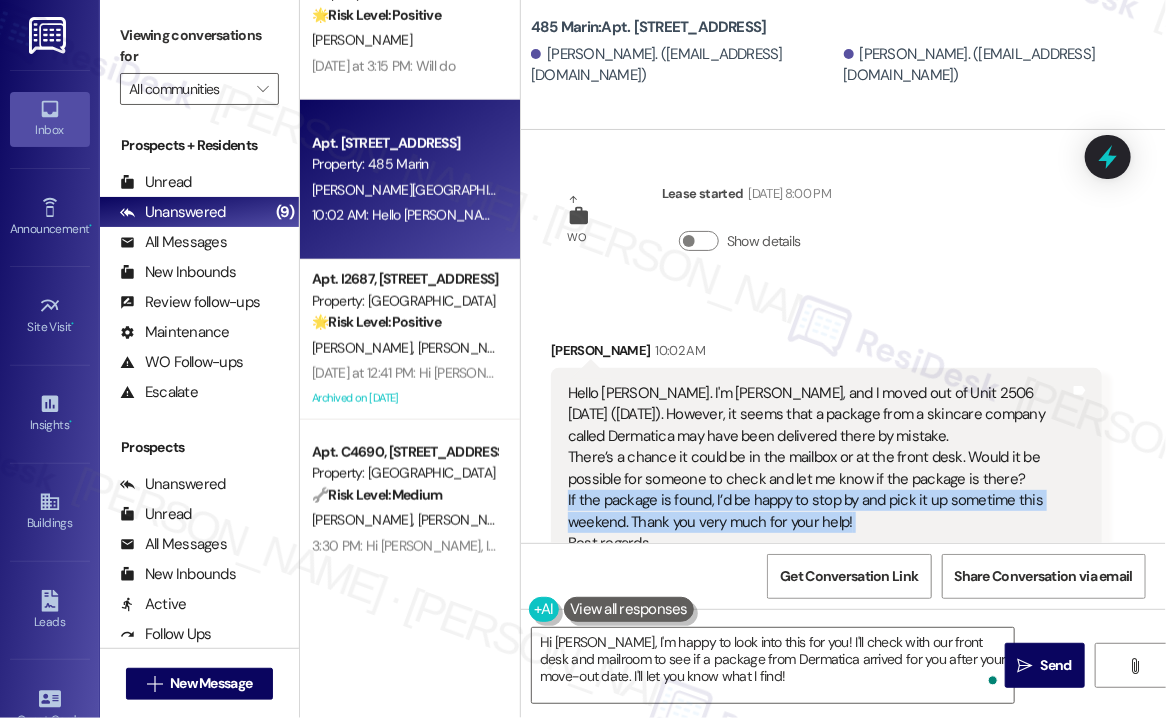click on "Hello Jane. I'm Yuina Shimizu, and I moved out of Unit 2506 last Sunday (July 20th). However, it seems that a package from a skincare company called Dermatica may have been delivered there by mistake.
There’s a chance it could be in the mailbox or at the front desk. Would it be possible for someone to check and let me know if the package is there?
If the package is found, I’d be happy to stop by and pick it up sometime this weekend. Thank you very much for your help!
Best regards," at bounding box center (819, 468) 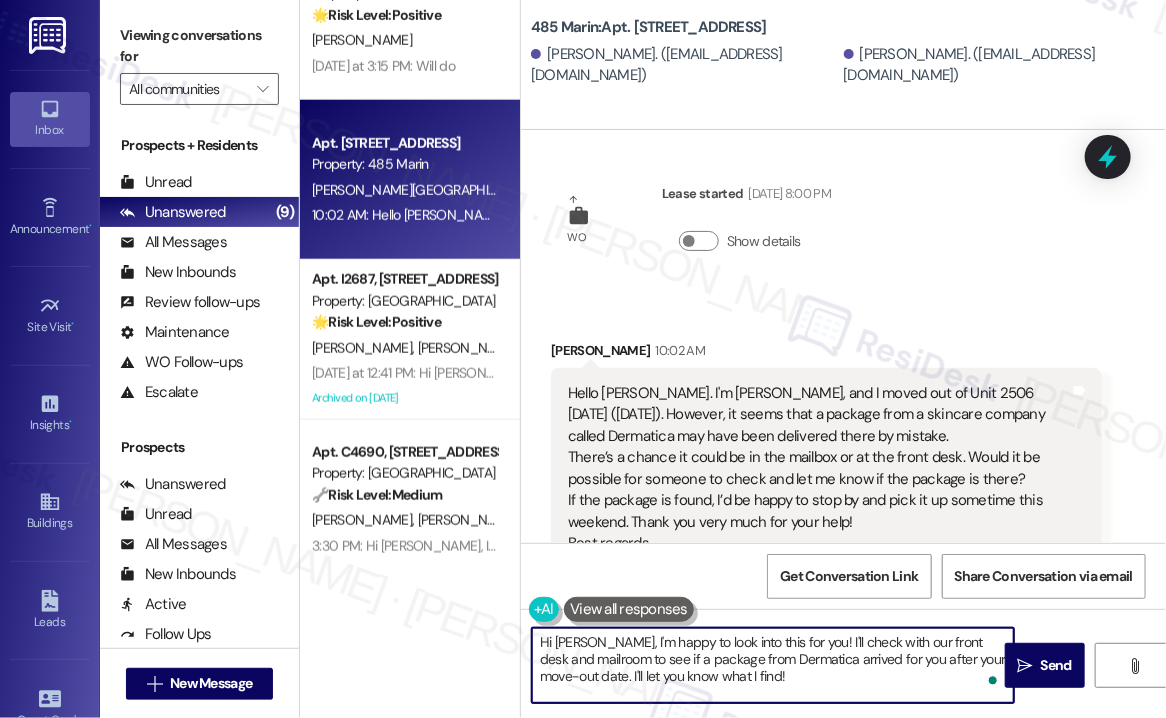 click on "Hi Yuina, I'm happy to look into this for you! I'll check with our front desk and mailroom to see if a package from Dermatica arrived for you after your move-out date. I'll let you know what I find!" at bounding box center (773, 665) 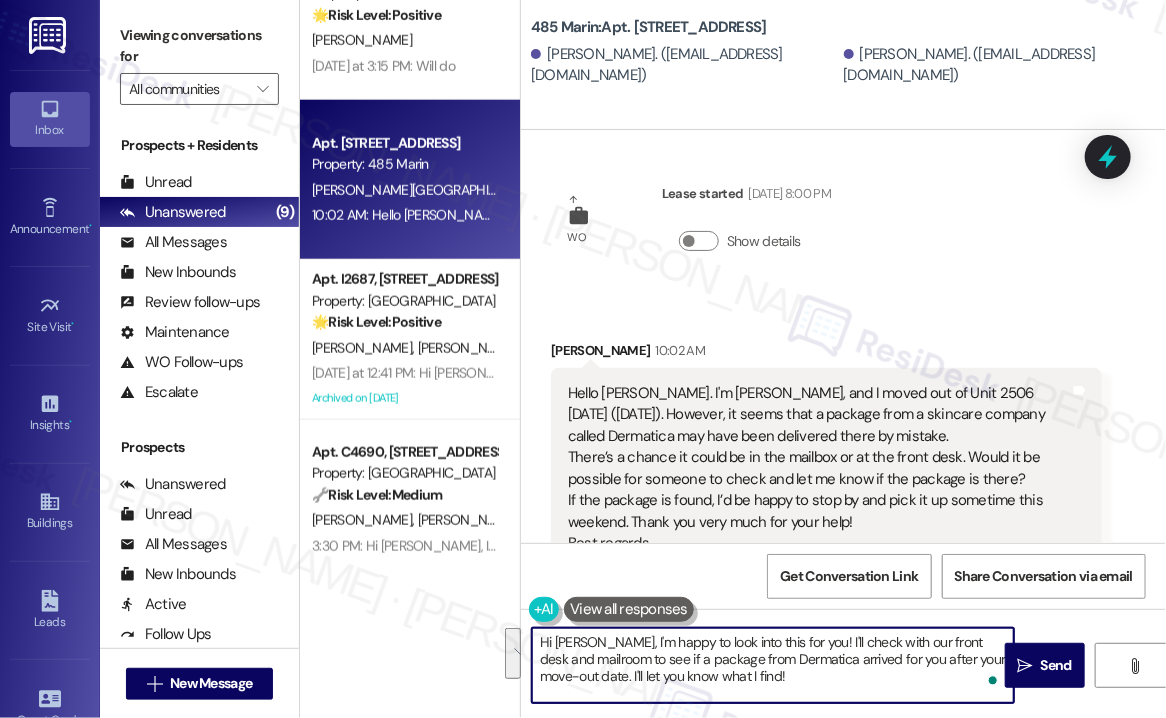 drag, startPoint x: 748, startPoint y: 689, endPoint x: 590, endPoint y: 636, distance: 166.65233 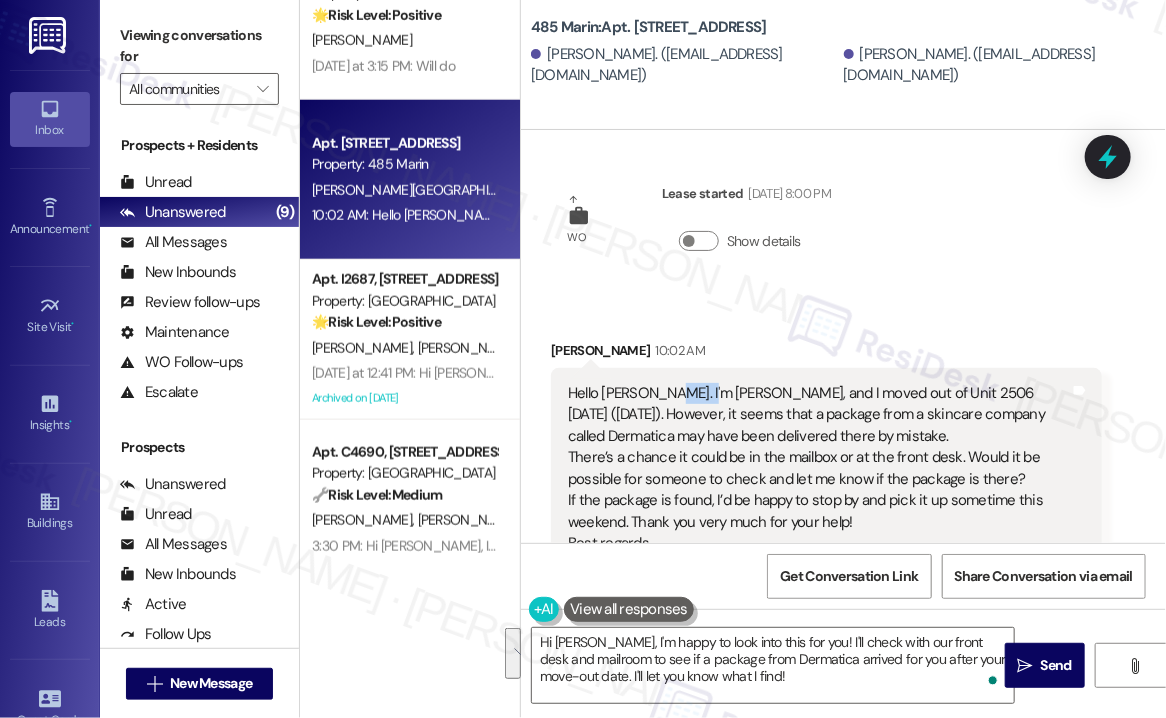 click on "Hello Jane. I'm Yuina Shimizu, and I moved out of Unit 2506 last Sunday (July 20th). However, it seems that a package from a skincare company called Dermatica may have been delivered there by mistake.
There’s a chance it could be in the mailbox or at the front desk. Would it be possible for someone to check and let me know if the package is there?
If the package is found, I’d be happy to stop by and pick it up sometime this weekend. Thank you very much for your help!
Best regards, Tags and notes" at bounding box center [826, 468] 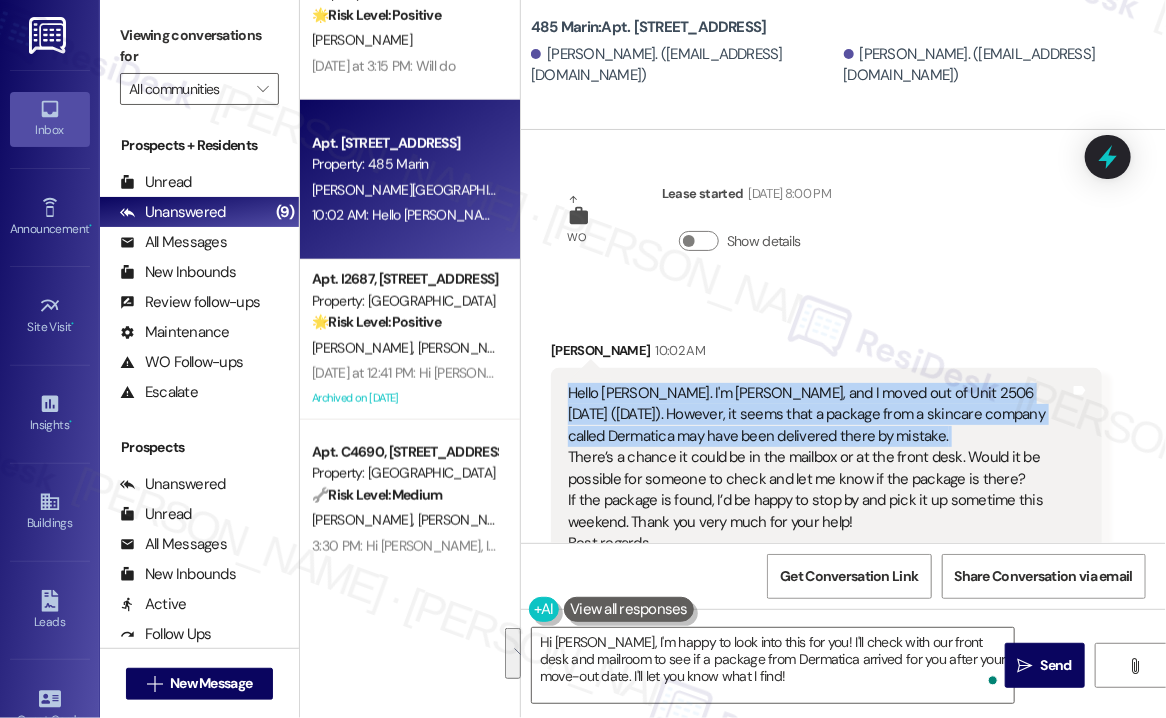 click on "Hello Jane. I'm Yuina Shimizu, and I moved out of Unit 2506 last Sunday (July 20th). However, it seems that a package from a skincare company called Dermatica may have been delivered there by mistake.
There’s a chance it could be in the mailbox or at the front desk. Would it be possible for someone to check and let me know if the package is there?
If the package is found, I’d be happy to stop by and pick it up sometime this weekend. Thank you very much for your help!
Best regards, Tags and notes" at bounding box center [826, 468] 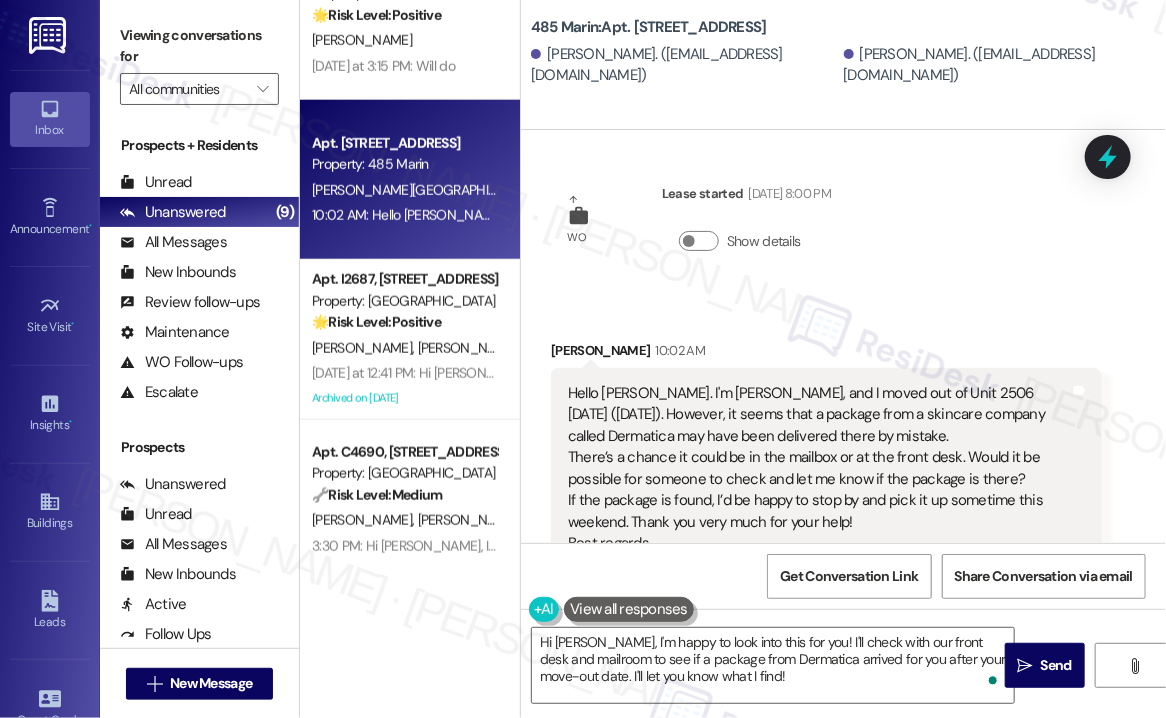 click on "Viewing conversations for" at bounding box center (199, 46) 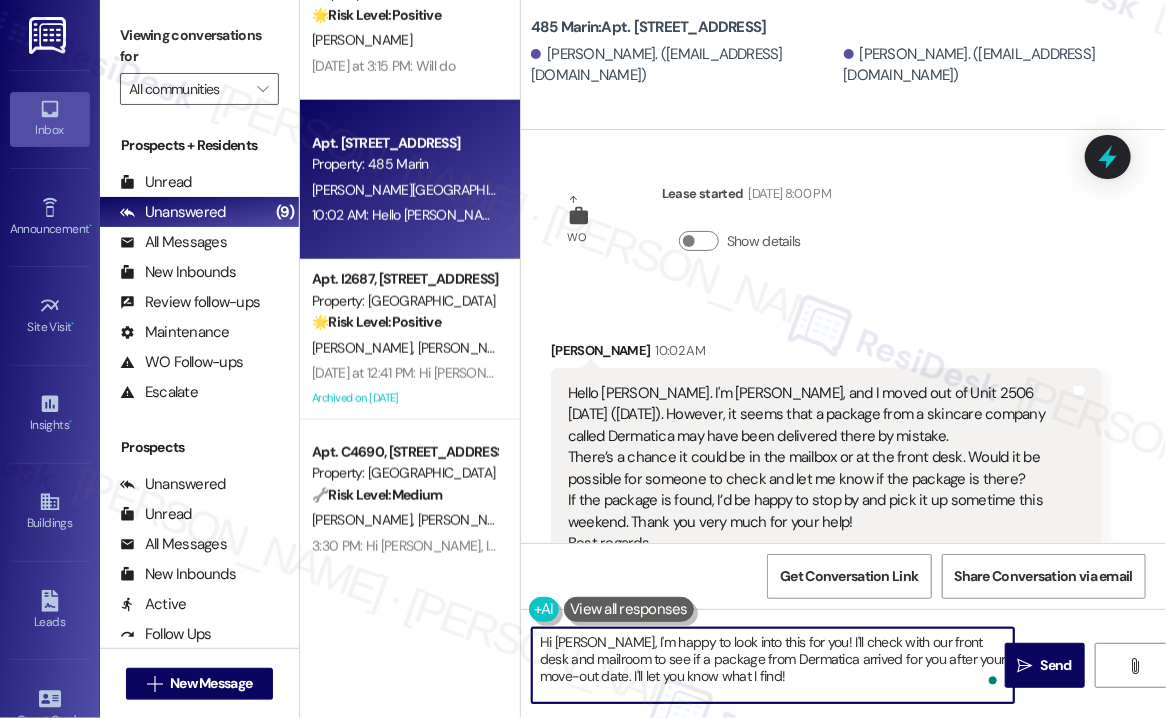 click on "Hi Yuina, I'm happy to look into this for you! I'll check with our front desk and mailroom to see if a package from Dermatica arrived for you after your move-out date. I'll let you know what I find!" at bounding box center [773, 665] 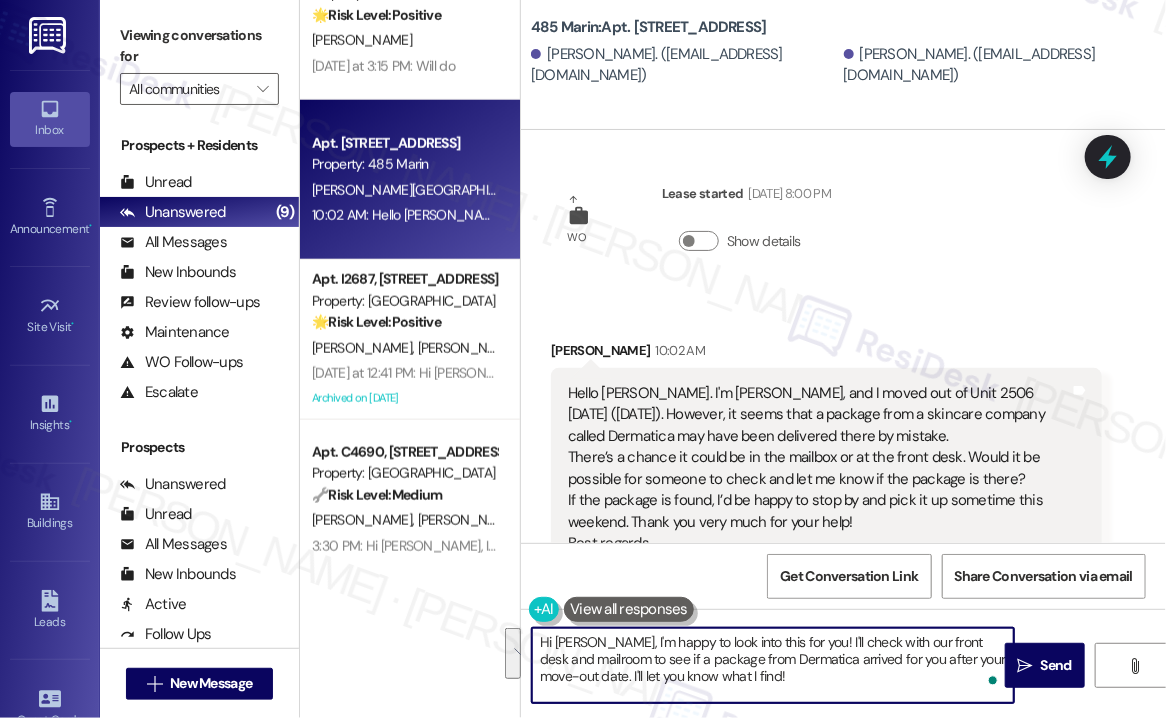 paste on "thanks so much for reaching out" 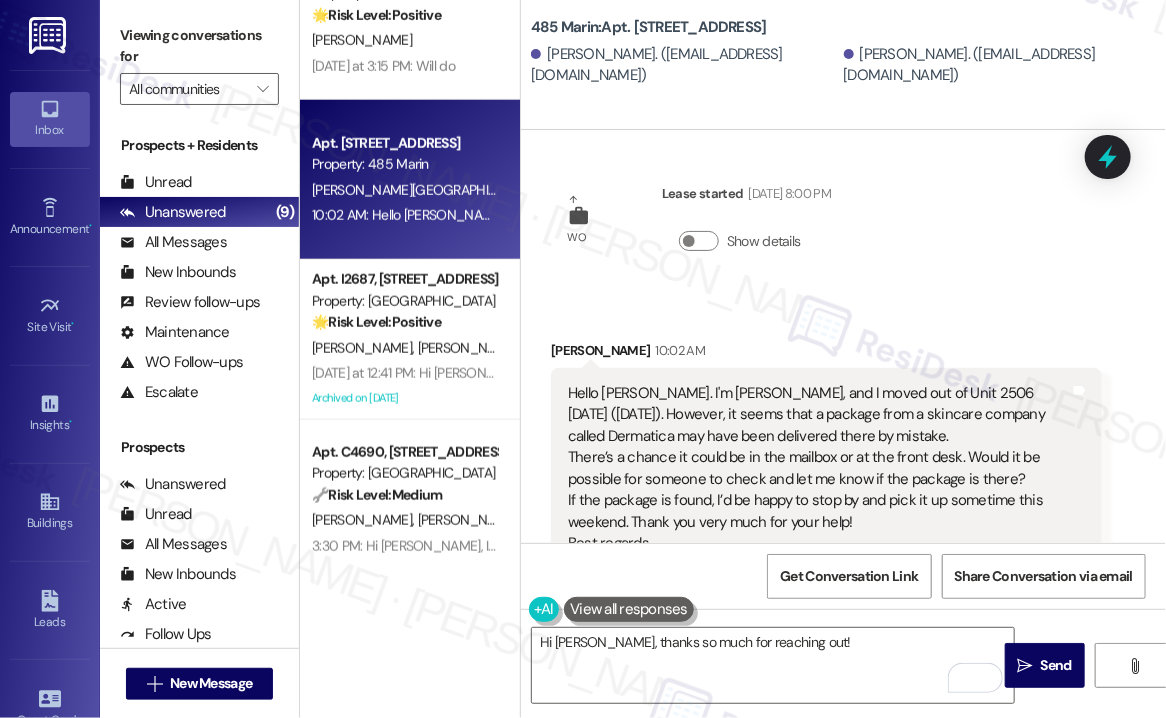 click on "Viewing conversations for" at bounding box center [199, 46] 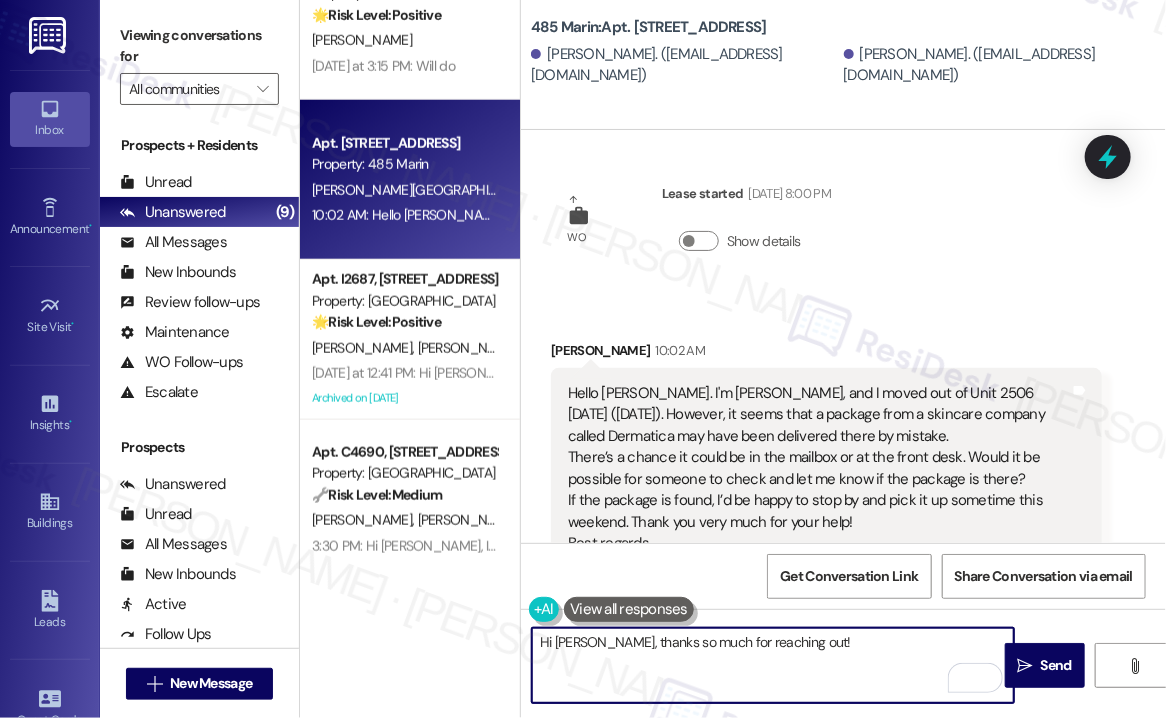 click on "Hi Yuina, thanks so much for reaching out!" at bounding box center (773, 665) 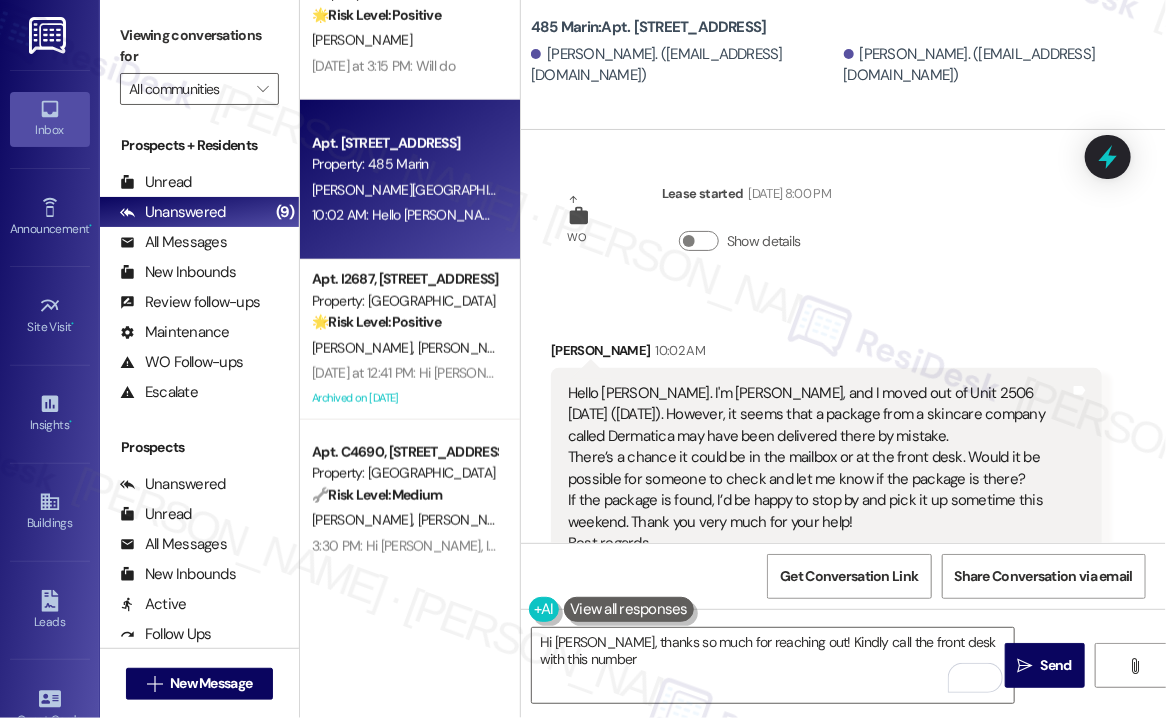 drag, startPoint x: 112, startPoint y: 121, endPoint x: 151, endPoint y: 141, distance: 43.829212 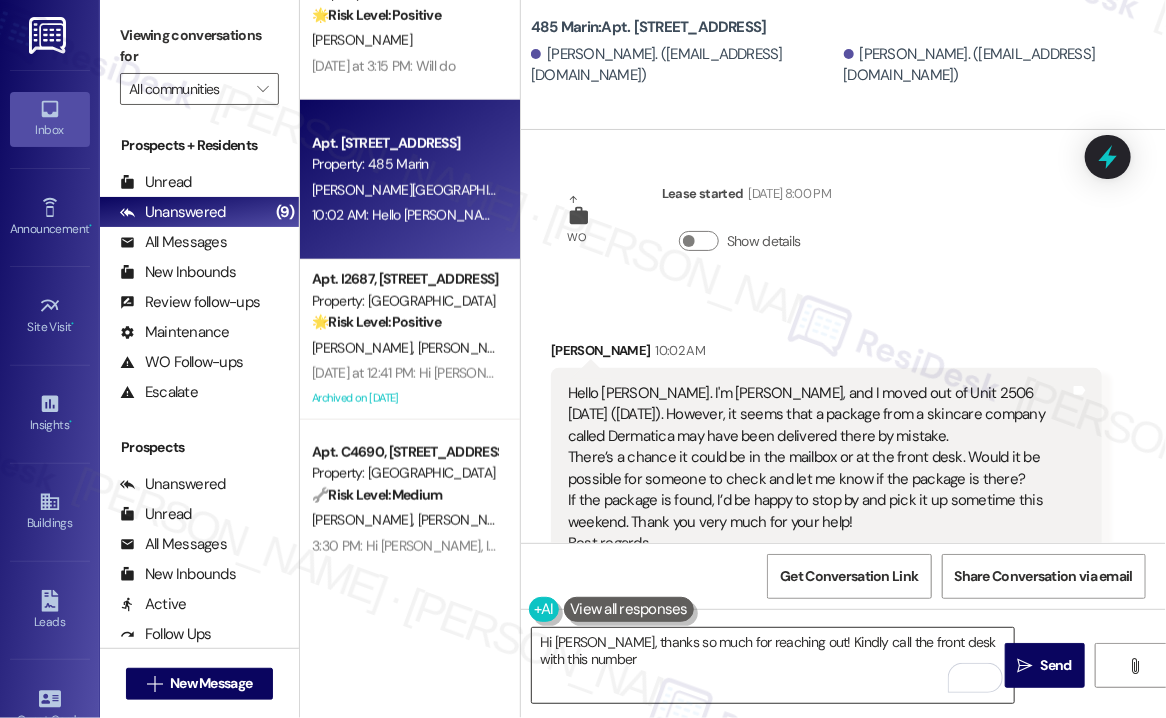 click on "Hi Yuina, thanks so much for reaching out! Kindly call the front desk with this number" at bounding box center (773, 665) 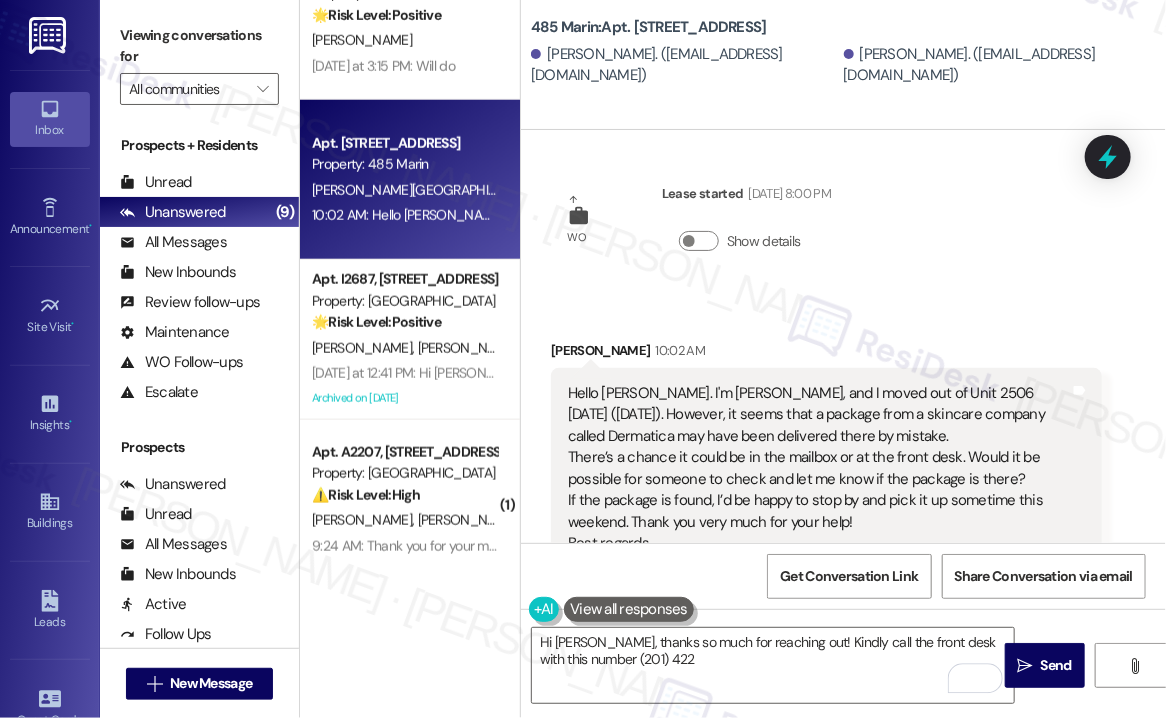 click on "Viewing conversations for" at bounding box center [199, 46] 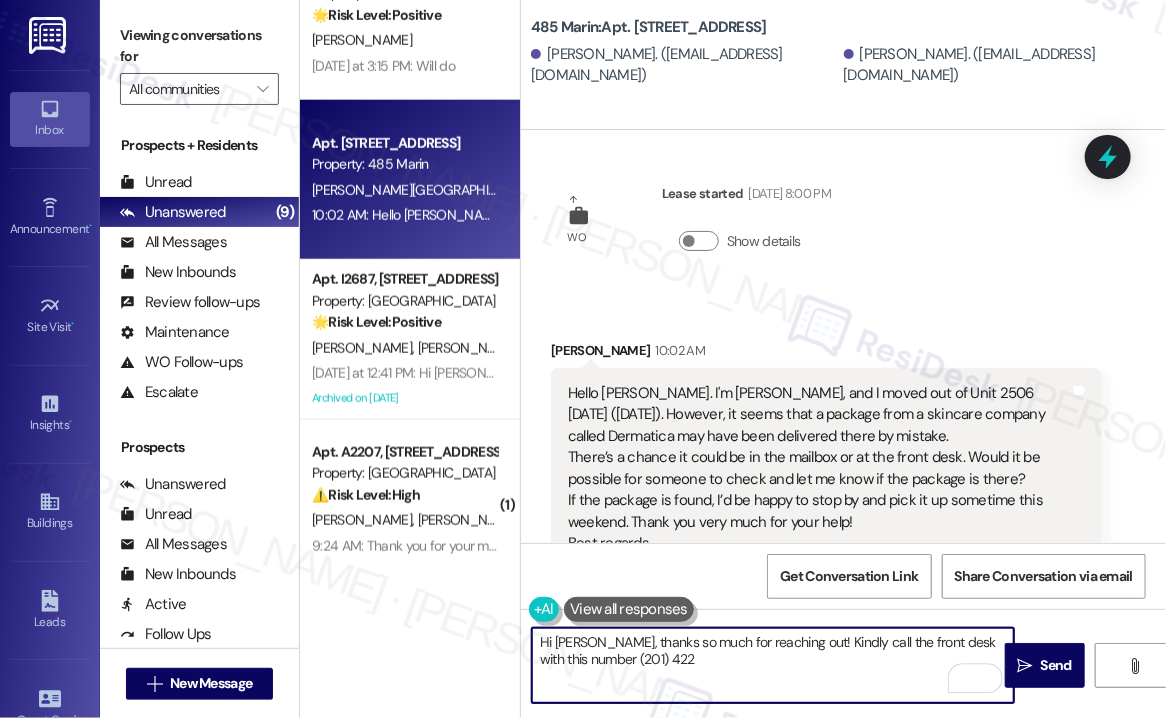 drag, startPoint x: 757, startPoint y: 687, endPoint x: 765, endPoint y: 679, distance: 11.313708 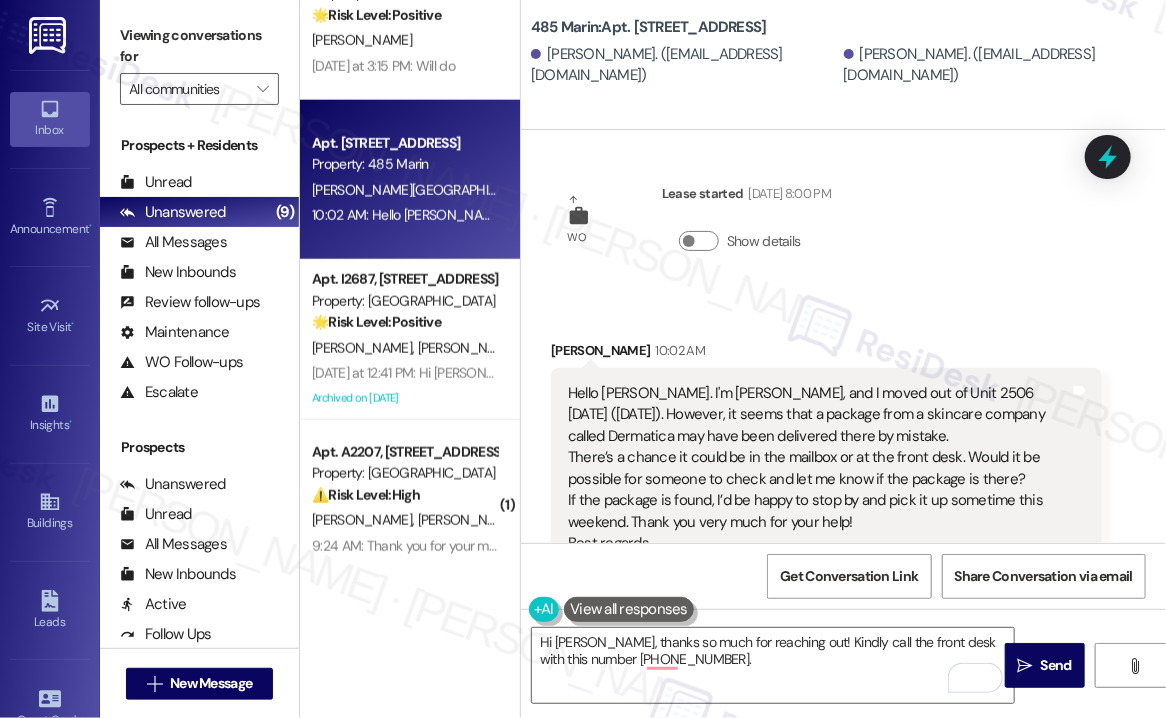click on "Viewing conversations for" at bounding box center [199, 46] 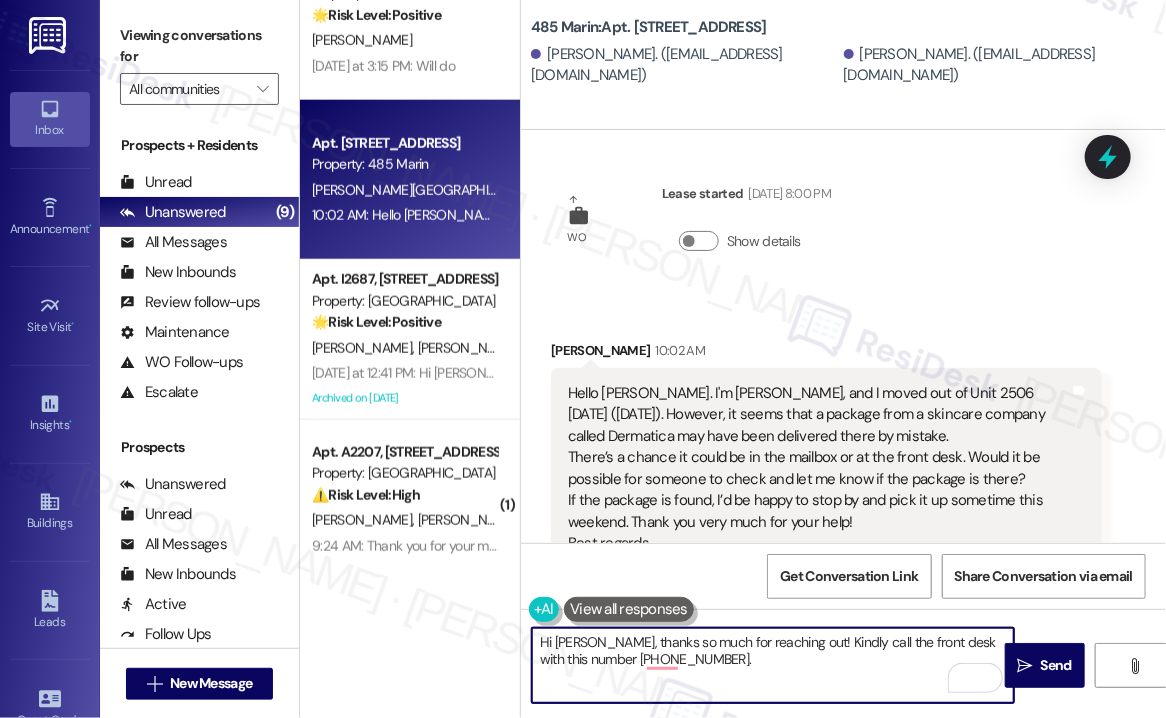 click on "Hi Yuina, thanks so much for reaching out! Kindly call the front desk with this number (201) 422 2495." at bounding box center [773, 665] 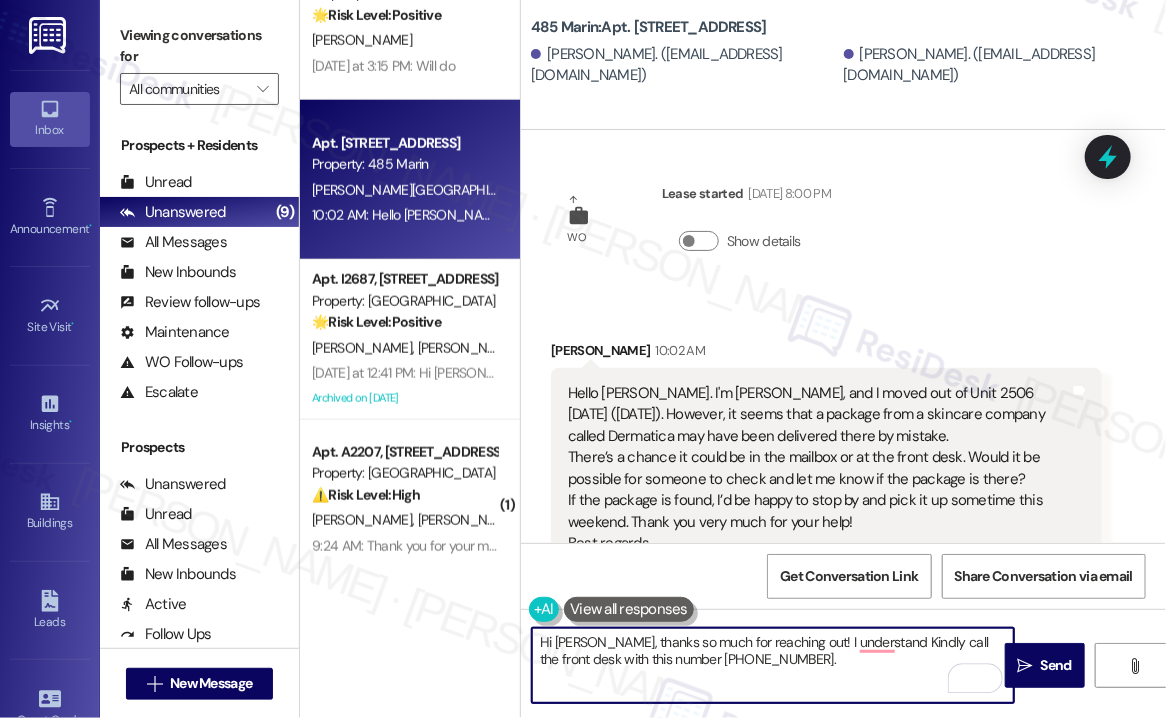 type on "Hi Yuina, thanks so much for reaching out! I understand Kindly call the front desk with this number (201) 422 2495." 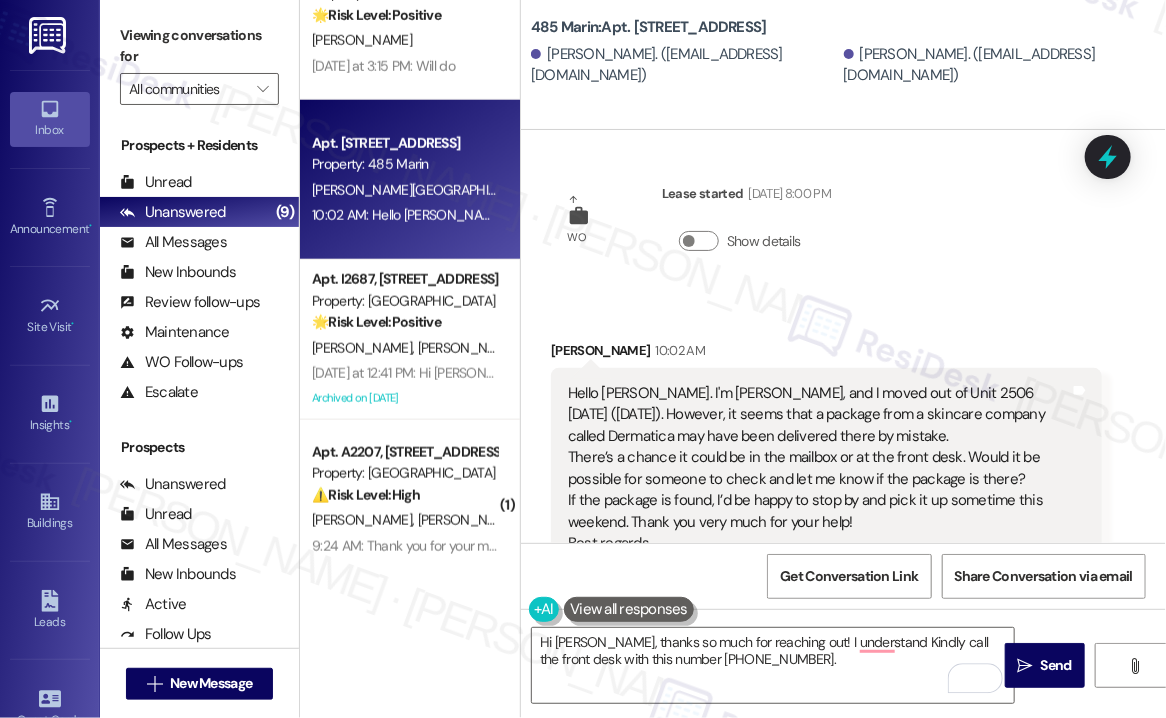 click at bounding box center (629, 609) 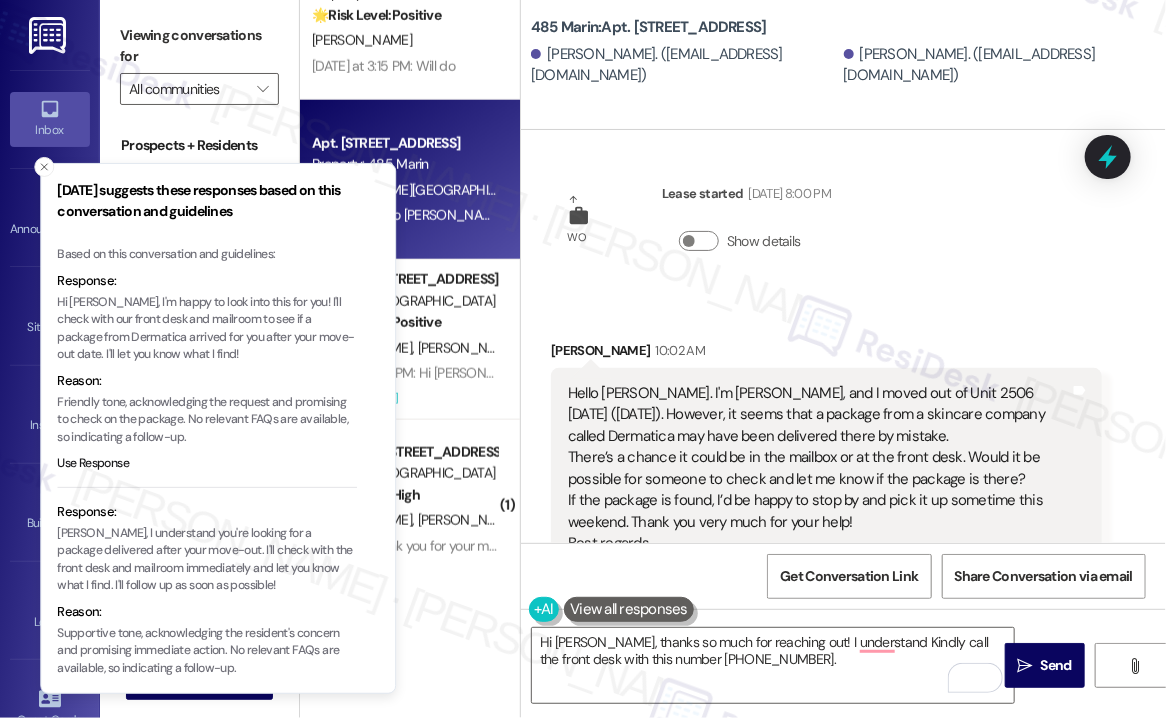drag, startPoint x: 68, startPoint y: 533, endPoint x: 200, endPoint y: 541, distance: 132.2422 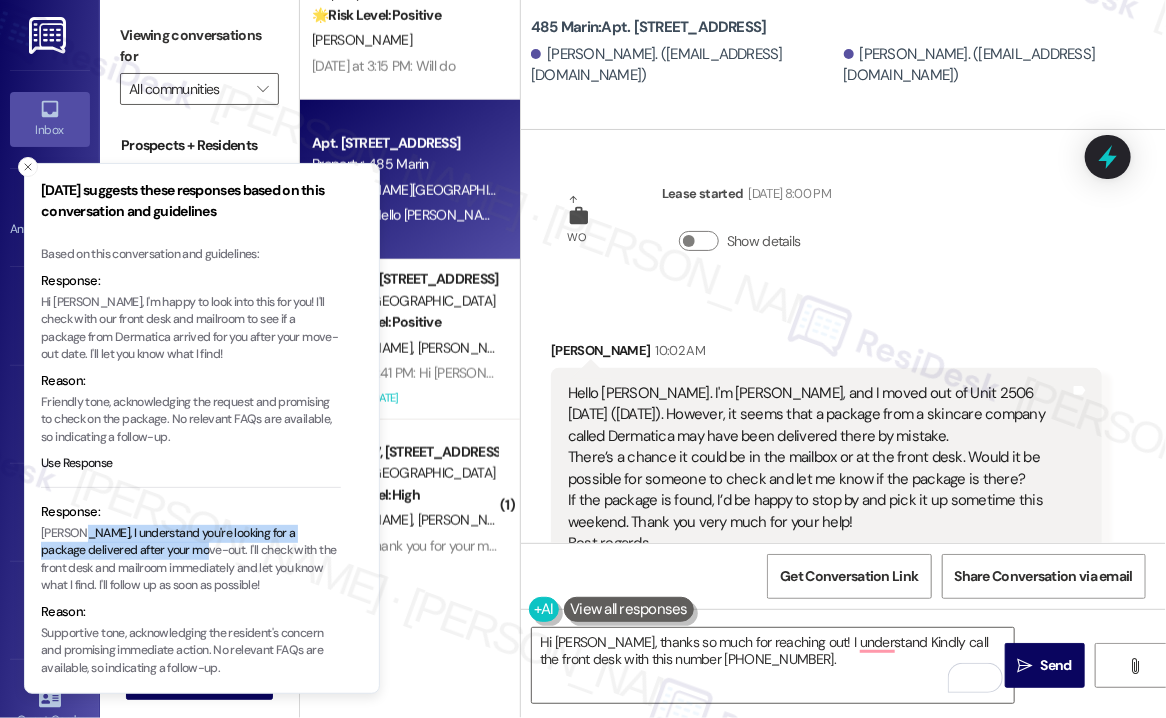 drag, startPoint x: 200, startPoint y: 550, endPoint x: 73, endPoint y: 533, distance: 128.13274 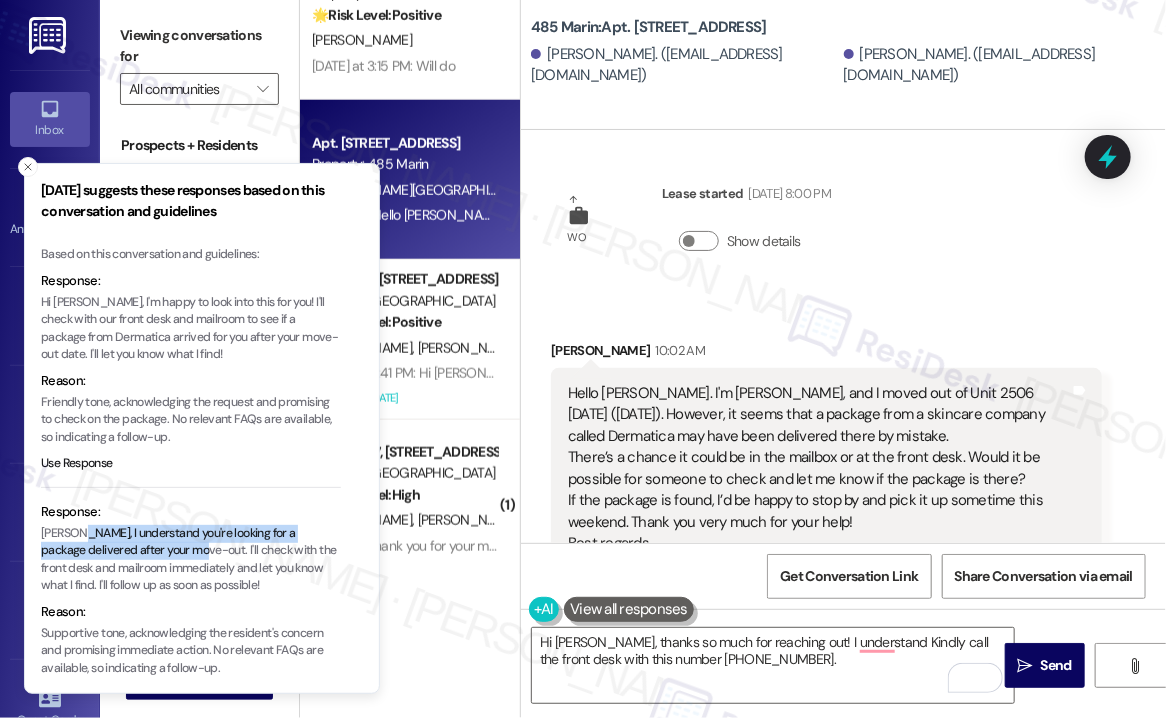 type 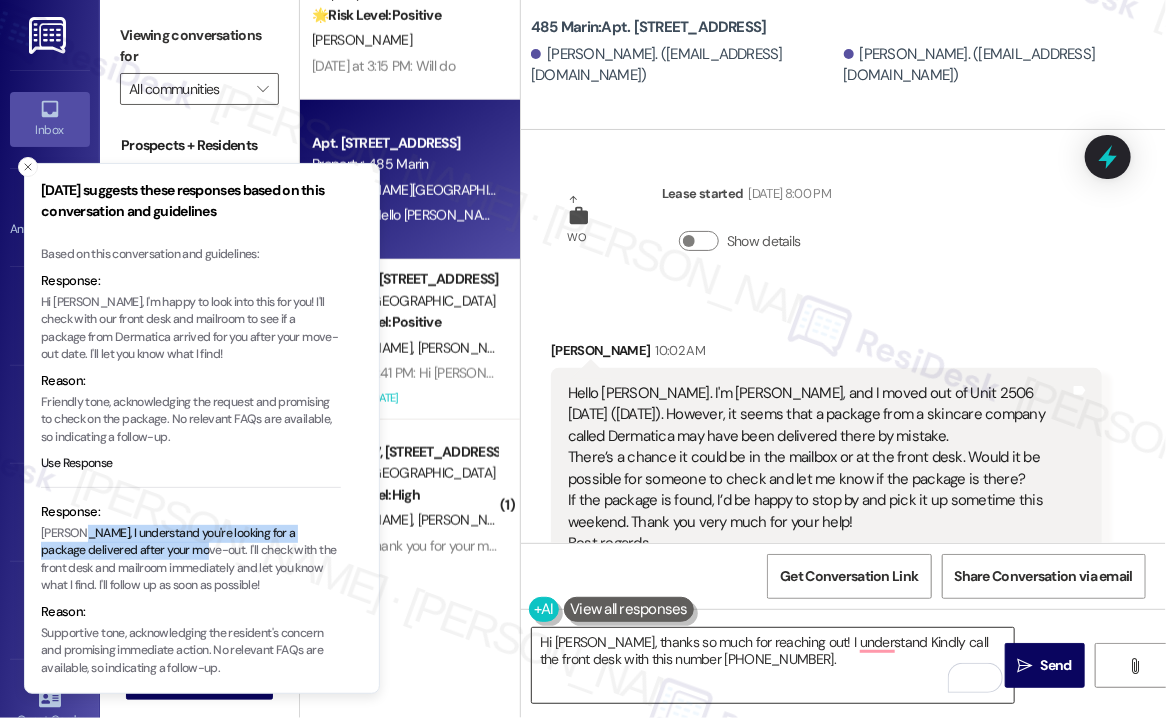 click on "Hi Yuina, thanks so much for reaching out! I understand Kindly call the front desk with this number (201) 422 2495." at bounding box center [773, 665] 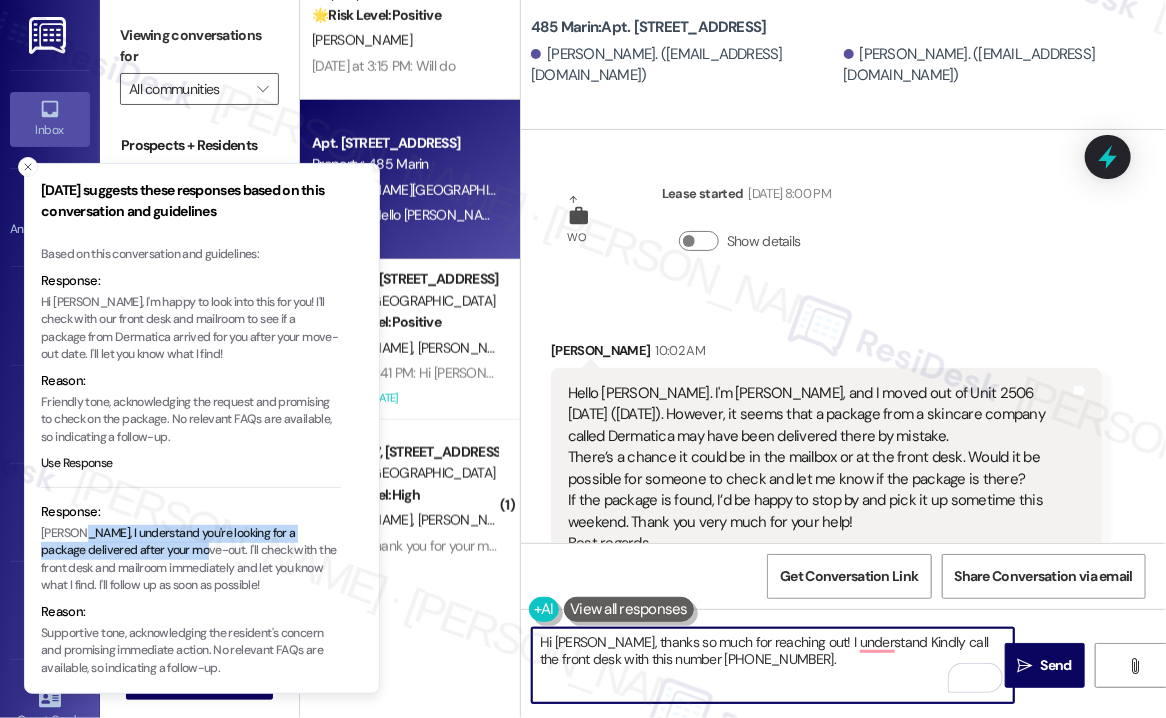 click on "Hi Yuina, thanks so much for reaching out! I understand Kindly call the front desk with this number (201) 422 2495." at bounding box center [773, 665] 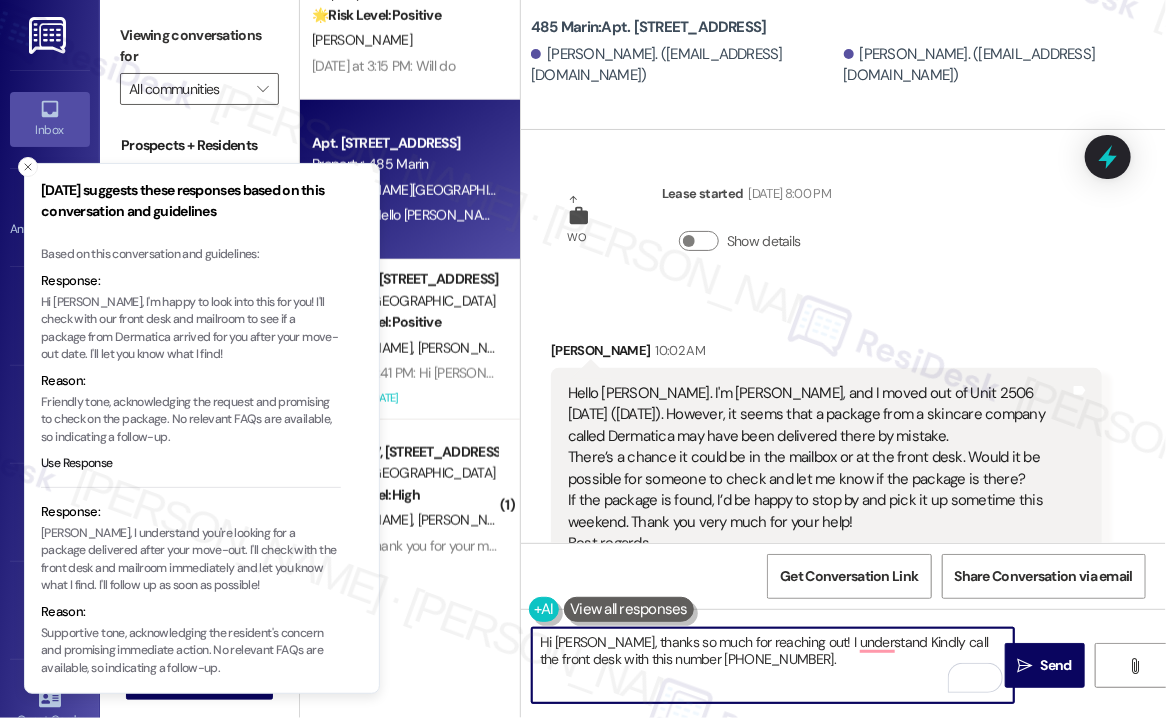 click on "Hi Yuina, thanks so much for reaching out! I understand Kindly call the front desk with this number (201) 422 2495." at bounding box center [773, 665] 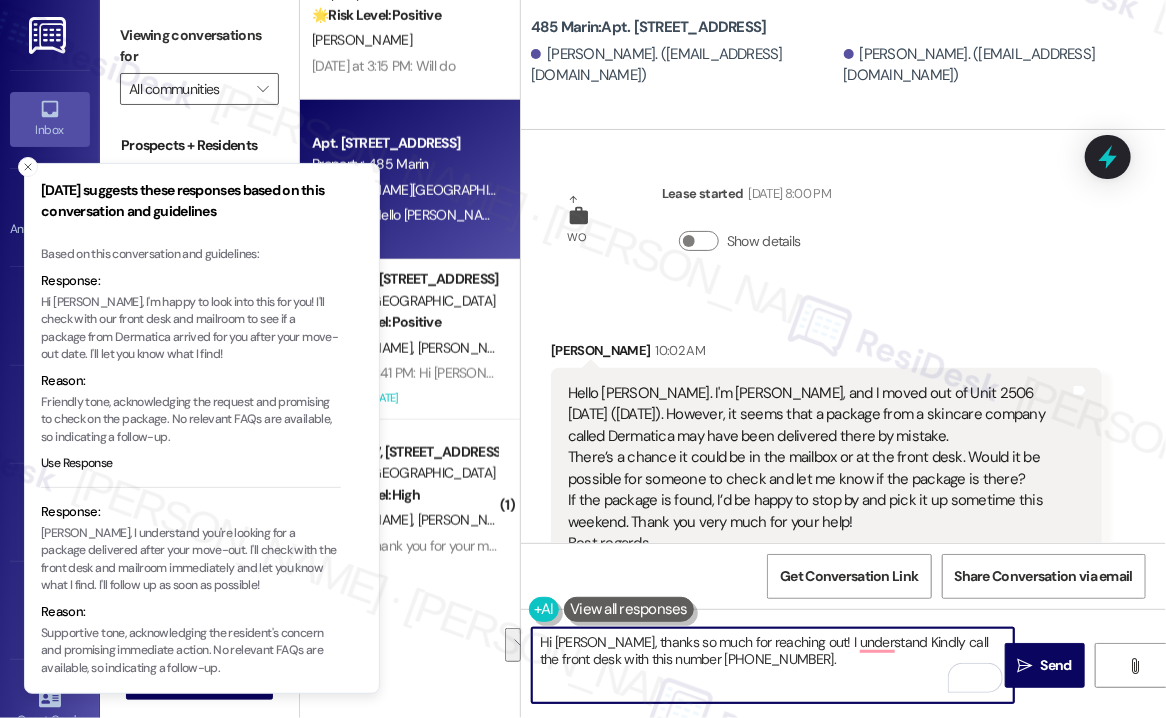 click on "Hi Yuina, thanks so much for reaching out! I understand Kindly call the front desk with this number (201) 422 2495." at bounding box center [773, 665] 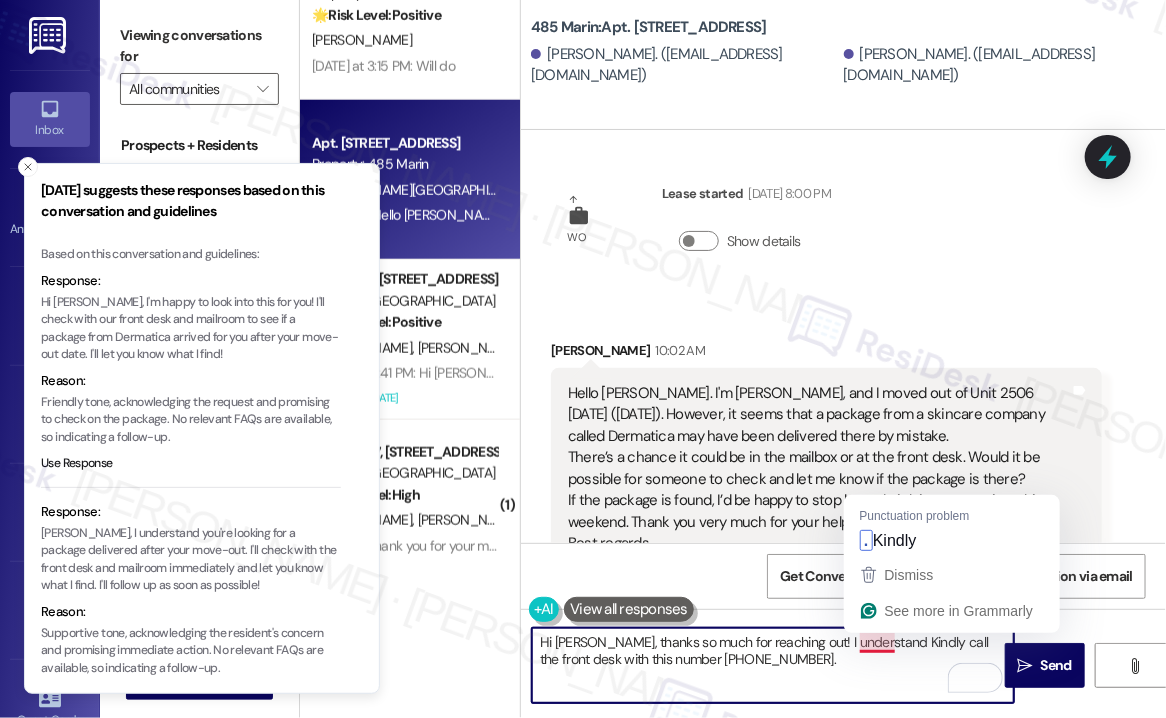click on "Hi Yuina, thanks so much for reaching out! I understand Kindly call the front desk with this number (201) 422 2495." at bounding box center [773, 665] 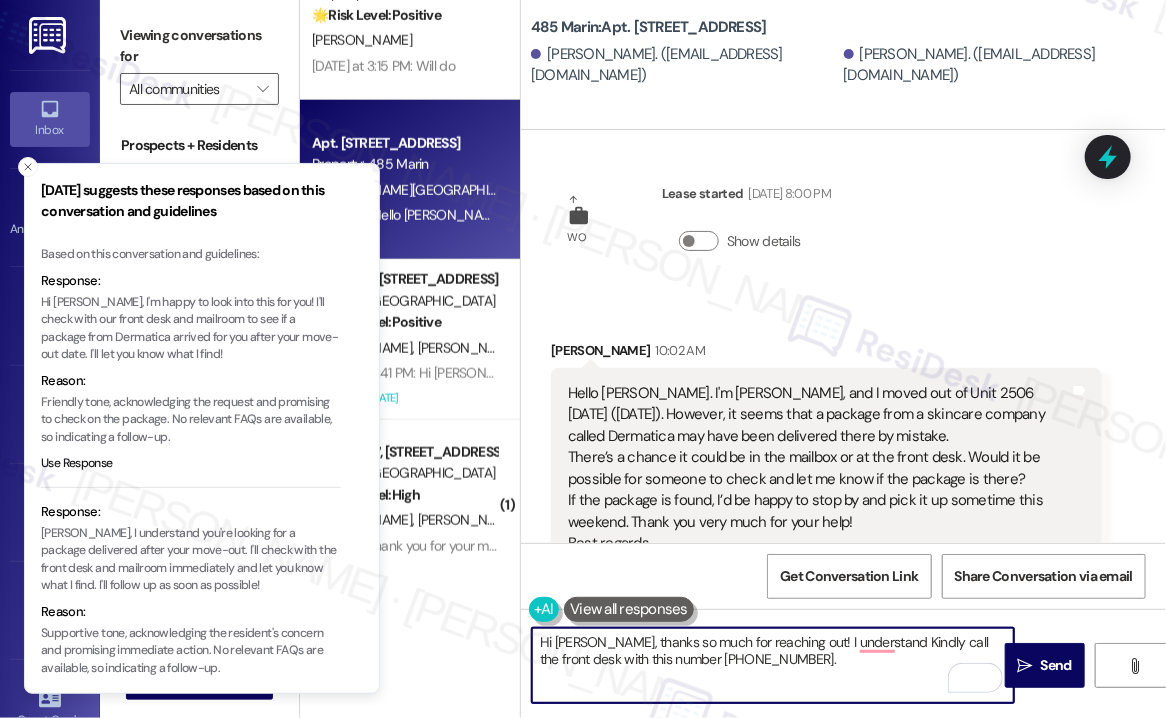 click on "Hi Yuina, thanks so much for reaching out! I understand Kindly call the front desk with this number (201) 422 2495." at bounding box center [773, 665] 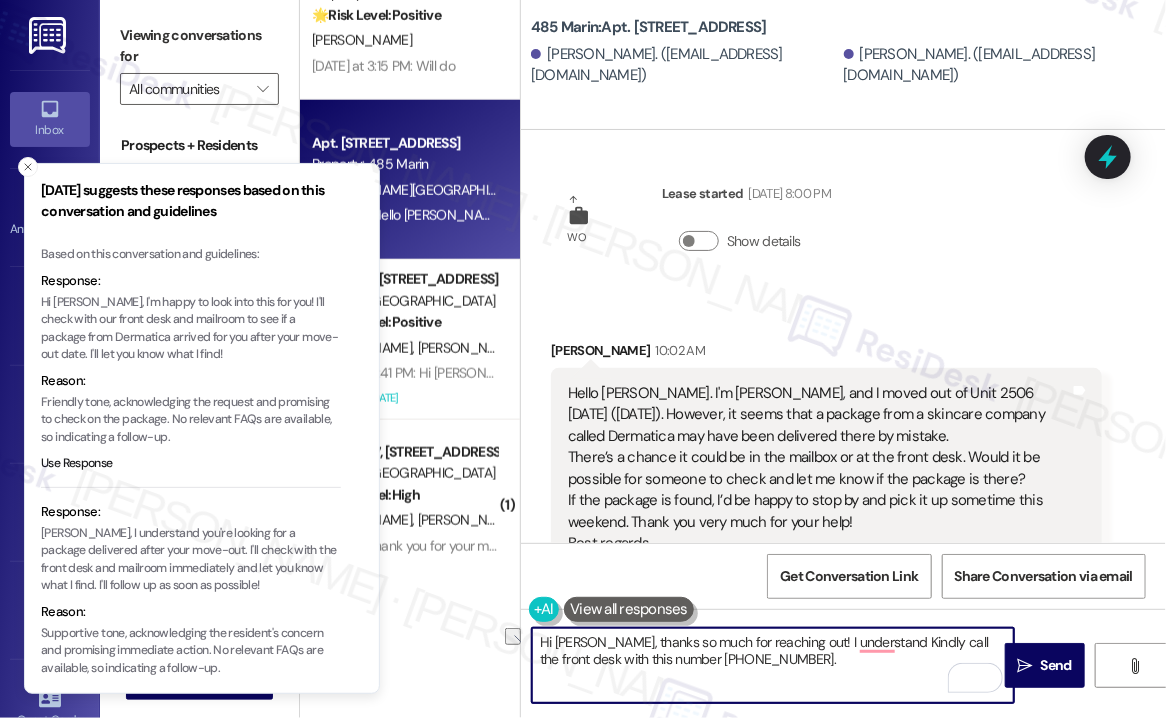 drag, startPoint x: 855, startPoint y: 641, endPoint x: 782, endPoint y: 645, distance: 73.109505 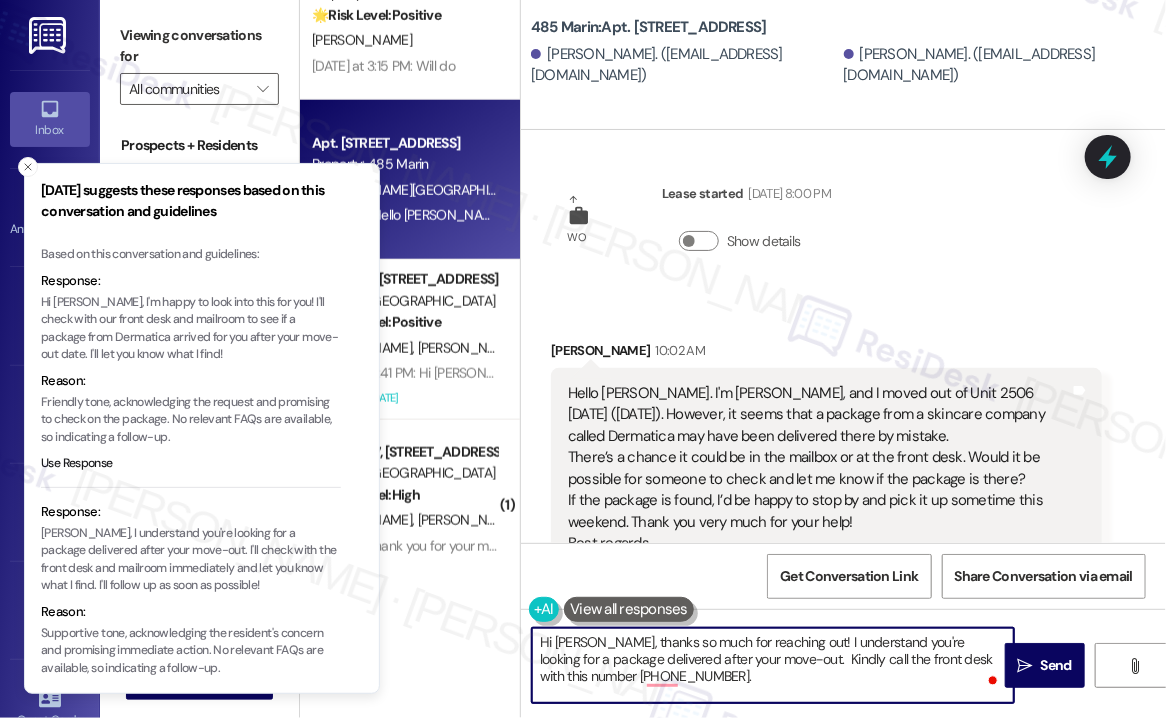 type on "Hi Yuina, thanks so much for reaching out! I understand you're looking for a package delivered after your move-out. Kindly call the front desk with this number (201) 422 2495." 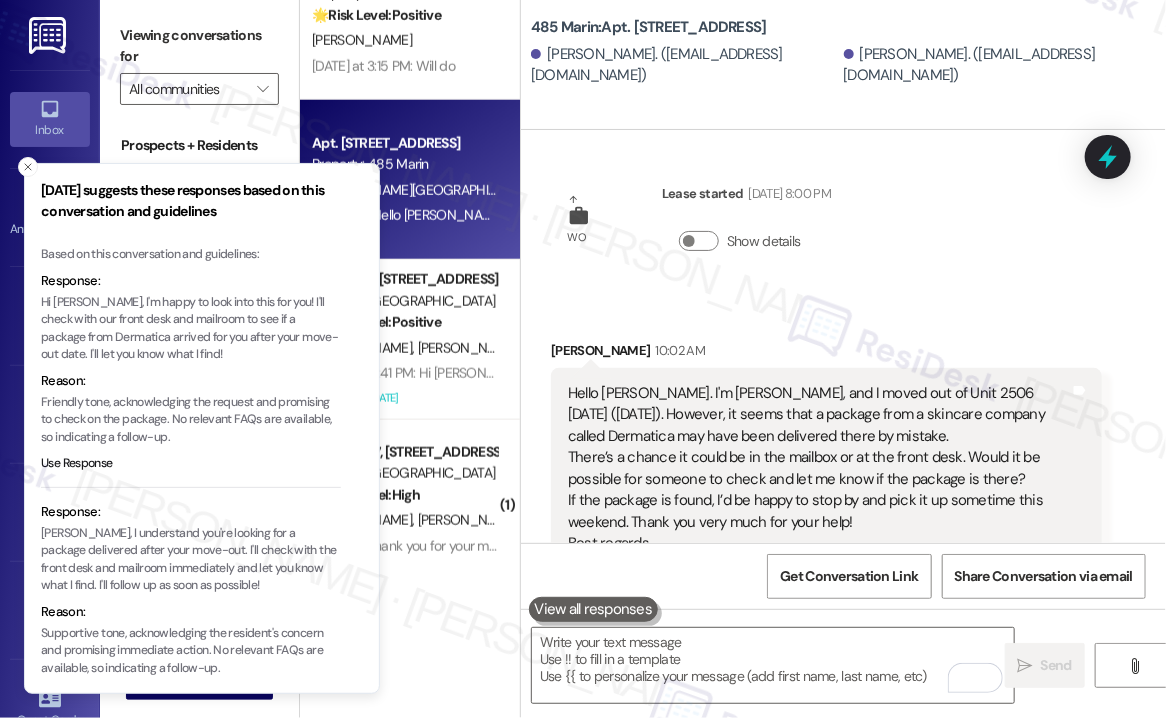 click on "Viewing conversations for All communities " at bounding box center (199, 62) 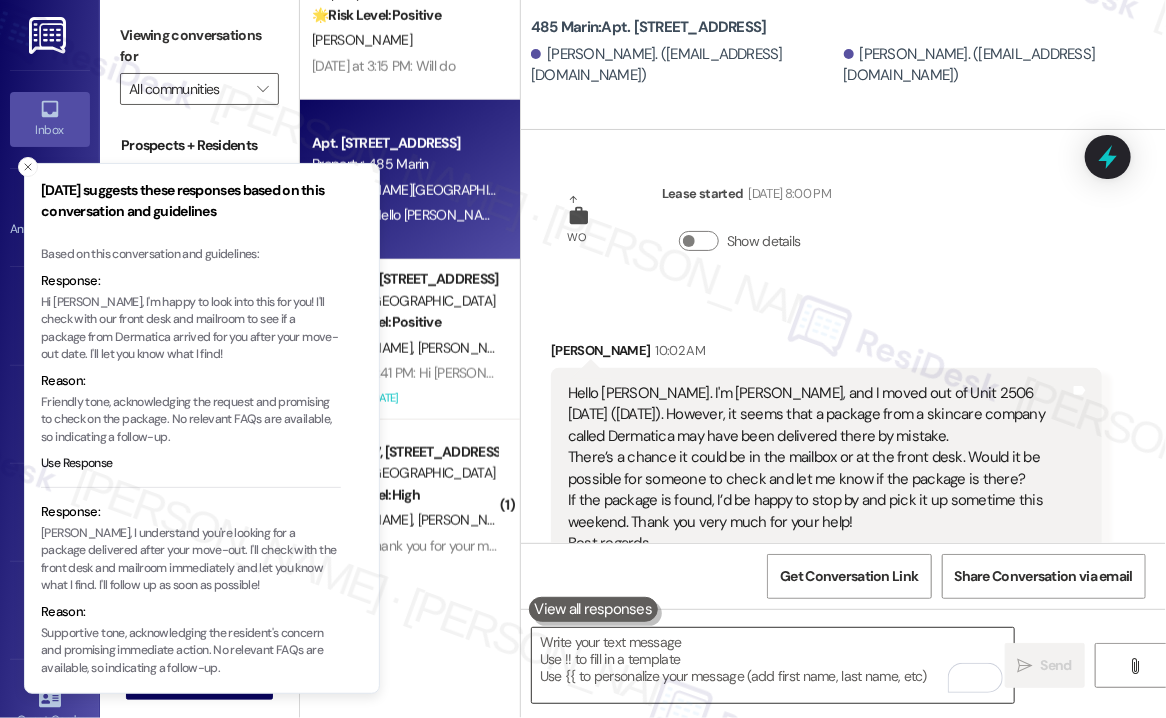 click at bounding box center (773, 665) 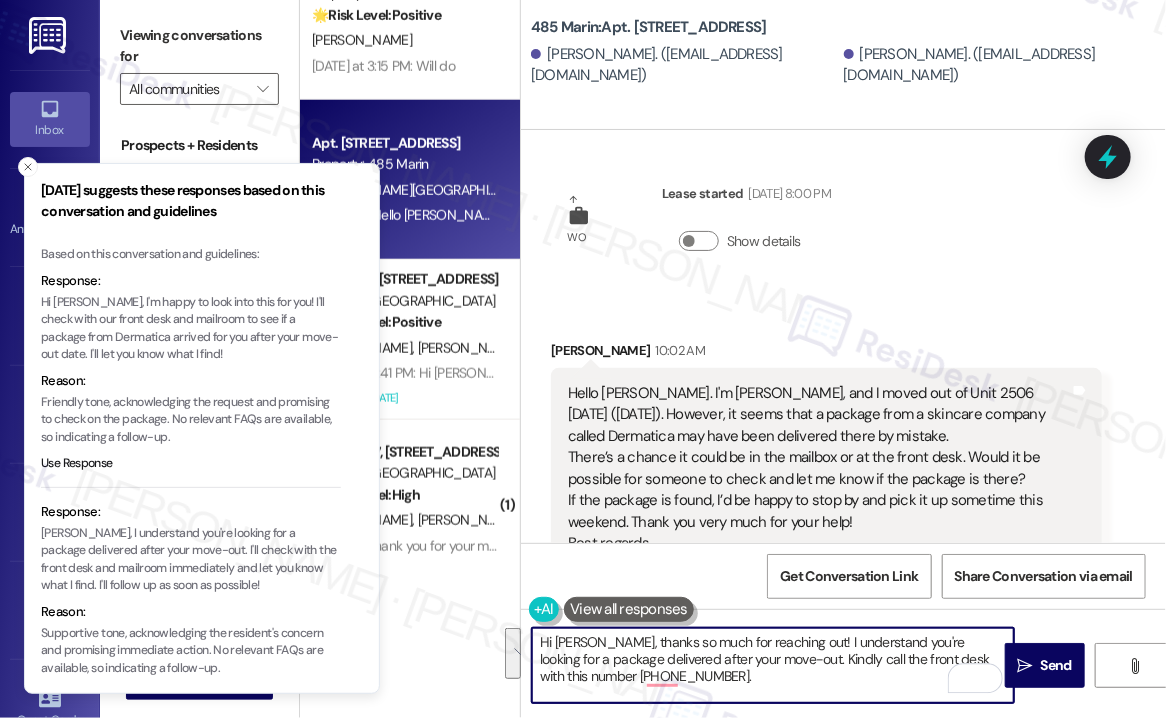 click on "Hi Yuina, thanks so much for reaching out! I understand you're looking for a package delivered after your move-out. Kindly call the front desk with this number (201) 422 2495." at bounding box center [773, 665] 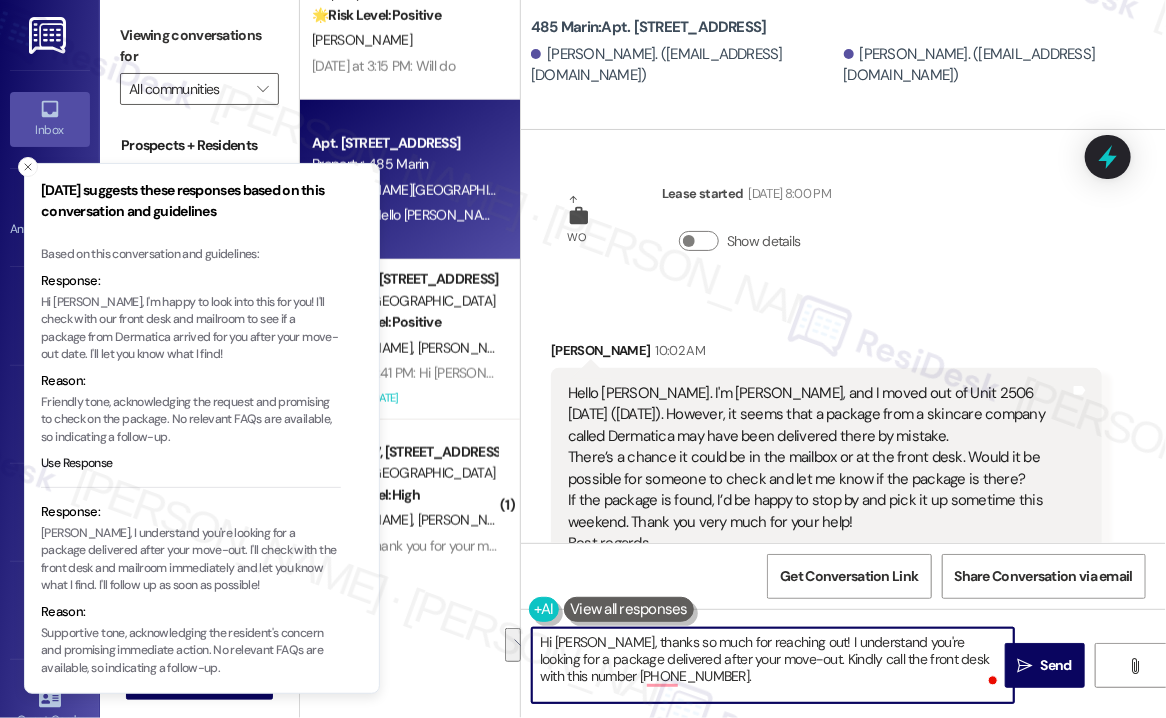 drag, startPoint x: 765, startPoint y: 684, endPoint x: 772, endPoint y: 661, distance: 24.04163 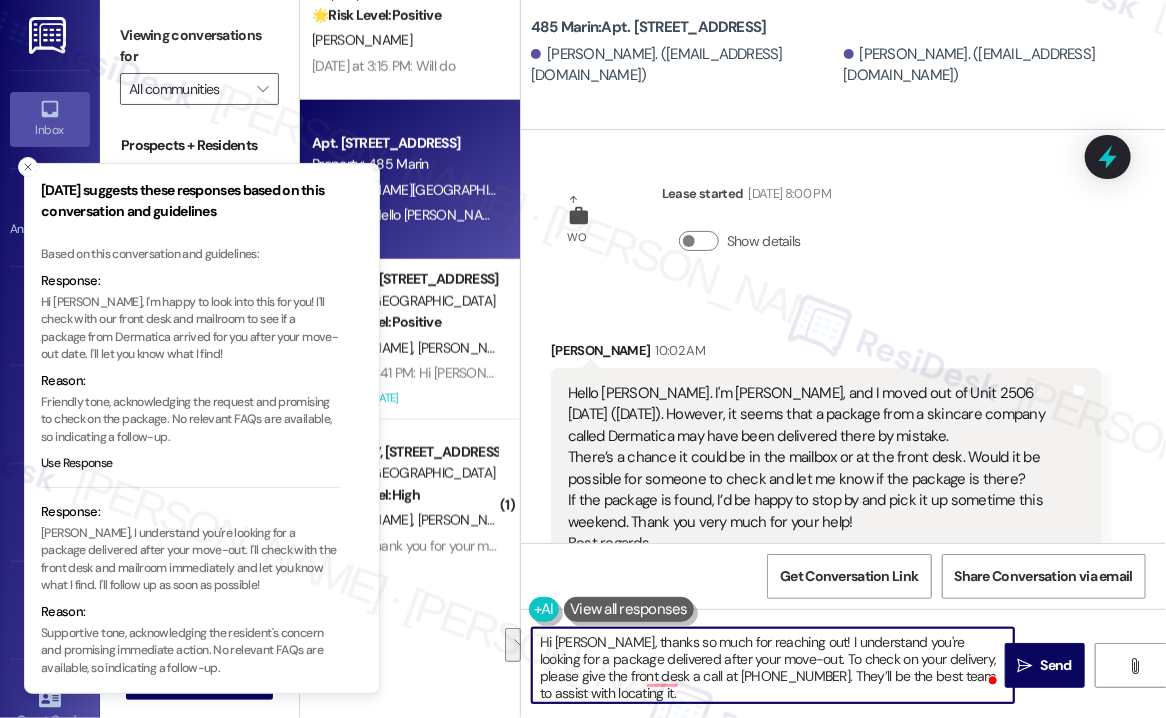 scroll, scrollTop: 33, scrollLeft: 0, axis: vertical 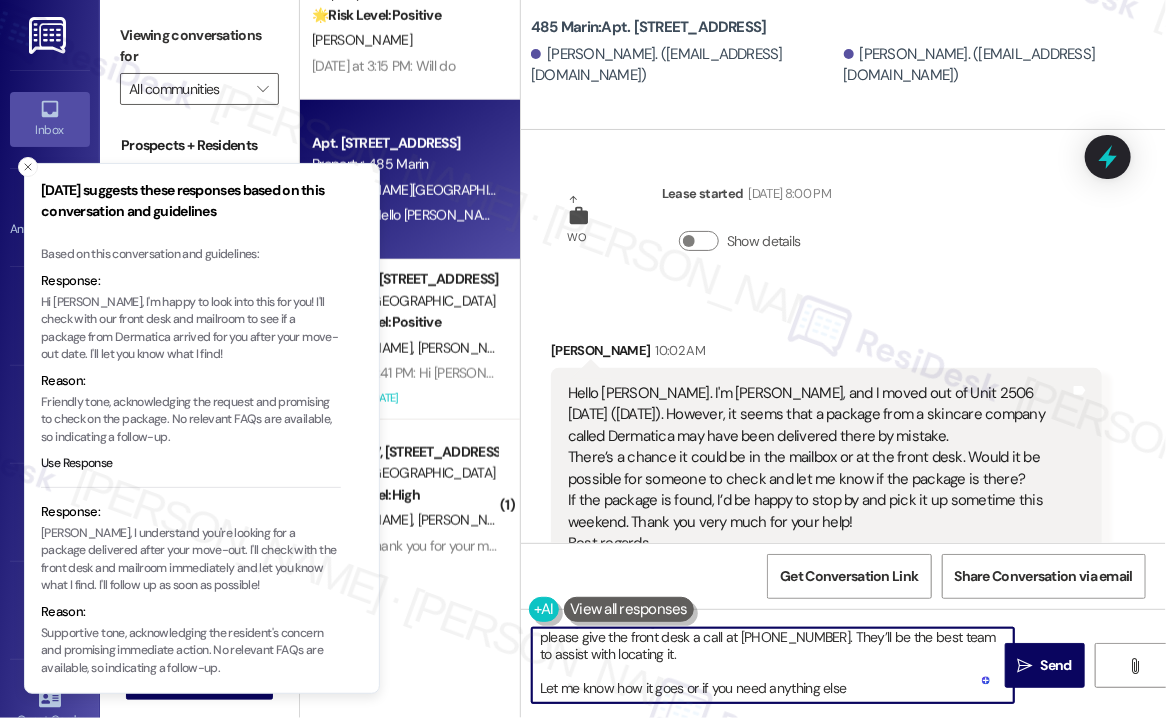 click on "Hi Yuina, thanks so much for reaching out! I understand you're looking for a package delivered after your move-out. To check on your delivery, please give the front desk a call at (201) 422-2495. They’ll be the best team to assist with locating it.
Let me know how it goes or if you need anything else" at bounding box center [773, 665] 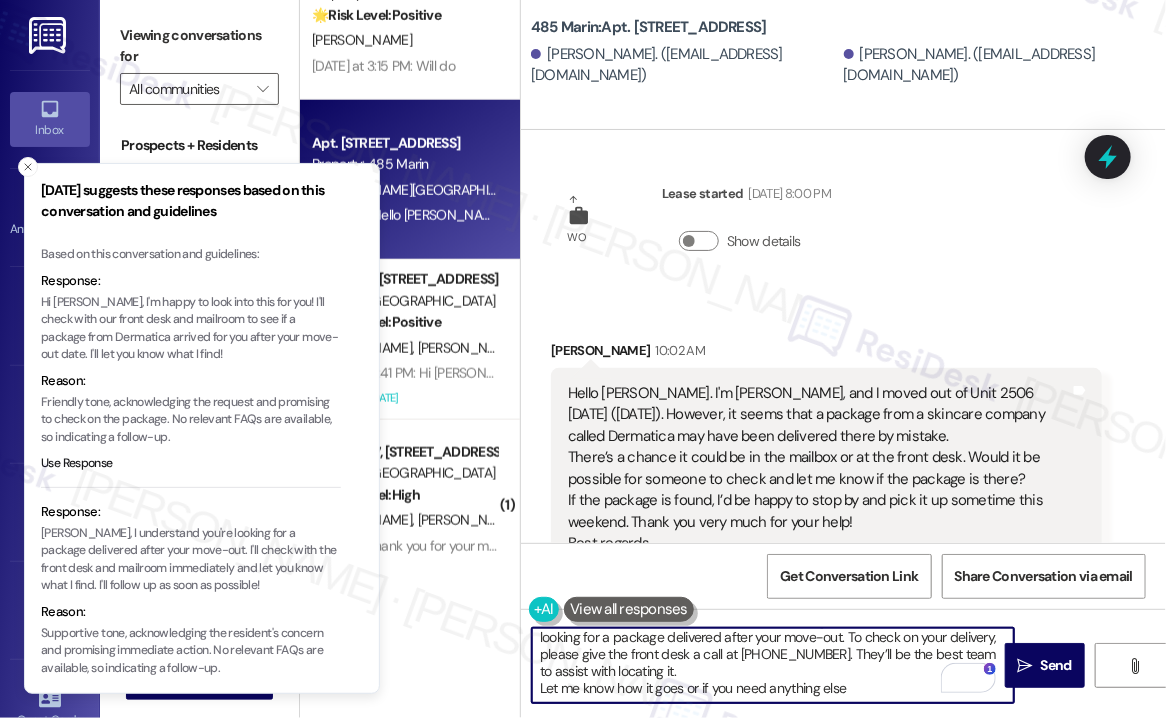 scroll, scrollTop: 4, scrollLeft: 0, axis: vertical 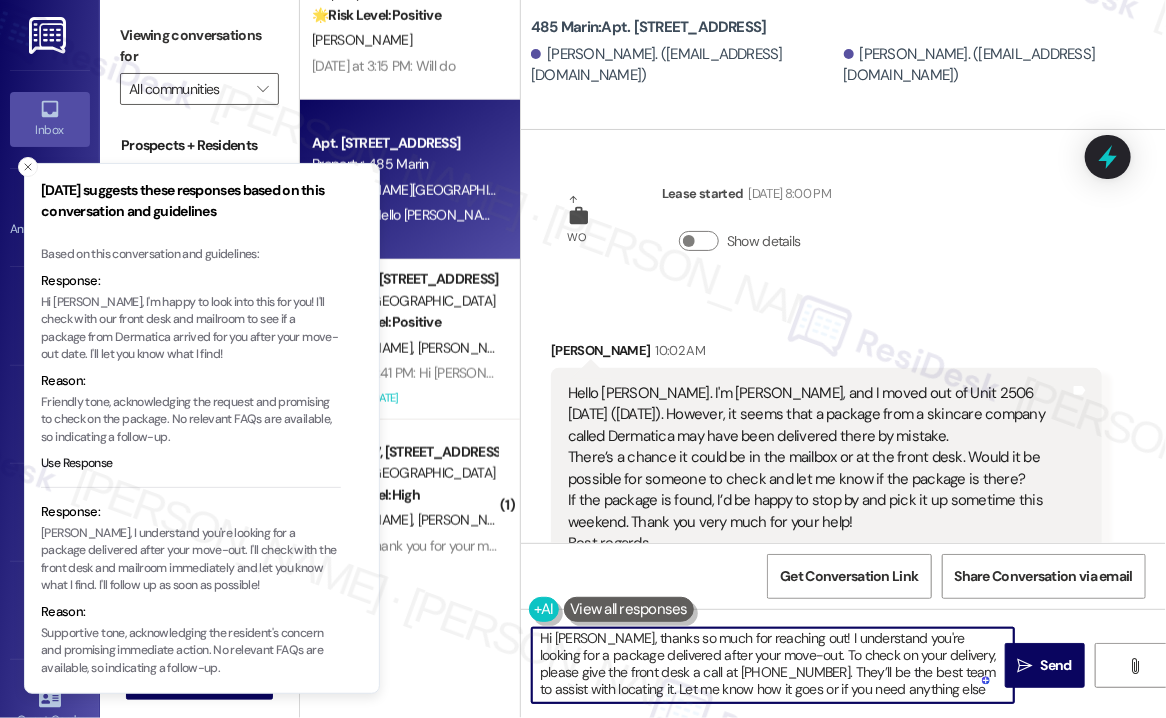 click on "Hi Yuina, thanks so much for reaching out! I understand you're looking for a package delivered after your move-out. To check on your delivery, please give the front desk a call at (201) 422-2495. They’ll be the best team to assist with locating it. Let me know how it goes or if you need anything else" at bounding box center (773, 665) 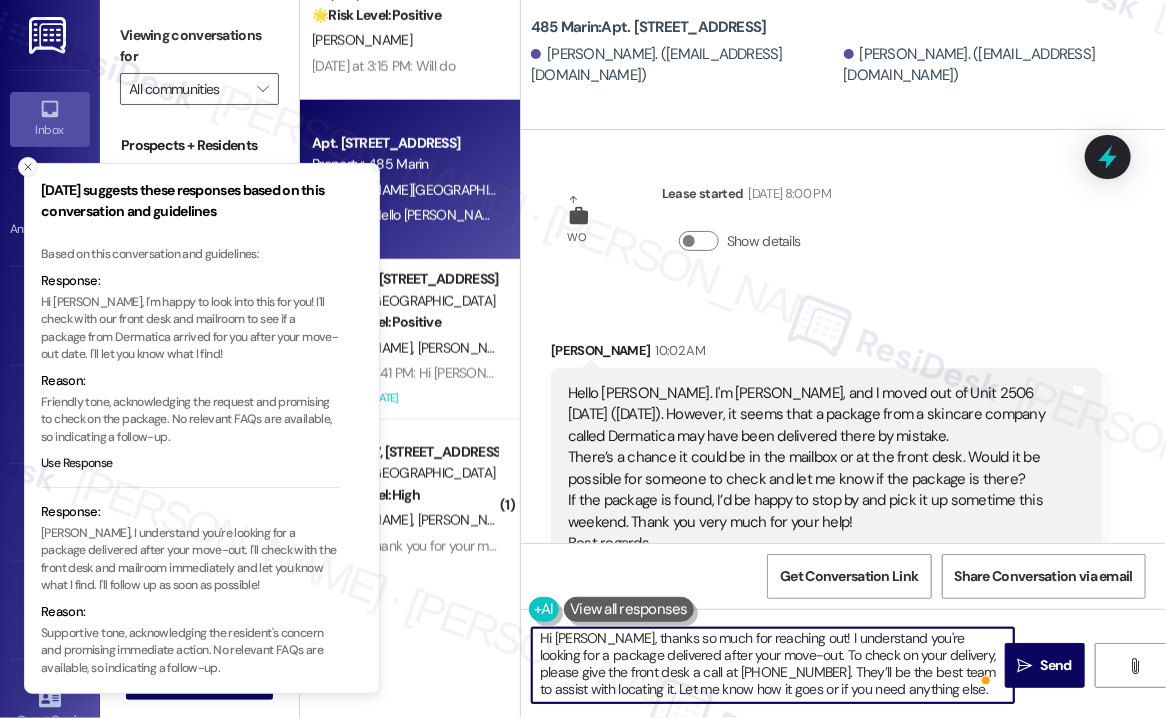 click 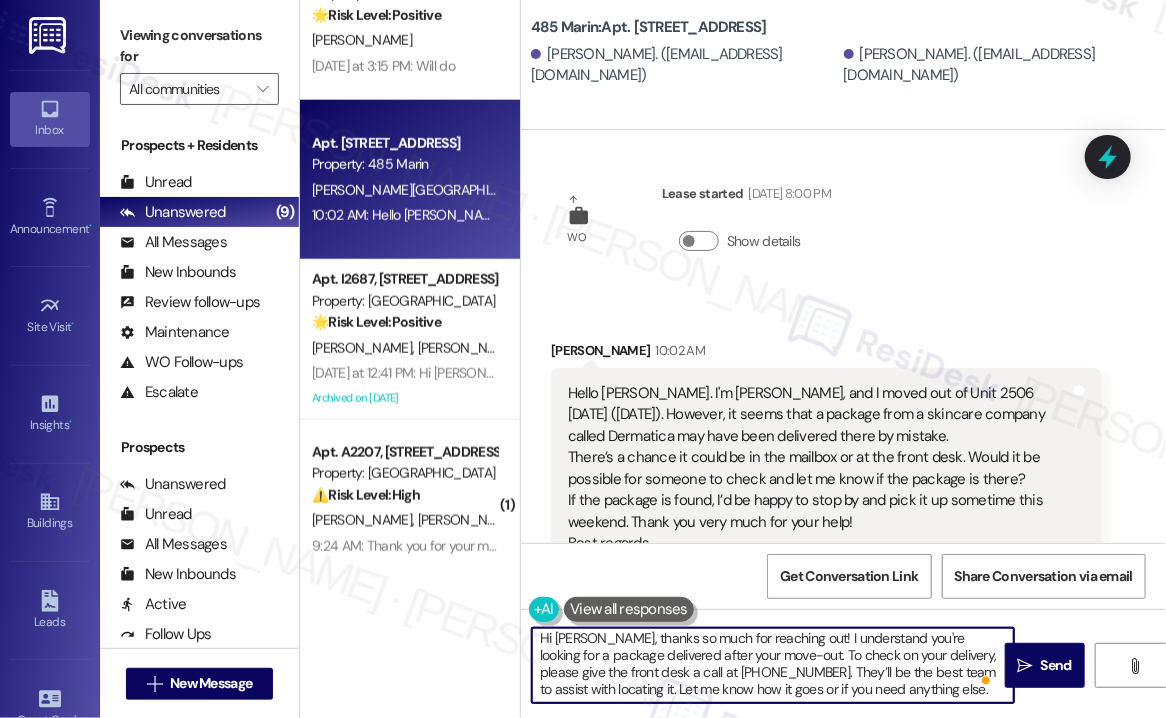 click on "Hi Yuina, thanks so much for reaching out! I understand you're looking for a package delivered after your move-out. To check on your delivery, please give the front desk a call at (201) 422-2495. They’ll be the best team to assist with locating it. Let me know how it goes or if you need anything else." at bounding box center (773, 665) 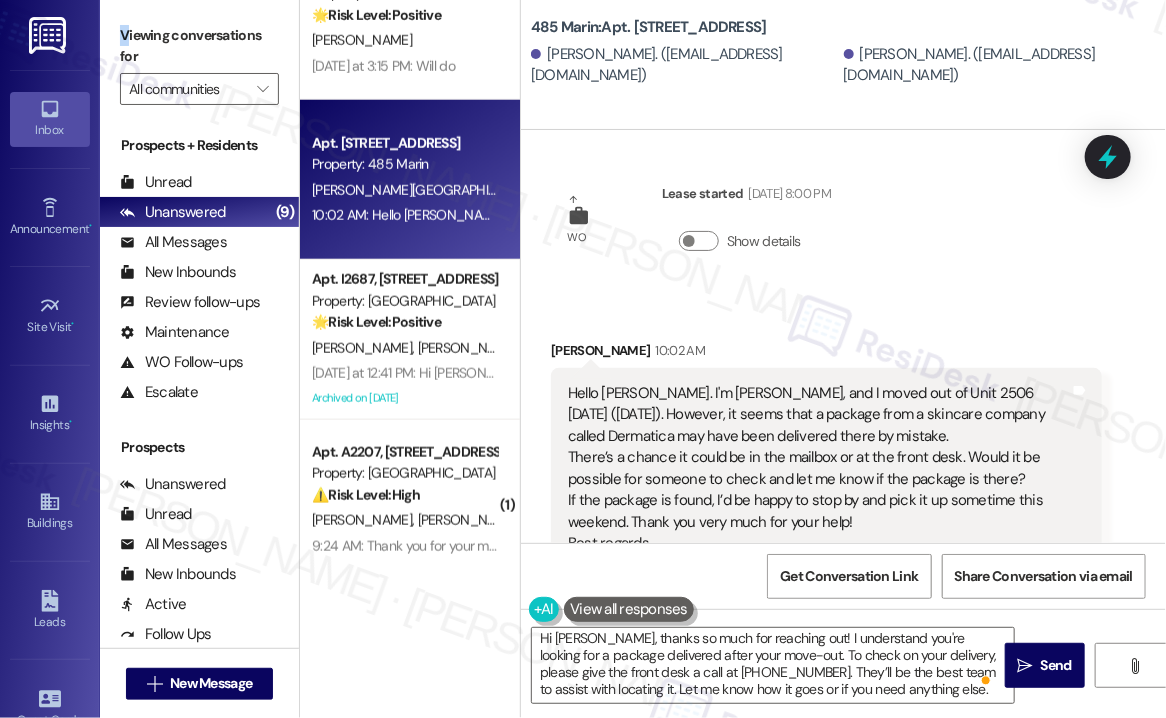 click on "Viewing conversations for" at bounding box center [199, 46] 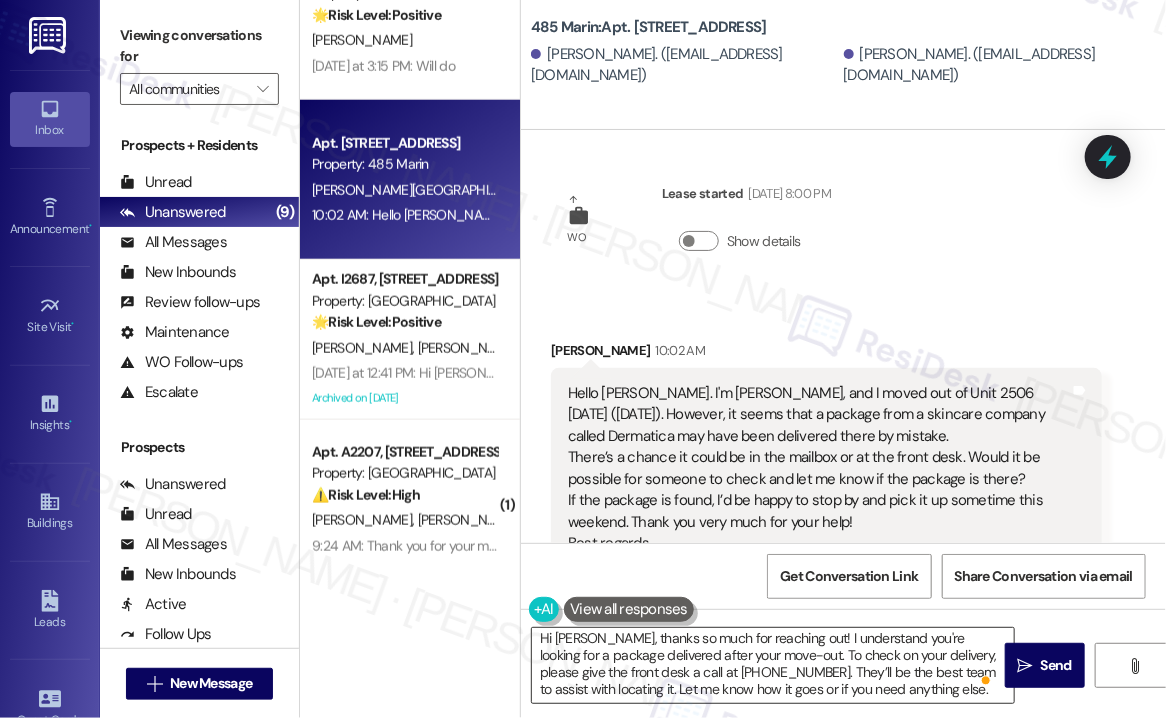 click on "Hi Yuina, thanks so much for reaching out! I understand you're looking for a package delivered after your move-out. To check on your delivery, please give the front desk a call at (201) 422-2495. They’ll be the best team to assist with locating it. Let me know how it goes or if you need anything else." at bounding box center [773, 665] 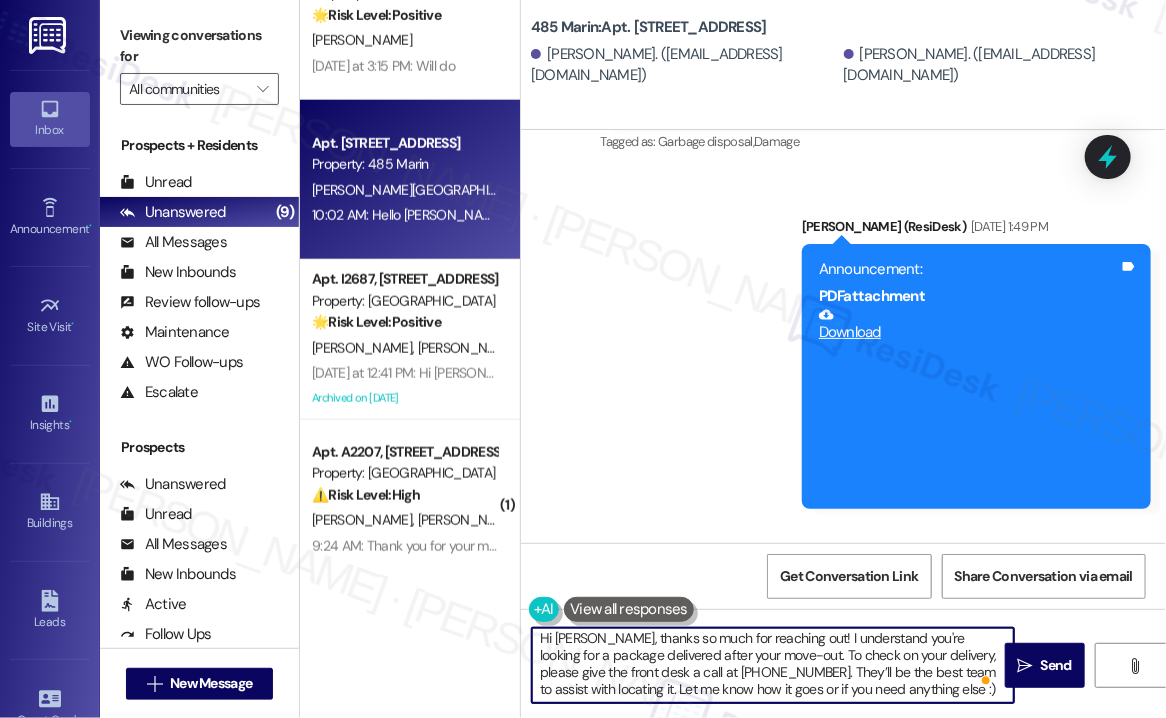 scroll, scrollTop: 7306, scrollLeft: 0, axis: vertical 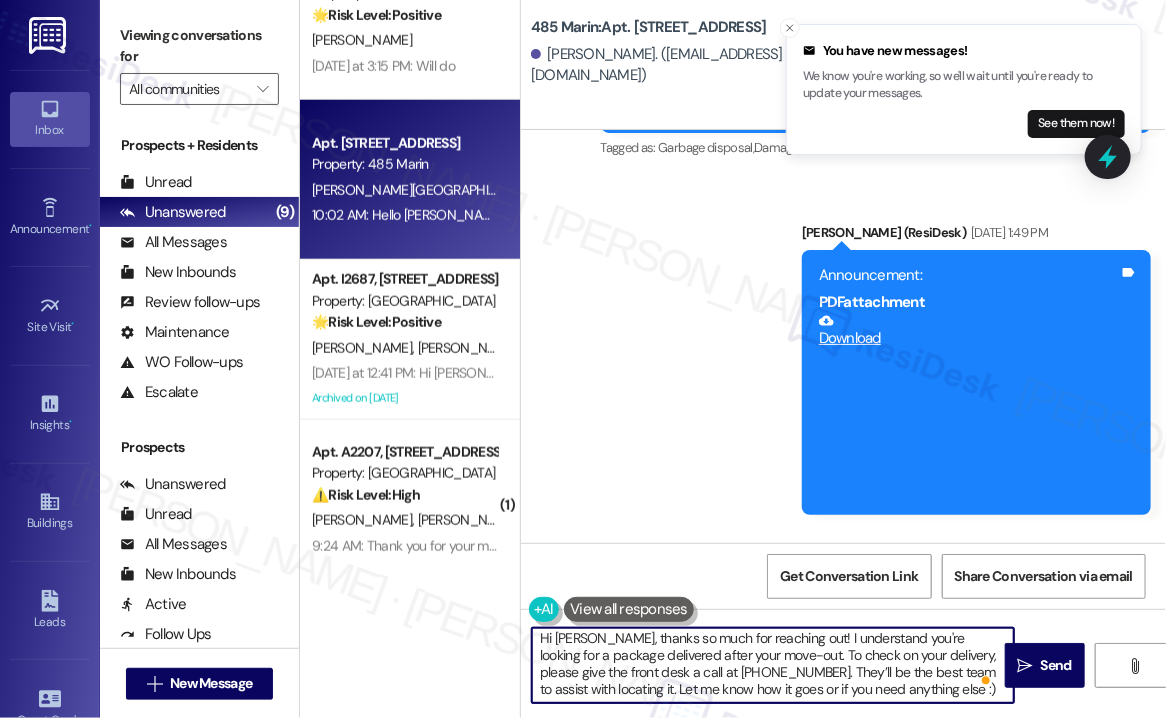 click on "Tagged as:   Garbage disposal ,  Click to highlight conversations about Garbage disposal Damage Click to highlight conversations about Damage" at bounding box center (876, 147) 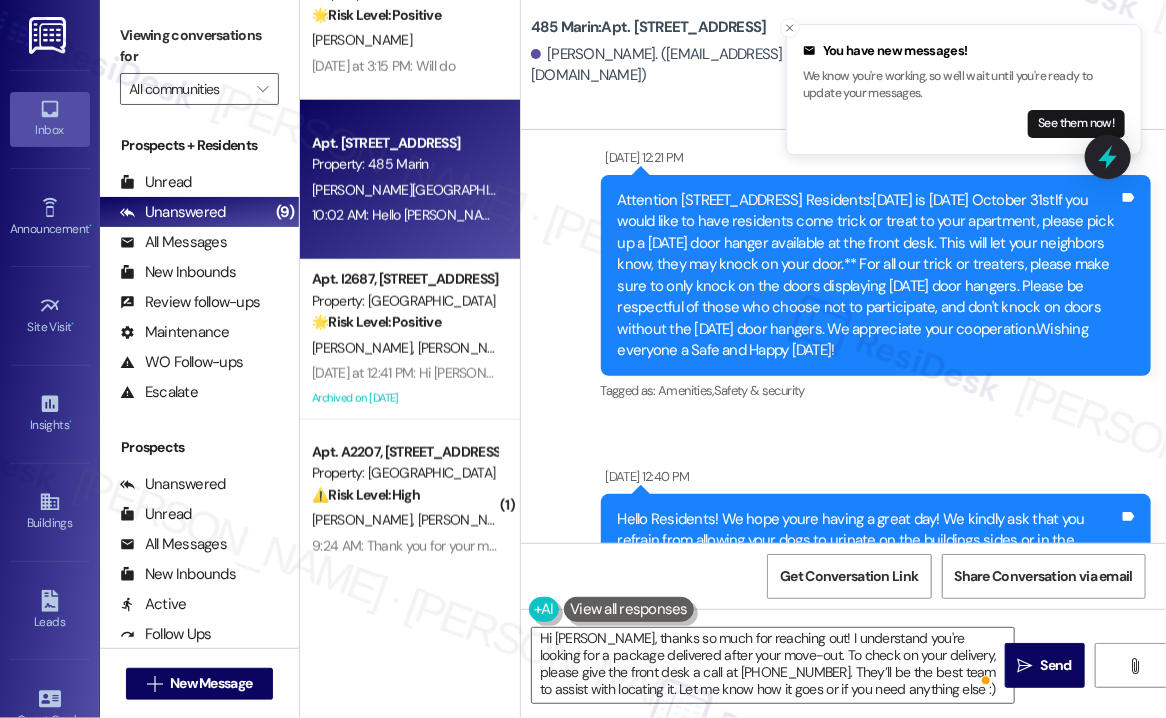scroll, scrollTop: 3906, scrollLeft: 0, axis: vertical 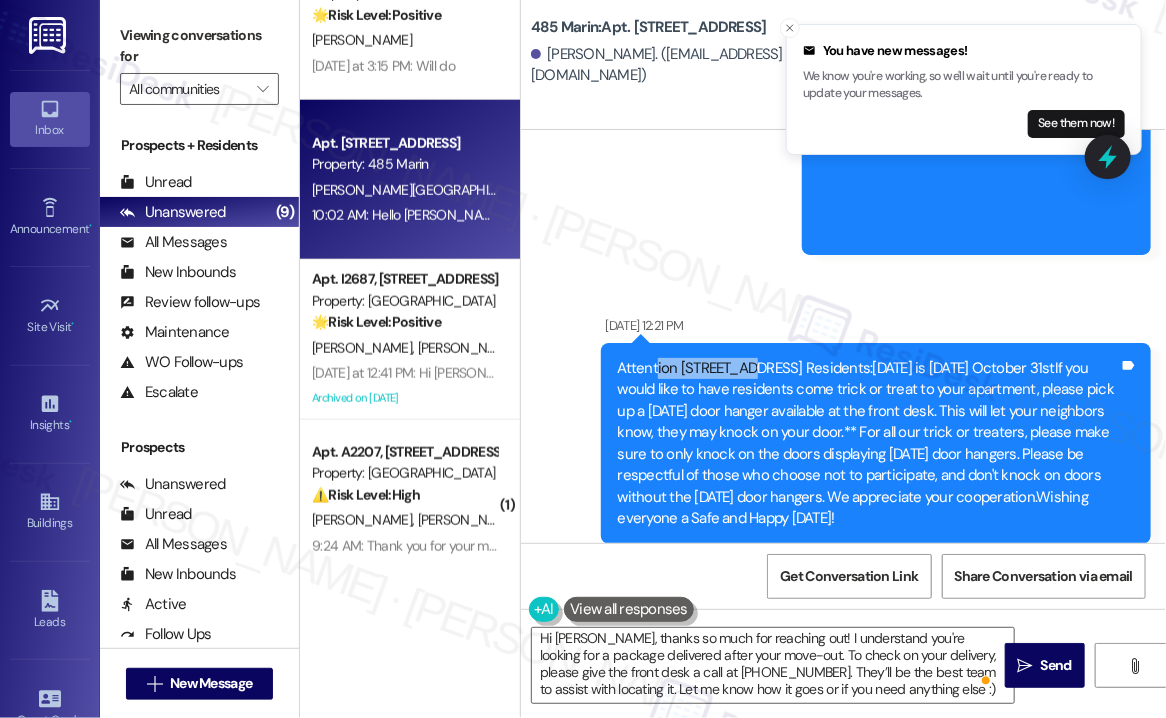drag, startPoint x: 688, startPoint y: 336, endPoint x: 749, endPoint y: 345, distance: 61.66036 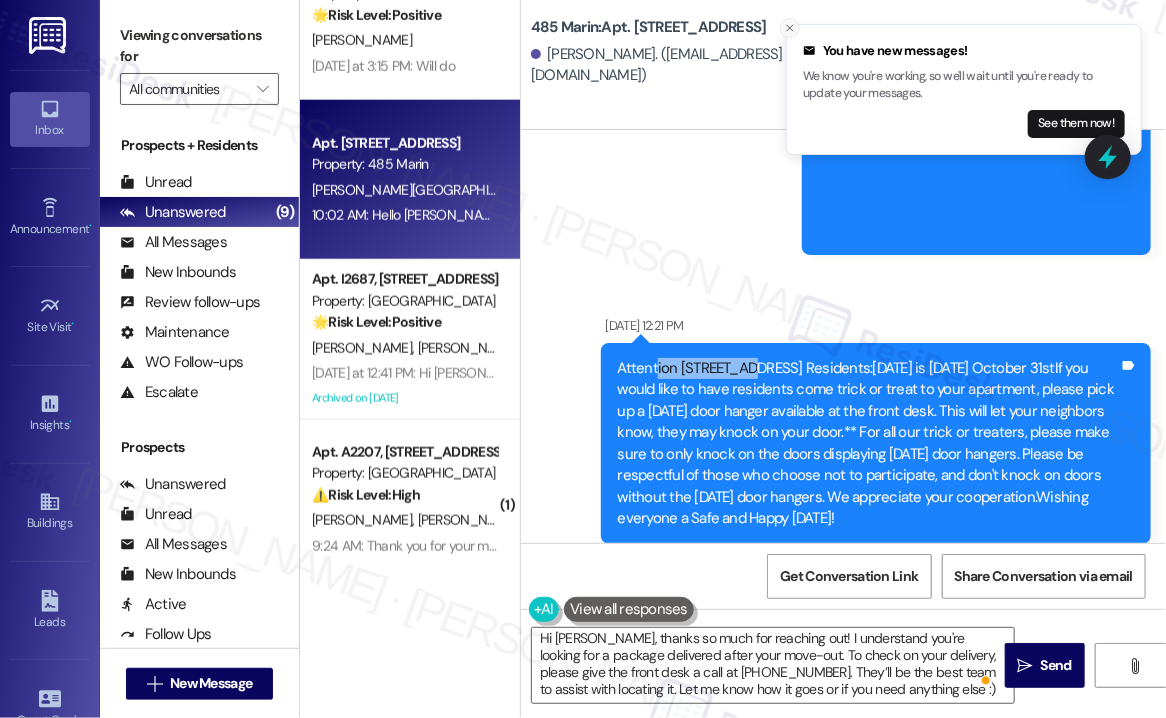 click 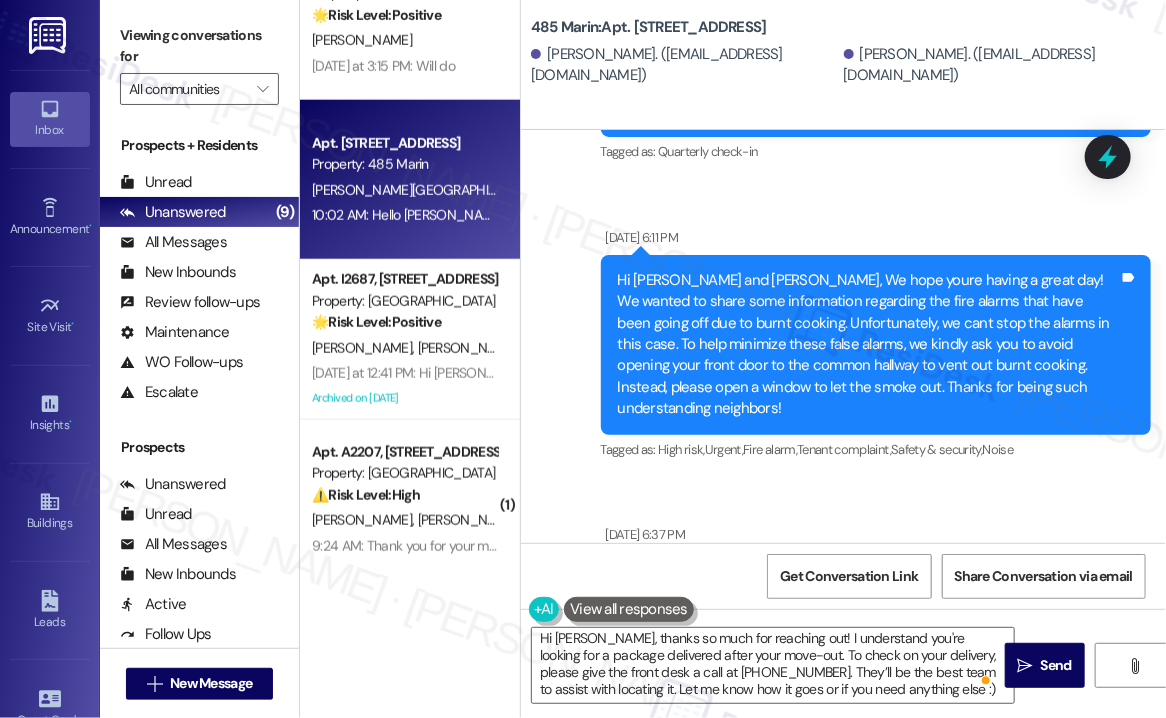scroll, scrollTop: 2506, scrollLeft: 0, axis: vertical 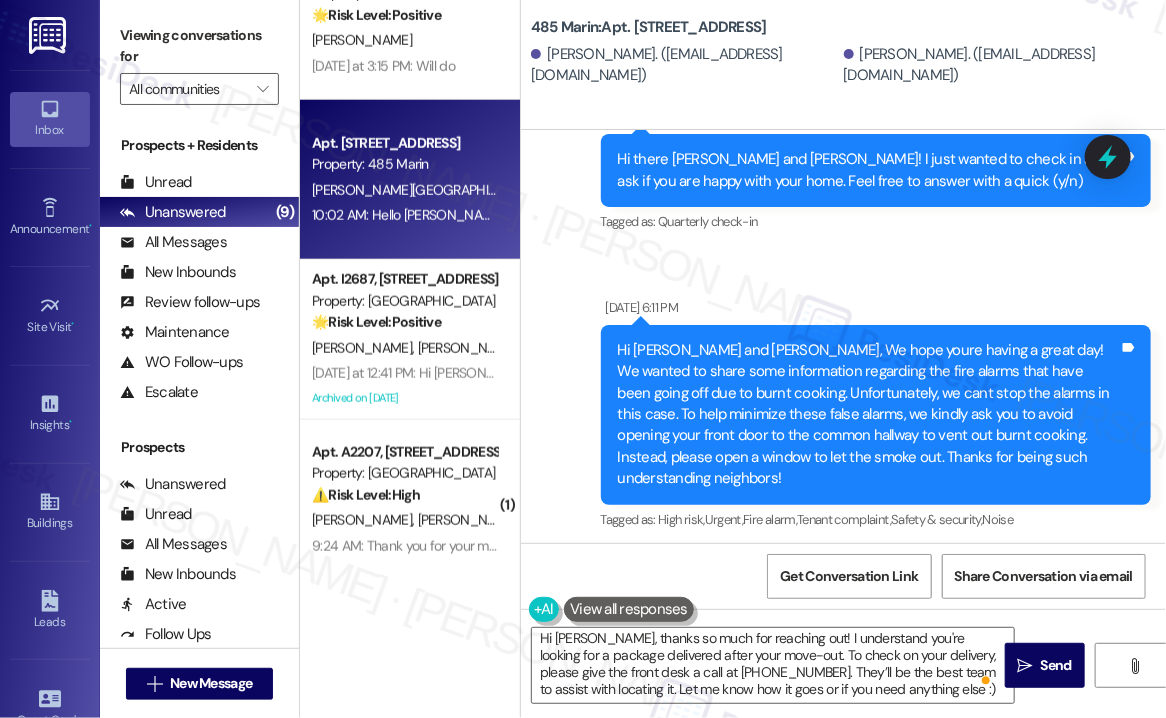 click on "Hi [PERSON_NAME] and [PERSON_NAME], We hope youre having a great day! We wanted to share some information regarding the fire alarms that have been going off due to burnt cooking. Unfortunately, we cant stop the alarms in this case. To help minimize these false alarms, we kindly ask you to avoid opening your front door to the common hallway to vent out burnt cooking. Instead, please open a window to let the smoke out. Thanks for being such understanding neighbors!" at bounding box center [869, 415] 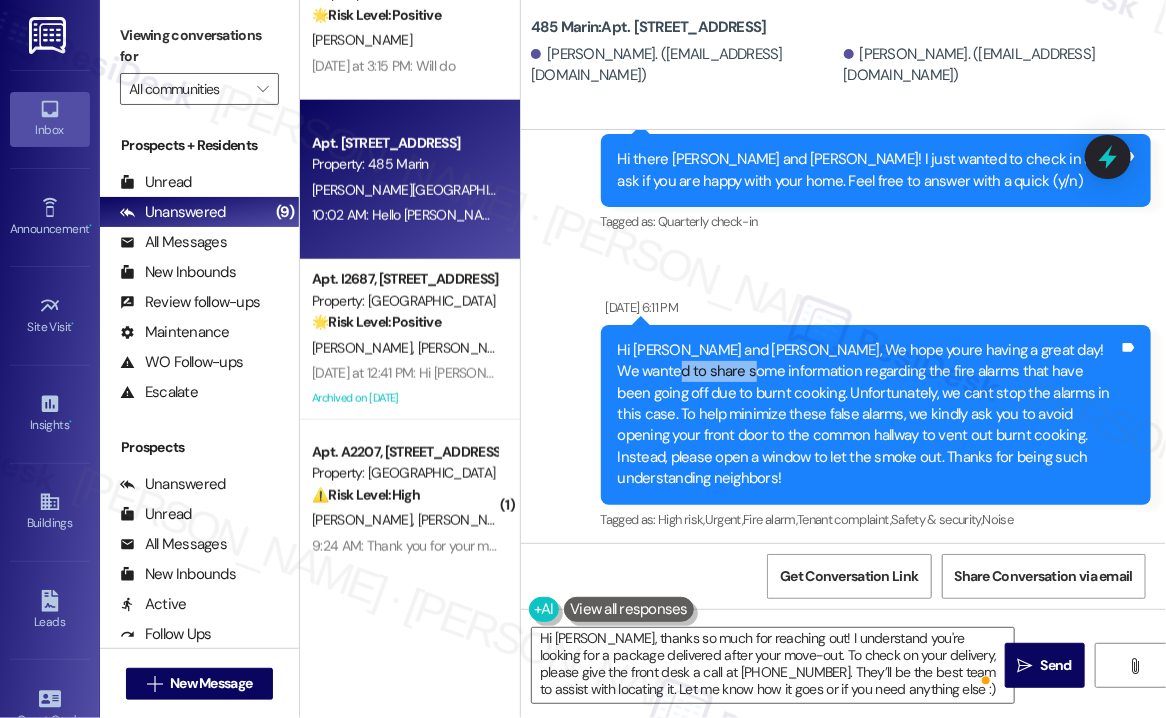 click on "Hi [PERSON_NAME] and [PERSON_NAME], We hope youre having a great day! We wanted to share some information regarding the fire alarms that have been going off due to burnt cooking. Unfortunately, we cant stop the alarms in this case. To help minimize these false alarms, we kindly ask you to avoid opening your front door to the common hallway to vent out burnt cooking. Instead, please open a window to let the smoke out. Thanks for being such understanding neighbors!" at bounding box center [869, 415] 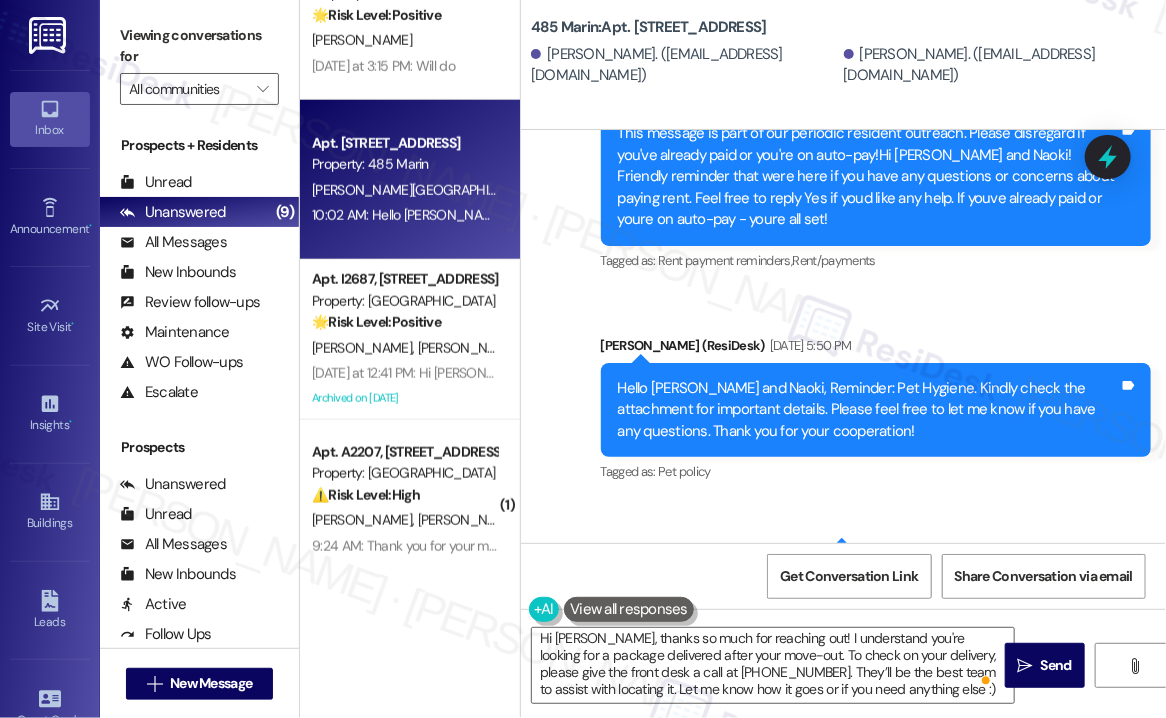 scroll, scrollTop: 706, scrollLeft: 0, axis: vertical 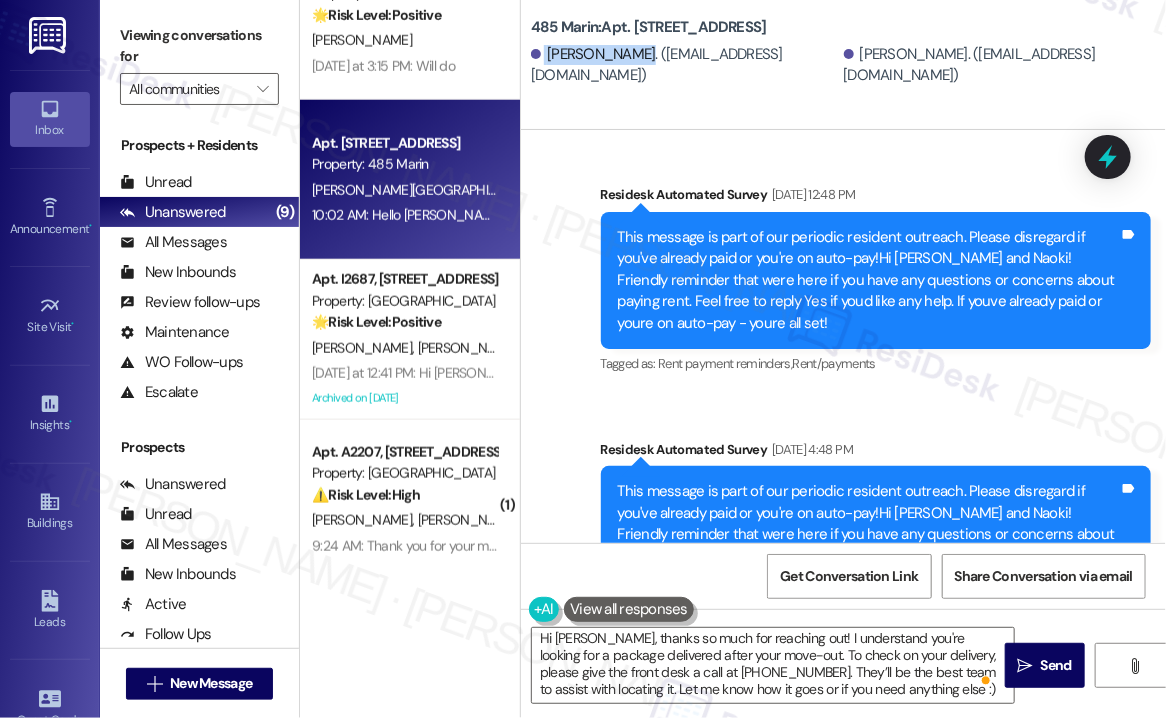 drag, startPoint x: 543, startPoint y: 66, endPoint x: 632, endPoint y: 71, distance: 89.140335 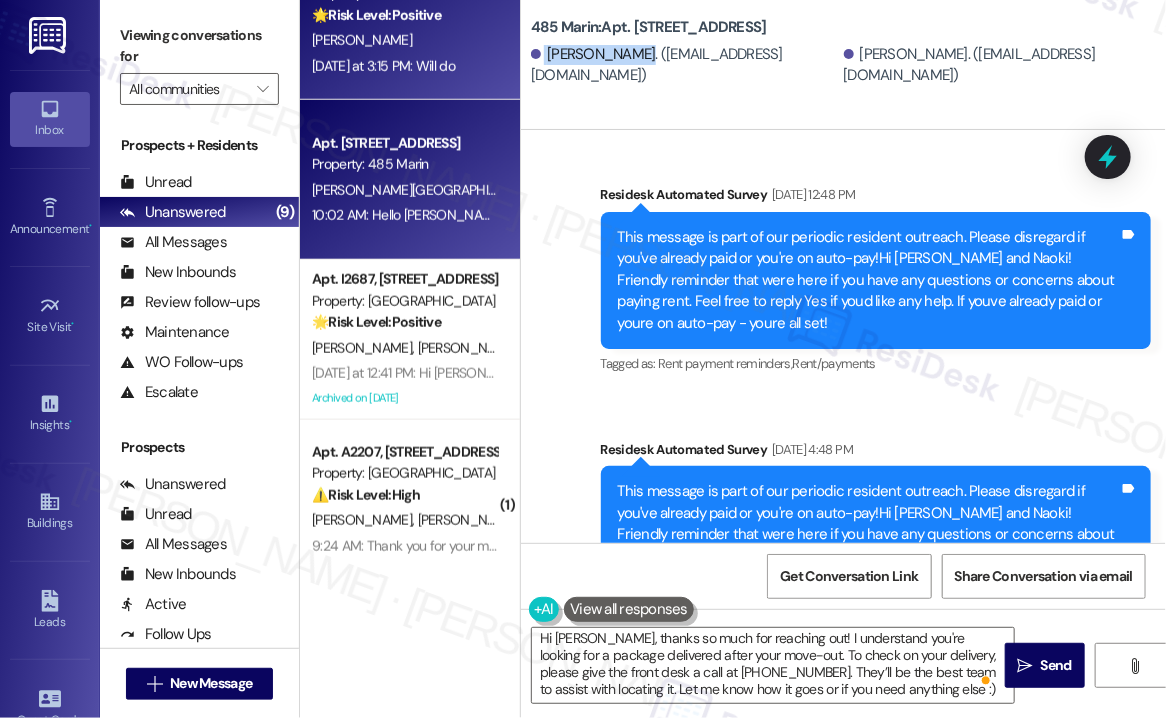 copy on "[PERSON_NAME]" 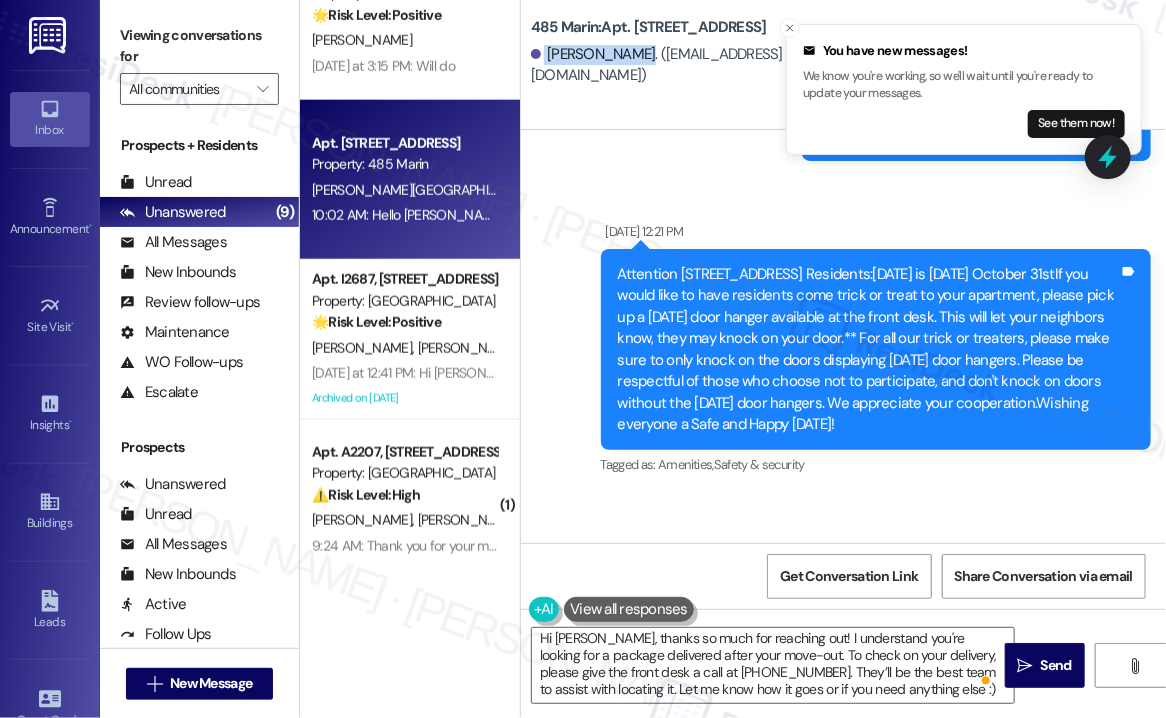 scroll, scrollTop: 3900, scrollLeft: 0, axis: vertical 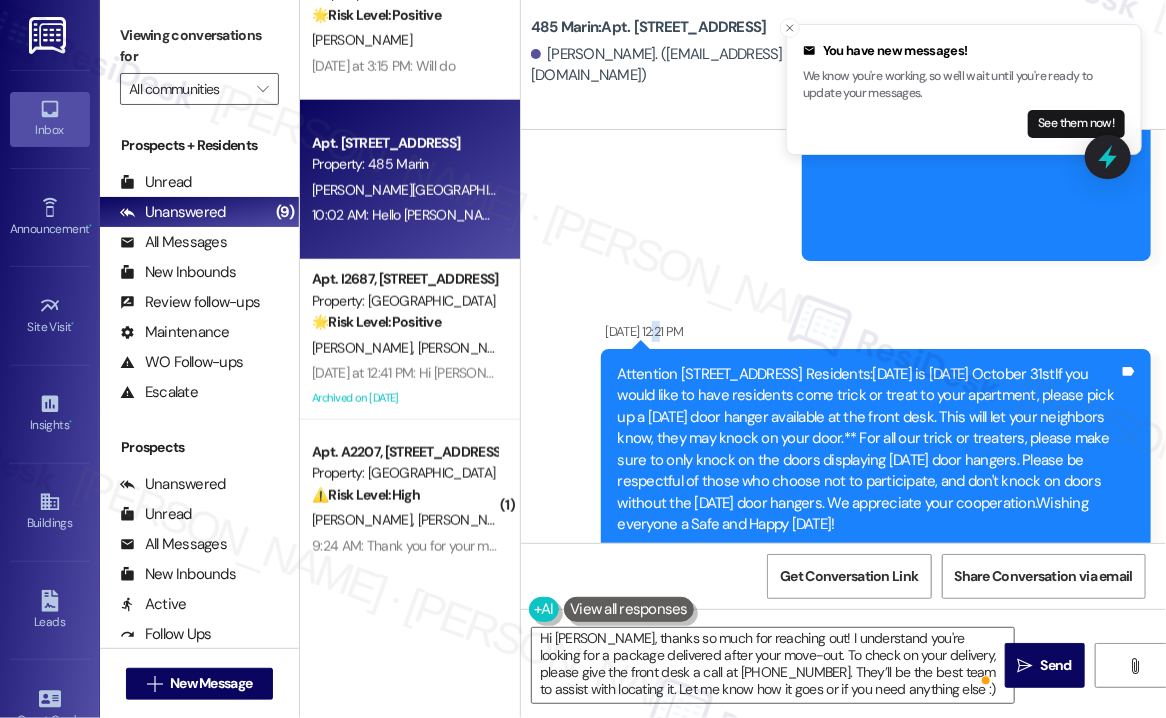 drag, startPoint x: 652, startPoint y: 317, endPoint x: 670, endPoint y: 317, distance: 18 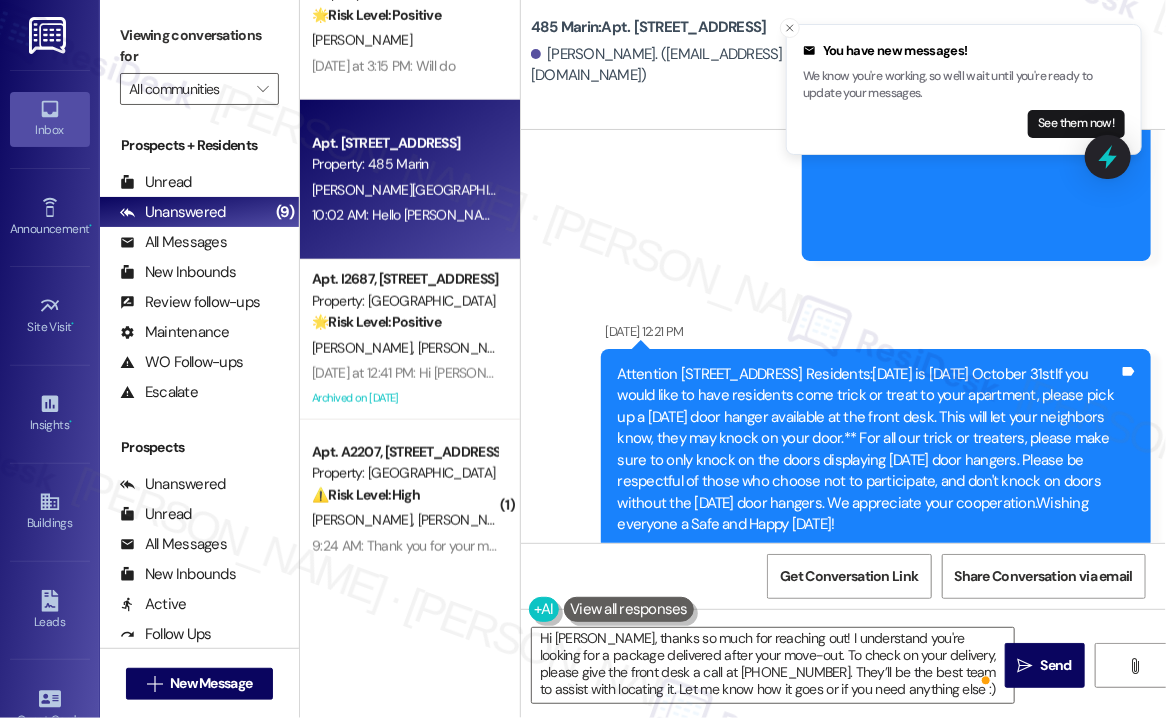 click on "Attention [STREET_ADDRESS] Residents:[DATE] is [DATE] October 31stIf you would like to have residents come trick or treat to your apartment, please pick up a [DATE] door hanger available at the front desk. This will let your neighbors know, they may knock on your door.** For all our trick or treaters, please make sure to only knock on the doors displaying [DATE] door hangers. Please be respectful of those who choose not to participate, and don't knock on doors without the [DATE] door hangers.  We appreciate your cooperation.Wishing everyone a Safe and Happy [DATE]!" at bounding box center (869, 449) 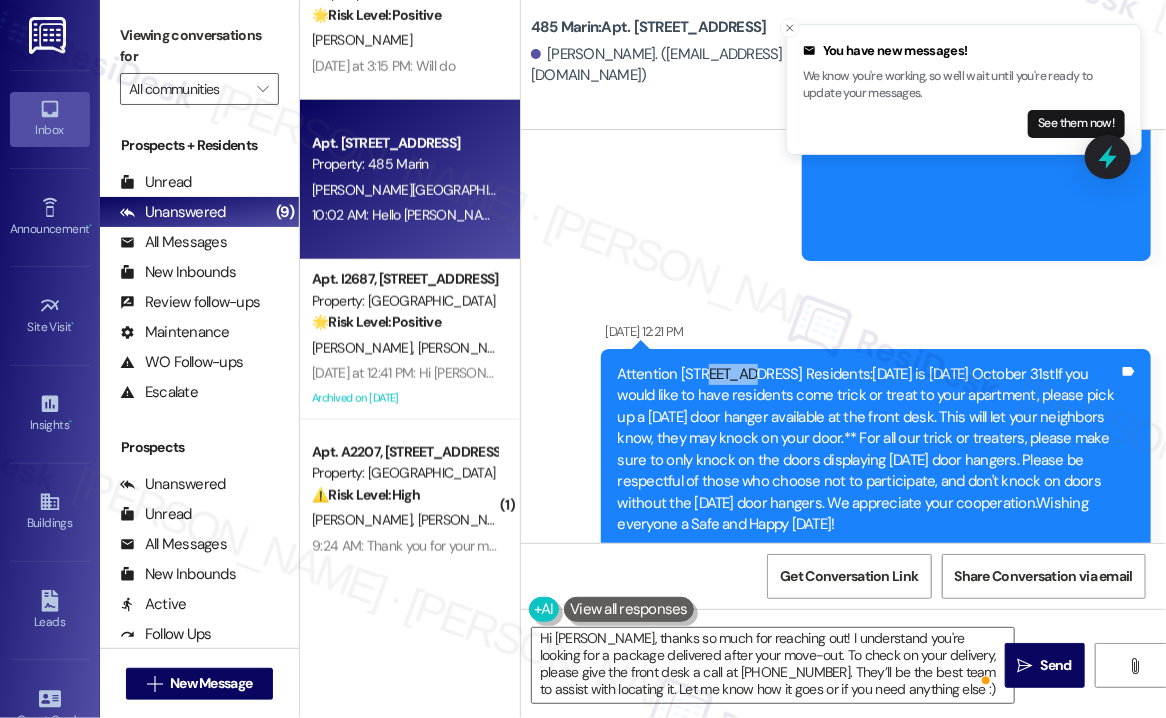 click on "Attention [STREET_ADDRESS] Residents:[DATE] is [DATE] October 31stIf you would like to have residents come trick or treat to your apartment, please pick up a [DATE] door hanger available at the front desk. This will let your neighbors know, they may knock on your door.** For all our trick or treaters, please make sure to only knock on the doors displaying [DATE] door hangers. Please be respectful of those who choose not to participate, and don't knock on doors without the [DATE] door hangers.  We appreciate your cooperation.Wishing everyone a Safe and Happy [DATE]!" at bounding box center (869, 449) 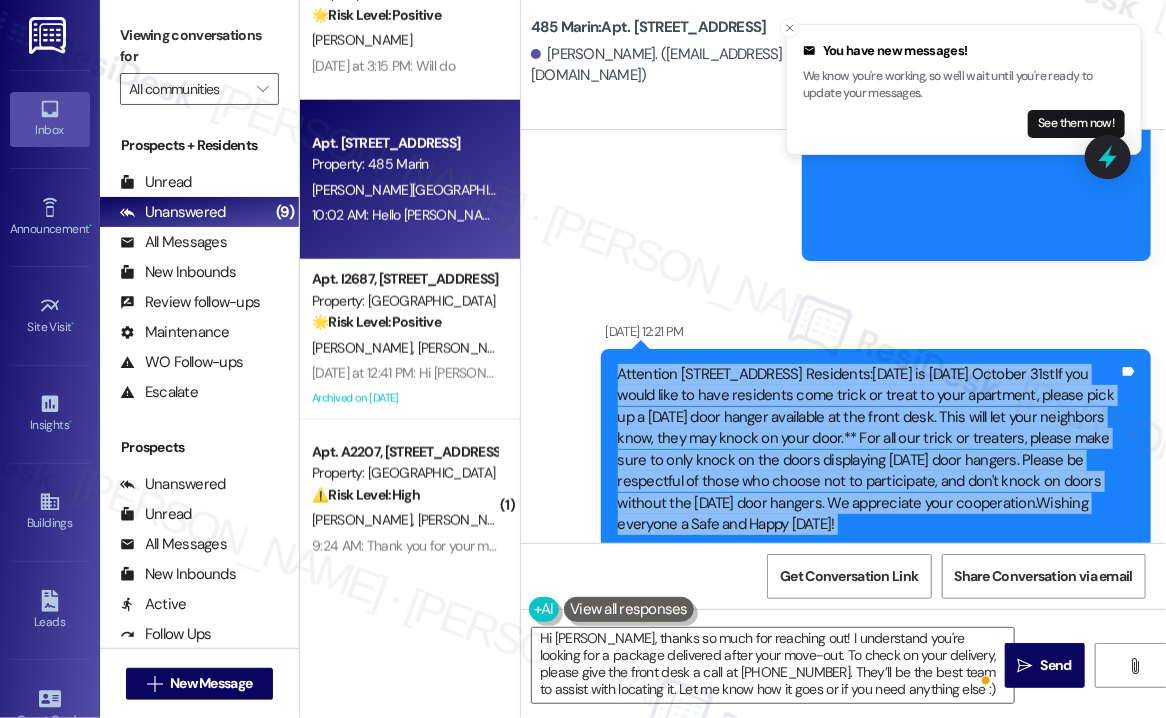 click on "Attention [STREET_ADDRESS] Residents:[DATE] is [DATE] October 31stIf you would like to have residents come trick or treat to your apartment, please pick up a [DATE] door hanger available at the front desk. This will let your neighbors know, they may knock on your door.** For all our trick or treaters, please make sure to only knock on the doors displaying [DATE] door hangers. Please be respectful of those who choose not to participate, and don't knock on doors without the [DATE] door hangers.  We appreciate your cooperation.Wishing everyone a Safe and Happy [DATE]!" at bounding box center [869, 449] 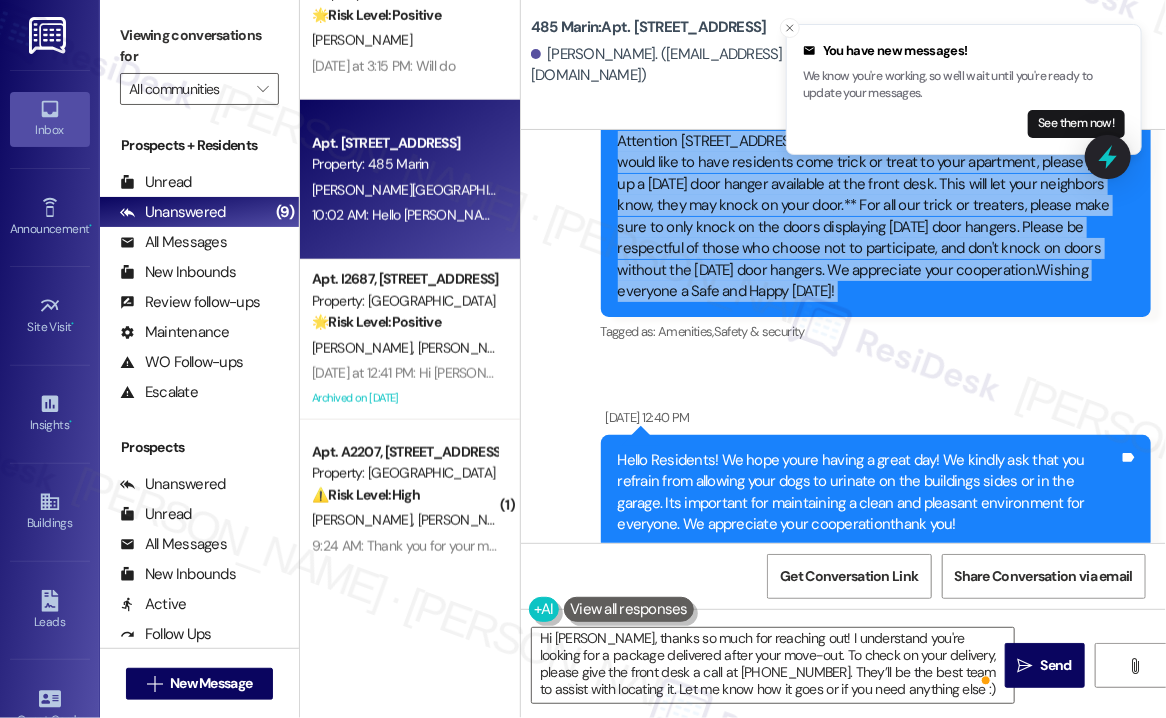 scroll, scrollTop: 4300, scrollLeft: 0, axis: vertical 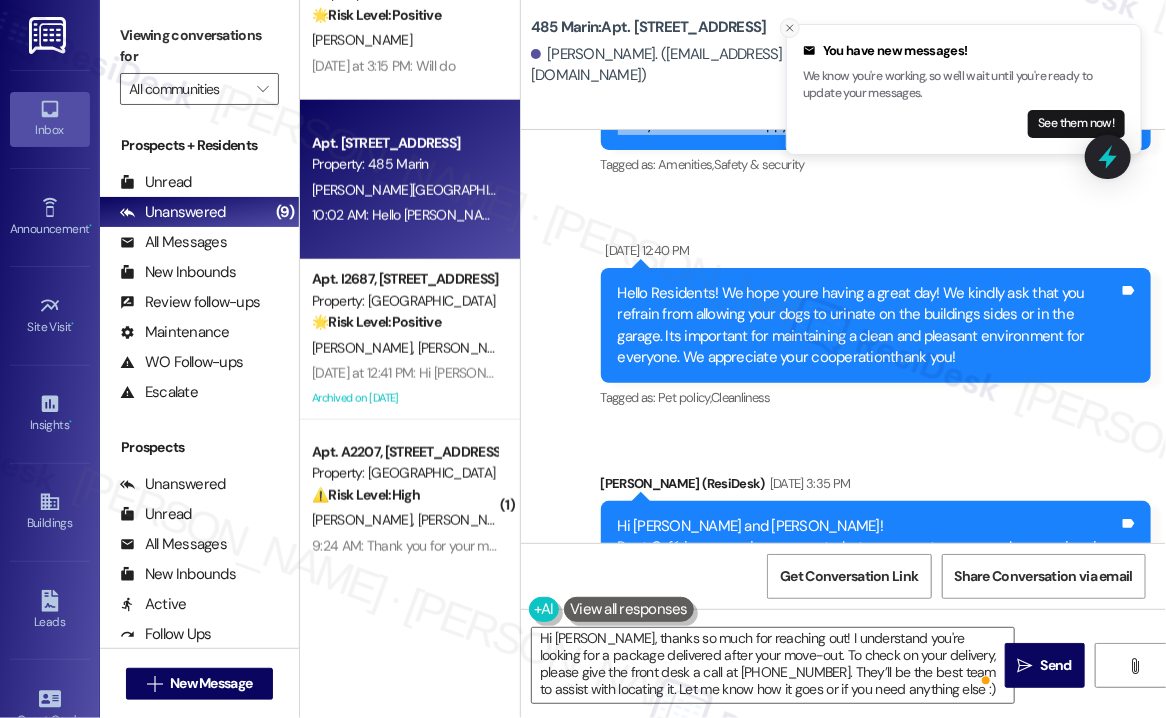 click 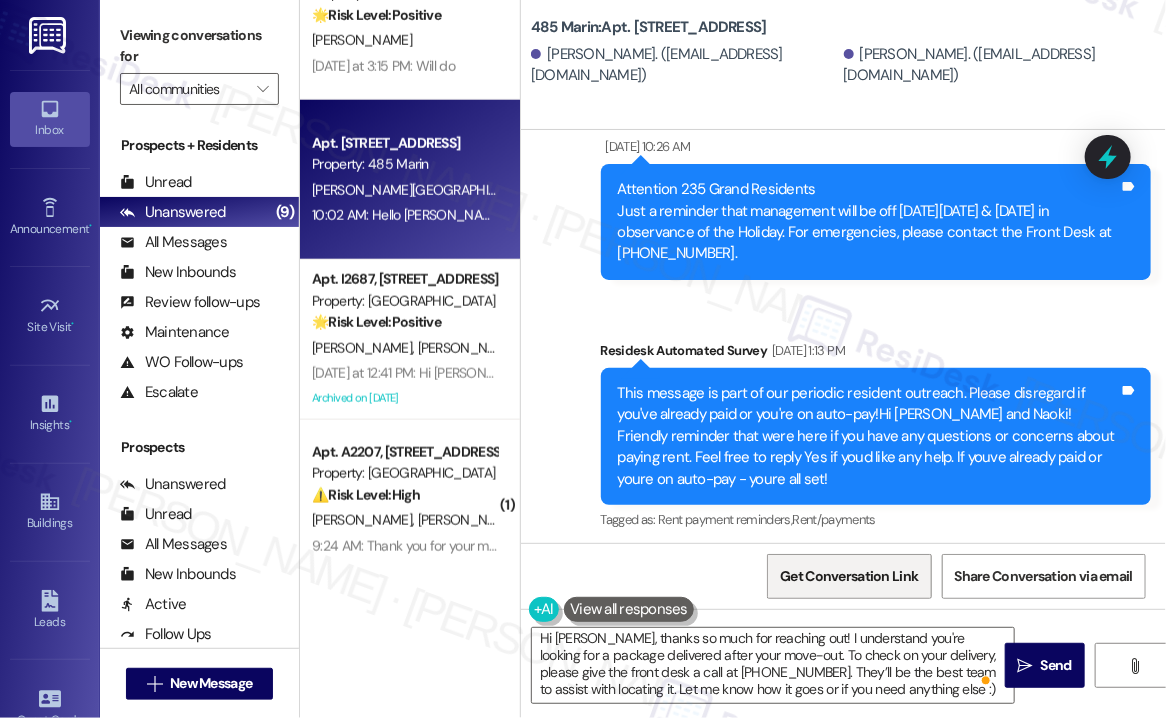 scroll, scrollTop: 6500, scrollLeft: 0, axis: vertical 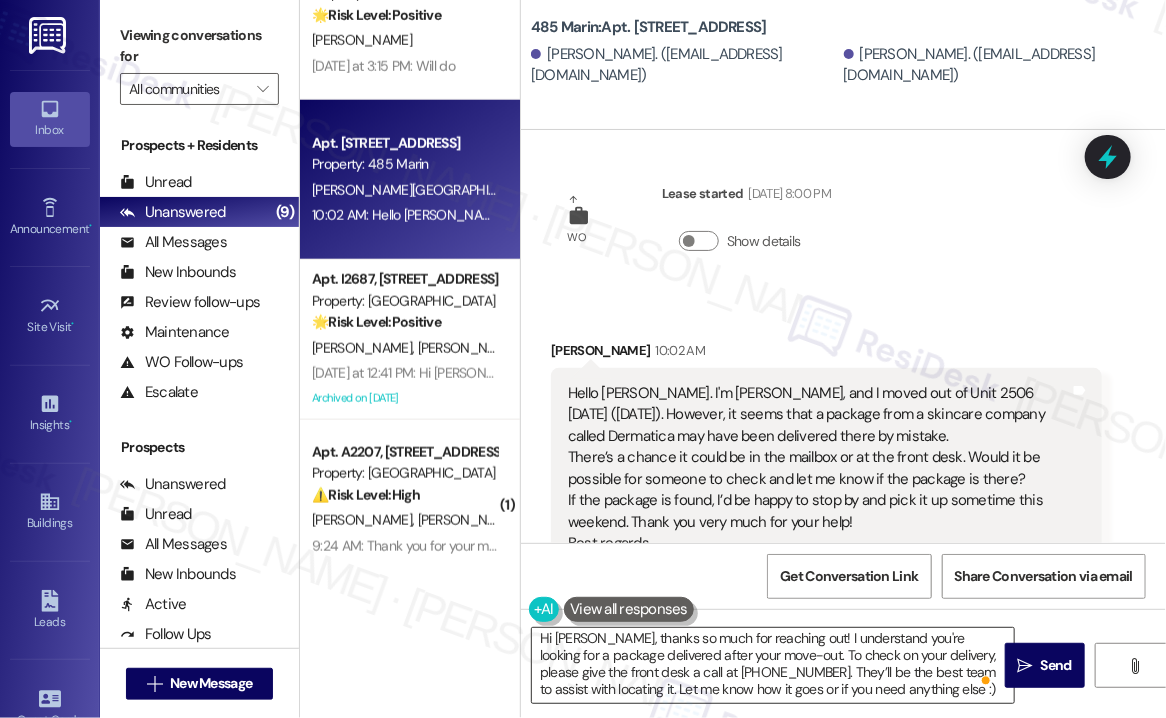 click on "Hi Yuina, thanks so much for reaching out! I understand you're looking for a package delivered after your move-out. To check on your delivery, please give the front desk a call at (201) 422-2495. They’ll be the best team to assist with locating it. Let me know how it goes or if you need anything else :)" at bounding box center (773, 665) 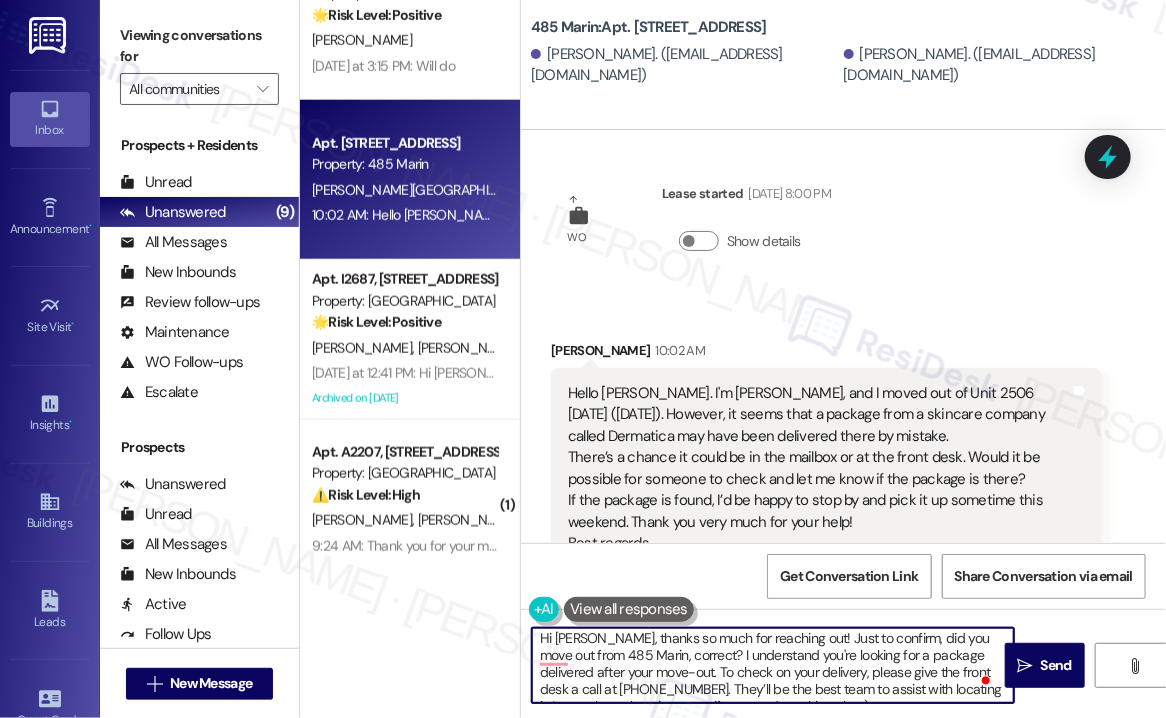 scroll, scrollTop: 0, scrollLeft: 0, axis: both 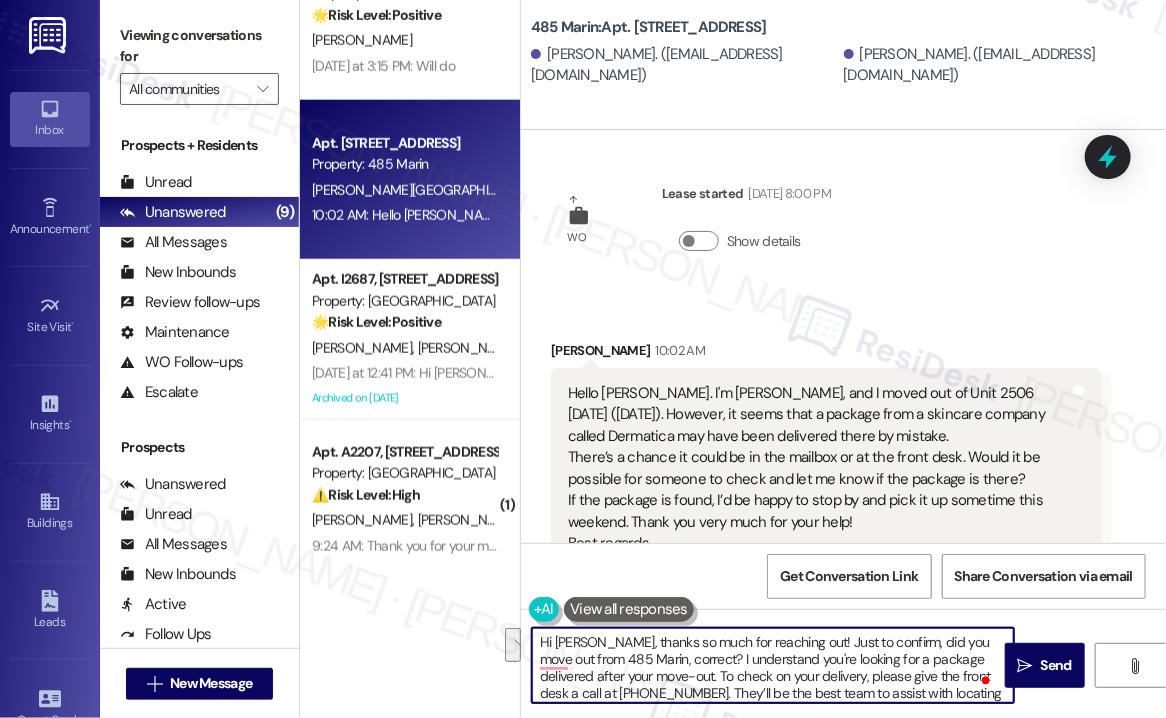 drag, startPoint x: 681, startPoint y: 657, endPoint x: 520, endPoint y: 620, distance: 165.19685 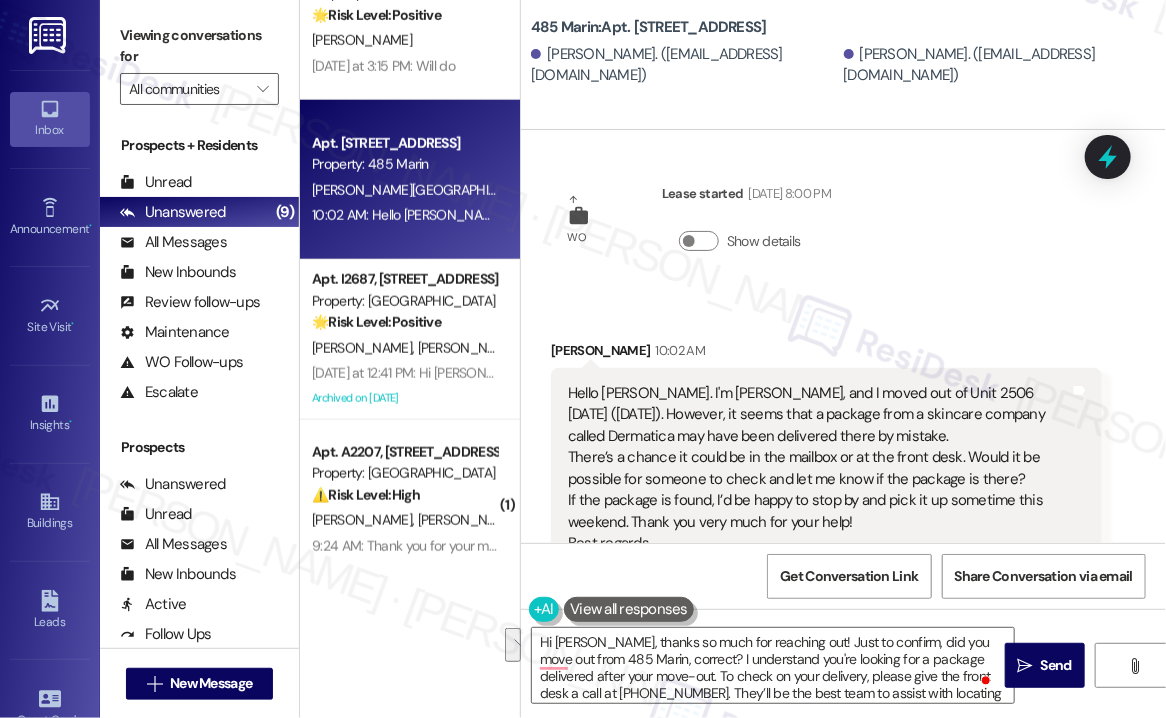 click on "Viewing conversations for" at bounding box center (199, 46) 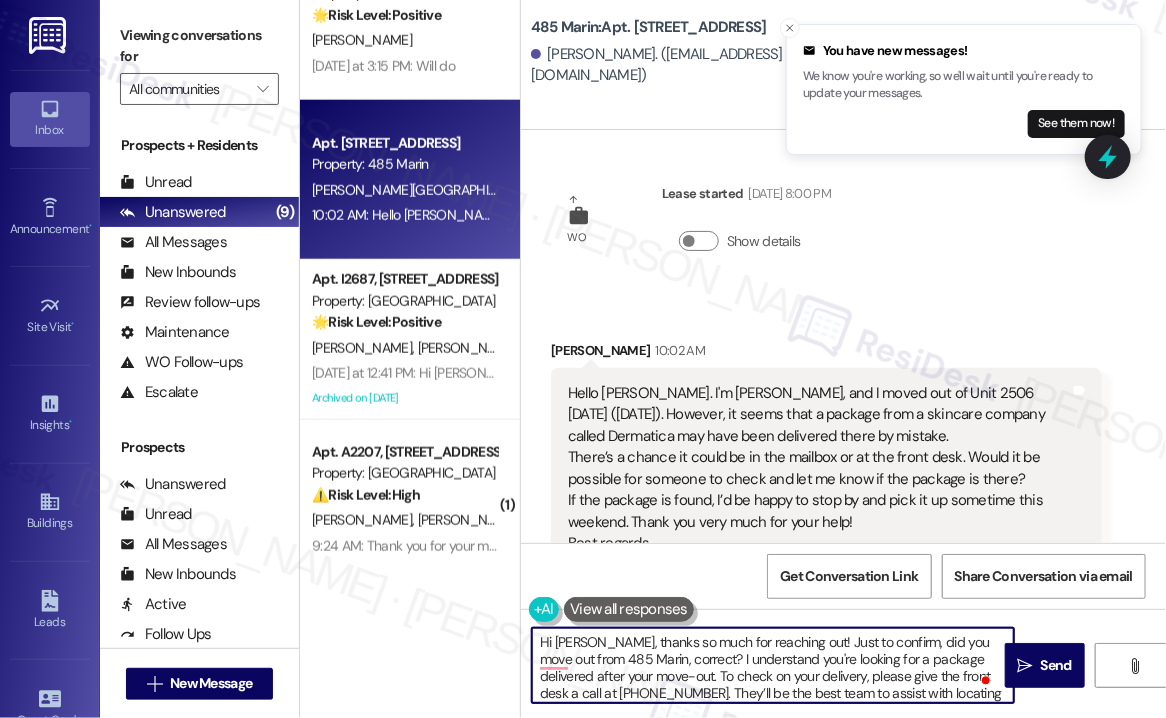 click on "Hi Yuina, thanks so much for reaching out! Just to confirm, did you move out from 485 Marin, correct? I understand you're looking for a package delivered after your move-out. To check on your delivery, please give the front desk a call at (201) 422-2495. They’ll be the best team to assist with locating it. Let me know how it goes or if you need anything else :)" at bounding box center (773, 665) 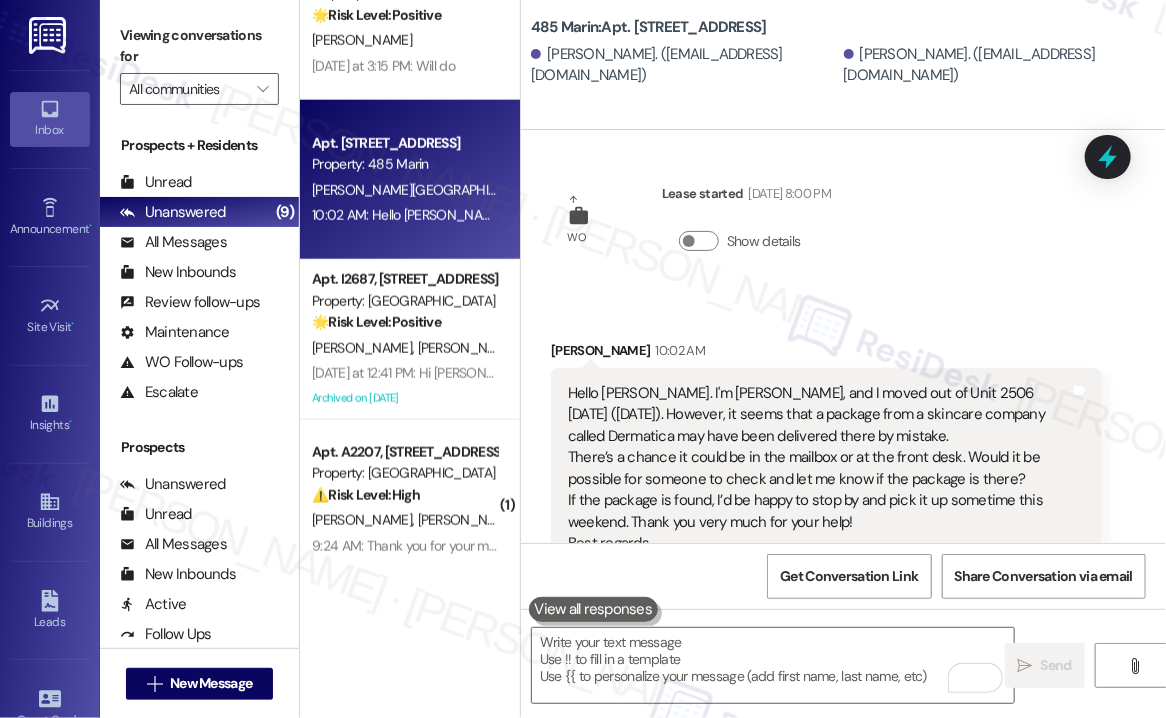 drag, startPoint x: 150, startPoint y: 50, endPoint x: 163, endPoint y: 58, distance: 15.264338 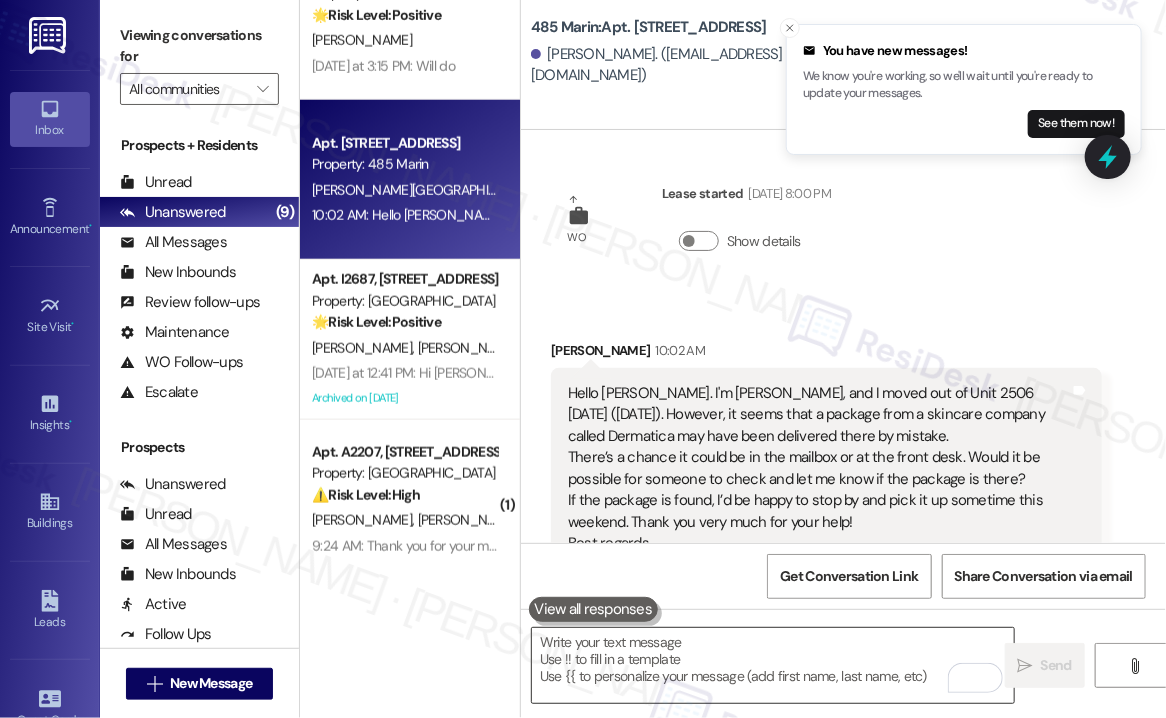 click at bounding box center (773, 665) 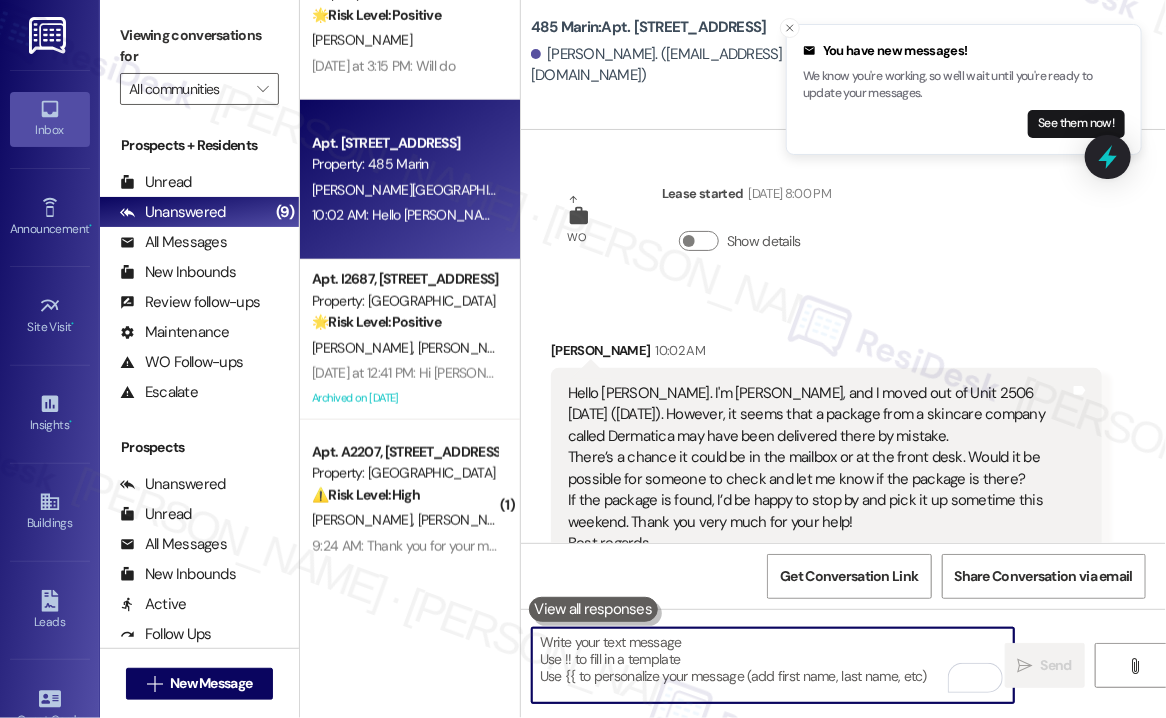 paste on "Hi Yuina, thanks so much for reaching out! Just to confirm—was your move-out from 485 Marin? Just want to make sure I have the right information before checking further. 😊" 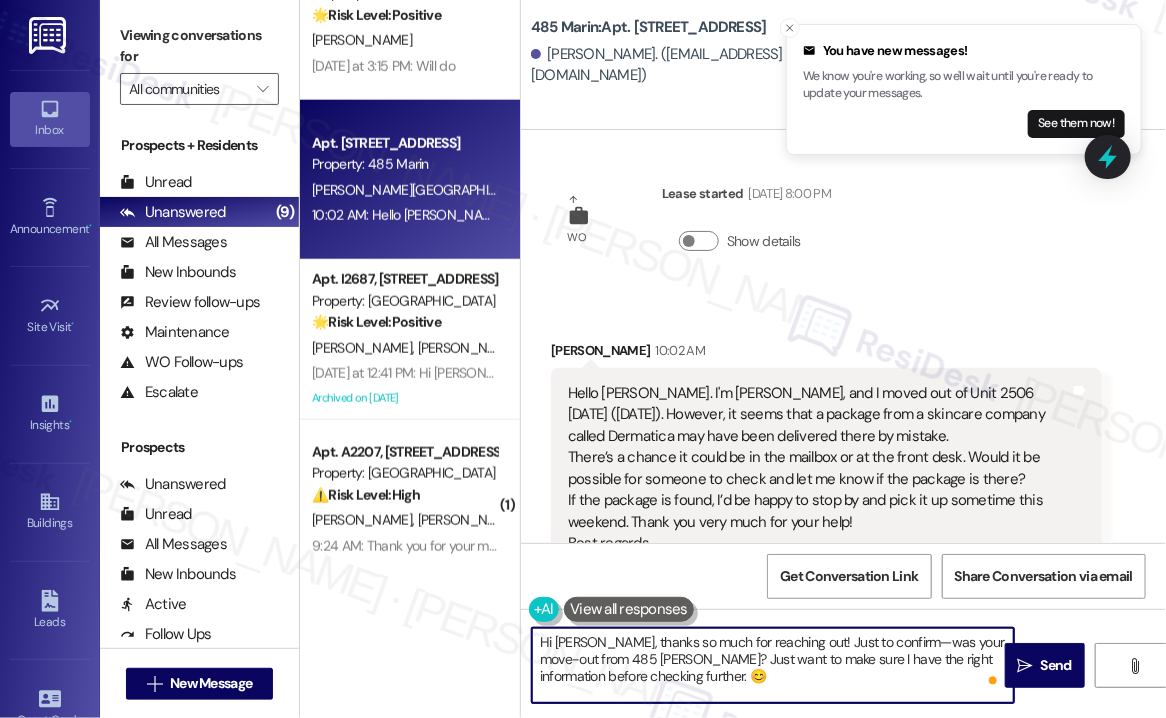 drag, startPoint x: 636, startPoint y: 655, endPoint x: 673, endPoint y: 656, distance: 37.01351 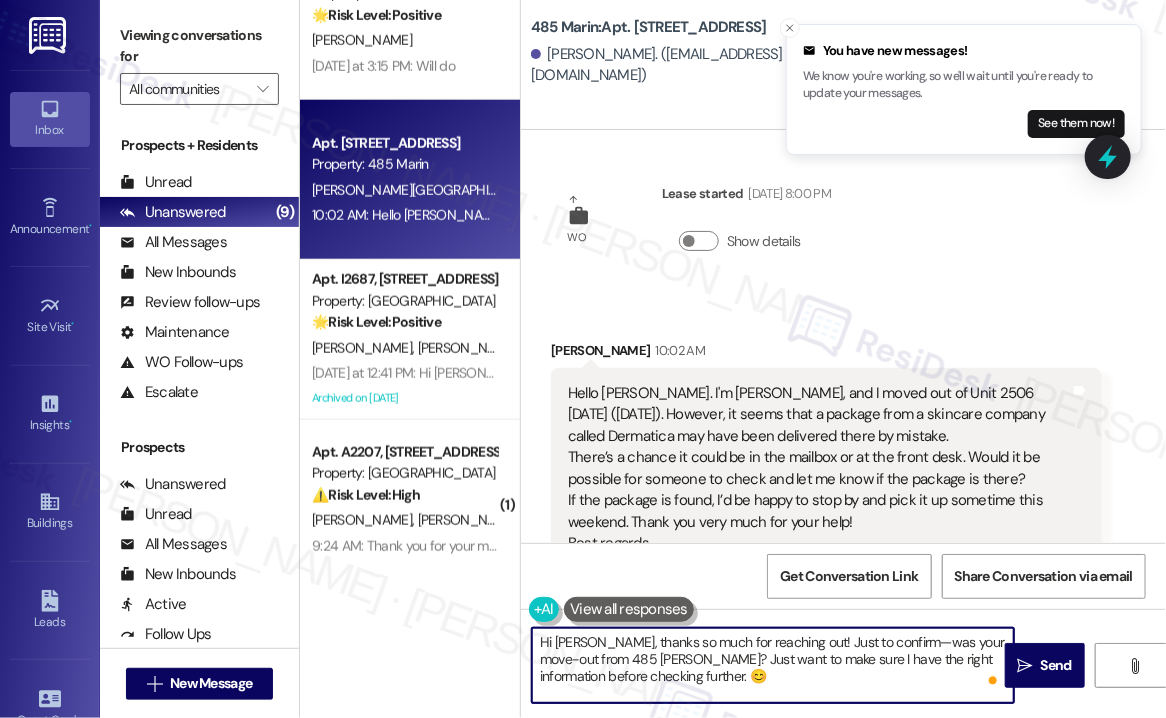 drag, startPoint x: 636, startPoint y: 677, endPoint x: 663, endPoint y: 676, distance: 27.018513 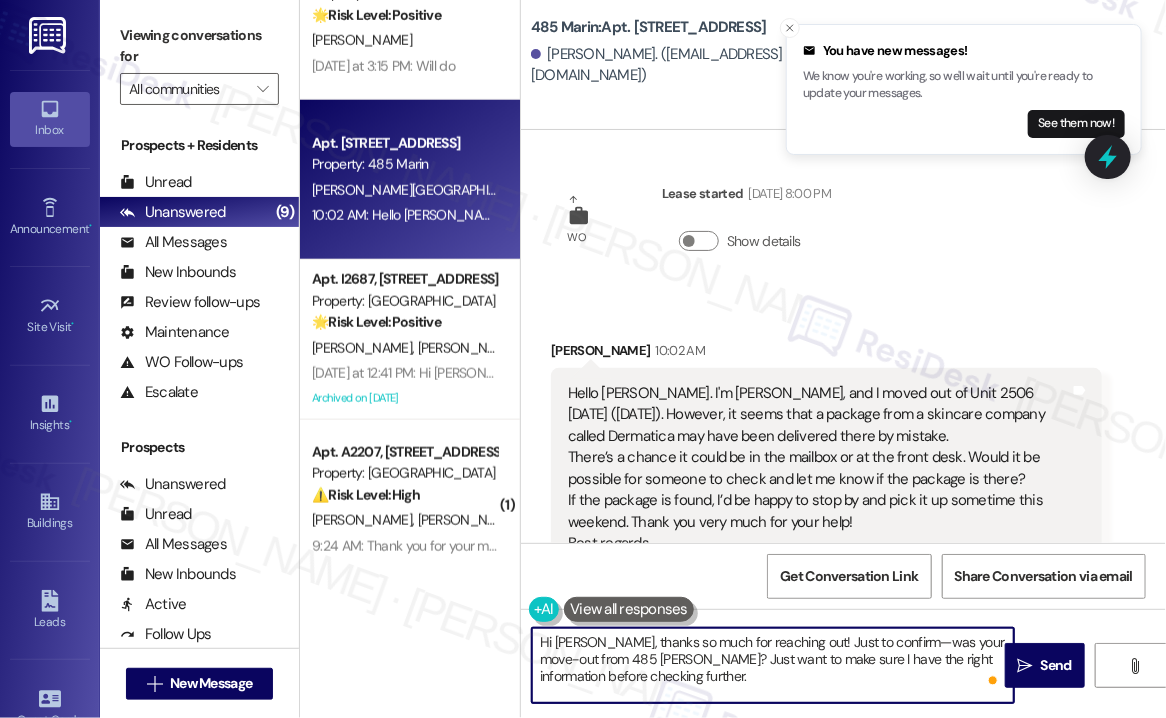 click on "Hi Yuina, thanks so much for reaching out! Just to confirm—was your move-out from 485 Marin? Just want to make sure I have the right information before checking further." at bounding box center (773, 665) 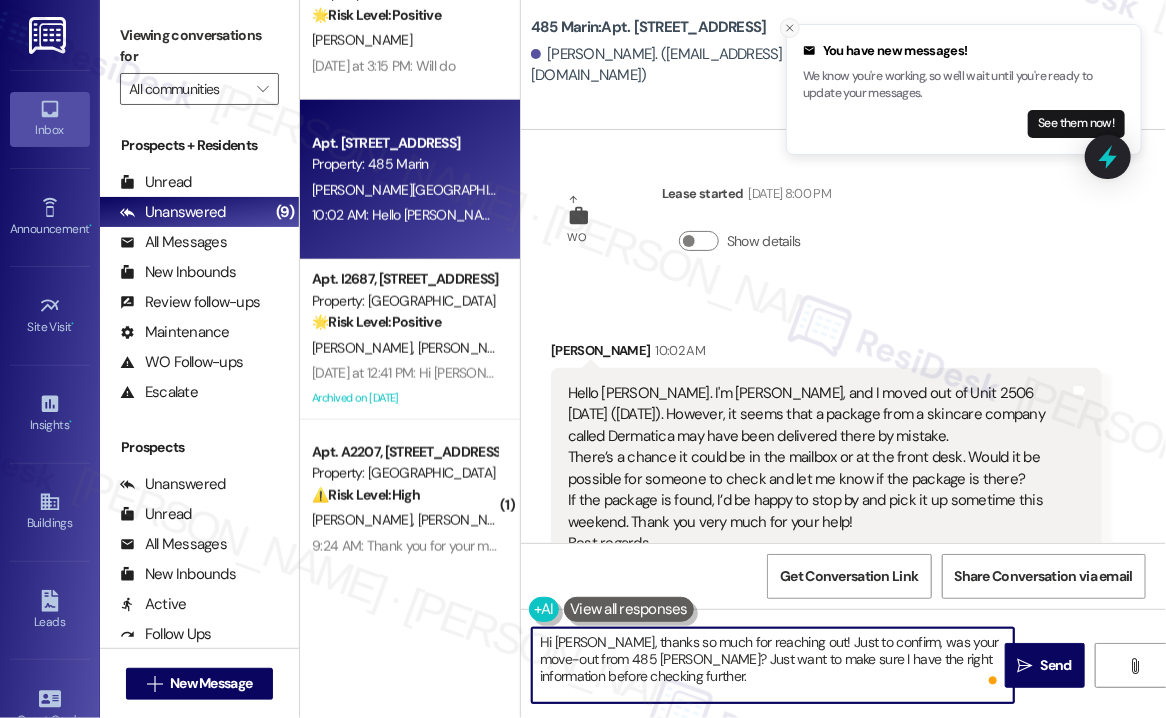 type on "Hi [PERSON_NAME], thanks so much for reaching out! Just to confirm, was your move-out from 485 [PERSON_NAME]? Just want to make sure I have the right information before checking further." 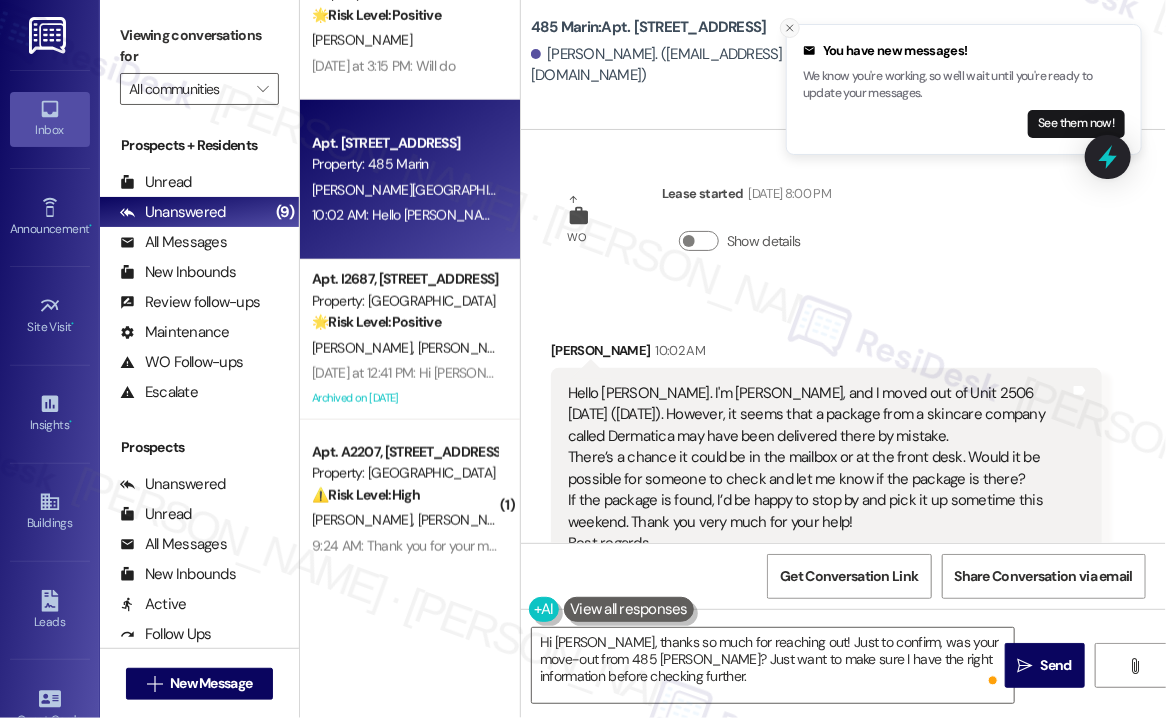 click 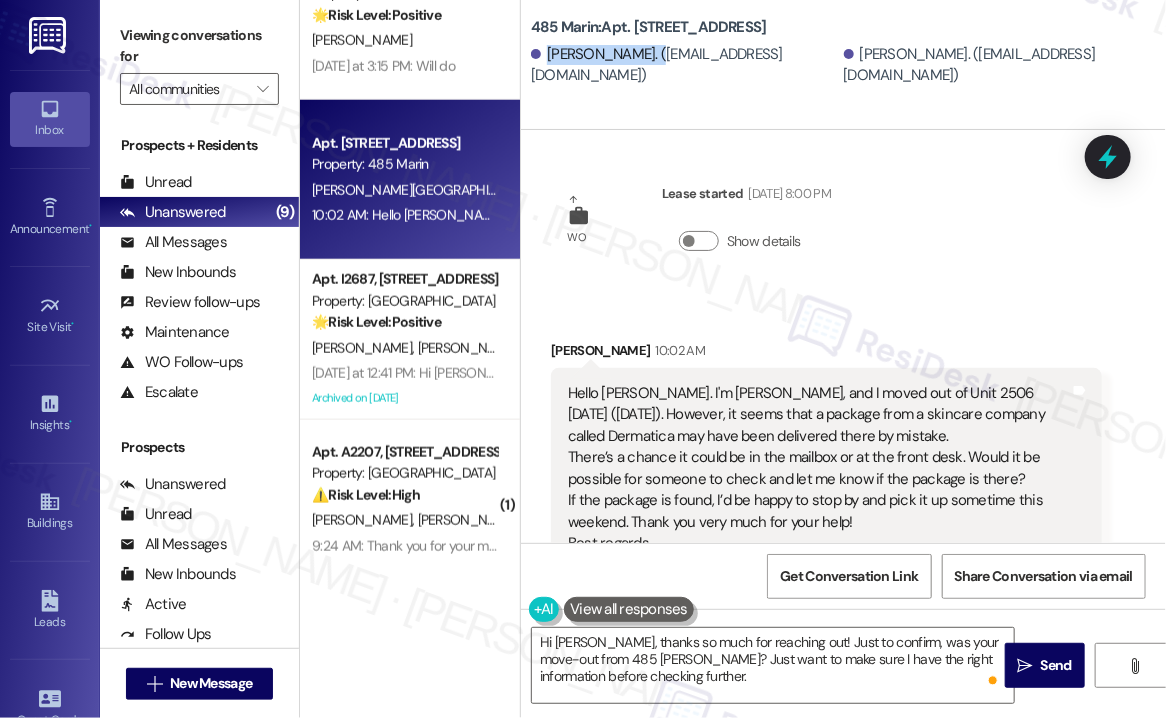 drag, startPoint x: 548, startPoint y: 66, endPoint x: 644, endPoint y: 66, distance: 96 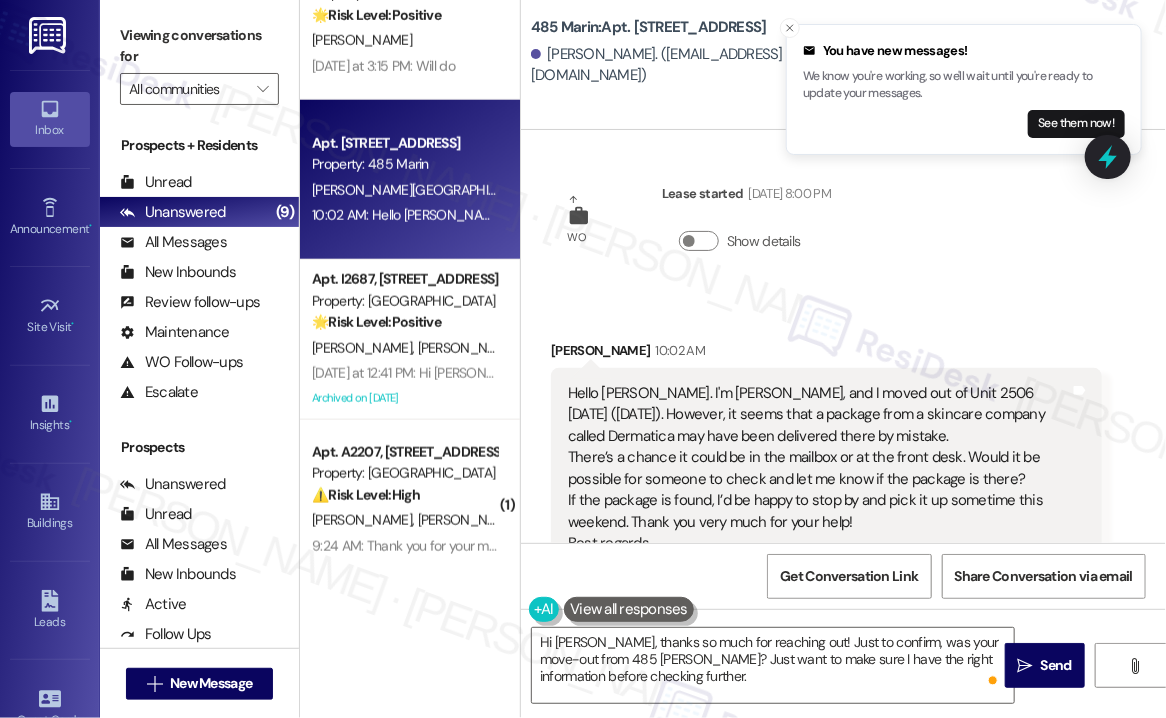 click on "Hello Jane. I'm Yuina Shimizu, and I moved out of Unit 2506 last Sunday (July 20th). However, it seems that a package from a skincare company called Dermatica may have been delivered there by mistake.
There’s a chance it could be in the mailbox or at the front desk. Would it be possible for someone to check and let me know if the package is there?
If the package is found, I’d be happy to stop by and pick it up sometime this weekend. Thank you very much for your help!
Best regards," at bounding box center (819, 468) 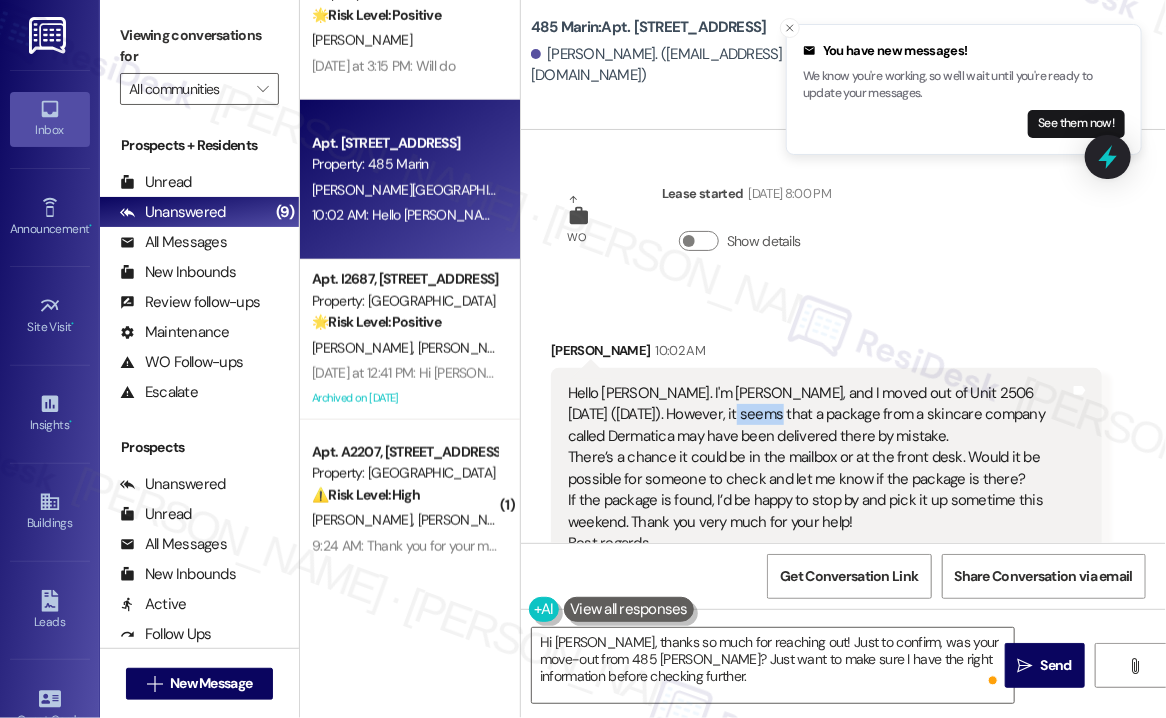 click on "Hello Jane. I'm Yuina Shimizu, and I moved out of Unit 2506 last Sunday (July 20th). However, it seems that a package from a skincare company called Dermatica may have been delivered there by mistake.
There’s a chance it could be in the mailbox or at the front desk. Would it be possible for someone to check and let me know if the package is there?
If the package is found, I’d be happy to stop by and pick it up sometime this weekend. Thank you very much for your help!
Best regards," at bounding box center (819, 468) 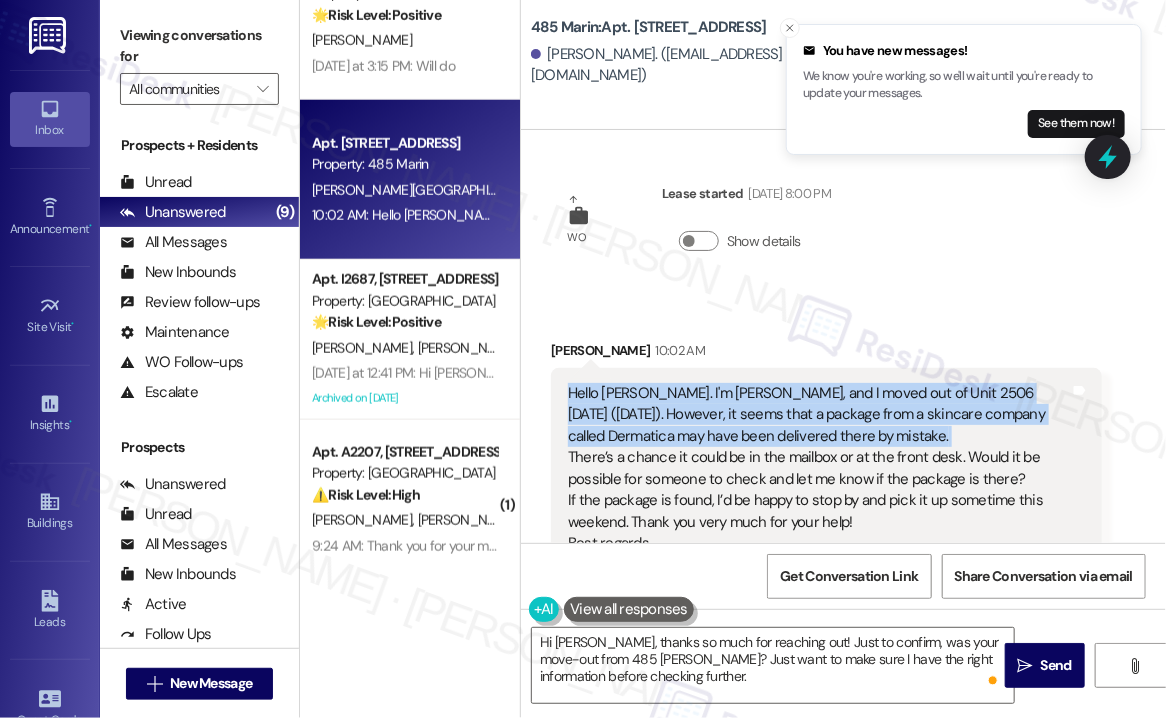 click on "Hello Jane. I'm Yuina Shimizu, and I moved out of Unit 2506 last Sunday (July 20th). However, it seems that a package from a skincare company called Dermatica may have been delivered there by mistake.
There’s a chance it could be in the mailbox or at the front desk. Would it be possible for someone to check and let me know if the package is there?
If the package is found, I’d be happy to stop by and pick it up sometime this weekend. Thank you very much for your help!
Best regards," at bounding box center [819, 468] 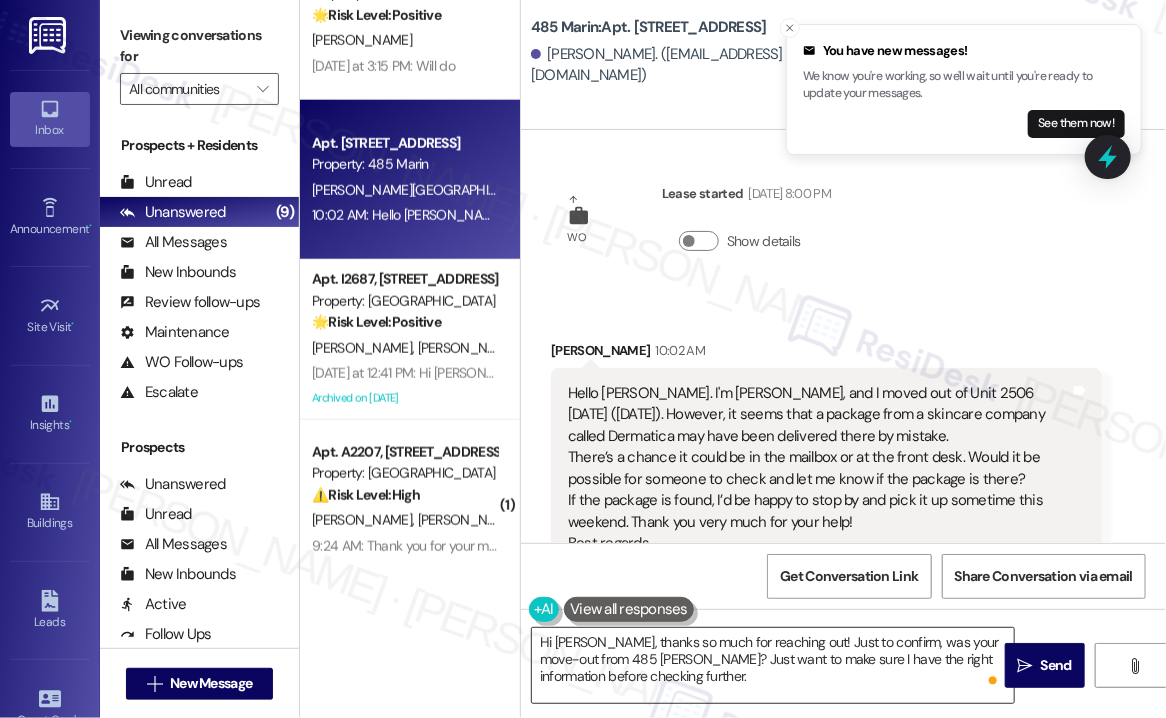 click on "Hi [PERSON_NAME], thanks so much for reaching out! Just to confirm, was your move-out from 485 [PERSON_NAME]? Just want to make sure I have the right information before checking further." at bounding box center (773, 665) 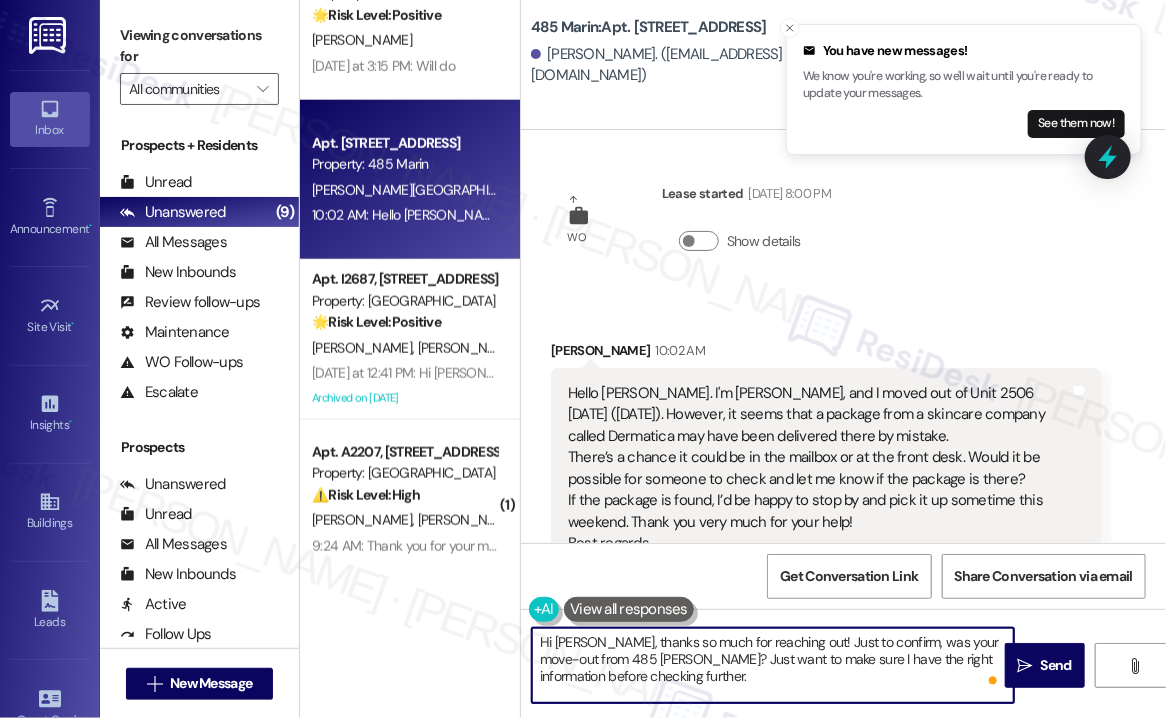 click on "Hi [PERSON_NAME], thanks so much for reaching out! Just to confirm, was your move-out from 485 [PERSON_NAME]? Just want to make sure I have the right information before checking further." at bounding box center [773, 665] 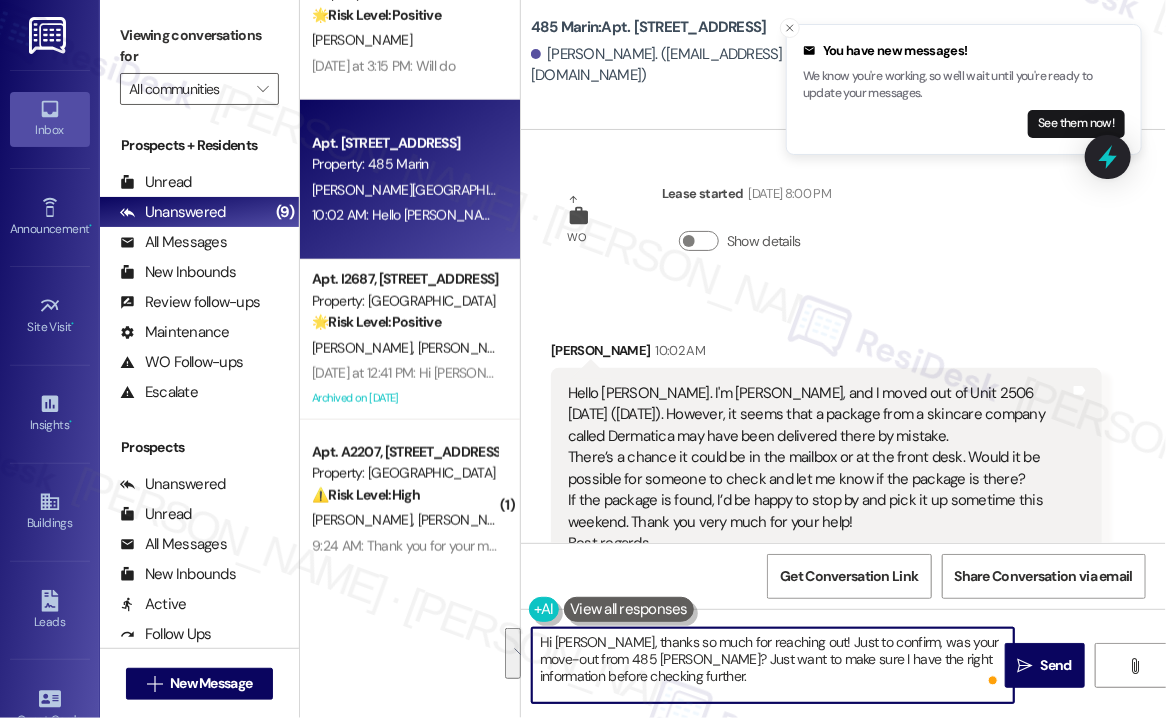 click on "Hi [PERSON_NAME], thanks so much for reaching out! Just to confirm, was your move-out from 485 [PERSON_NAME]? Just want to make sure I have the right information before checking further." at bounding box center (773, 665) 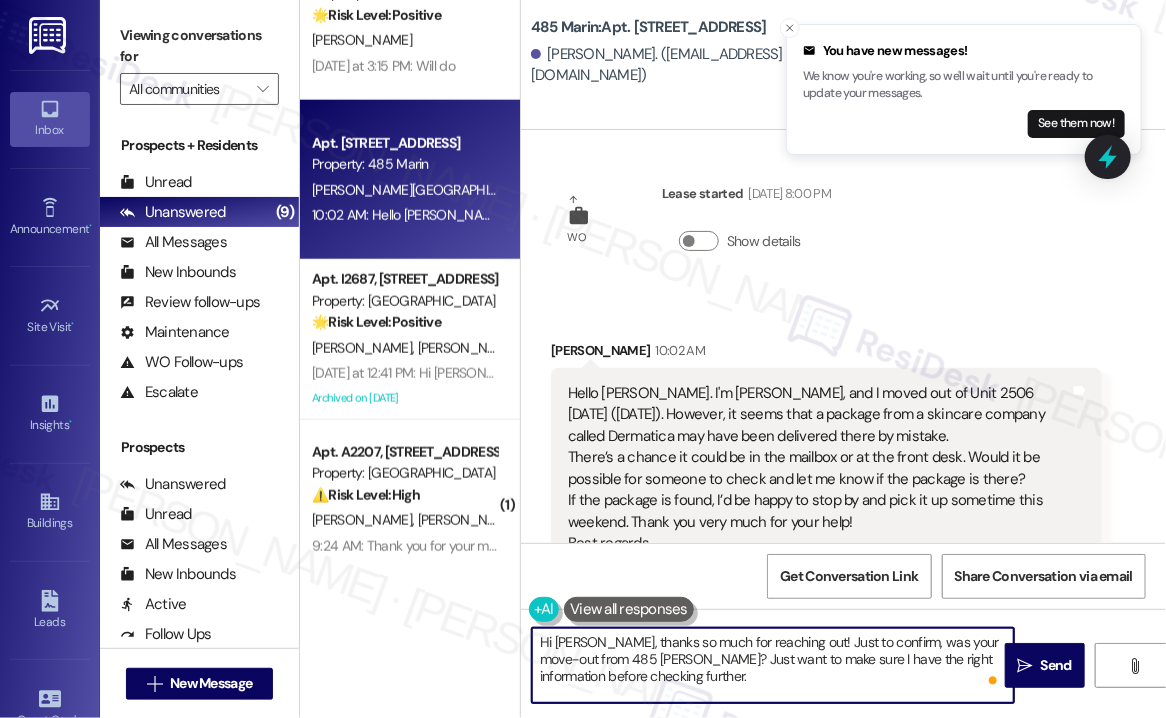 click on "Hi [PERSON_NAME], thanks so much for reaching out! Just to confirm, was your move-out from 485 [PERSON_NAME]? Just want to make sure I have the right information before checking further." at bounding box center [773, 665] 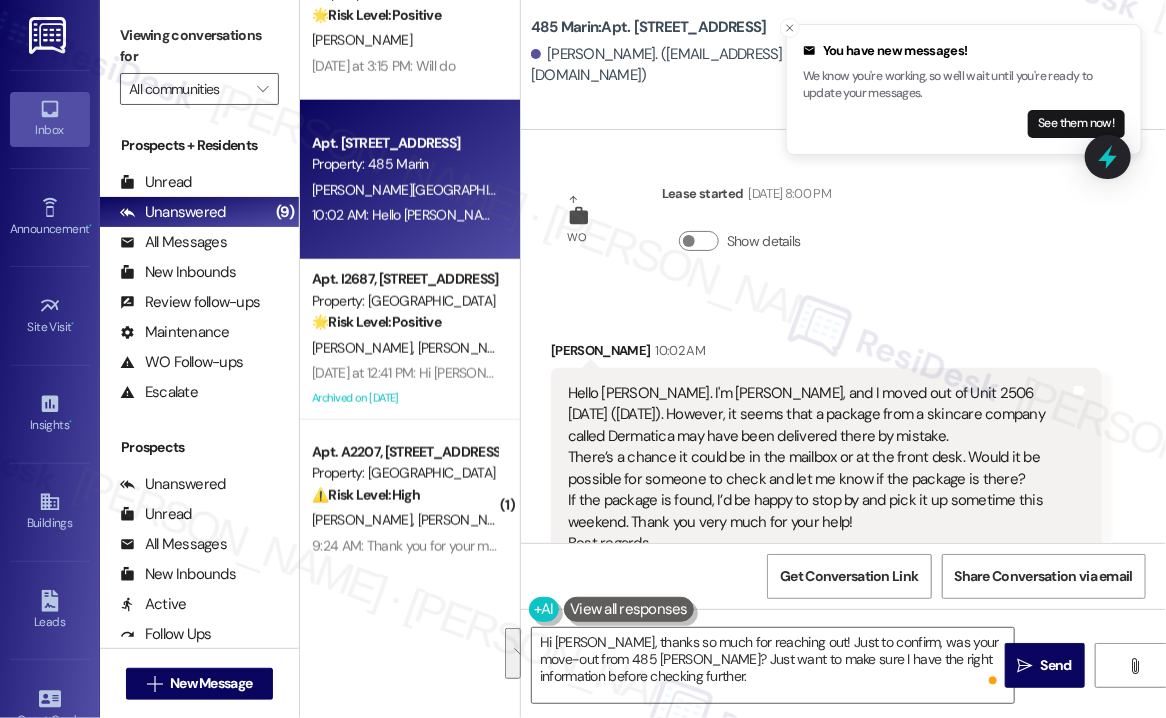 drag, startPoint x: 1037, startPoint y: 664, endPoint x: 963, endPoint y: 459, distance: 217.94724 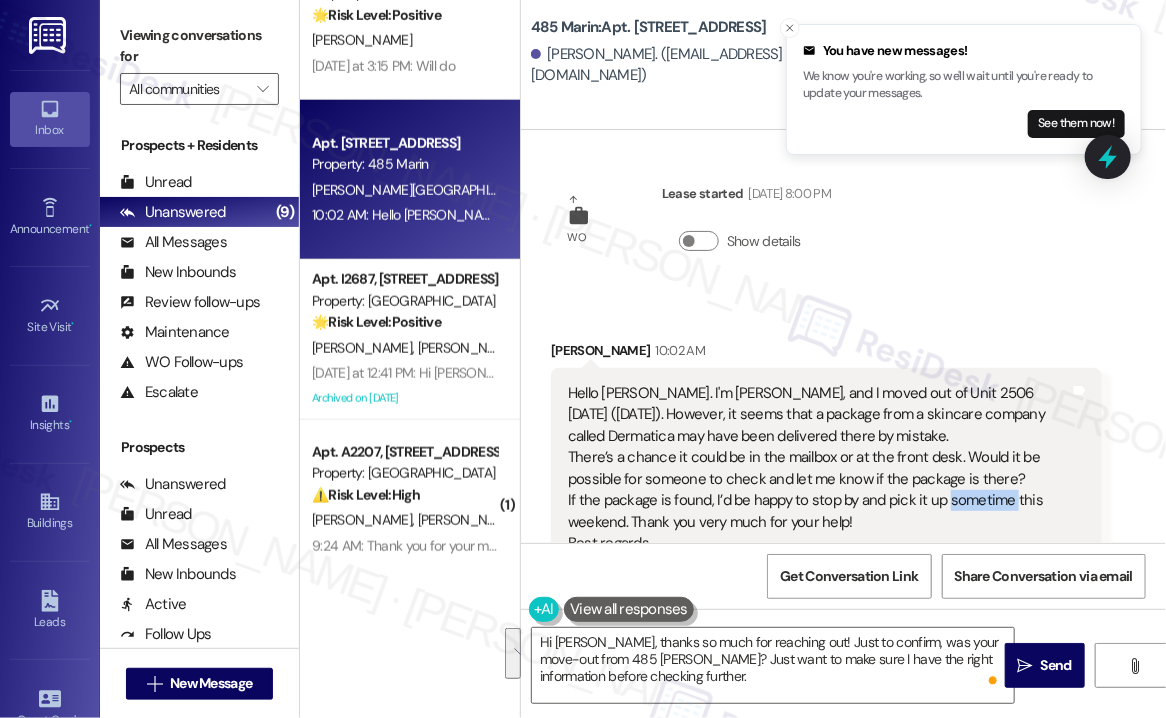 click on "Hello Jane. I'm Yuina Shimizu, and I moved out of Unit 2506 last Sunday (July 20th). However, it seems that a package from a skincare company called Dermatica may have been delivered there by mistake.
There’s a chance it could be in the mailbox or at the front desk. Would it be possible for someone to check and let me know if the package is there?
If the package is found, I’d be happy to stop by and pick it up sometime this weekend. Thank you very much for your help!
Best regards," at bounding box center (819, 468) 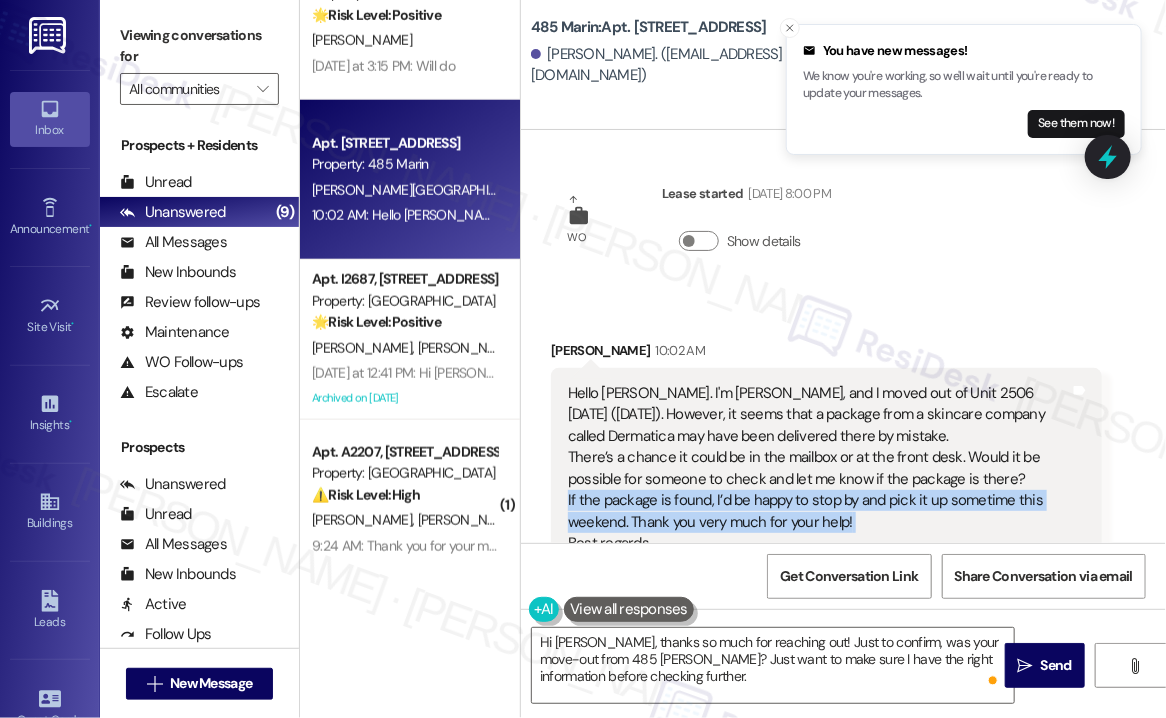 click on "Hello Jane. I'm Yuina Shimizu, and I moved out of Unit 2506 last Sunday (July 20th). However, it seems that a package from a skincare company called Dermatica may have been delivered there by mistake.
There’s a chance it could be in the mailbox or at the front desk. Would it be possible for someone to check and let me know if the package is there?
If the package is found, I’d be happy to stop by and pick it up sometime this weekend. Thank you very much for your help!
Best regards," at bounding box center [819, 468] 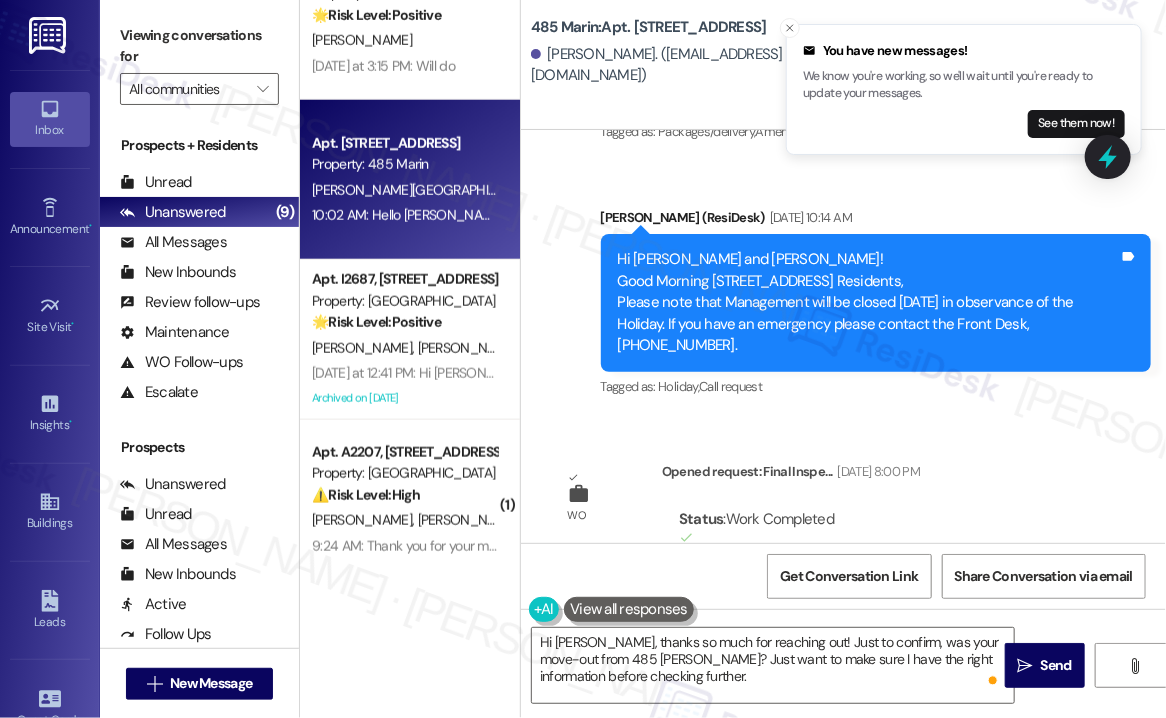 scroll, scrollTop: 9406, scrollLeft: 0, axis: vertical 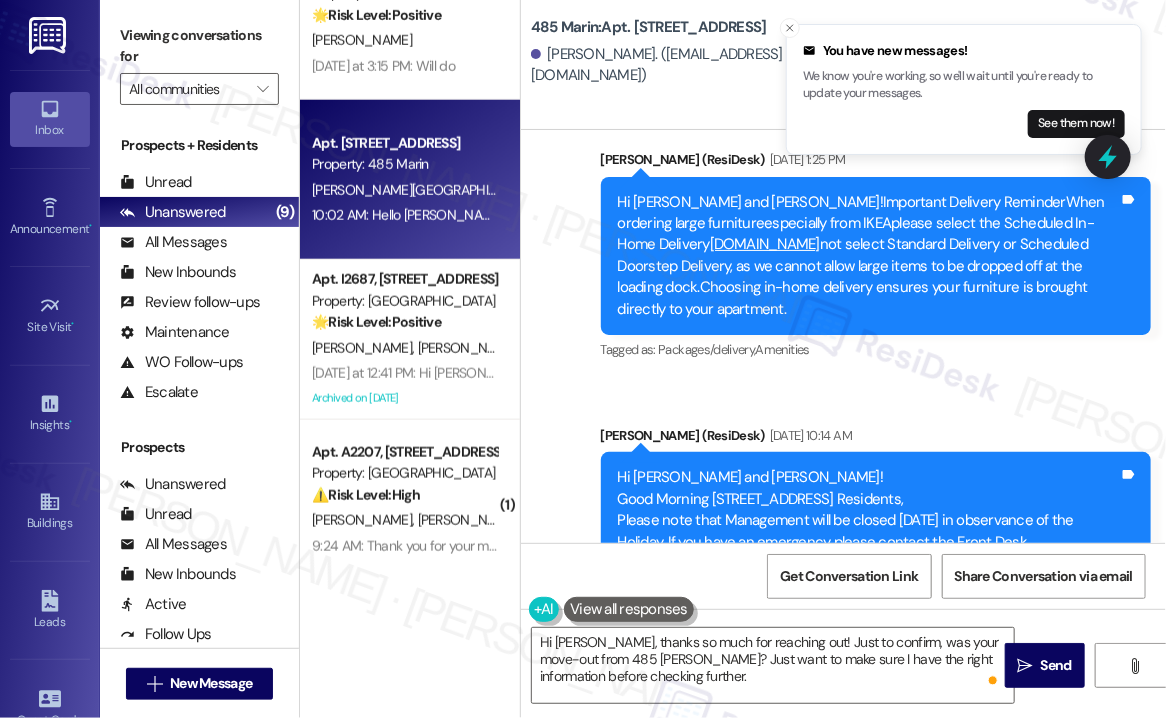 click on "Hi Yuina and Naoki!
Good Morning 235 Grand Street Residents,
Please note that Management will be closed Monday May 26th in observance of the Holiday. If you have an emergency please contact the Front Desk, 201-685-8811." at bounding box center (869, 520) 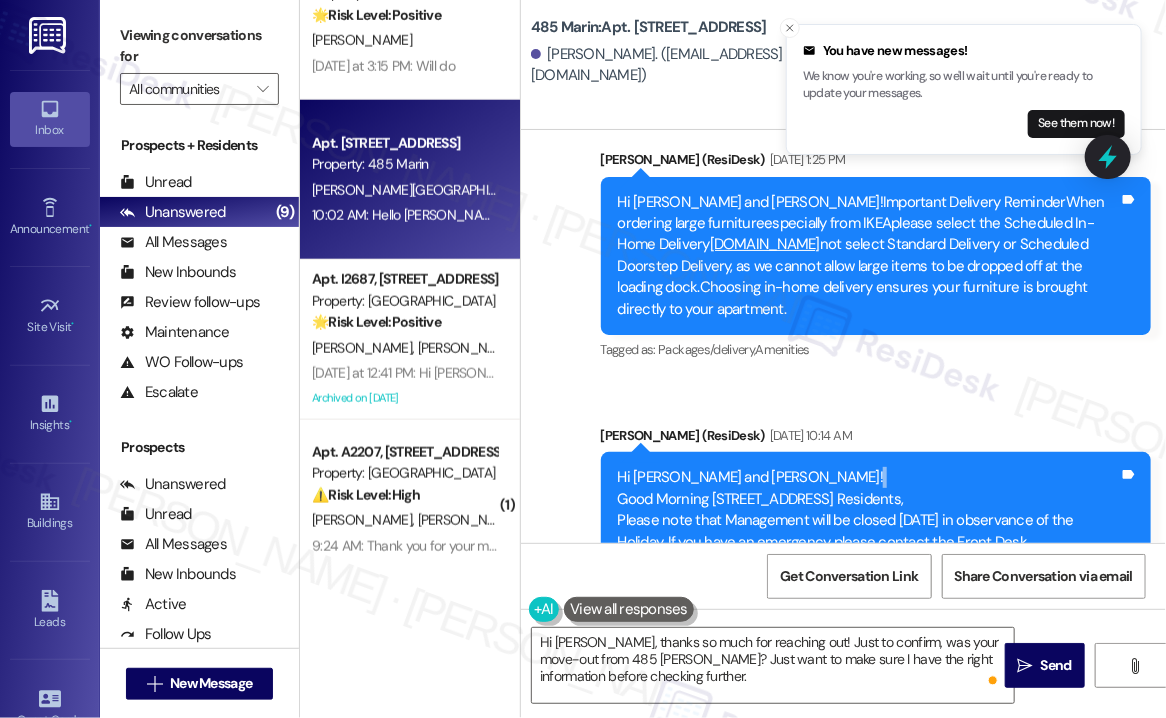 click on "Hi Yuina and Naoki!
Good Morning 235 Grand Street Residents,
Please note that Management will be closed Monday May 26th in observance of the Holiday. If you have an emergency please contact the Front Desk, 201-685-8811." at bounding box center [869, 520] 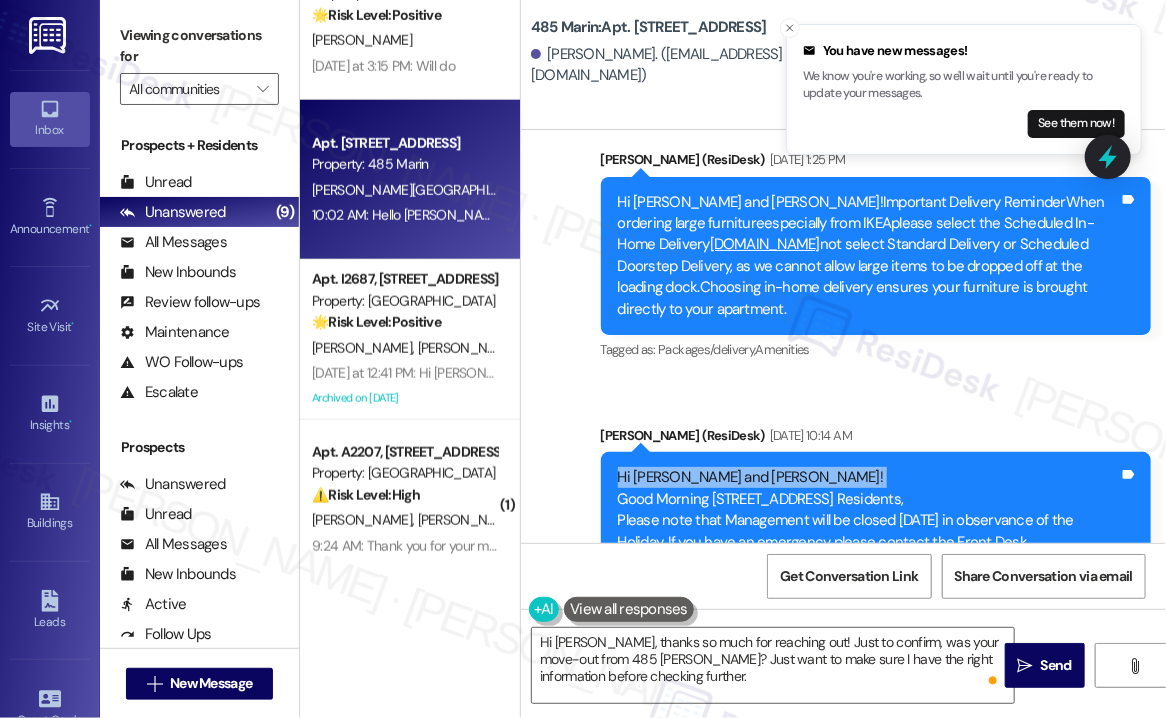 click on "Hi Yuina and Naoki!
Good Morning 235 Grand Street Residents,
Please note that Management will be closed Monday May 26th in observance of the Holiday. If you have an emergency please contact the Front Desk, 201-685-8811." at bounding box center [869, 520] 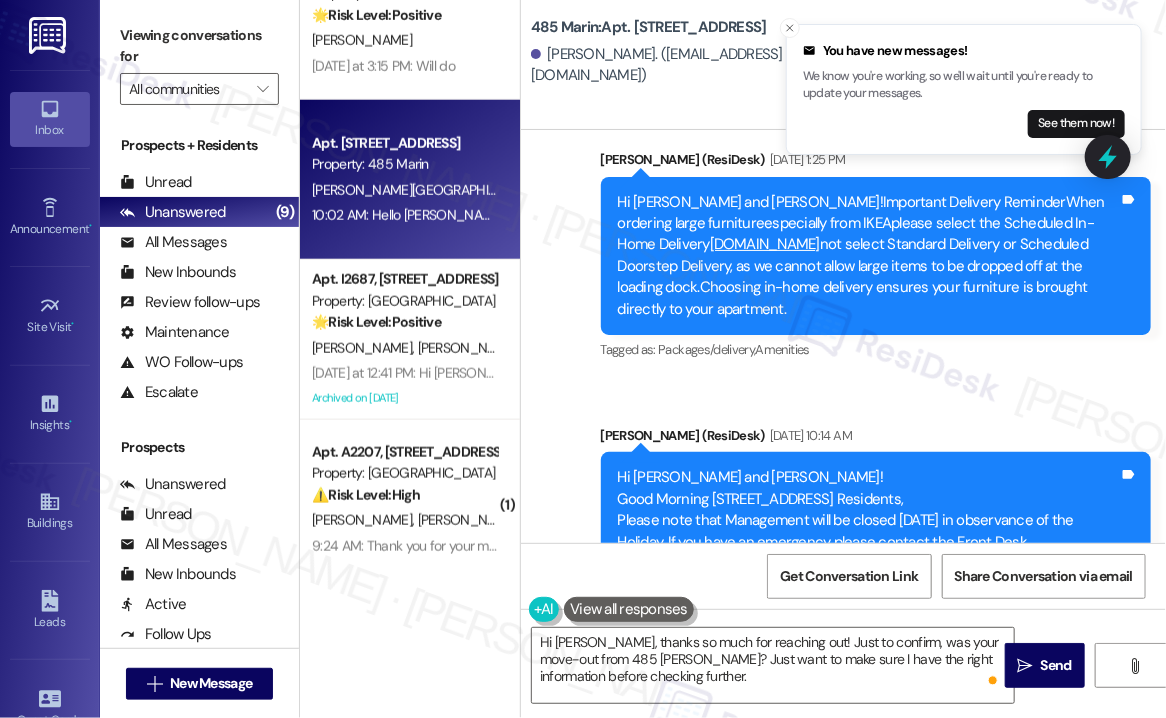click on "[DATE] 10:14 AM" at bounding box center (808, 435) 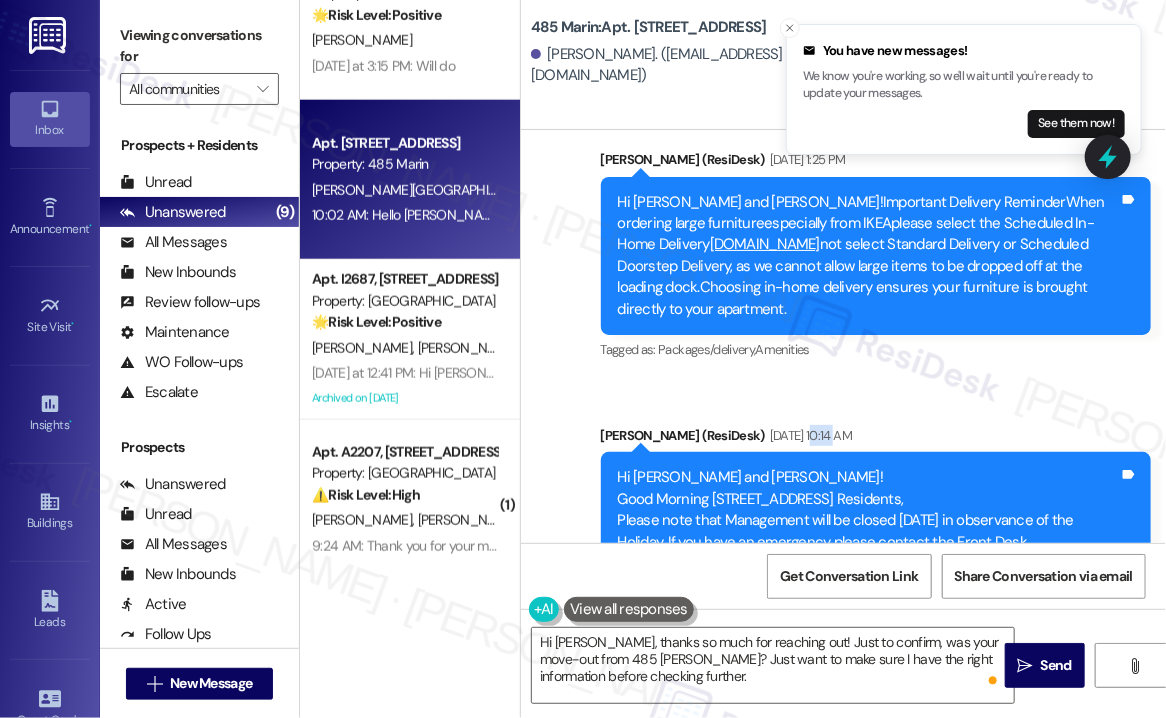 click on "[DATE] 10:14 AM" at bounding box center (808, 435) 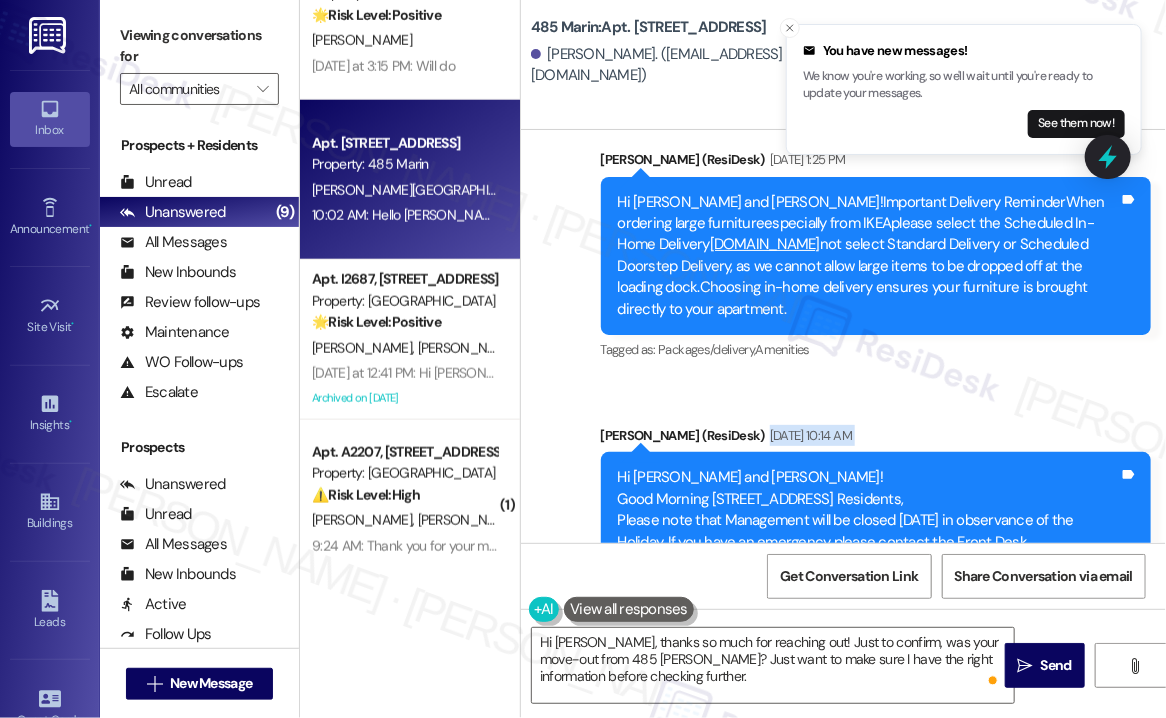 click on "[DATE] 10:14 AM" at bounding box center [808, 435] 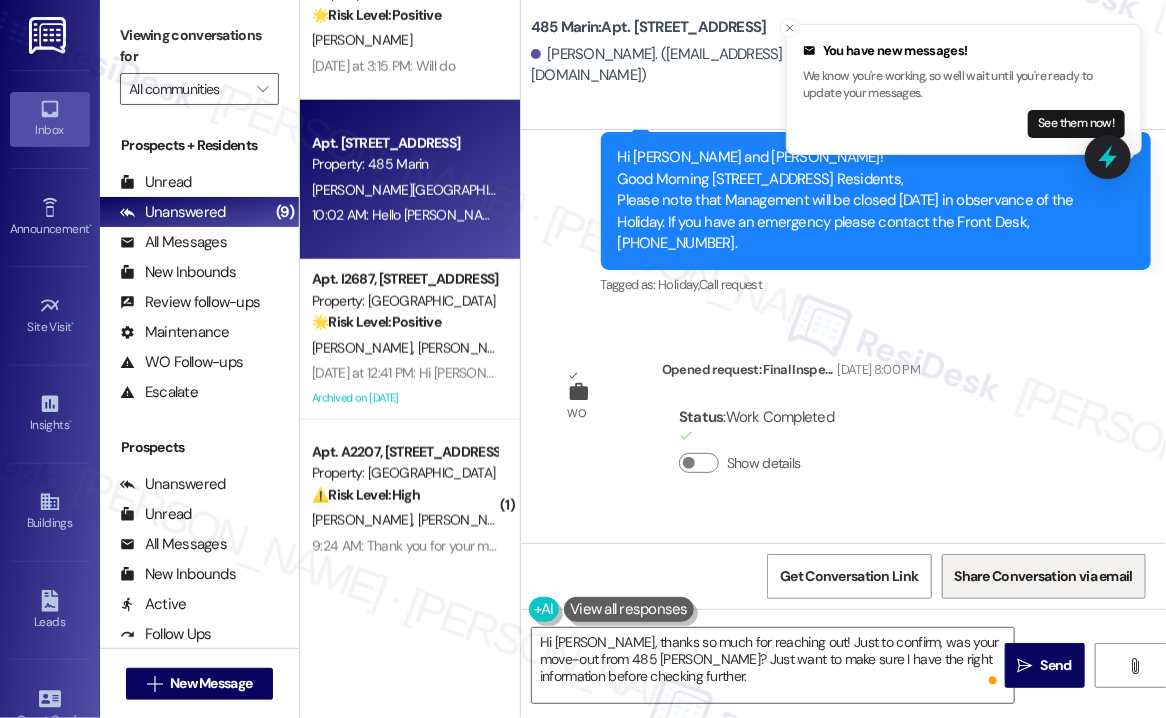 scroll, scrollTop: 10006, scrollLeft: 0, axis: vertical 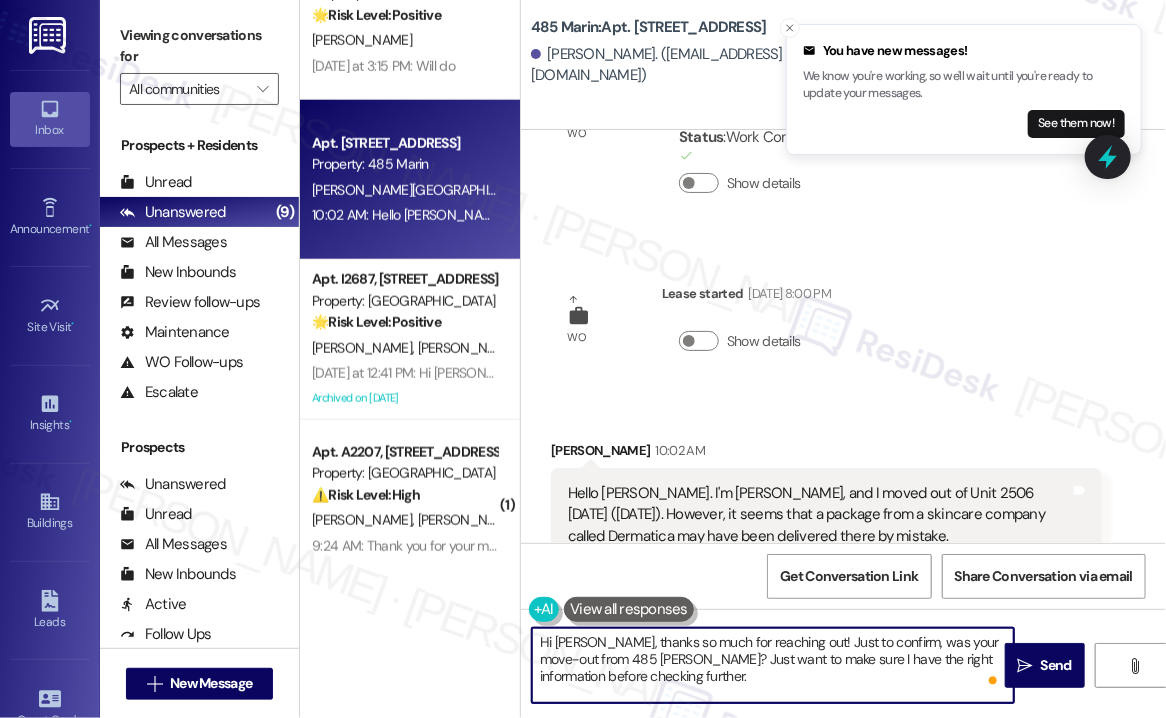 click on "Hi [PERSON_NAME], thanks so much for reaching out! Just to confirm, was your move-out from 485 [PERSON_NAME]? Just want to make sure I have the right information before checking further." at bounding box center [773, 665] 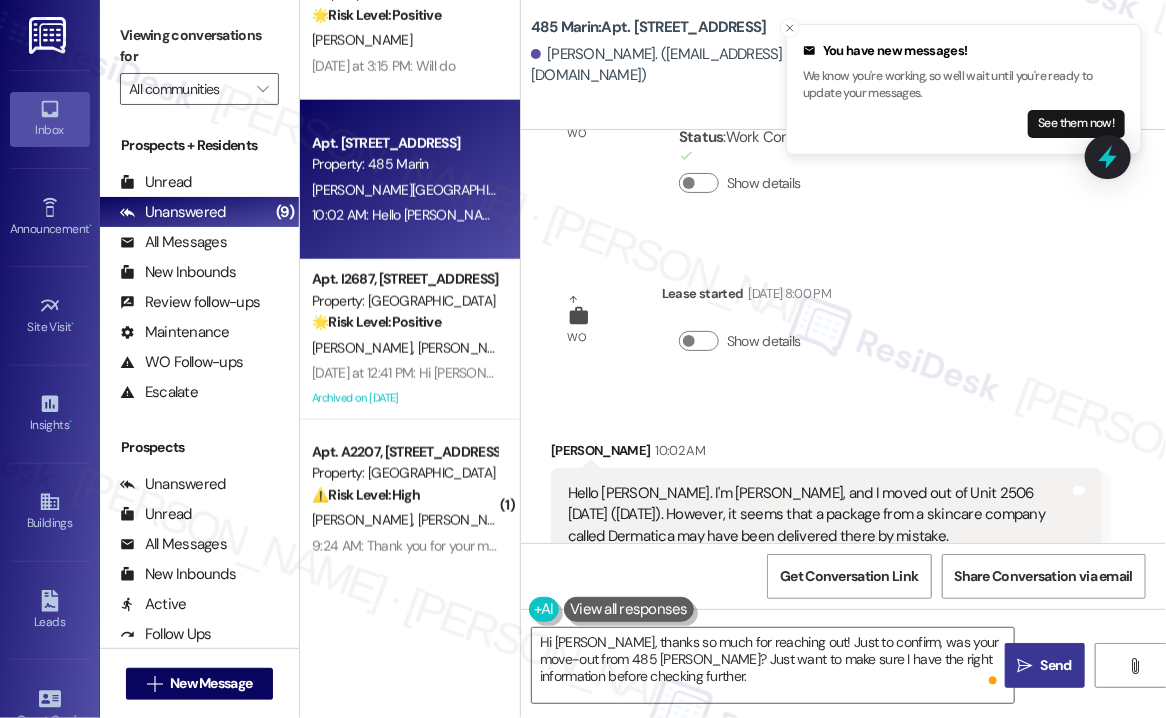 click on " Send" at bounding box center [1045, 665] 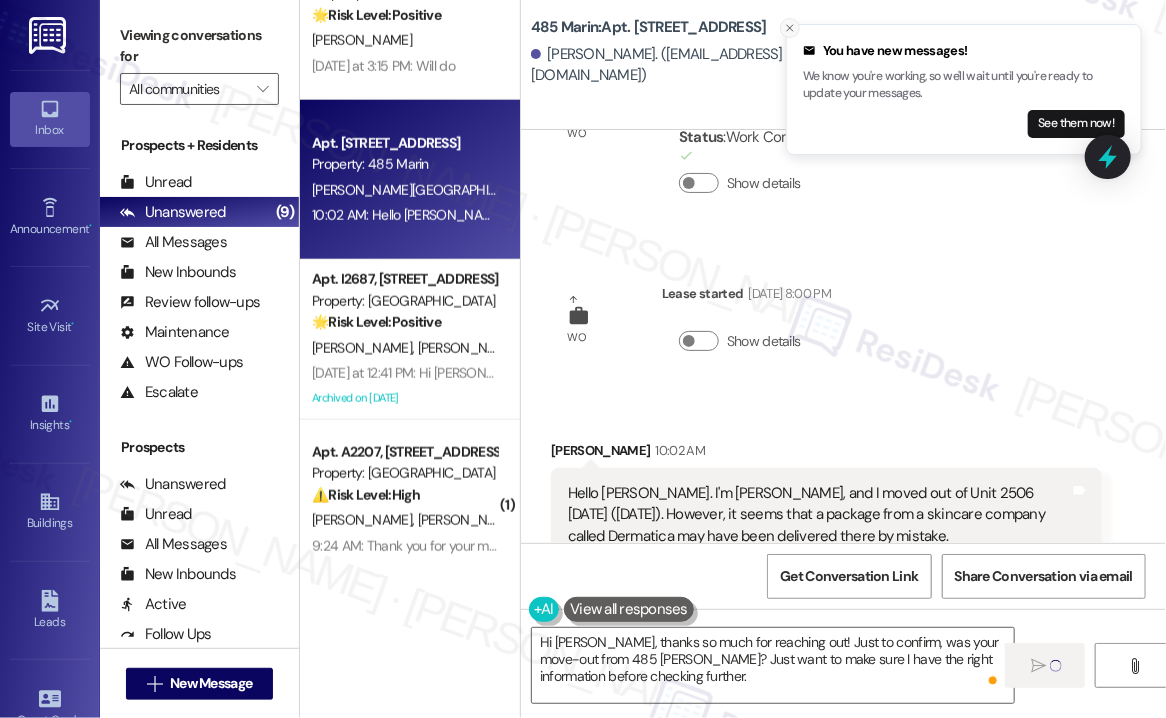 click at bounding box center (790, 28) 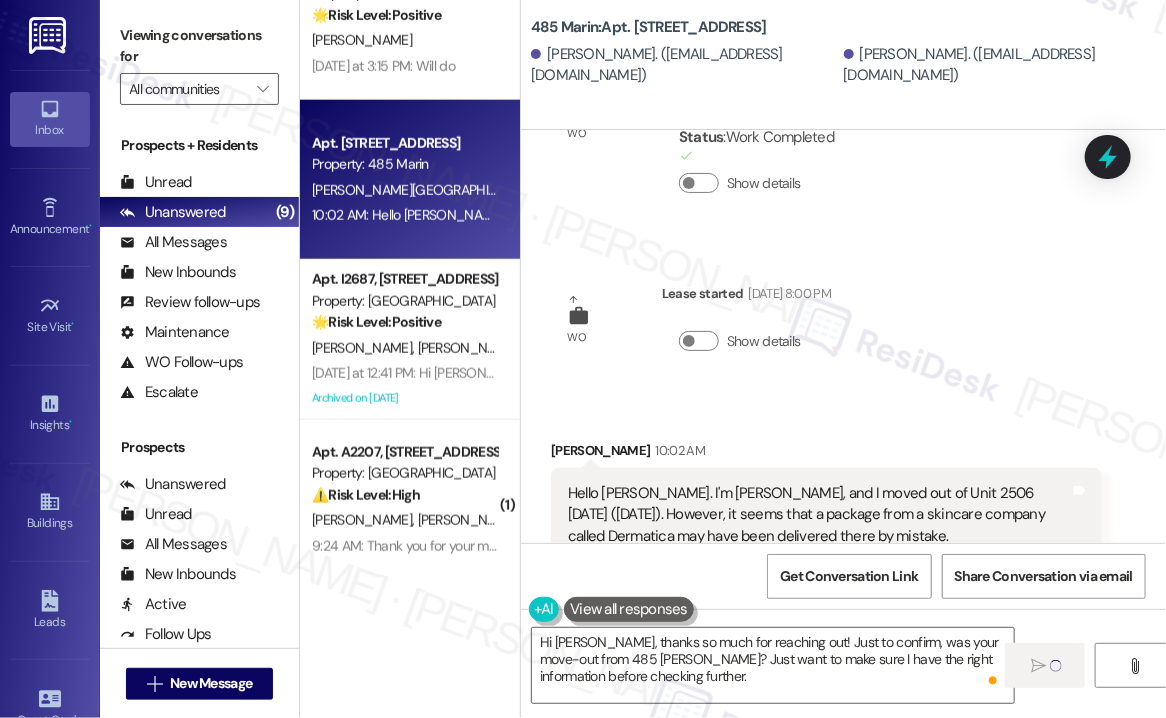 type 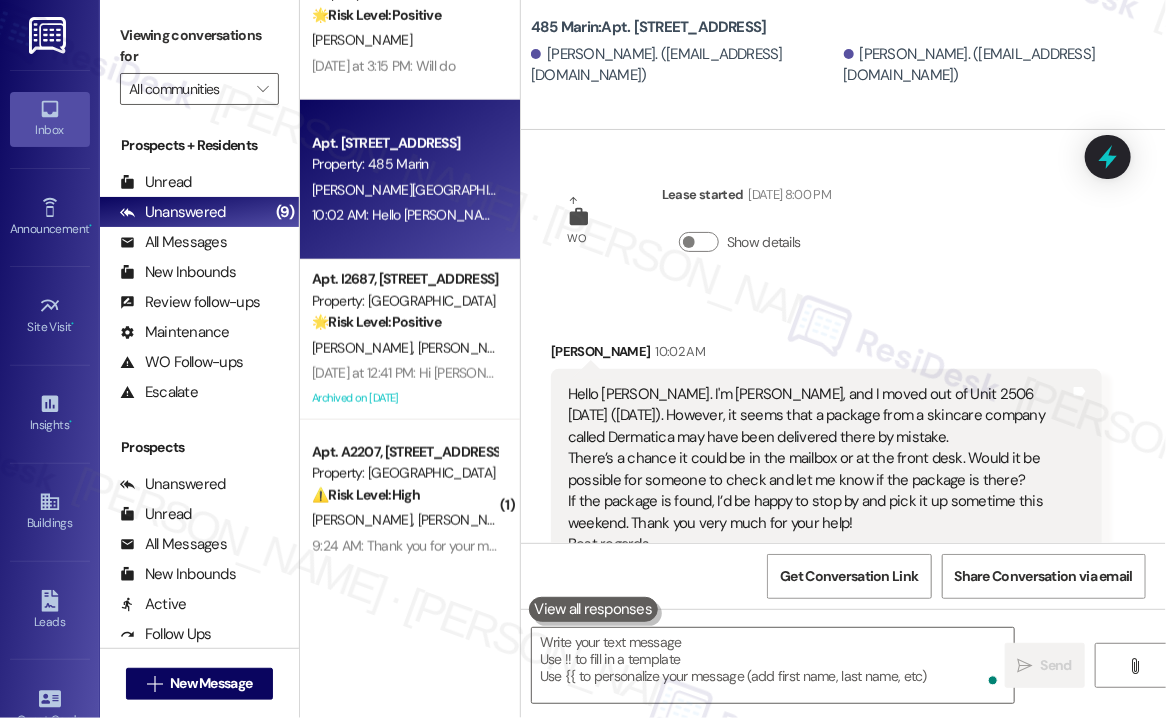 scroll, scrollTop: 10288, scrollLeft: 0, axis: vertical 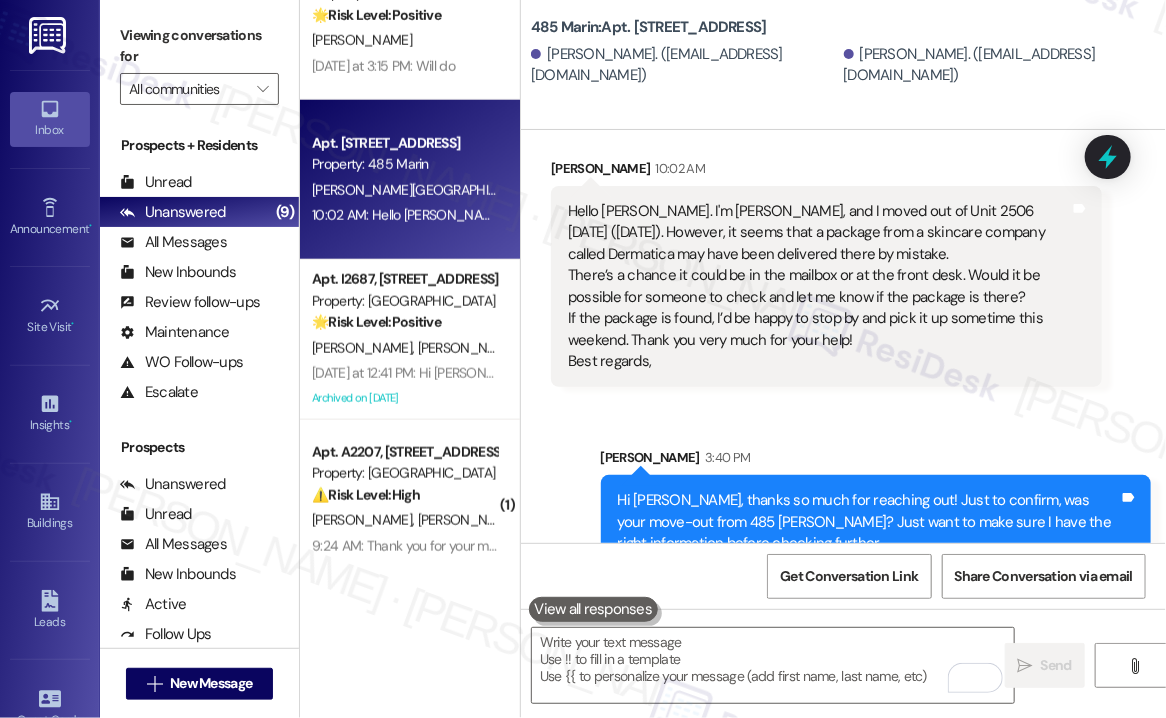 click on "Hi [PERSON_NAME], thanks so much for reaching out! Just to confirm, was your move-out from 485 [PERSON_NAME]? Just want to make sure I have the right information before checking further." at bounding box center (869, 522) 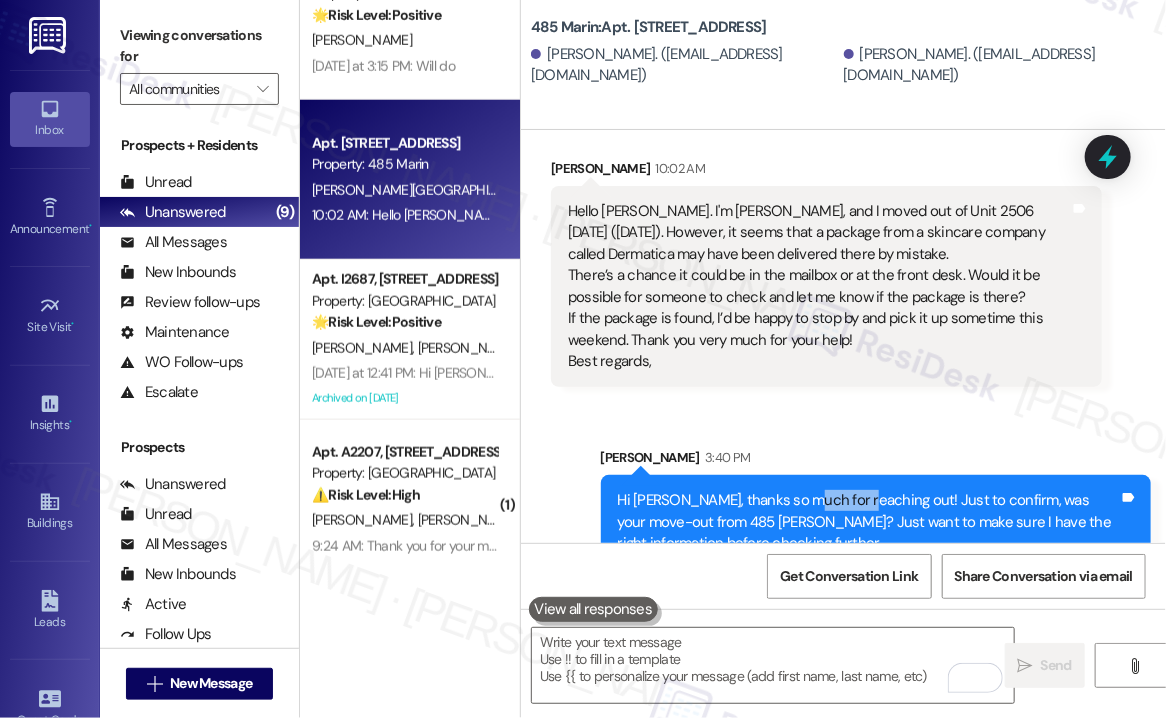 click on "Hi [PERSON_NAME], thanks so much for reaching out! Just to confirm, was your move-out from 485 [PERSON_NAME]? Just want to make sure I have the right information before checking further." at bounding box center (869, 522) 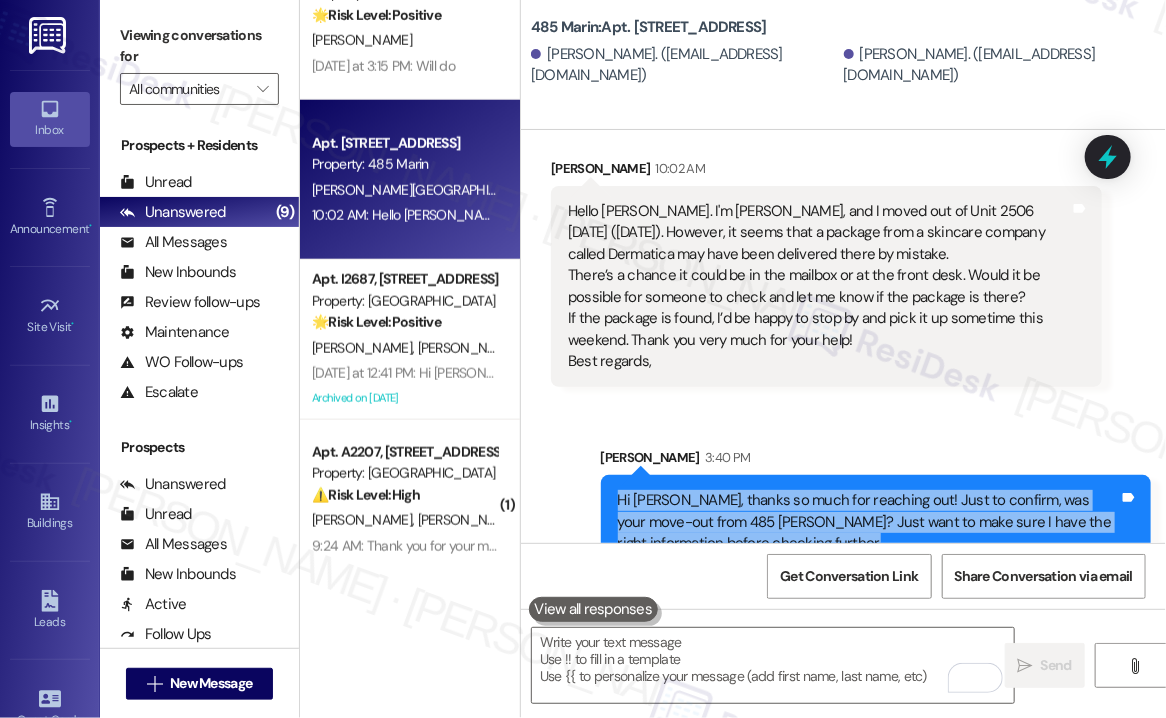 click on "Hi [PERSON_NAME], thanks so much for reaching out! Just to confirm, was your move-out from 485 [PERSON_NAME]? Just want to make sure I have the right information before checking further." at bounding box center (869, 522) 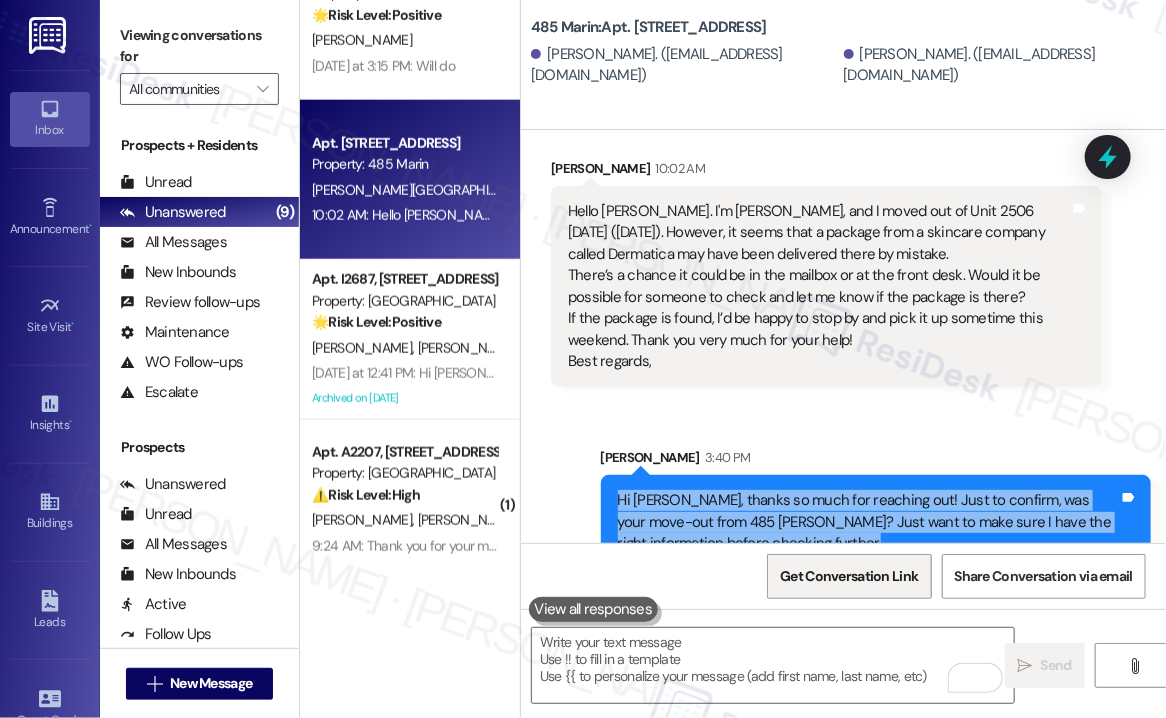 click on "Get Conversation Link" at bounding box center [849, 576] 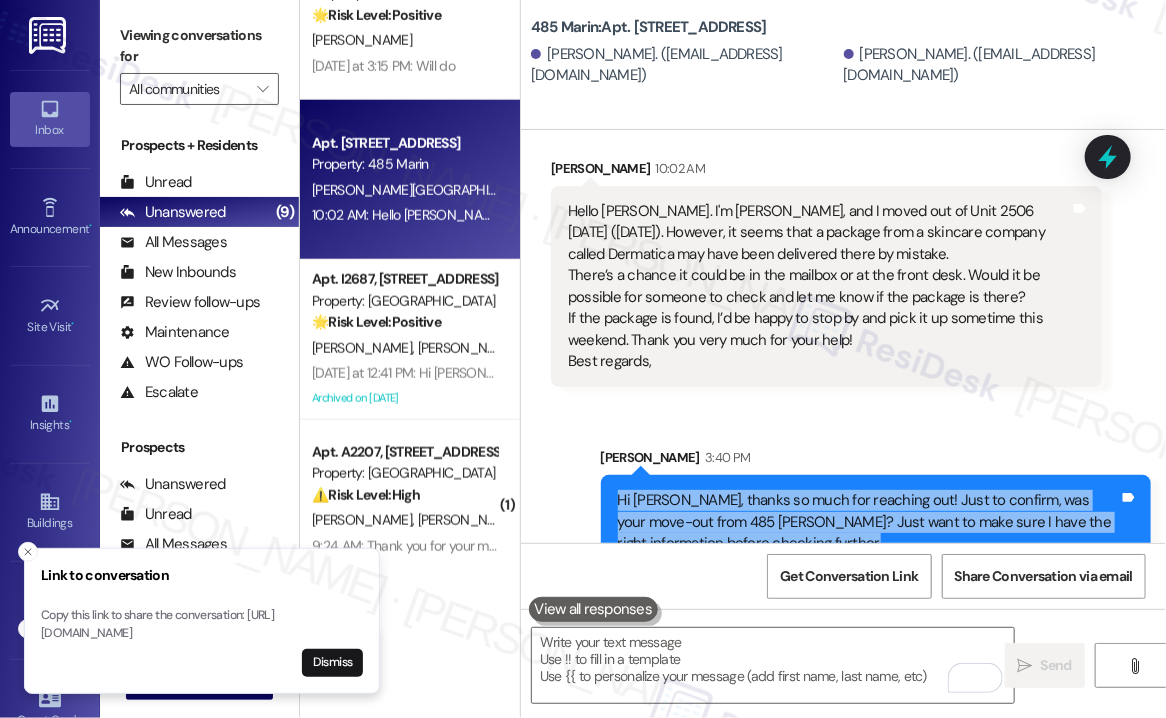 click on "Hi [PERSON_NAME], thanks so much for reaching out! Just to confirm, was your move-out from 485 [PERSON_NAME]? Just want to make sure I have the right information before checking further." at bounding box center [869, 522] 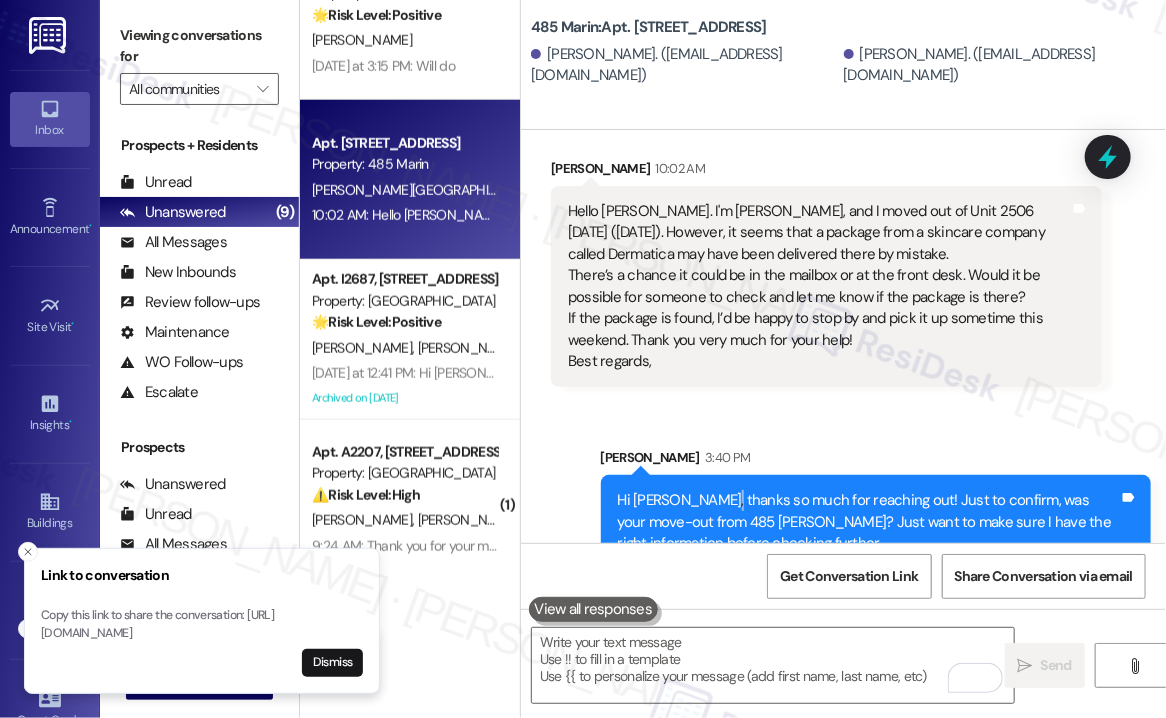 click on "Hi [PERSON_NAME], thanks so much for reaching out! Just to confirm, was your move-out from 485 [PERSON_NAME]? Just want to make sure I have the right information before checking further." at bounding box center [869, 522] 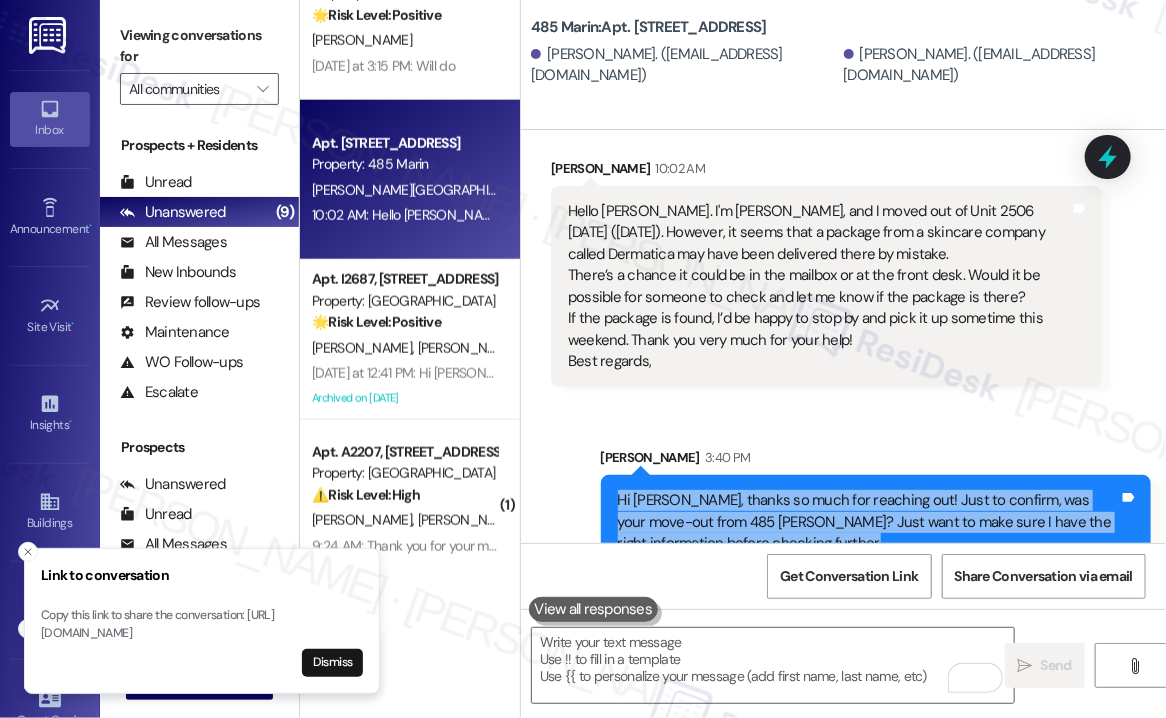 click on "Hi [PERSON_NAME], thanks so much for reaching out! Just to confirm, was your move-out from 485 [PERSON_NAME]? Just want to make sure I have the right information before checking further." at bounding box center (869, 522) 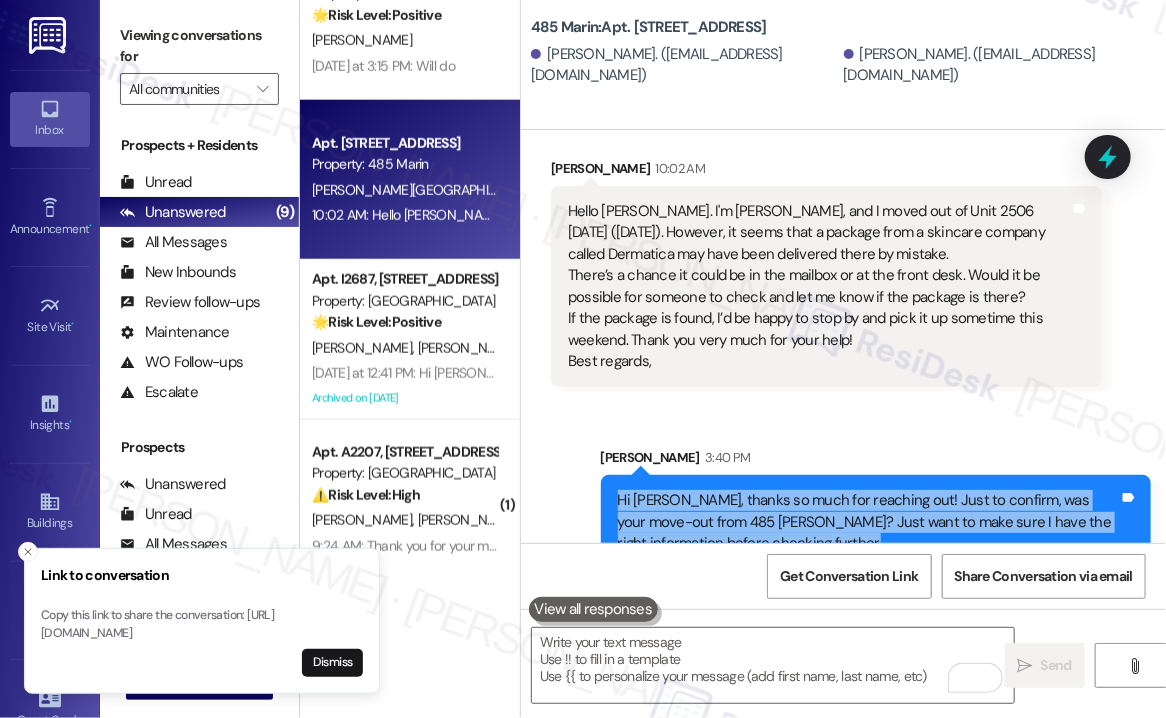 click on "Hi [PERSON_NAME], thanks so much for reaching out! Just to confirm, was your move-out from 485 [PERSON_NAME]? Just want to make sure I have the right information before checking further." at bounding box center [869, 522] 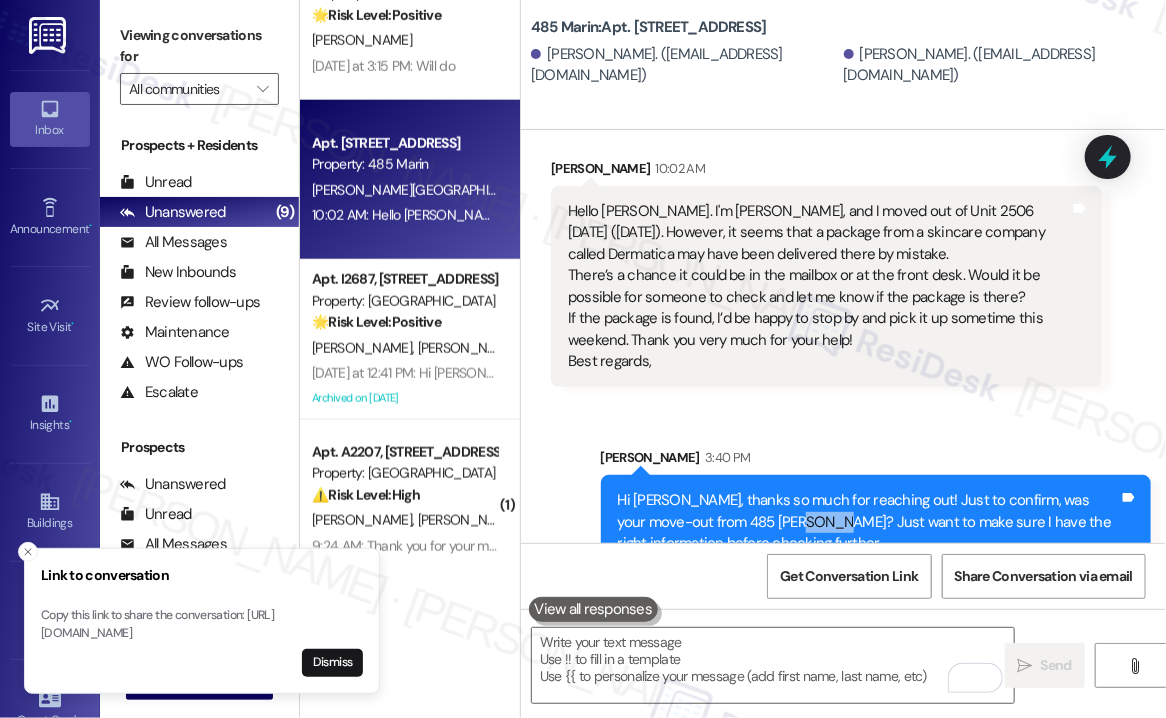 click on "Hi [PERSON_NAME], thanks so much for reaching out! Just to confirm, was your move-out from 485 [PERSON_NAME]? Just want to make sure I have the right information before checking further." at bounding box center [869, 522] 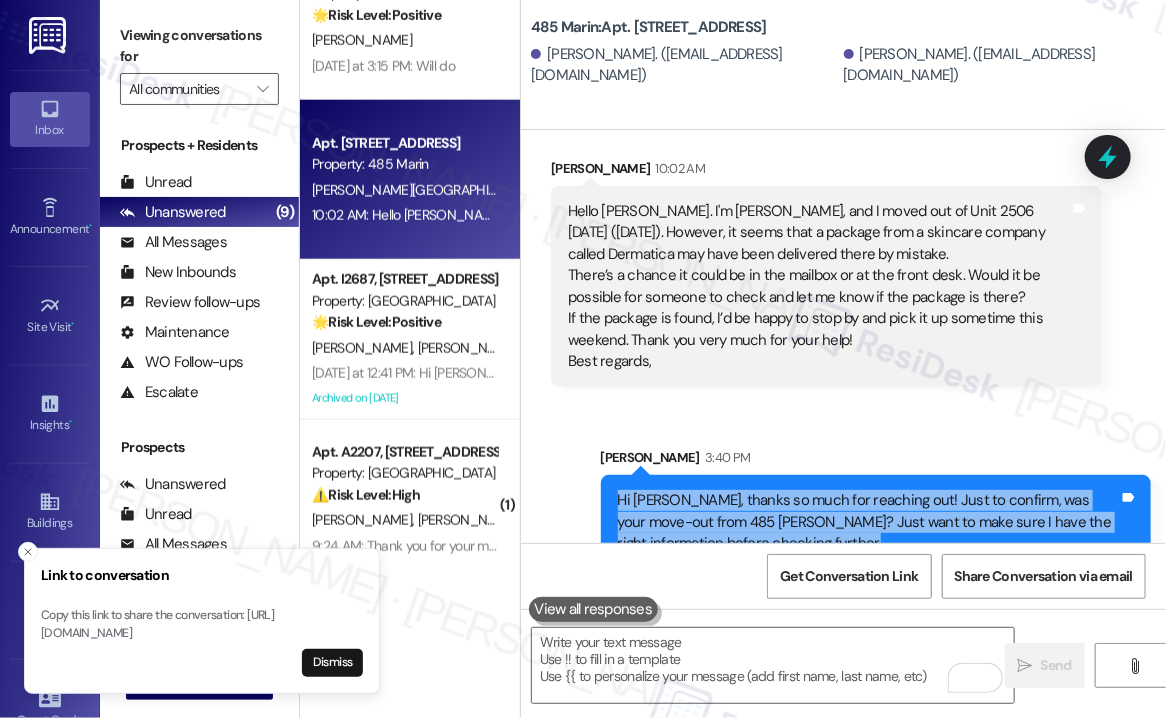 click on "Hi [PERSON_NAME], thanks so much for reaching out! Just to confirm, was your move-out from 485 [PERSON_NAME]? Just want to make sure I have the right information before checking further." at bounding box center (869, 522) 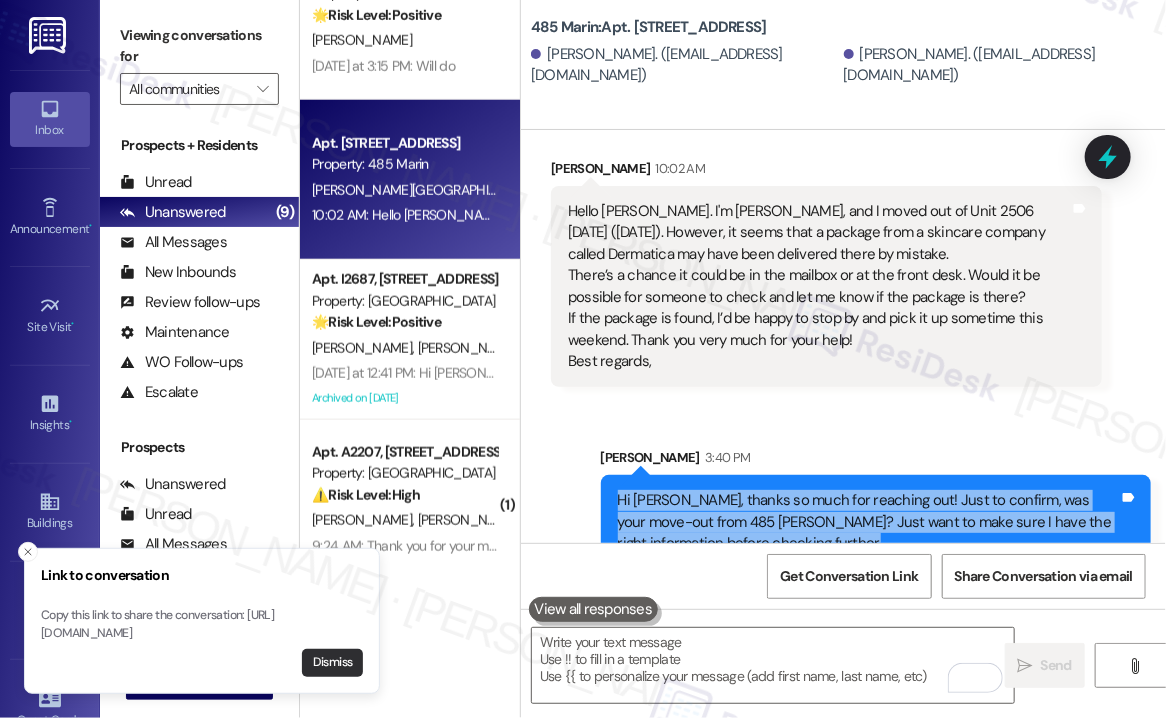 click on "Dismiss" at bounding box center (332, 663) 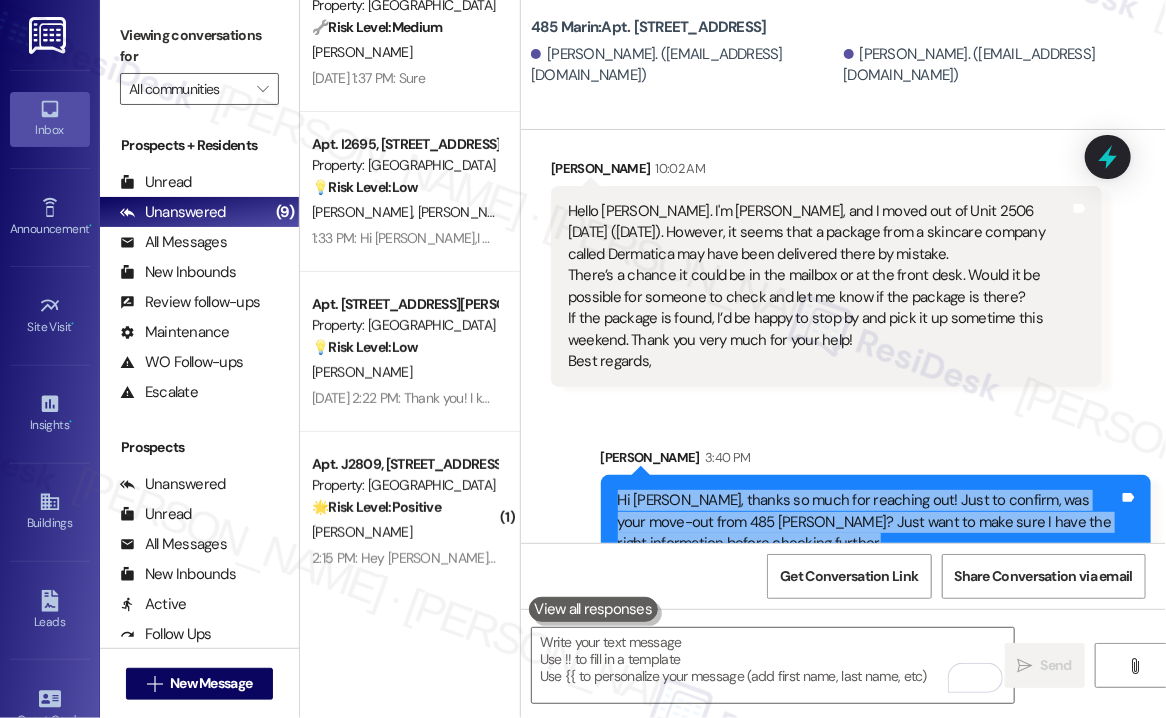 scroll, scrollTop: 0, scrollLeft: 0, axis: both 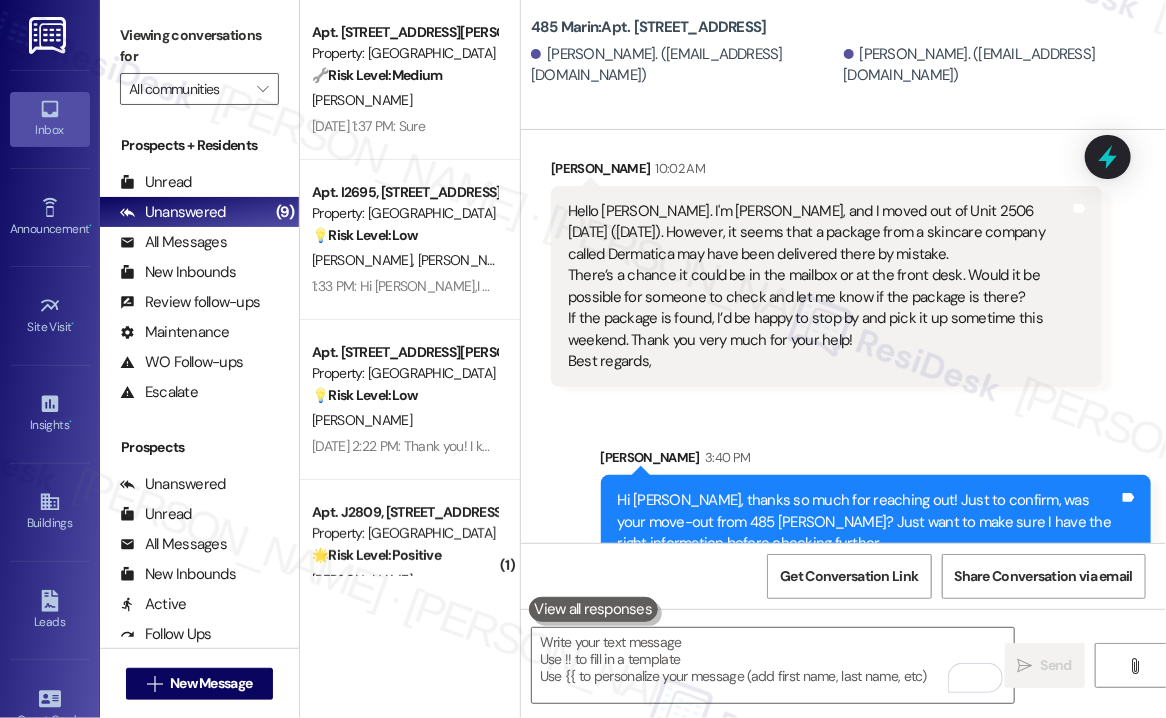 drag, startPoint x: 158, startPoint y: 17, endPoint x: 176, endPoint y: 23, distance: 18.973665 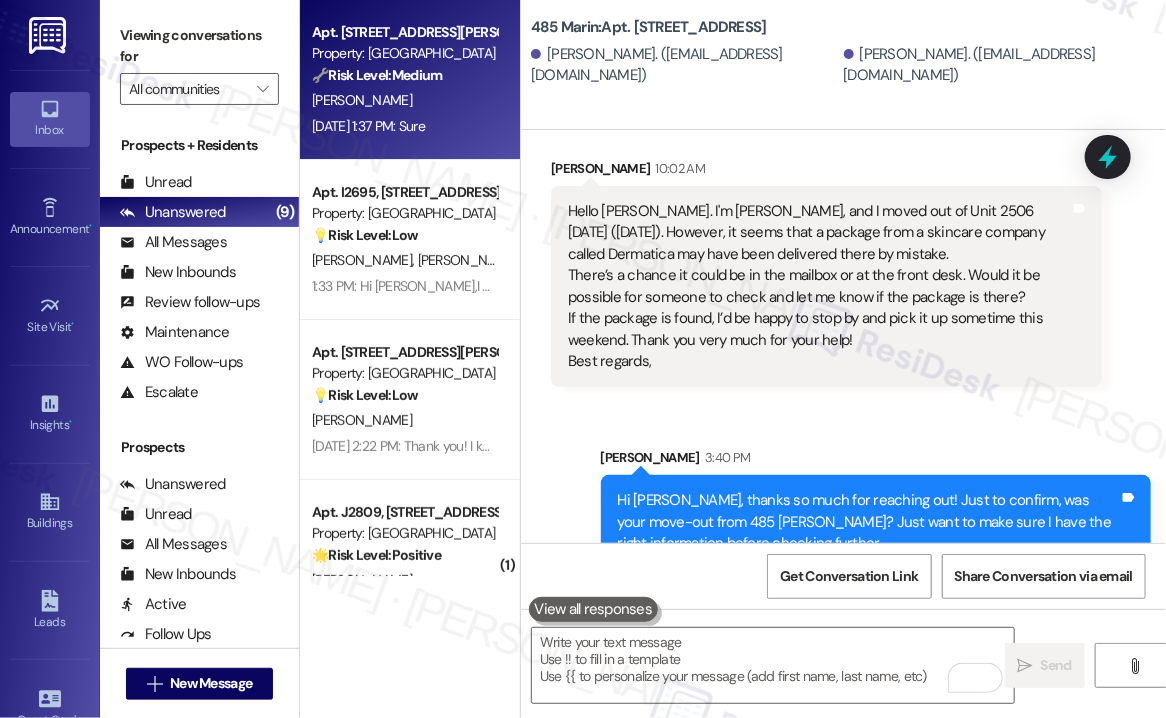 click on "[DATE] 1:37 PM: Sure [DATE] 1:37 PM: Sure" at bounding box center [368, 126] 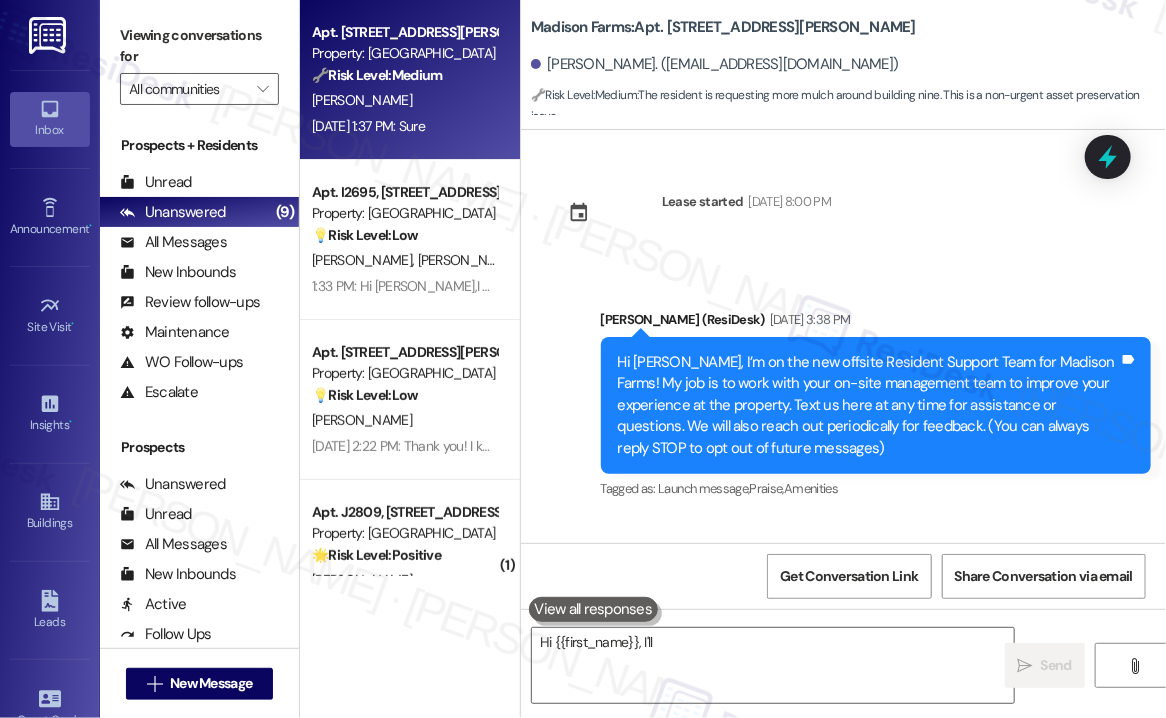 scroll, scrollTop: 22041, scrollLeft: 0, axis: vertical 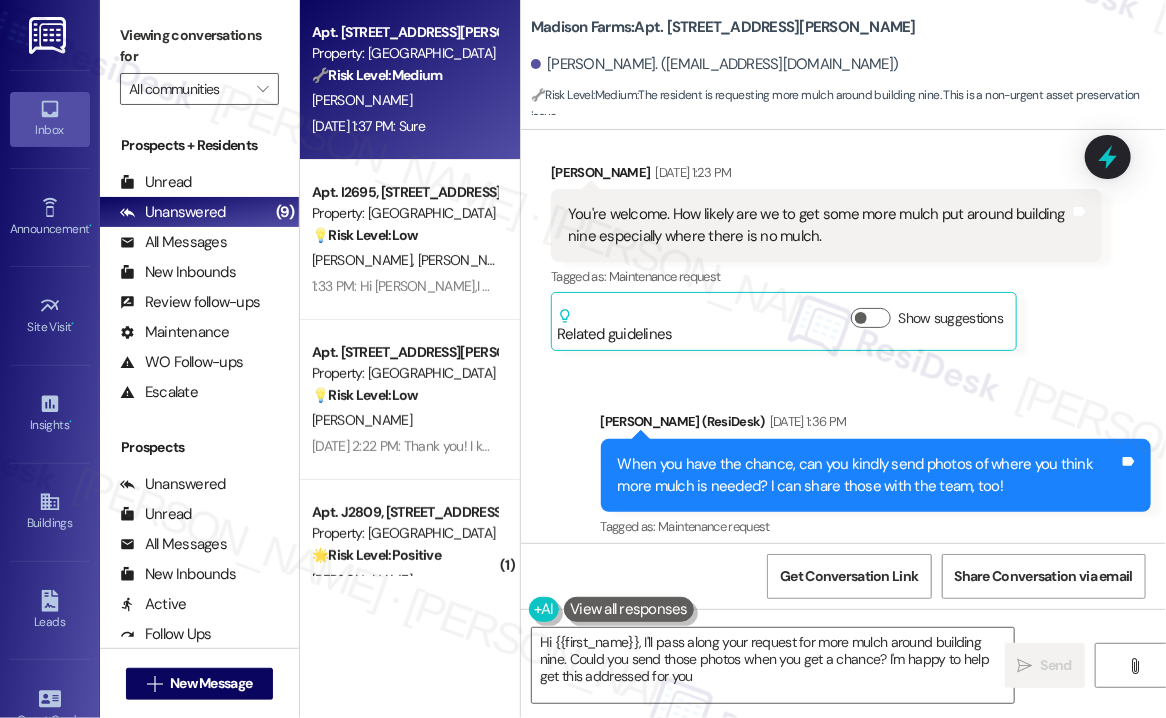 type on "Hi {{first_name}}, I'll pass along your request for more mulch around building nine. Could you send those photos when you get a chance? I'm happy to help get this addressed for you!" 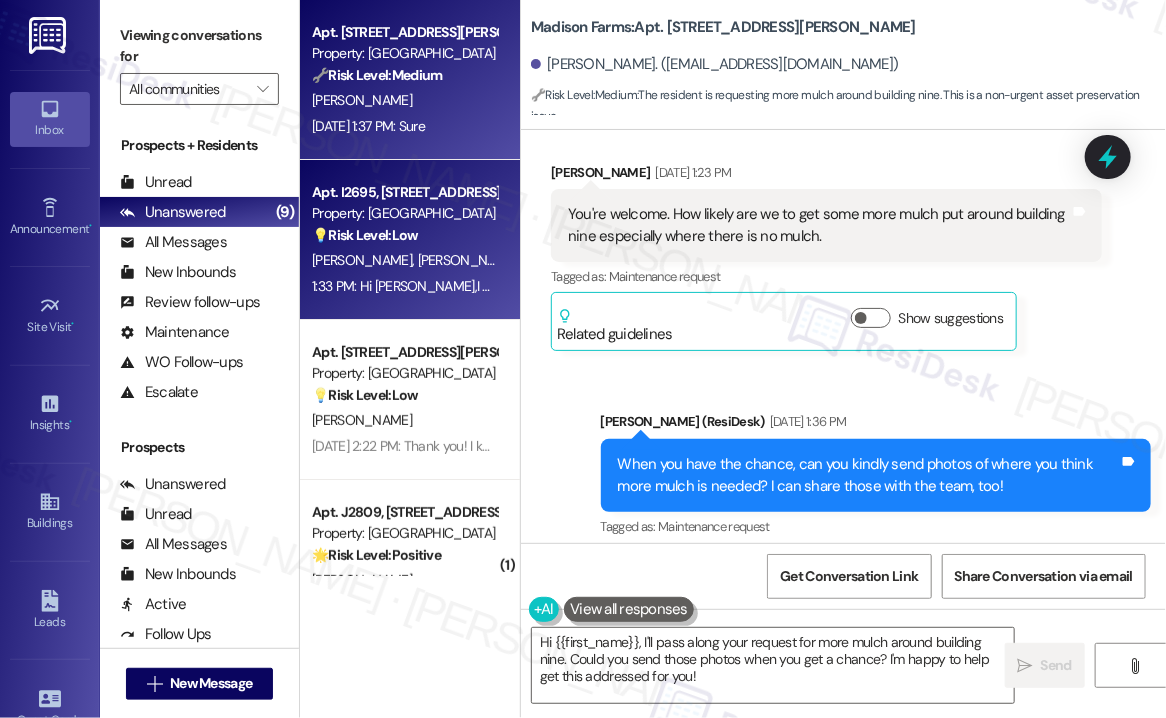 click on "1:33 PM: Hi Jane,I would like to schedule a maintenance service and a walk through for next week,can you help me with that? 1:33 PM: Hi Jane,I would like to schedule a maintenance service and a walk through for next week,can you help me with that?" at bounding box center (706, 286) 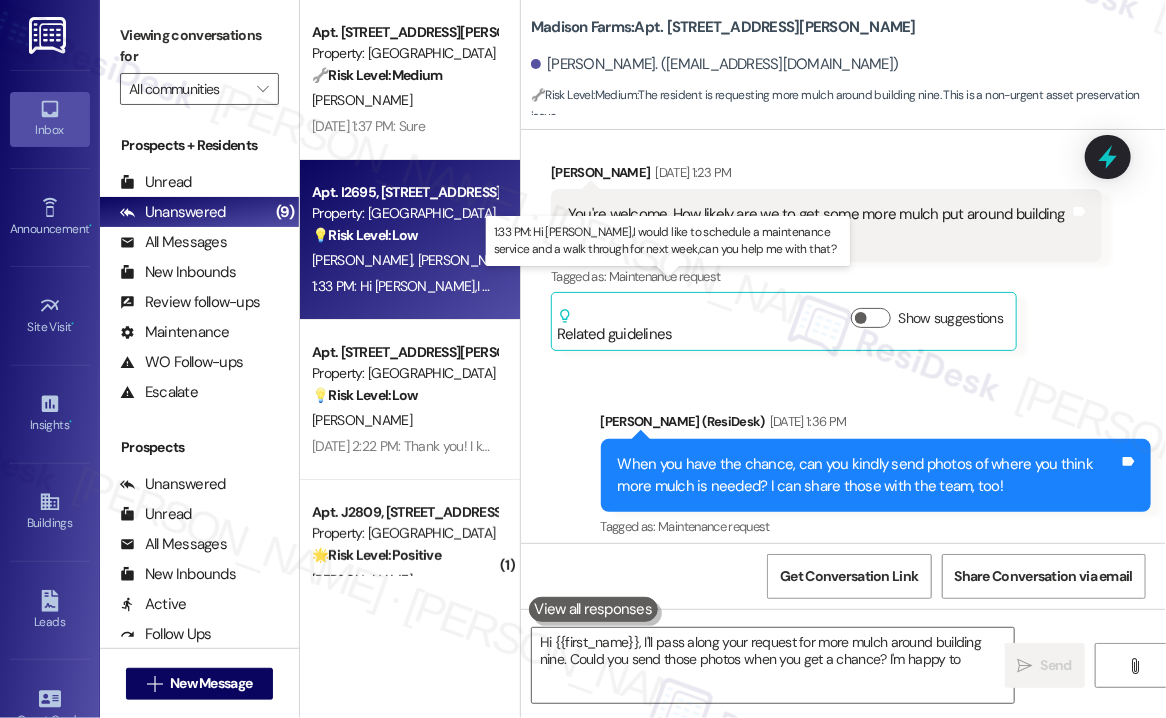 type on "Hi {{first_name}}, I'll pass along your request for more mulch around building nine. Could you send those photos when you get a chance? I'm happy to" 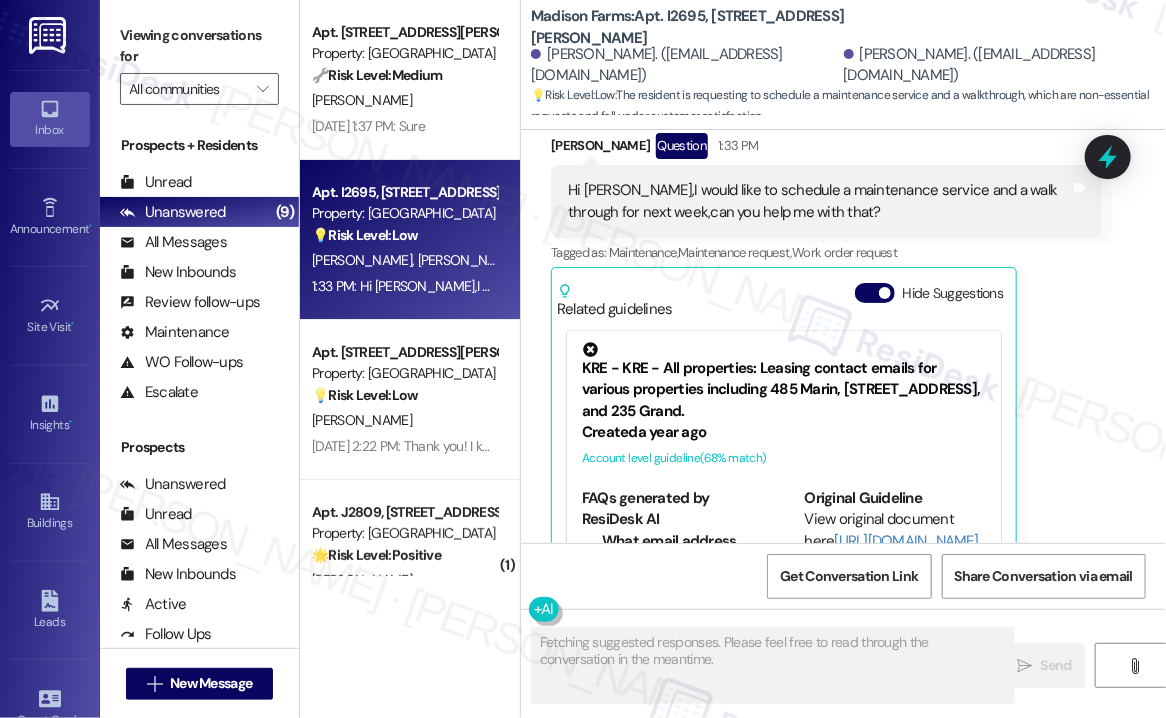 scroll, scrollTop: 1376, scrollLeft: 0, axis: vertical 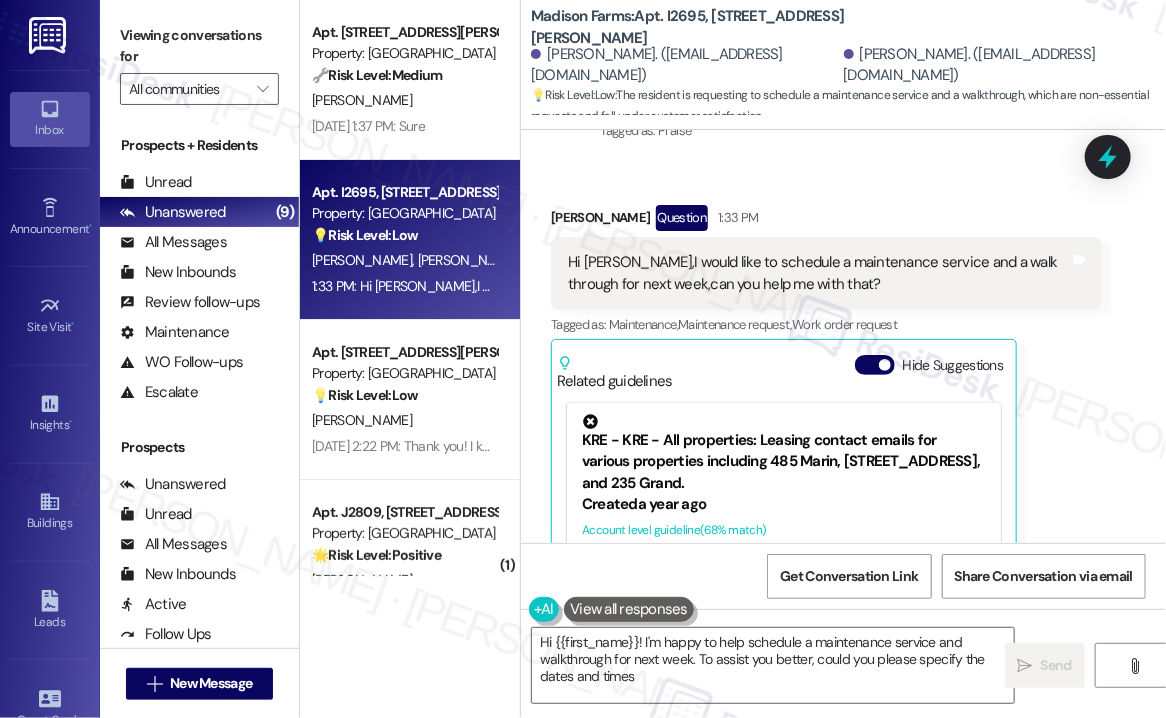 click on "Hi [PERSON_NAME],I would like to schedule a maintenance service and a walk through for next week,can you help me with that?" at bounding box center (819, 273) 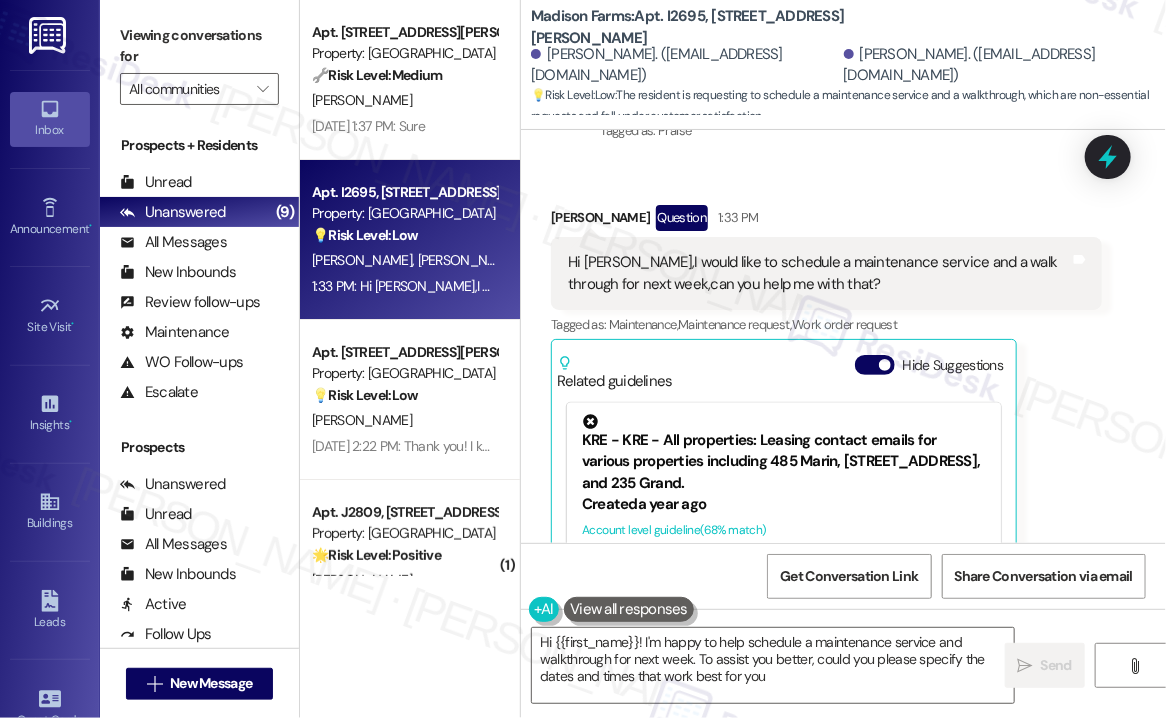 type on "Hi {{first_name}}! I'm happy to help schedule a maintenance service and walkthrough for next week. To assist you better, could you please specify the dates and times that work best for you?" 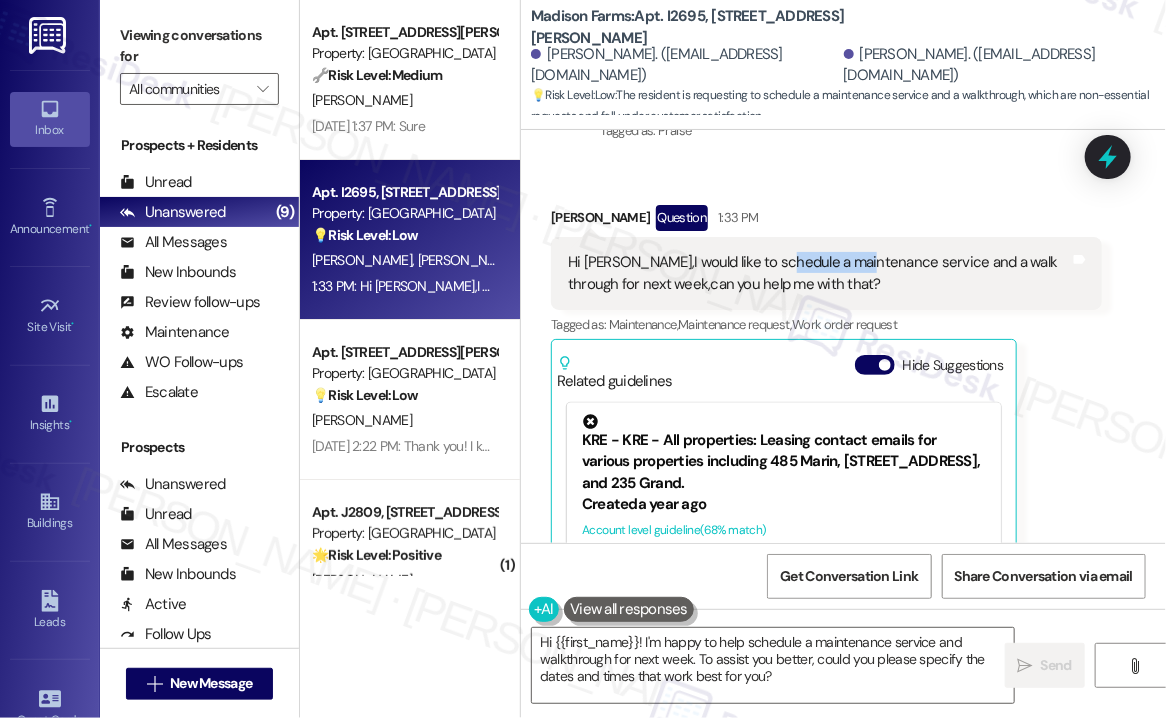 click on "Hi [PERSON_NAME],I would like to schedule a maintenance service and a walk through for next week,can you help me with that?" at bounding box center [819, 273] 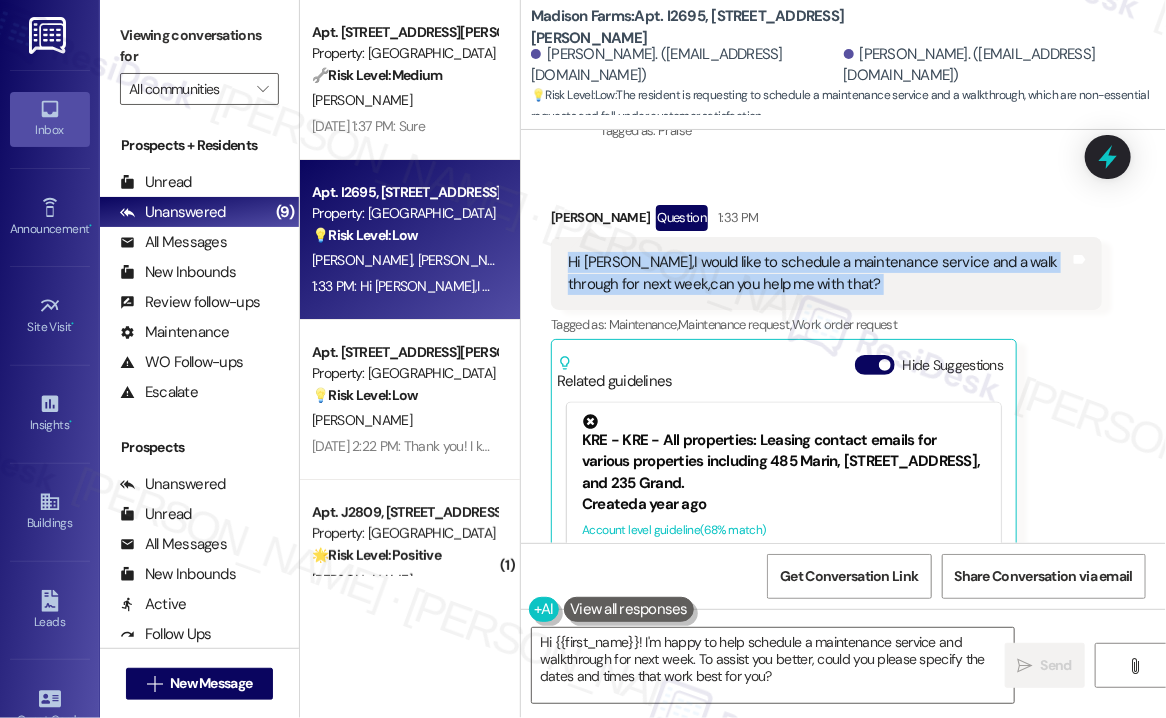 click on "Hi [PERSON_NAME],I would like to schedule a maintenance service and a walk through for next week,can you help me with that?" at bounding box center [819, 273] 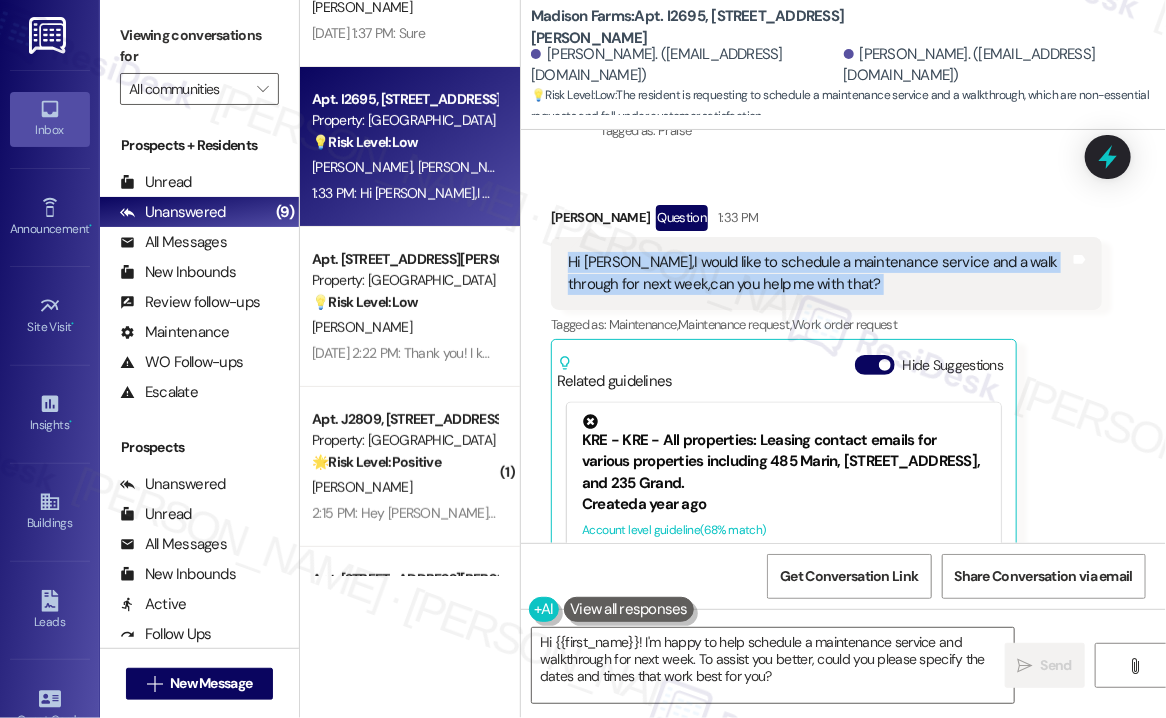 scroll, scrollTop: 200, scrollLeft: 0, axis: vertical 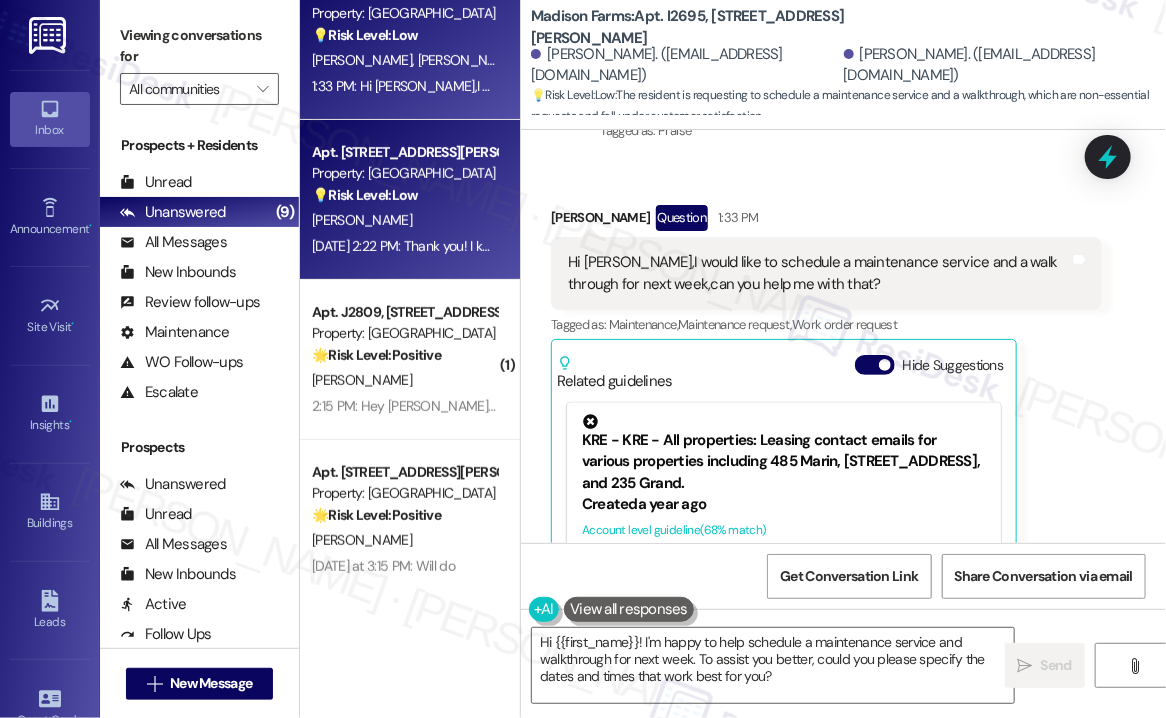 click on "💡  Risk Level:  Low The resident is inquiring about the possibility of having a garage sale or community sale day. This is a non-essential request related to community engagement and resident satisfaction." at bounding box center (404, 195) 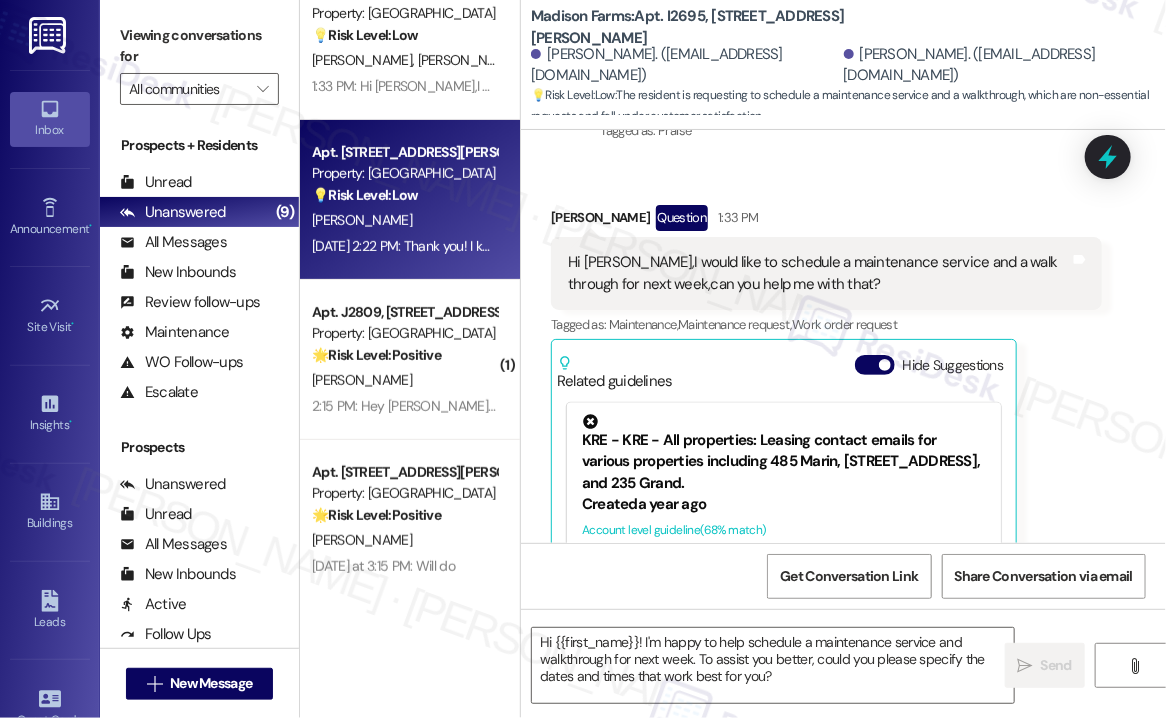 type on "Fetching suggested responses. Please feel free to read through the conversation in the meantime." 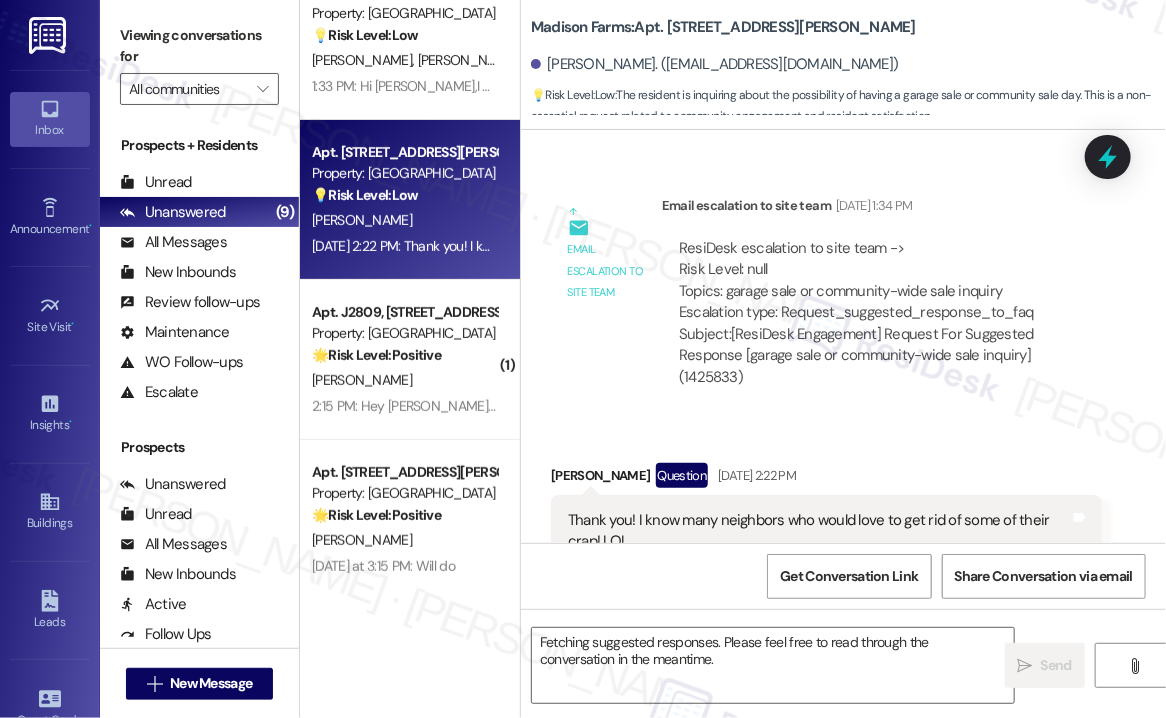 scroll, scrollTop: 648, scrollLeft: 0, axis: vertical 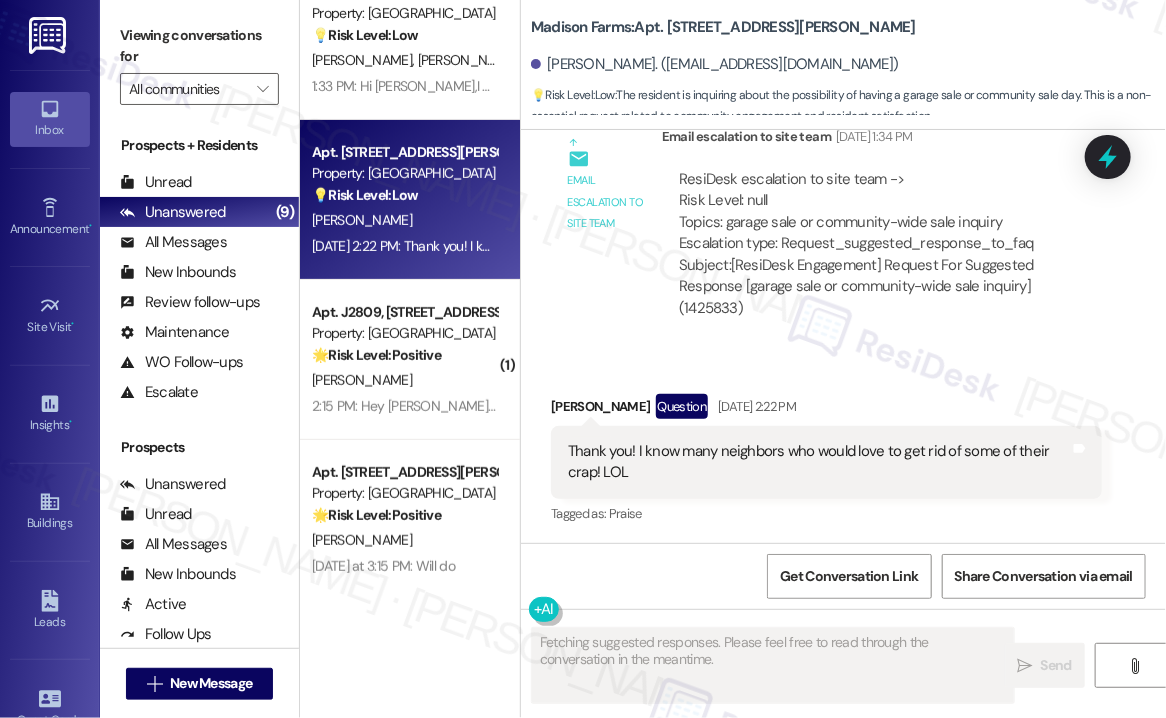 click on "Thank you! I know many neighbors who would love to get rid of some of their crap! LOL" at bounding box center [819, 462] 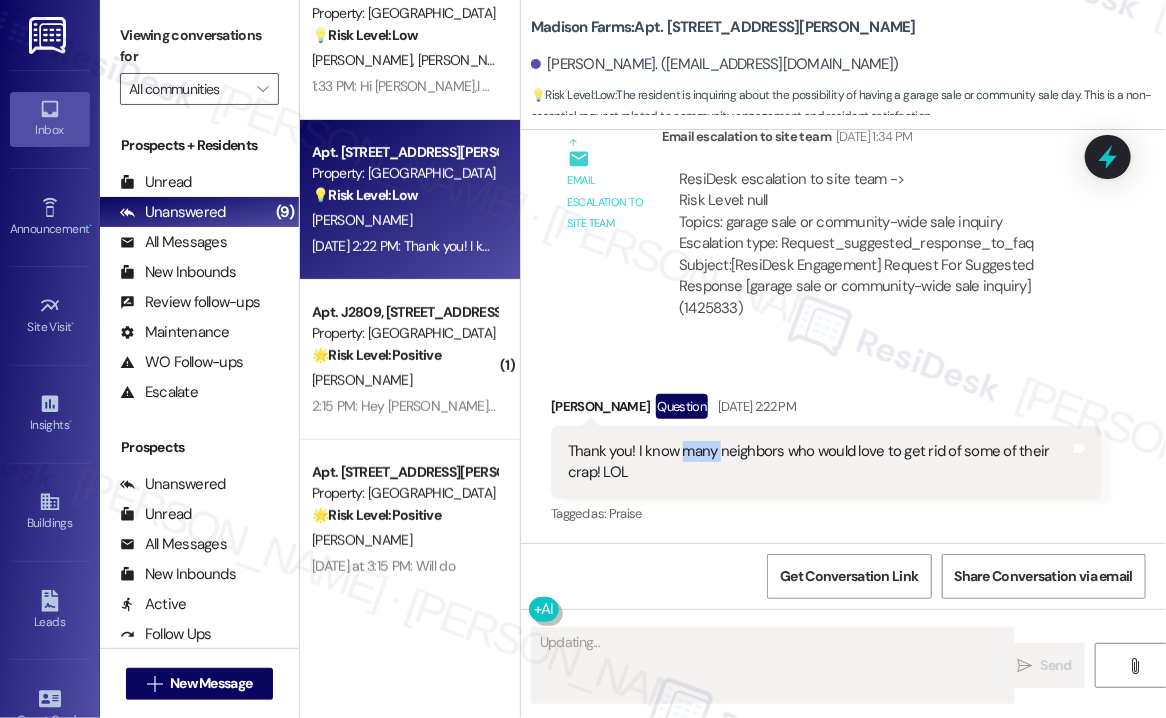 click on "Thank you! I know many neighbors who would love to get rid of some of their crap! LOL" at bounding box center (819, 462) 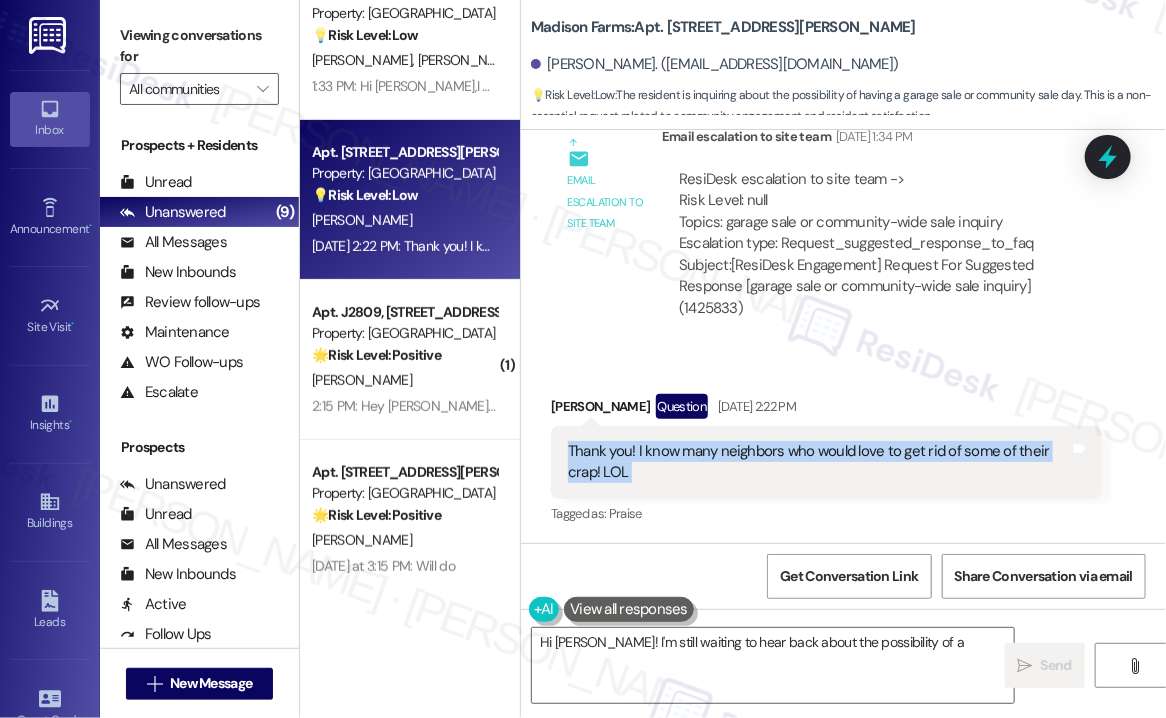 click on "Thank you! I know many neighbors who would love to get rid of some of their crap! LOL" at bounding box center (819, 462) 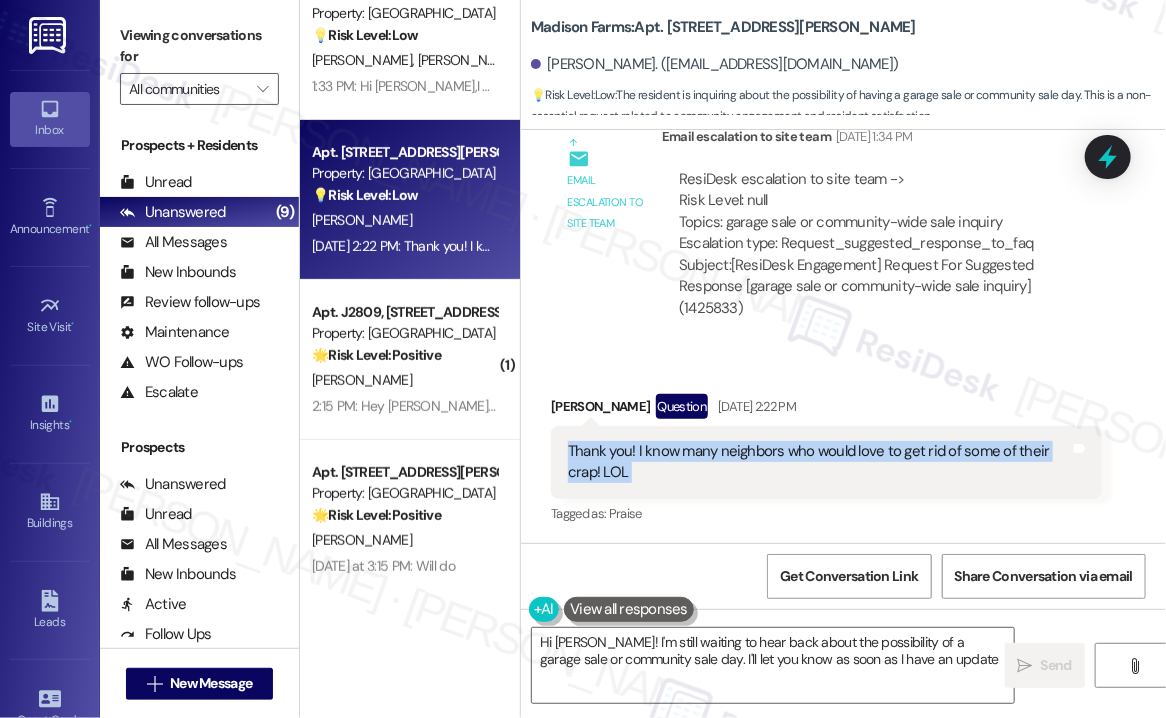 type on "Hi Joanne! I'm still waiting to hear back about the possibility of a garage sale or community sale day. I'll let you know as soon as I have an update!" 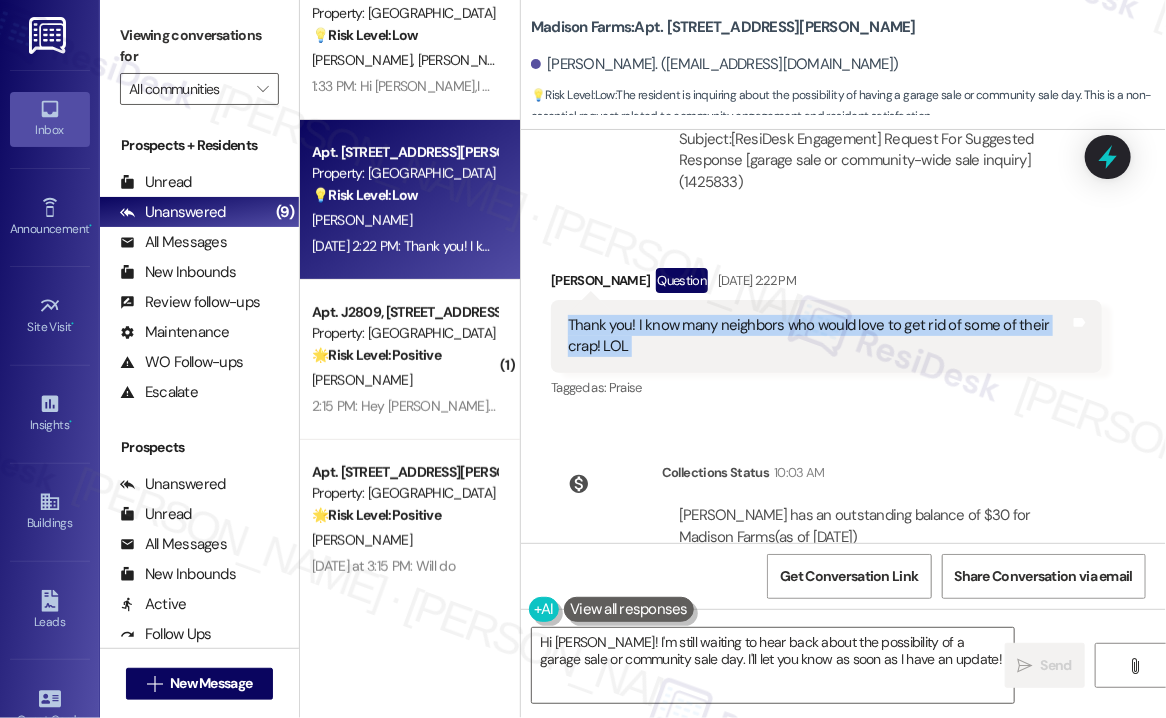 scroll, scrollTop: 854, scrollLeft: 0, axis: vertical 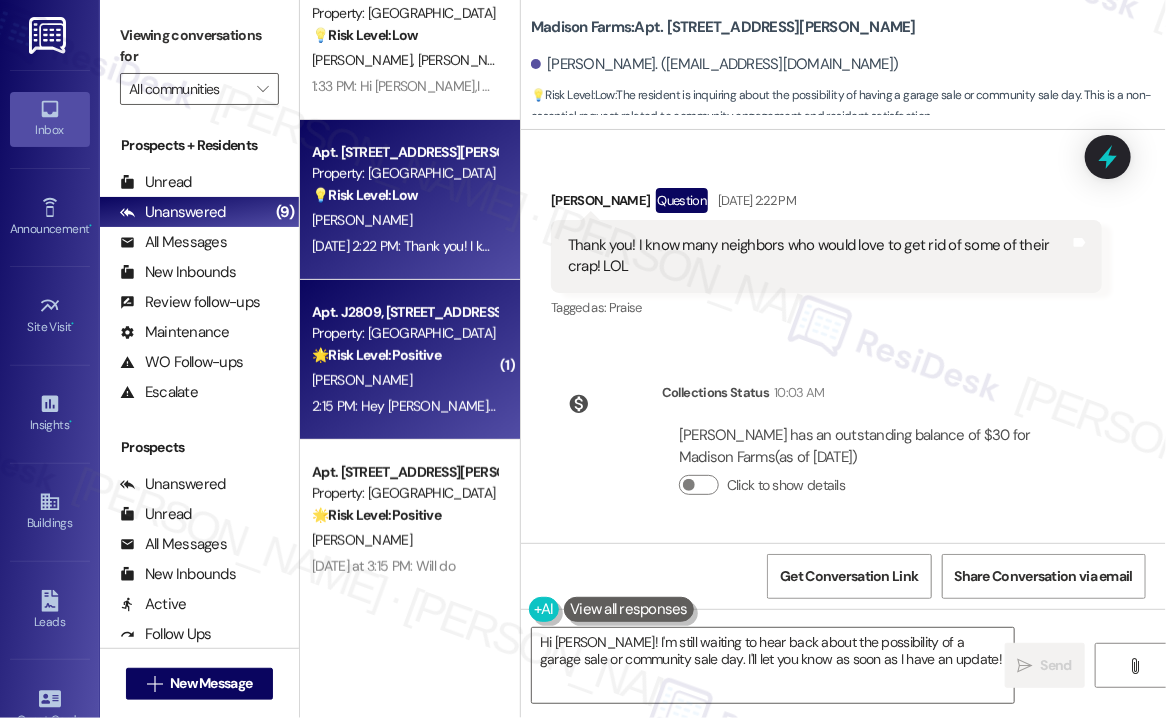 click on "[PERSON_NAME]" at bounding box center [404, 380] 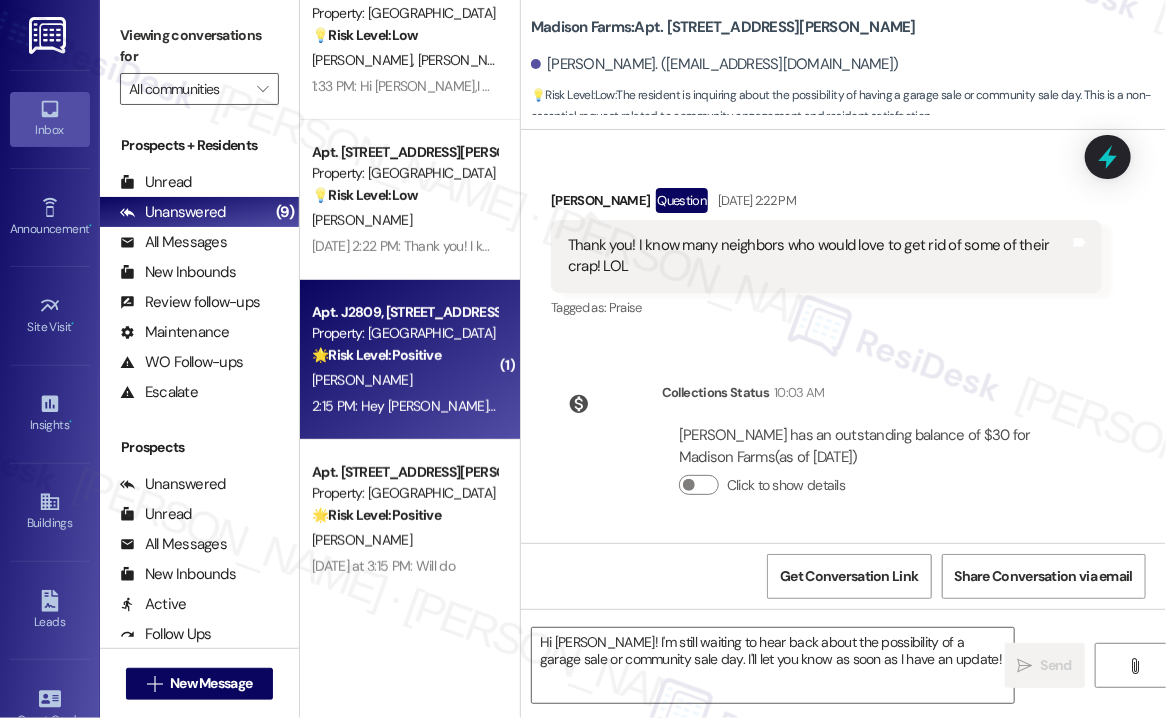 type on "Fetching suggested responses. Please feel free to read through the conversation in the meantime." 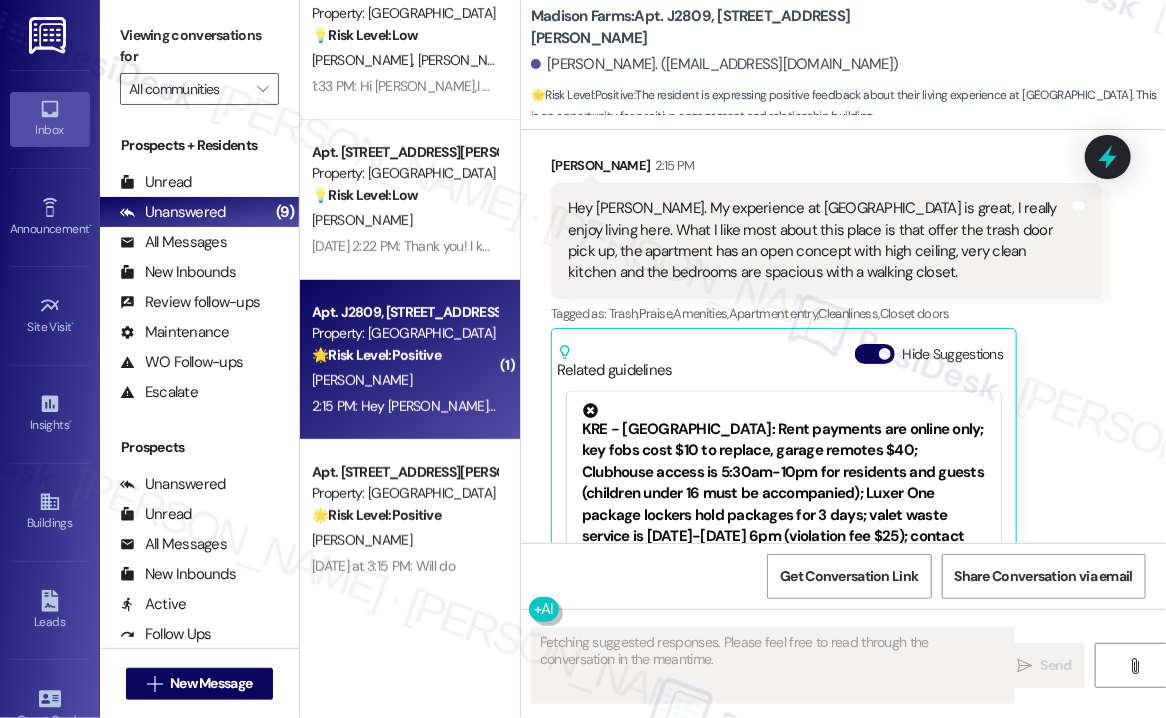 scroll, scrollTop: 1394, scrollLeft: 0, axis: vertical 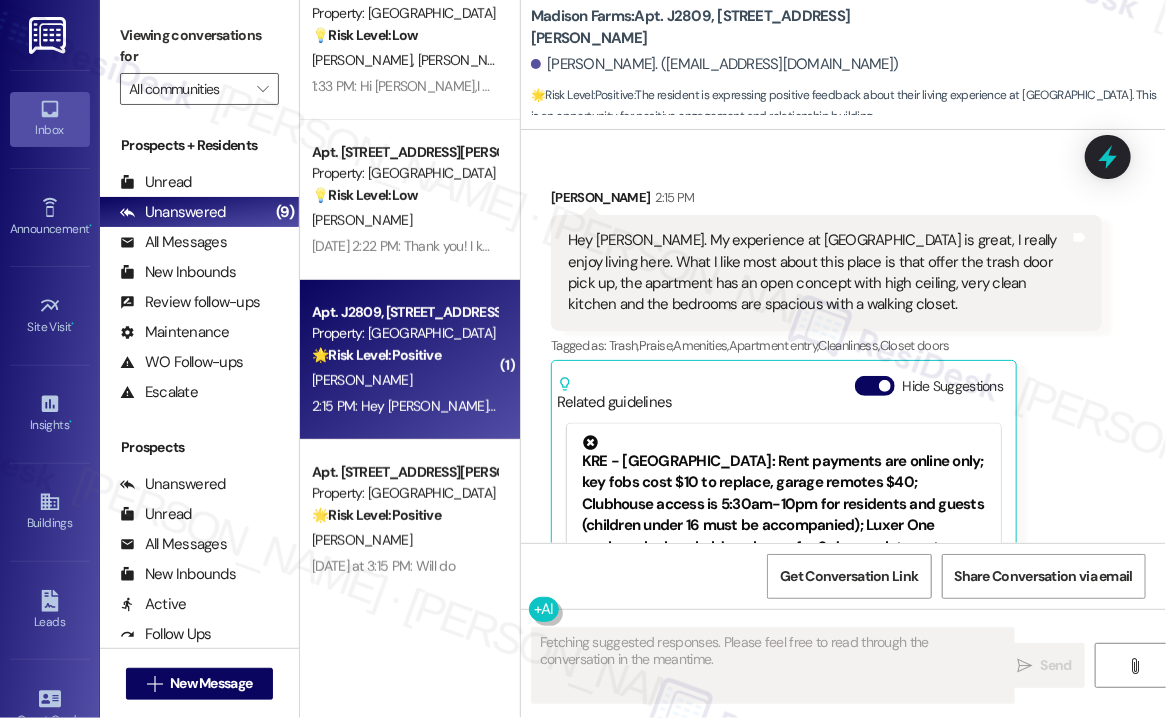 click on "Hey [PERSON_NAME]. My experience at [GEOGRAPHIC_DATA] is great, I really enjoy living here. What I like most about this place is that offer the trash door pick up, the apartment has an open concept with high ceiling, very clean kitchen and the bedrooms are spacious with a walking closet." at bounding box center [819, 273] 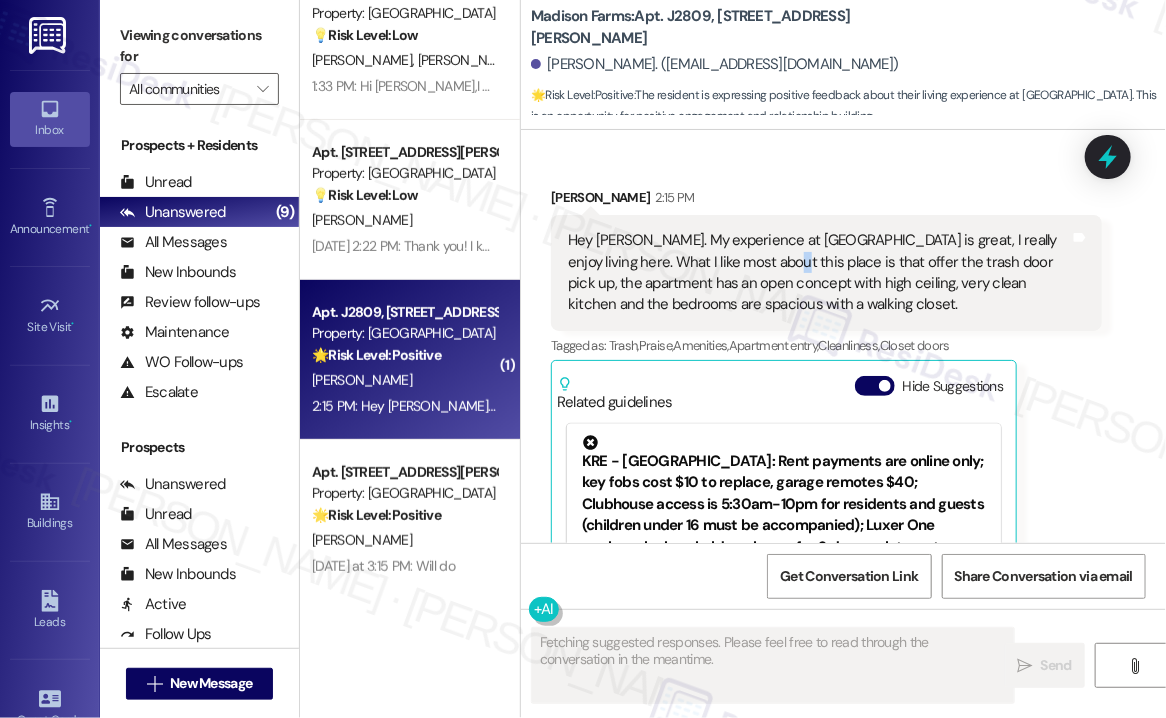 click on "Hey [PERSON_NAME]. My experience at [GEOGRAPHIC_DATA] is great, I really enjoy living here. What I like most about this place is that offer the trash door pick up, the apartment has an open concept with high ceiling, very clean kitchen and the bedrooms are spacious with a walking closet." at bounding box center [819, 273] 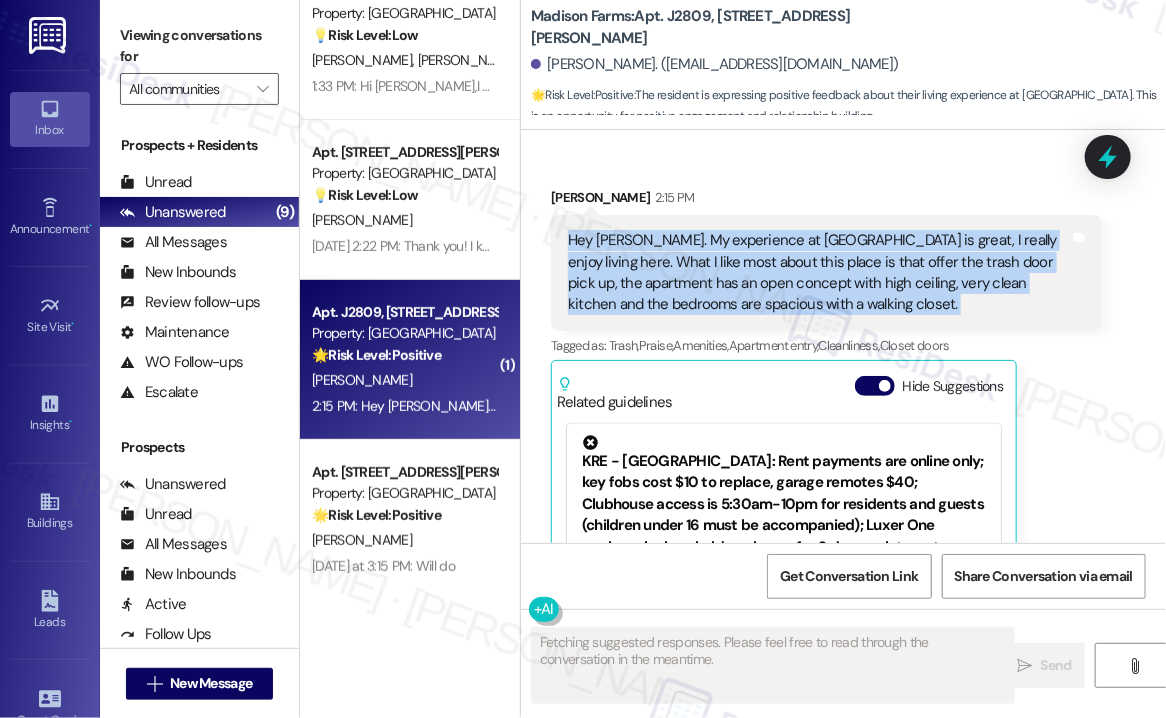 click on "Hey [PERSON_NAME]. My experience at [GEOGRAPHIC_DATA] is great, I really enjoy living here. What I like most about this place is that offer the trash door pick up, the apartment has an open concept with high ceiling, very clean kitchen and the bedrooms are spacious with a walking closet." at bounding box center (819, 273) 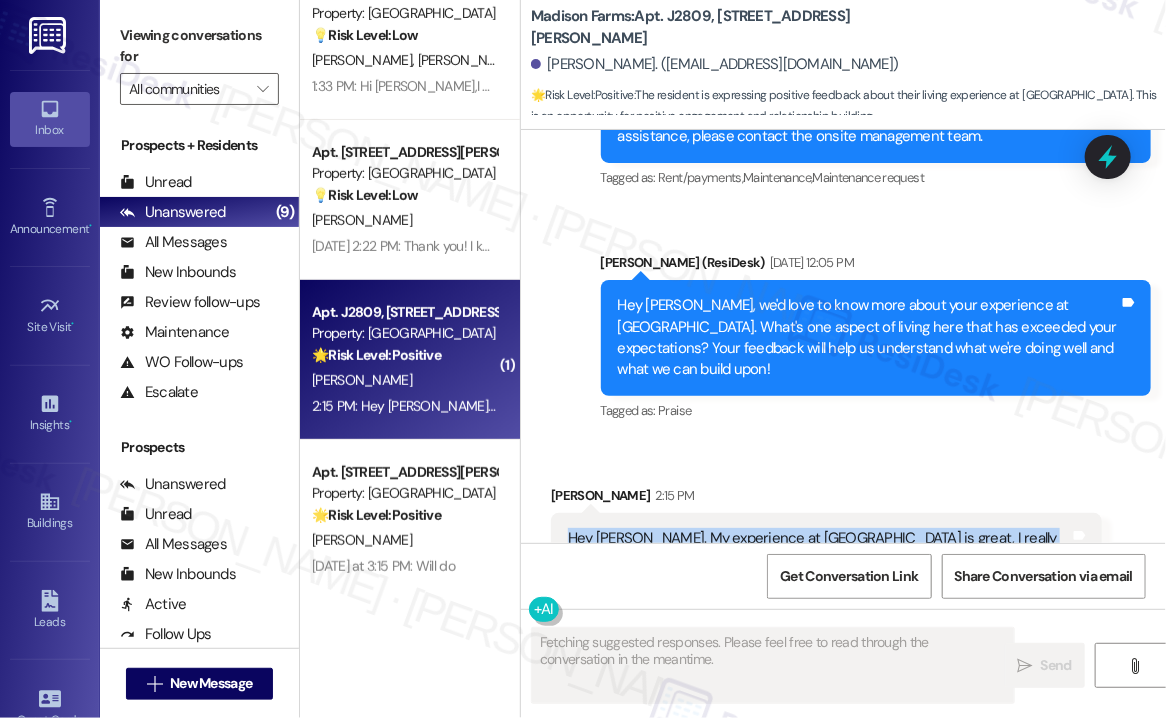 scroll, scrollTop: 1094, scrollLeft: 0, axis: vertical 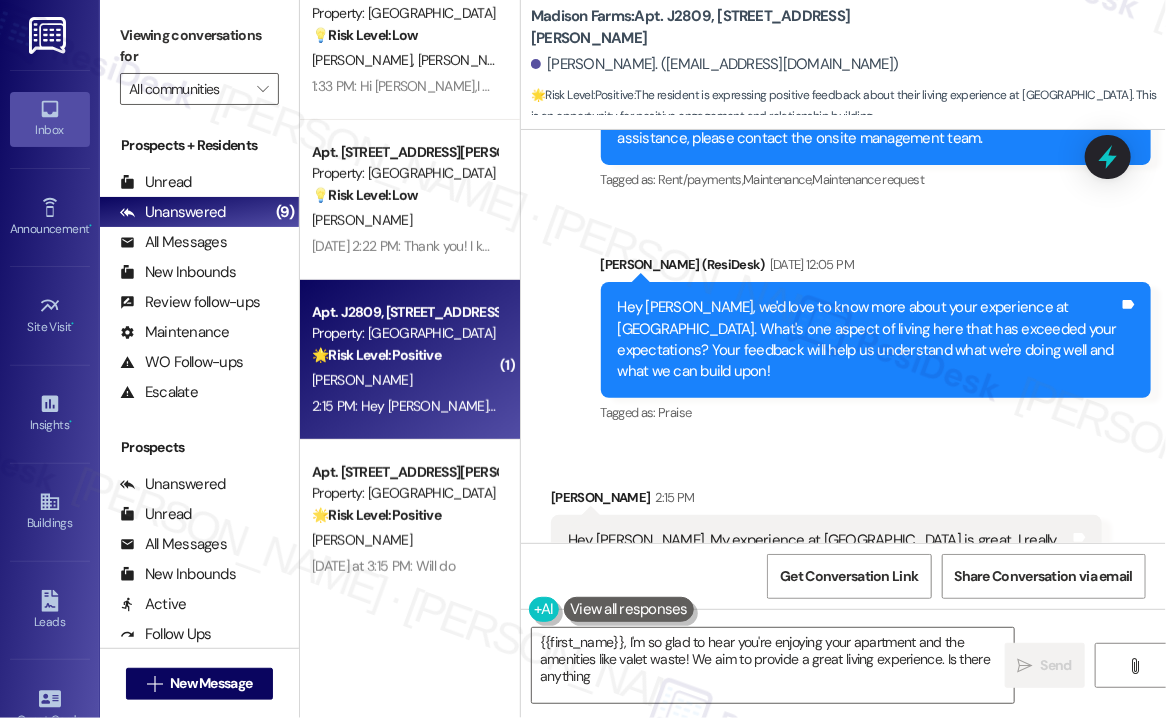 click on "Hey [PERSON_NAME], we'd love to know more about your experience at [GEOGRAPHIC_DATA]. What's one aspect of living here that has exceeded your expectations? Your feedback will help us understand what we're doing well and what we can build upon!" at bounding box center (869, 340) 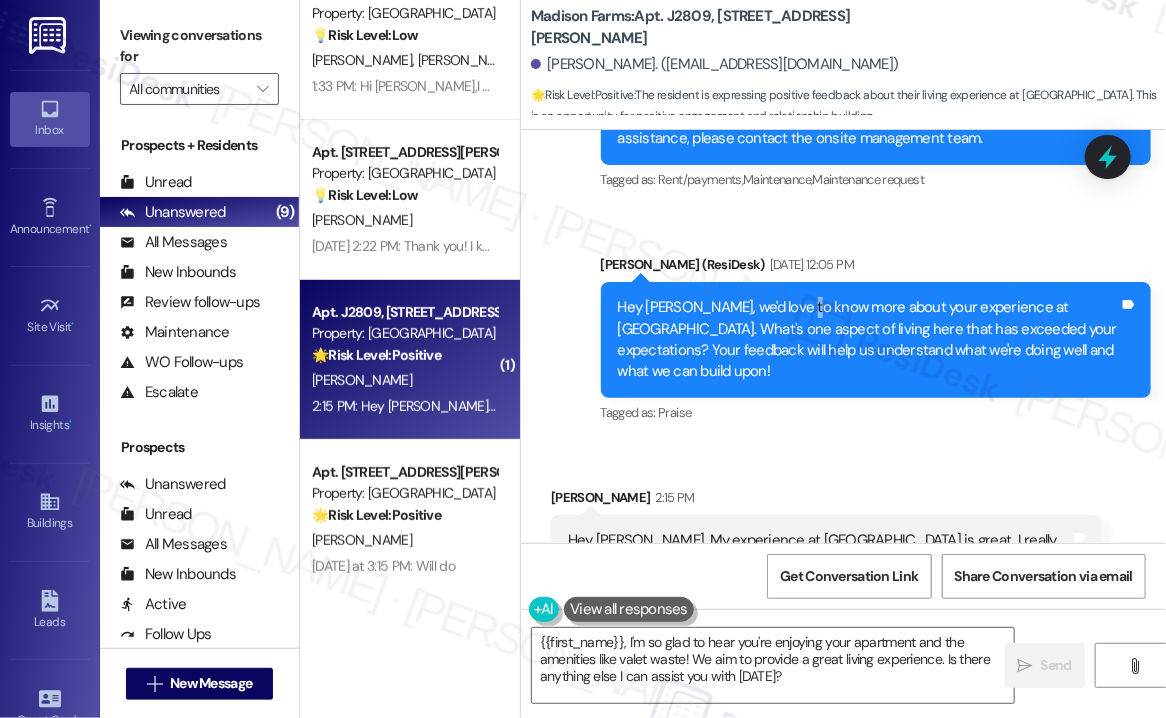 click on "Hey [PERSON_NAME], we'd love to know more about your experience at [GEOGRAPHIC_DATA]. What's one aspect of living here that has exceeded your expectations? Your feedback will help us understand what we're doing well and what we can build upon!" at bounding box center [869, 340] 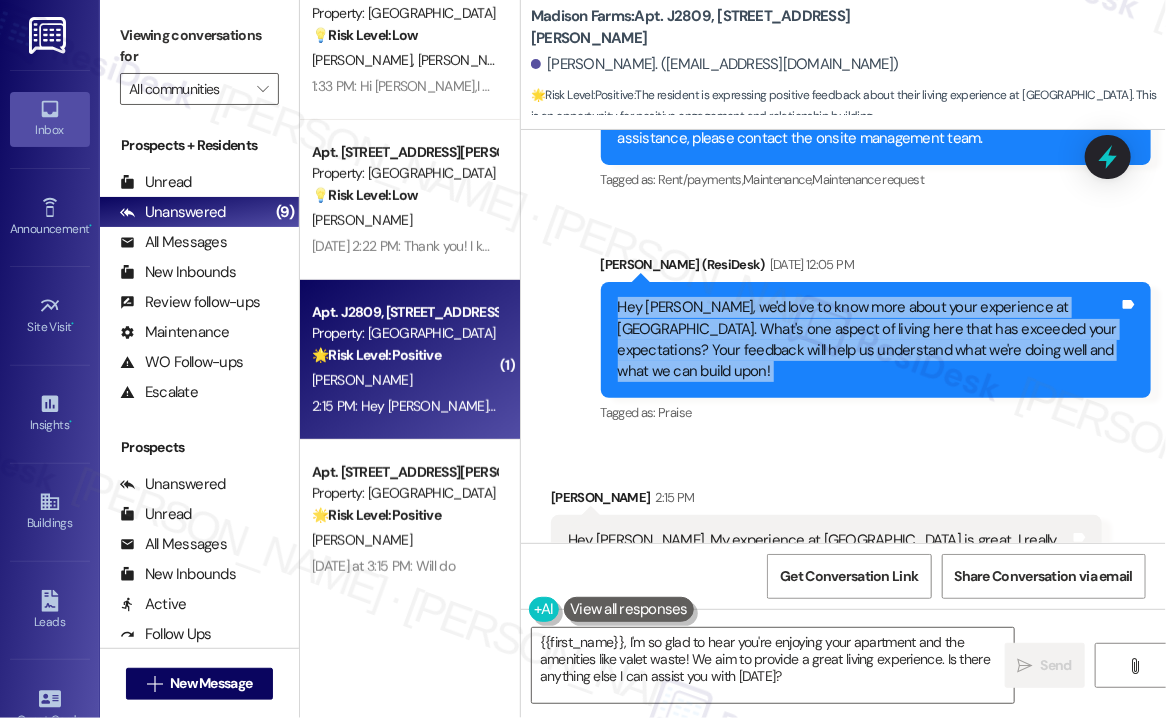 click on "Hey [PERSON_NAME], we'd love to know more about your experience at [GEOGRAPHIC_DATA]. What's one aspect of living here that has exceeded your expectations? Your feedback will help us understand what we're doing well and what we can build upon!" at bounding box center [869, 340] 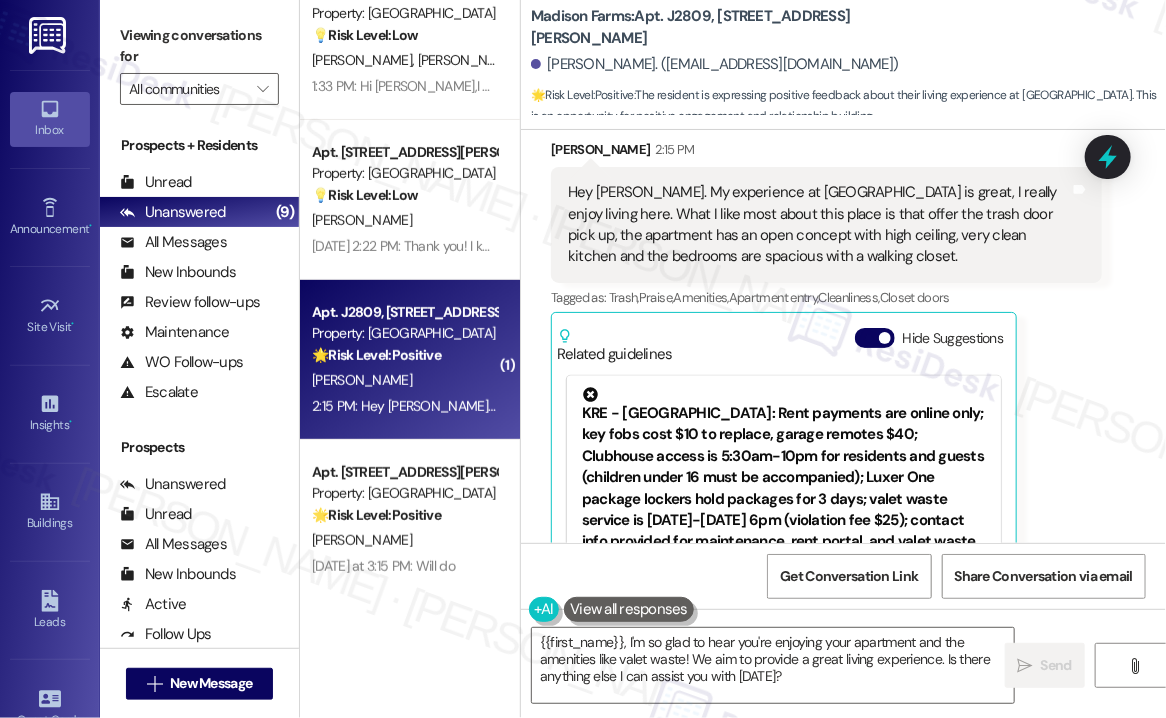 scroll, scrollTop: 1394, scrollLeft: 0, axis: vertical 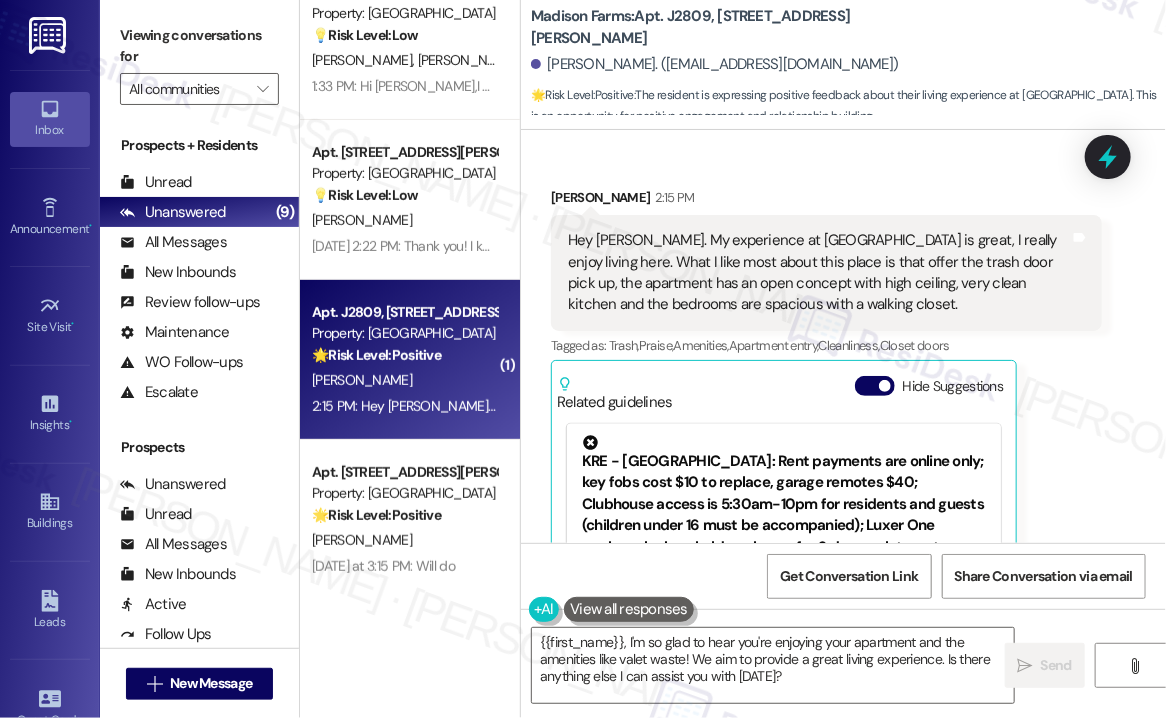 click on "Hey [PERSON_NAME]. My experience at [GEOGRAPHIC_DATA] is great, I really enjoy living here. What I like most about this place is that offer the trash door pick up, the apartment has an open concept with high ceiling, very clean kitchen and the bedrooms are spacious with a walking closet." at bounding box center [819, 273] 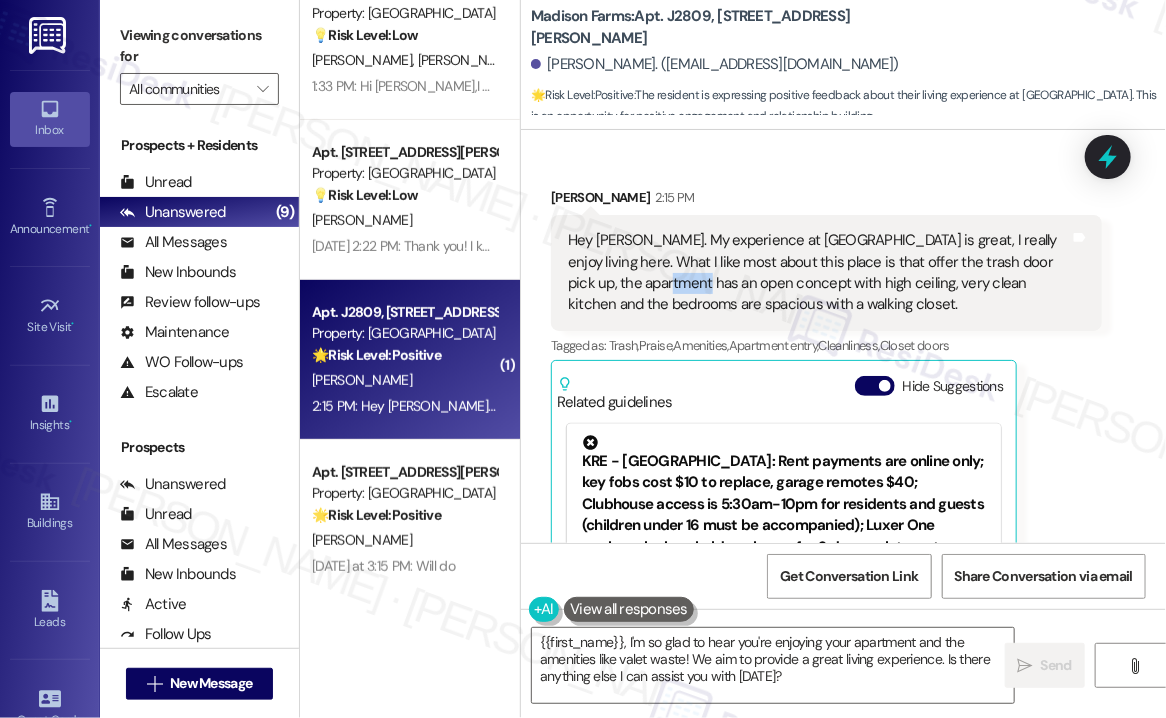 click on "Hey [PERSON_NAME]. My experience at [GEOGRAPHIC_DATA] is great, I really enjoy living here. What I like most about this place is that offer the trash door pick up, the apartment has an open concept with high ceiling, very clean kitchen and the bedrooms are spacious with a walking closet." at bounding box center [819, 273] 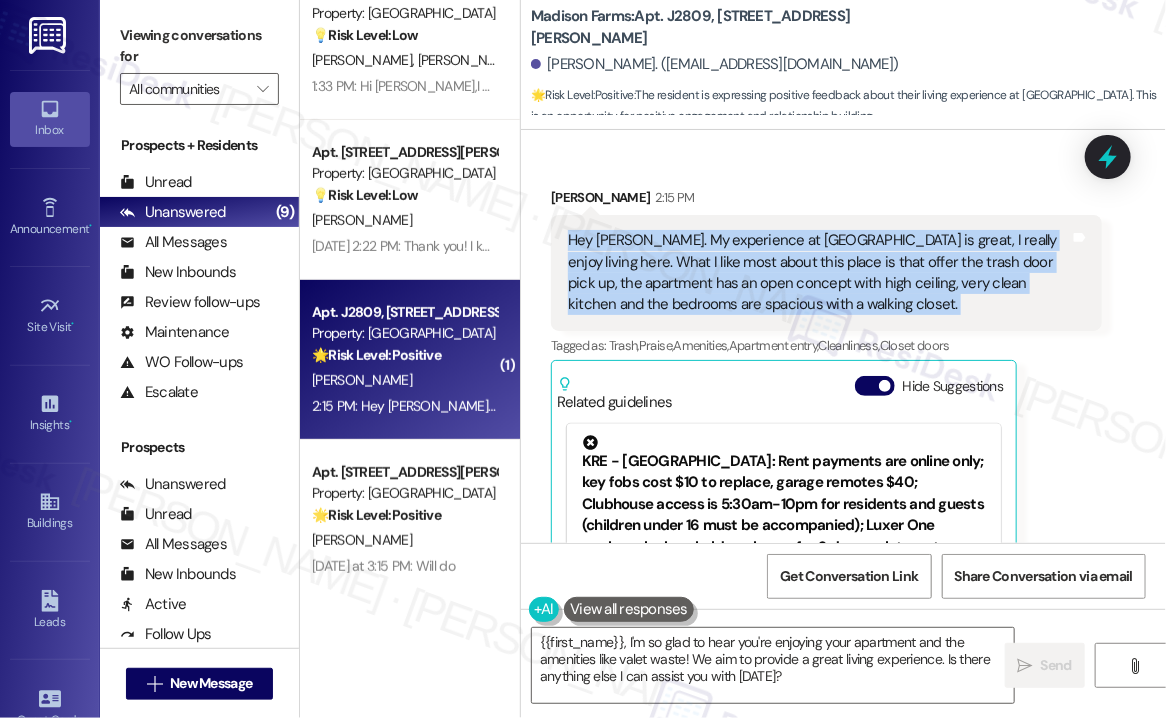 click on "Hey [PERSON_NAME]. My experience at [GEOGRAPHIC_DATA] is great, I really enjoy living here. What I like most about this place is that offer the trash door pick up, the apartment has an open concept with high ceiling, very clean kitchen and the bedrooms are spacious with a walking closet." at bounding box center (819, 273) 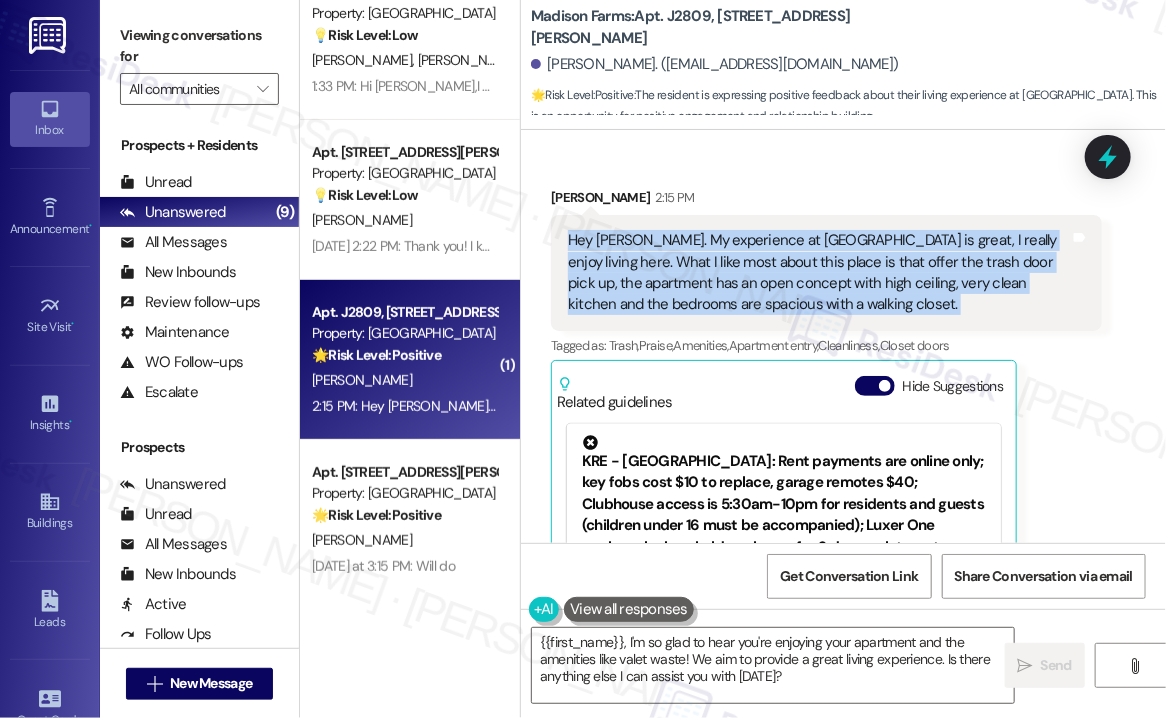 click on "Hey [PERSON_NAME]. My experience at [GEOGRAPHIC_DATA] is great, I really enjoy living here. What I like most about this place is that offer the trash door pick up, the apartment has an open concept with high ceiling, very clean kitchen and the bedrooms are spacious with a walking closet." at bounding box center [819, 273] 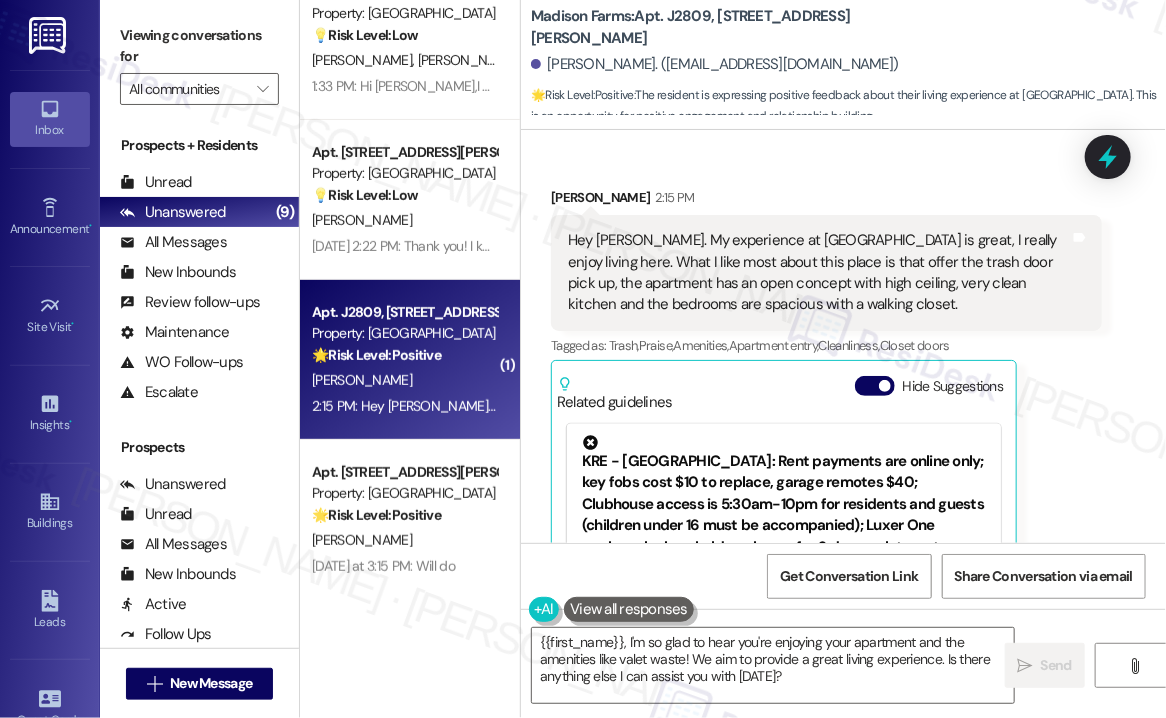 click on "Viewing conversations for All communities " at bounding box center [199, 62] 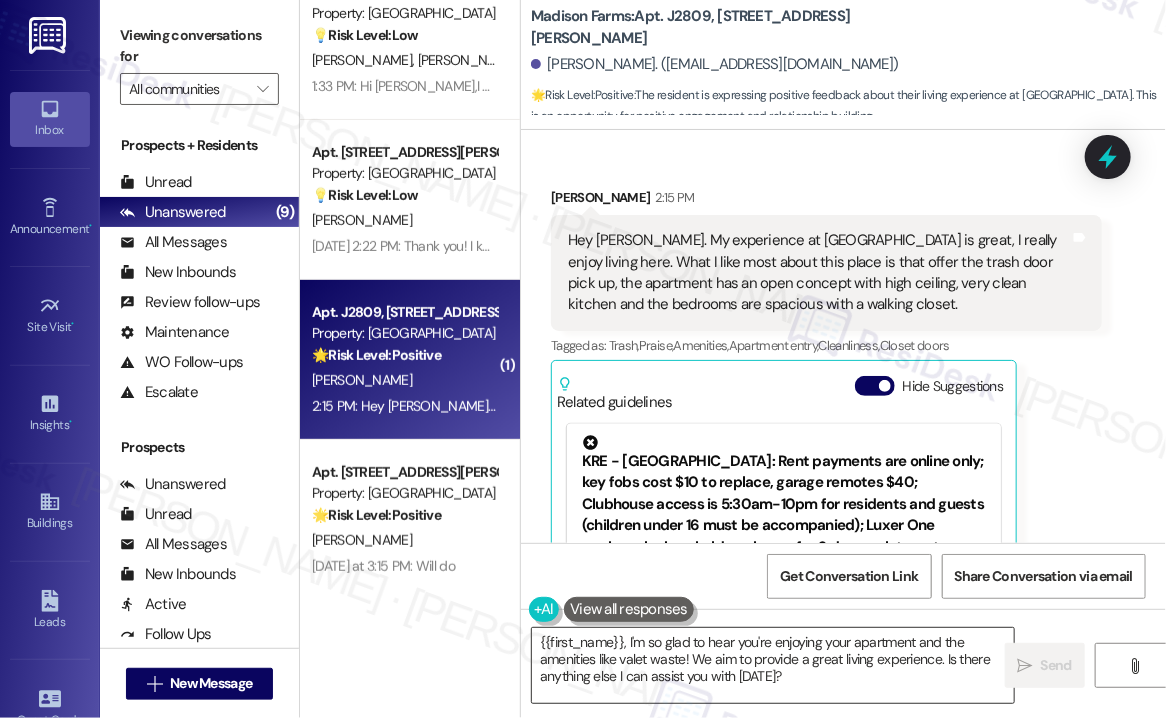 click on "{{first_name}}, I'm so glad to hear you're enjoying your apartment and the amenities like valet waste! We aim to provide a great living experience. Is there anything else I can assist you with [DATE]?" at bounding box center (773, 665) 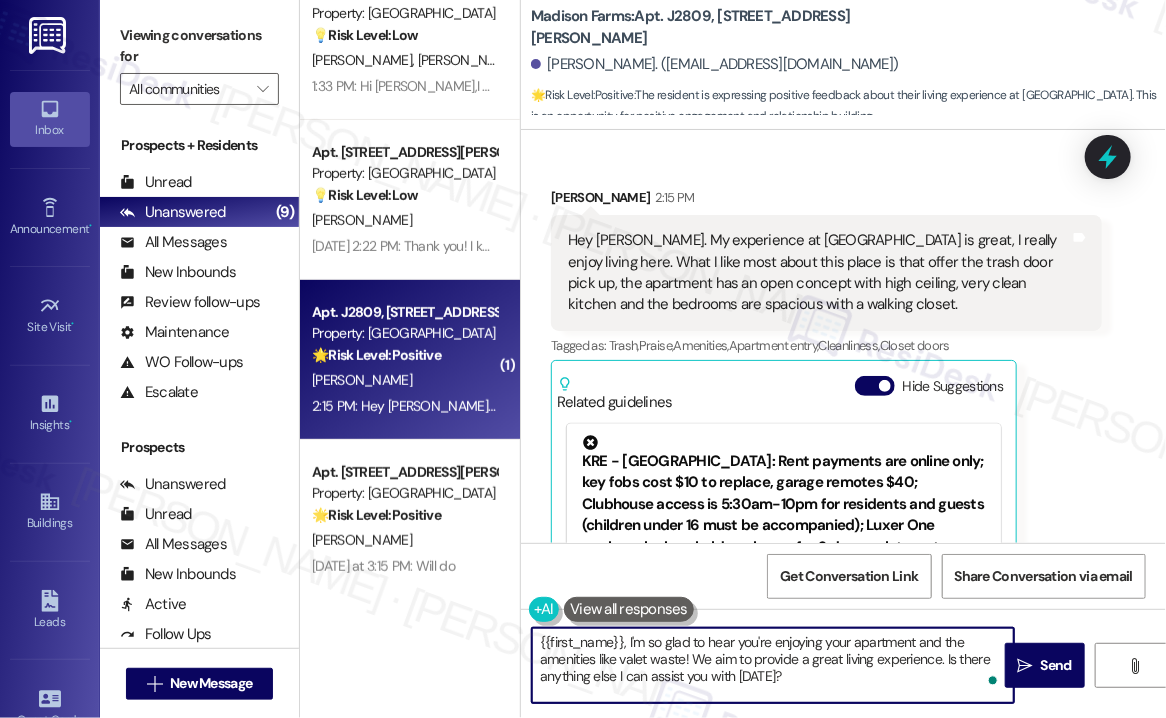 click on "{{first_name}}, I'm so glad to hear you're enjoying your apartment and the amenities like valet waste! We aim to provide a great living experience. Is there anything else I can assist you with [DATE]?" at bounding box center (773, 665) 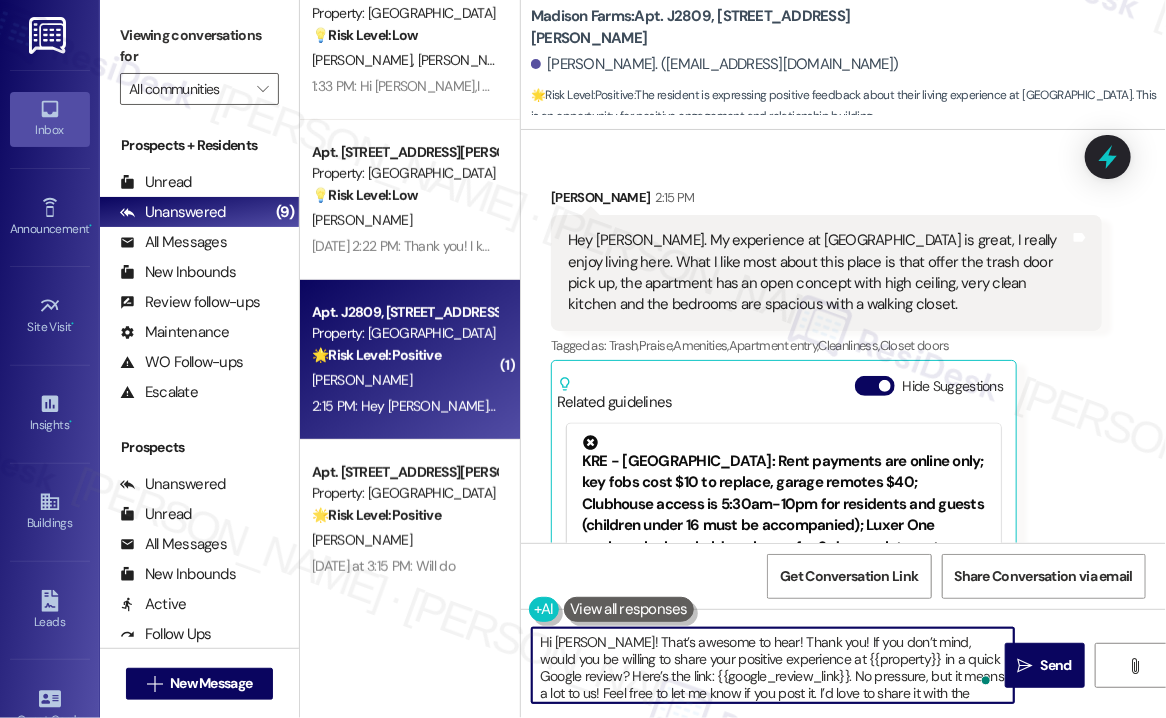 click on "Isabel Ellett 2:15 PM" at bounding box center (826, 201) 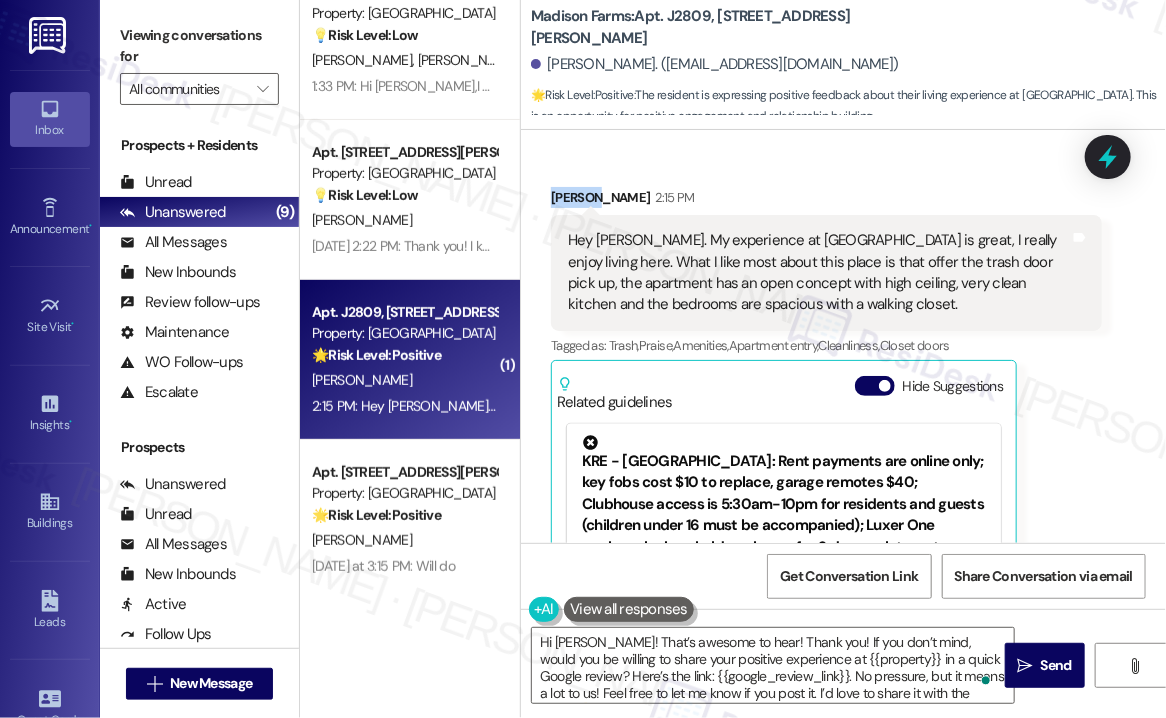 click on "Isabel Ellett 2:15 PM" at bounding box center (826, 201) 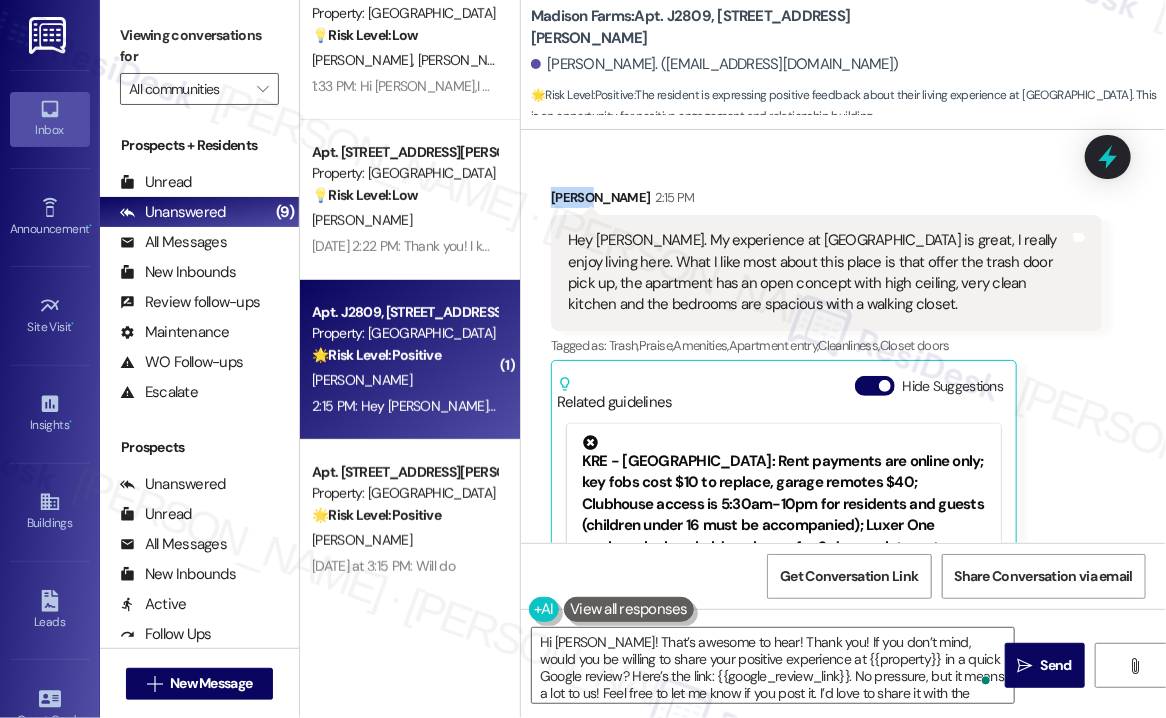 copy on "Isabel" 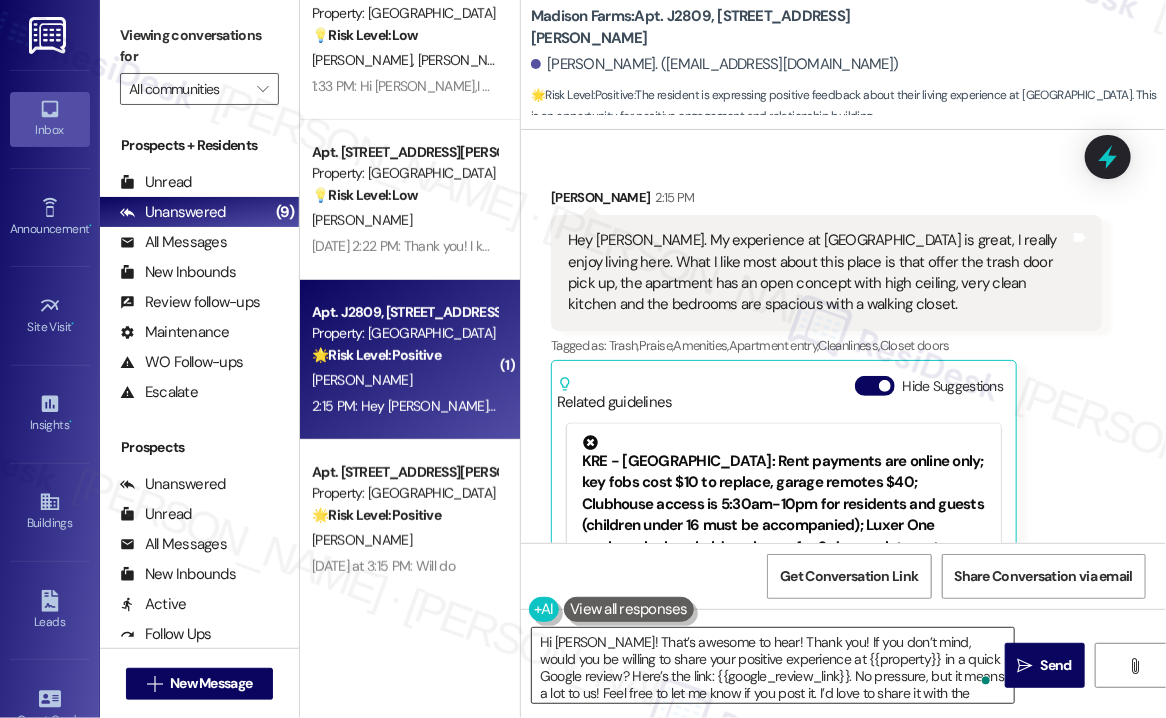 click on "Hi Linda! That’s awesome to hear! Thank you! If you don’t mind, would you be willing to share your positive experience at {{property}} in a quick Google review? Here’s the link: {{google_review_link}}. No pressure, but it means a lot to us! Feel free to let me know if you post it. I’d love to share it with the team! 😊" at bounding box center (773, 665) 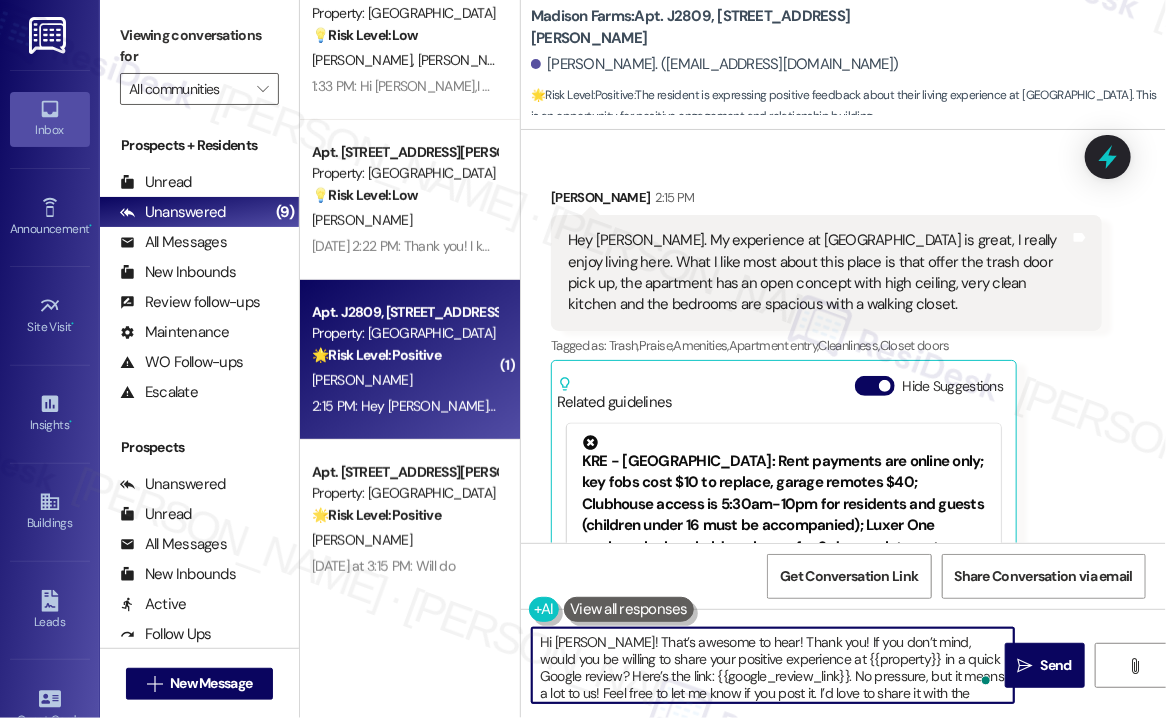 click on "Hi Linda! That’s awesome to hear! Thank you! If you don’t mind, would you be willing to share your positive experience at {{property}} in a quick Google review? Here’s the link: {{google_review_link}}. No pressure, but it means a lot to us! Feel free to let me know if you post it. I’d love to share it with the team! 😊" at bounding box center [773, 665] 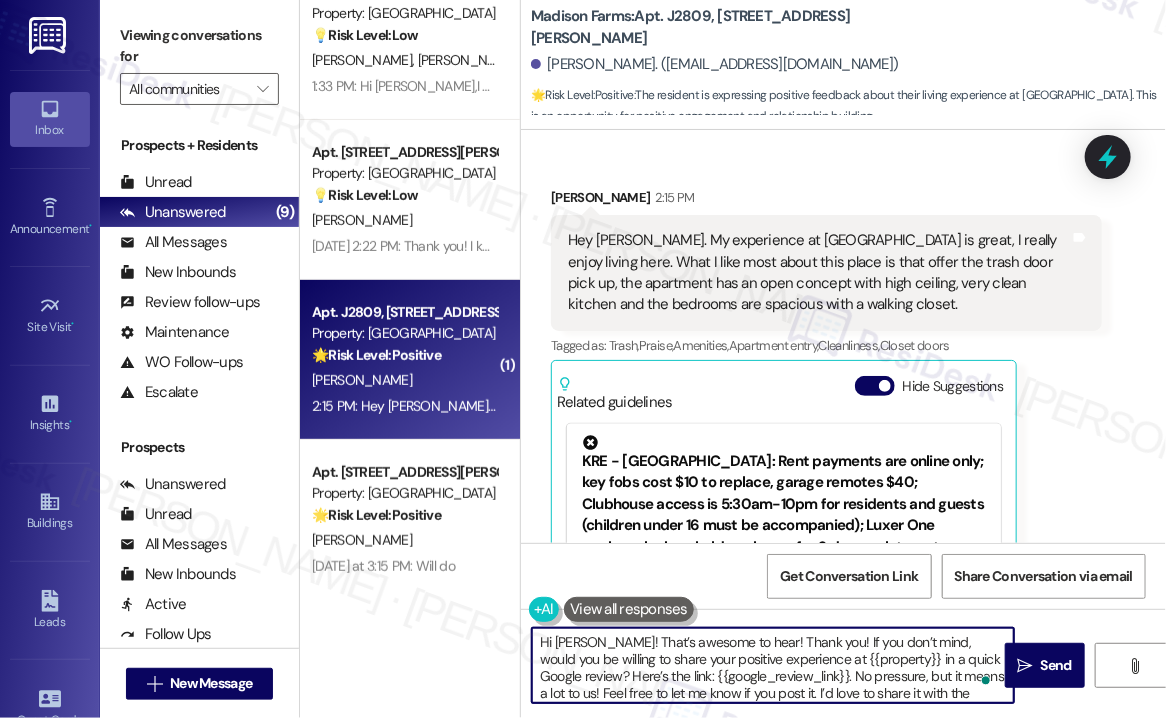 scroll, scrollTop: 4, scrollLeft: 0, axis: vertical 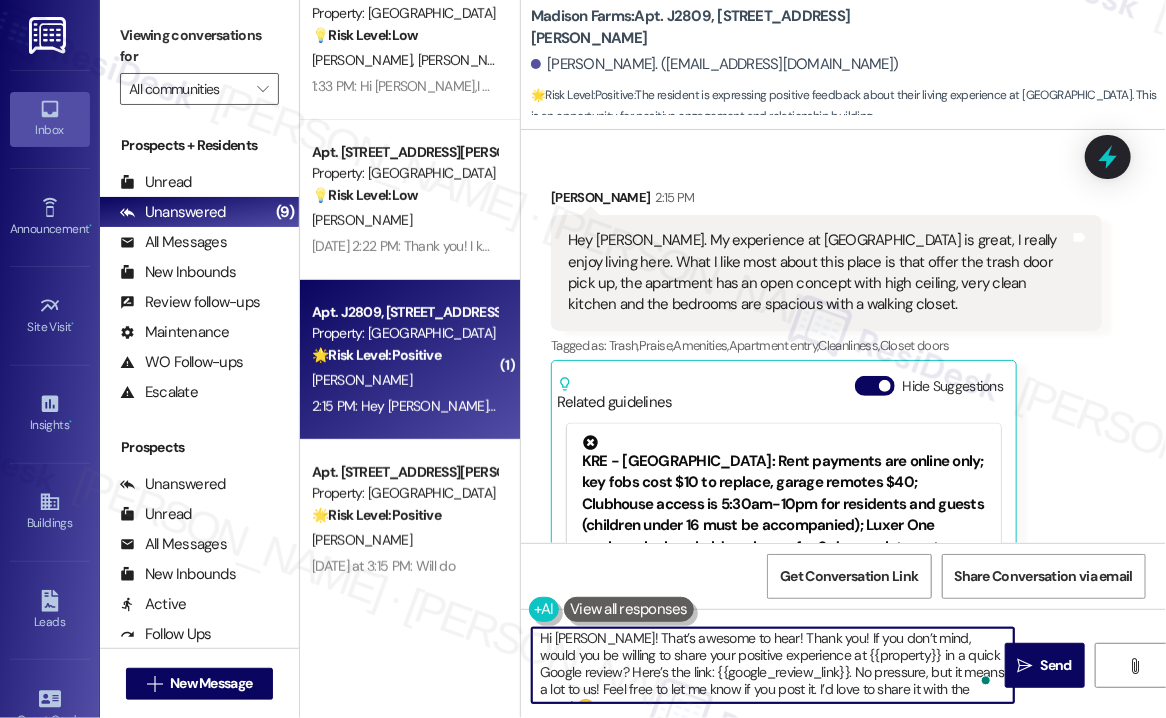 drag, startPoint x: 623, startPoint y: 688, endPoint x: 940, endPoint y: 689, distance: 317.0016 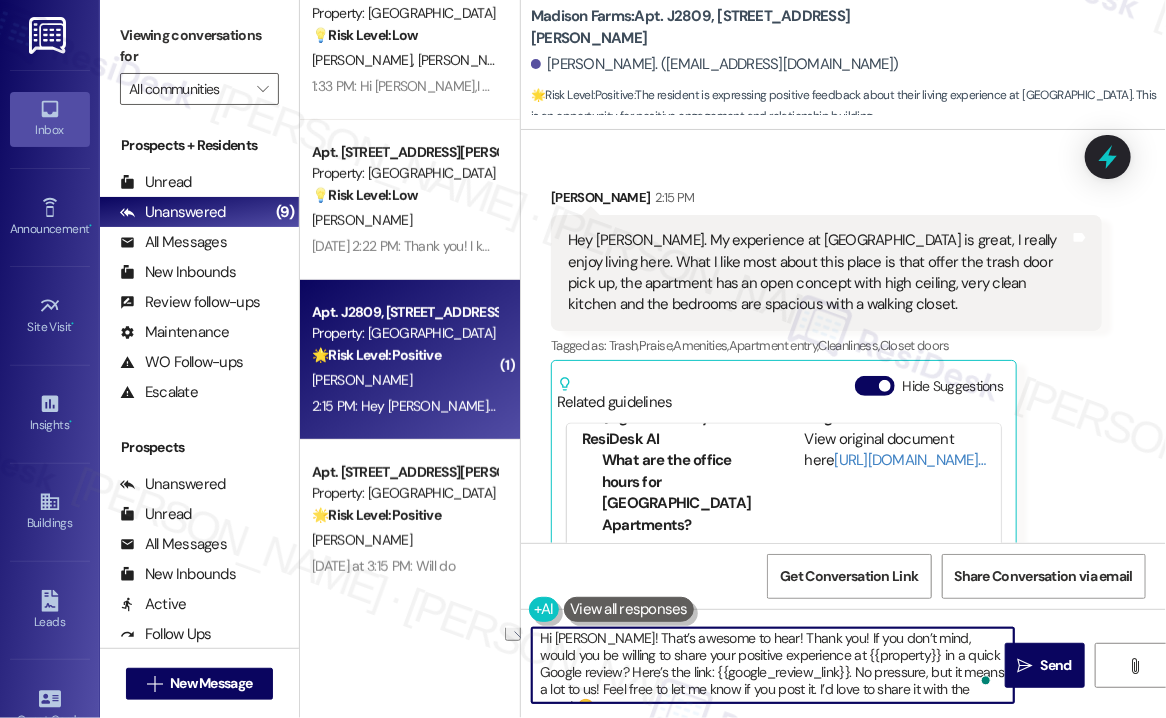 scroll, scrollTop: 500, scrollLeft: 0, axis: vertical 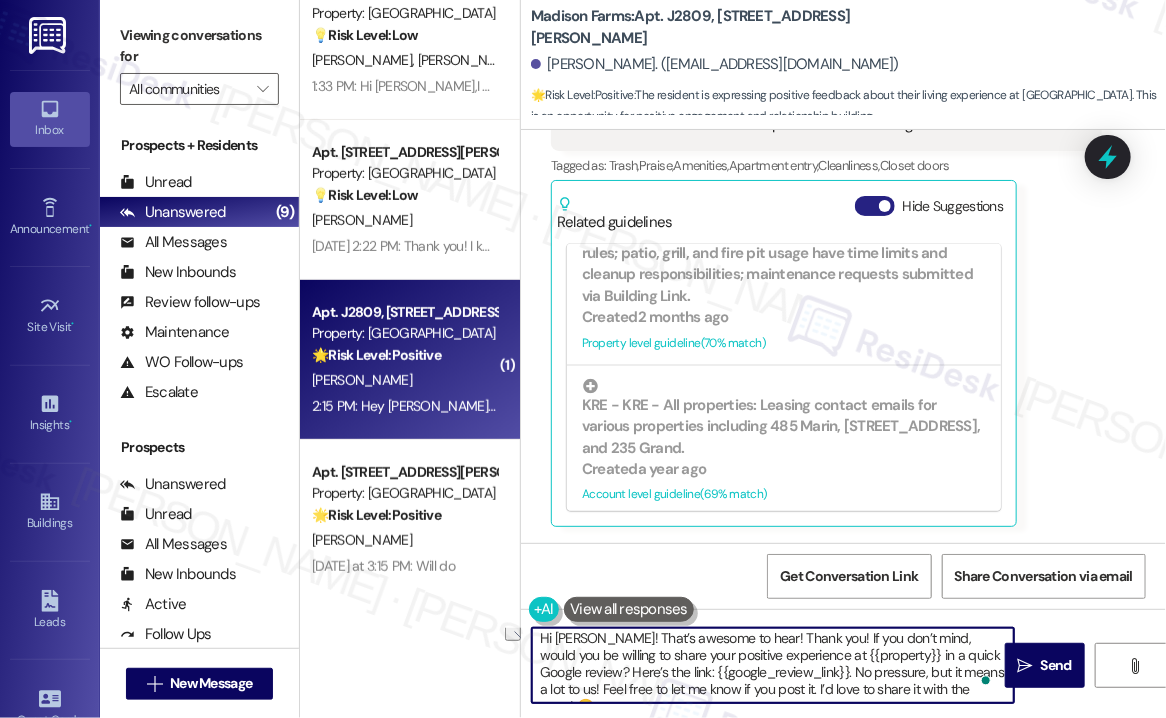 type on "Hi [PERSON_NAME]! That’s awesome to hear! Thank you! If you don’t mind, would you be willing to share your positive experience at {{property}} in a quick Google review? Here’s the link: {{google_review_link}}. No pressure, but it means a lot to us! Feel free to let me know if you post it. I’d love to share it with the team! 😊" 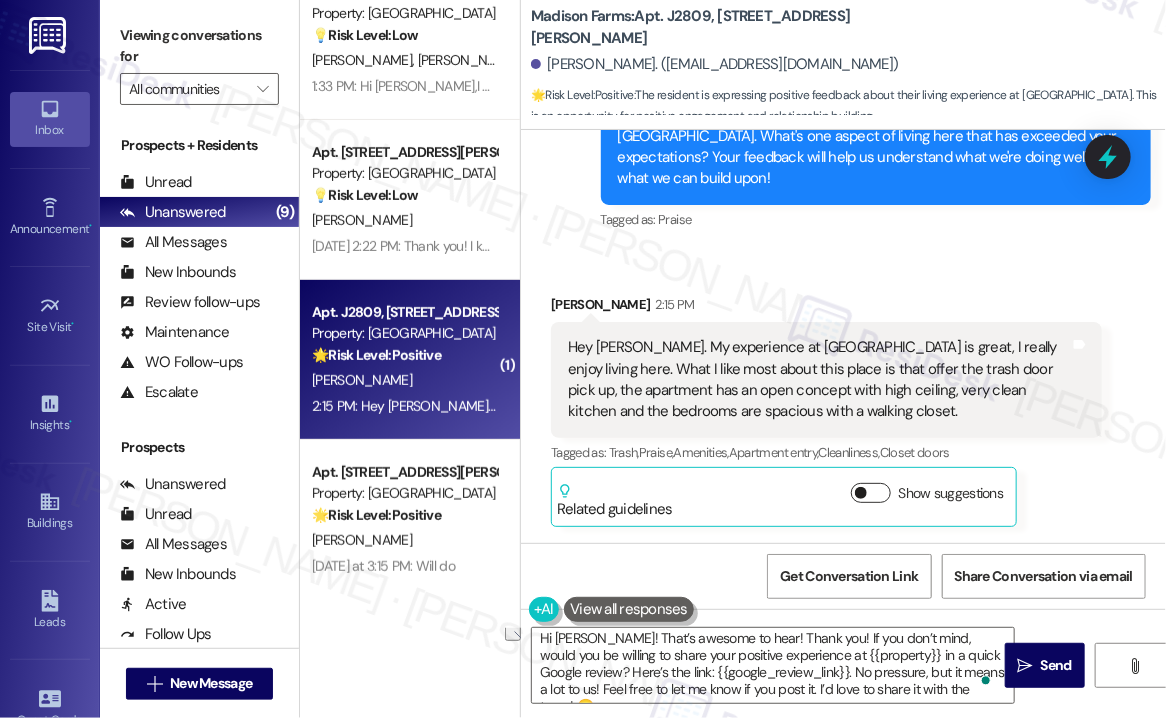scroll, scrollTop: 1308, scrollLeft: 0, axis: vertical 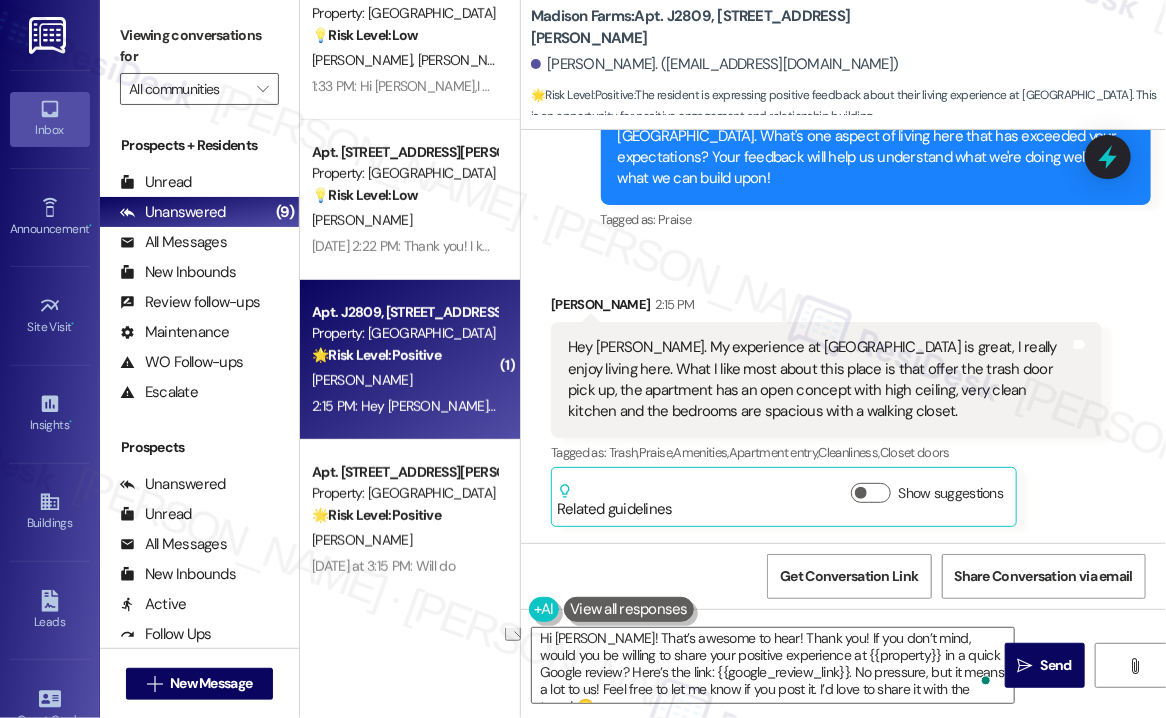 click at bounding box center (629, 609) 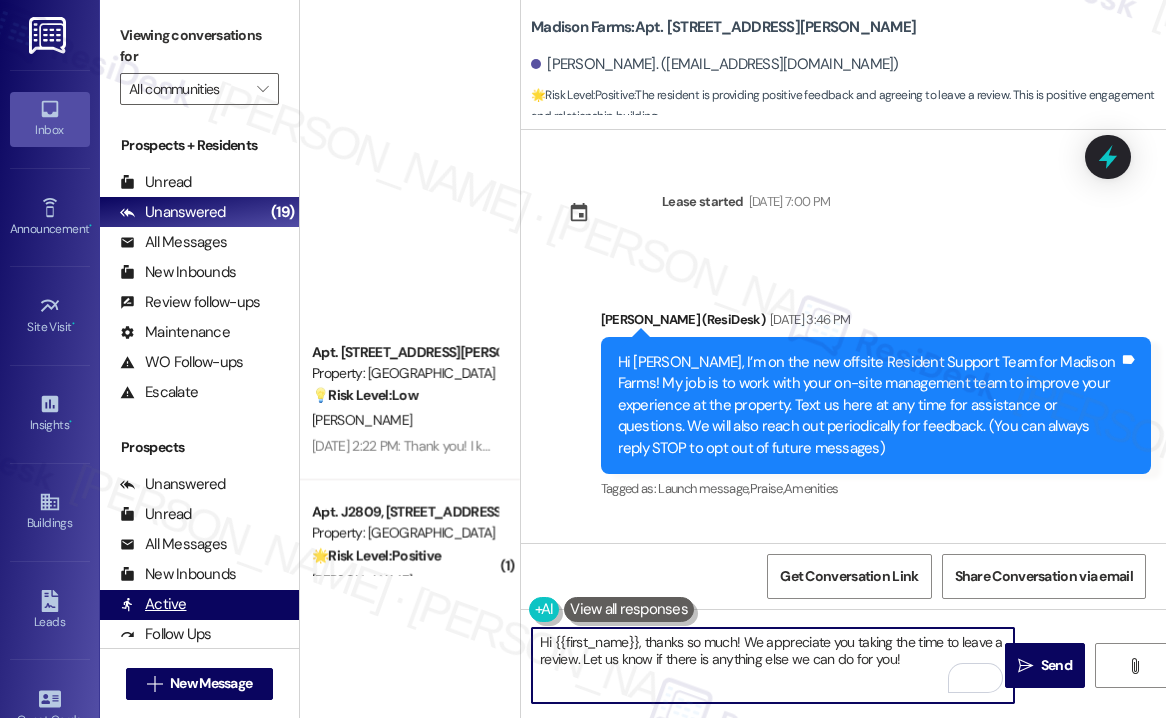 scroll, scrollTop: 0, scrollLeft: 0, axis: both 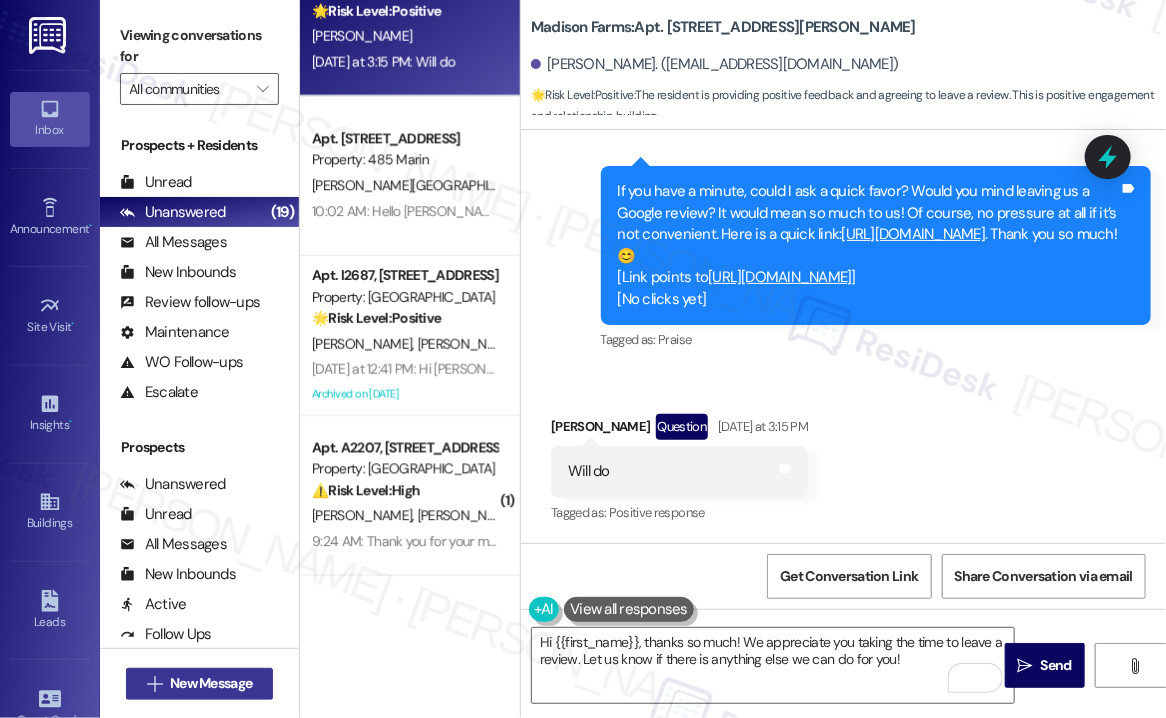 click on "New Message" at bounding box center (211, 683) 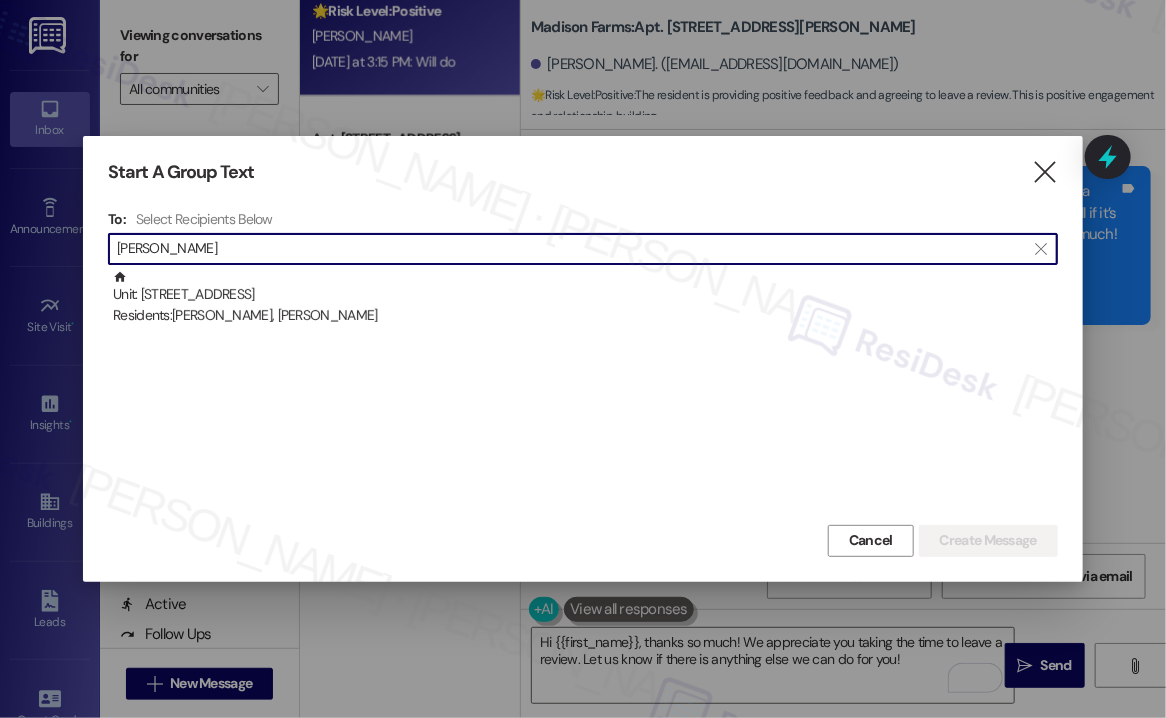 type on "[PERSON_NAME]" 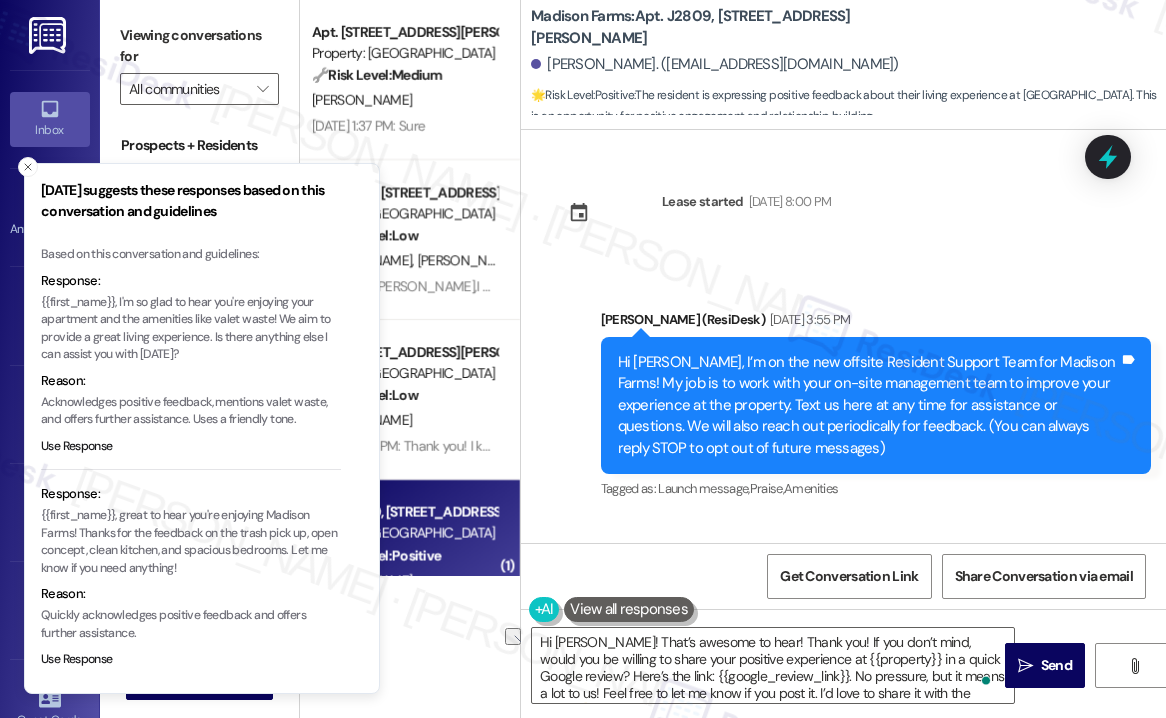 scroll, scrollTop: 0, scrollLeft: 0, axis: both 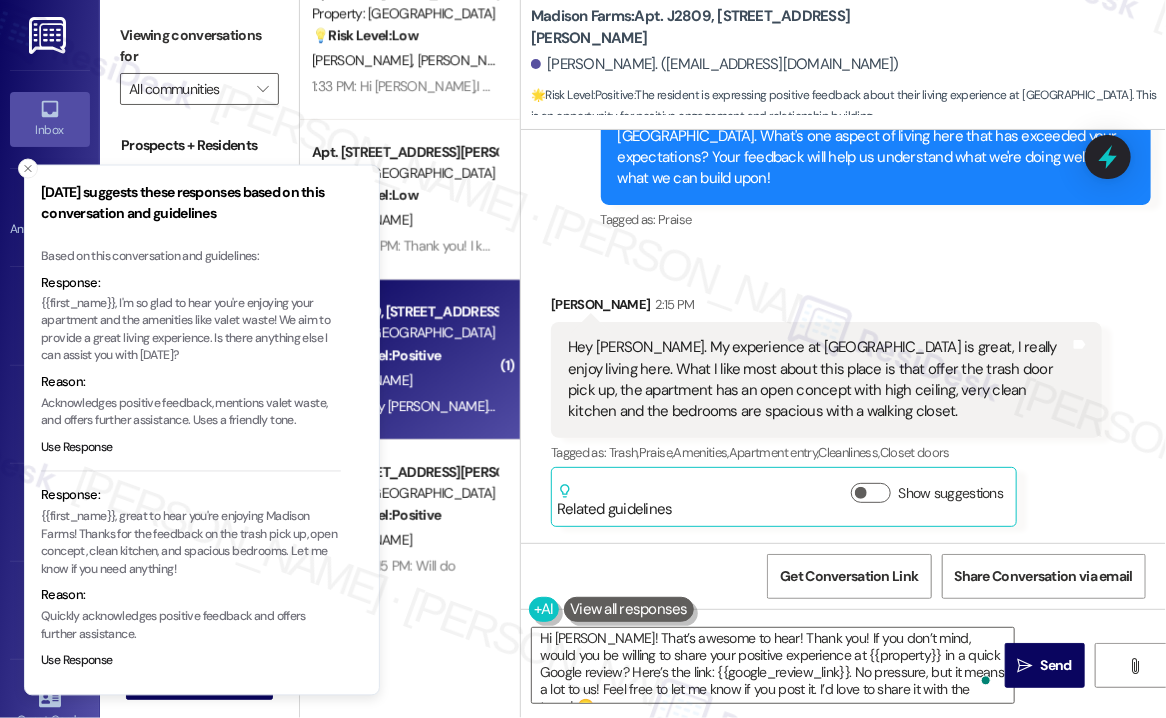 drag, startPoint x: 121, startPoint y: 301, endPoint x: 208, endPoint y: 302, distance: 87.005745 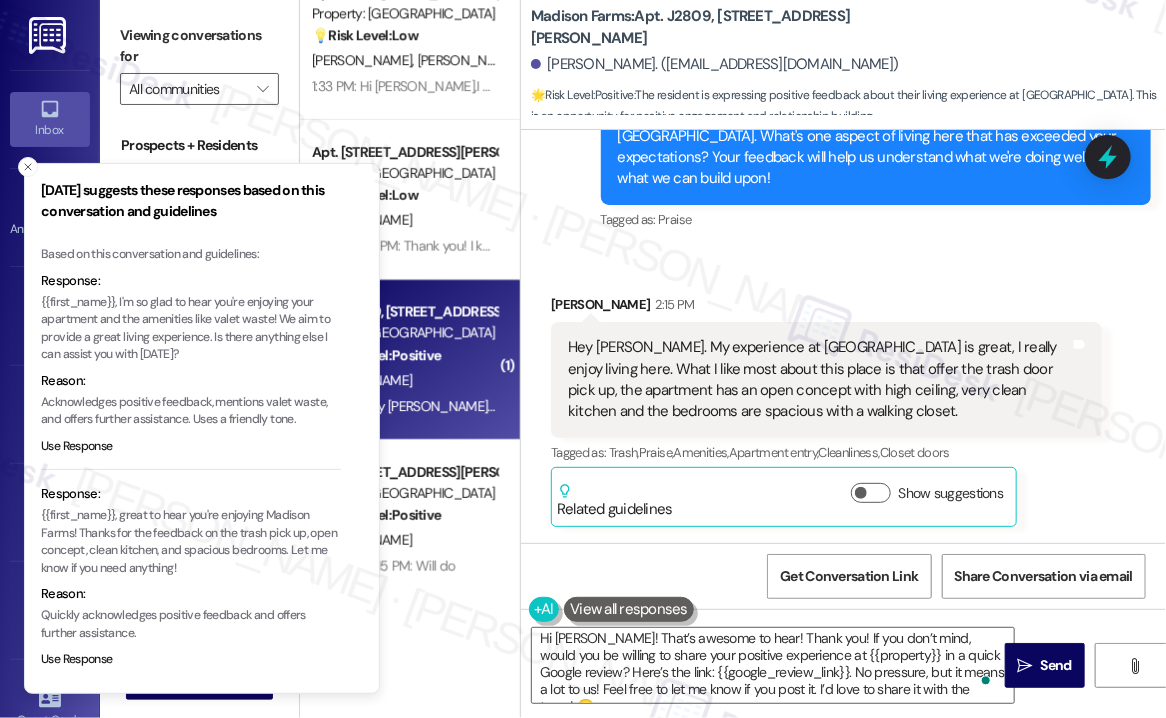 click on "{{first_name}}, I'm so glad to hear you're enjoying your apartment and the amenities like valet waste! We aim to provide a great living experience. Is there anything else I can assist you with [DATE]?" at bounding box center [191, 329] 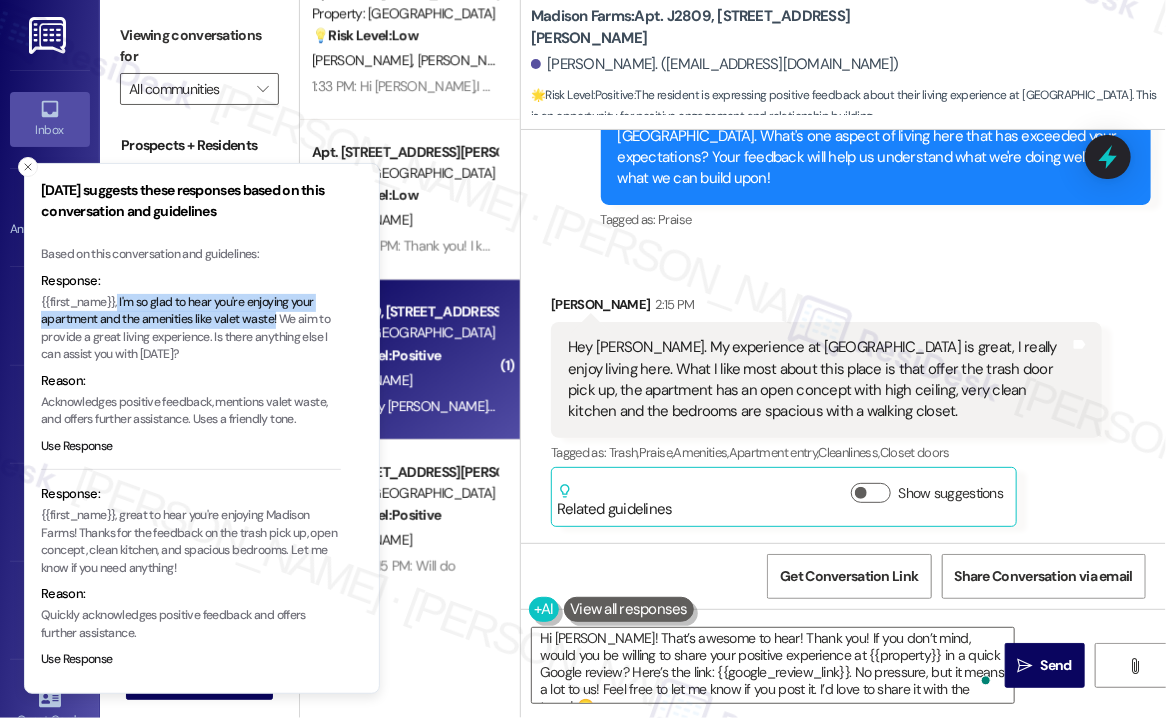 drag, startPoint x: 118, startPoint y: 299, endPoint x: 272, endPoint y: 327, distance: 156.52477 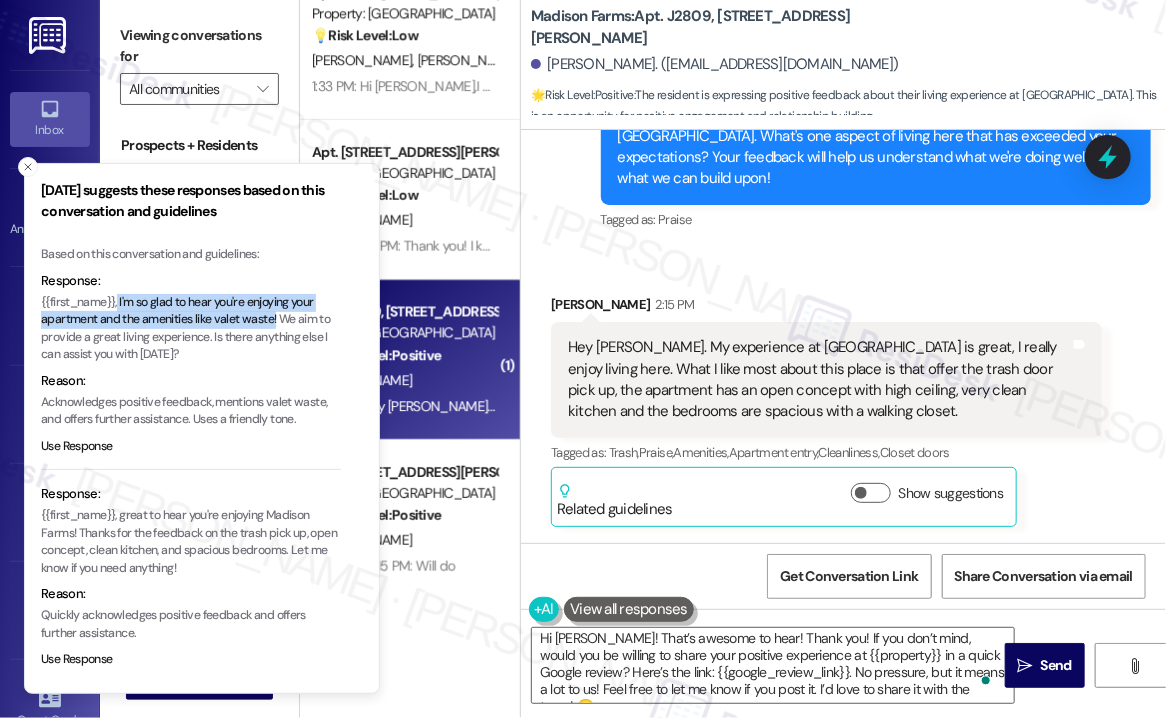 copy on "I'm so glad to hear you're enjoying your apartment and the amenities like valet waste!" 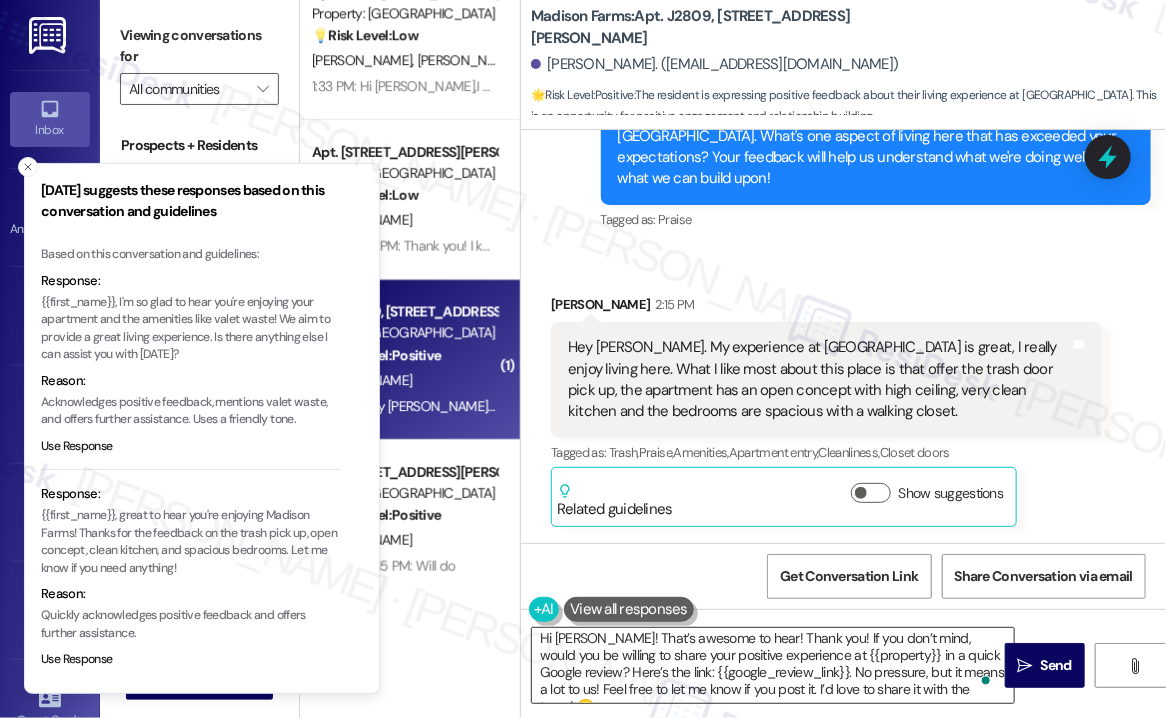 click on "Hi [PERSON_NAME]! That’s awesome to hear! Thank you! If you don’t mind, would you be willing to share your positive experience at {{property}} in a quick Google review? Here’s the link: {{google_review_link}}. No pressure, but it means a lot to us! Feel free to let me know if you post it. I’d love to share it with the team! 😊" at bounding box center [773, 665] 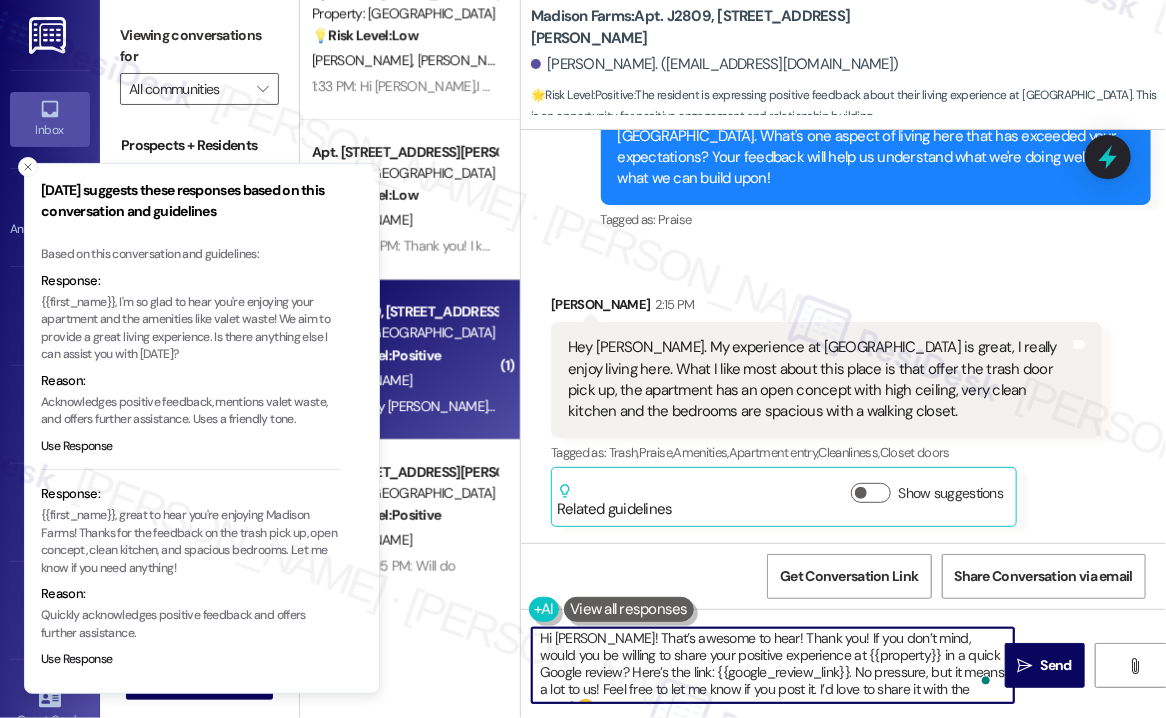 scroll, scrollTop: 0, scrollLeft: 0, axis: both 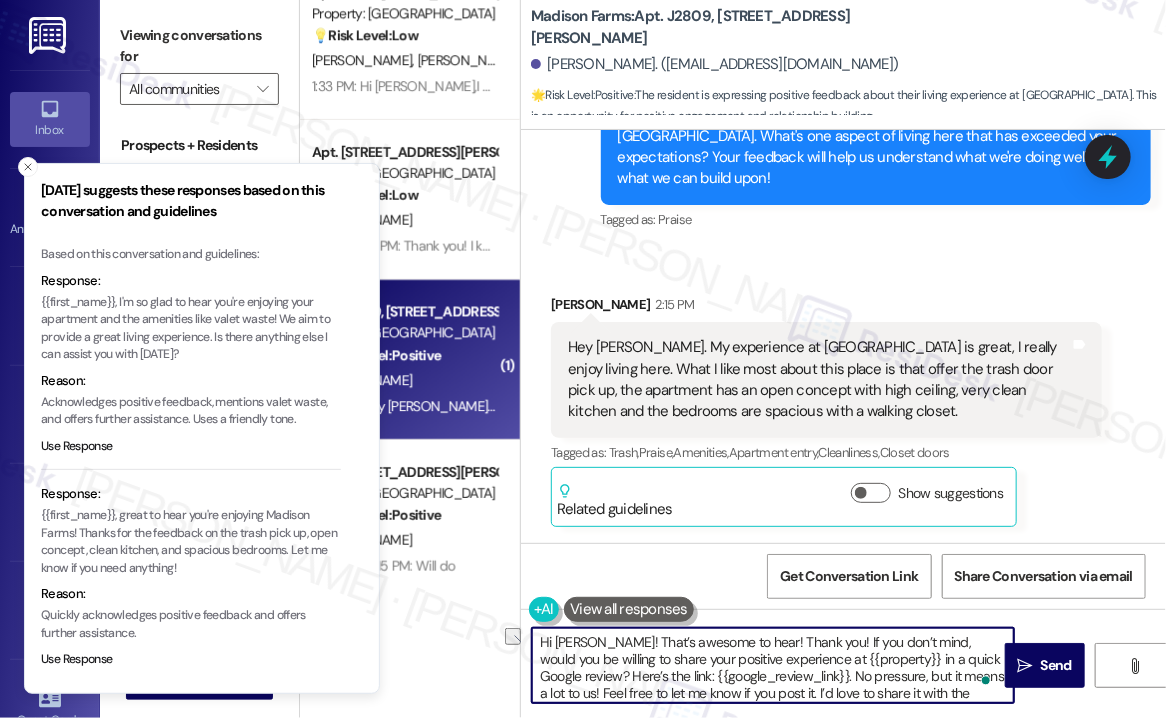 drag, startPoint x: 595, startPoint y: 637, endPoint x: 738, endPoint y: 631, distance: 143.12582 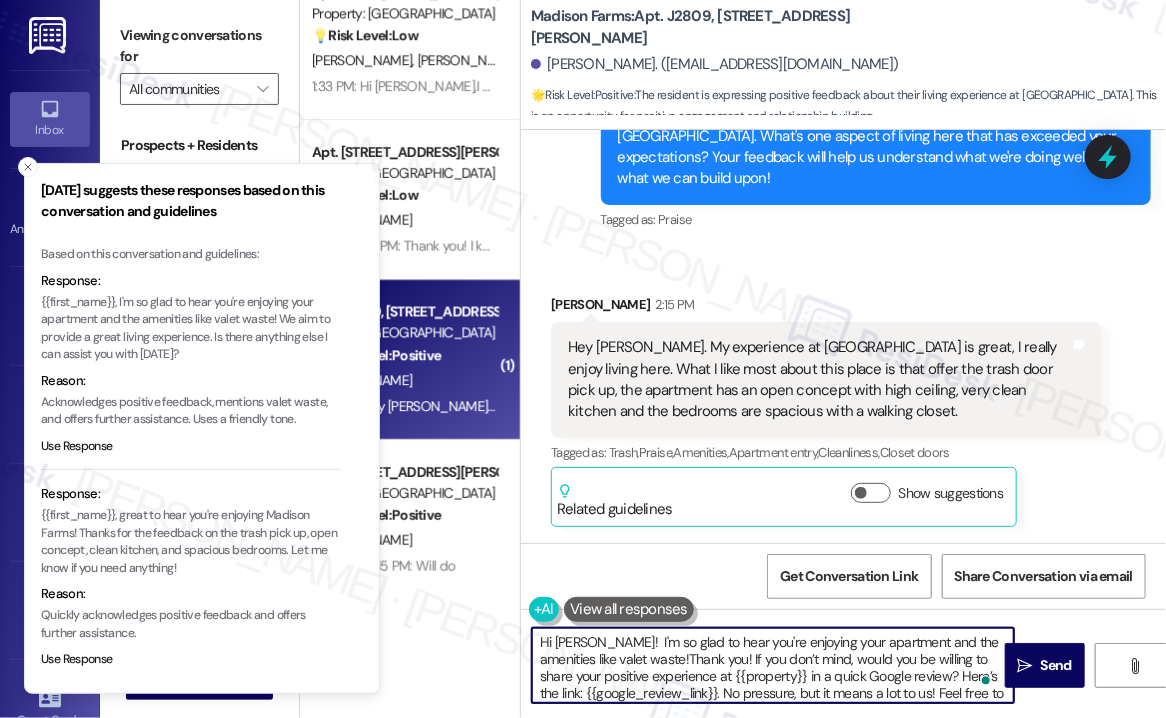 click on "Hi [PERSON_NAME]!  I'm so glad to hear you're enjoying your apartment and the amenities like valet waste!Thank you! If you don’t mind, would you be willing to share your positive experience at {{property}} in a quick Google review? Here’s the link: {{google_review_link}}. No pressure, but it means a lot to us! Feel free to let me know if you post it. I’d love to share it with the team! 😊" at bounding box center (773, 665) 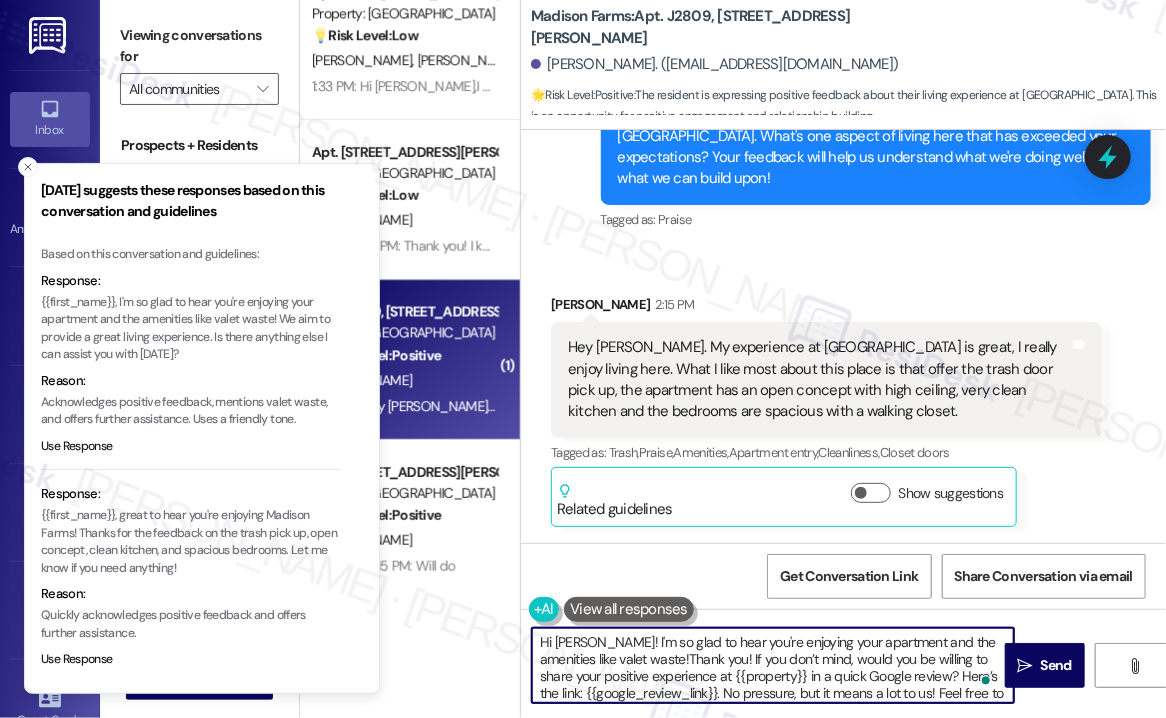 click on "Hi [PERSON_NAME]! I'm so glad to hear you're enjoying your apartment and the amenities like valet waste!Thank you! If you don’t mind, would you be willing to share your positive experience at {{property}} in a quick Google review? Here’s the link: {{google_review_link}}. No pressure, but it means a lot to us! Feel free to let me know if you post it. I’d love to share it with the team! 😊" at bounding box center (773, 665) 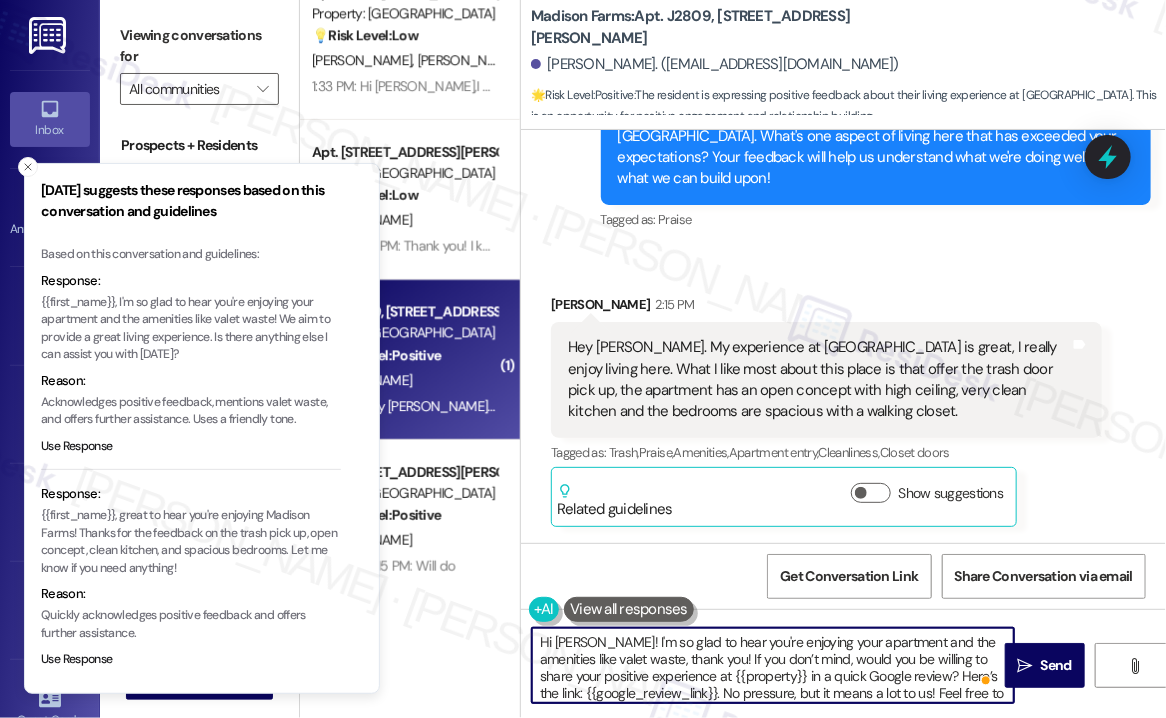 click on "Hi [PERSON_NAME]! I'm so glad to hear you're enjoying your apartment and the amenities like valet waste, thank you! If you don’t mind, would you be willing to share your positive experience at {{property}} in a quick Google review? Here’s the link: {{google_review_link}}. No pressure, but it means a lot to us! Feel free to let me know if you post it. I’d love to share it with the team! 😊" at bounding box center [773, 665] 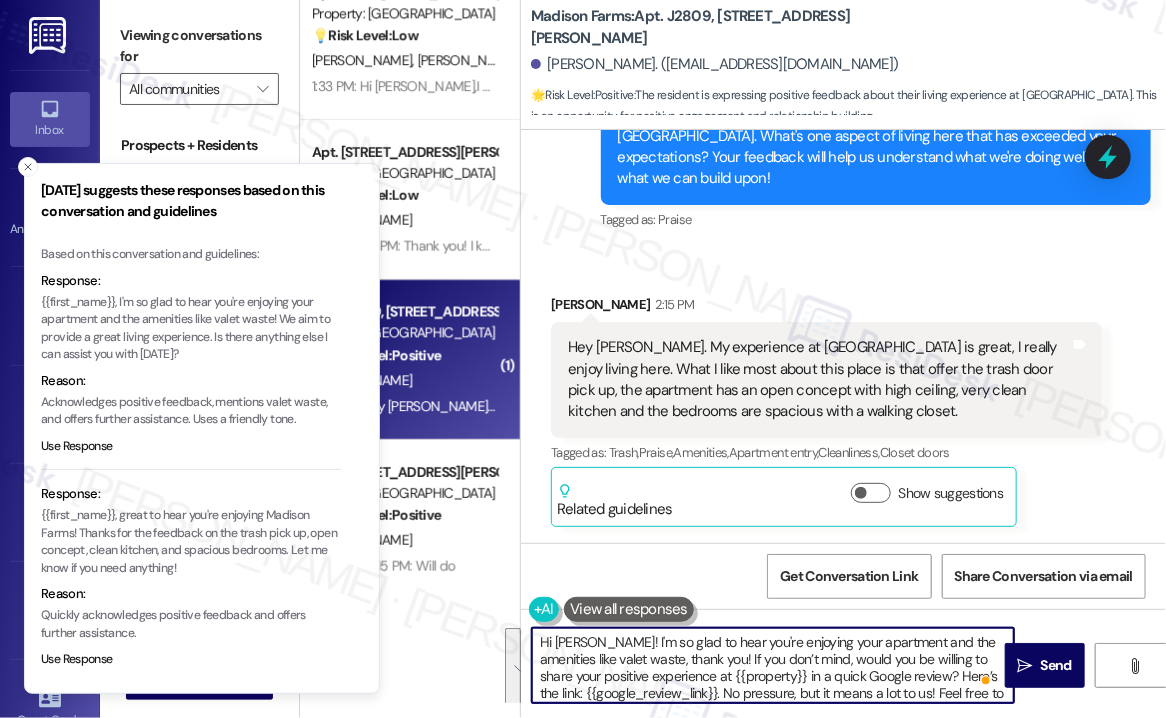 scroll, scrollTop: 21, scrollLeft: 0, axis: vertical 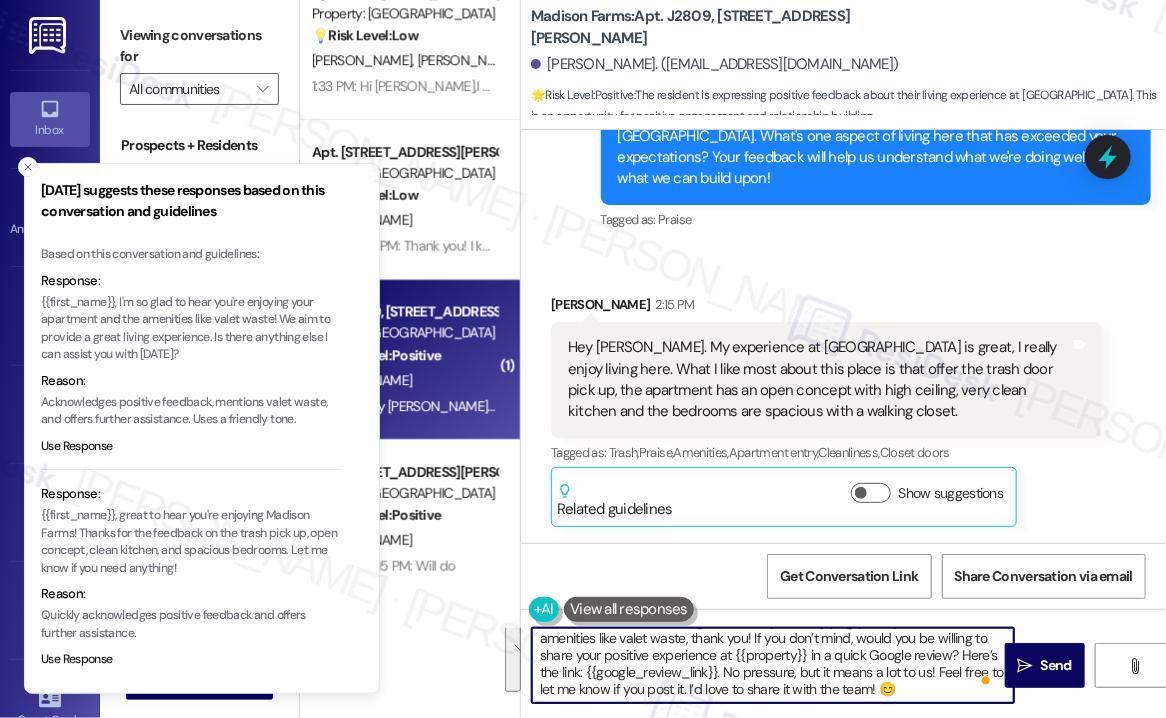click on "Hi [PERSON_NAME]! I'm so glad to hear you're enjoying your apartment and the amenities like valet waste, thank you! If you don’t mind, would you be willing to share your positive experience at {{property}} in a quick Google review? Here’s the link: {{google_review_link}}. No pressure, but it means a lot to us! Feel free to let me know if you post it. I’d love to share it with the team! 😊" at bounding box center [773, 665] 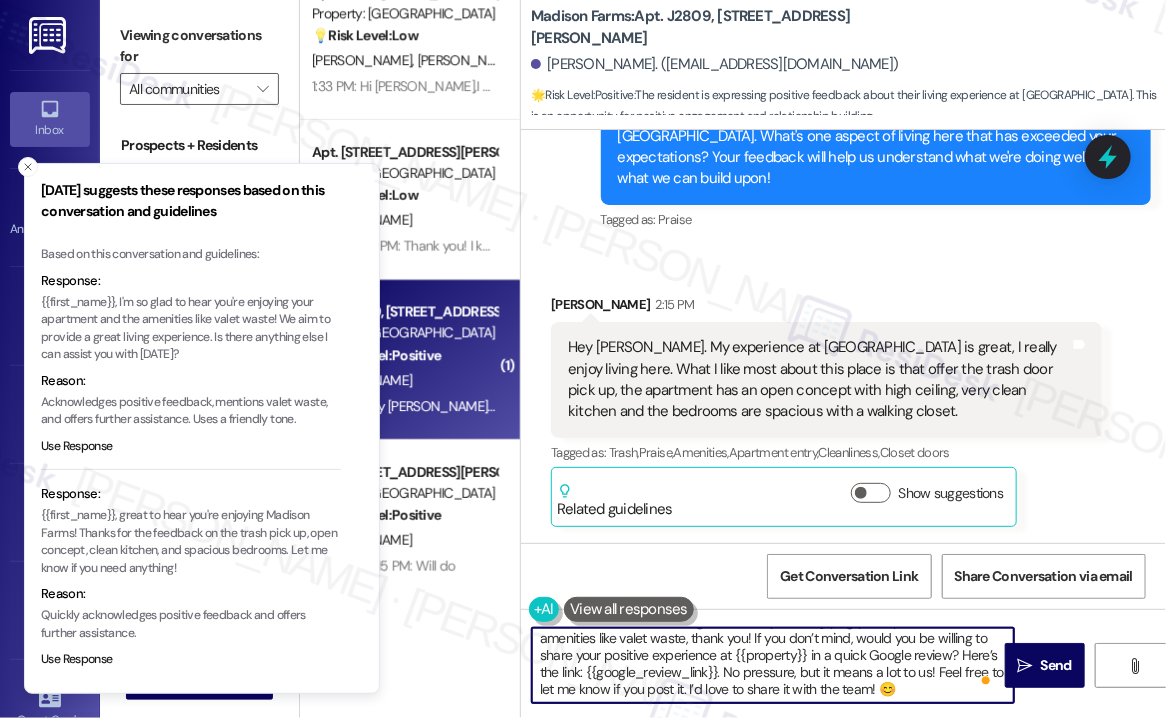 click on "Hi [PERSON_NAME]! I'm so glad to hear you're enjoying your apartment and the amenities like valet waste, thank you! If you don’t mind, would you be willing to share your positive experience at {{property}} in a quick Google review? Here’s the link: {{google_review_link}}. No pressure, but it means a lot to us! Feel free to let me know if you post it. I’d love to share it with the team! 😊" at bounding box center (773, 665) 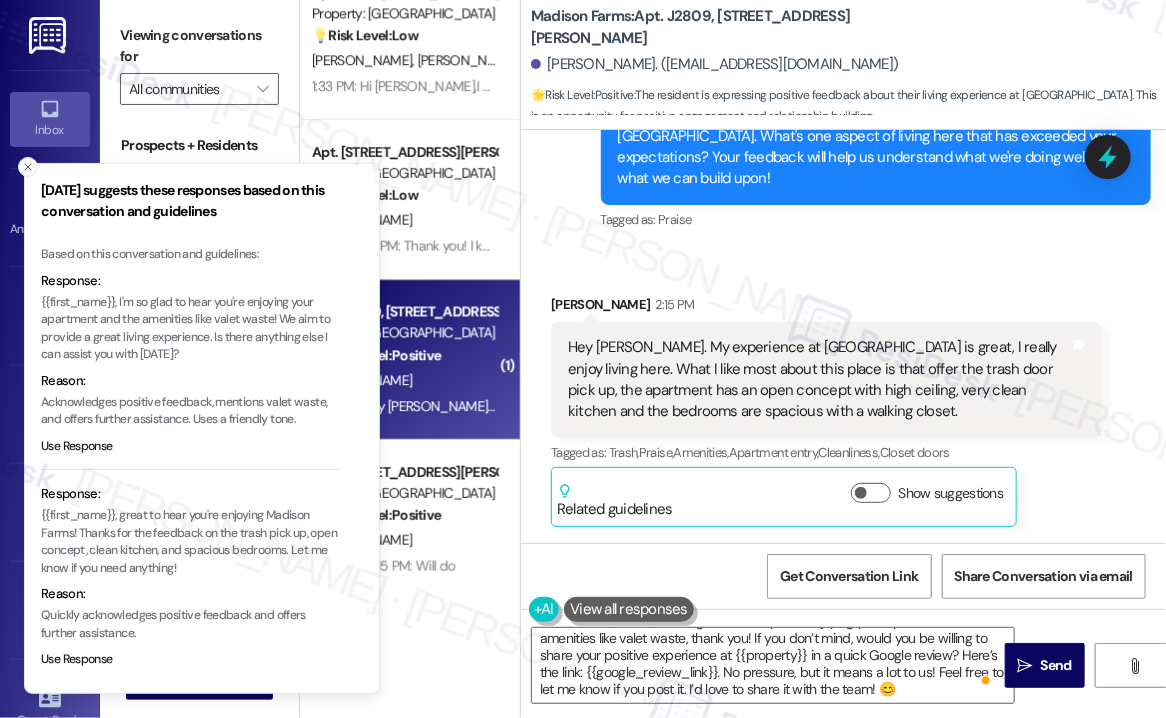 click at bounding box center (28, 167) 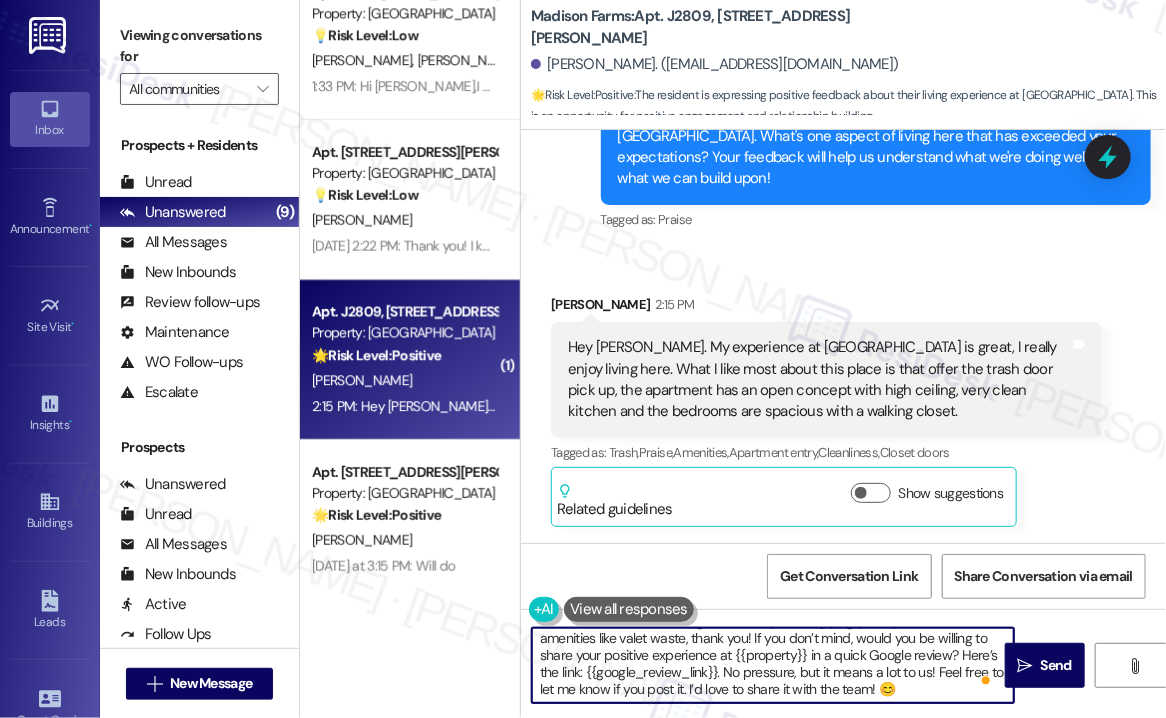 click on "Hi [PERSON_NAME]! I'm so glad to hear you're enjoying your apartment and the amenities like valet waste, thank you! If you don’t mind, would you be willing to share your positive experience at {{property}} in a quick Google review? Here’s the link: {{google_review_link}}. No pressure, but it means a lot to us! Feel free to let me know if you post it. I’d love to share it with the team! 😊" at bounding box center (773, 665) 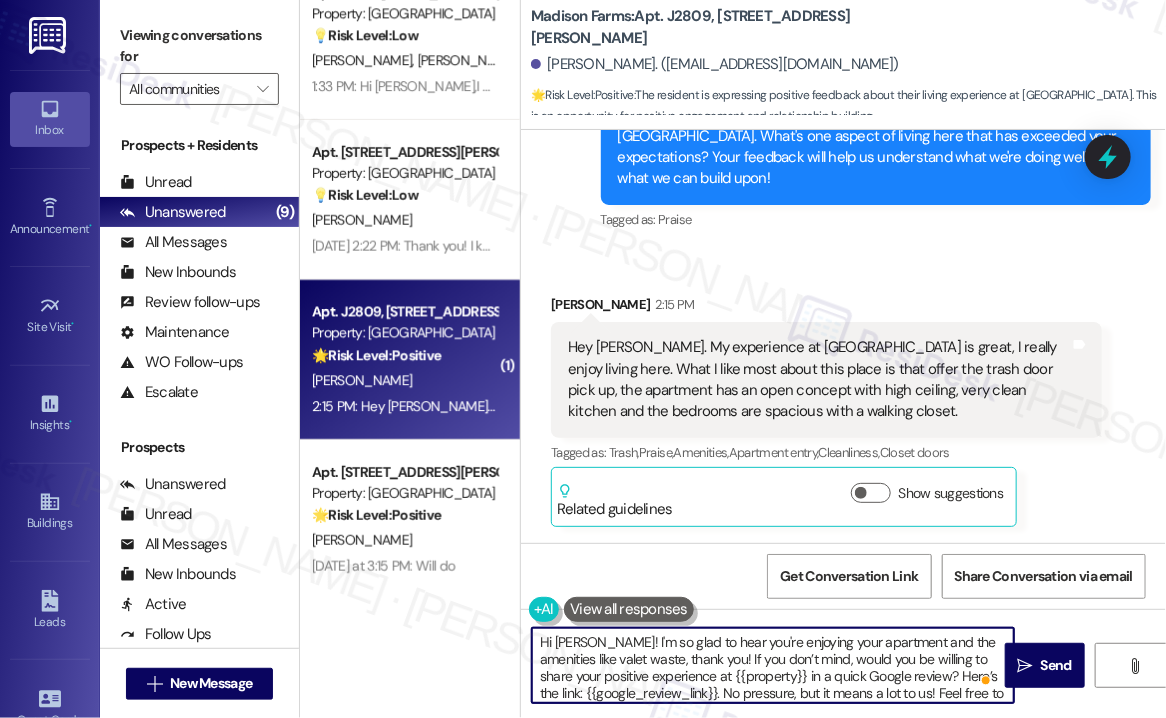 click on "Hi [PERSON_NAME]! I'm so glad to hear you're enjoying your apartment and the amenities like valet waste, thank you! If you don’t mind, would you be willing to share your positive experience at {{property}} in a quick Google review? Here’s the link: {{google_review_link}}. No pressure, but it means a lot to us! Feel free to let me know if you post it. I’d love to share it with the team! 😊" at bounding box center (773, 665) 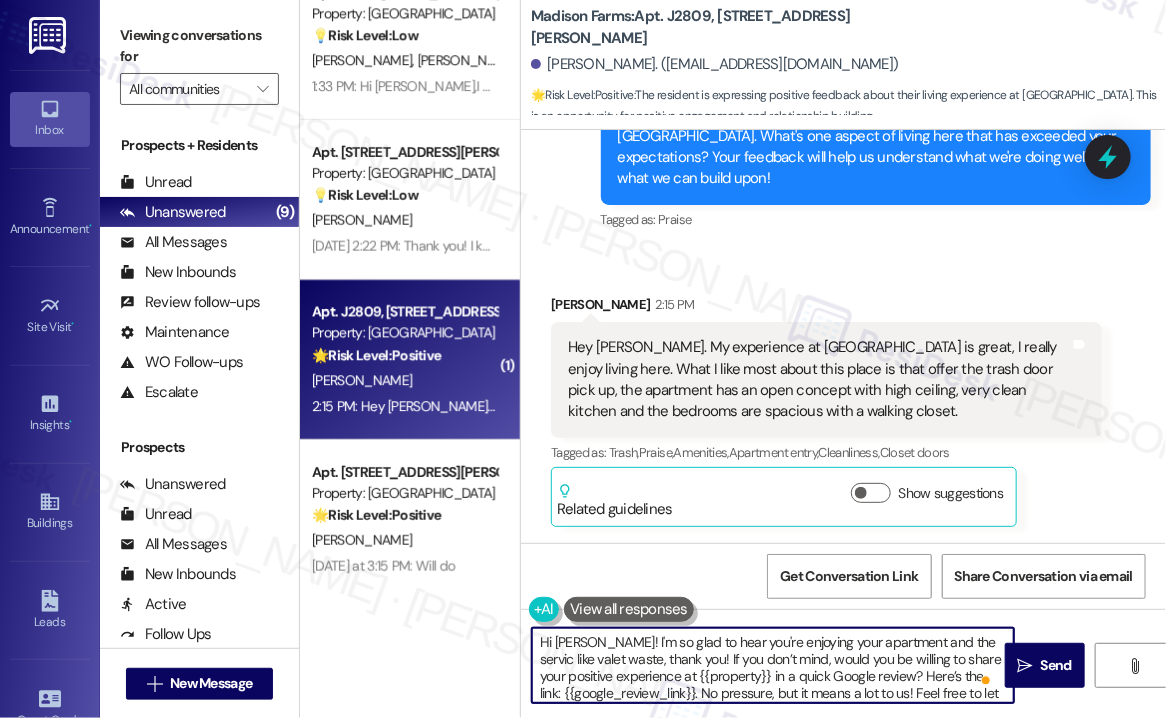 type on "Hi [PERSON_NAME]! I'm so glad to hear you're enjoying your apartment and the service like valet waste, thank you! If you don’t mind, would you be willing to share your positive experience at {{property}} in a quick Google review? Here’s the link: {{google_review_link}}. No pressure, but it means a lot to us! Feel free to let me know if you post it. I’d love to share it with the team! 😊" 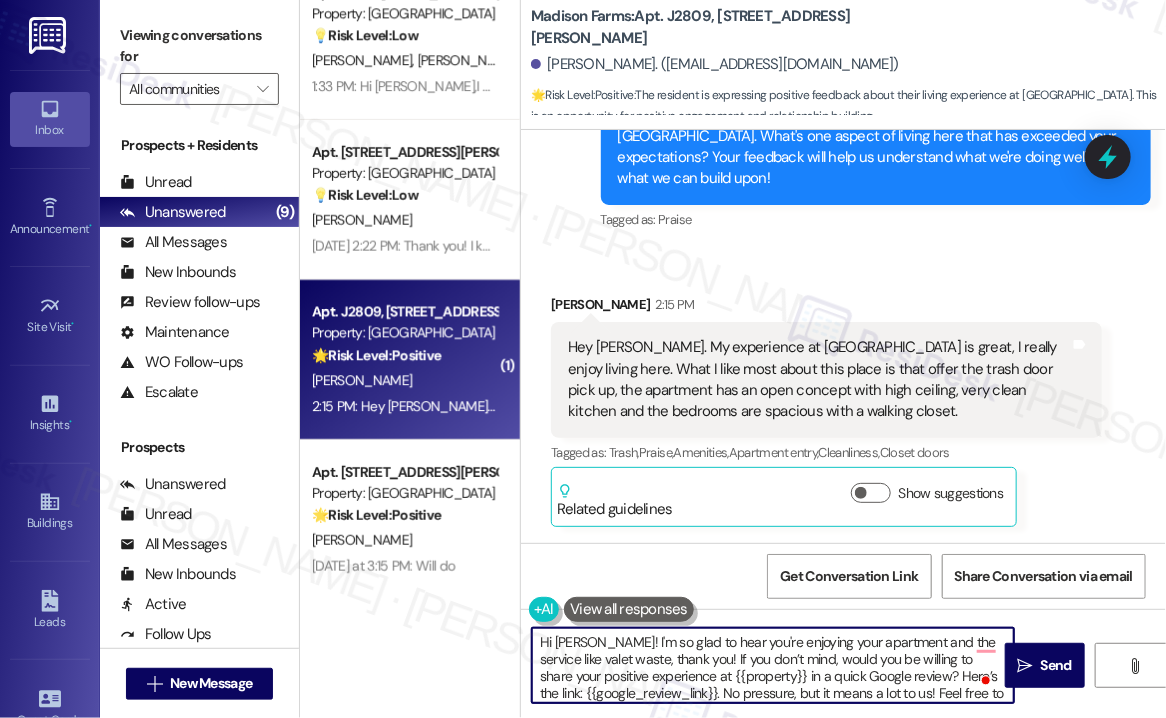 click on "Hi [PERSON_NAME]! I'm so glad to hear you're enjoying your apartment and the service like valet waste, thank you! If you don’t mind, would you be willing to share your positive experience at {{property}} in a quick Google review? Here’s the link: {{google_review_link}}. No pressure, but it means a lot to us! Feel free to let me know if you post it. I’d love to share it with the team! 😊" at bounding box center [773, 665] 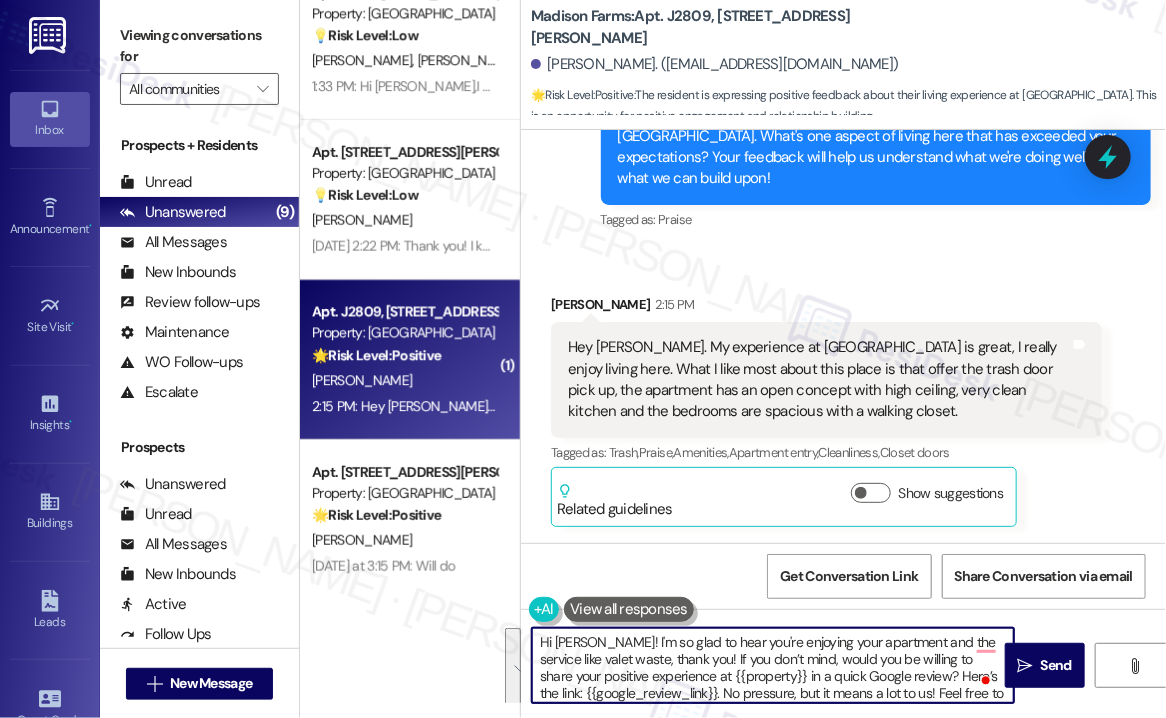 scroll, scrollTop: 16, scrollLeft: 0, axis: vertical 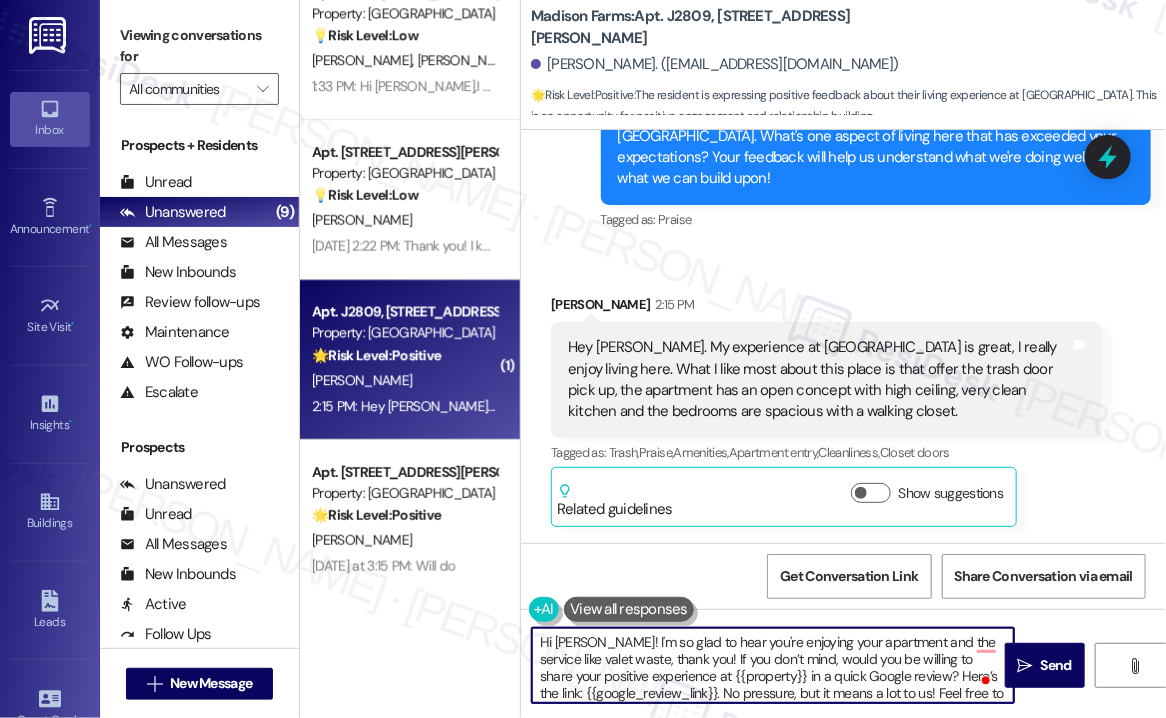 click on "Hi [PERSON_NAME]! I'm so glad to hear you're enjoying your apartment and the service like valet waste, thank you! If you don’t mind, would you be willing to share your positive experience at {{property}} in a quick Google review? Here’s the link: {{google_review_link}}. No pressure, but it means a lot to us! Feel free to let me know if you post it. I’d love to share it with the team! 😊" at bounding box center [773, 665] 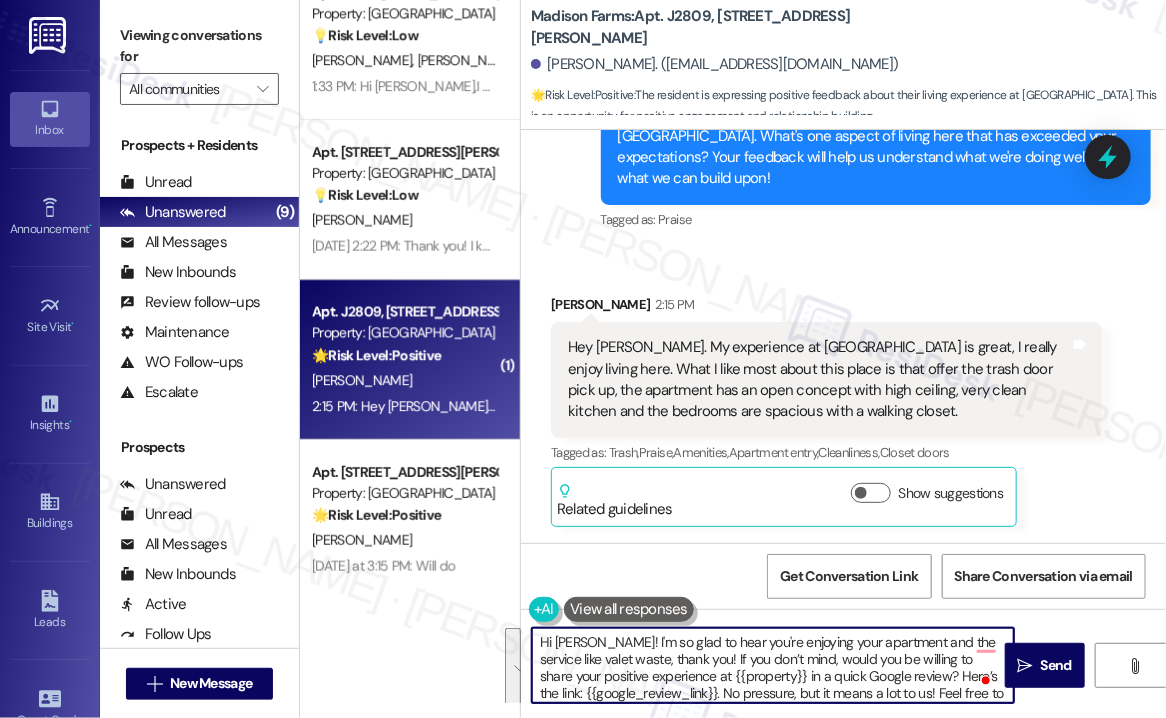 click on "Hi [PERSON_NAME]! I'm so glad to hear you're enjoying your apartment and the service like valet waste, thank you! If you don’t mind, would you be willing to share your positive experience at {{property}} in a quick Google review? Here’s the link: {{google_review_link}}. No pressure, but it means a lot to us! Feel free to let me know if you post it. I’d love to share it with the team! 😊" at bounding box center (773, 665) 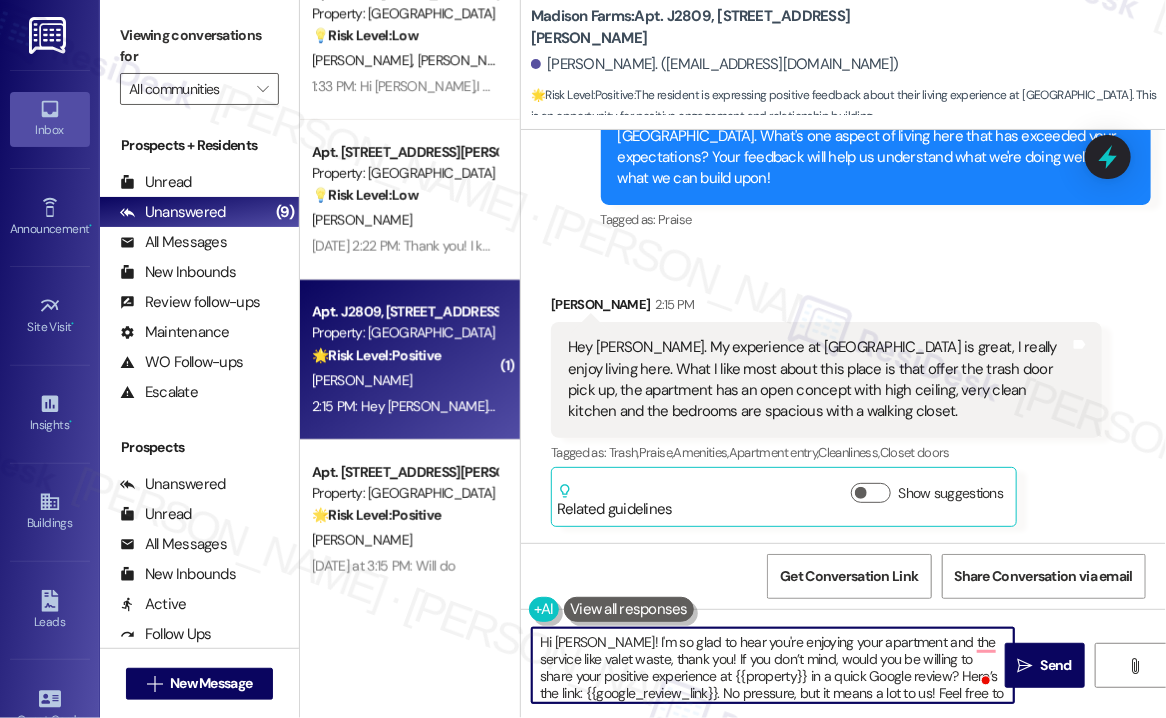 click on "Hi [PERSON_NAME]! I'm so glad to hear you're enjoying your apartment and the service like valet waste, thank you! If you don’t mind, would you be willing to share your positive experience at {{property}} in a quick Google review? Here’s the link: {{google_review_link}}. No pressure, but it means a lot to us! Feel free to let me know if you post it. I’d love to share it with the team! 😊" at bounding box center (773, 665) 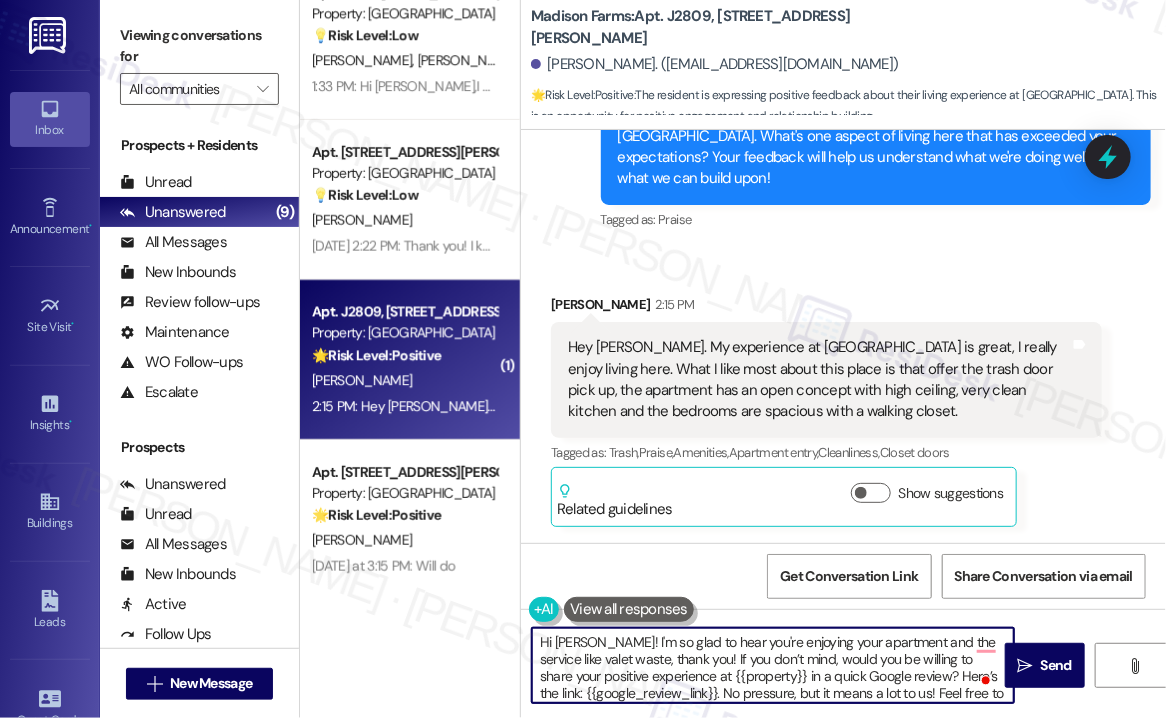 click on "Hi [PERSON_NAME]! I'm so glad to hear you're enjoying your apartment and the service like valet waste, thank you! If you don’t mind, would you be willing to share your positive experience at {{property}} in a quick Google review? Here’s the link: {{google_review_link}}. No pressure, but it means a lot to us! Feel free to let me know if you post it. I’d love to share it with the team! 😊" at bounding box center (773, 665) 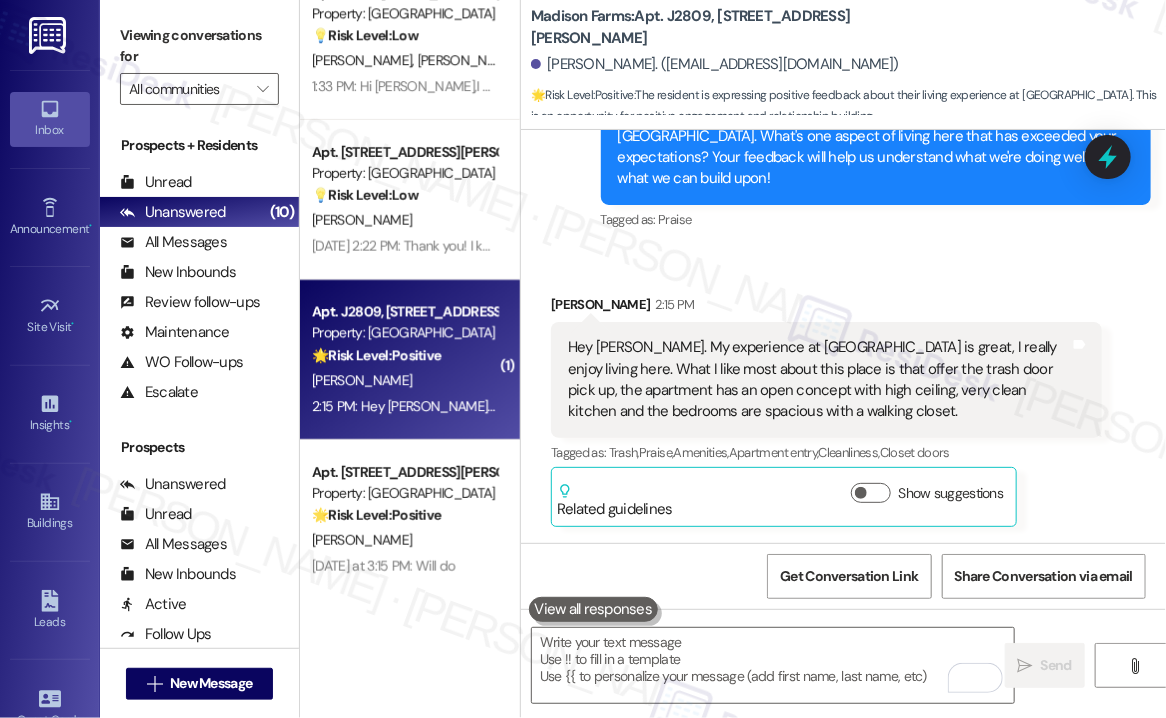 click on "Viewing conversations for" at bounding box center [199, 46] 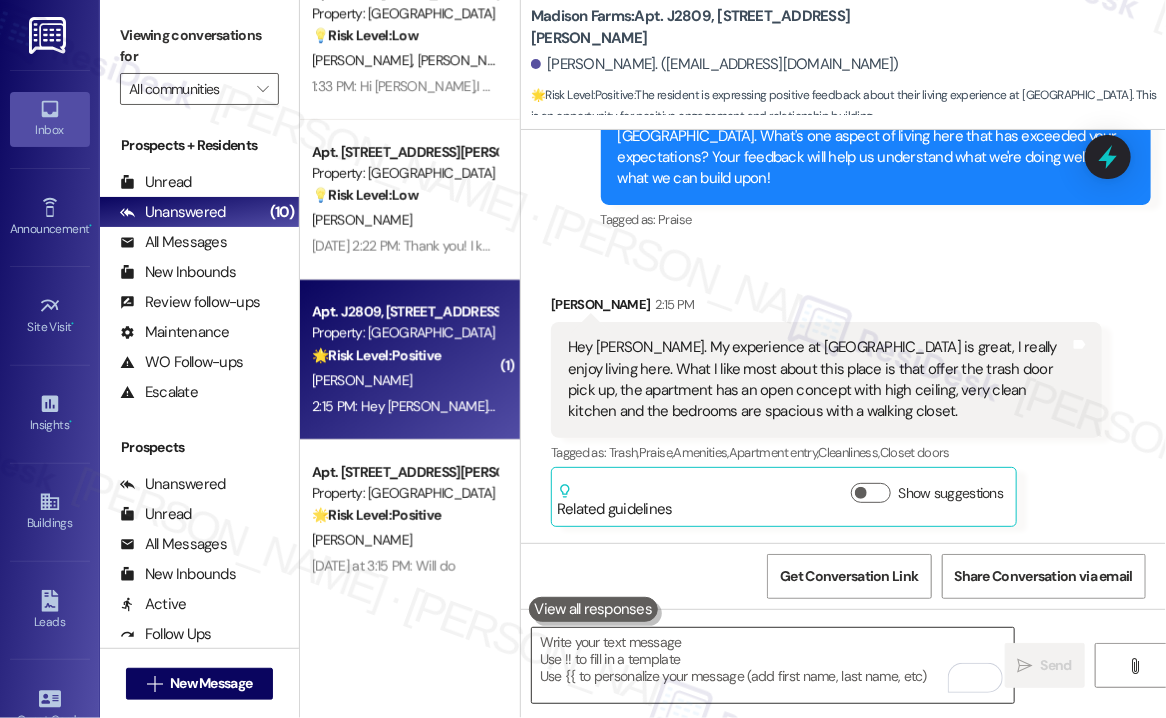 click at bounding box center (773, 665) 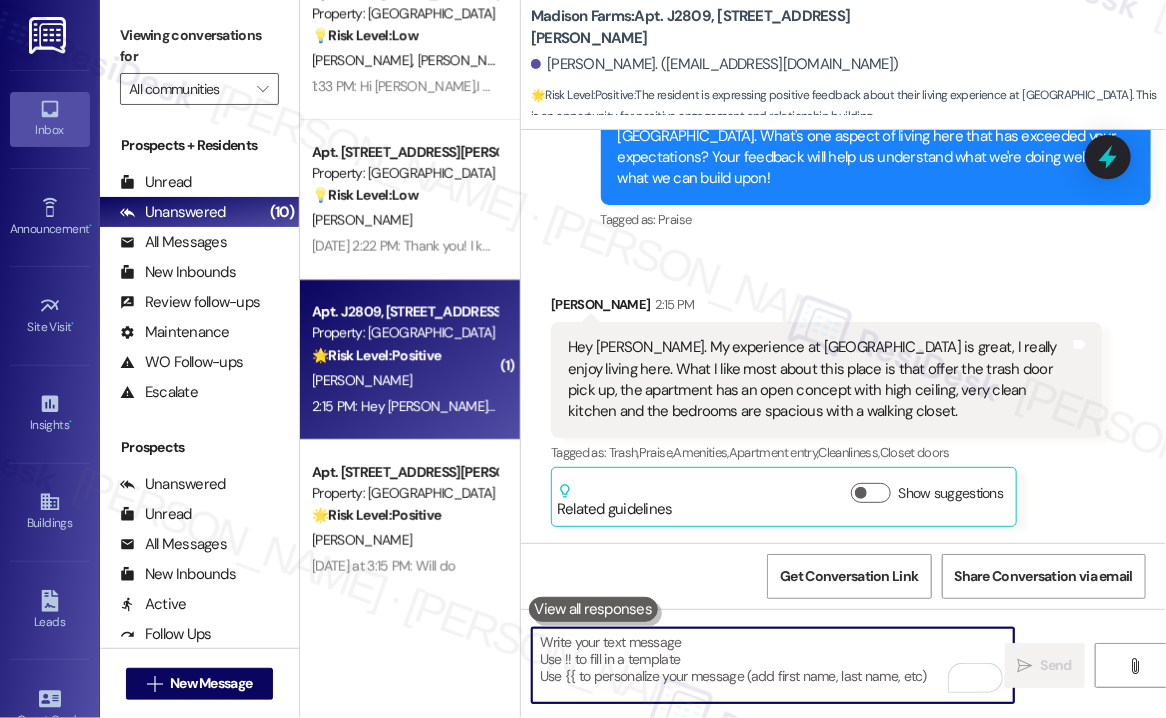 paste on "Hi [PERSON_NAME]! I’m so glad to hear you’re enjoying your apartment and services like valet waste—thank you for the kind words! If you don’t mind, would you be open to sharing your experience at {{property}} in a quick Google review? Here’s the link: {{google_review_link}}.
No pressure at all, but it would really mean a lot to us. If you do post one, feel free to let me know—I’d love to share it with the team! 😊" 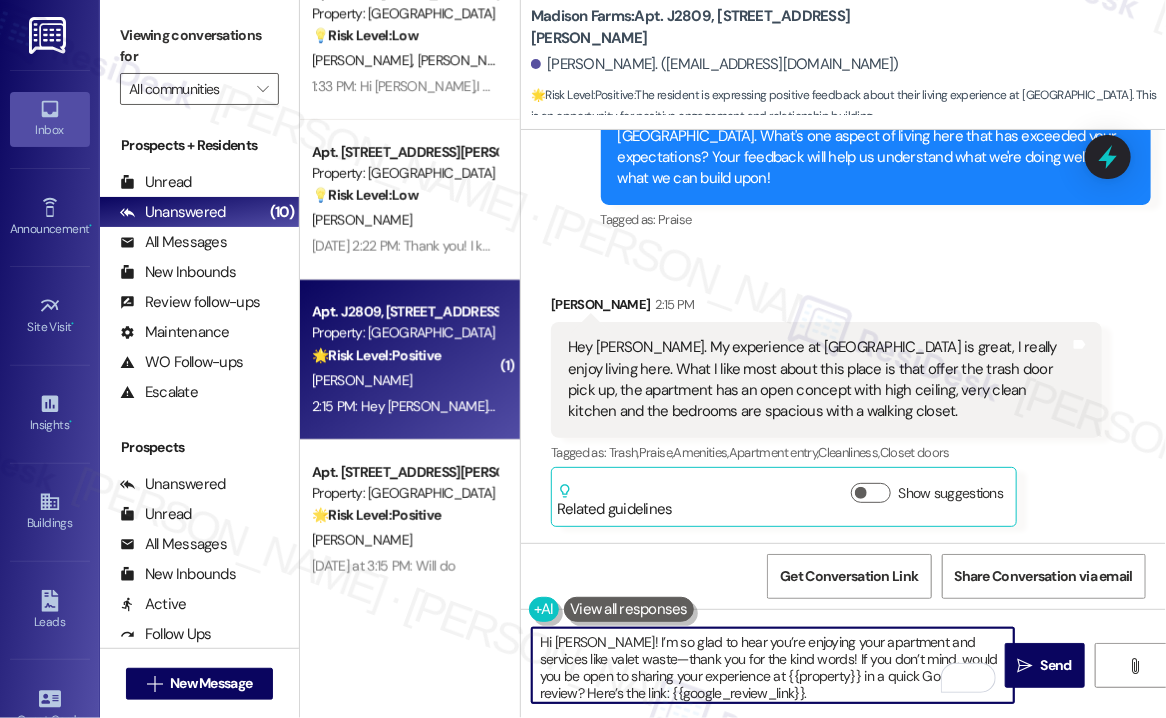 scroll, scrollTop: 50, scrollLeft: 0, axis: vertical 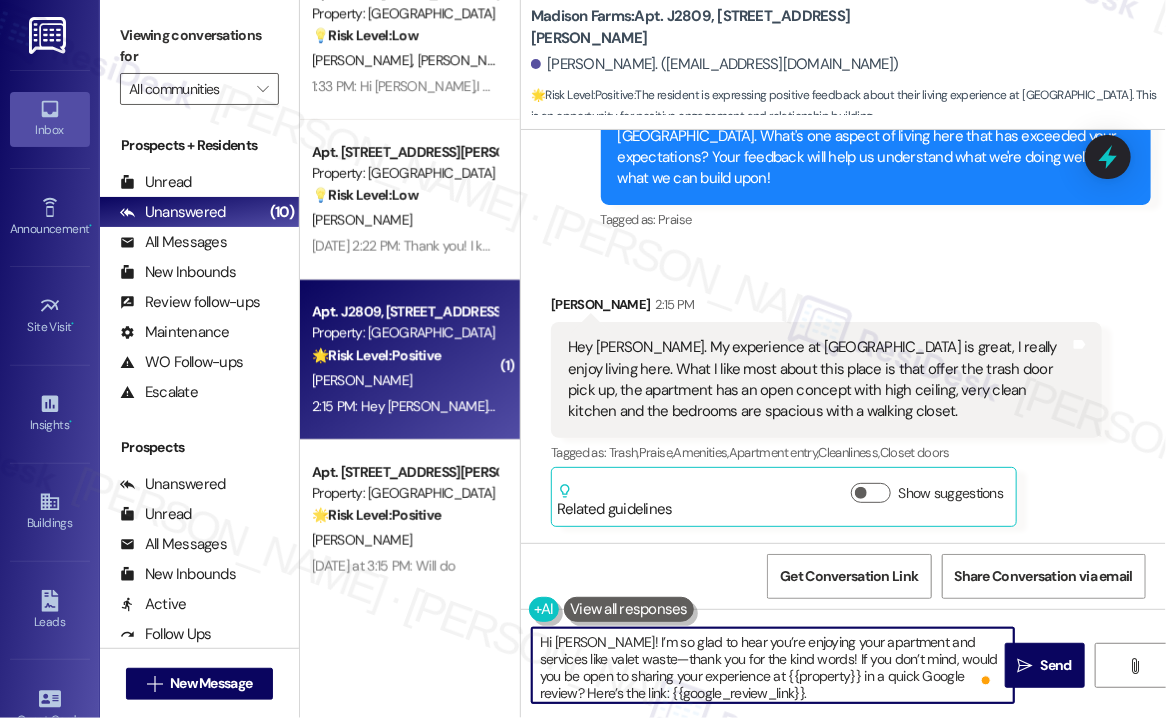 click on "Hi [PERSON_NAME]! I’m so glad to hear you’re enjoying your apartment and services like valet waste—thank you for the kind words! If you don’t mind, would you be open to sharing your experience at {{property}} in a quick Google review? Here’s the link: {{google_review_link}}.
No pressure at all, but it would really mean a lot to us. If you do post one, feel free to let me know—I’d love to share it with the team! 😊" at bounding box center [773, 665] 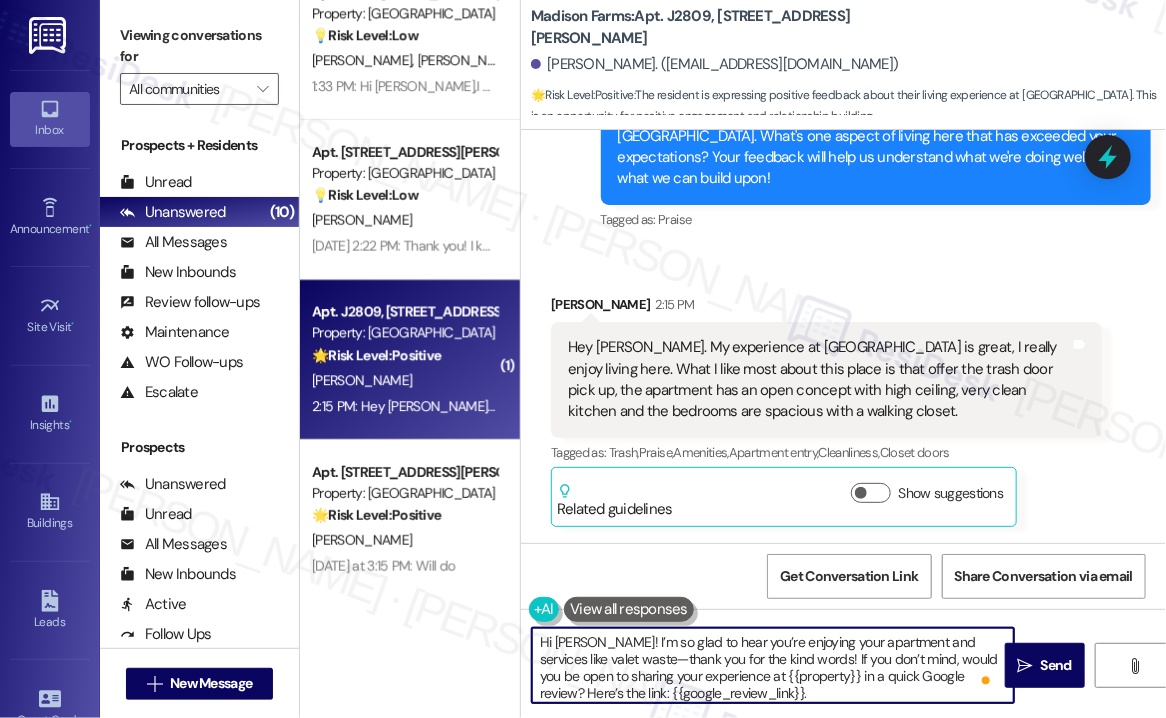 click on "Hi [PERSON_NAME]! I’m so glad to hear you’re enjoying your apartment and services like valet waste—thank you for the kind words! If you don’t mind, would you be open to sharing your experience at {{property}} in a quick Google review? Here’s the link: {{google_review_link}}.
No pressure at all, but it would really mean a lot to us. If you do post one, feel free to let me know—I’d love to share it with the team! 😊" at bounding box center (773, 665) 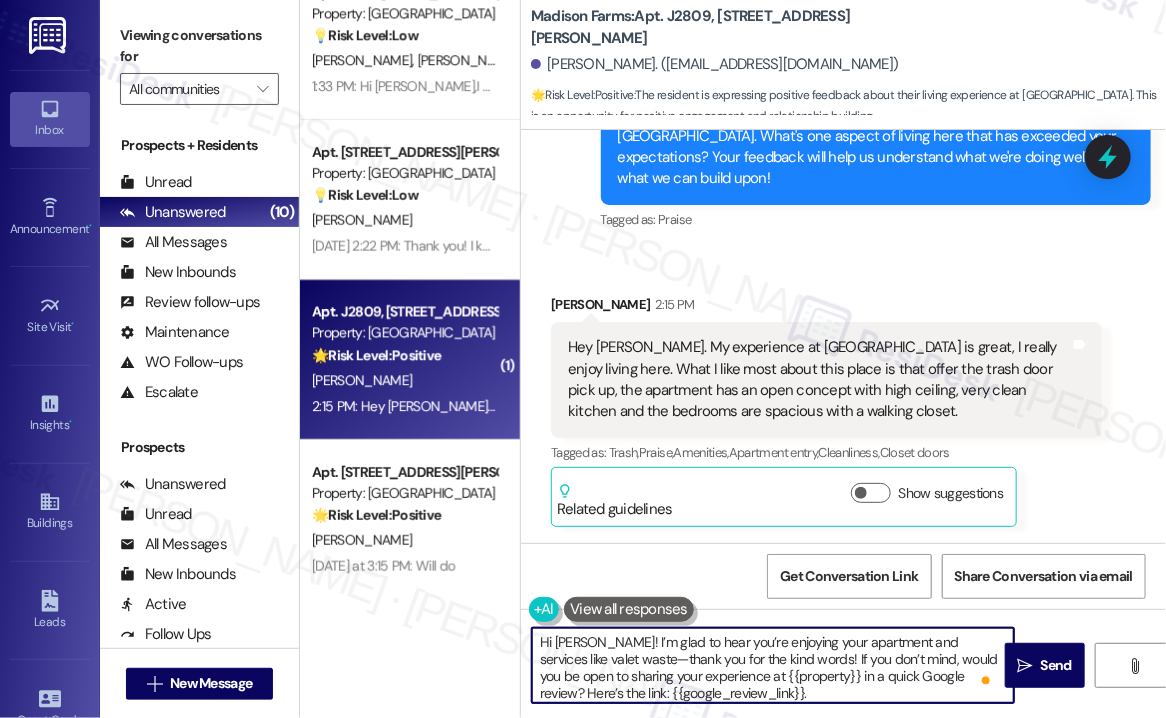 click on "Hi [PERSON_NAME]! I’m glad to hear you’re enjoying your apartment and services like valet waste—thank you for the kind words! If you don’t mind, would you be open to sharing your experience at {{property}} in a quick Google review? Here’s the link: {{google_review_link}}.
No pressure at all, but it would really mean a lot to us. If you do post one, feel free to let me know—I’d love to share it with the team! 😊" at bounding box center [773, 665] 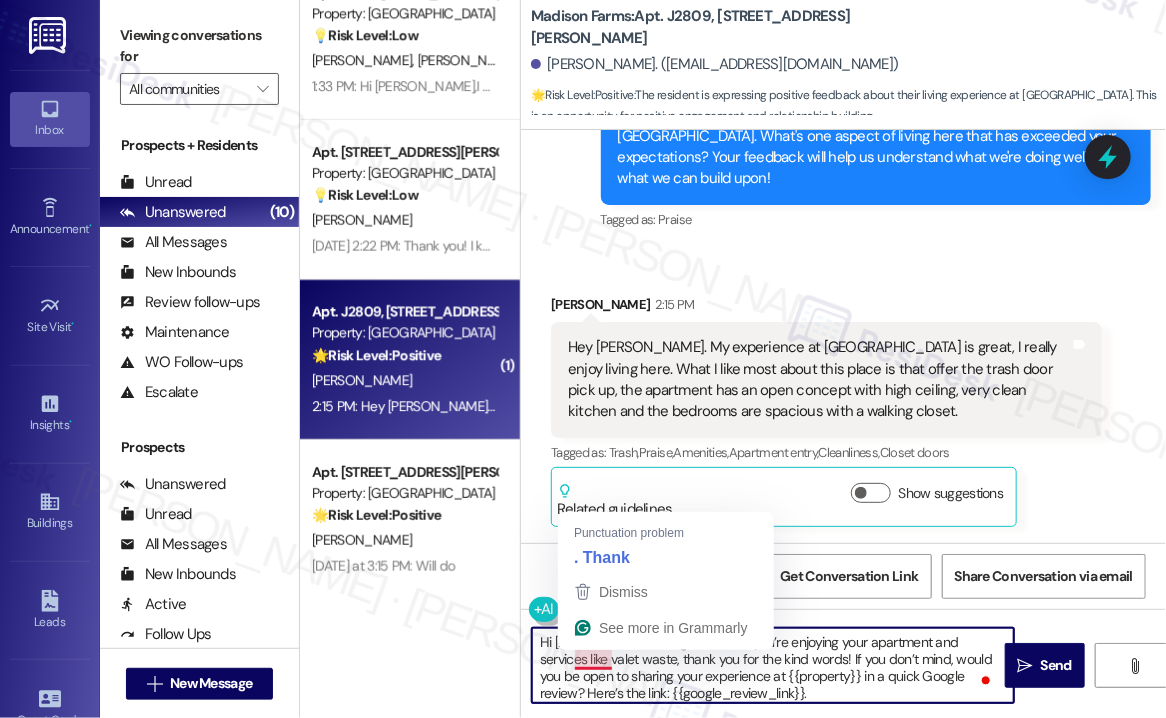 click on "Hi [PERSON_NAME]! I’m glad to hear you’re enjoying your apartment and services like valet waste, thank you for the kind words! If you don’t mind, would you be open to sharing your experience at {{property}} in a quick Google review? Here’s the link: {{google_review_link}}.
No pressure at all, but it would really mean a lot to us. If you do post one, feel free to let me know—I’d love to share it with the team! 😊" at bounding box center [773, 665] 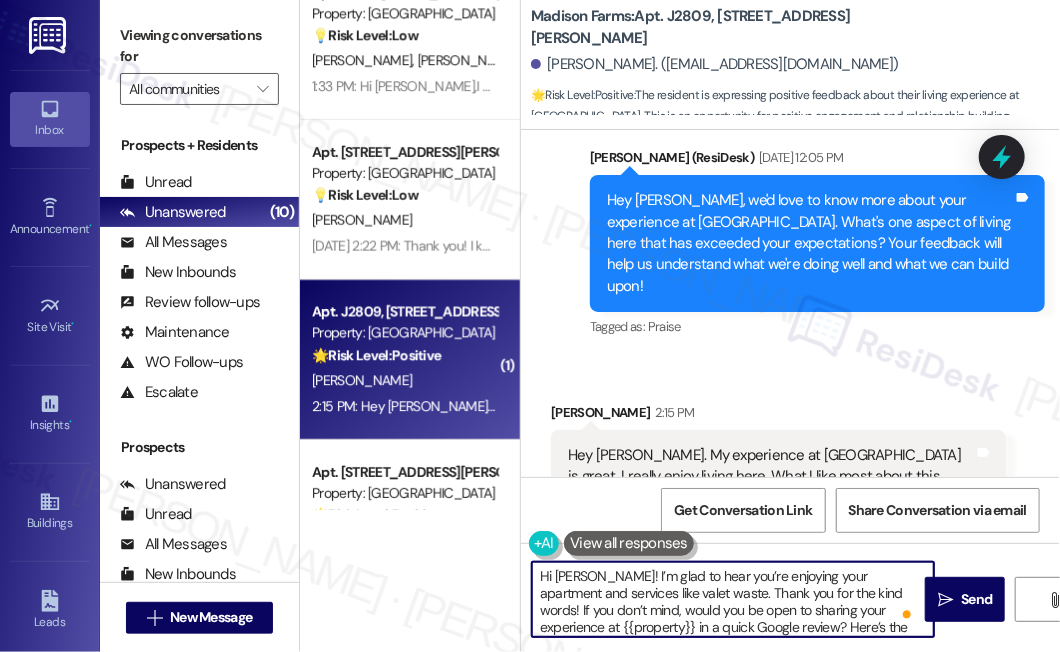 scroll, scrollTop: 200, scrollLeft: 0, axis: vertical 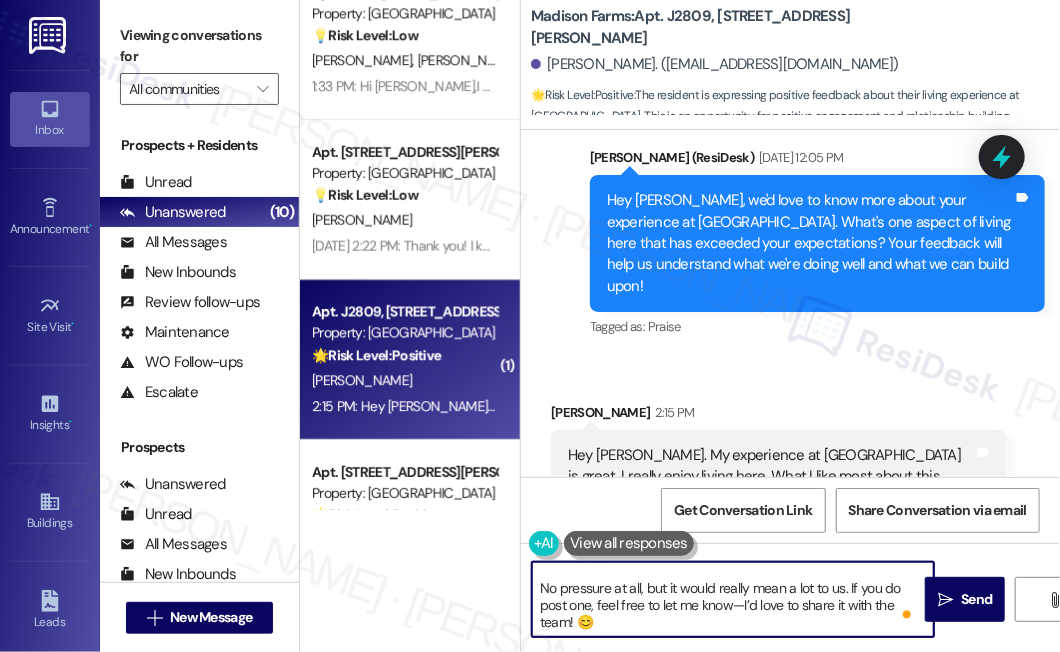 click on "Hi [PERSON_NAME]! I’m glad to hear you’re enjoying your apartment and services like valet waste. Thank you for the kind words! If you don’t mind, would you be open to sharing your experience at {{property}} in a quick Google review? Here’s the link: {{google_review_link}}.
No pressure at all, but it would really mean a lot to us. If you do post one, feel free to let me know—I’d love to share it with the team! 😊" at bounding box center [733, 599] 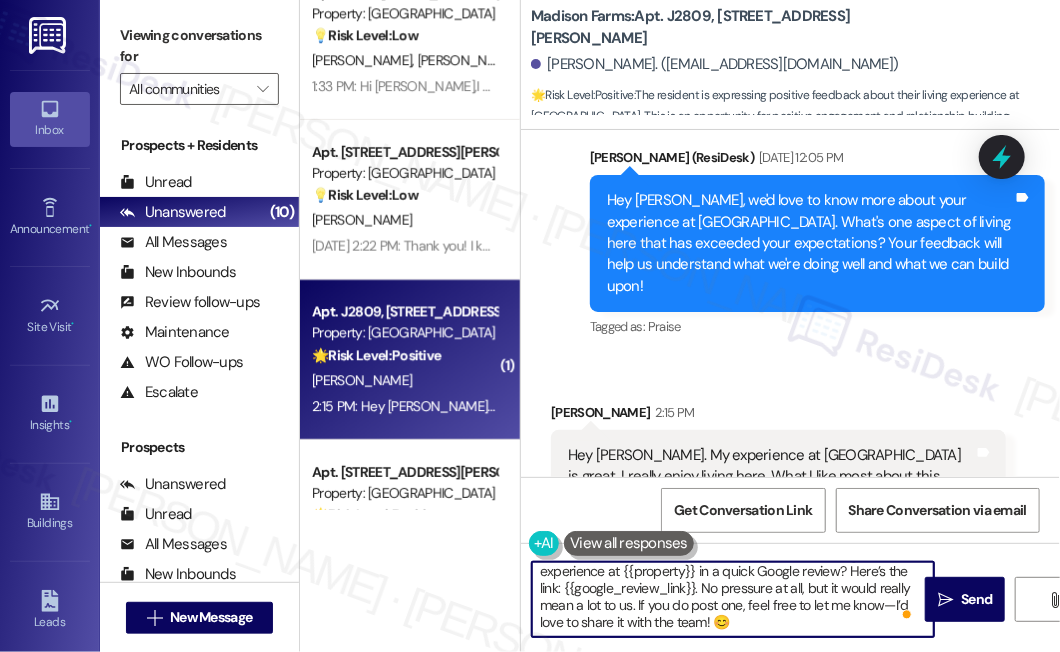 click on "Hi [PERSON_NAME]! I’m glad to hear you’re enjoying your apartment and services like valet waste. Thank you for the kind words! If you don’t mind, would you be open to sharing your experience at {{property}} in a quick Google review? Here’s the link: {{google_review_link}}. No pressure at all, but it would really mean a lot to us. If you do post one, feel free to let me know—I’d love to share it with the team! 😊" at bounding box center [733, 599] 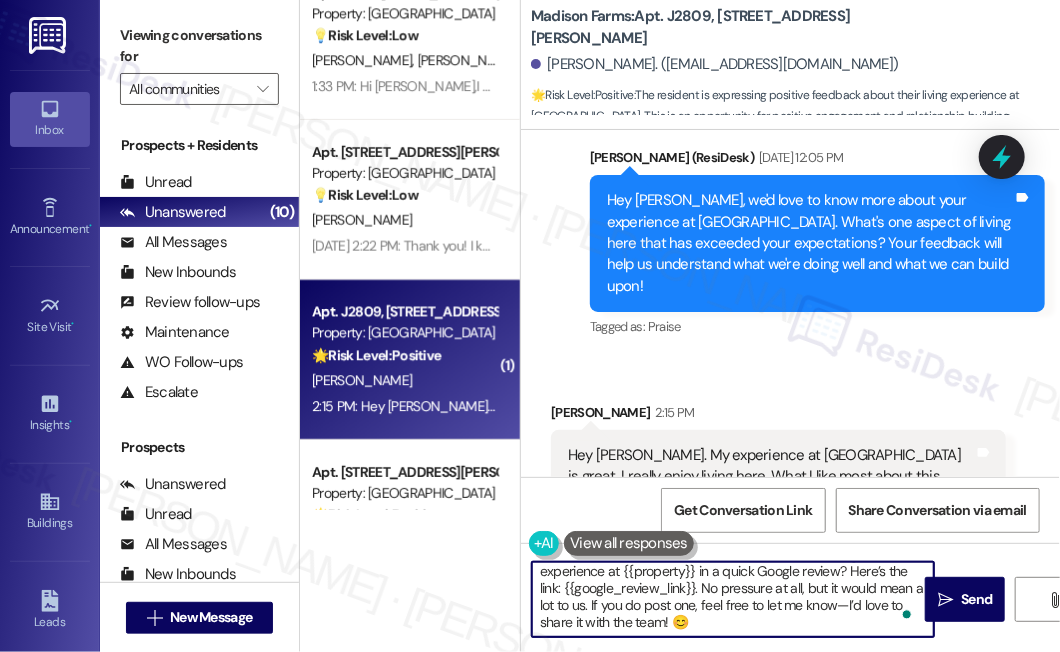 click on "Hi [PERSON_NAME]! I’m glad to hear you’re enjoying your apartment and services like valet waste. Thank you for the kind words! If you don’t mind, would you be open to sharing your experience at {{property}} in a quick Google review? Here’s the link: {{google_review_link}}. No pressure at all, but it would mean a lot to us. If you do post one, feel free to let me know—I’d love to share it with the team! 😊" at bounding box center (733, 599) 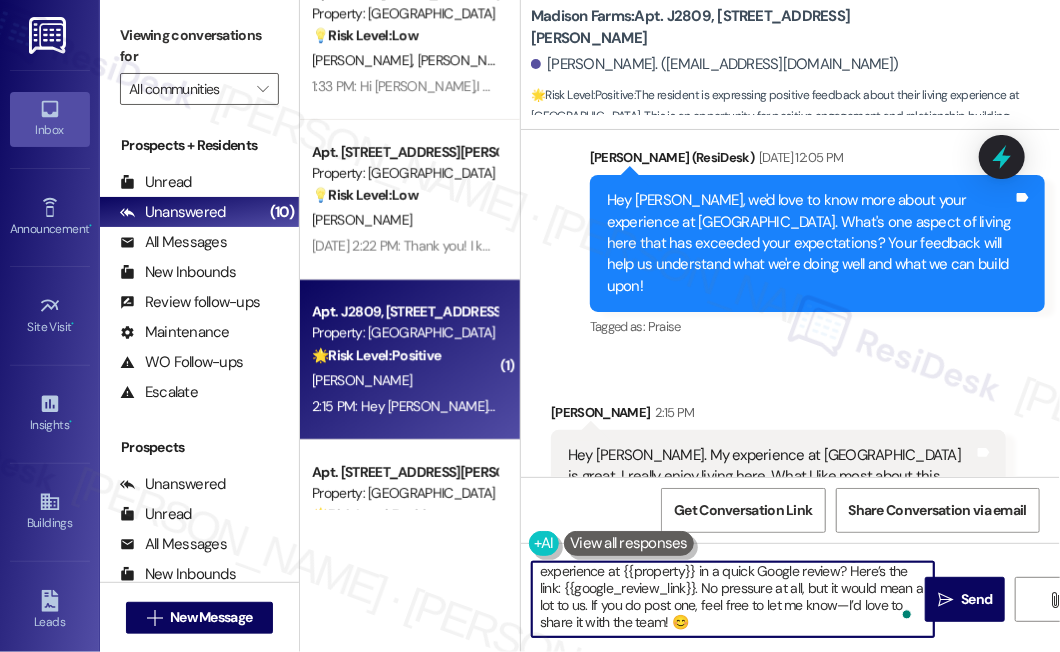 click on "Hi [PERSON_NAME]! I’m glad to hear you’re enjoying your apartment and services like valet waste. Thank you for the kind words! If you don’t mind, would you be open to sharing your experience at {{property}} in a quick Google review? Here’s the link: {{google_review_link}}. No pressure at all, but it would mean a lot to us. If you do post one, feel free to let me know—I’d love to share it with the team! 😊" at bounding box center [733, 599] 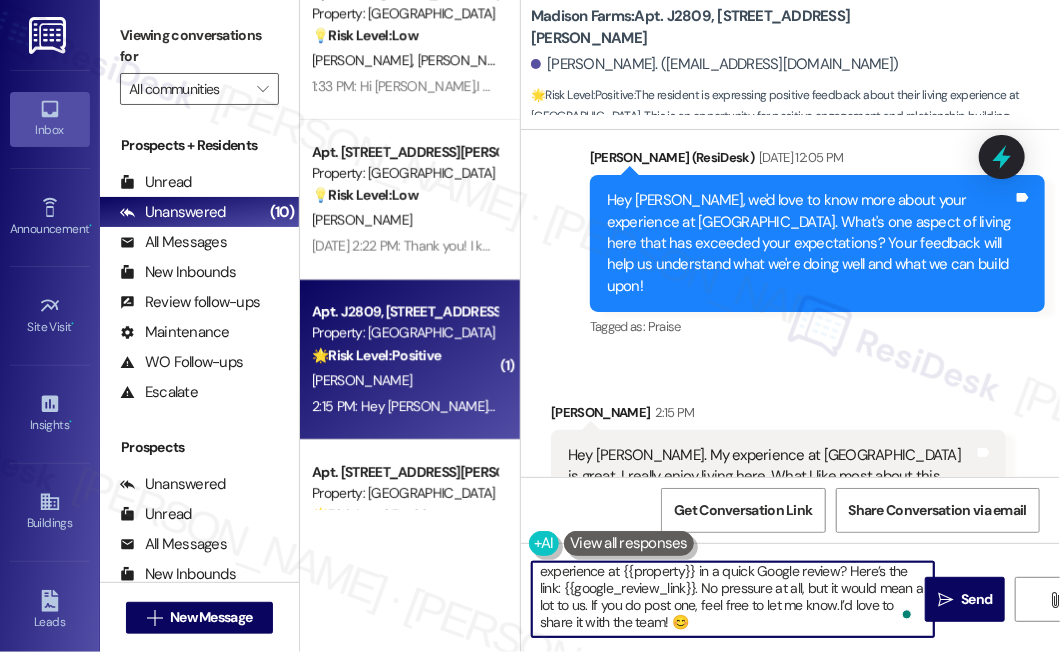 type on "Hi [PERSON_NAME]! I’m glad to hear you’re enjoying your apartment and services like valet waste. Thank you for the kind words! If you don’t mind, would you be open to sharing your experience at {{property}} in a quick Google review? Here’s the link: {{google_review_link}}. No pressure at all, but it would mean a lot to us. If you do post one, feel free to let me know. I’d love to share it with the team! 😊" 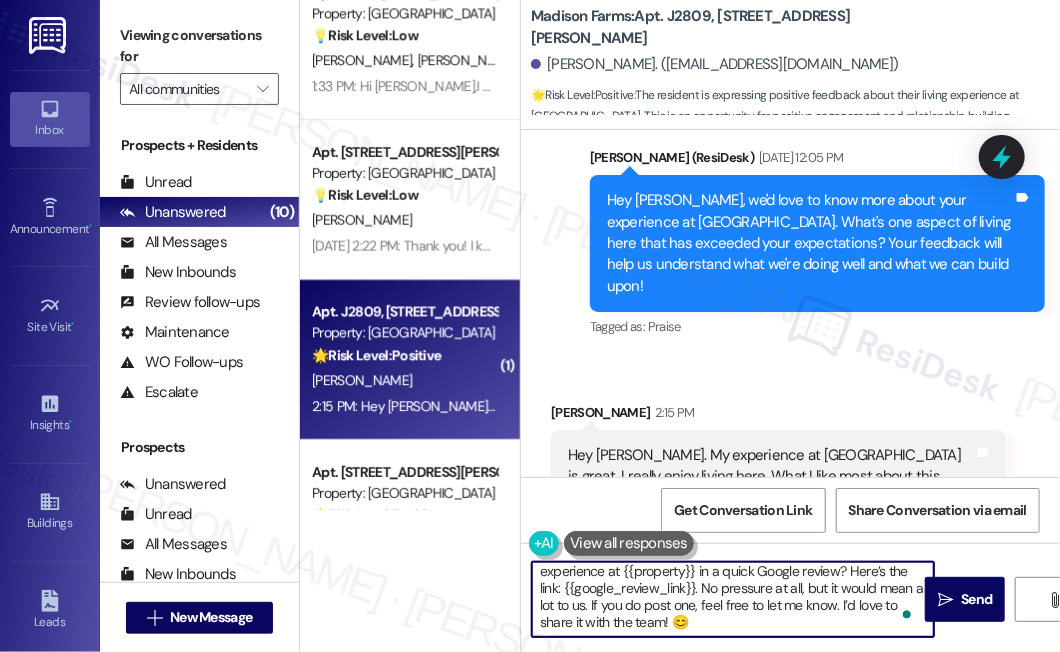 click on "Hi [PERSON_NAME]! I’m glad to hear you’re enjoying your apartment and services like valet waste. Thank you for the kind words! If you don’t mind, would you be open to sharing your experience at {{property}} in a quick Google review? Here’s the link: {{google_review_link}}. No pressure at all, but it would mean a lot to us. If you do post one, feel free to let me know. I’d love to share it with the team! 😊" at bounding box center [733, 599] 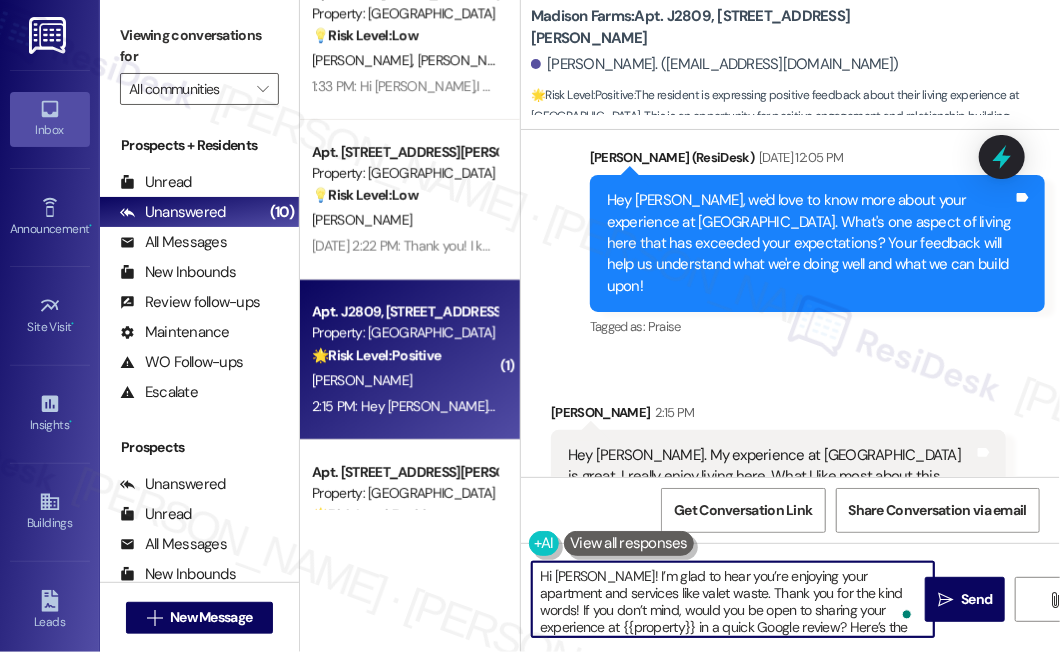 click on "Hi [PERSON_NAME]! I’m glad to hear you’re enjoying your apartment and services like valet waste. Thank you for the kind words! If you don’t mind, would you be open to sharing your experience at {{property}} in a quick Google review? Here’s the link: {{google_review_link}}. No pressure at all, but it would mean a lot to us. If you do post one, feel free to let me know. I’d love to share it with the team! 😊" at bounding box center [733, 599] 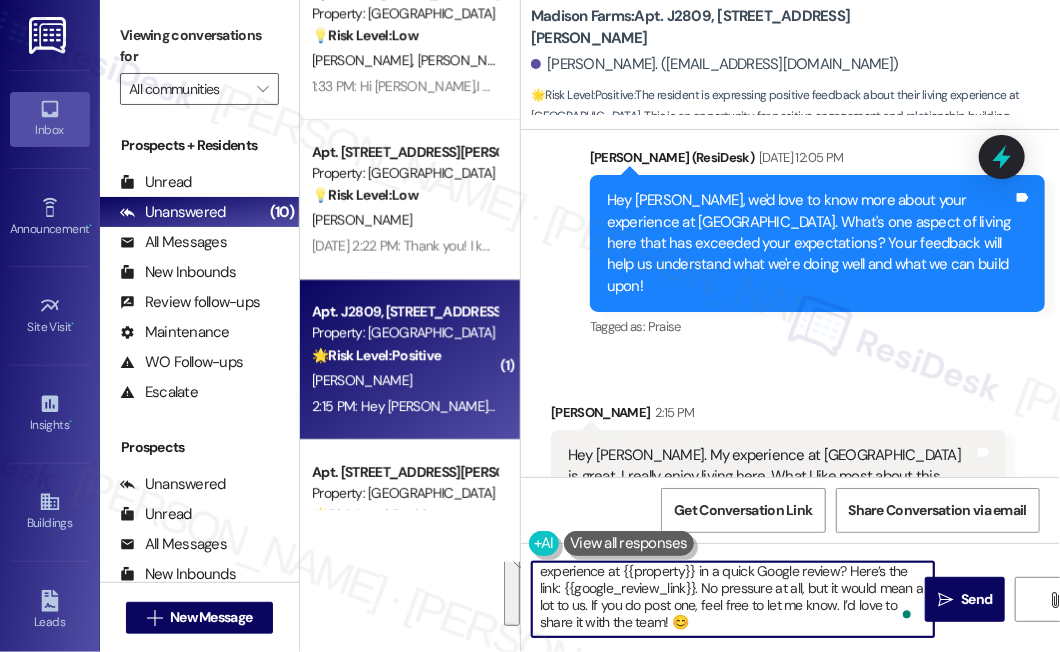 click on "Hi [PERSON_NAME]! I’m glad to hear you’re enjoying your apartment and services like valet waste. Thank you for the kind words! If you don’t mind, would you be open to sharing your experience at {{property}} in a quick Google review? Here’s the link: {{google_review_link}}. No pressure at all, but it would mean a lot to us. If you do post one, feel free to let me know. I’d love to share it with the team! 😊" at bounding box center [733, 599] 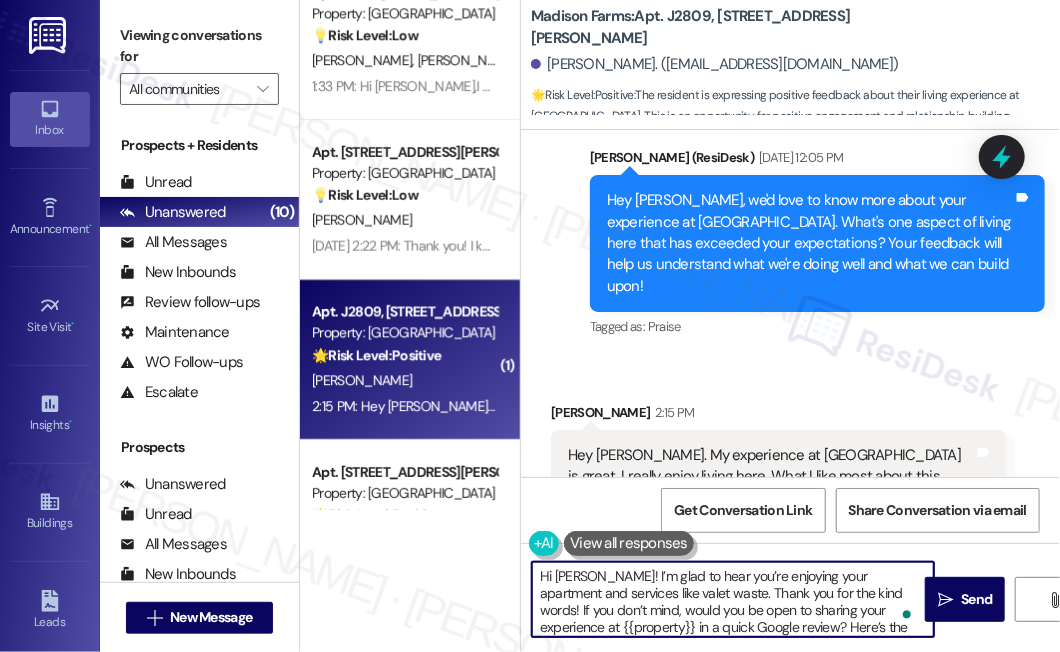click on "Hi [PERSON_NAME]! I’m glad to hear you’re enjoying your apartment and services like valet waste. Thank you for the kind words! If you don’t mind, would you be open to sharing your experience at {{property}} in a quick Google review? Here’s the link: {{google_review_link}}. No pressure at all, but it would mean a lot to us. If you do post one, feel free to let me know. I’d love to share it with the team! 😊" at bounding box center (733, 599) 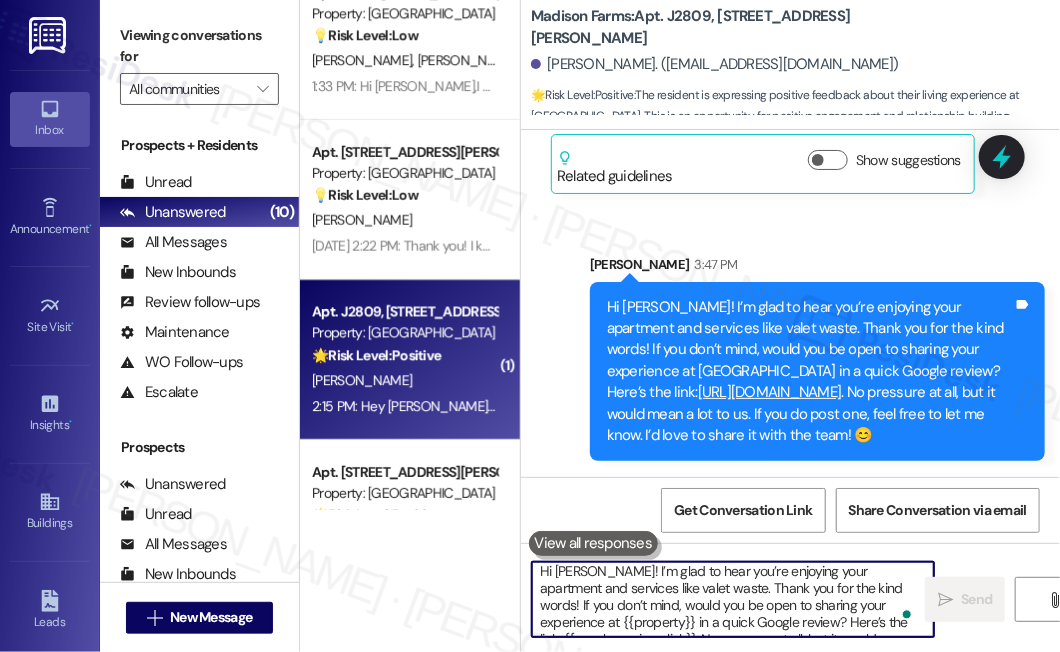 type 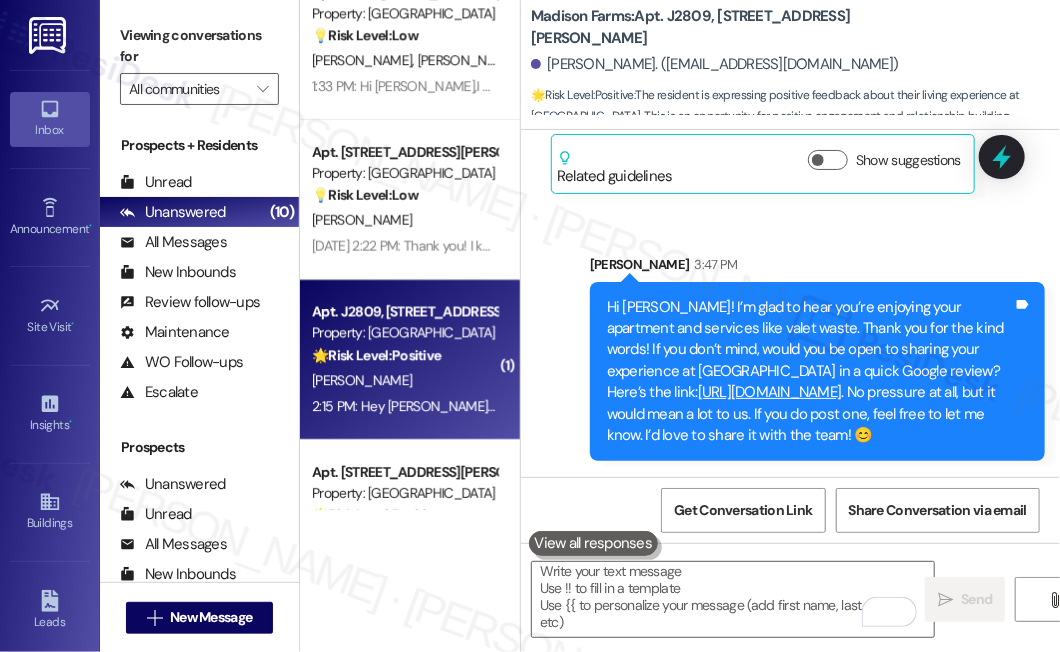 click on "Hi [PERSON_NAME]! I’m glad to hear you’re enjoying your apartment and services like valet waste. Thank you for the kind words! If you don’t mind, would you be open to sharing your experience at [GEOGRAPHIC_DATA] in a quick Google review? Here’s the link:  [URL][DOMAIN_NAME] . No pressure at all, but it would mean a lot to us. If you do post one, feel free to let me know. I’d love to share it with the team! 😊" at bounding box center [810, 372] 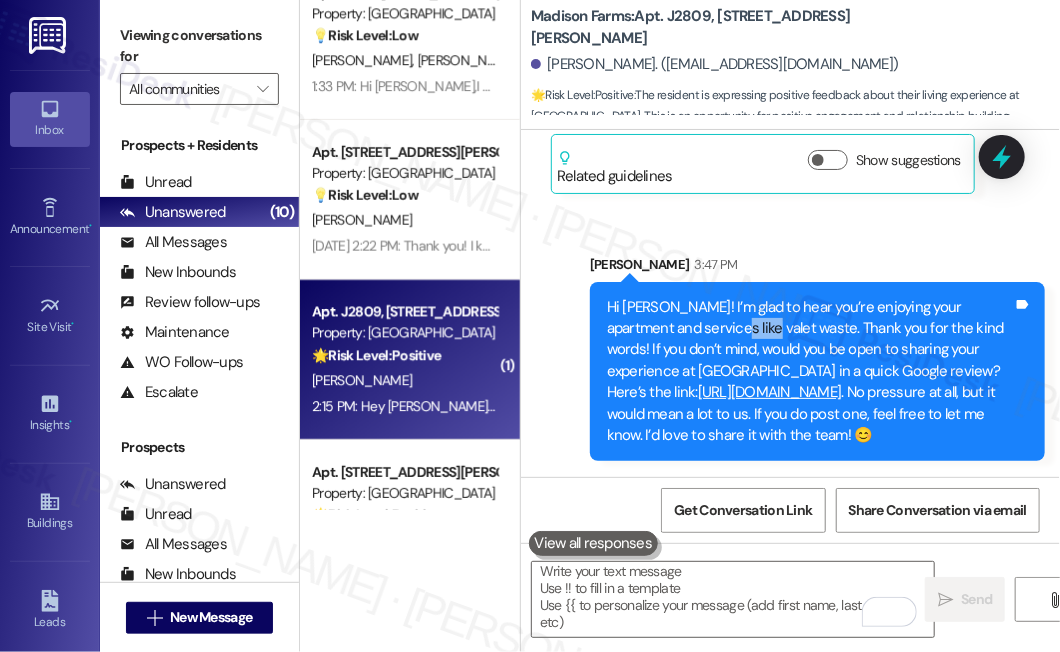 click on "Hi [PERSON_NAME]! I’m glad to hear you’re enjoying your apartment and services like valet waste. Thank you for the kind words! If you don’t mind, would you be open to sharing your experience at [GEOGRAPHIC_DATA] in a quick Google review? Here’s the link:  [URL][DOMAIN_NAME] . No pressure at all, but it would mean a lot to us. If you do post one, feel free to let me know. I’d love to share it with the team! 😊" at bounding box center (810, 372) 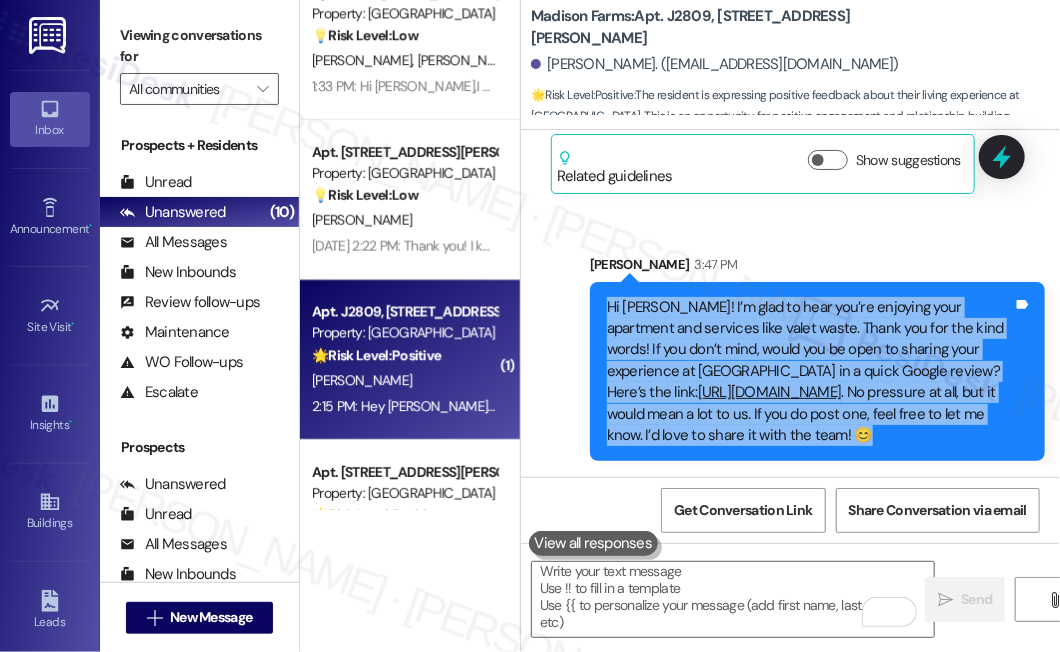 click on "Hi [PERSON_NAME]! I’m glad to hear you’re enjoying your apartment and services like valet waste. Thank you for the kind words! If you don’t mind, would you be open to sharing your experience at [GEOGRAPHIC_DATA] in a quick Google review? Here’s the link:  [URL][DOMAIN_NAME] . No pressure at all, but it would mean a lot to us. If you do post one, feel free to let me know. I’d love to share it with the team! 😊" at bounding box center [810, 372] 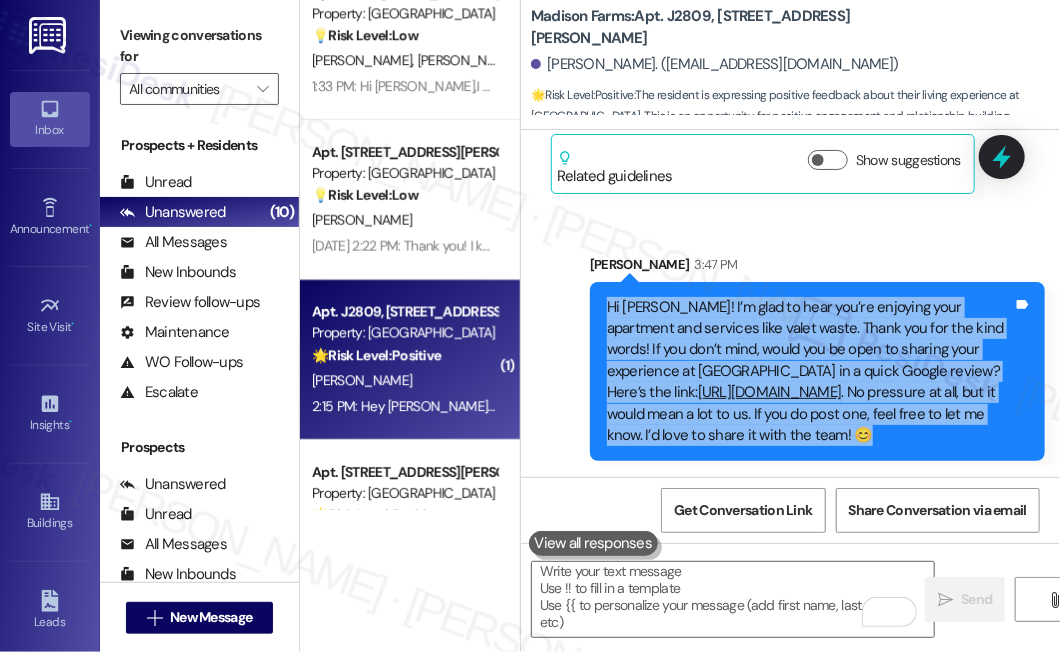 click on "Sent via SMS [PERSON_NAME] 3:47 PM Hi [PERSON_NAME]! I’m glad to hear you’re enjoying your apartment and services like valet waste. Thank you for the kind words! If you don’t mind, would you be open to sharing your experience at [GEOGRAPHIC_DATA] in a quick Google review? Here’s the link:  [URL][DOMAIN_NAME] . No pressure at all, but it would mean a lot to us. If you do post one, feel free to let me know. I’d love to share it with the team! 😊 Tags and notes" at bounding box center (790, 343) 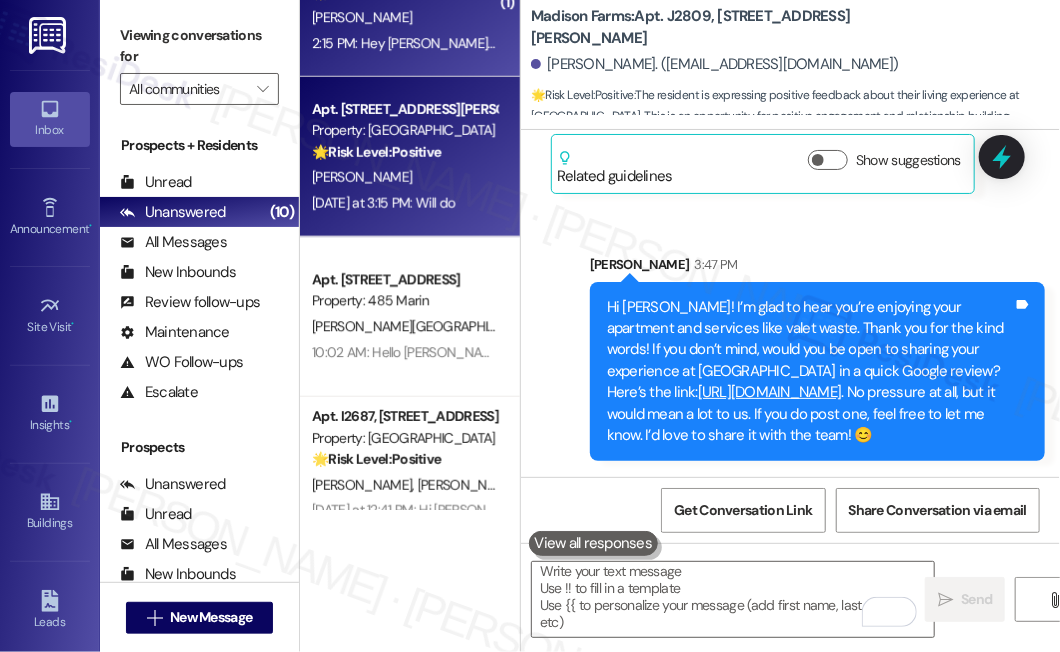 click on "[PERSON_NAME]" at bounding box center (404, 177) 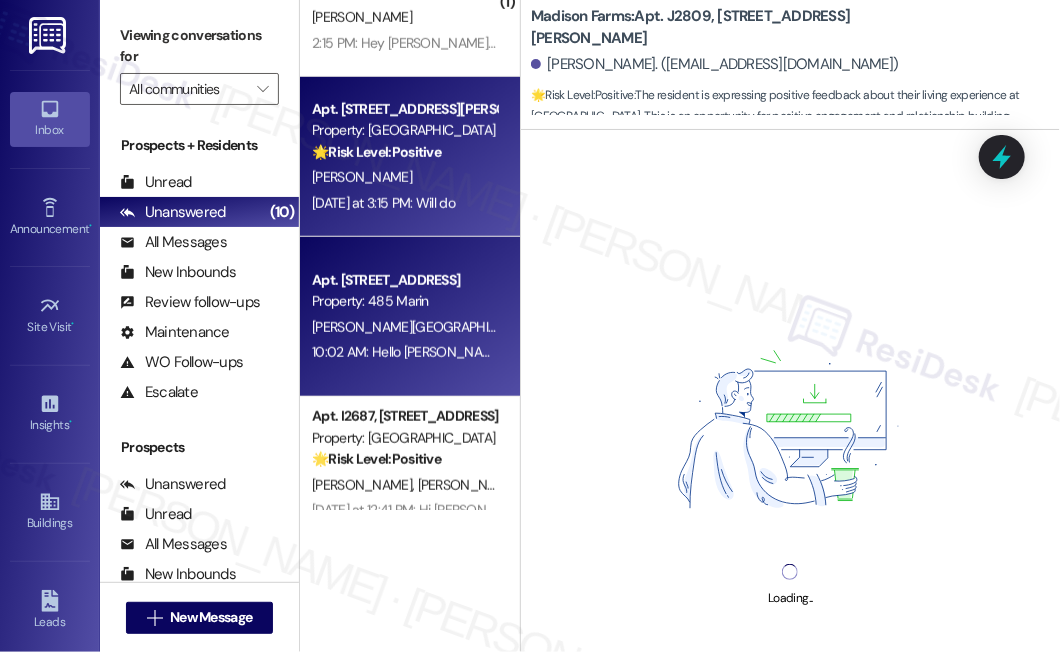 click on "[PERSON_NAME]" at bounding box center [595, 327] 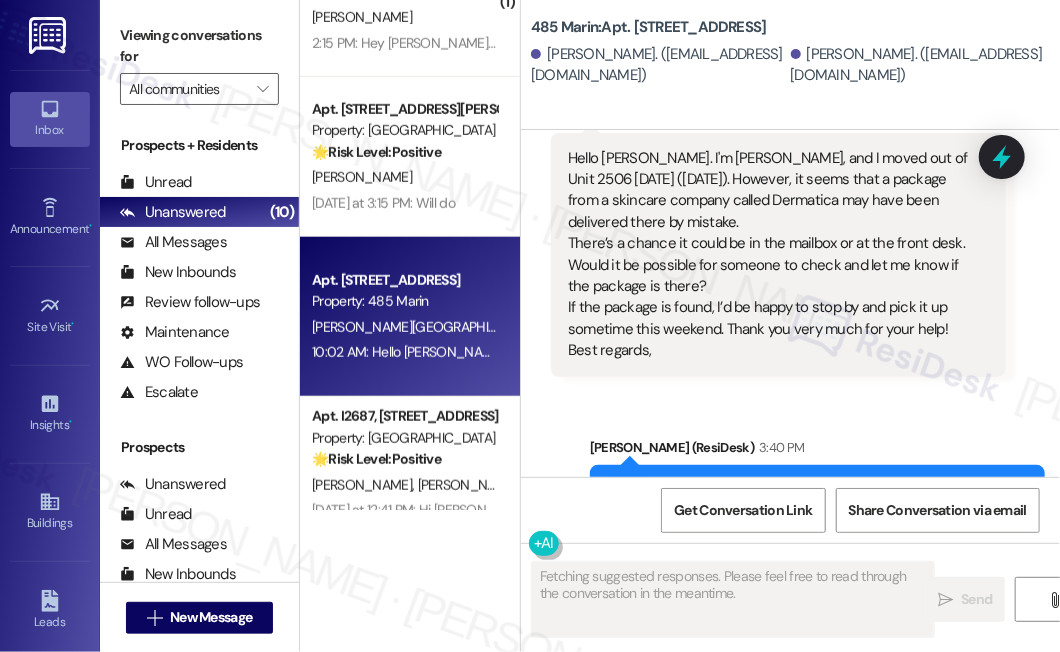 click on "Hi [PERSON_NAME], thanks so much for reaching out! Just to confirm, was your move-out from 485 [PERSON_NAME]? Just want to make sure I have the right information before checking further." at bounding box center (810, 523) 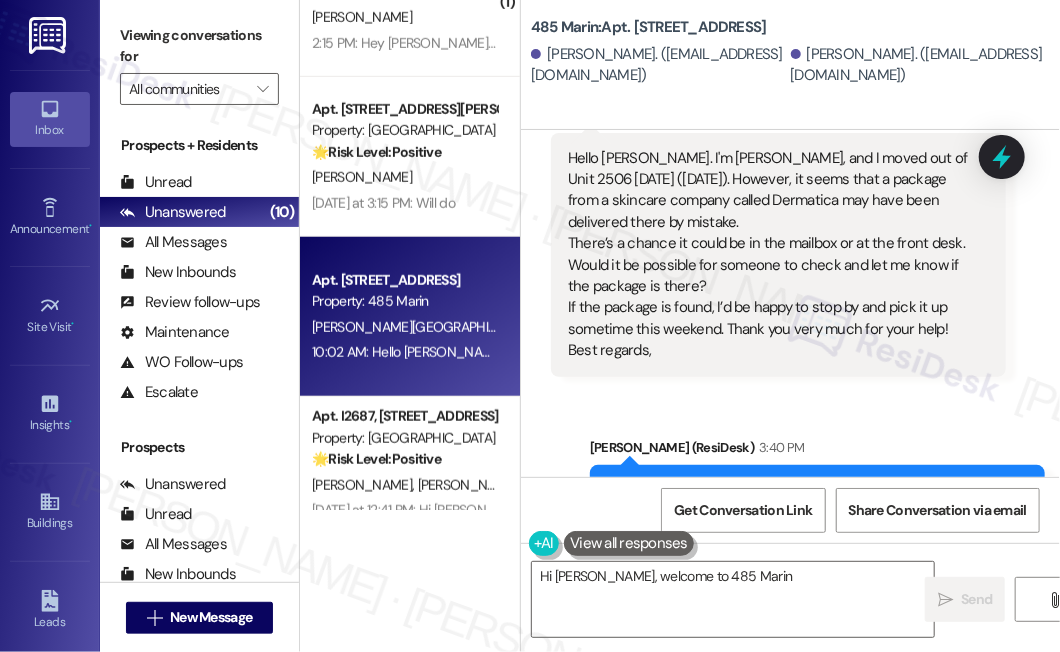 click on "Hi [PERSON_NAME], thanks so much for reaching out! Just to confirm, was your move-out from 485 [PERSON_NAME]? Just want to make sure I have the right information before checking further." at bounding box center (810, 523) 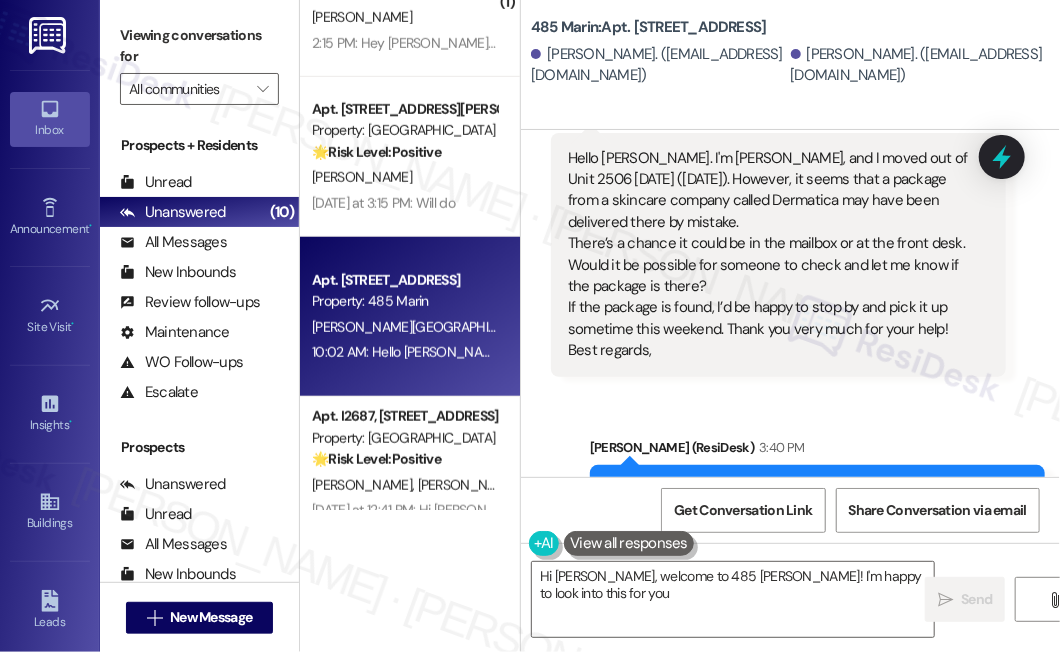 click on "Hi [PERSON_NAME], thanks so much for reaching out! Just to confirm, was your move-out from 485 [PERSON_NAME]? Just want to make sure I have the right information before checking further." at bounding box center [810, 523] 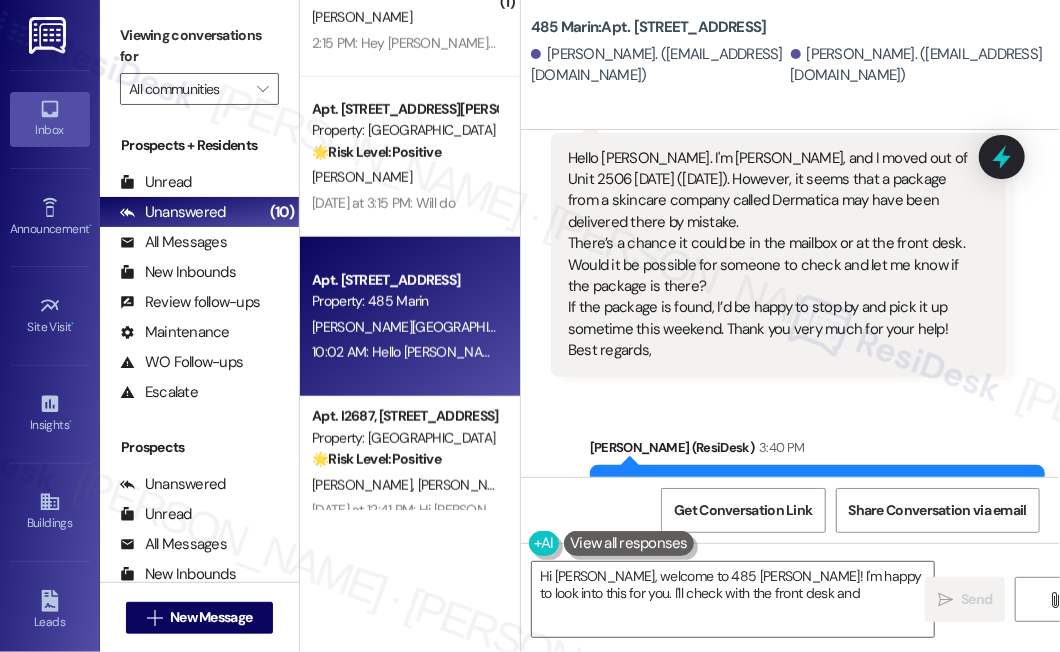 click on "Hi [PERSON_NAME], thanks so much for reaching out! Just to confirm, was your move-out from 485 [PERSON_NAME]? Just want to make sure I have the right information before checking further." at bounding box center (810, 523) 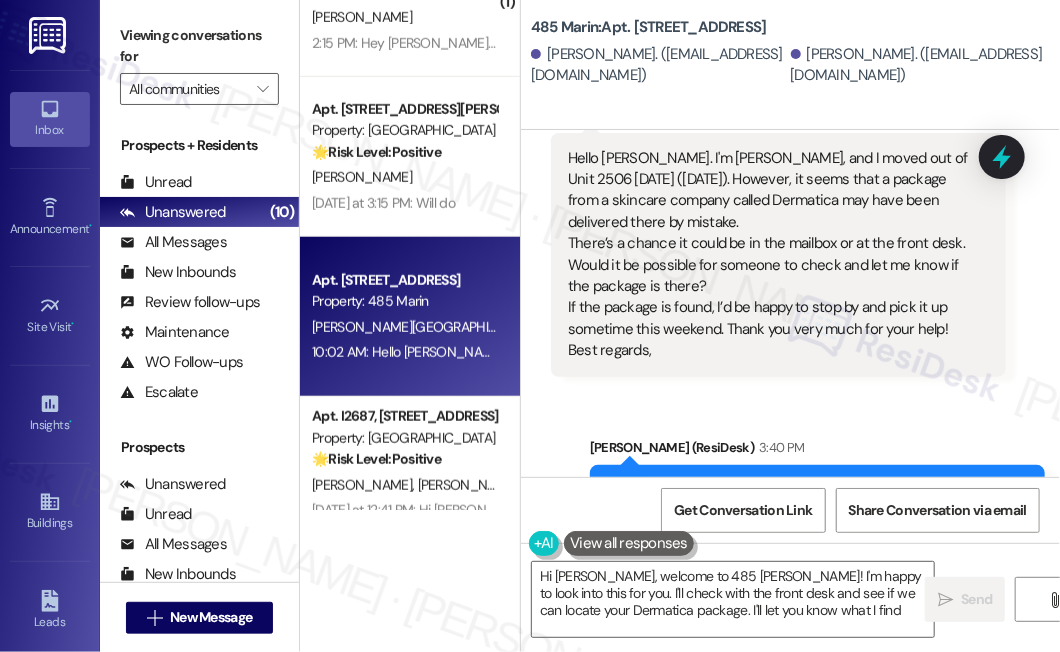 type on "Hi [PERSON_NAME], welcome to 485 [PERSON_NAME]! I'm happy to look into this for you. I'll check with the front desk and see if we can locate your Dermatica package. I'll let you know what I find!" 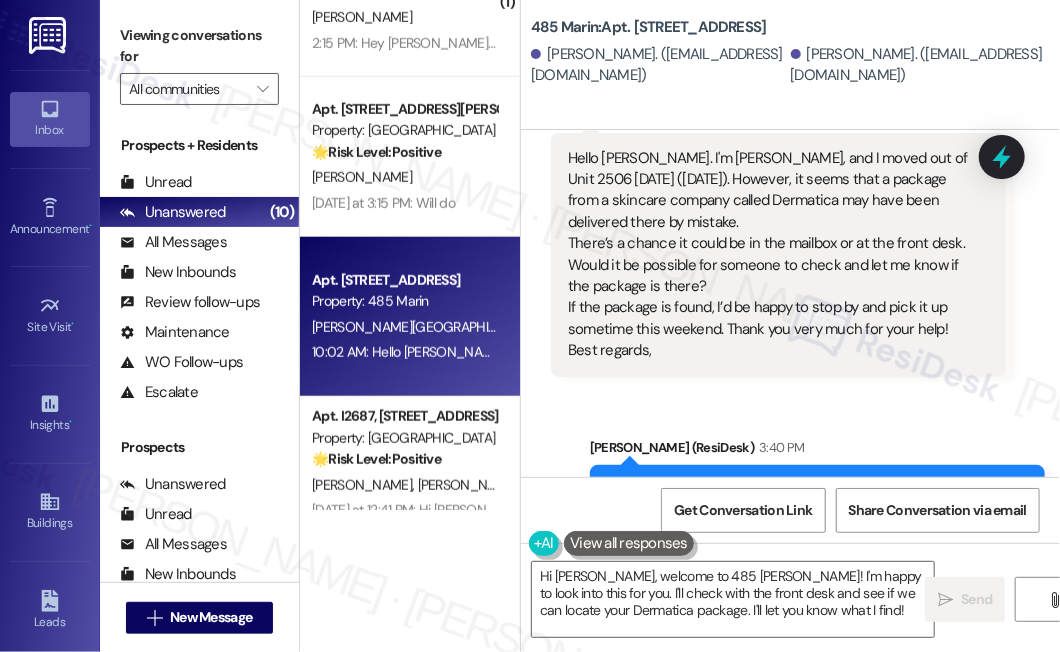 click on "Hi [PERSON_NAME], thanks so much for reaching out! Just to confirm, was your move-out from 485 [PERSON_NAME]? Just want to make sure I have the right information before checking further." at bounding box center [810, 523] 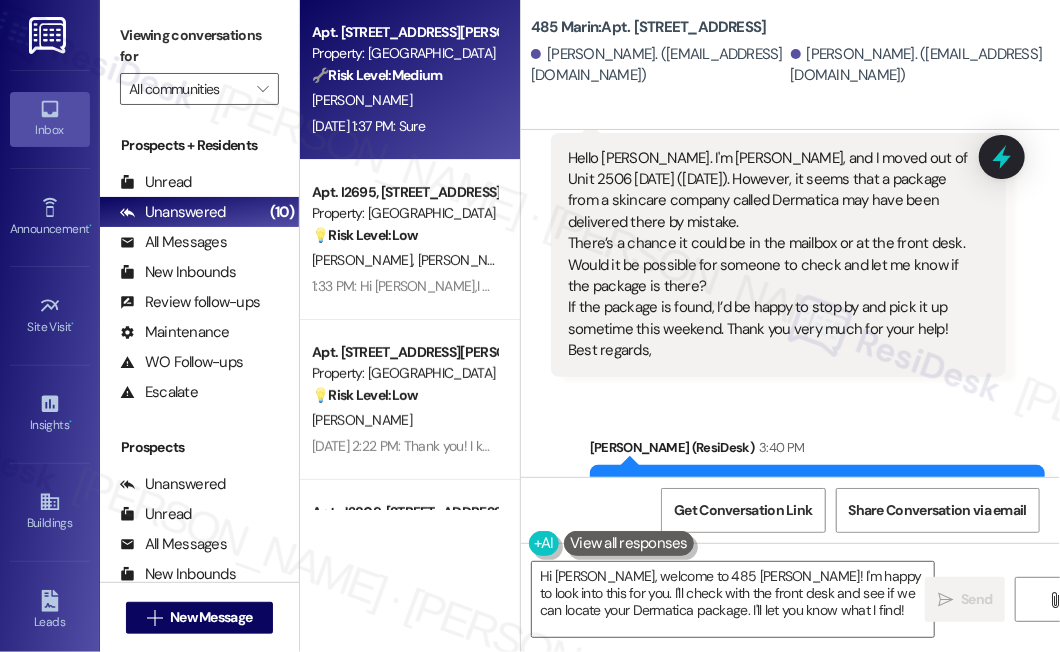 click on "[DATE] 1:37 PM: Sure [DATE] 1:37 PM: Sure" at bounding box center [368, 126] 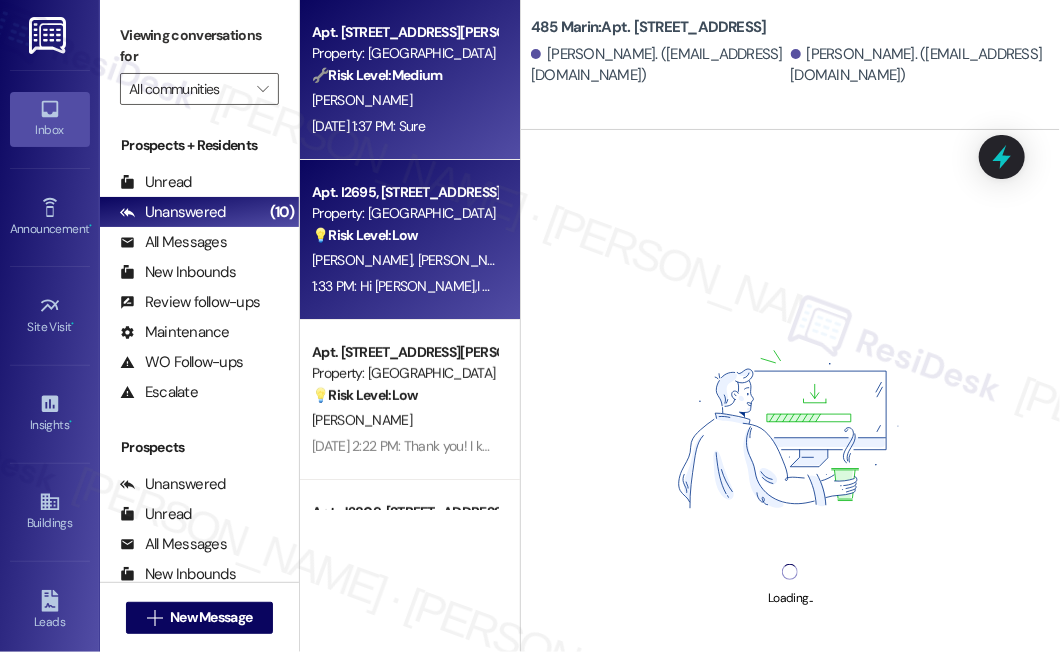 click on "[PERSON_NAME]" at bounding box center [468, 260] 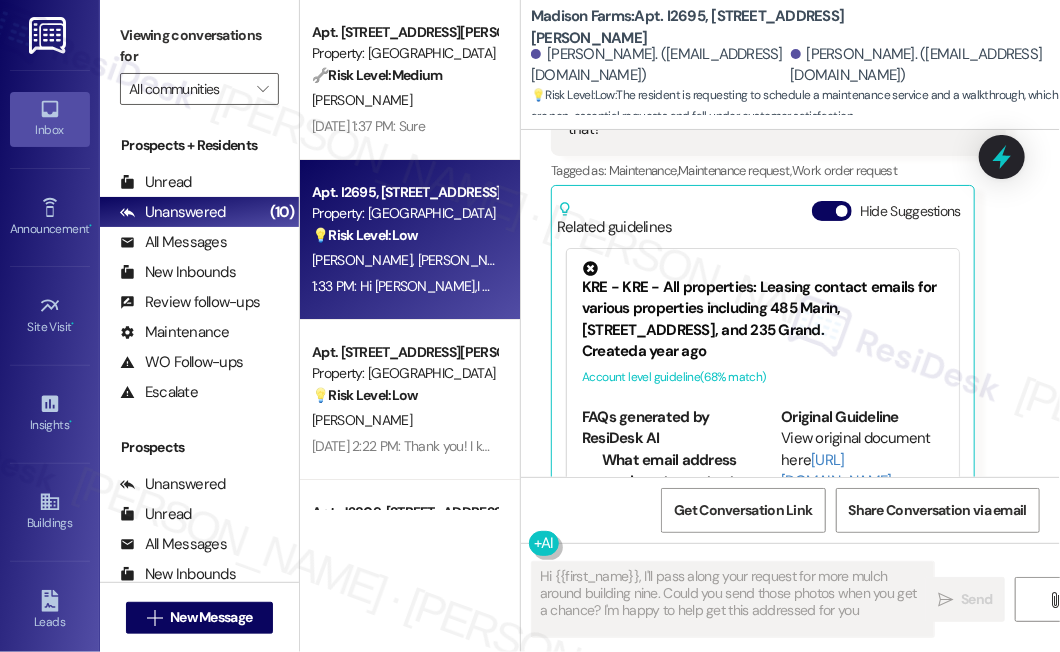 type on "Hi {{first_name}}, I'll pass along your request for more mulch around building nine. Could you send those photos when you get a chance? I'm happy to help get this addressed for you!" 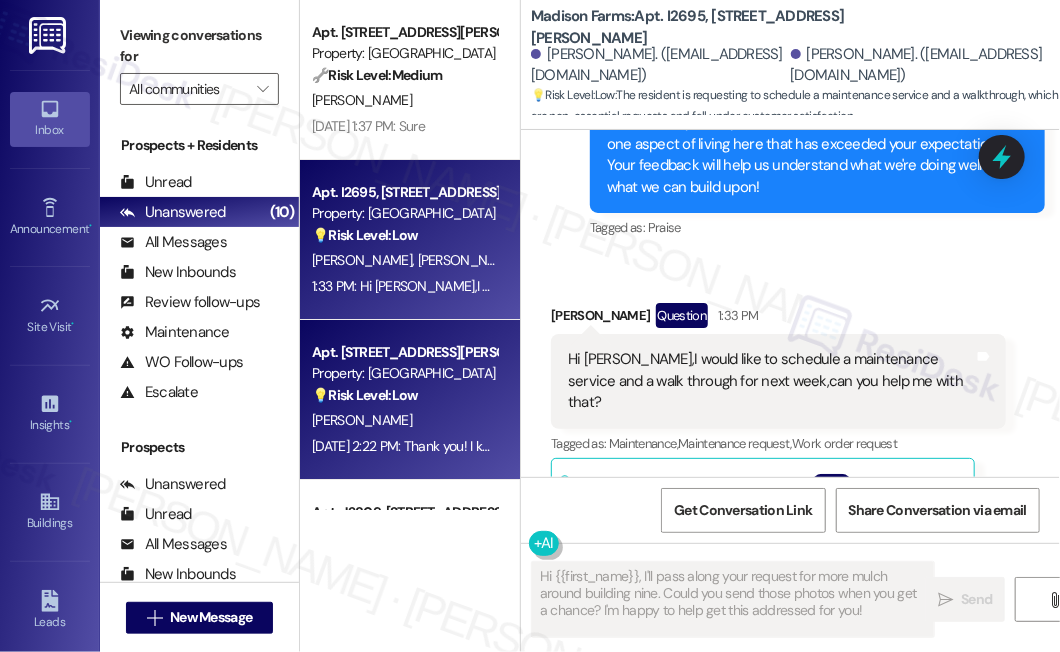 click on "Property: [GEOGRAPHIC_DATA]" at bounding box center [404, 373] 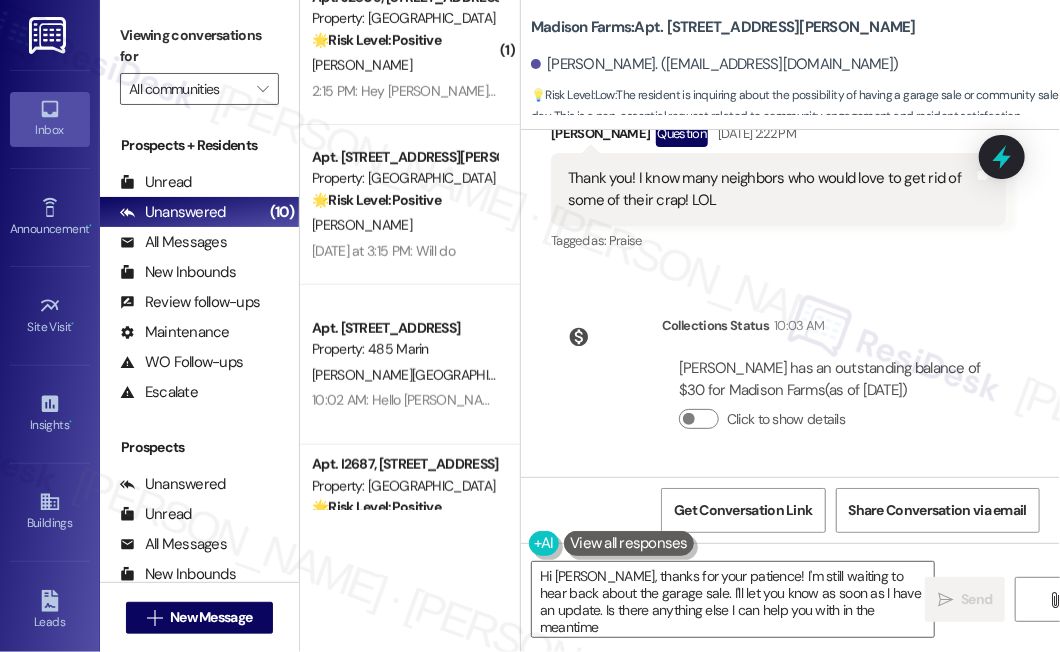 type on "Hi [PERSON_NAME], thanks for your patience! I'm still waiting to hear back about the garage sale. I'll let you know as soon as I have an update. Is there anything else I can help you with in the meantime?" 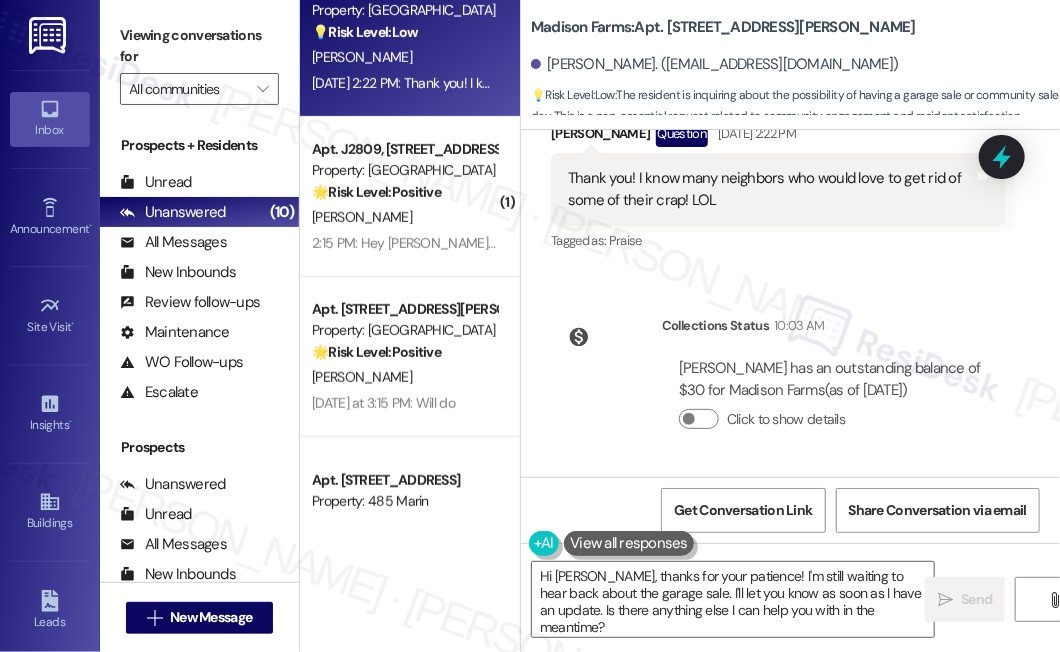 click on "[PERSON_NAME]" at bounding box center [404, 217] 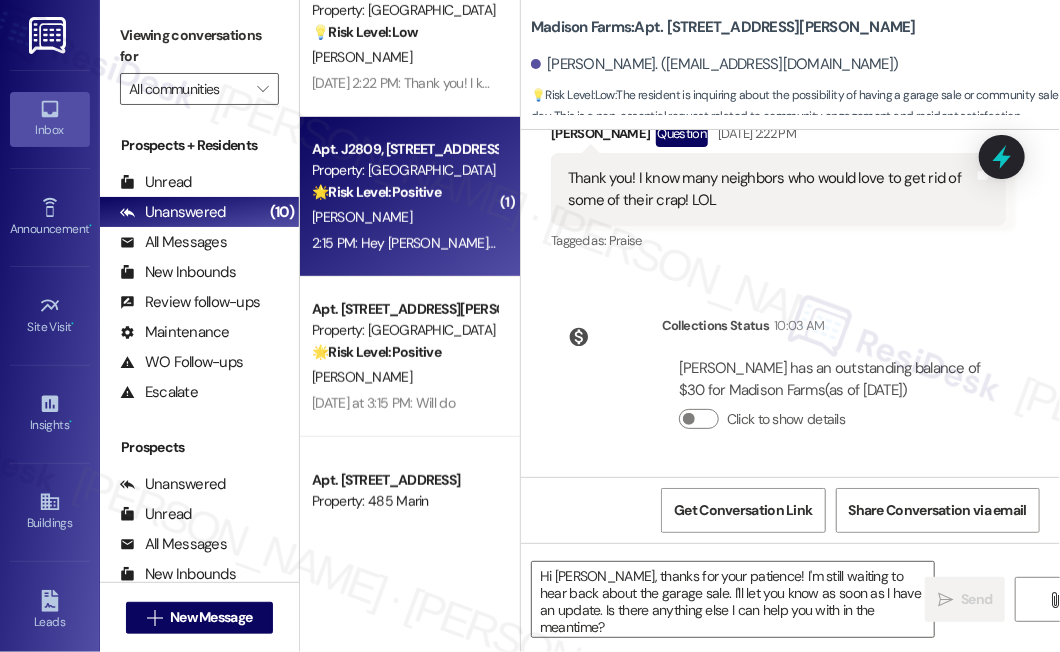 type on "Fetching suggested responses. Please feel free to read through the conversation in the meantime." 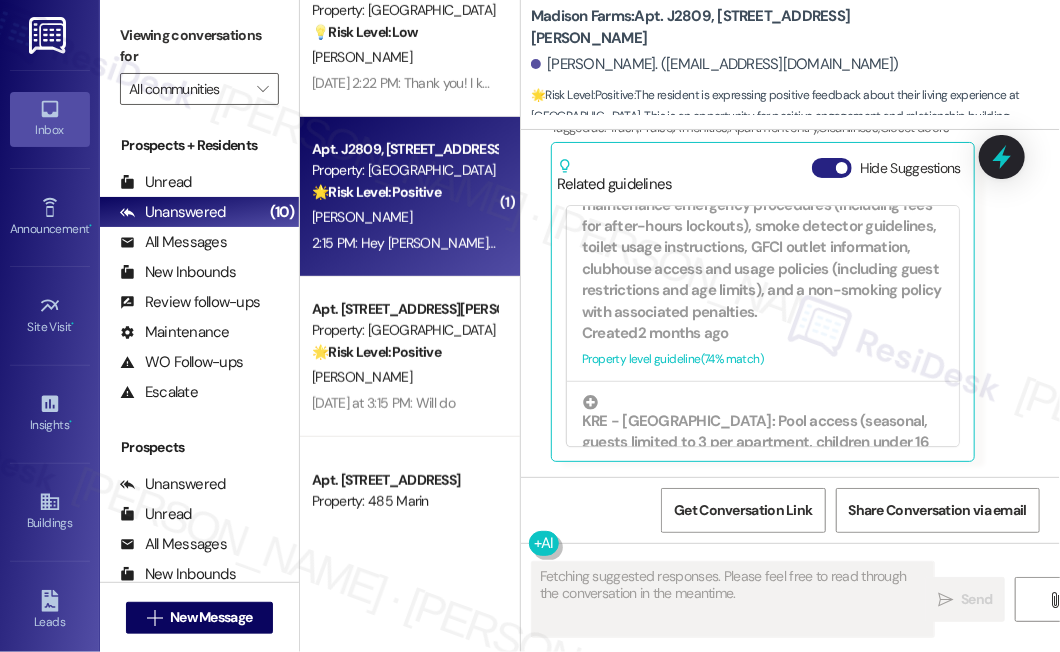 click at bounding box center (842, 168) 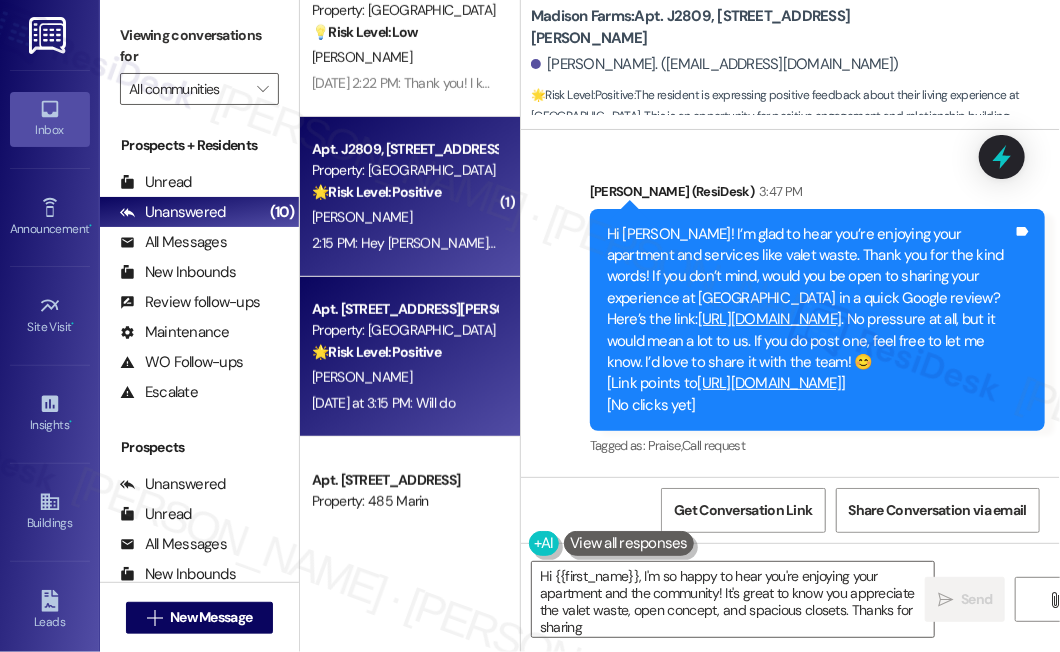 type on "Hi {{first_name}}, I'm so happy to hear you're enjoying your apartment and the community! It's great to know you appreciate the valet waste, open concept, and spacious closets. Thanks for sharing!" 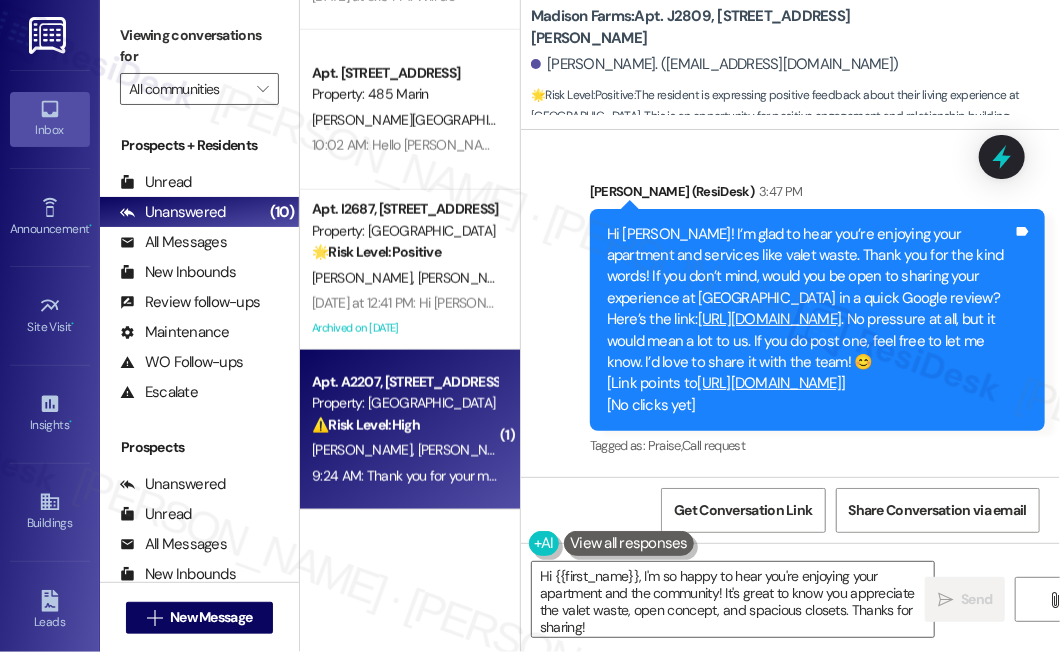 click on "[PERSON_NAME] [PERSON_NAME]" at bounding box center (404, 450) 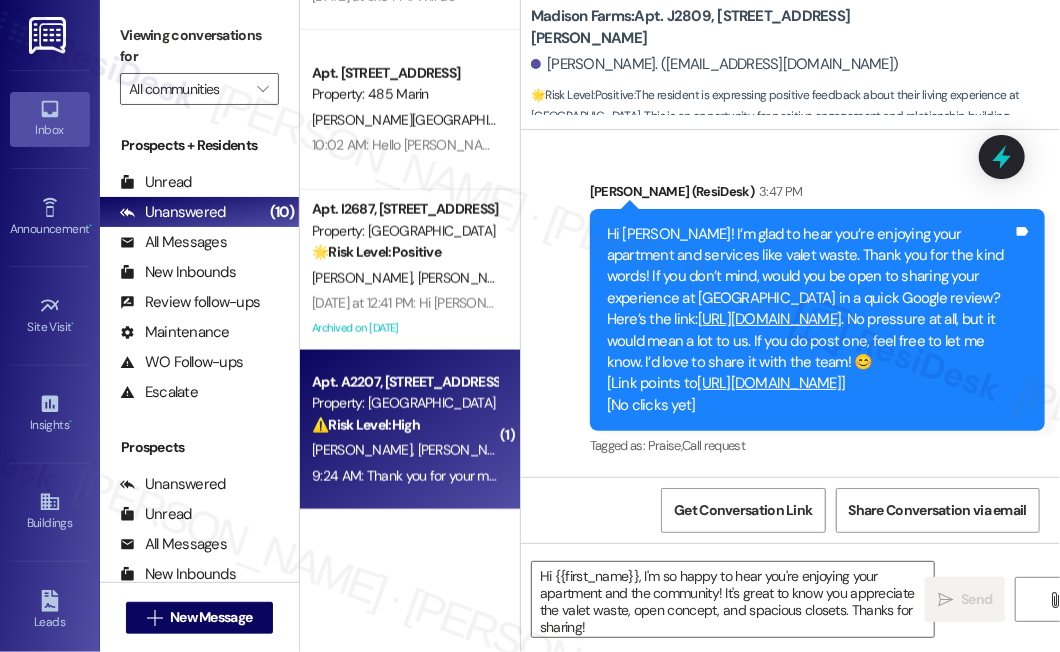 type on "Fetching suggested responses. Please feel free to read through the conversation in the meantime." 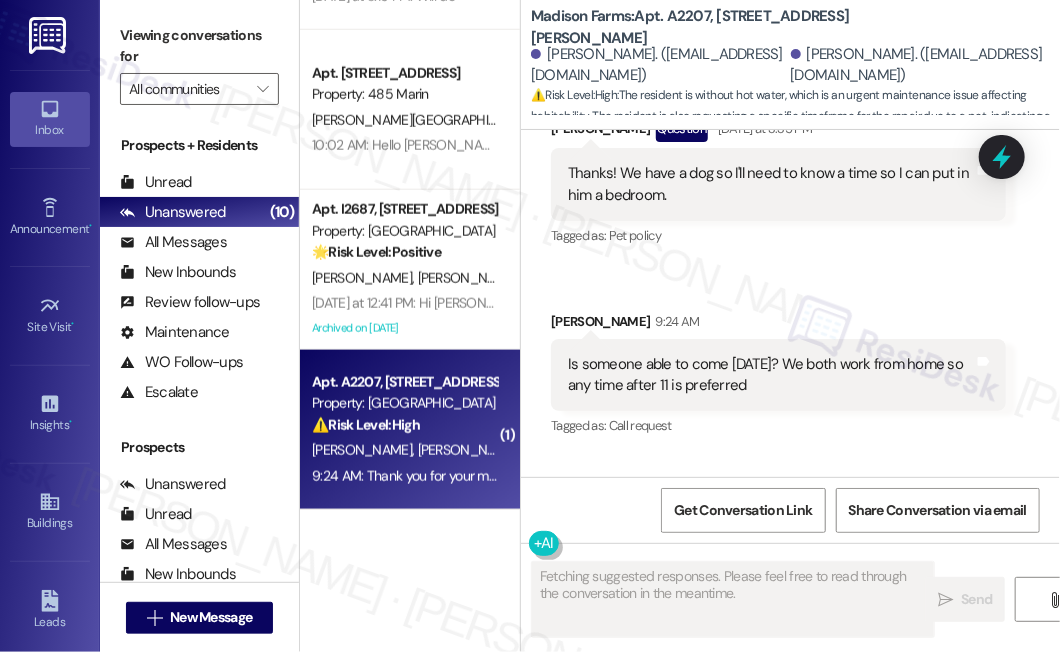 click on "Is someone able to come [DATE]? We both work from home so any time after 11 is preferred" at bounding box center (771, 375) 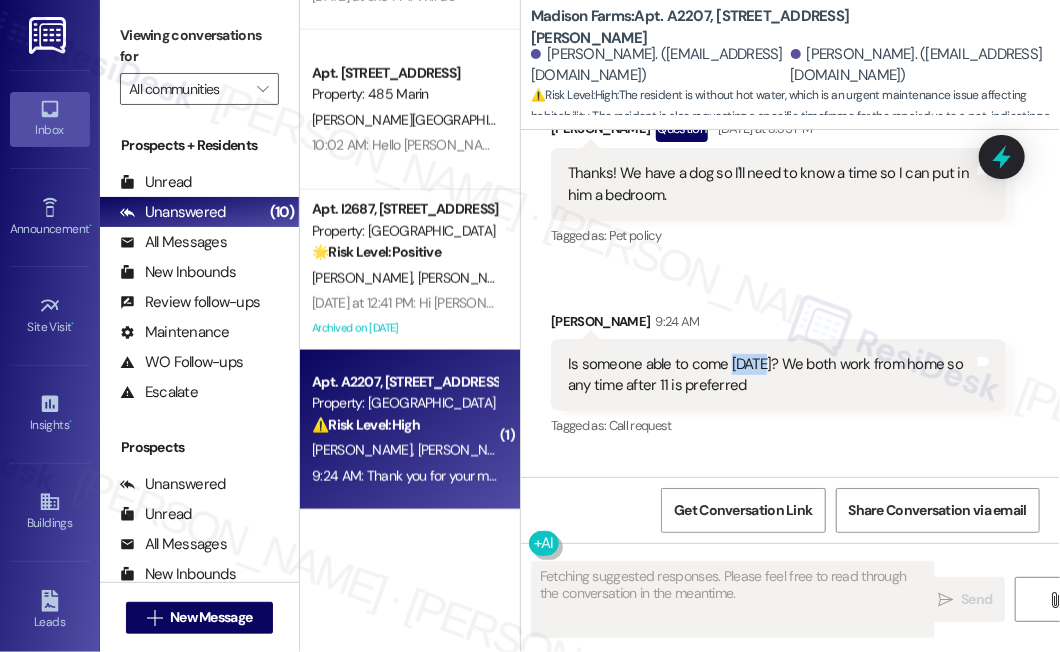 click on "Is someone able to come [DATE]? We both work from home so any time after 11 is preferred" at bounding box center (771, 375) 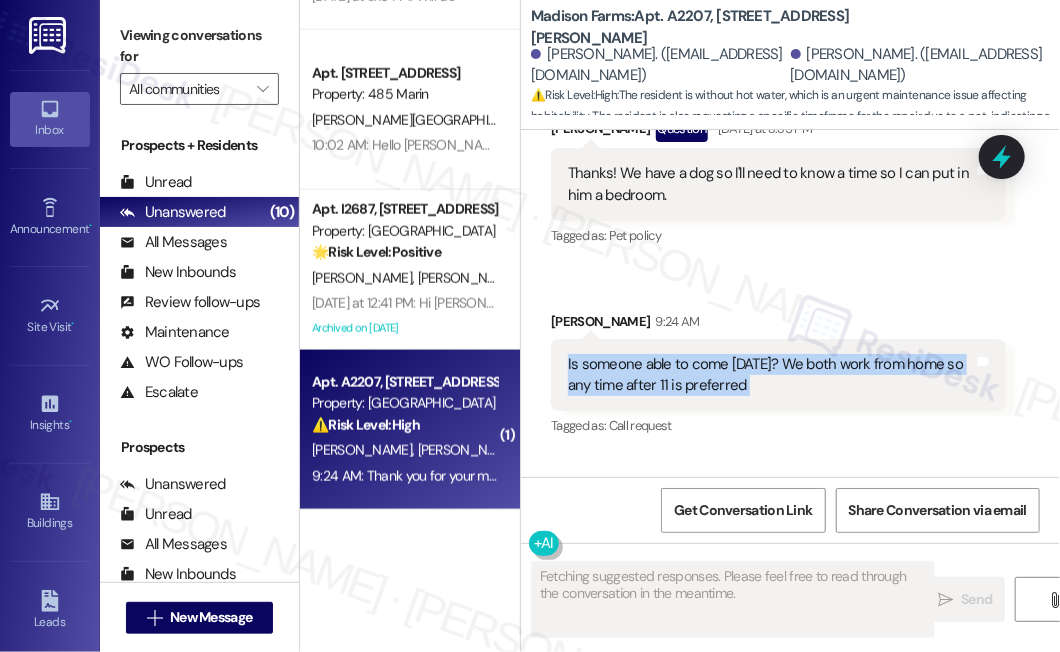click on "Is someone able to come [DATE]? We both work from home so any time after 11 is preferred" at bounding box center (771, 375) 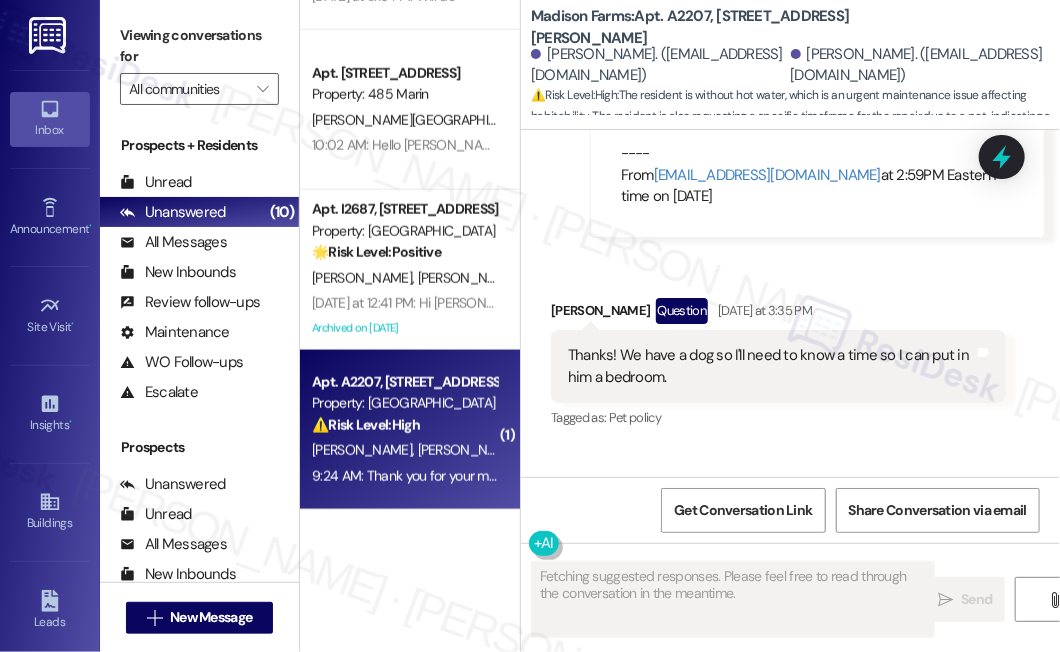 click on "Thanks! We have a dog so I'll need to know a time so I can put in him a bedroom." at bounding box center (771, 366) 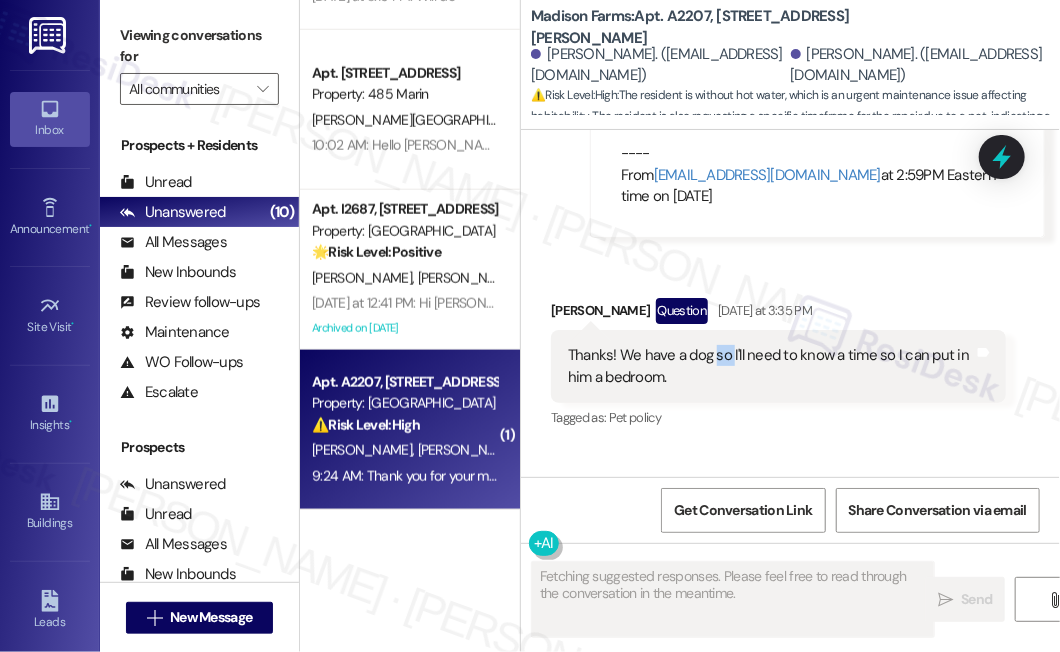 click on "Thanks! We have a dog so I'll need to know a time so I can put in him a bedroom." at bounding box center [771, 366] 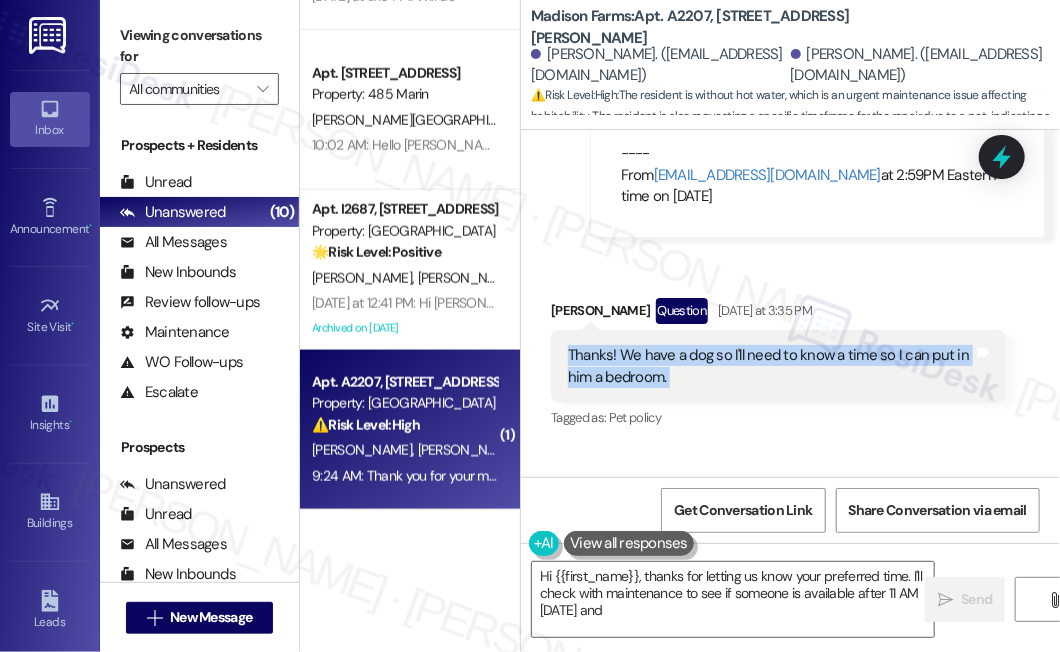 click on "Thanks! We have a dog so I'll need to know a time so I can put in him a bedroom." at bounding box center [771, 366] 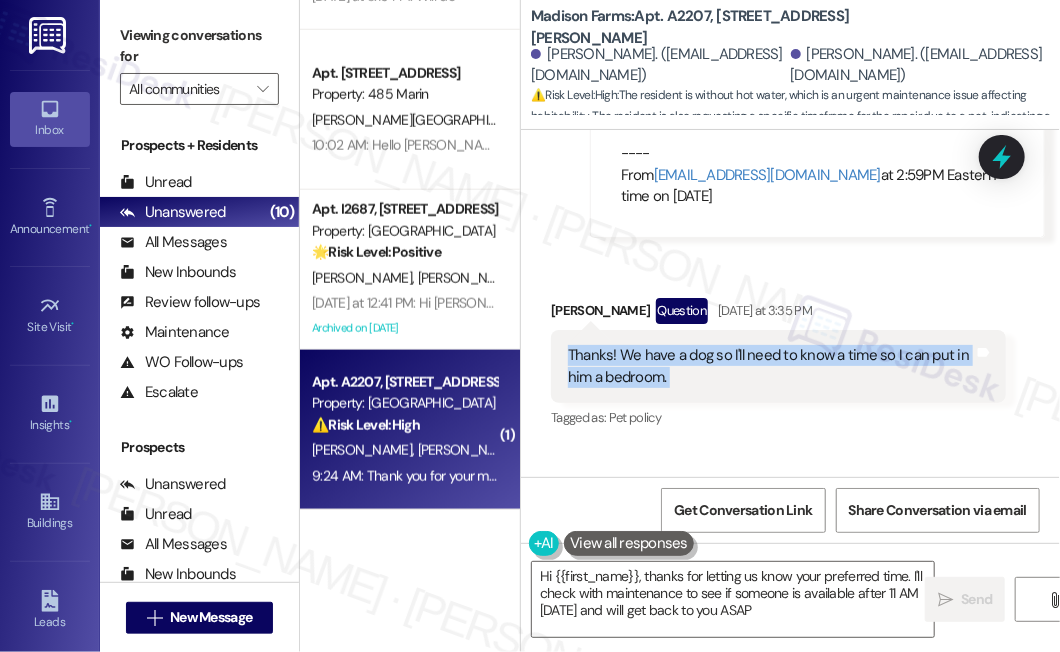 type on "Hi {{first_name}}, thanks for letting us know your preferred time. I'll check with maintenance to see if someone is available after 11 AM [DATE] and will get back to you ASAP!" 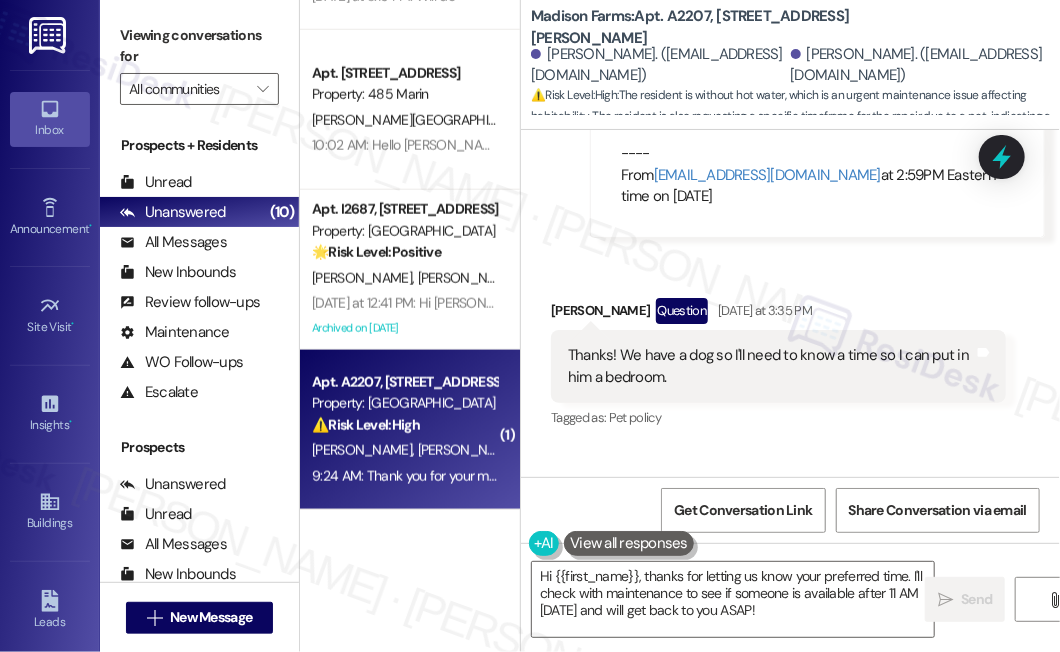 click on "Viewing conversations for" at bounding box center (199, 46) 